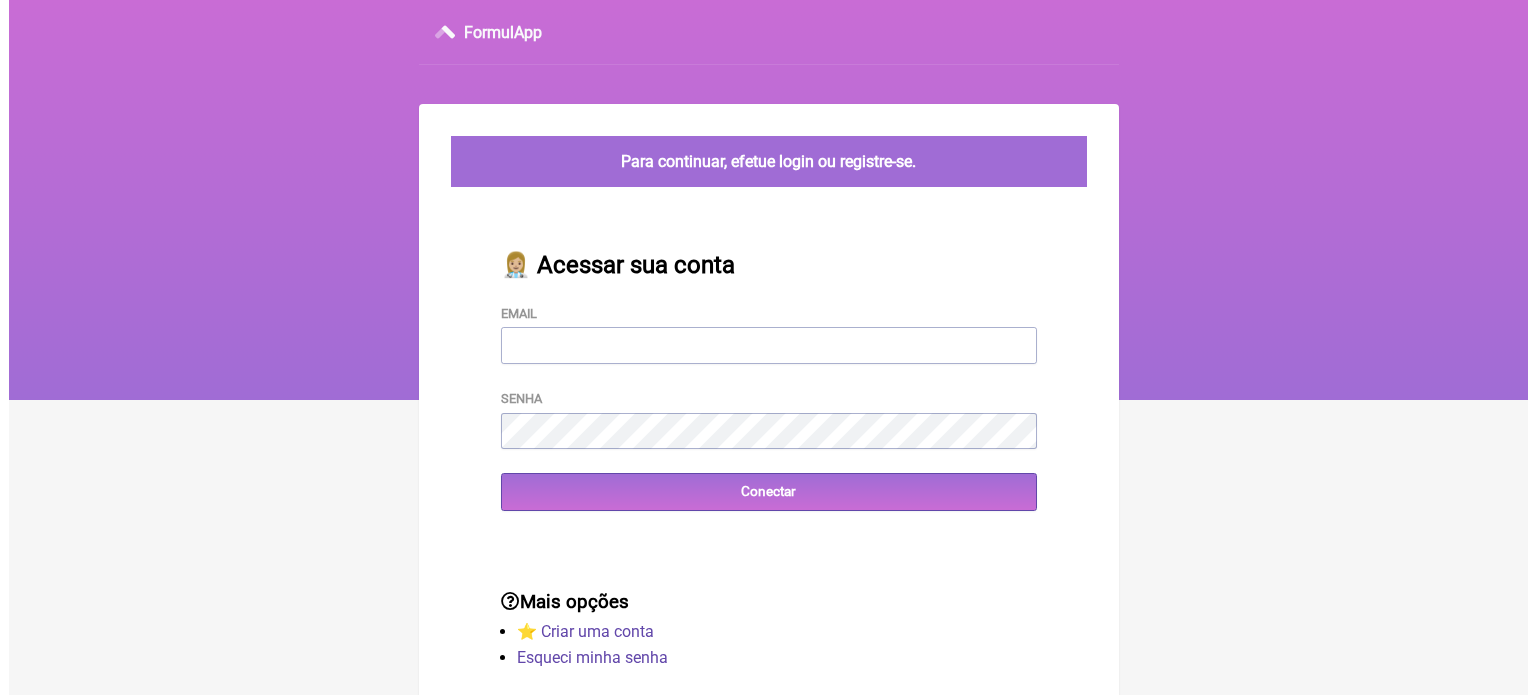scroll, scrollTop: 0, scrollLeft: 0, axis: both 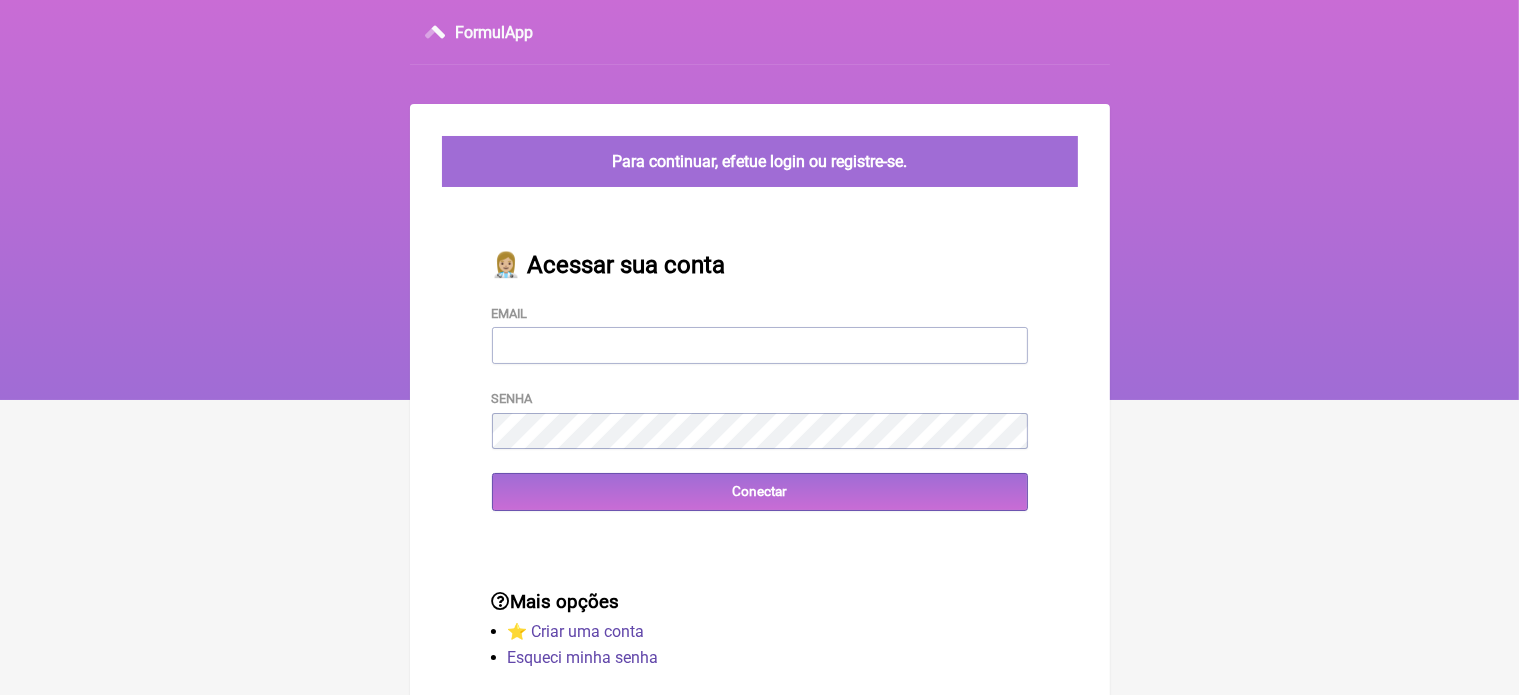 click on "Email" at bounding box center (760, 345) 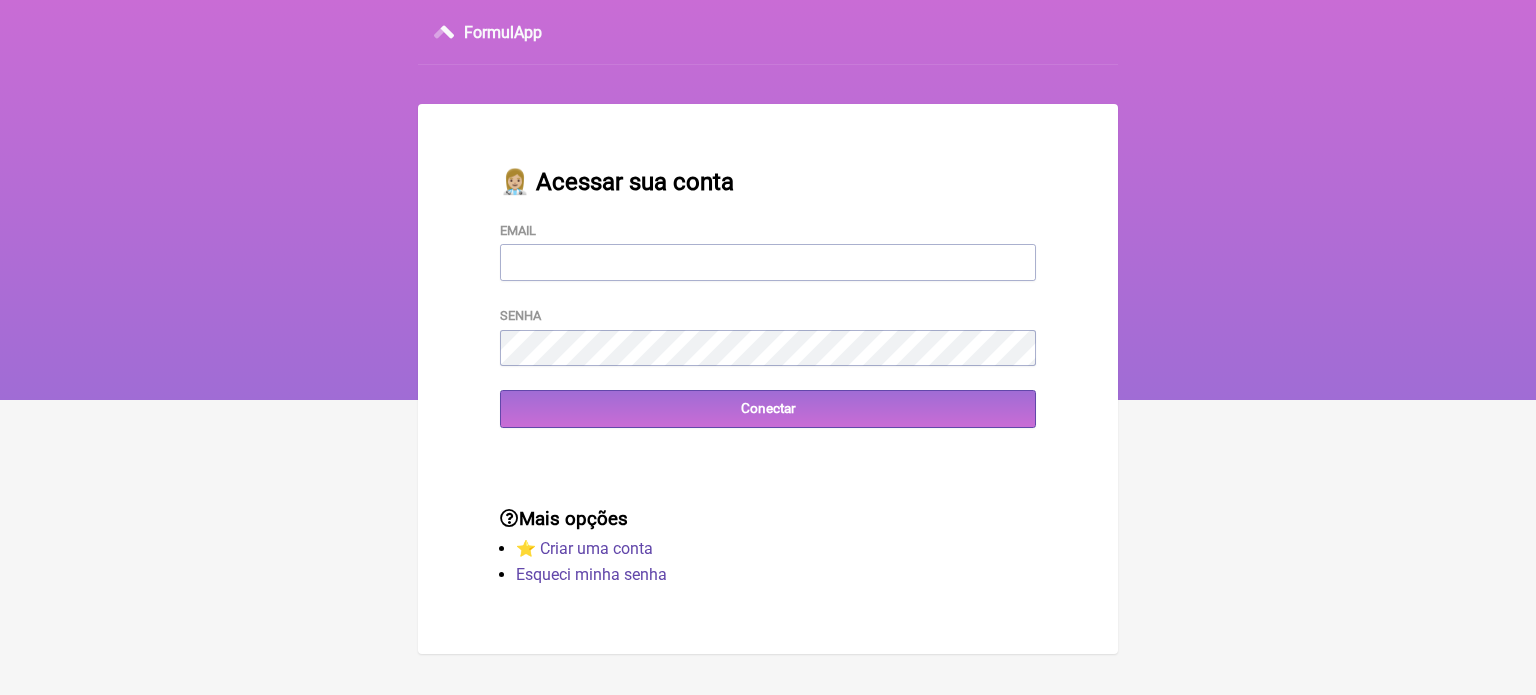 type on "[EMAIL_ADDRESS][DOMAIN_NAME]" 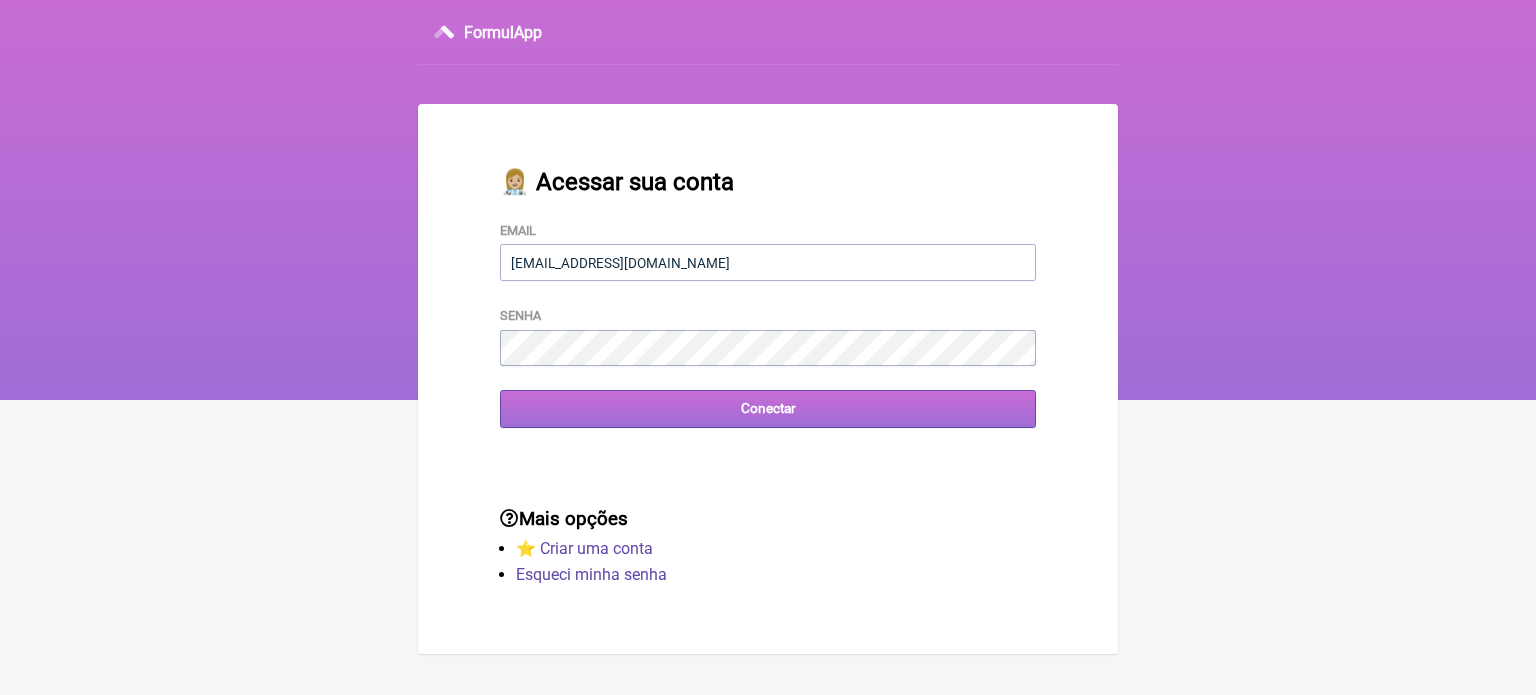 click on "Conectar" at bounding box center (768, 408) 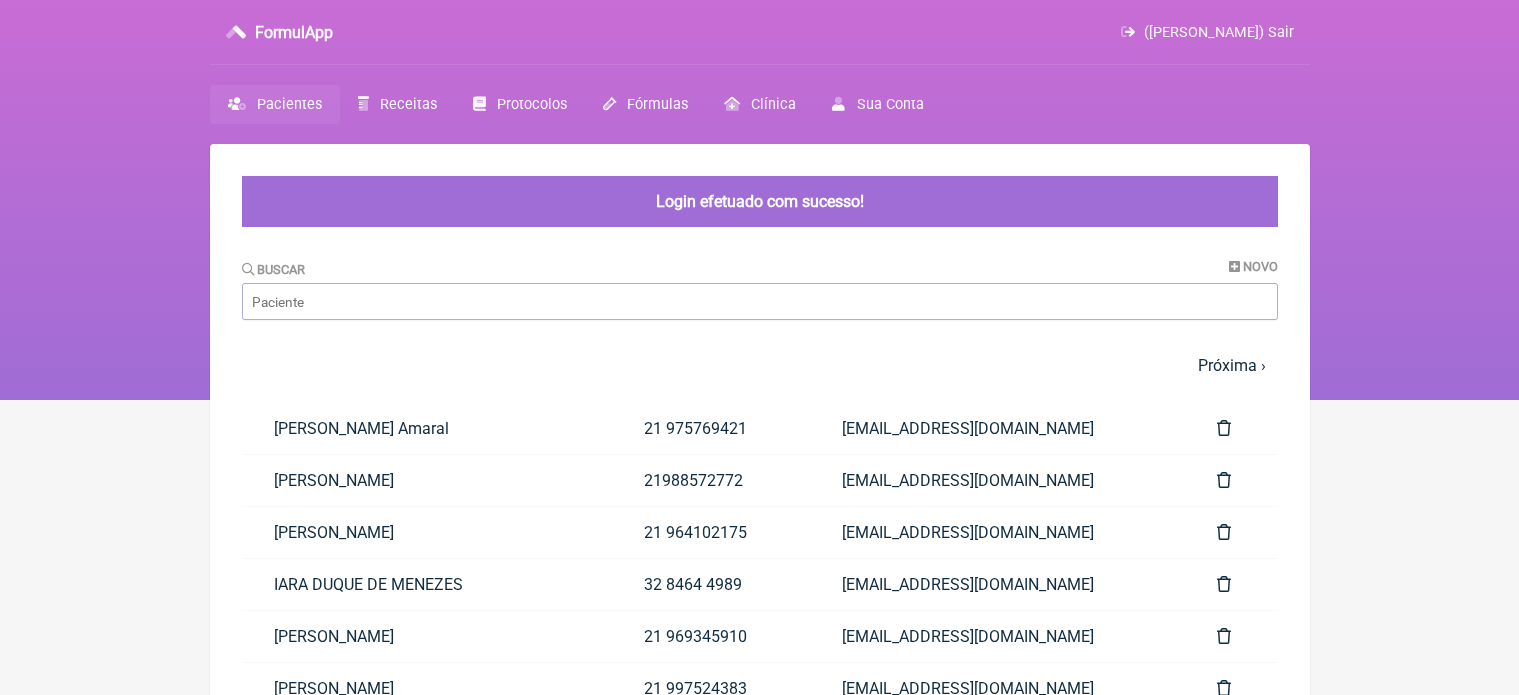 scroll, scrollTop: 0, scrollLeft: 0, axis: both 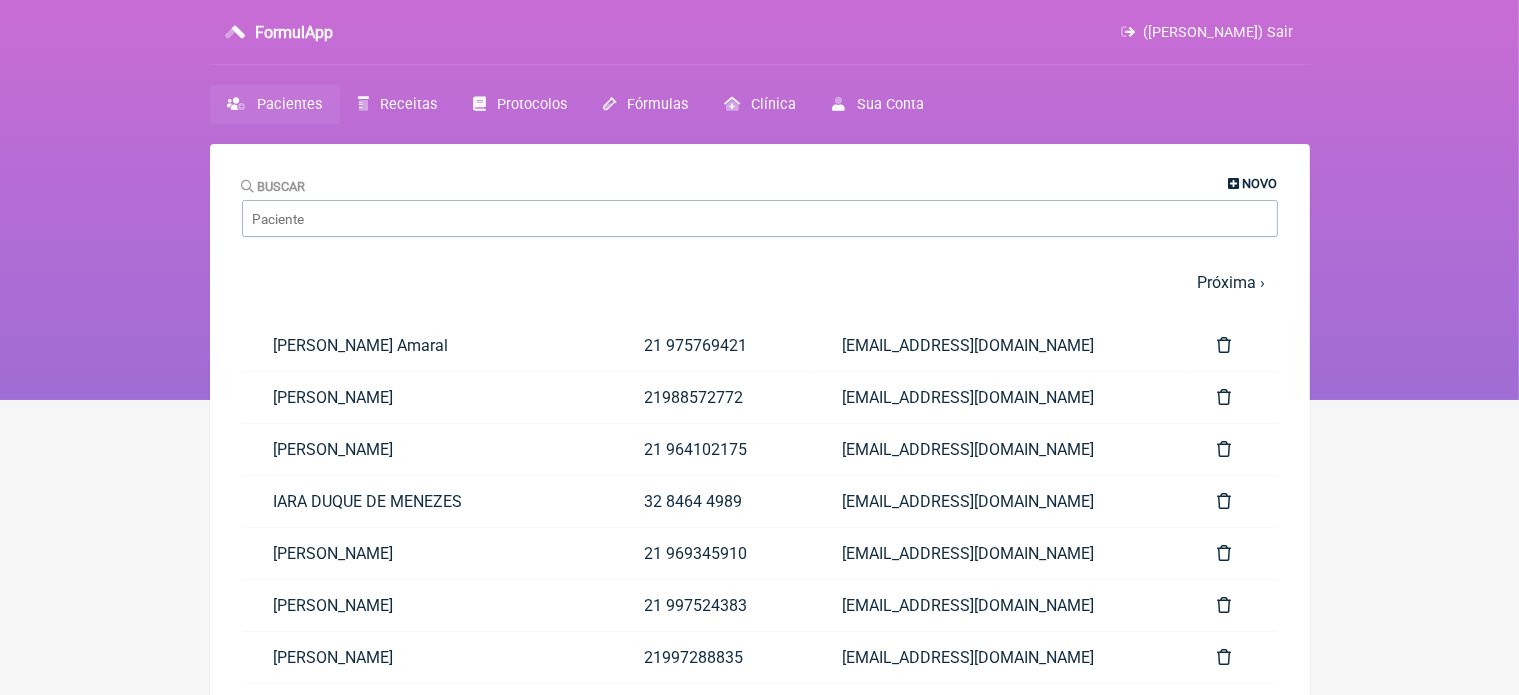 click on "Novo" at bounding box center (1260, 183) 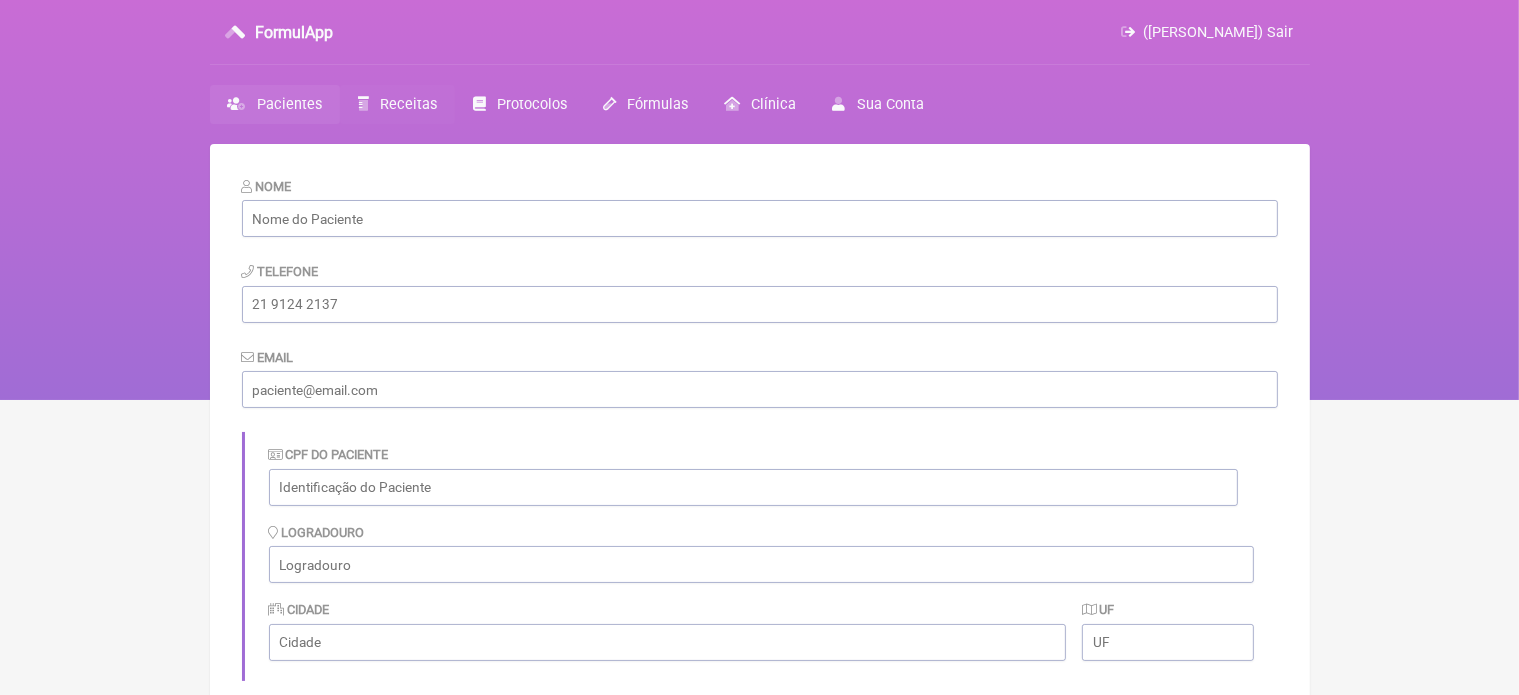 click on "Receitas" at bounding box center (397, 104) 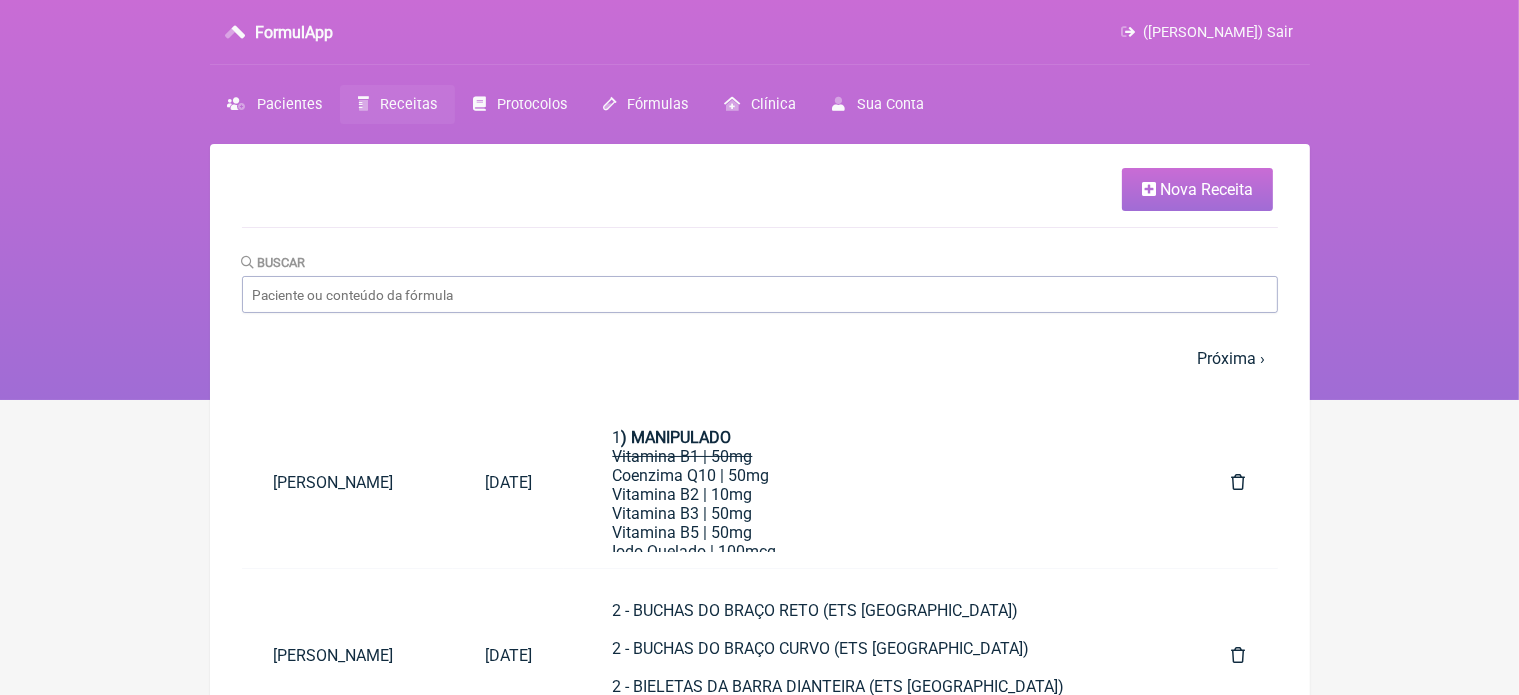 click on "Nova Receita" at bounding box center [1206, 189] 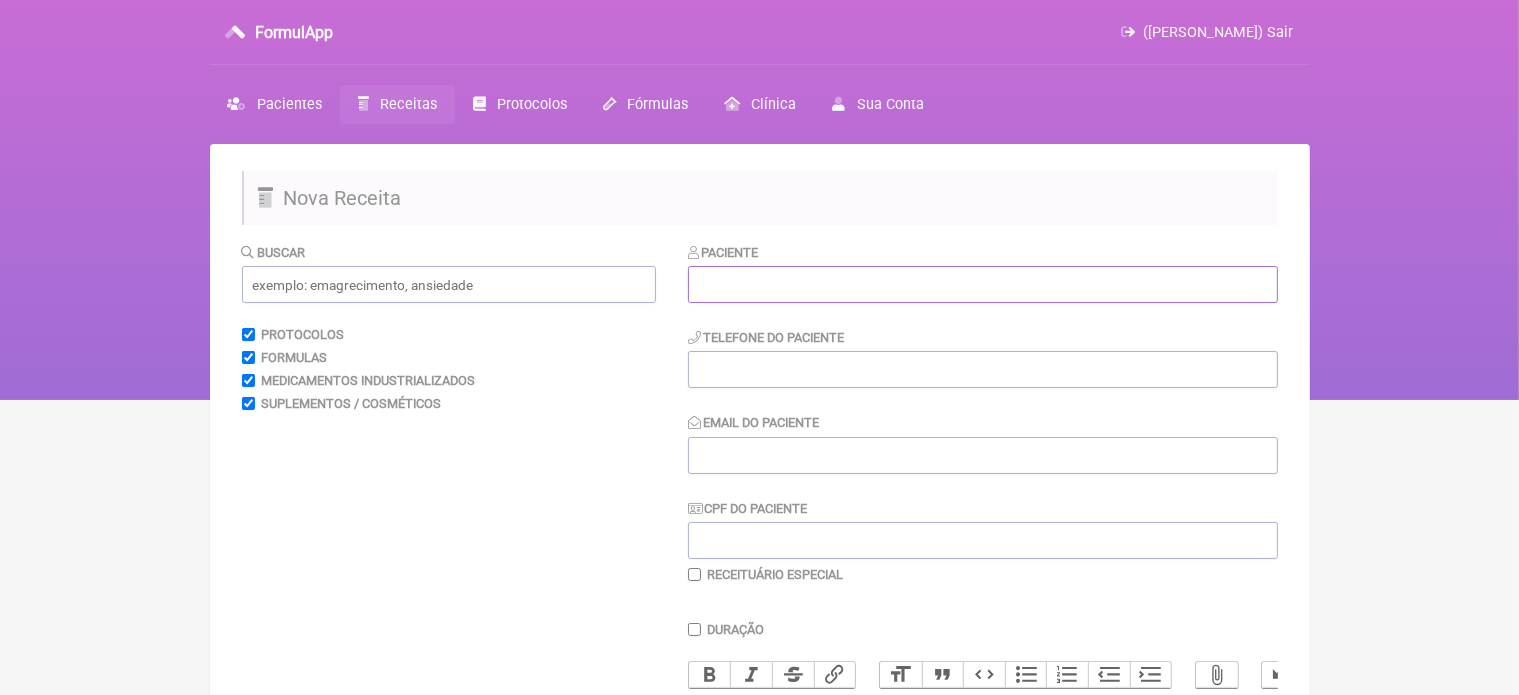 click at bounding box center [983, 284] 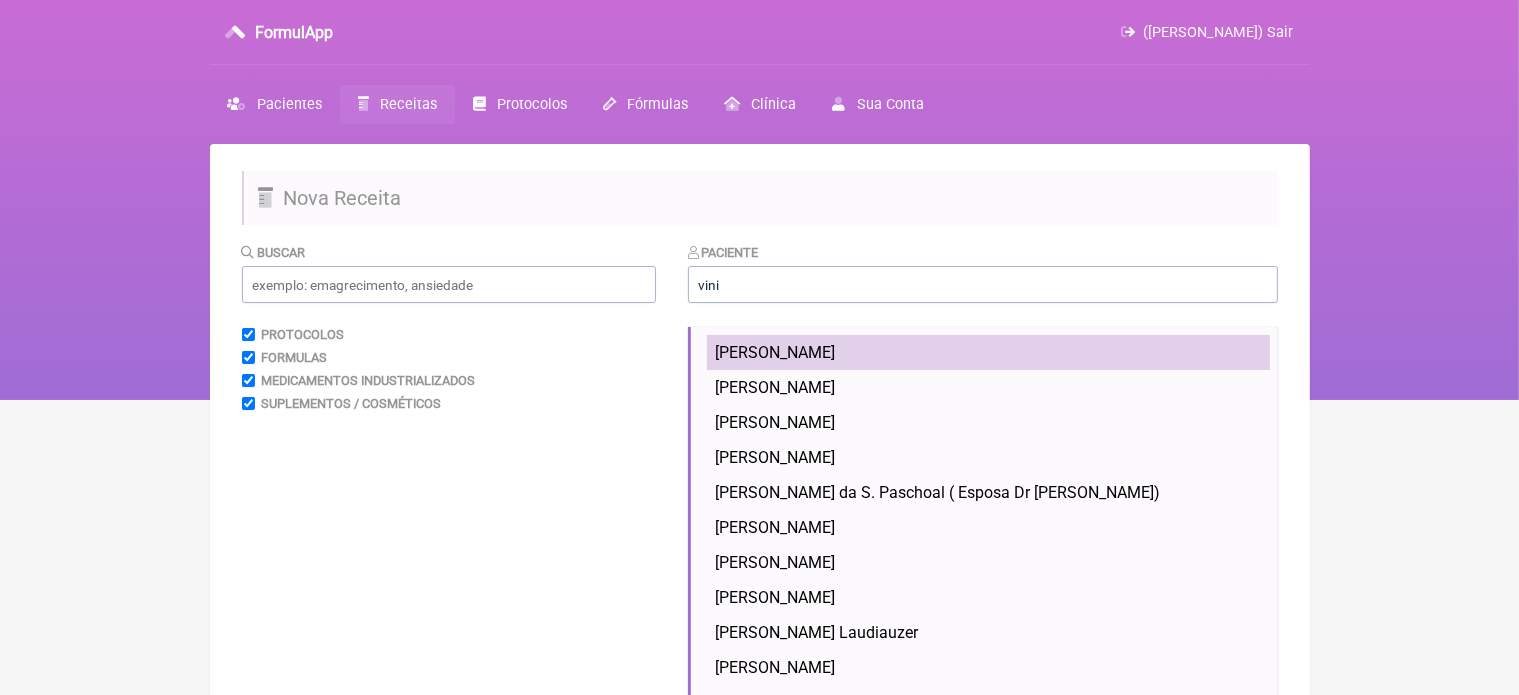 click on "Vinicius Vieira Paschoal" at bounding box center [775, 352] 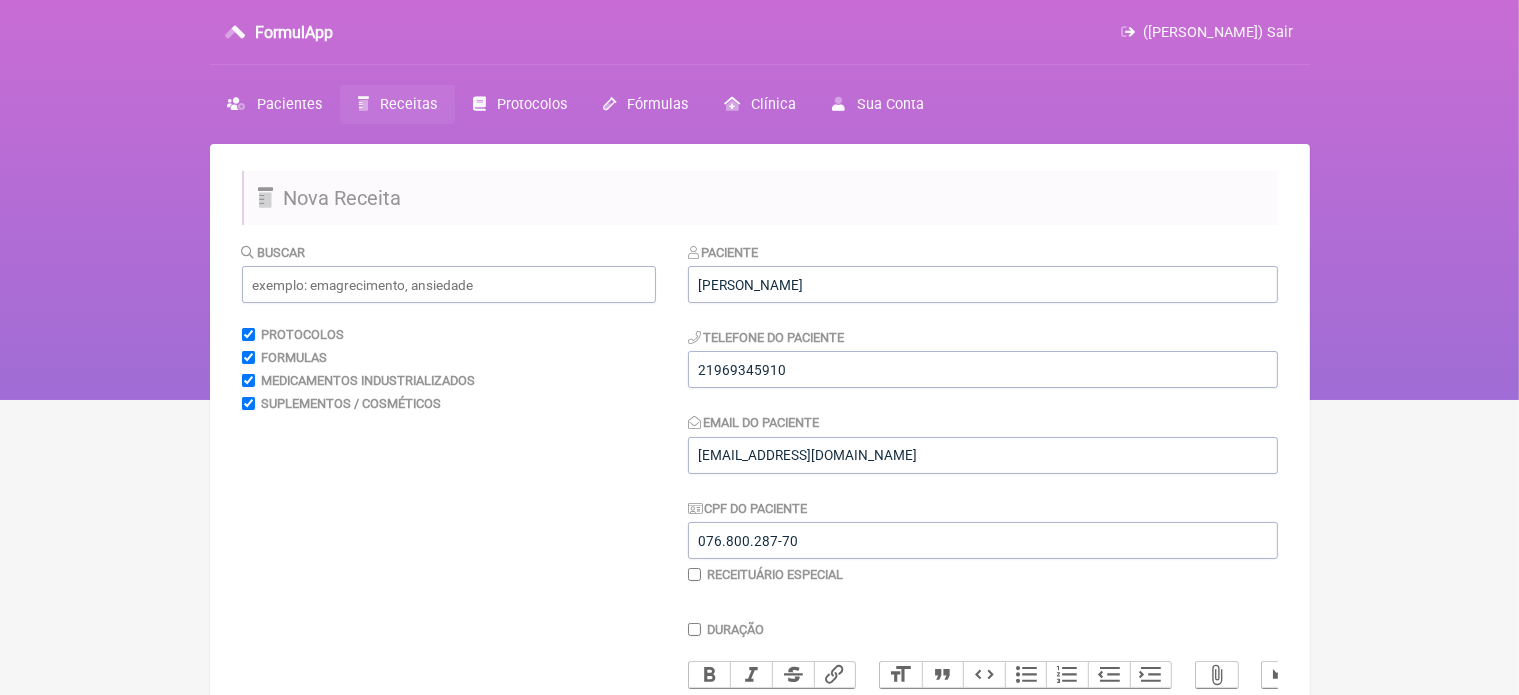 scroll, scrollTop: 400, scrollLeft: 0, axis: vertical 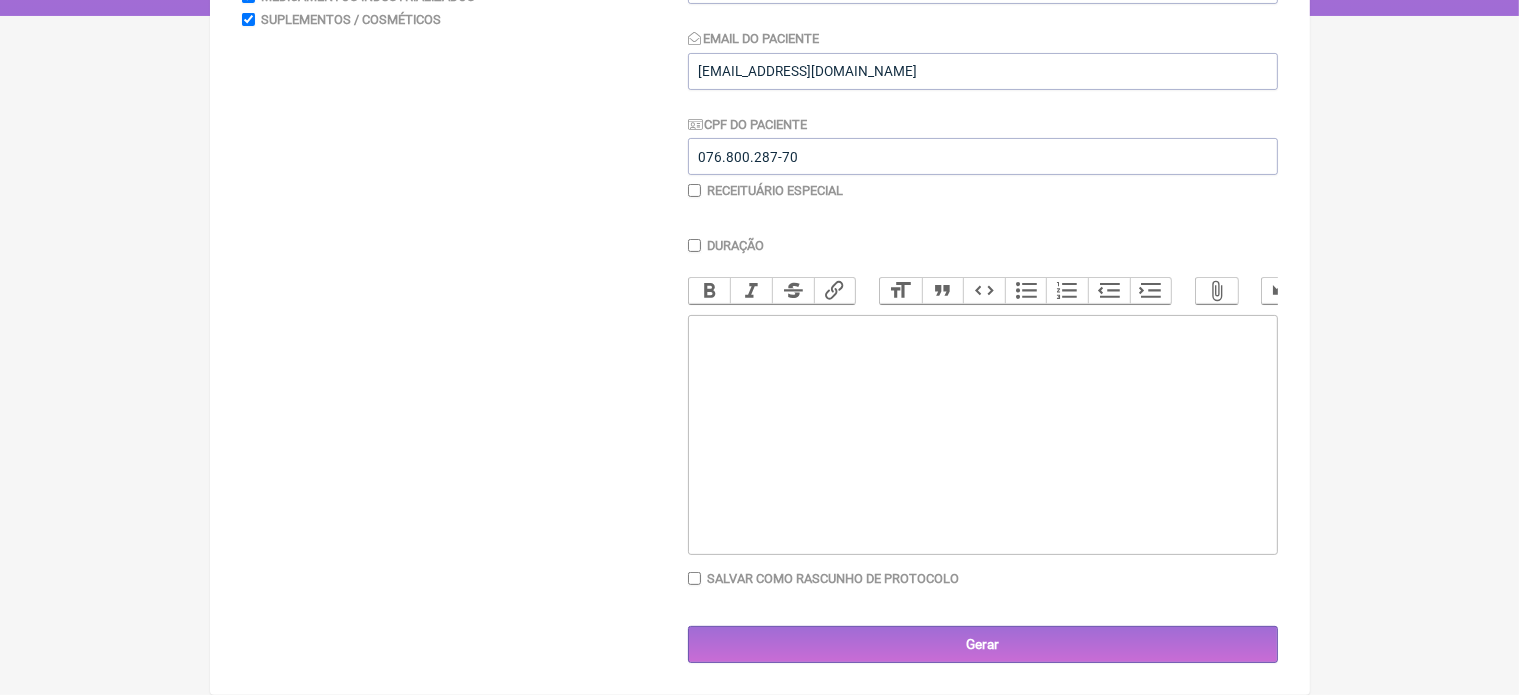 click 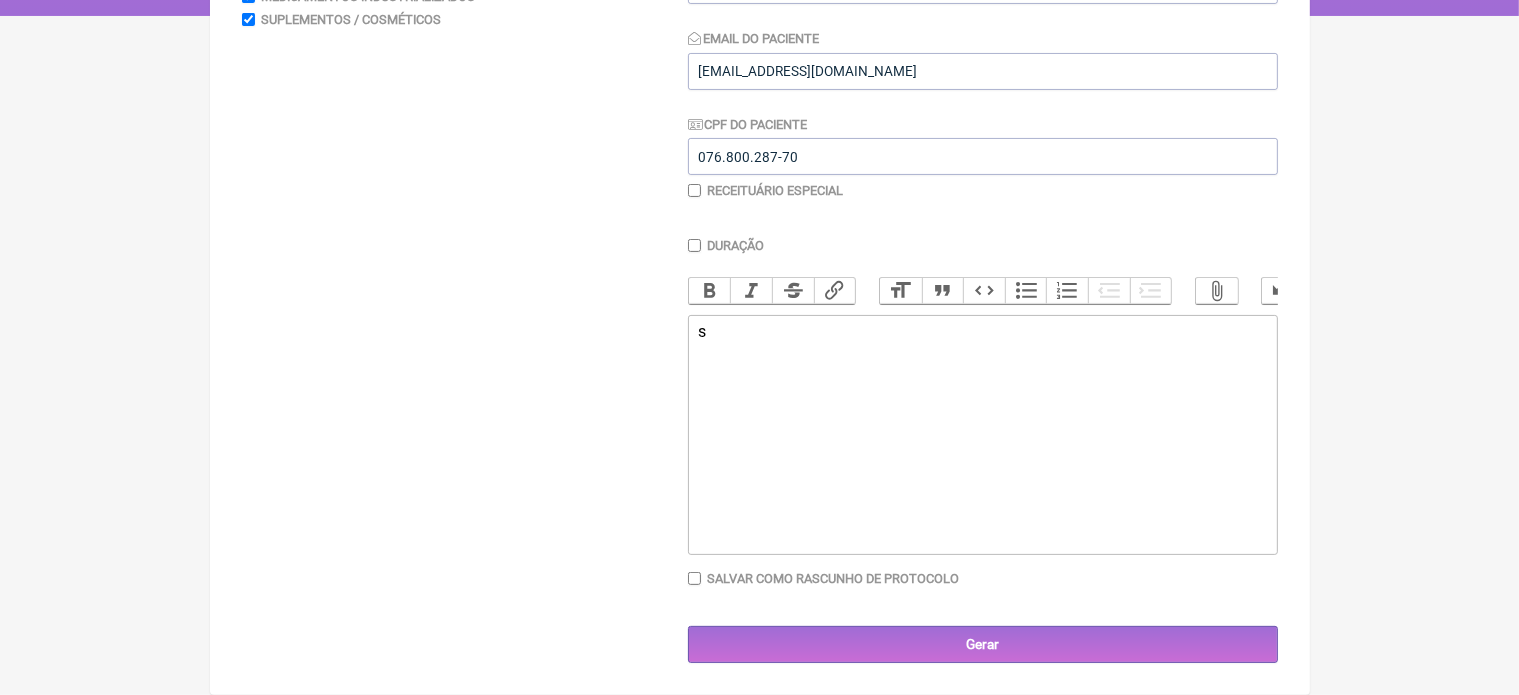 type on "<div>s</div>" 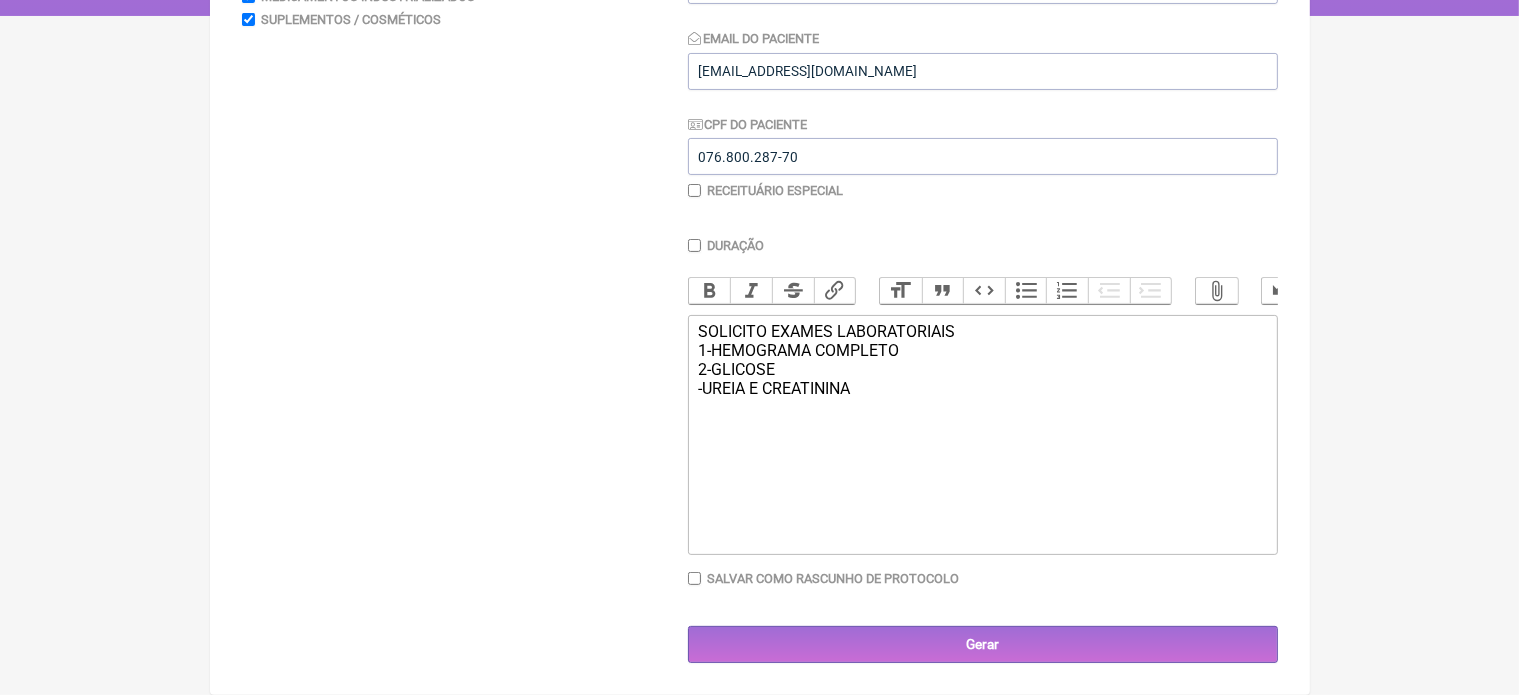 click on "SOLICITO EXAMES LABORATORIAIS  1-HEMOGRAMA COMPLETO  2-GLICOSE  -UREIA E CREATININA" 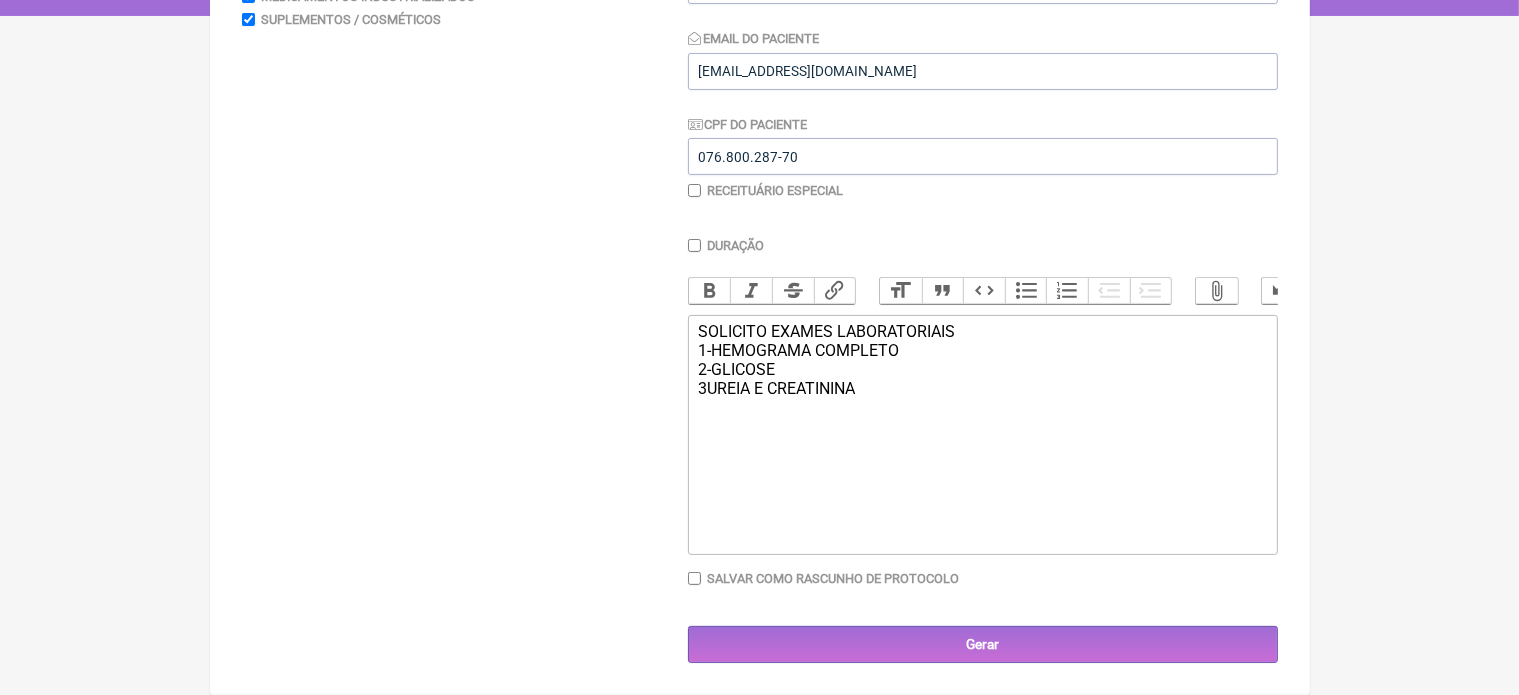 type on "<div>SOLICITO EXAMES LABORATORIAIS&nbsp;<br>1-HEMOGRAMA COMPLETO&nbsp;<br>2-GLICOSE&nbsp;<br>3-UREIA E CREATININA&nbsp;</div>" 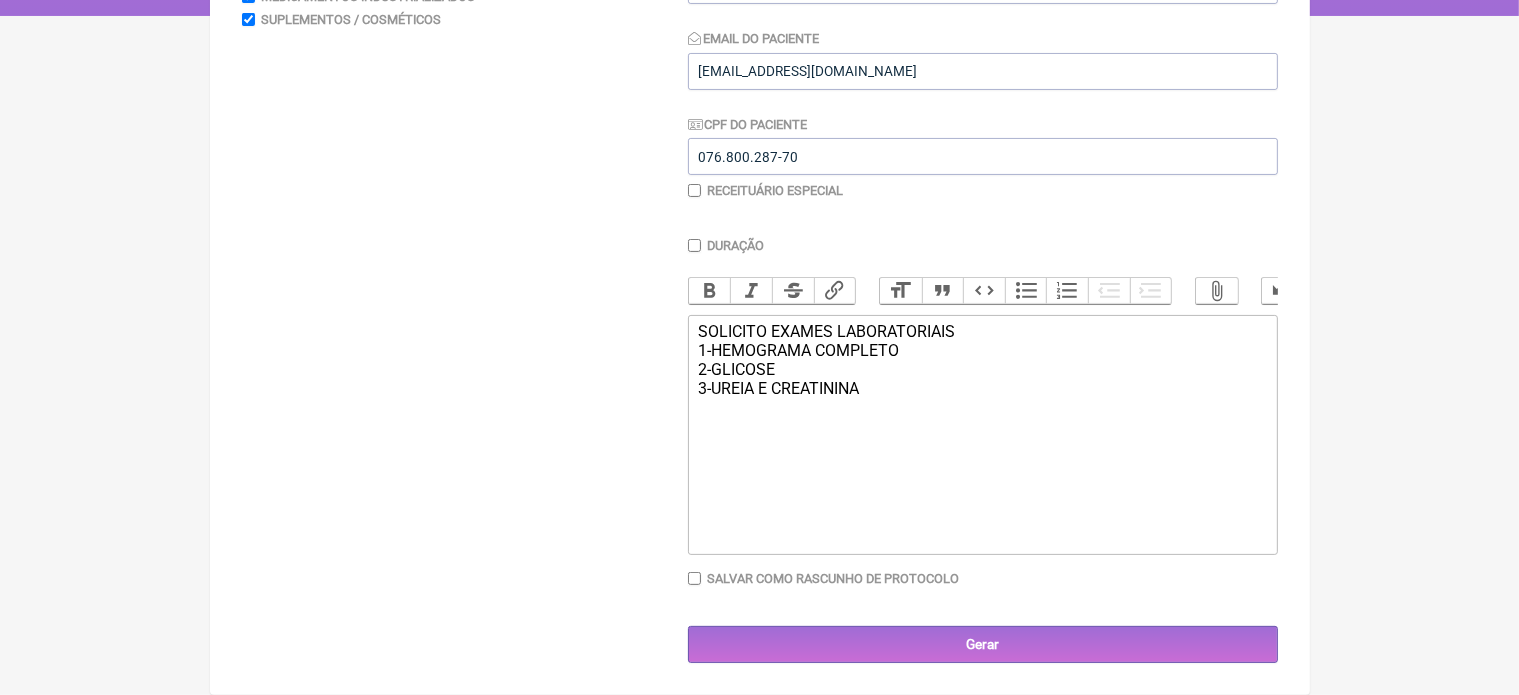 drag, startPoint x: 695, startPoint y: 333, endPoint x: 883, endPoint y: 403, distance: 200.60907 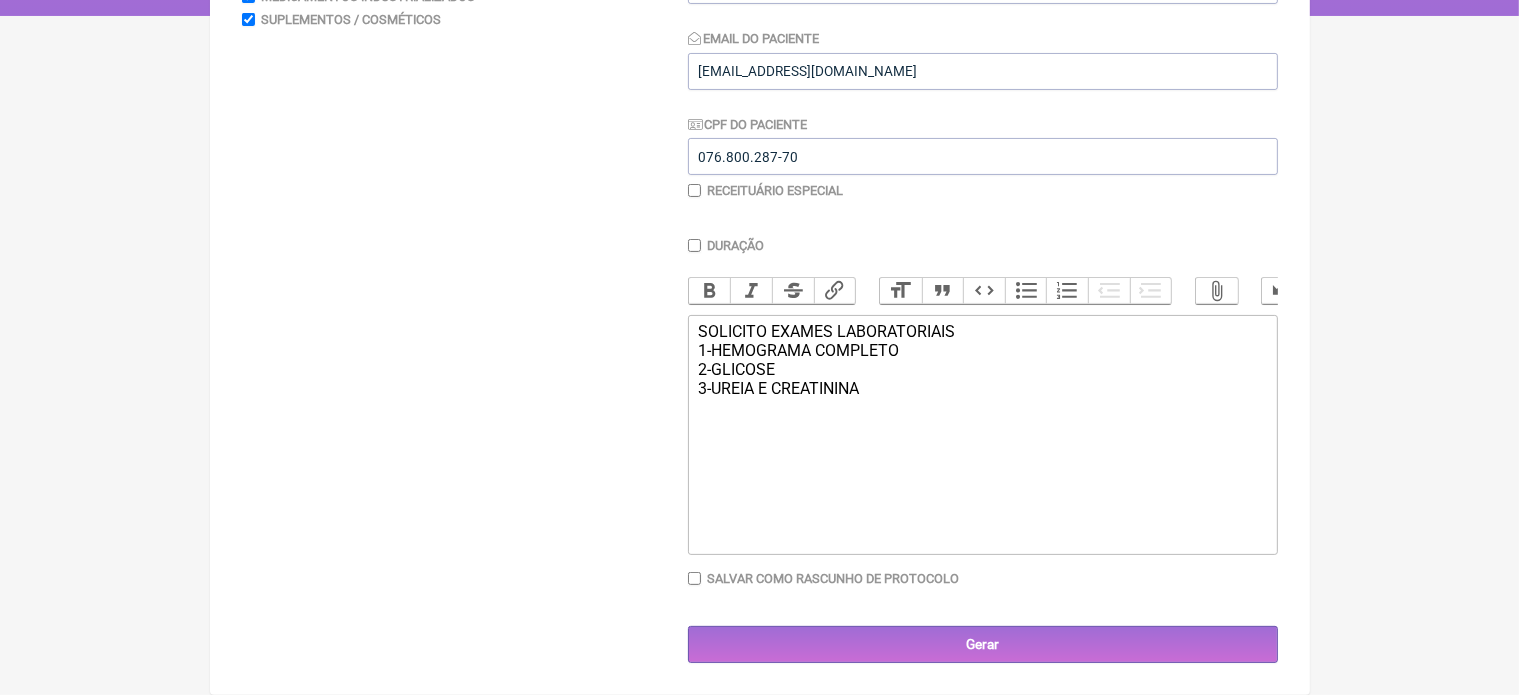 click on "SOLICITO EXAMES LABORATORIAIS  1-HEMOGRAMA COMPLETO  2-GLICOSE  3-UREIA E CREATININA" 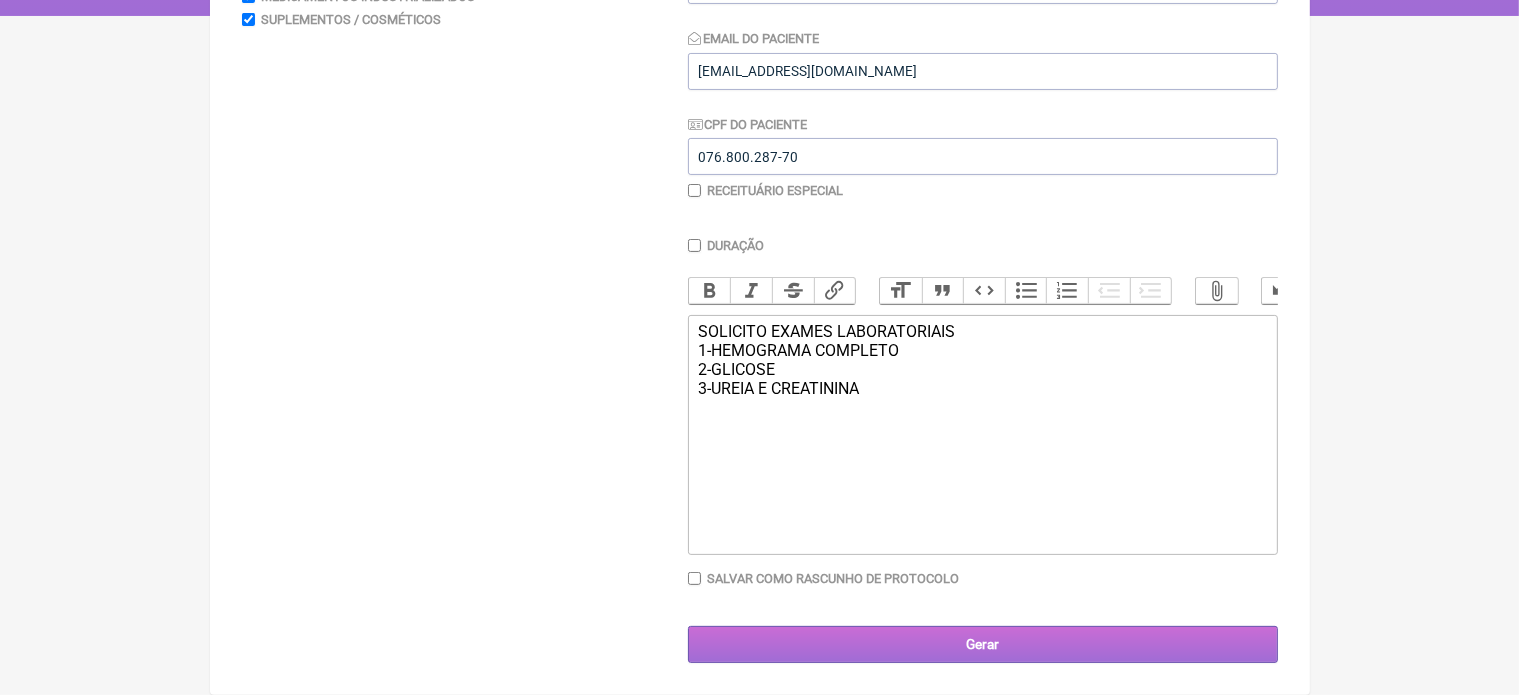 click on "Gerar" at bounding box center (983, 644) 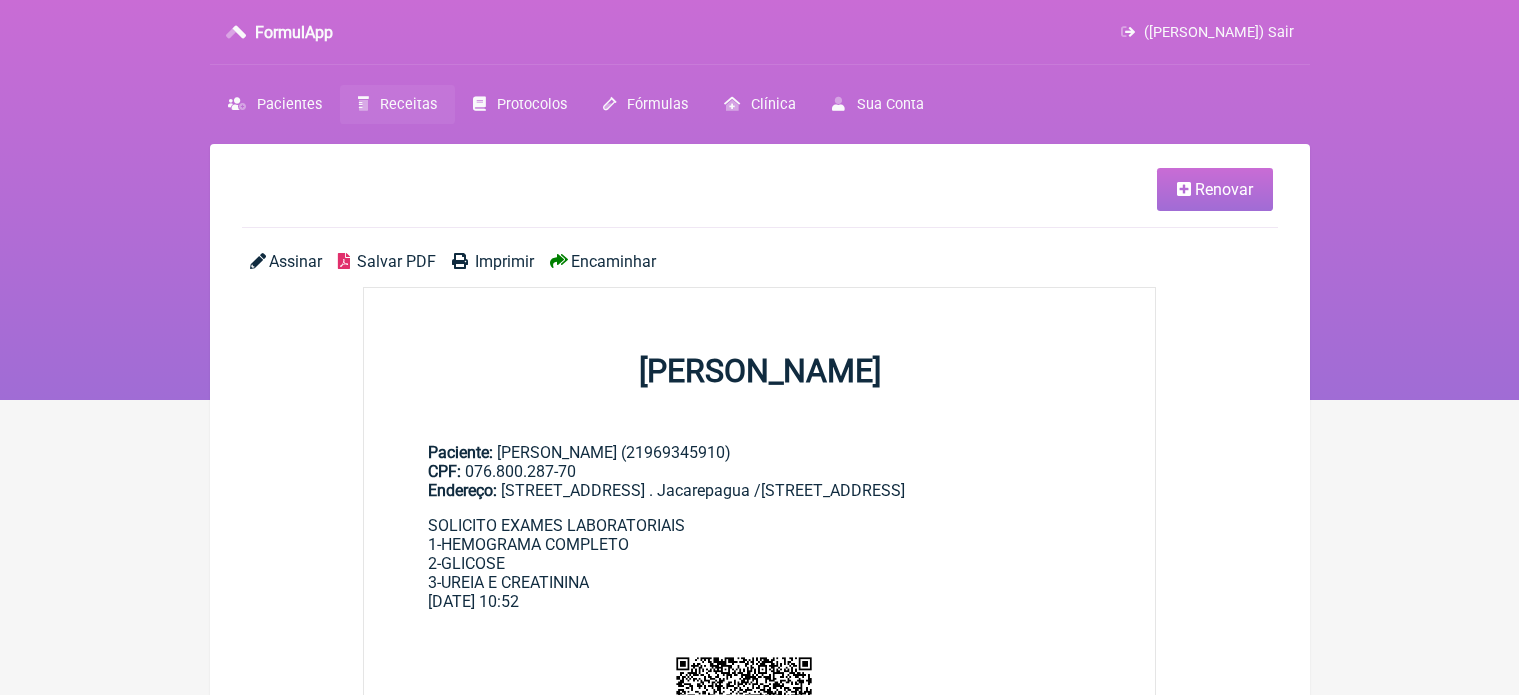 scroll, scrollTop: 0, scrollLeft: 0, axis: both 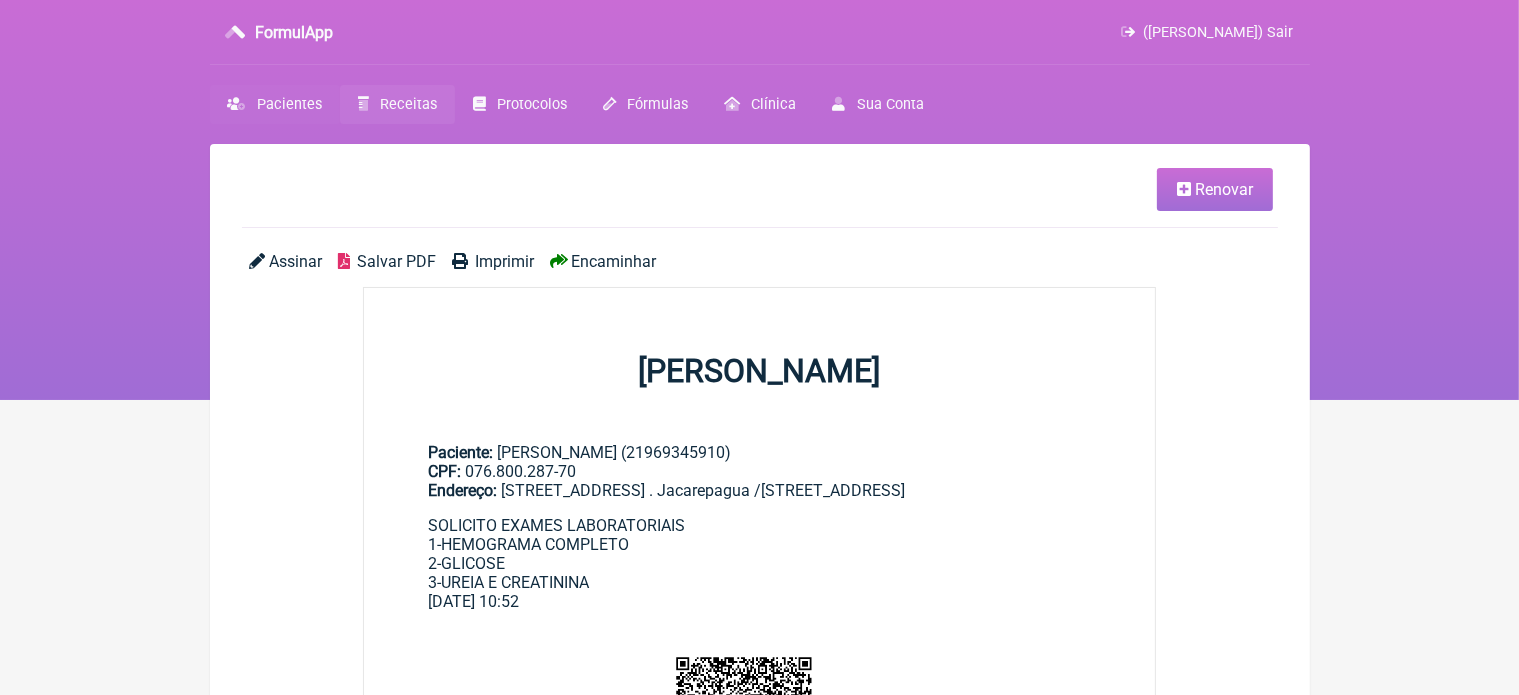 click on "Pacientes" at bounding box center (289, 104) 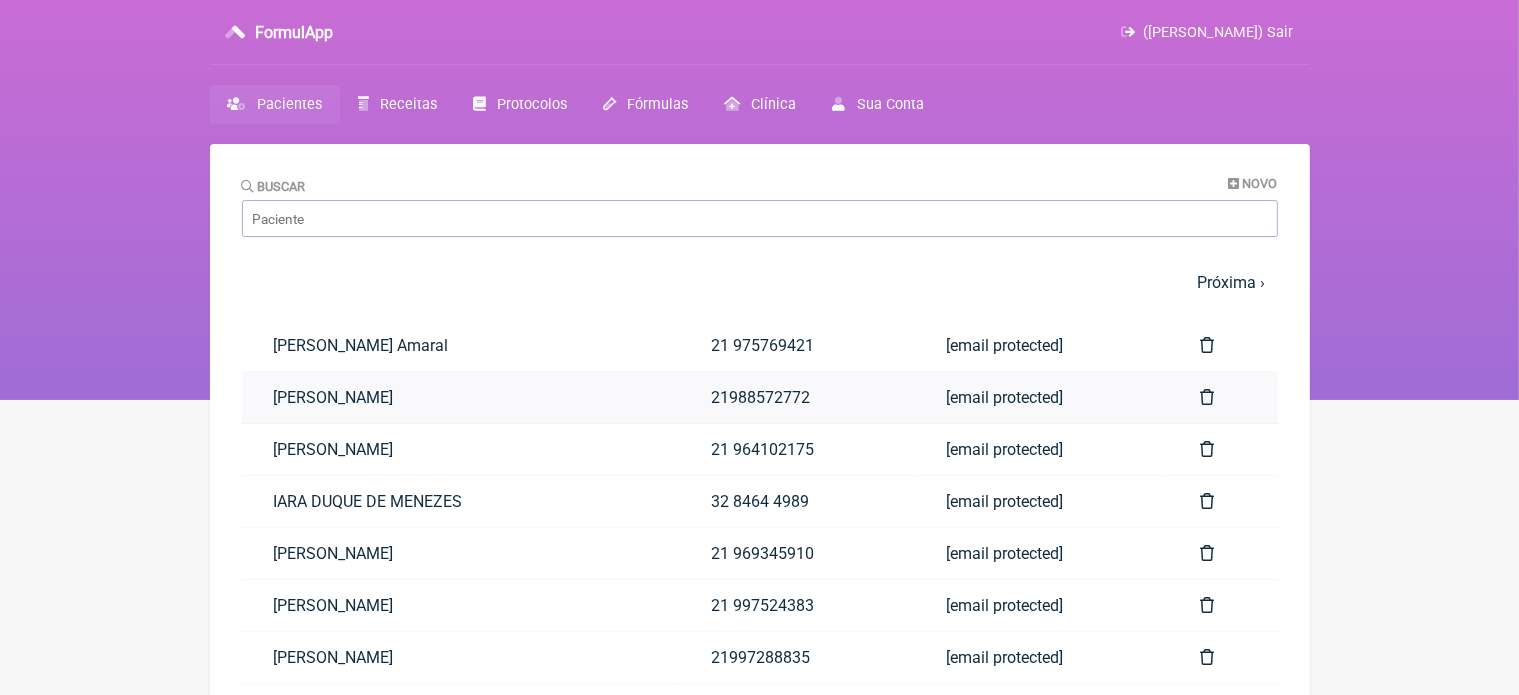 click on "Albertino Peres Barbosa" at bounding box center [461, 397] 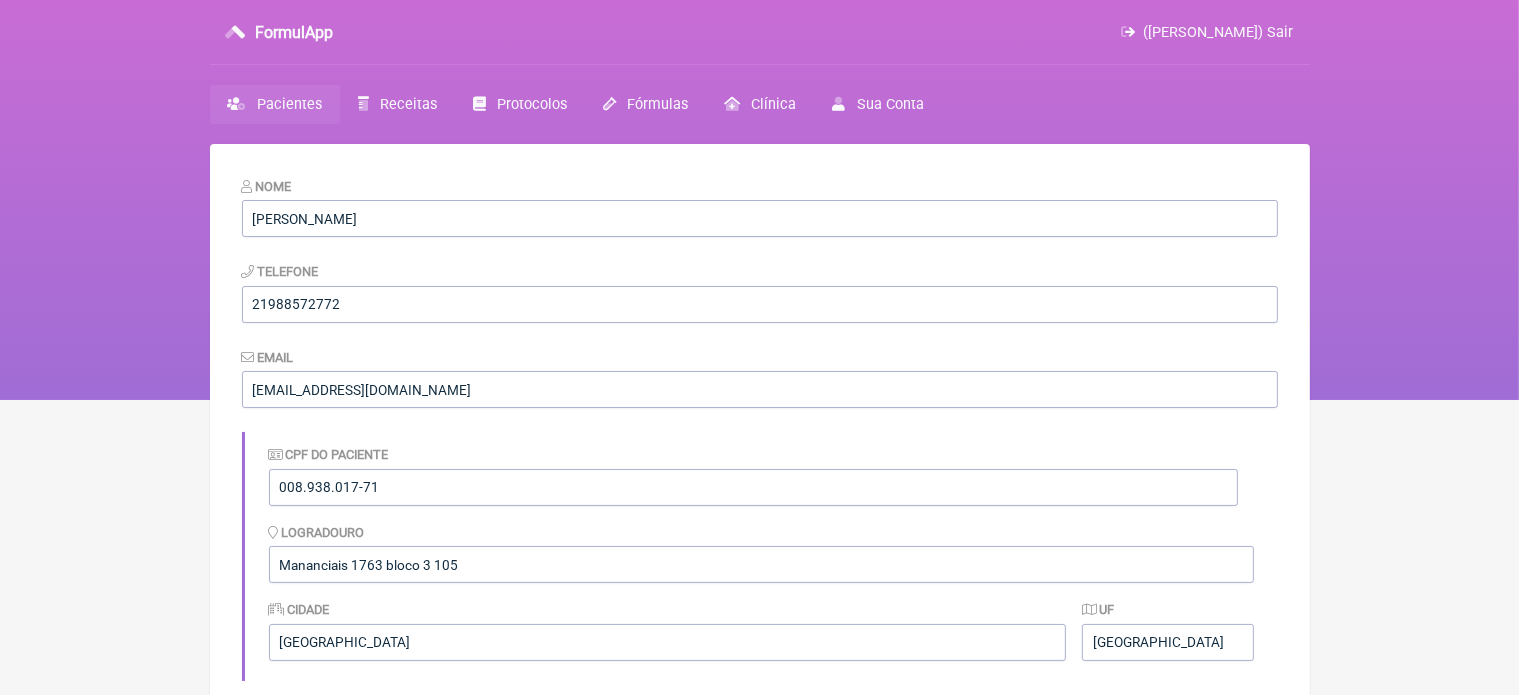 scroll, scrollTop: 608, scrollLeft: 0, axis: vertical 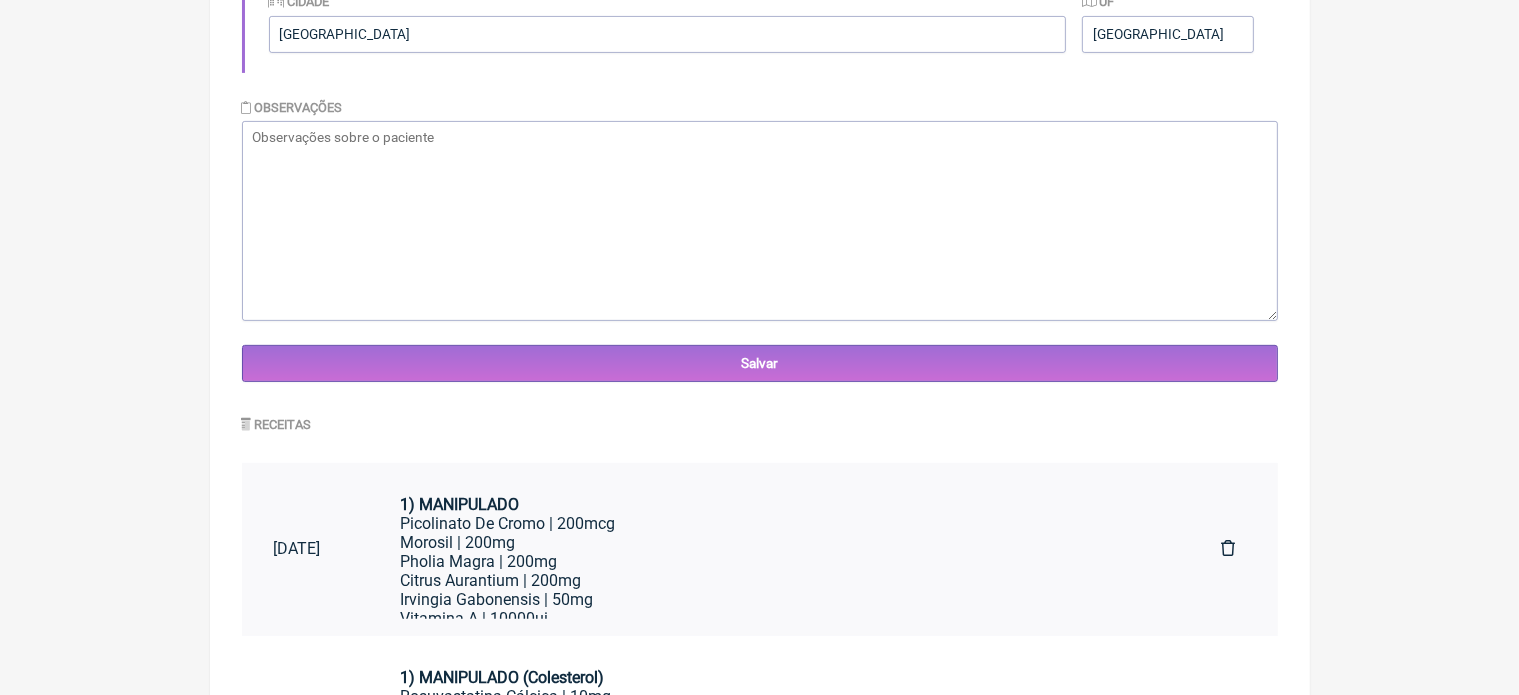 click on "Picolinato De Cromo | 200mcg" at bounding box center [778, 523] 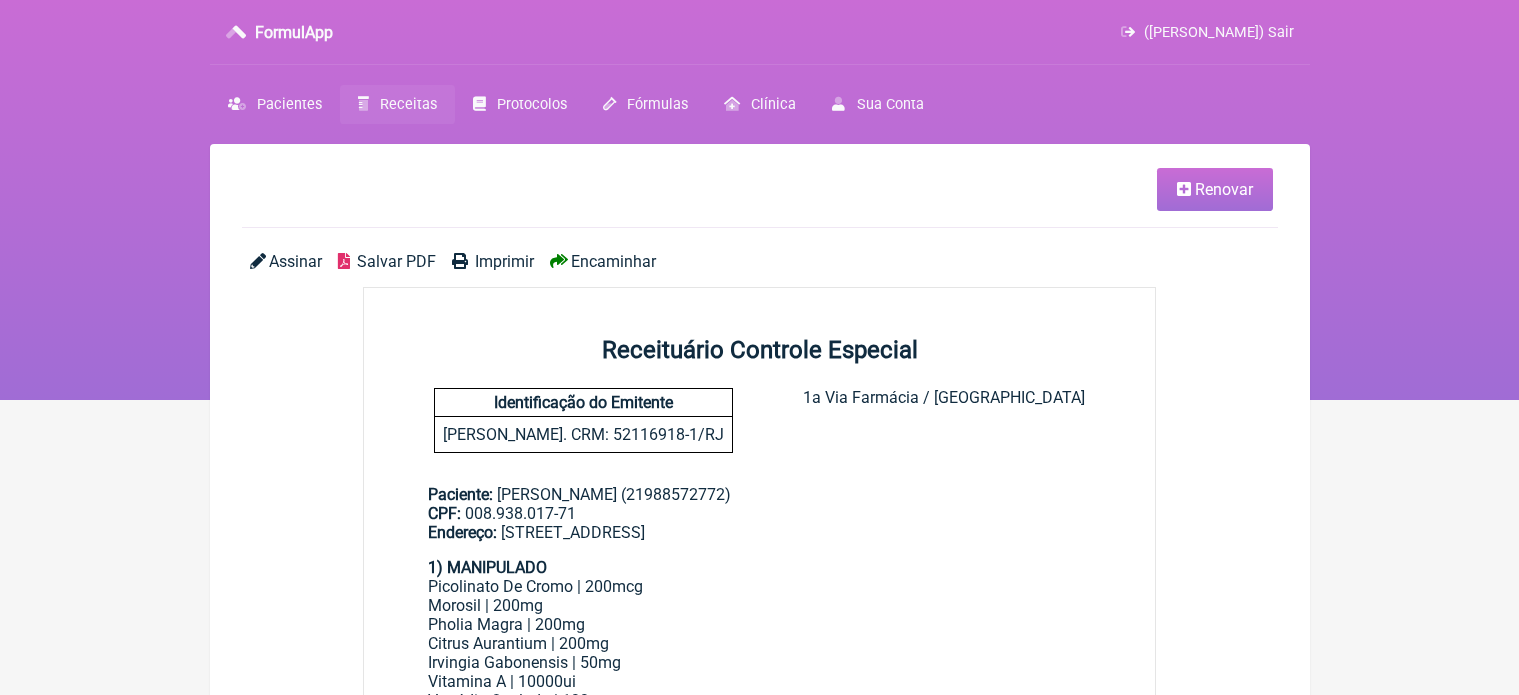 scroll, scrollTop: 0, scrollLeft: 0, axis: both 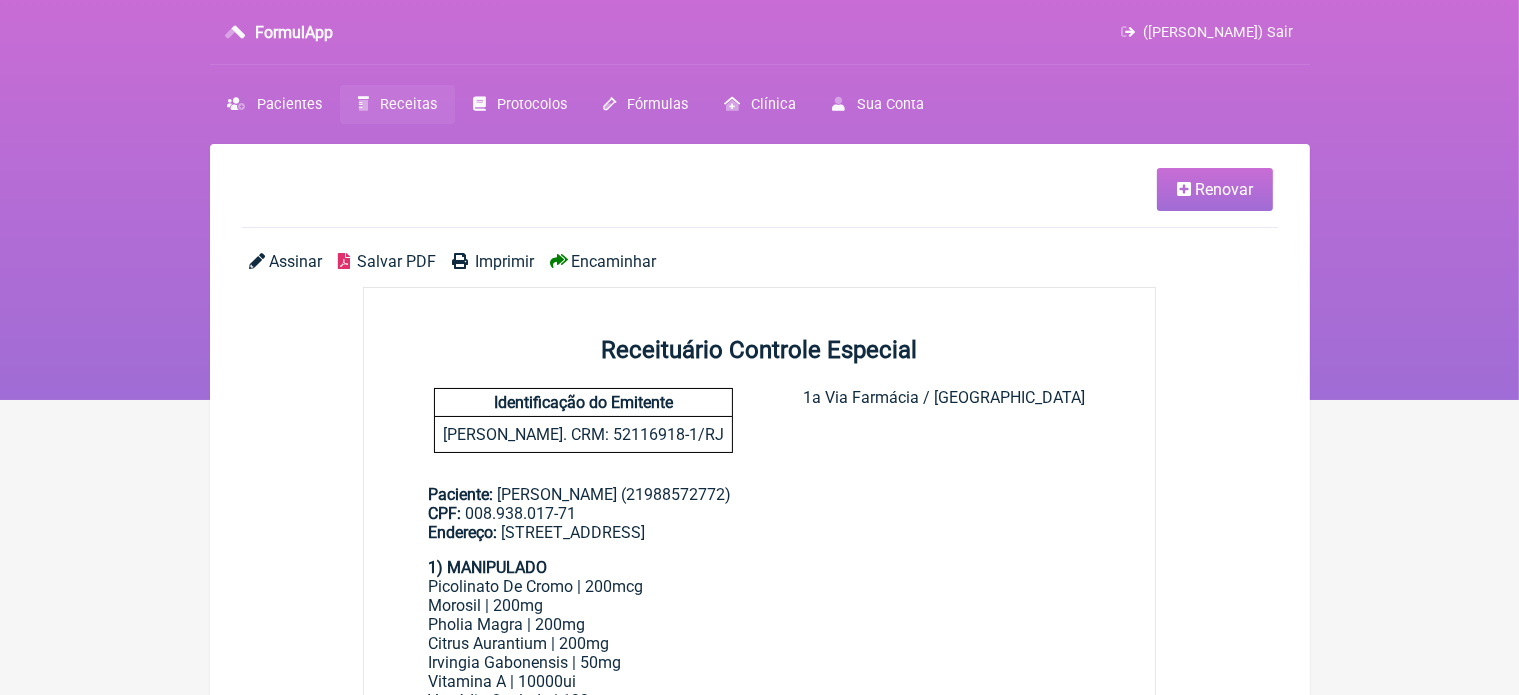 click on "Renovar" at bounding box center [1215, 189] 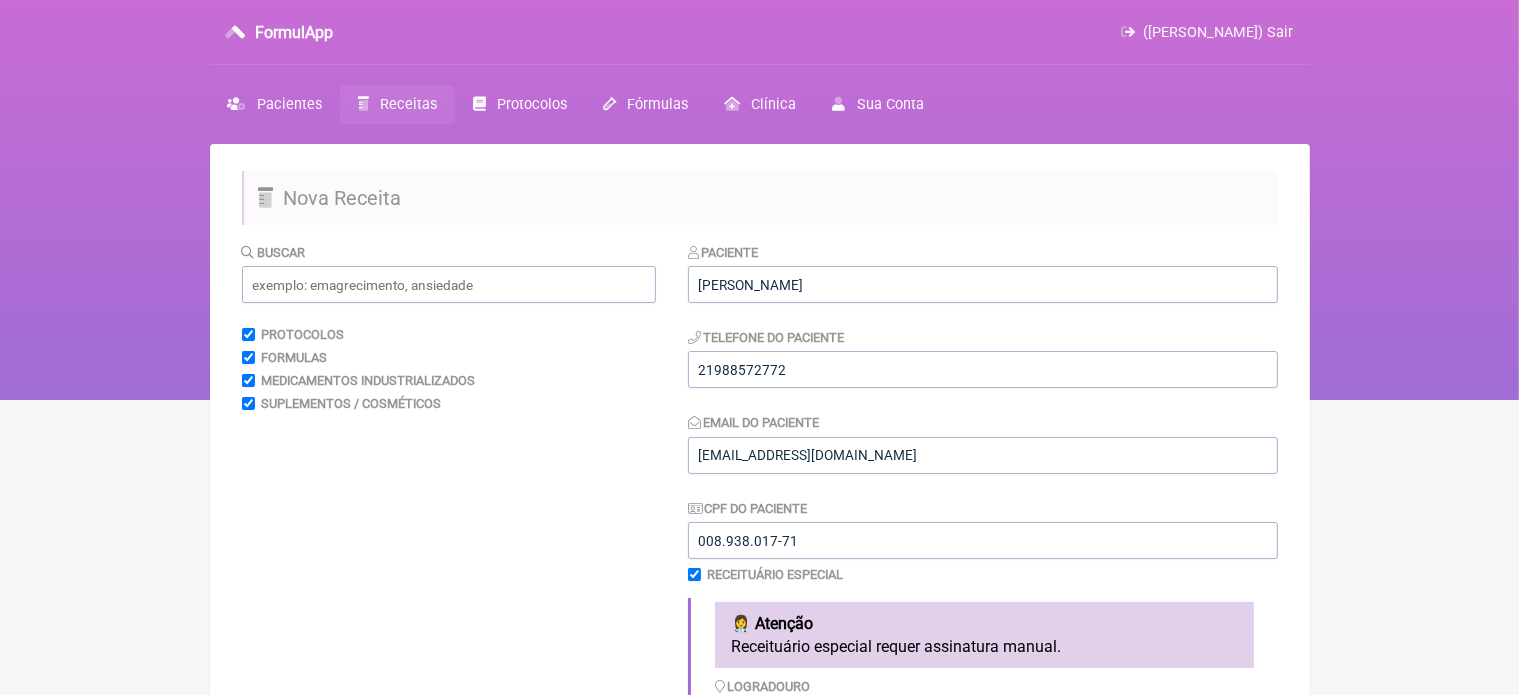 scroll, scrollTop: 608, scrollLeft: 0, axis: vertical 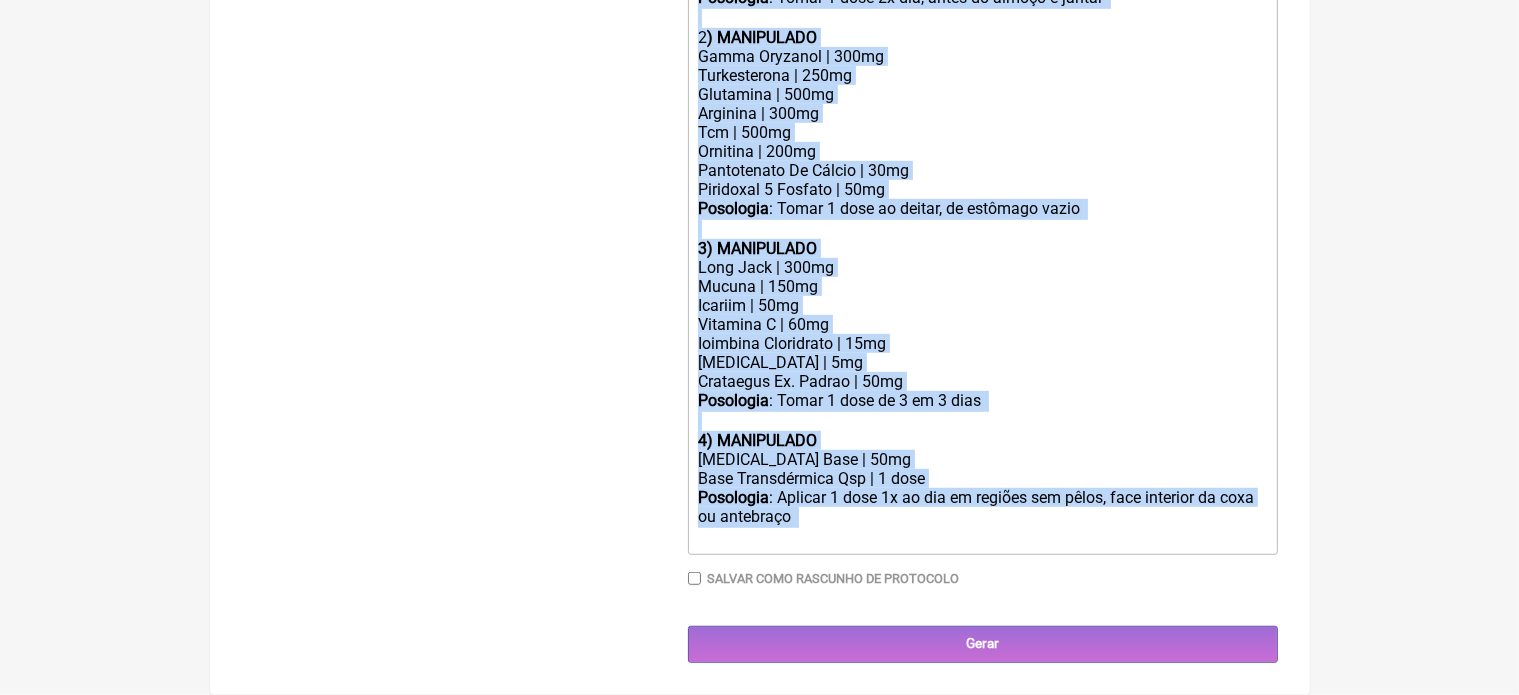 drag, startPoint x: 691, startPoint y: 375, endPoint x: 840, endPoint y: 722, distance: 377.6374 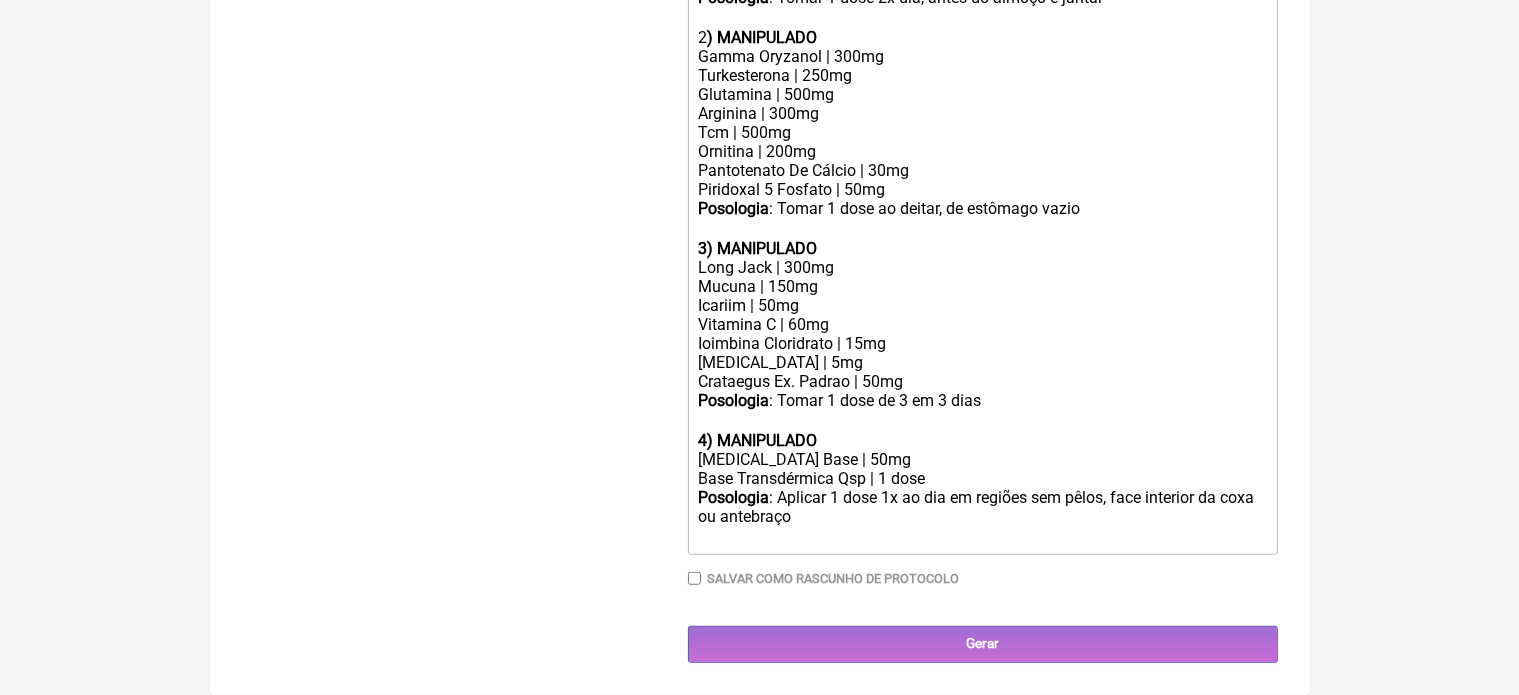 scroll, scrollTop: 656, scrollLeft: 0, axis: vertical 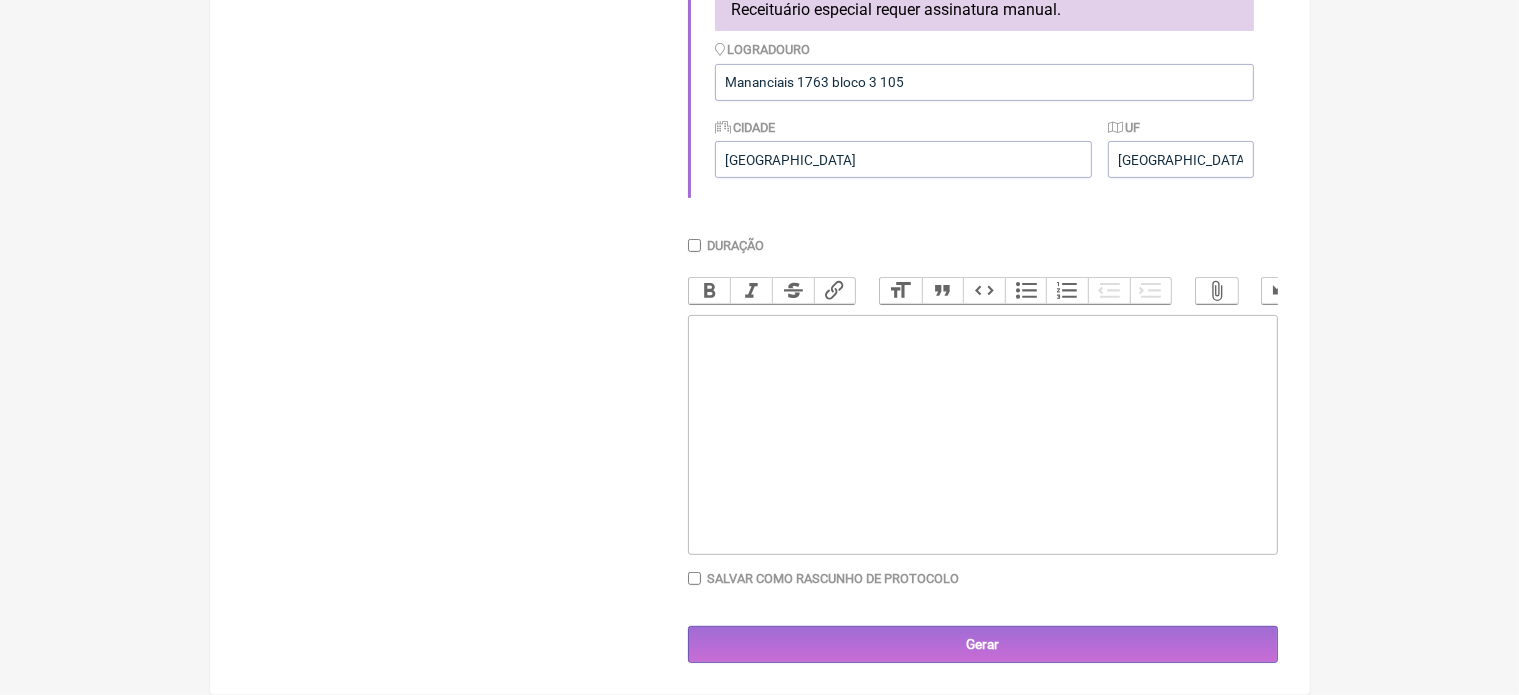 paste on "<div>SOLICITO EXAMES LABORATORIAIS&nbsp;<br>1-HEMOGRAMA COMPLETO&nbsp;<br>2-GLICOSE&nbsp;<br>3-UREIA E CREATININA&nbsp;</div>" 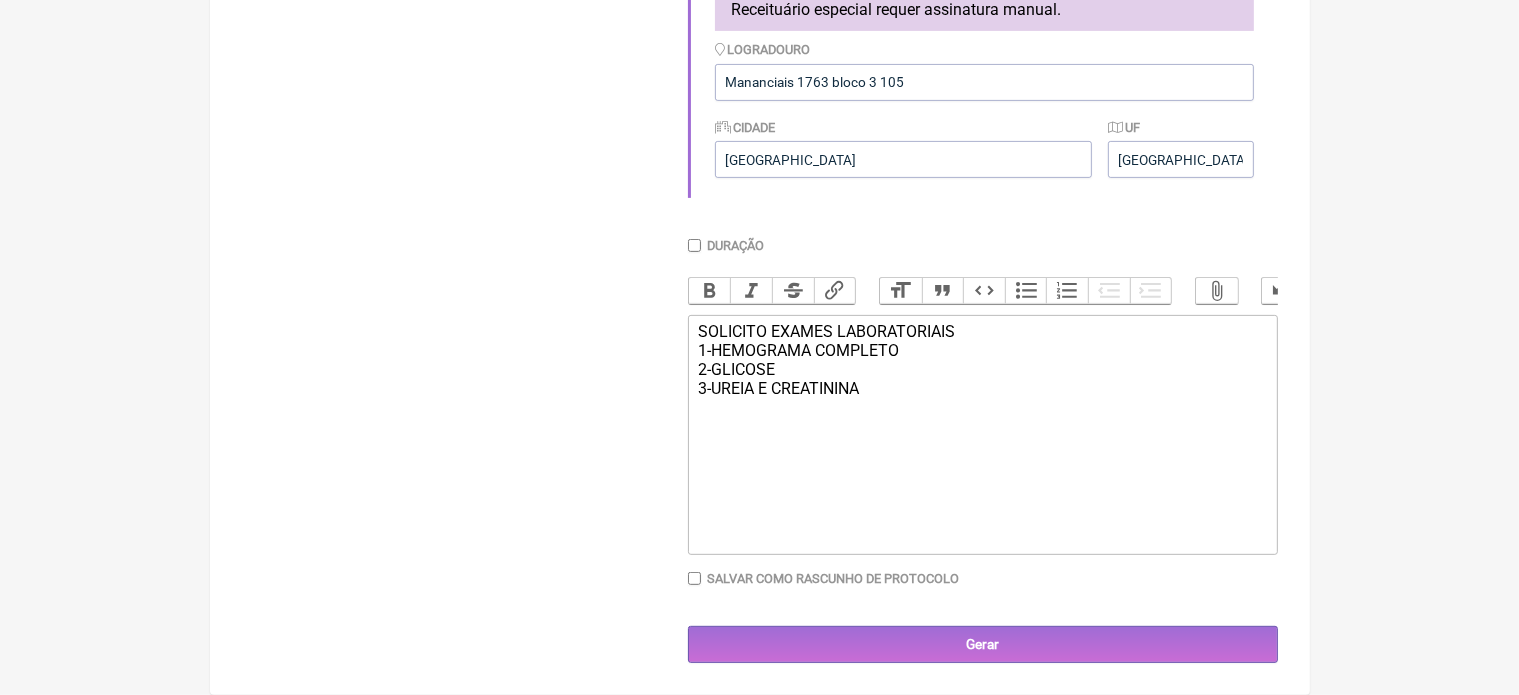 scroll, scrollTop: 48, scrollLeft: 0, axis: vertical 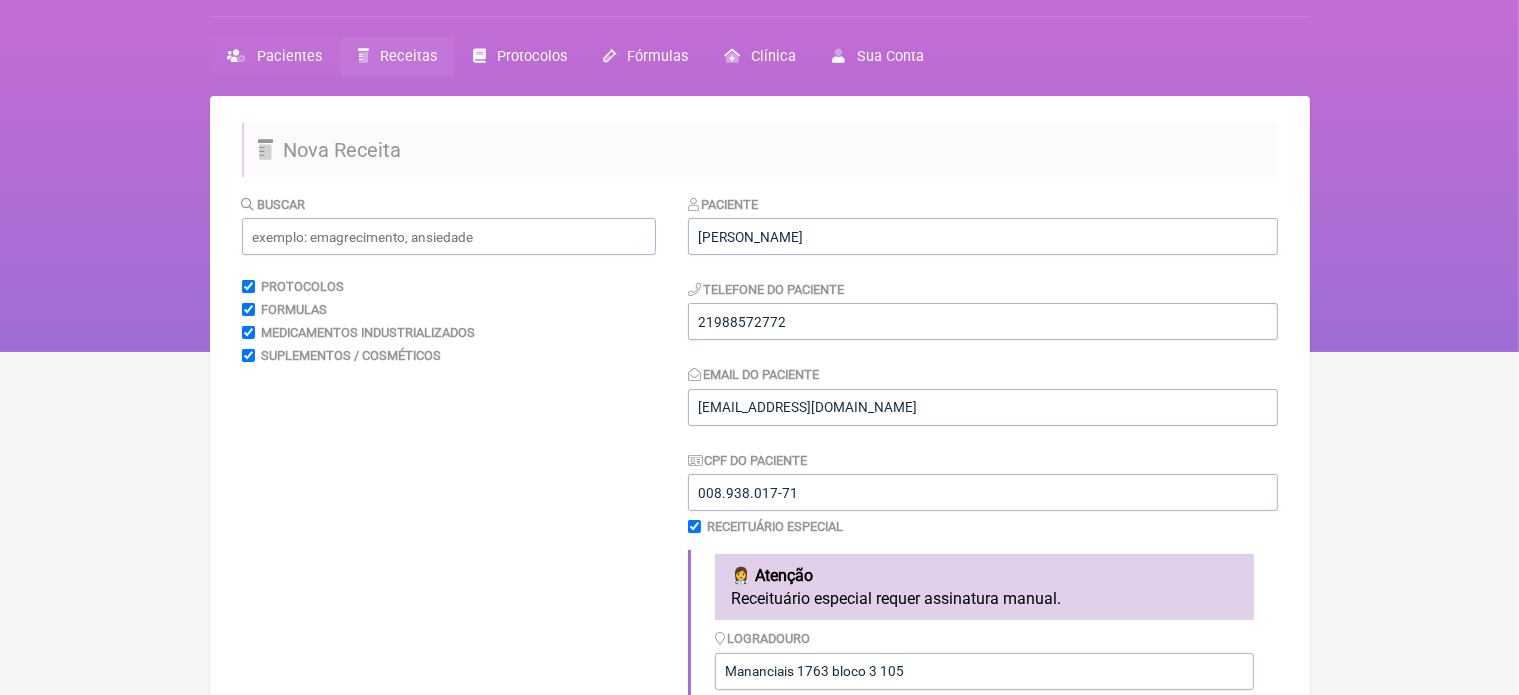click on "Pacientes" at bounding box center (275, 56) 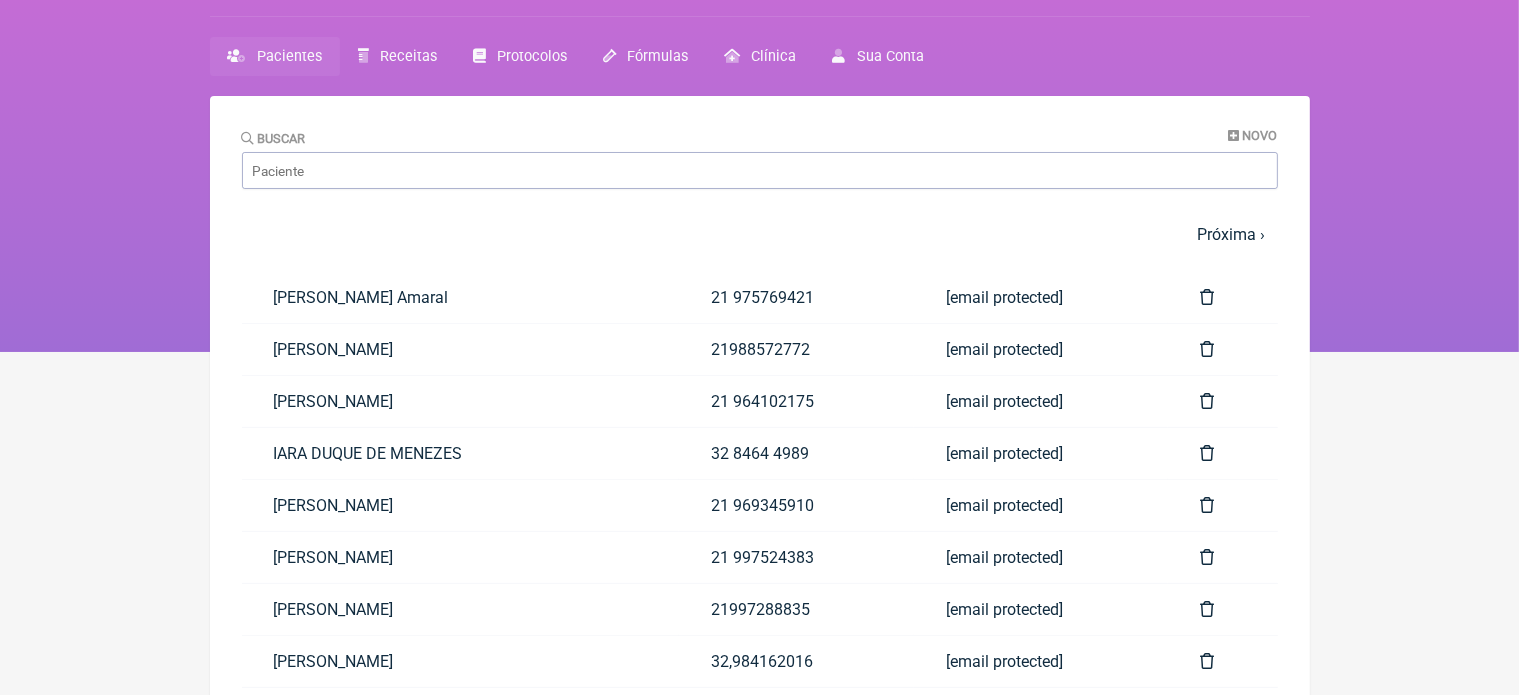 scroll, scrollTop: 0, scrollLeft: 0, axis: both 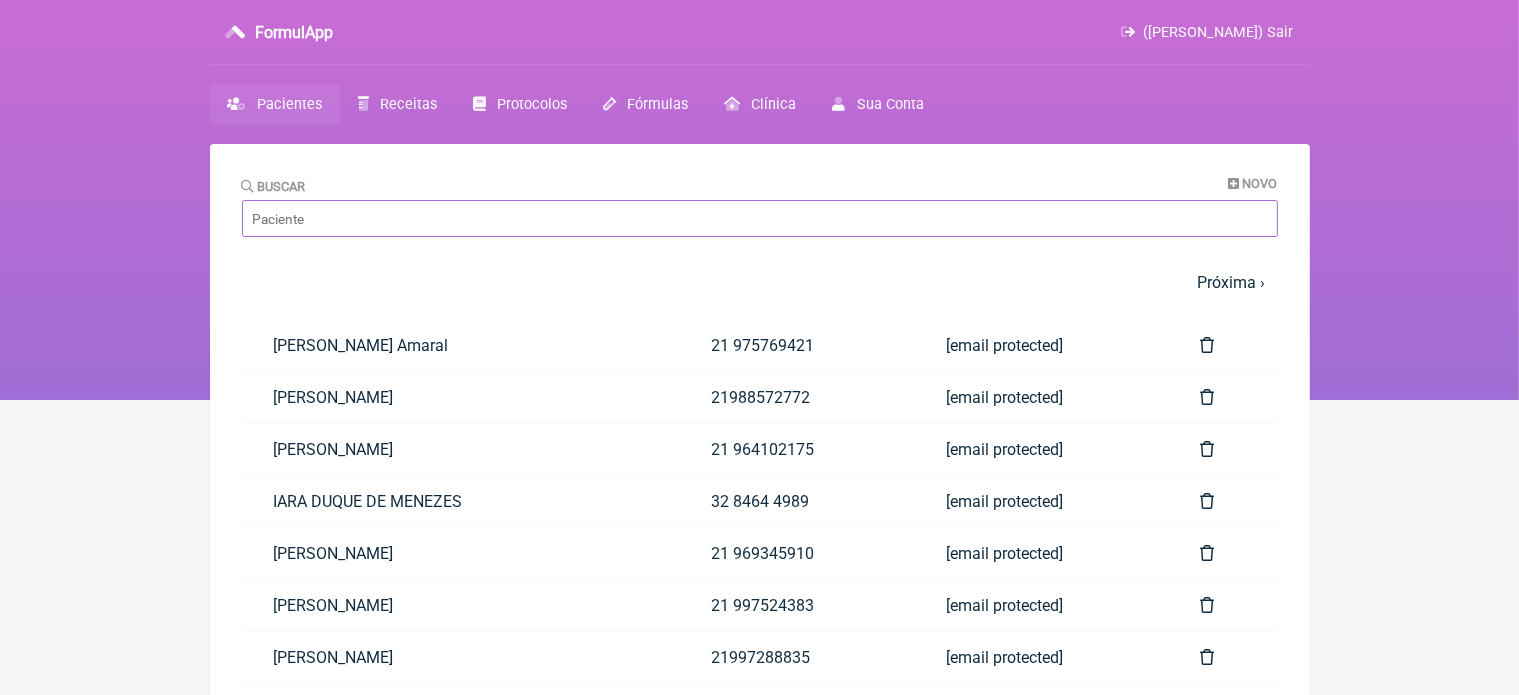 click on "Buscar" at bounding box center [760, 218] 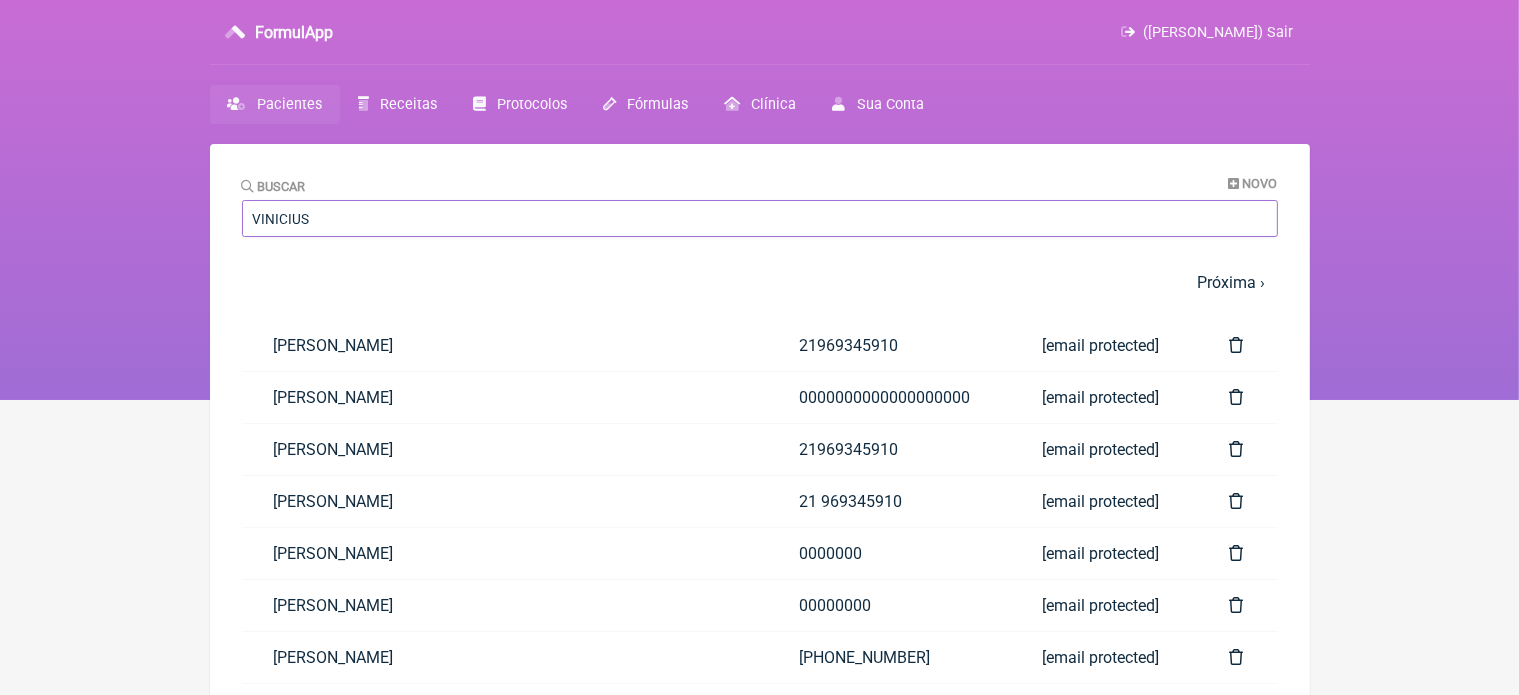 type on "VINICIUS VIEIRA" 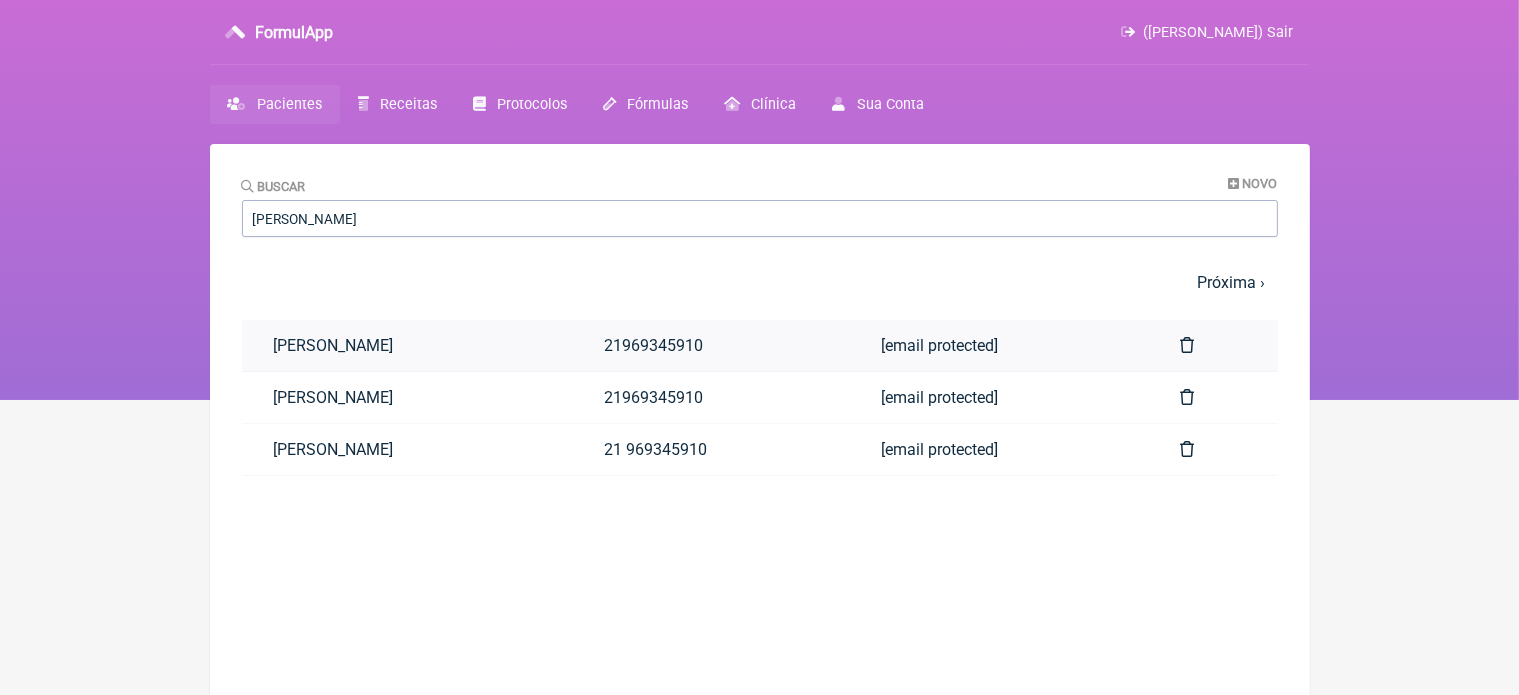 click on "[PERSON_NAME]" at bounding box center (407, 345) 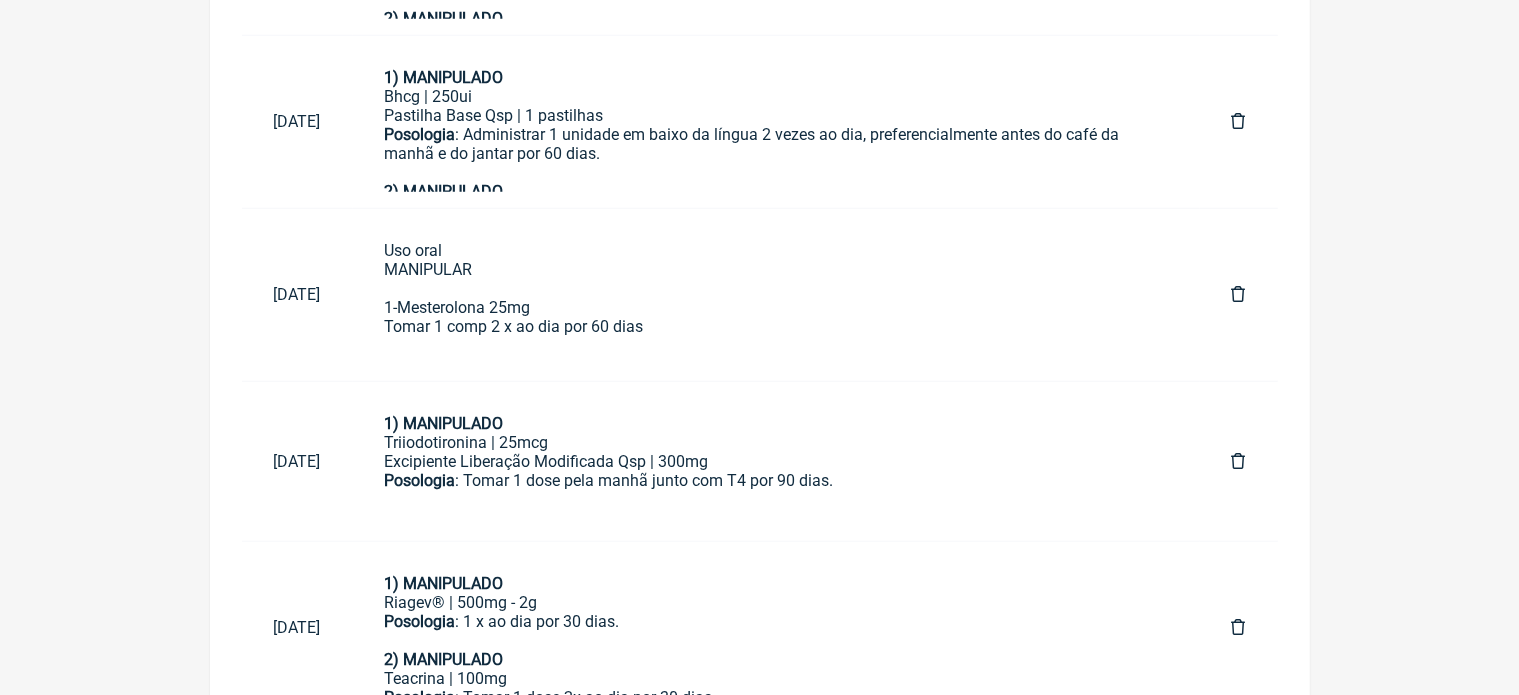 scroll, scrollTop: 1493, scrollLeft: 0, axis: vertical 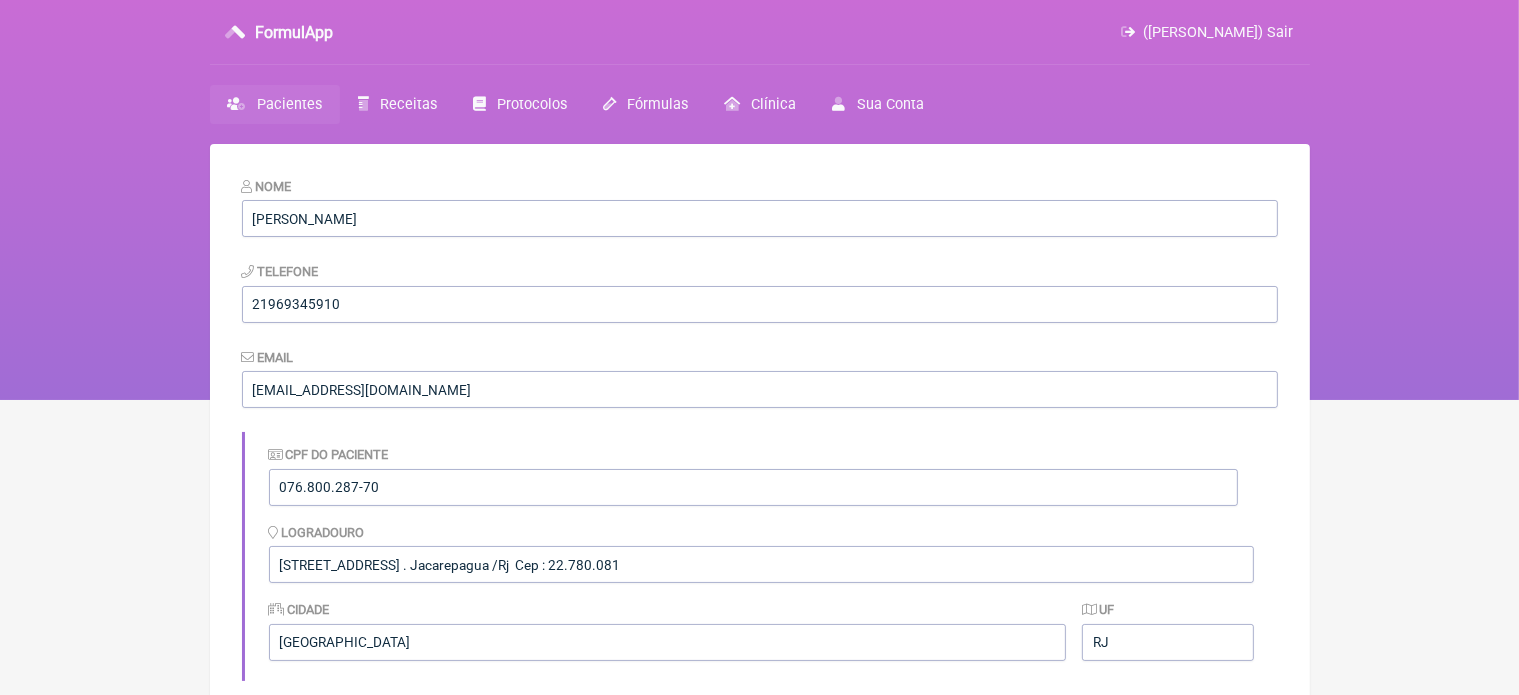 click on "Pacientes" at bounding box center [289, 104] 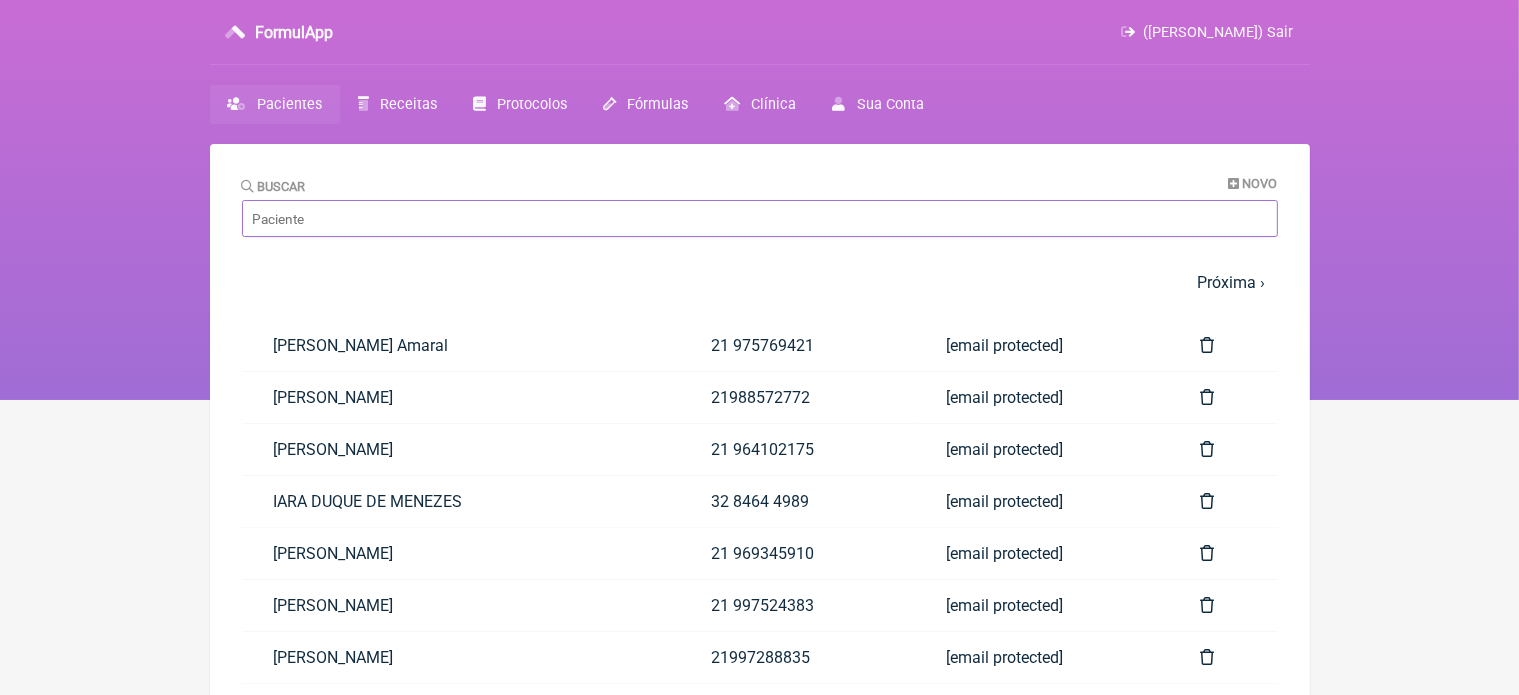 click on "Buscar" at bounding box center [760, 218] 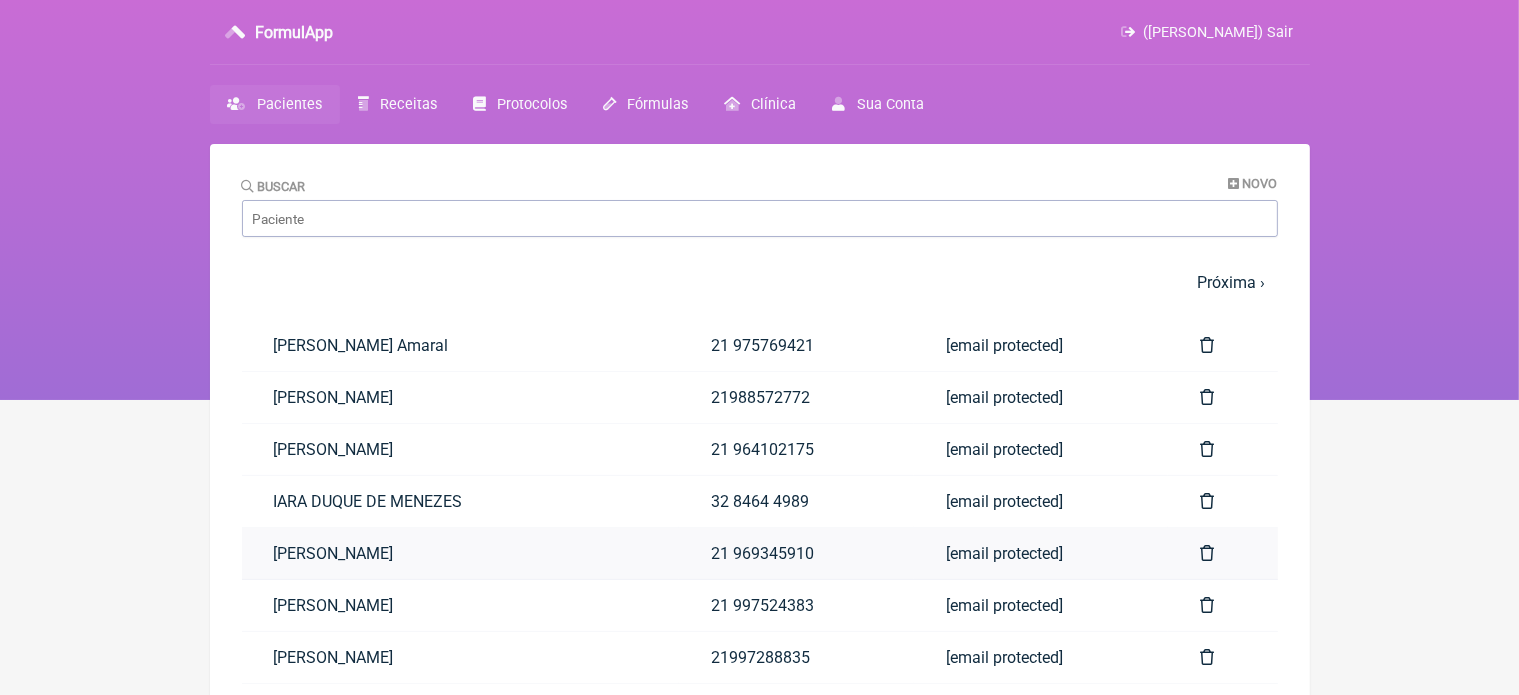 click on "vinicius  vieira paschoal" at bounding box center [461, 553] 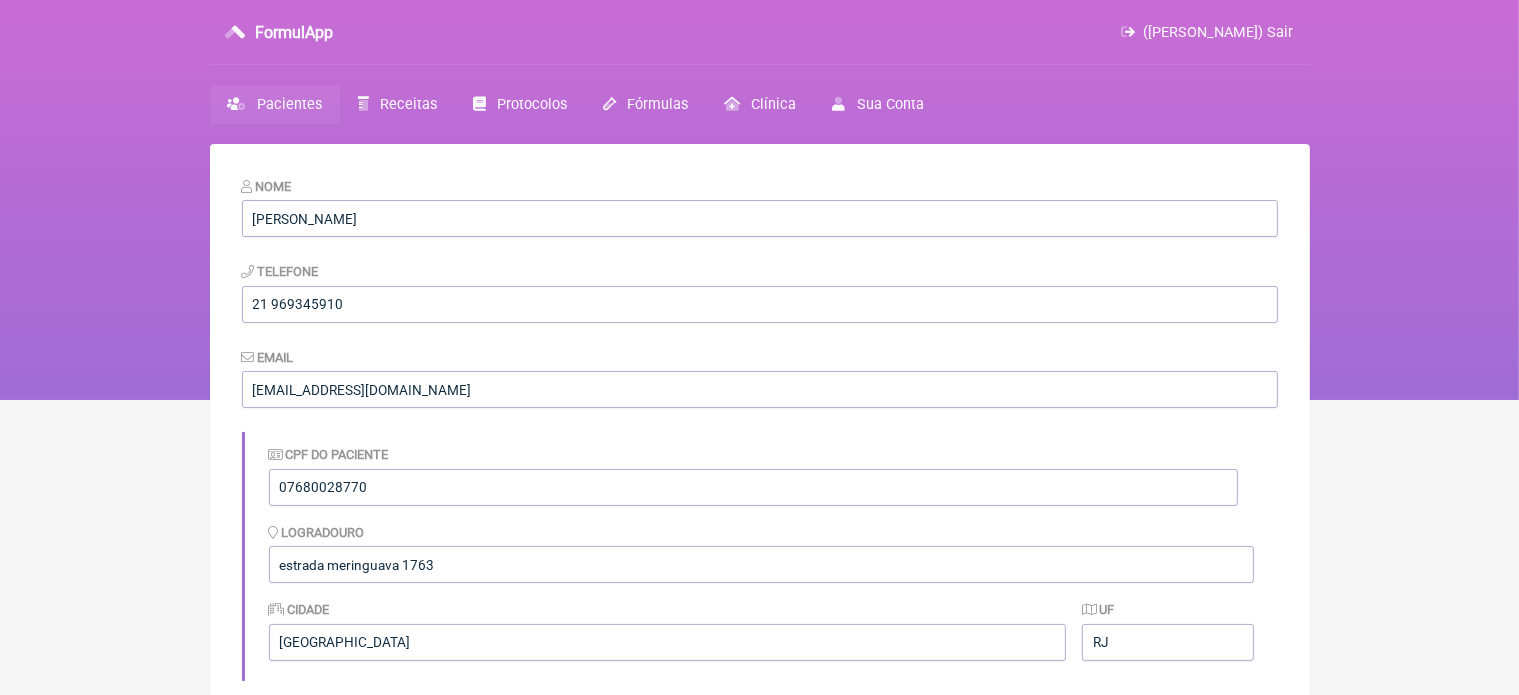 scroll, scrollTop: 608, scrollLeft: 0, axis: vertical 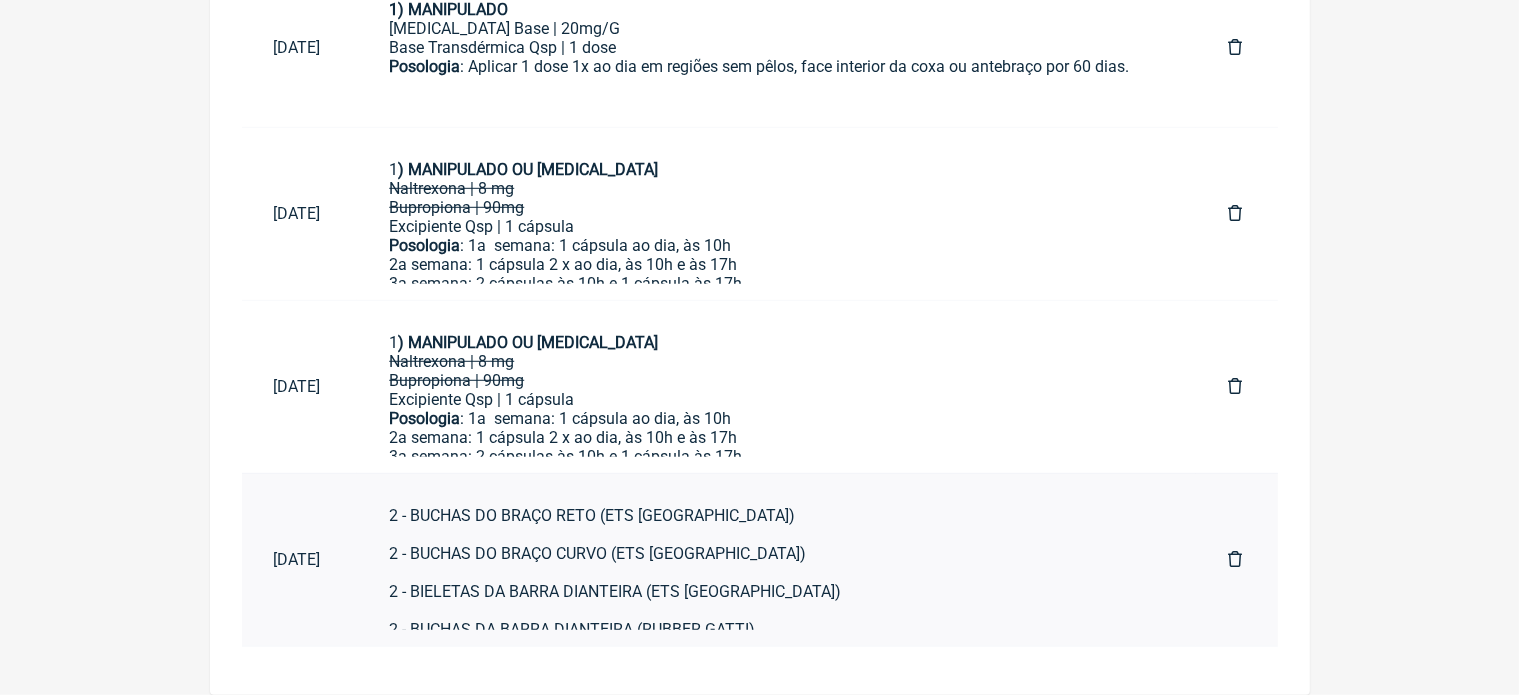 click on "2 - BUCHAS DO BRAÇO RETO (ETS TURQUIA) 2 - BUCHAS DO BRAÇO CURVO (ETS TURQUIA) 2 - BIELETAS DA BARRA DIANTEIRA (ETS TURQUIA) 2 - BUCHAS DA BARRA DIANTEIRA (RUBBER GATTI) 2 - COXIM DO AMORTECEDOR DIANTEIRO (BRY PARTS) 2 - ROLAMENTOS DO AMORTECEDOR DIANTEIRO (BRY PARTS) 2 - BATENTES DO AMORTECEDOR DIANTEIRO ( NN ELASTOMEROS ) 2 - COIFAS DO AMORTECEDOR DIANTEIRO ( NN ELASTOMEROS )" at bounding box center [776, 648] 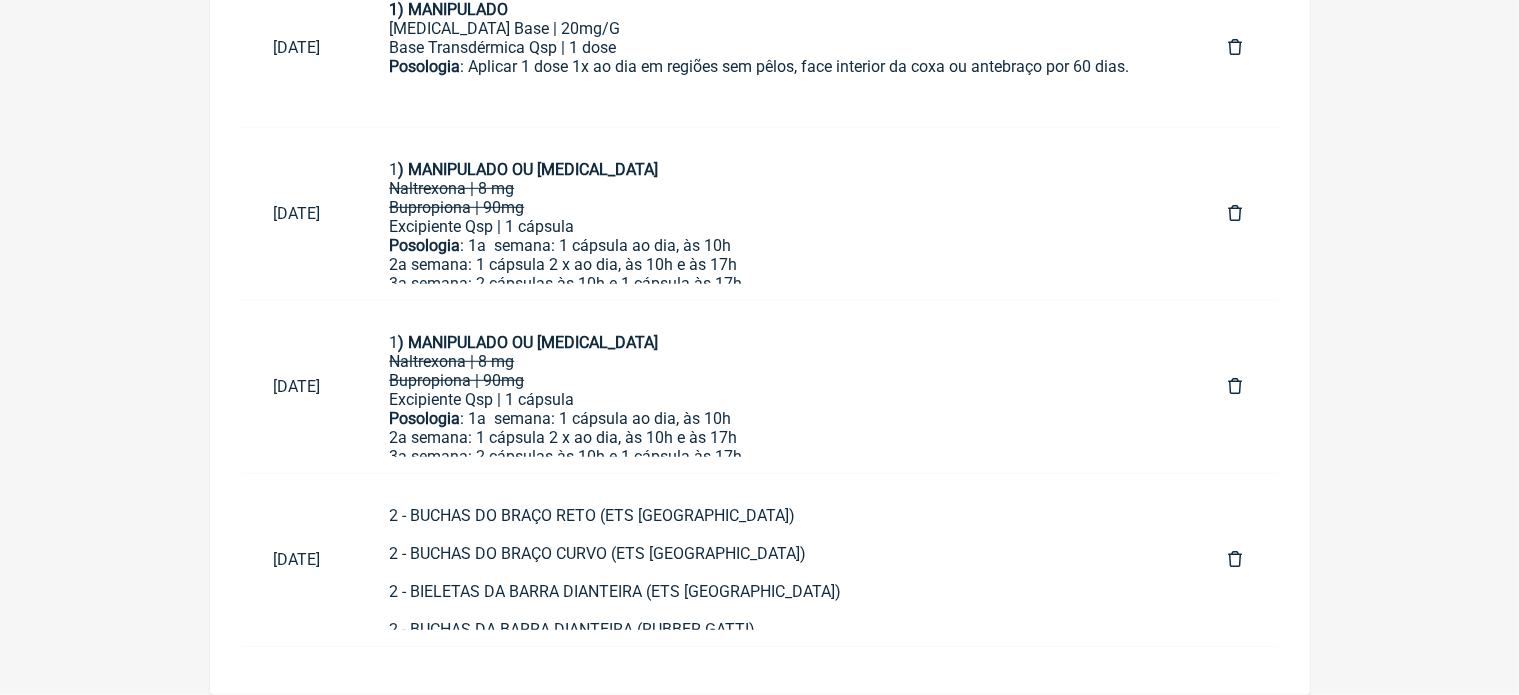 scroll, scrollTop: 670, scrollLeft: 0, axis: vertical 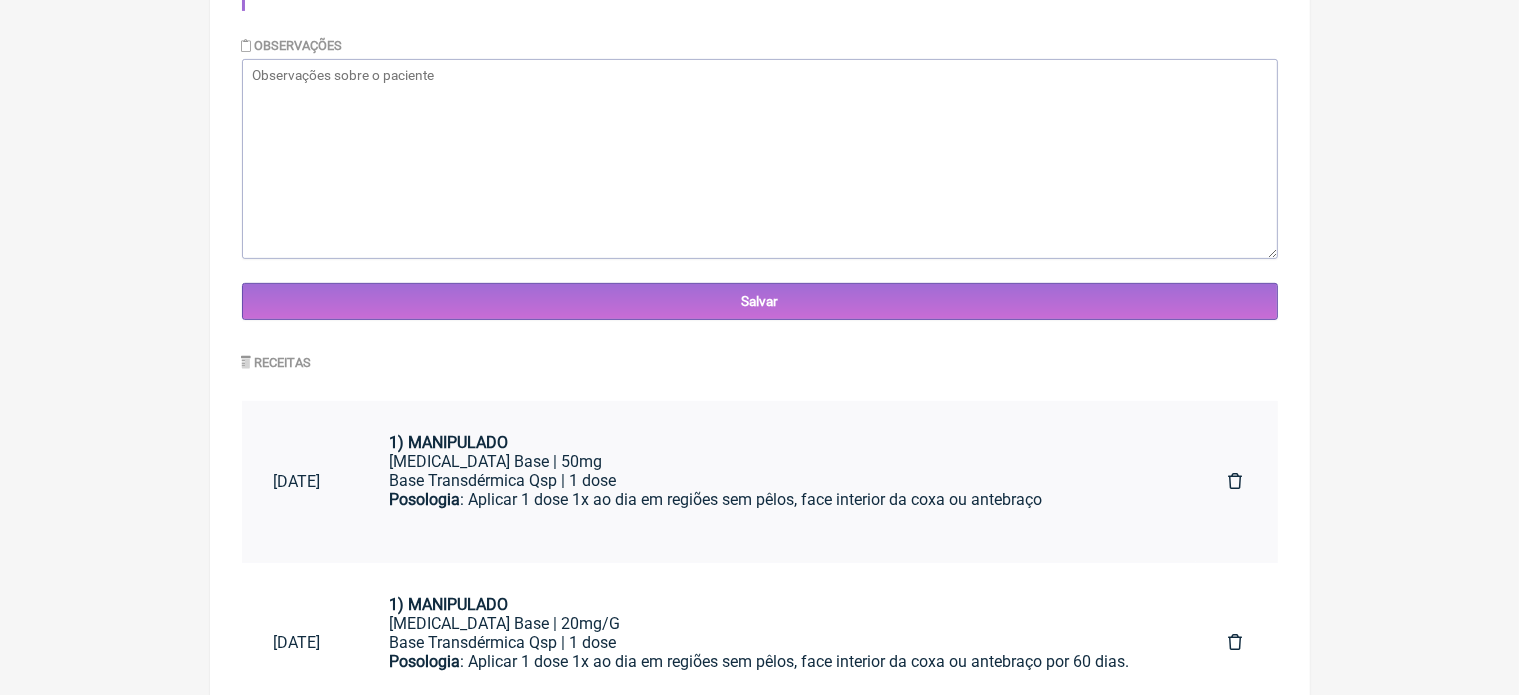 click on "Testosterona Base | 50mg" at bounding box center [776, 461] 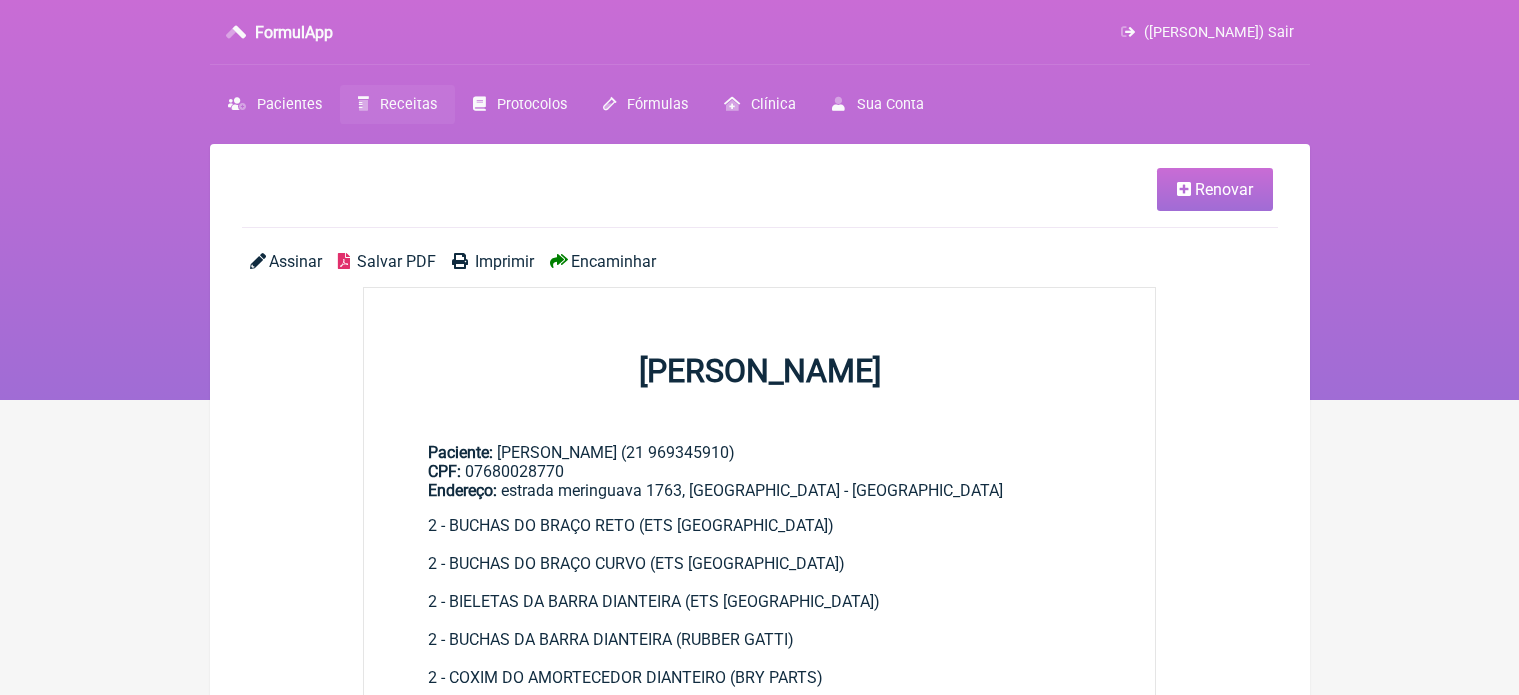 scroll, scrollTop: 0, scrollLeft: 0, axis: both 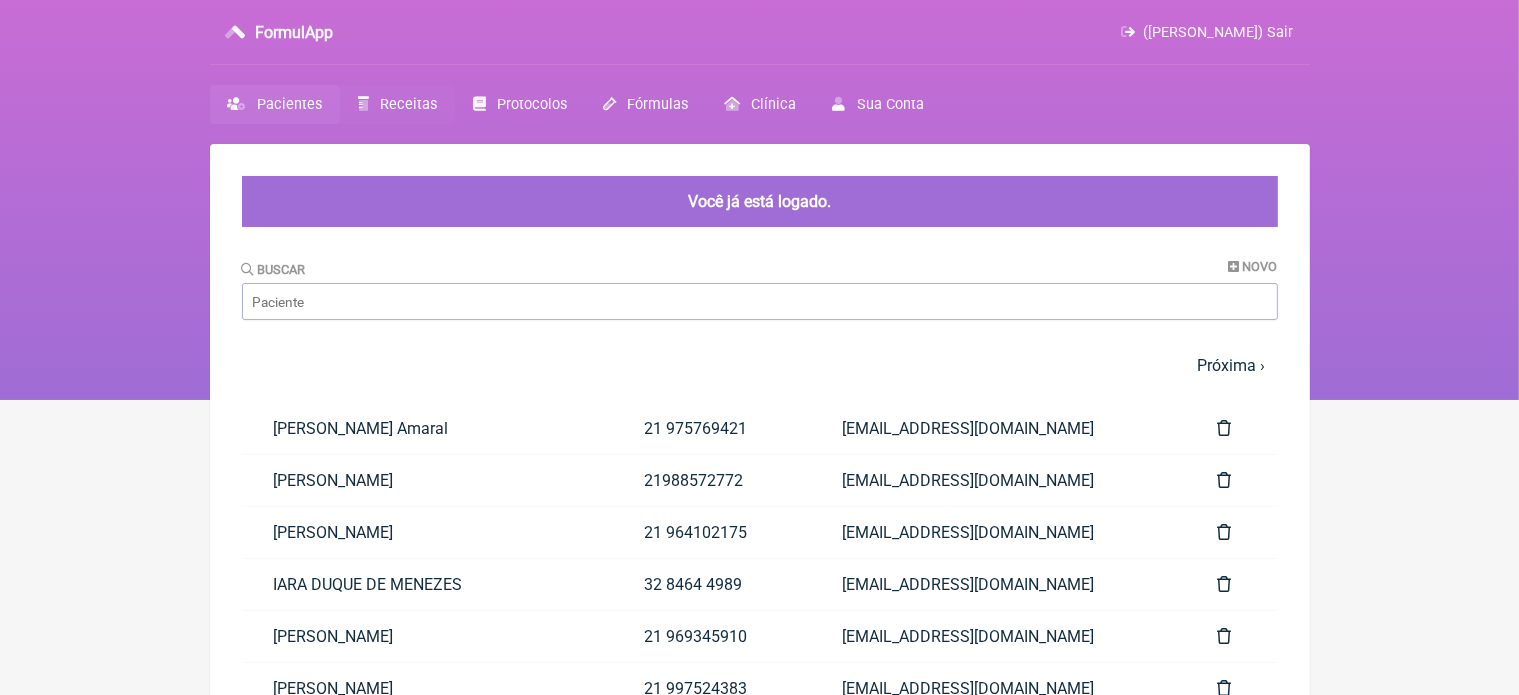 click on "Receitas" at bounding box center [408, 104] 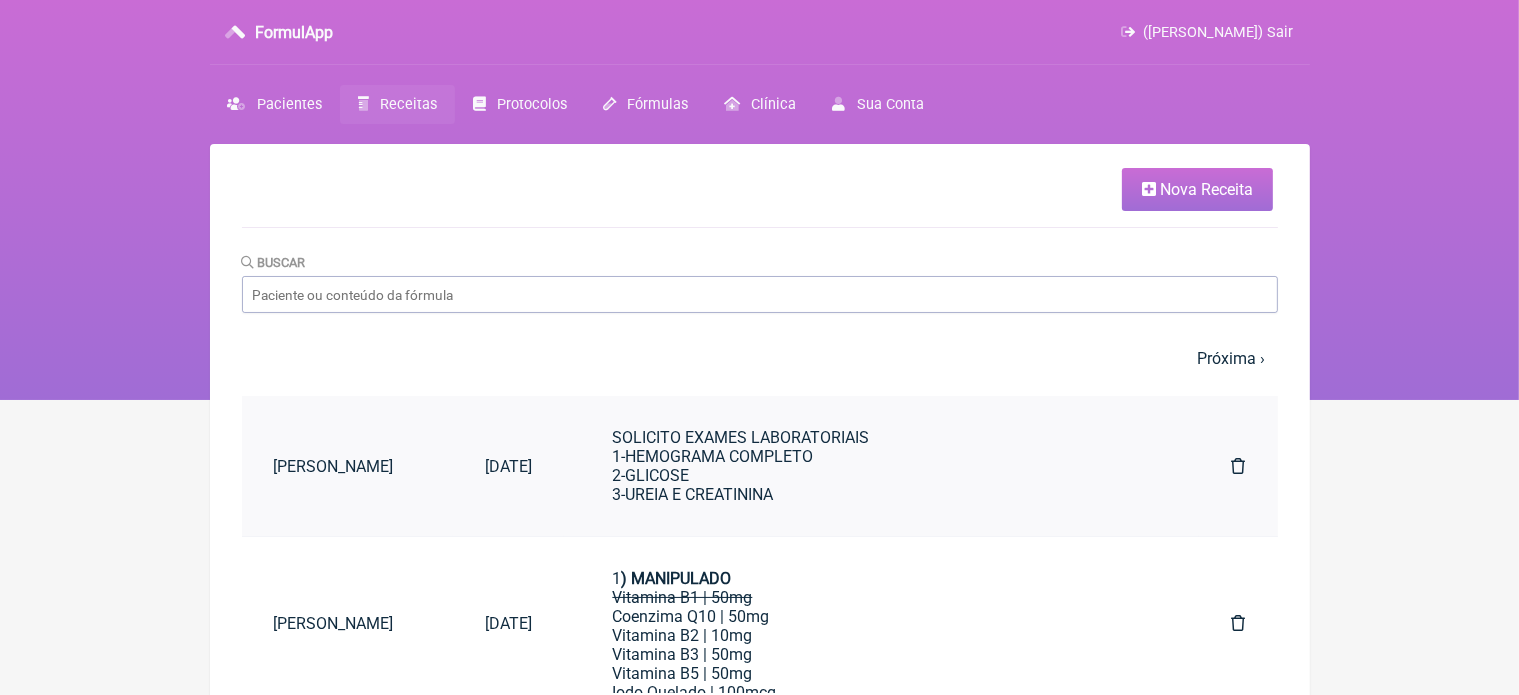 click on "SOLICITO EXAMES LABORATORIAIS  1-HEMOGRAMA COMPLETO  2-GLICOSE  3-UREIA E CREATININA" at bounding box center (881, 466) 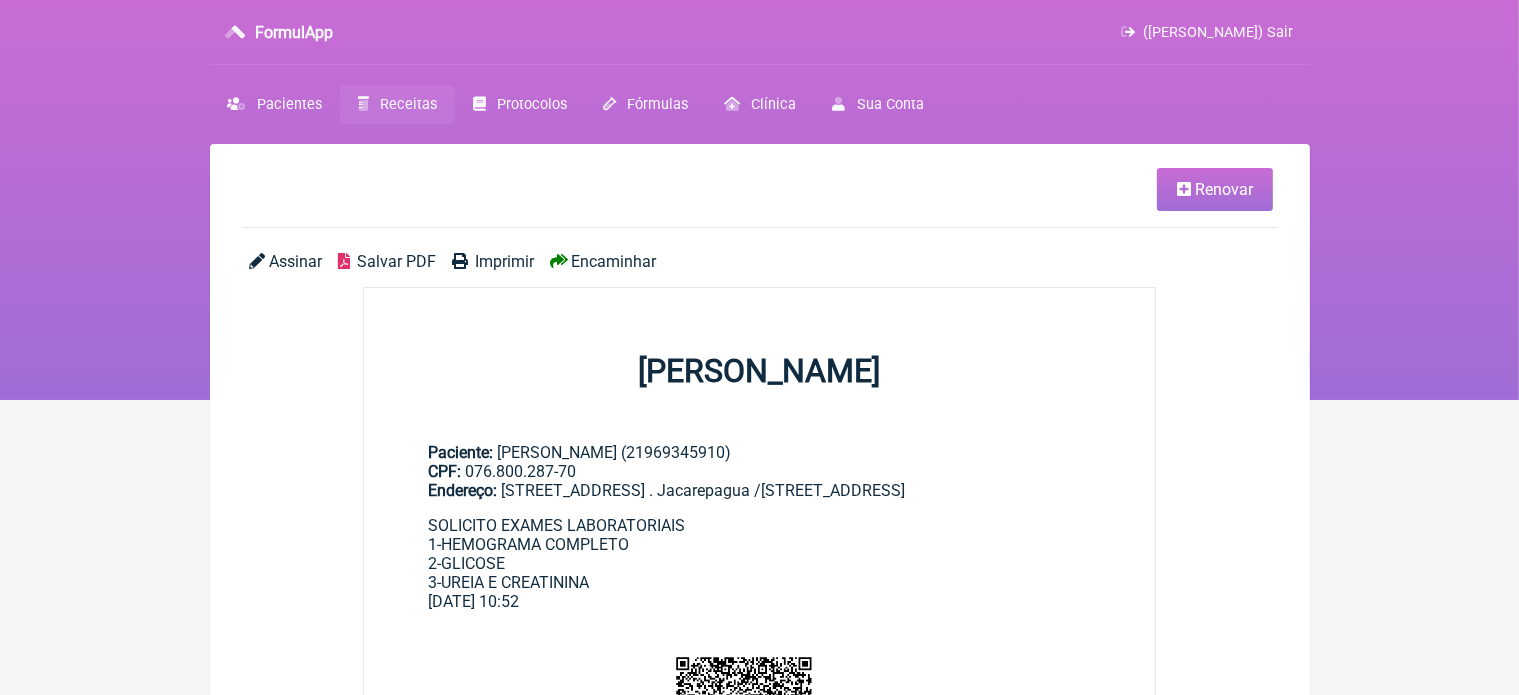 click on "Imprimir" at bounding box center [504, 261] 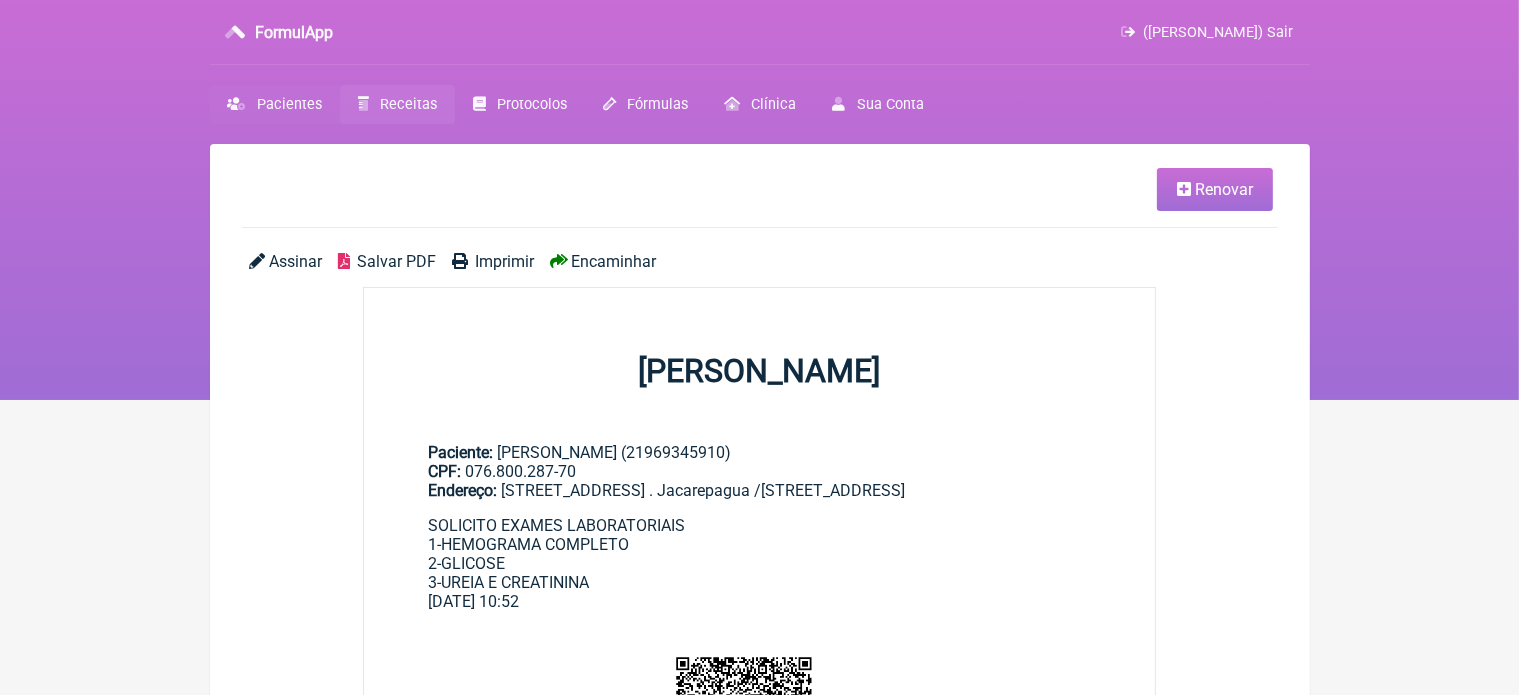 click on "Pacientes" at bounding box center (289, 104) 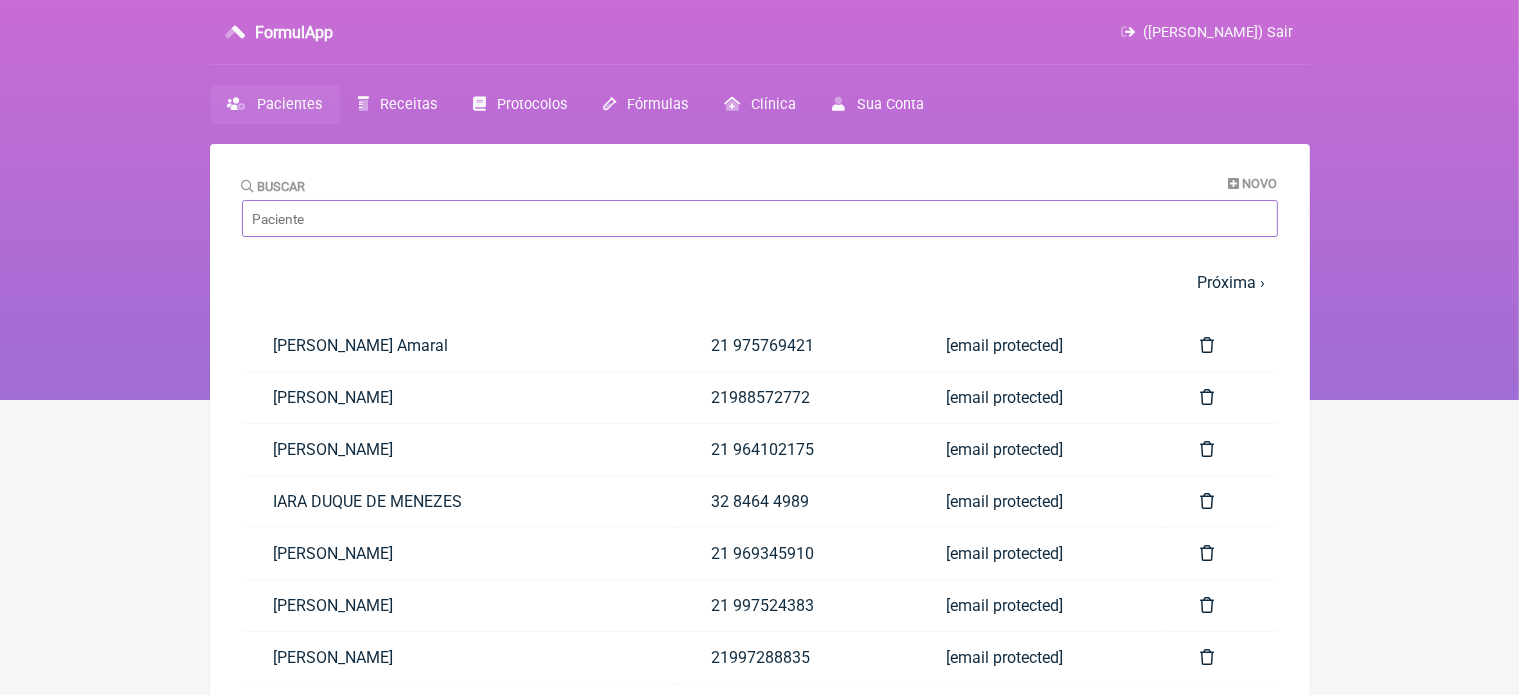 click on "Buscar" at bounding box center [760, 218] 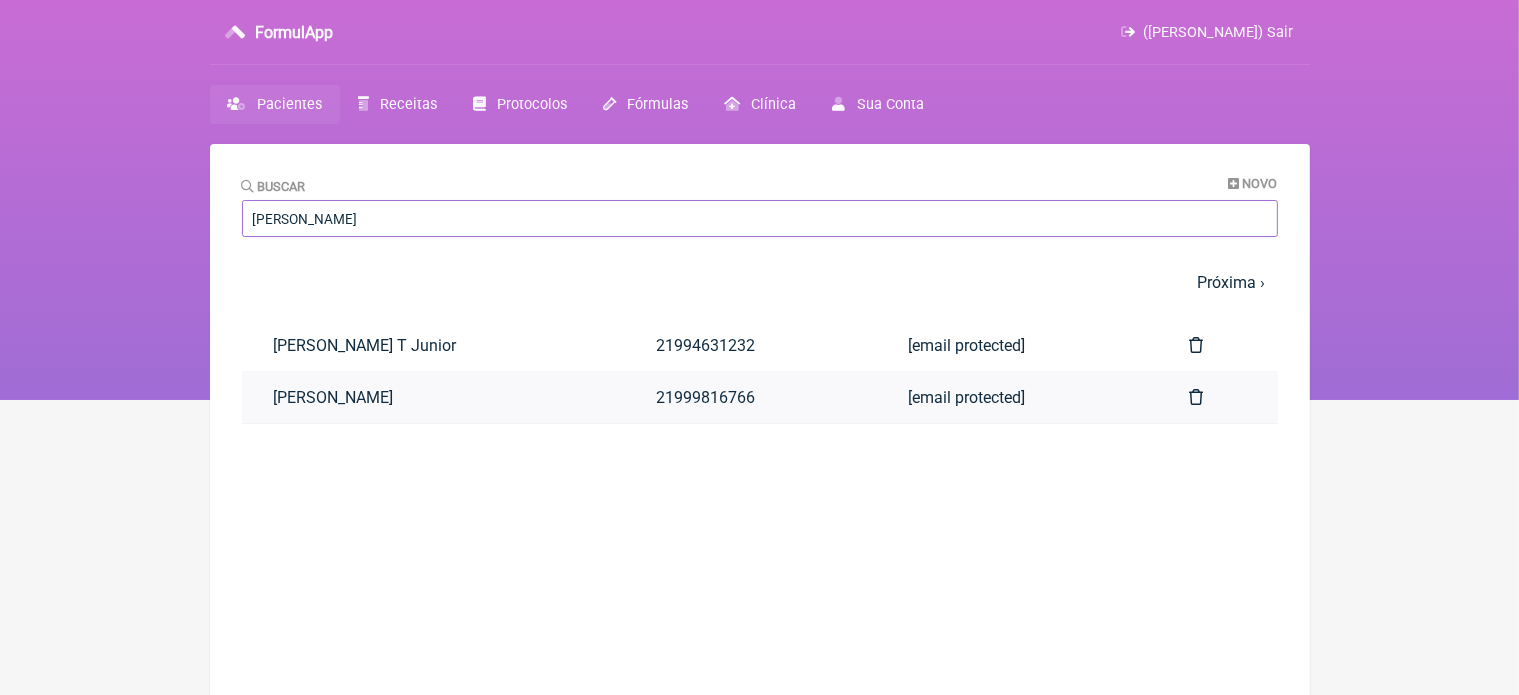 type on "sergio m" 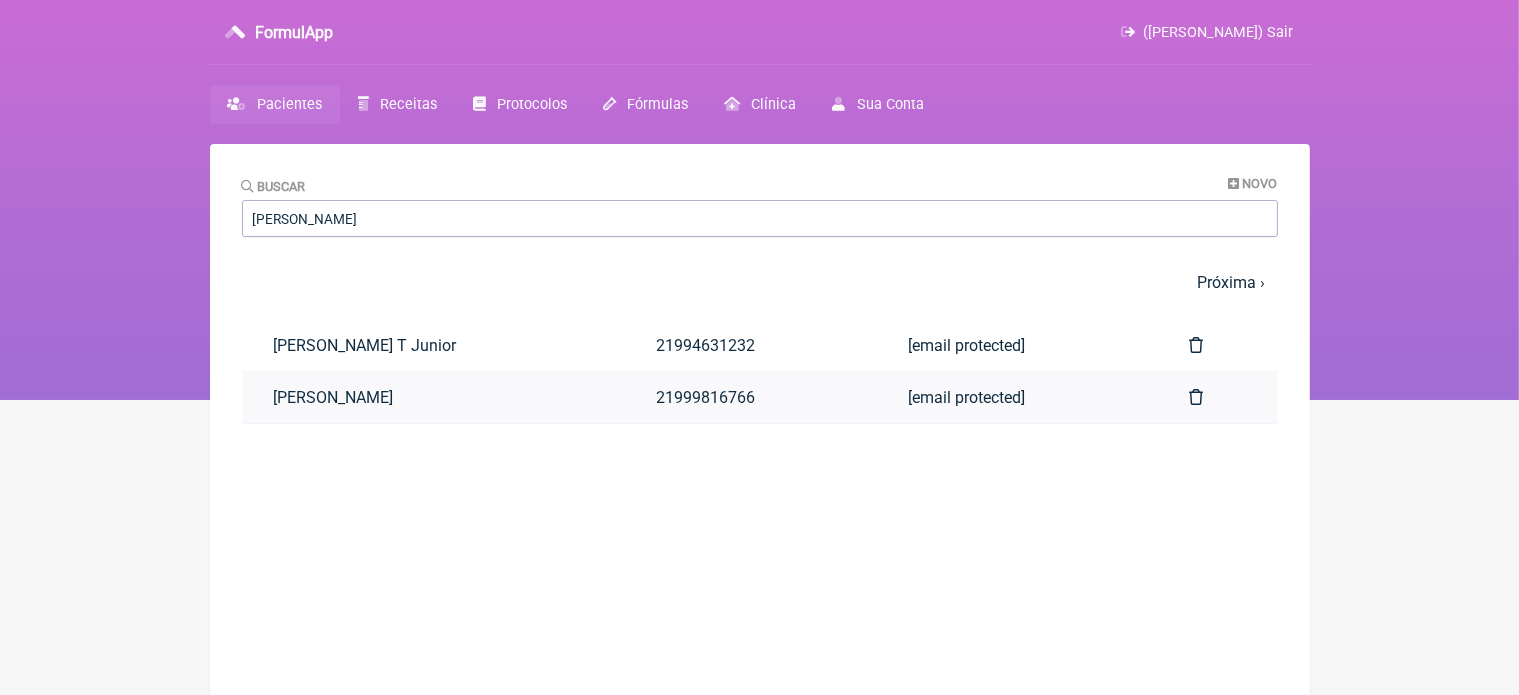 click on "SÉRGIO LUIS MENDES AFONSO" at bounding box center (433, 397) 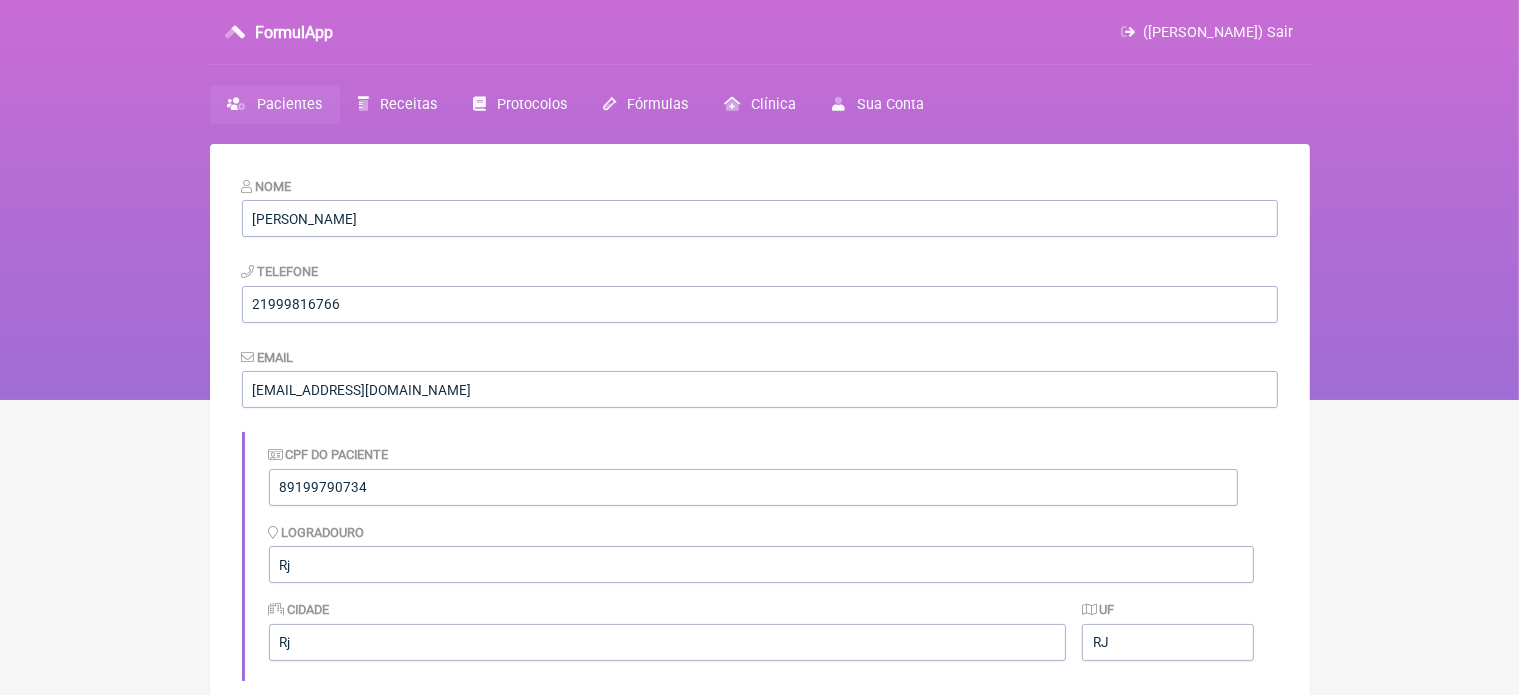scroll, scrollTop: 608, scrollLeft: 0, axis: vertical 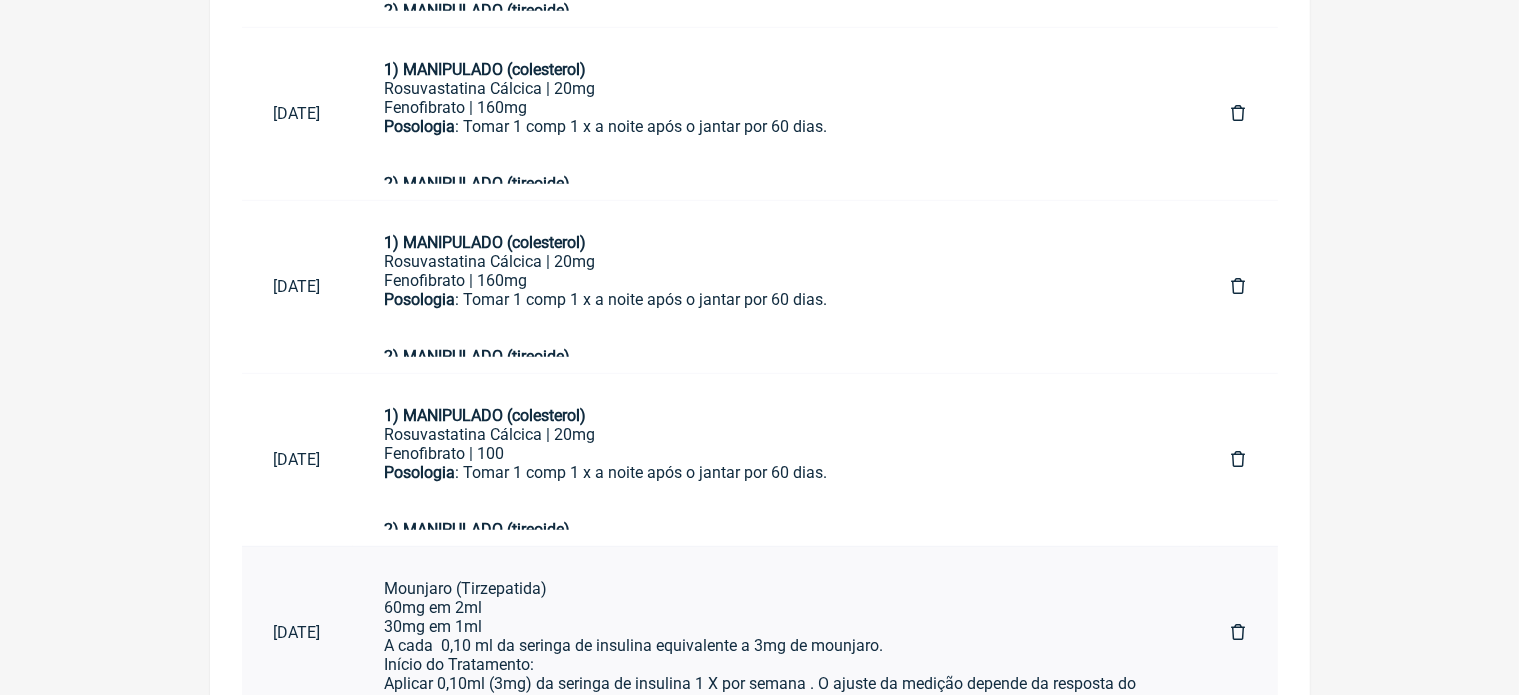 click on "Mounjaro (Tirzepatida)  60mg em 2ml  30mg em 1ml  A cada  0,10 ml da seringa de insulina equivalente a 3mg de mounjaro. Início do Tratamento:  Aplicar 0,10ml (3mg) da seringa de insulina 1 X por semana . O ajuste da medição depende da resposta do paciente, geralmente a dose fica entre ( 3mg a 6mg ). Gostaria que o senhor me desse um feedback dentro de 1 semana.  O frasco vem 20 doses de 3mg . Utilizando 3mg por semana o tratamento da para 20 semanas.  Qualquer dúvida estou a disposição.  Desculpe pelo atraso e demora a responder Coronel.   Um forte abraço  Vinicius Vieira Paschoal" at bounding box center (776, 731) 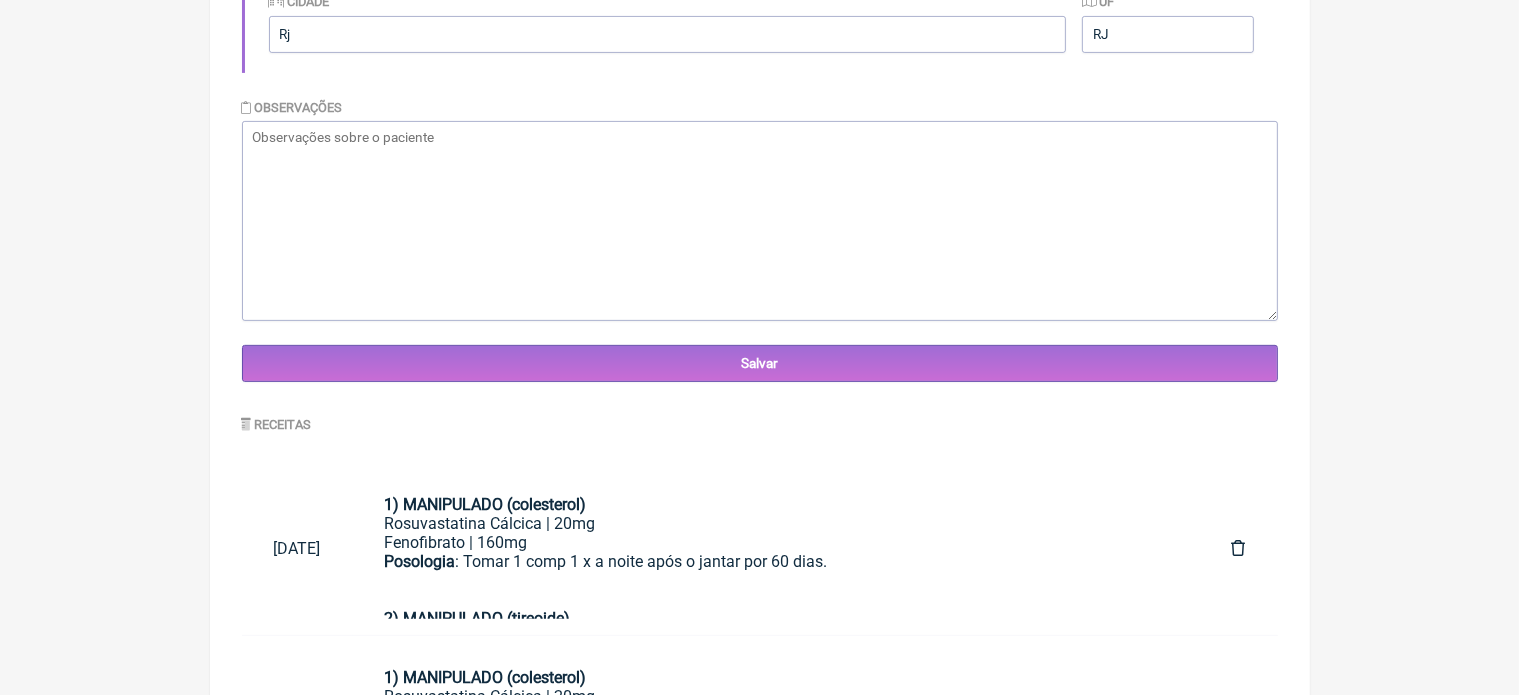 scroll, scrollTop: 0, scrollLeft: 0, axis: both 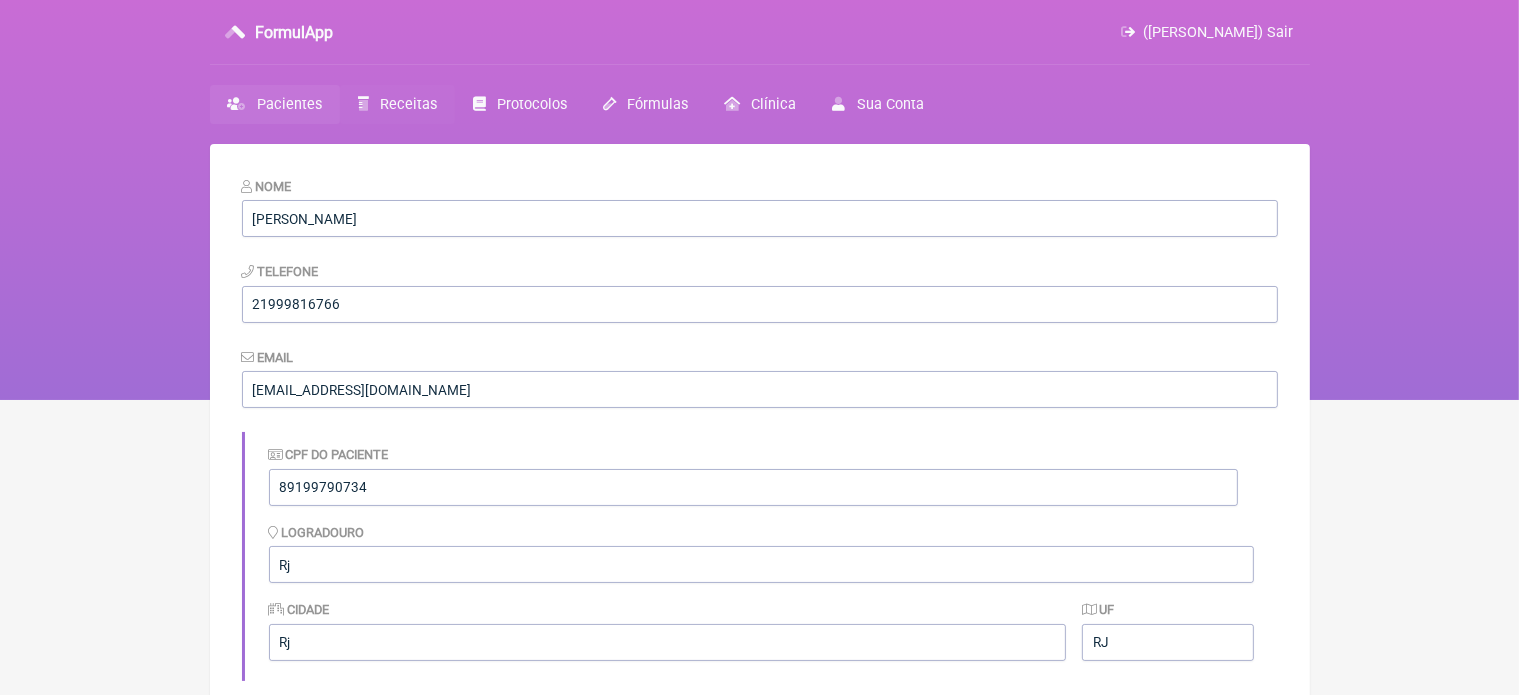 click on "Receitas" at bounding box center [408, 104] 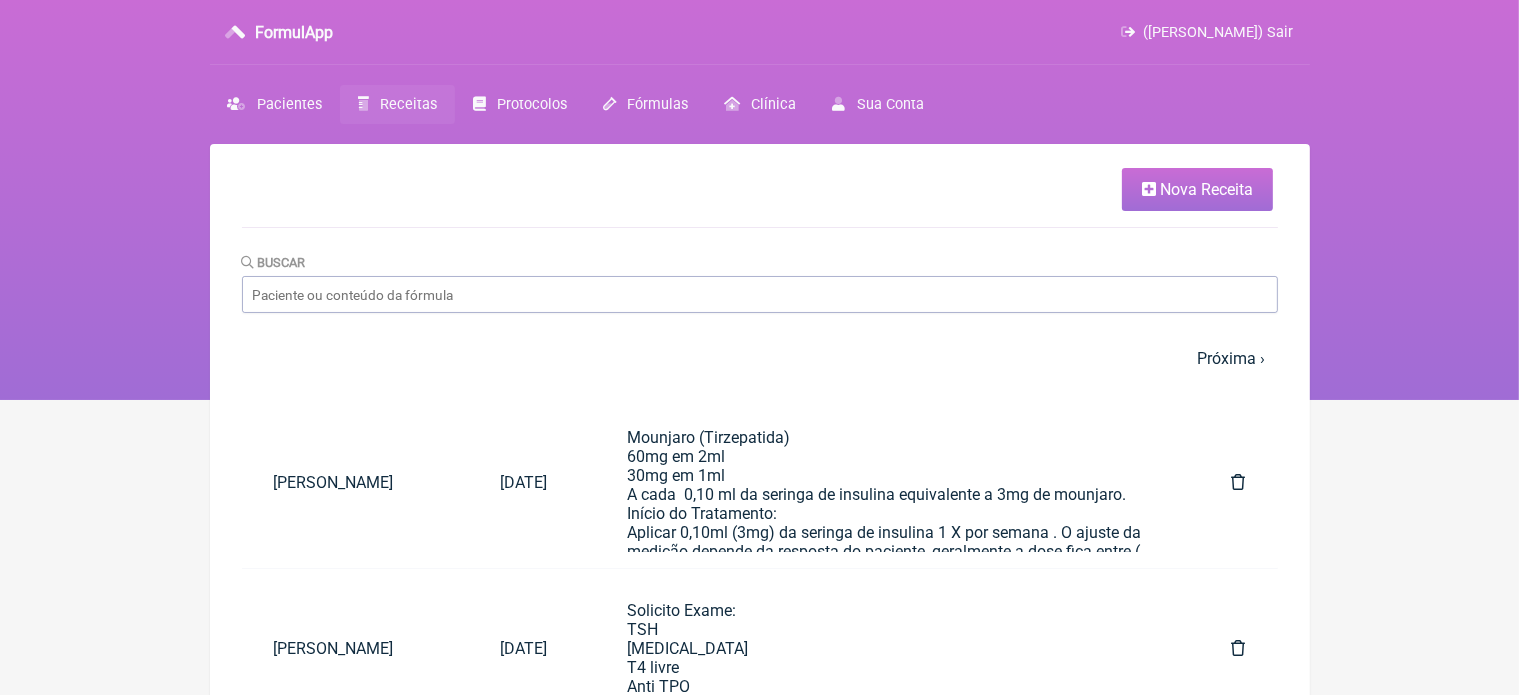 click on "Nova Receita" at bounding box center [1206, 189] 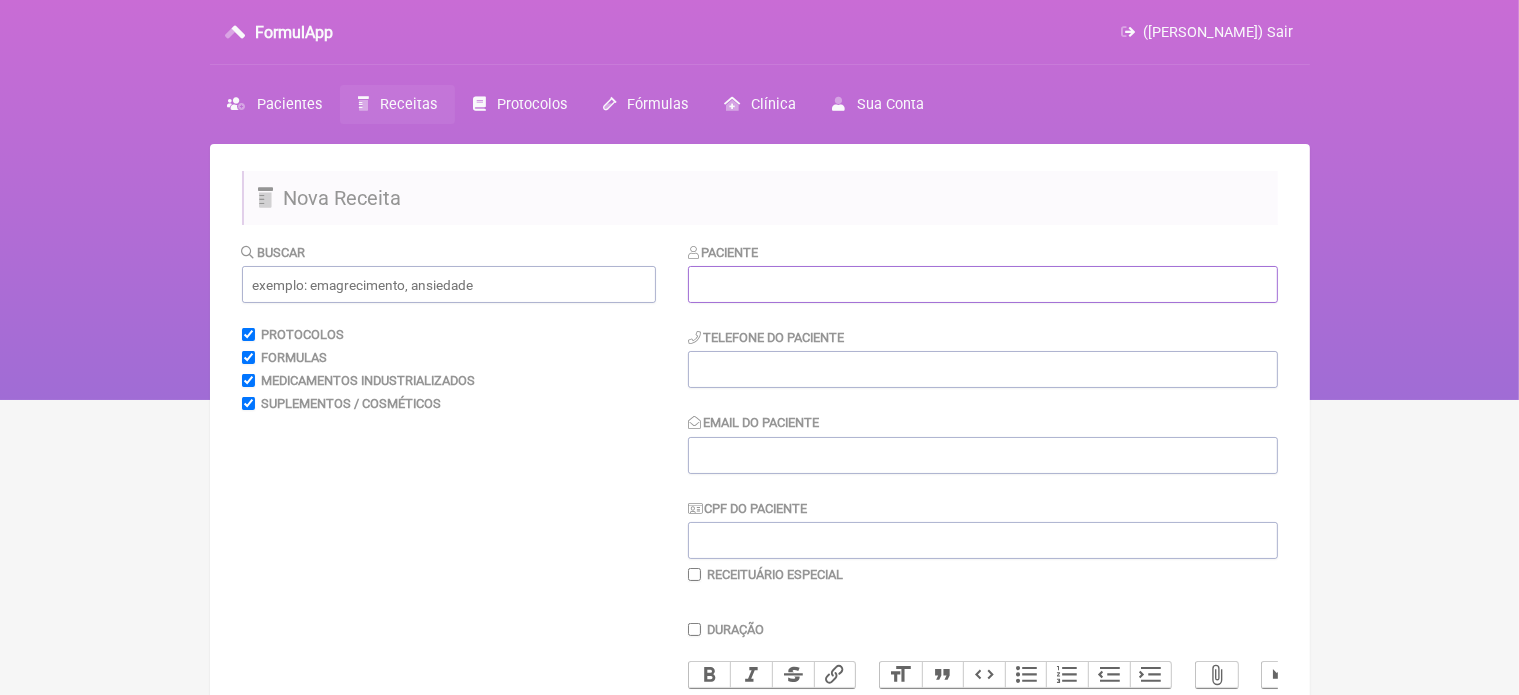 click at bounding box center (983, 284) 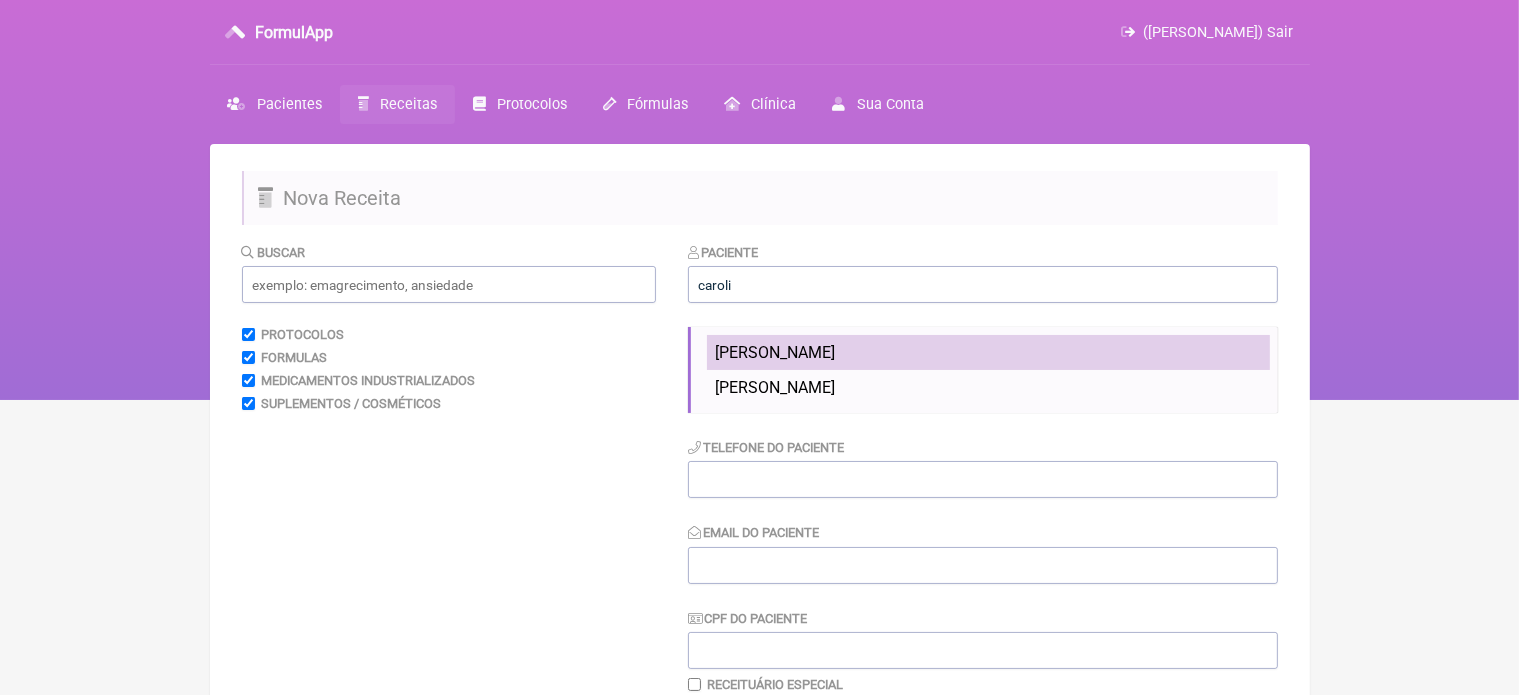 click on "[PERSON_NAME]" at bounding box center (775, 352) 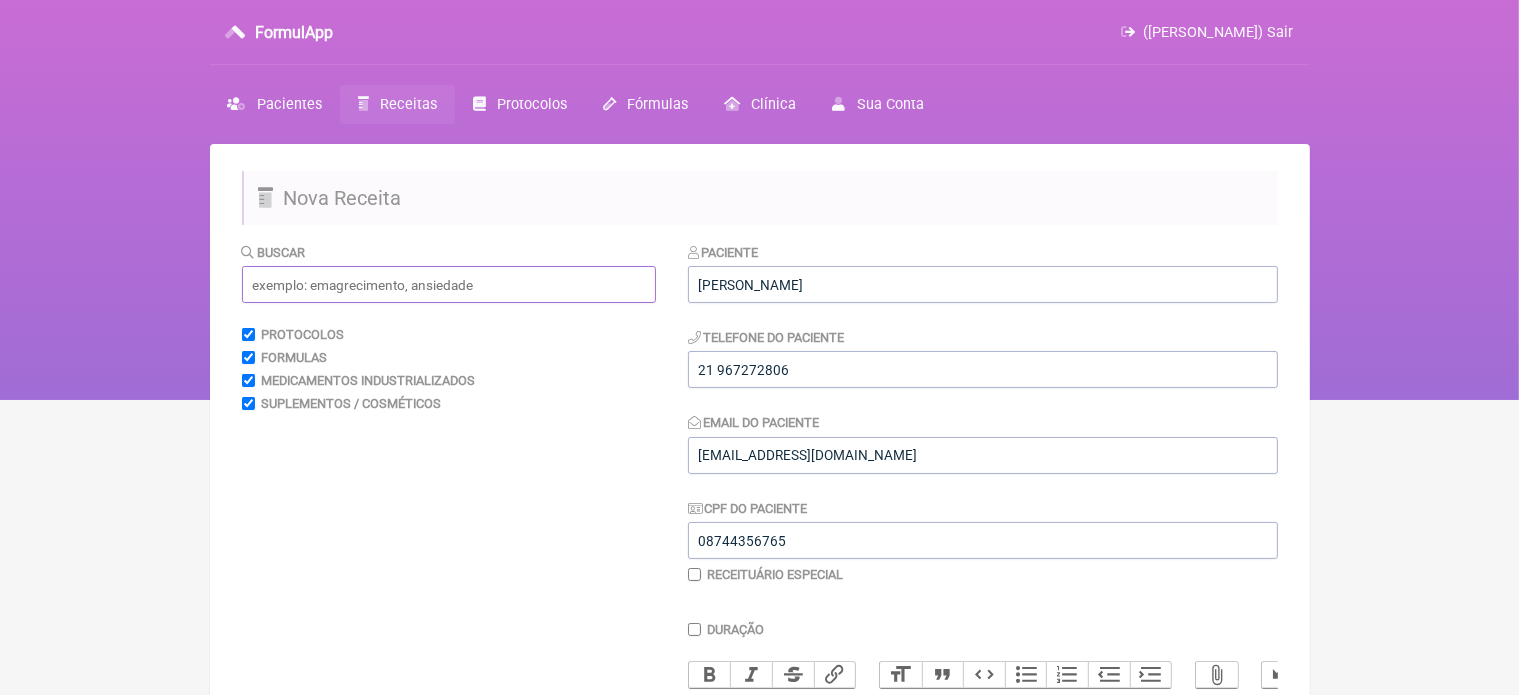 click at bounding box center (449, 284) 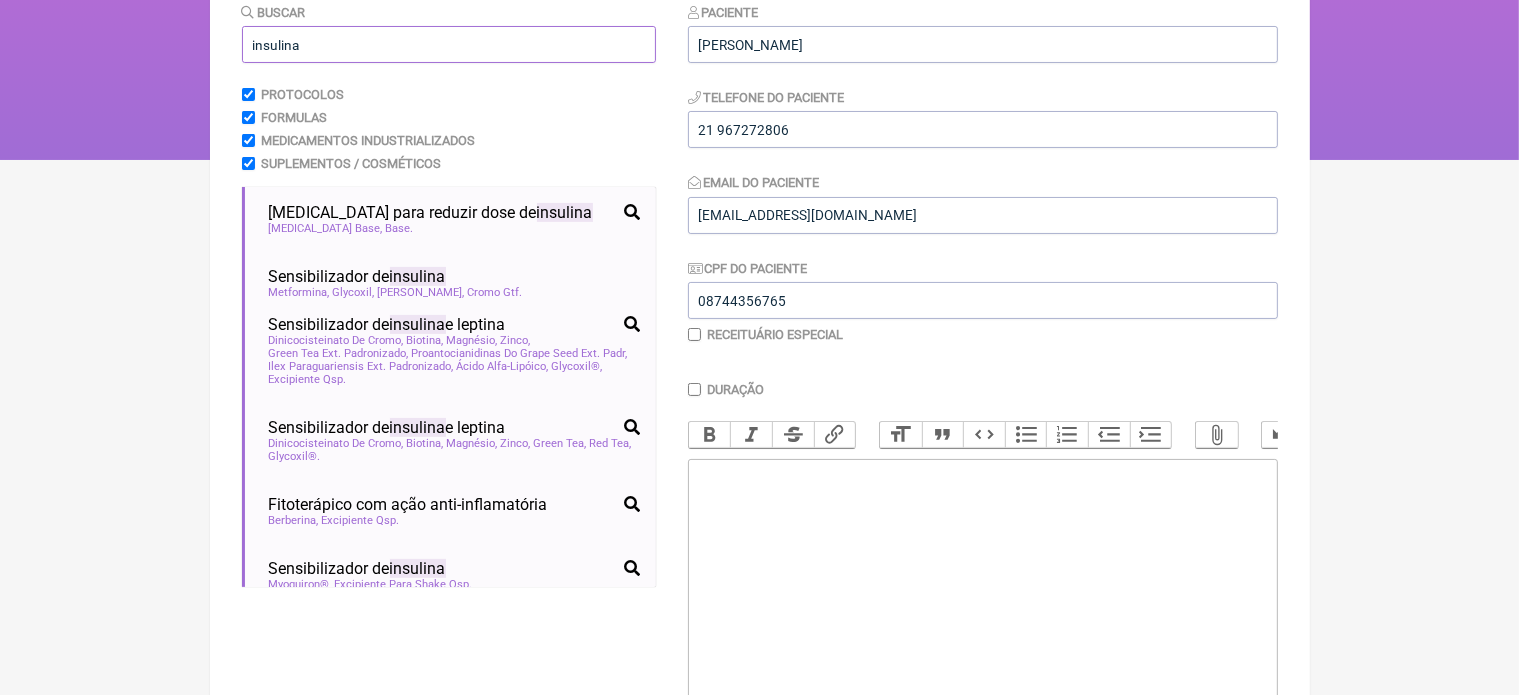 scroll, scrollTop: 280, scrollLeft: 0, axis: vertical 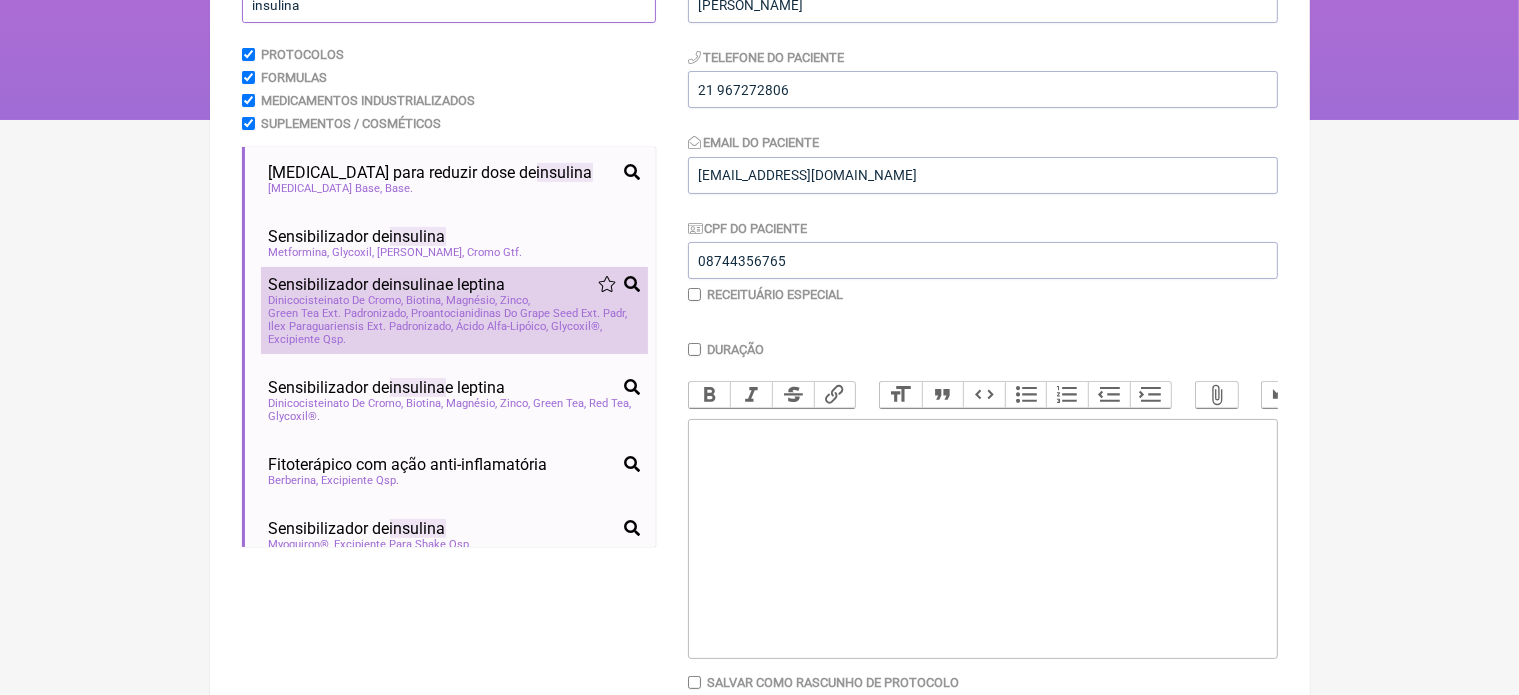 type on "insulina" 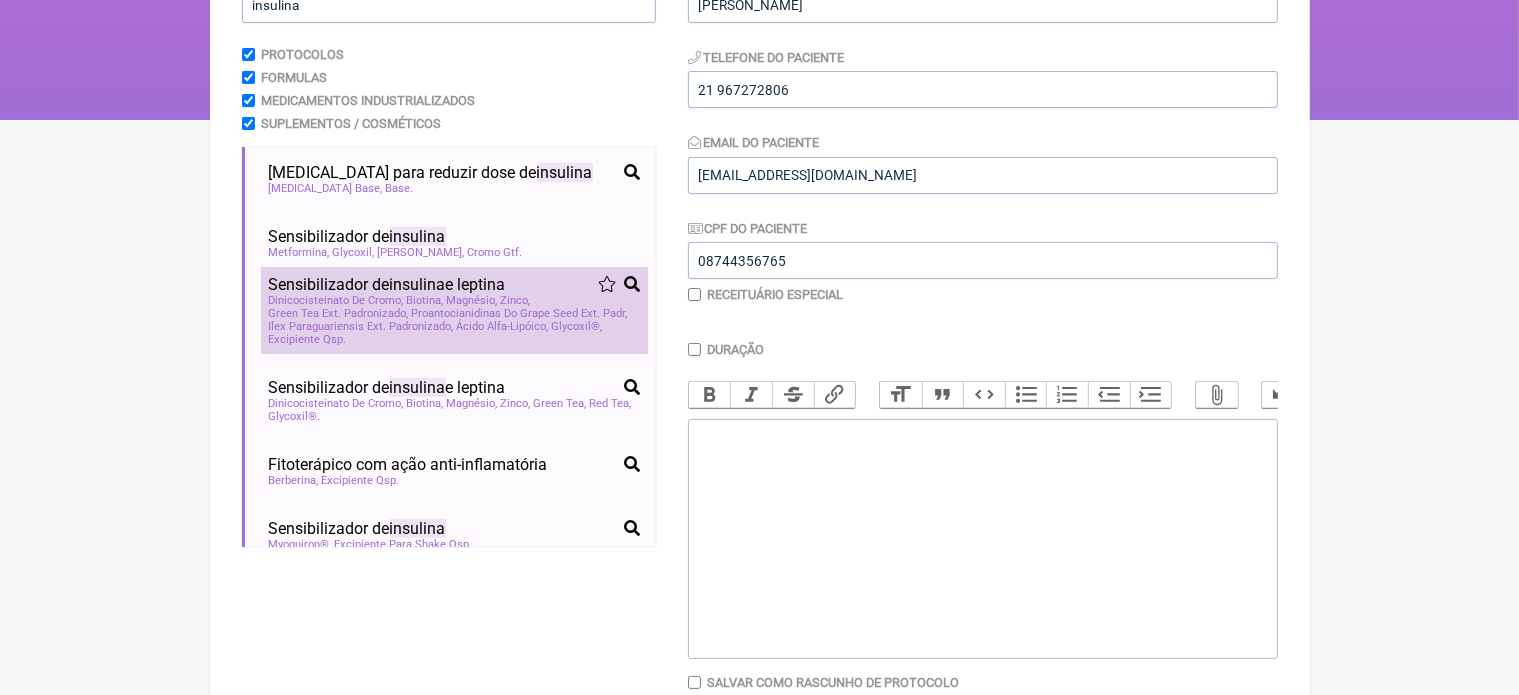 click on "Magnésio" at bounding box center [472, 300] 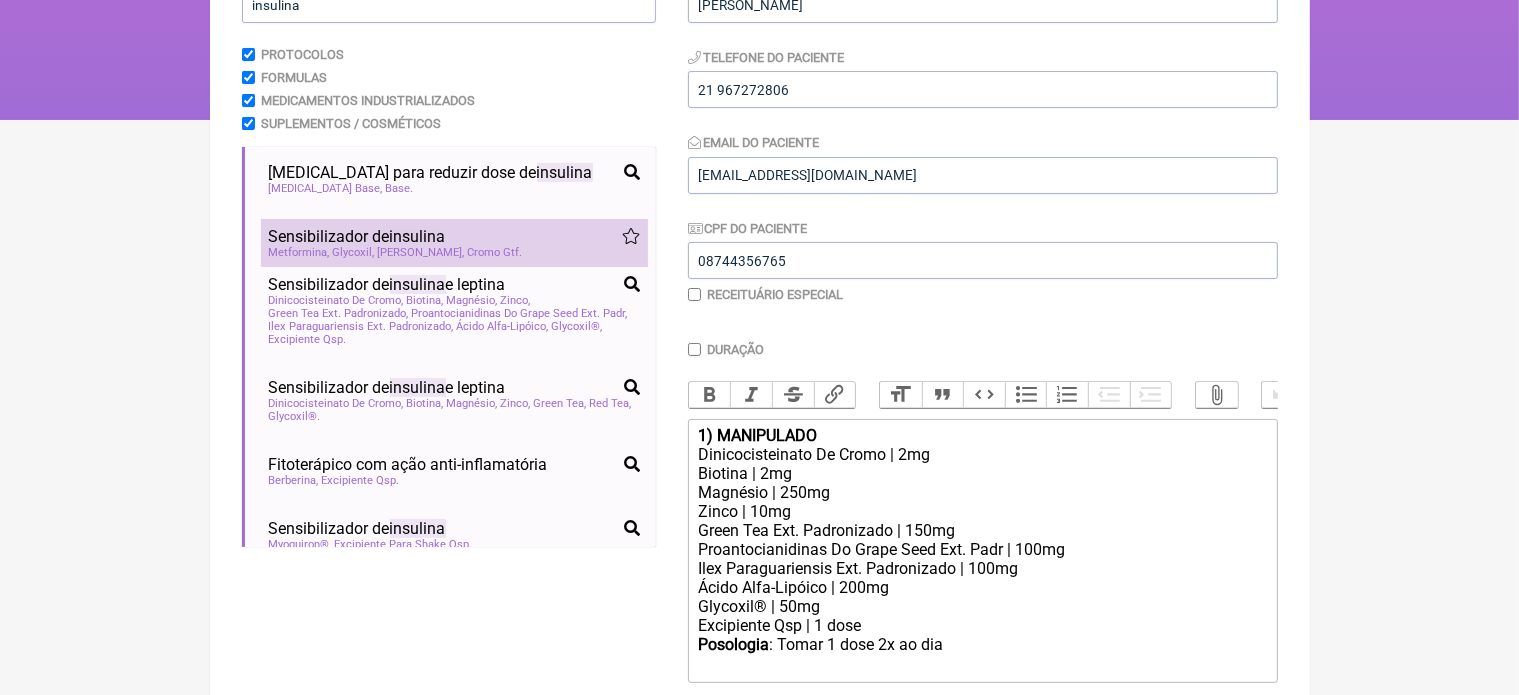 click on "insulina" at bounding box center [418, 236] 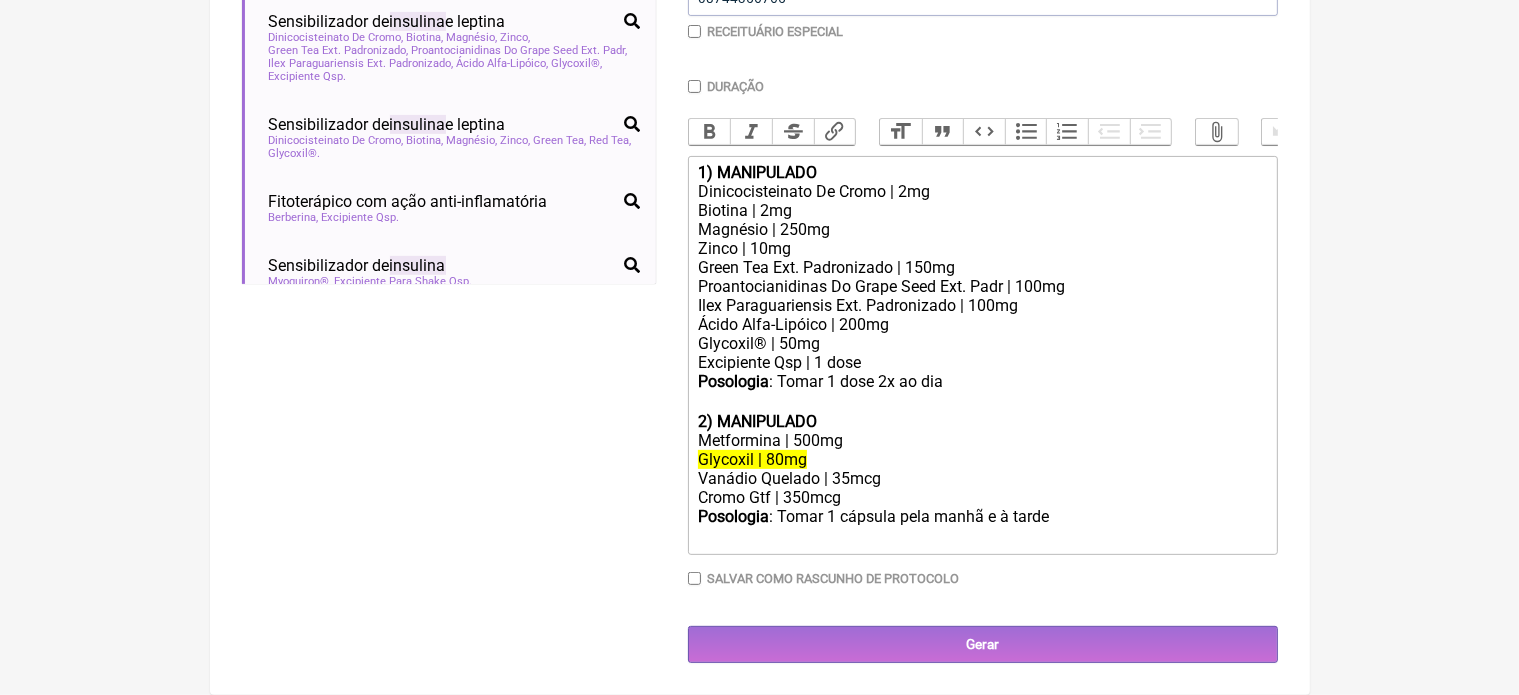 scroll, scrollTop: 564, scrollLeft: 0, axis: vertical 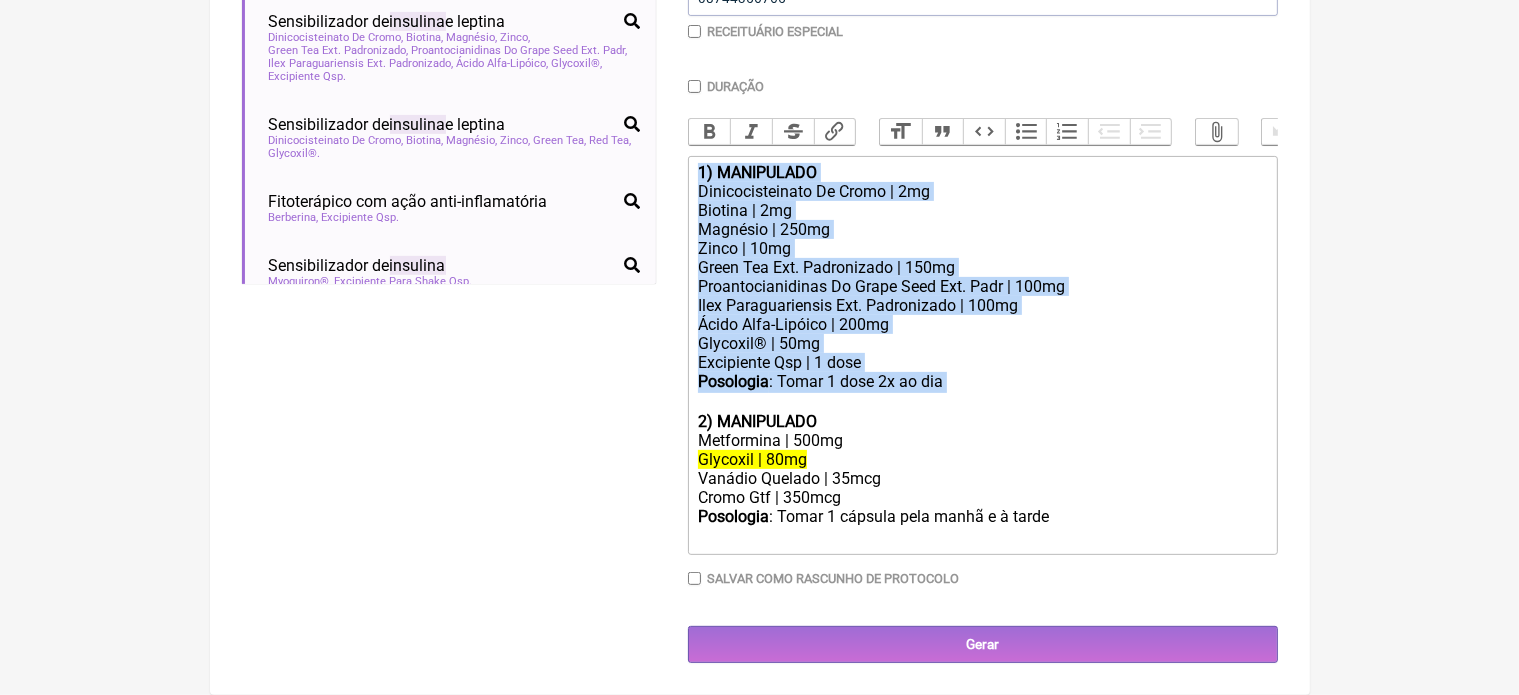 drag, startPoint x: 700, startPoint y: 158, endPoint x: 949, endPoint y: 388, distance: 338.9705 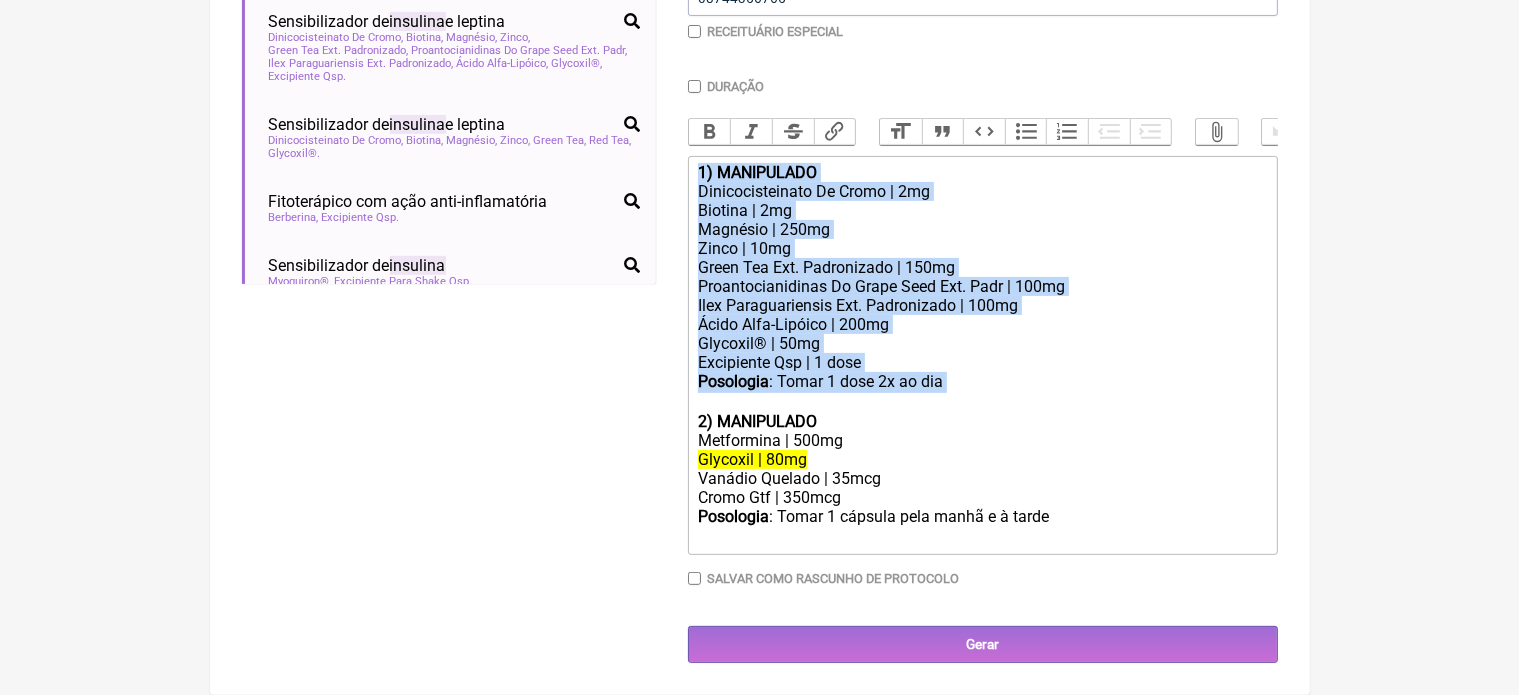 click on "1) MANIPULADO Dinicocisteinato De Cromo | 2mg Biotina | 2mg Magnésio | 250mg Zinco | 10mg Green Tea Ext. Padronizado | 150mg Proantocianidinas Do Grape Seed Ext. Padr | 100mg Ilex Paraguariensis Ext. Padronizado | 100mg Ácido Alfa-Lipóico | 200mg Glycoxil® | 50mg Excipiente Qsp | 1 dose Posologia : Tomar 1 dose 2x ao dia ㅤ 2) MANIPULADO Metformina | 500mg Glycoxil | 80mg Vanádio Quelado | 35mcg Cromo Gtf | 350mcg Posologia : Tomar 1 cápsula pela manhã e à tarde ㅤ" 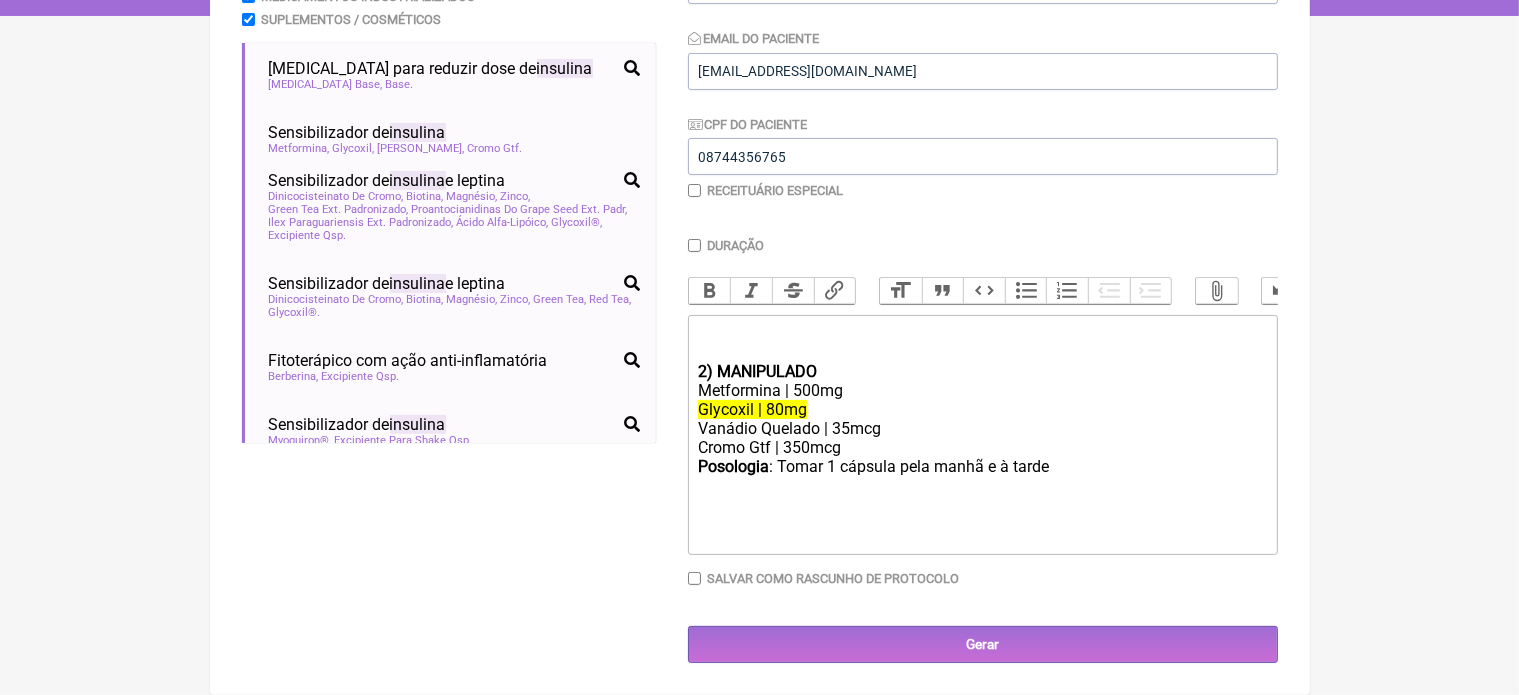 scroll, scrollTop: 0, scrollLeft: 0, axis: both 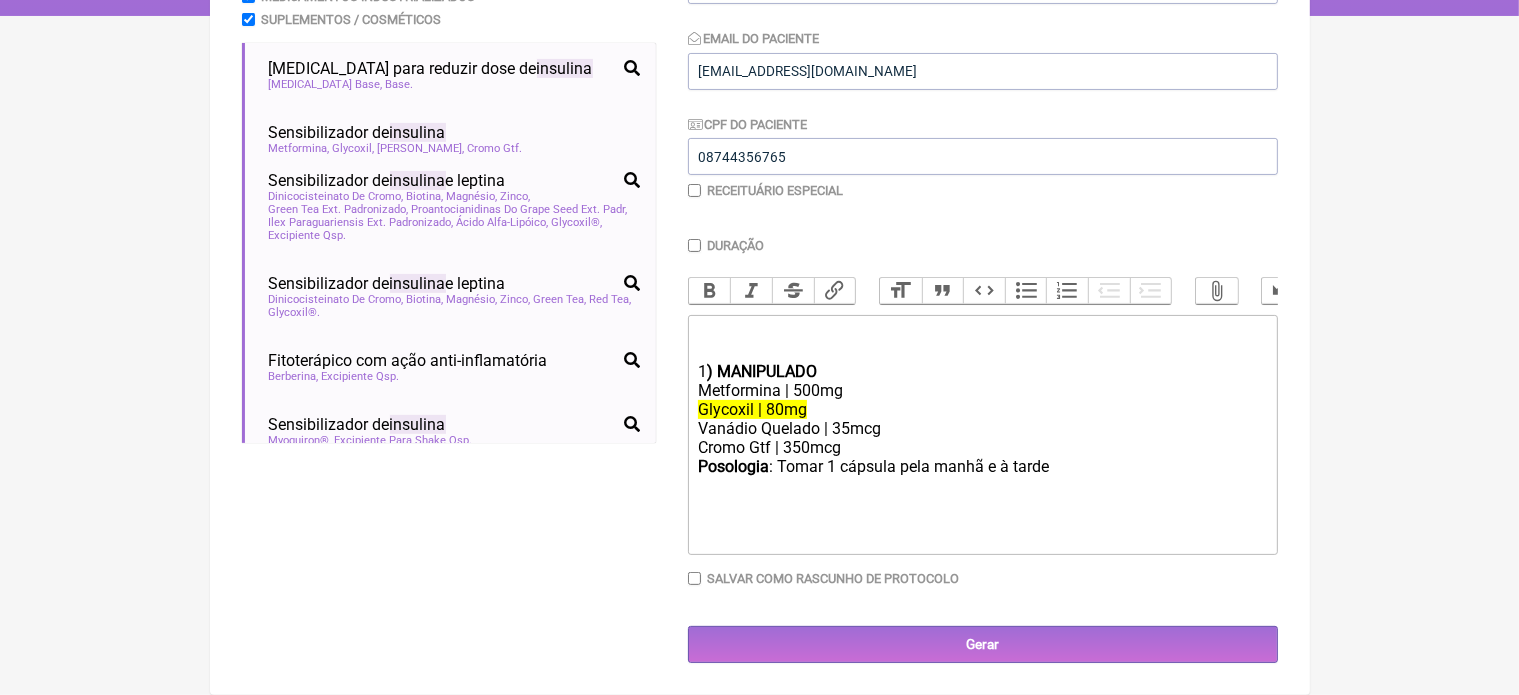 click on "ㅤ 1 ) MANIPULADO Metformina | 500mg Glycoxil | 80mg Vanádio Quelado | 35mcg Cromo Gtf | 350mcg Posologia : Tomar 1 cápsula pela manhã e à tarde ㅤ" 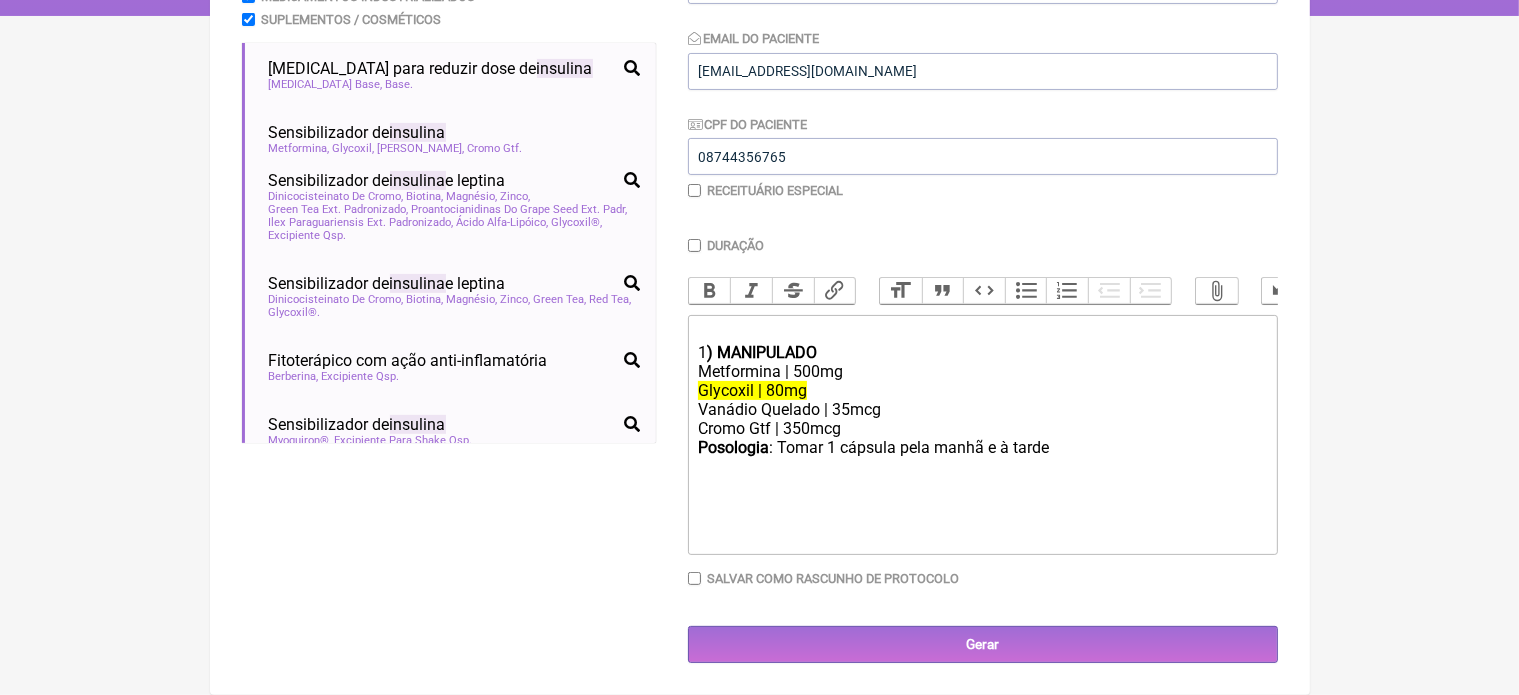 click on "Posologia : Tomar 1 cápsula pela manhã e à tarde ㅤ" 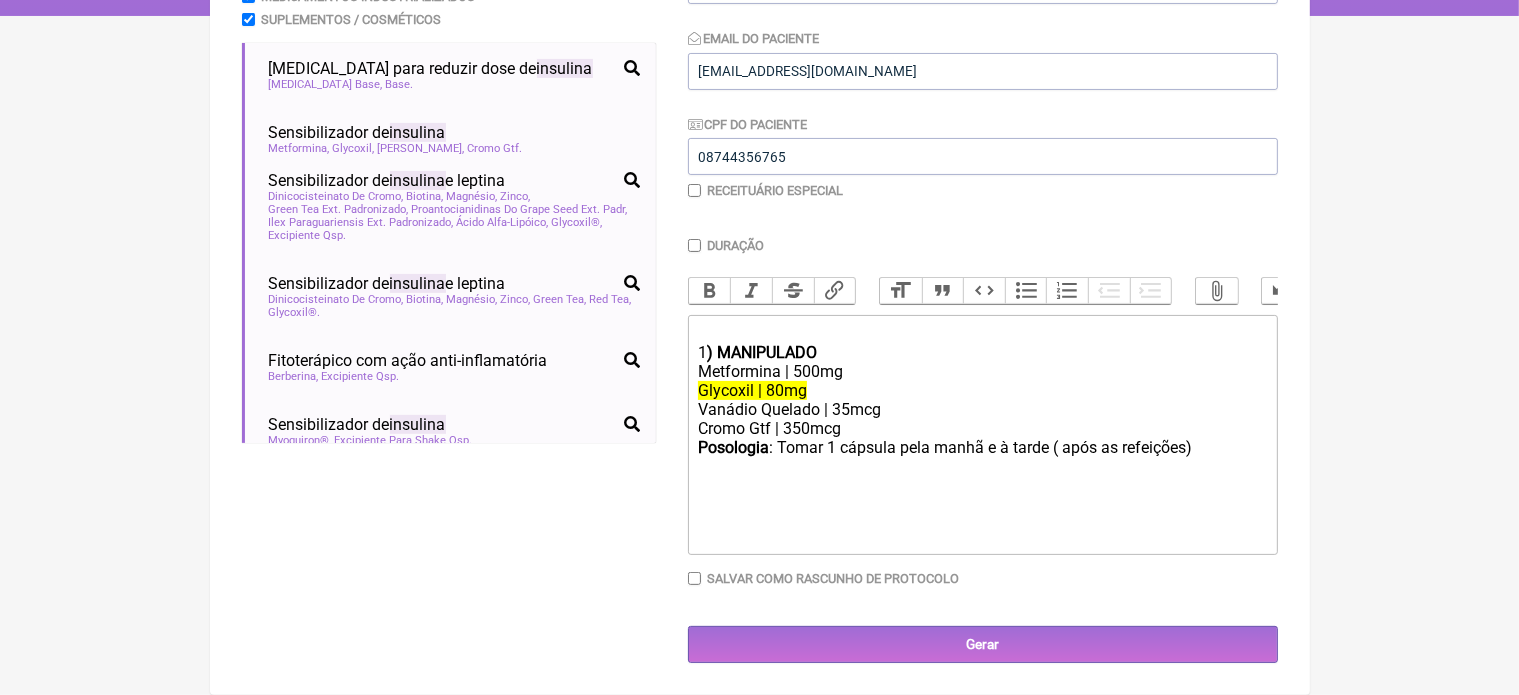 type on "<div>ㅤ<br>1<strong>) MANIPULADO</strong></div><div>Metformina | 500mg</div><div><del>Glycoxil | 80mg</del></div><div>Vanádio Quelado | 35mcg</div><div>Cromo Gtf | 350mcg</div><div><strong>Posologia</strong>: Tomar 1 cápsula pela manhã e à tarde ( após as refeições)ㅤ<br><br></div>" 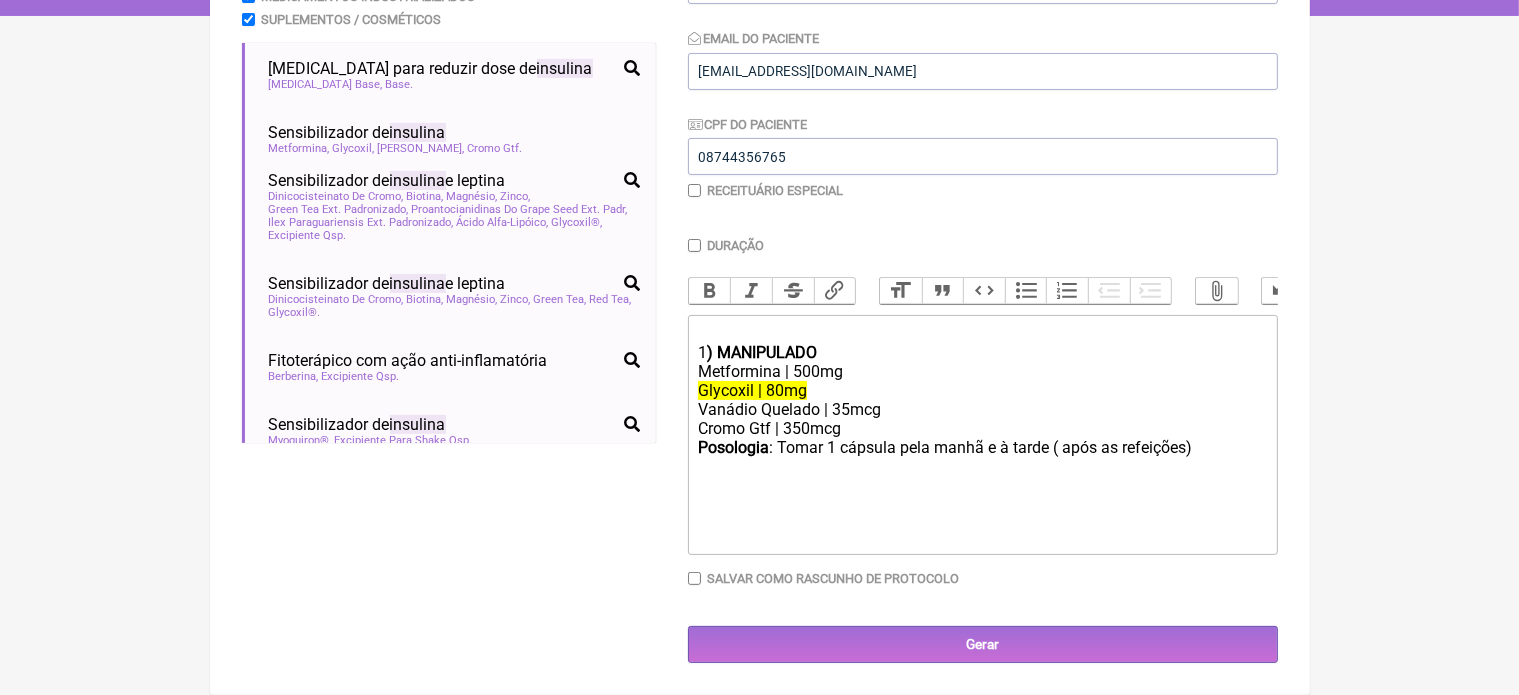 click on "Duração" at bounding box center (694, 245) 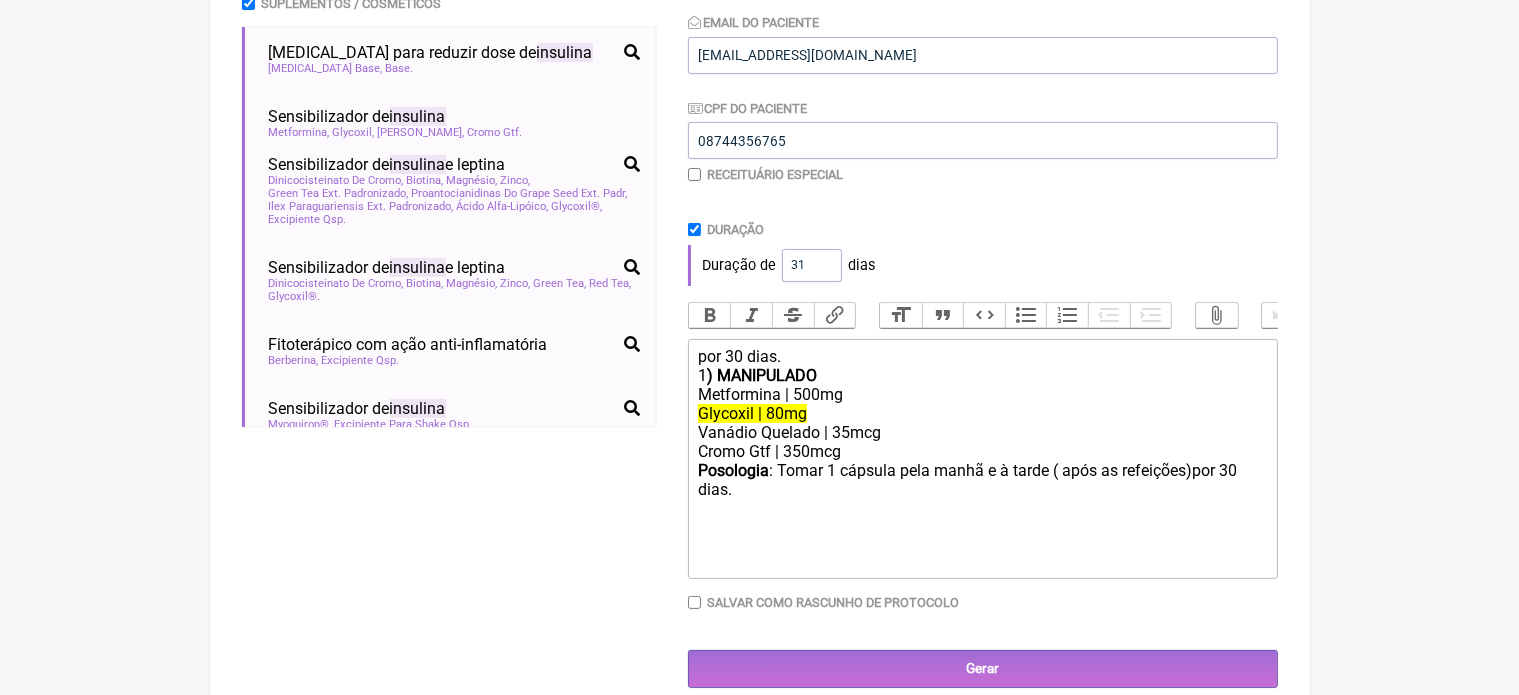 click on "31" at bounding box center [812, 265] 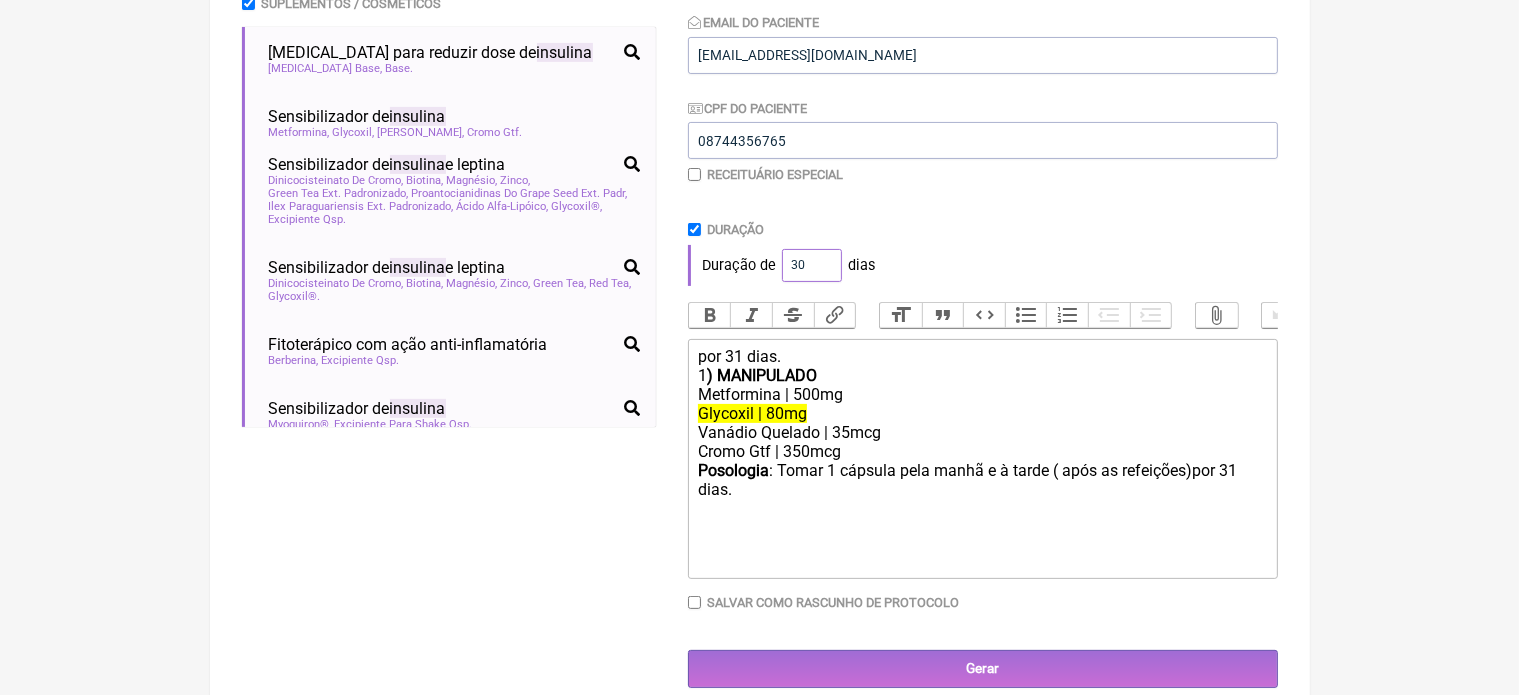 type on "30" 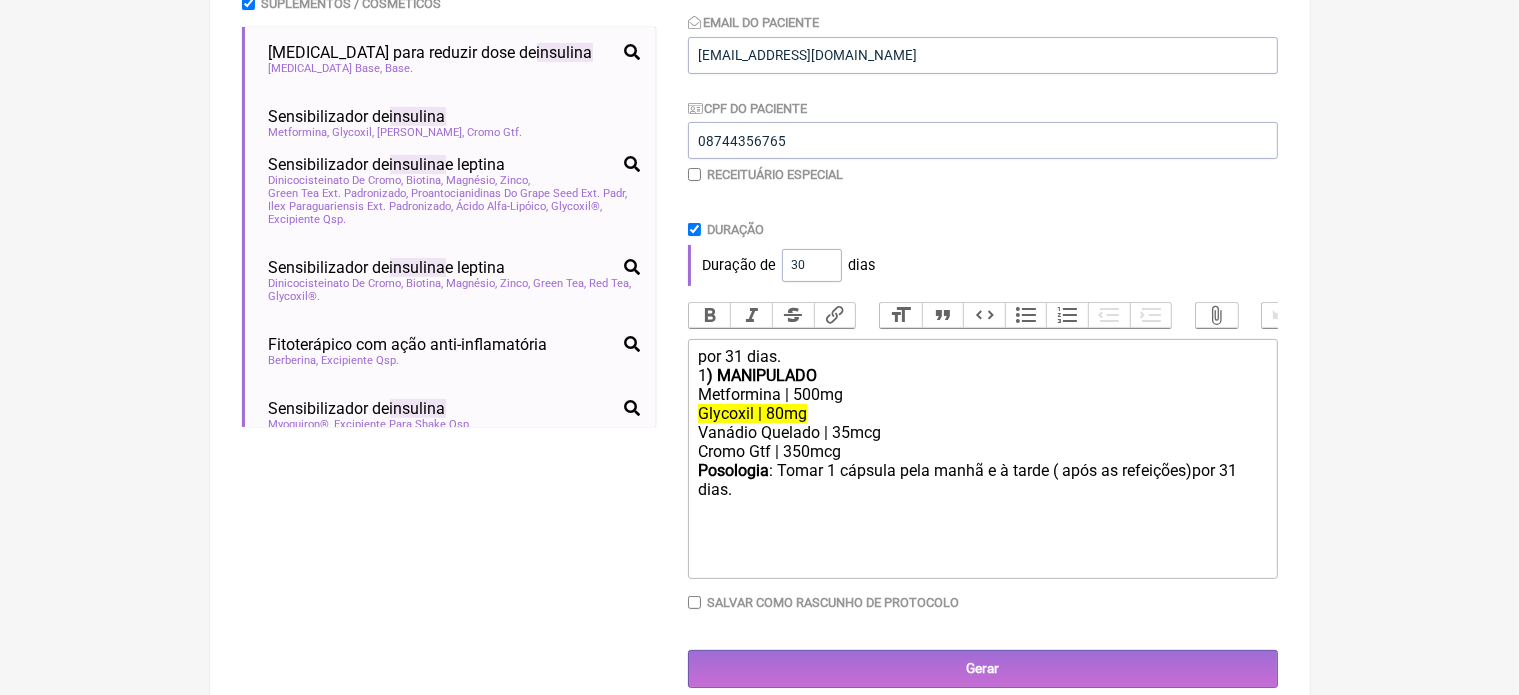 click on "30" at bounding box center (812, 265) 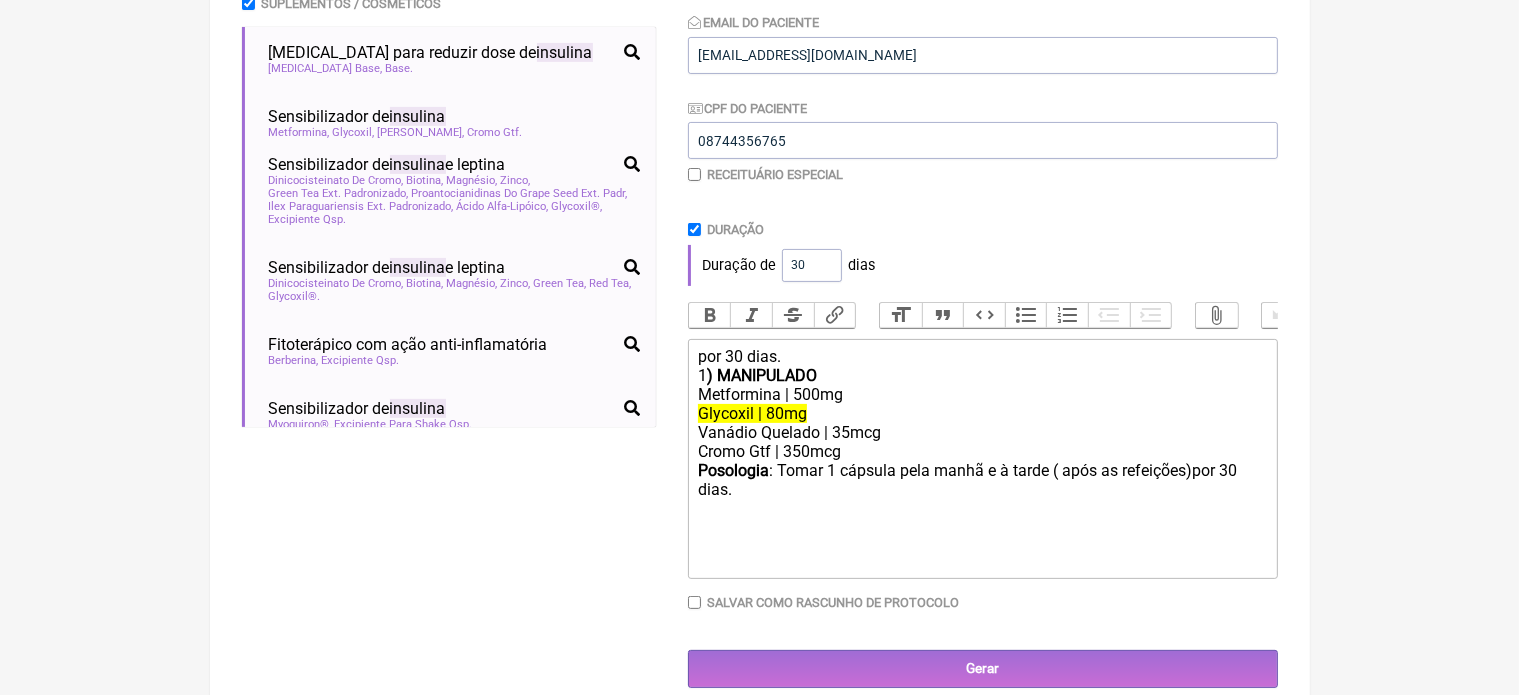 click on "Posologia : Tomar 1 cápsula pela manhã e à tarde ( após as refeições)por 30 dias." 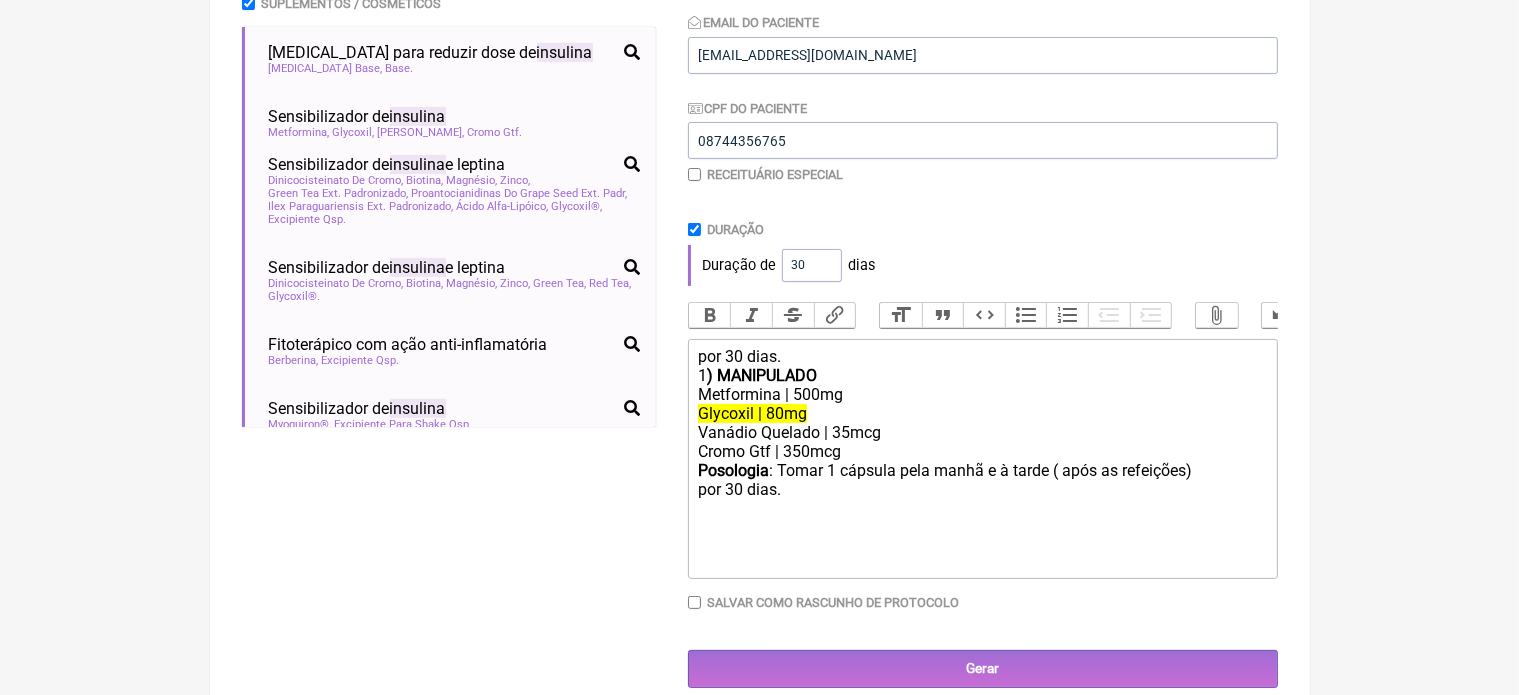 click on "por 30 dias. 1 ) MANIPULADO" 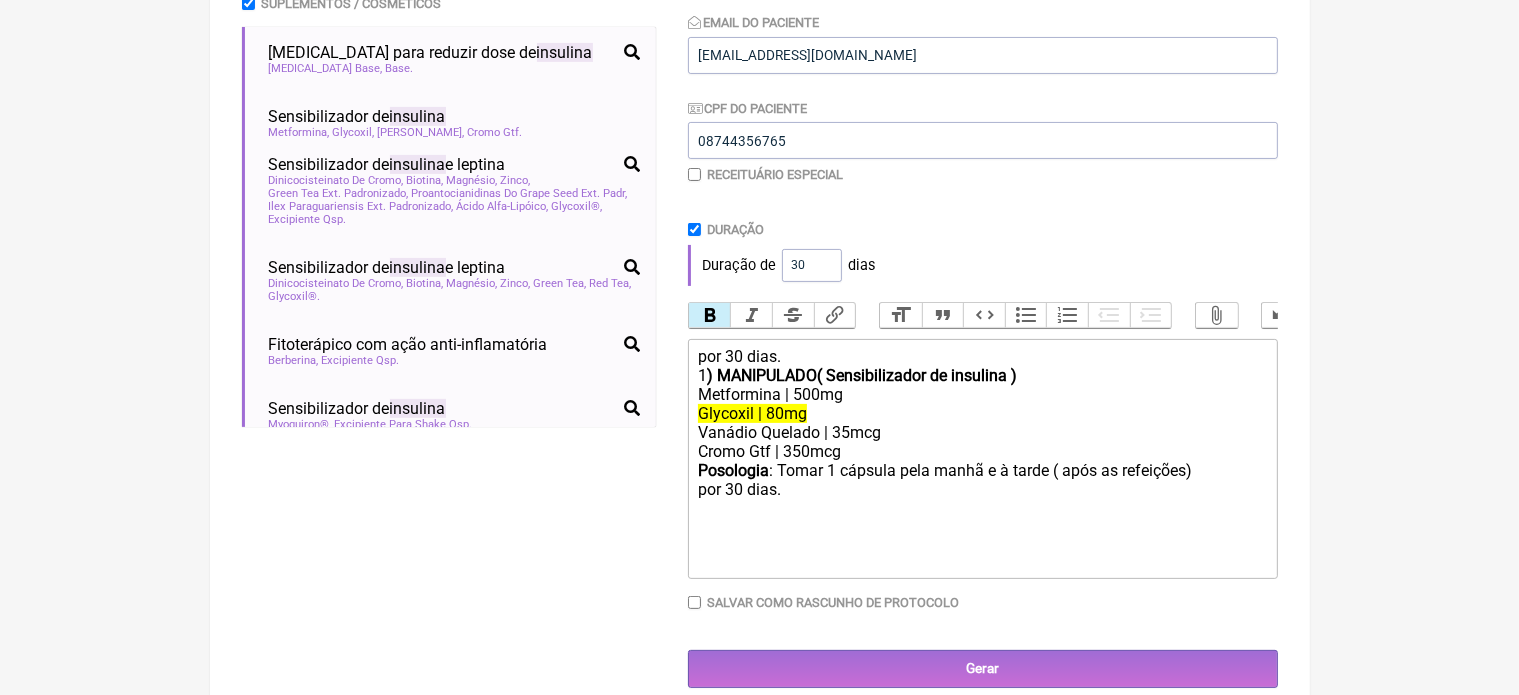 click on "Vanádio Quelado | 35mcg" 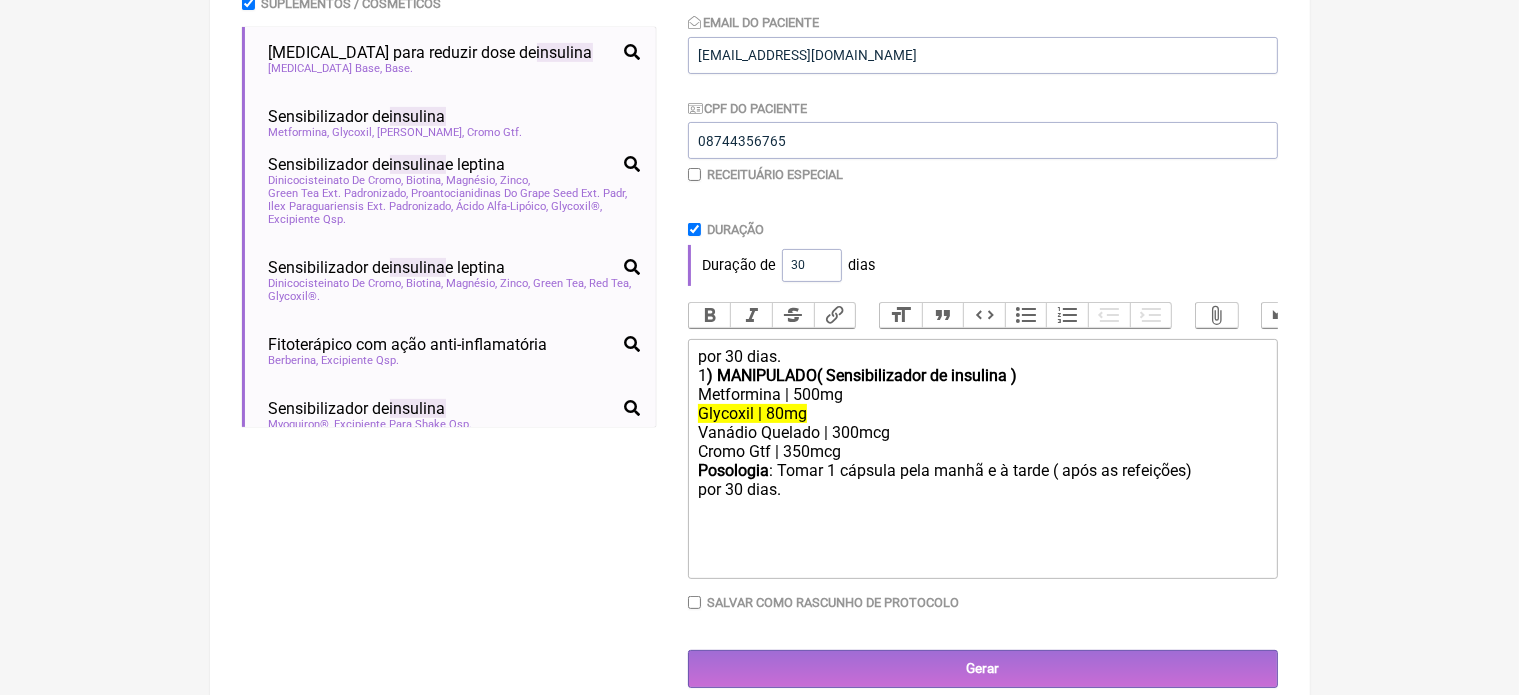 click on "Posologia : Tomar 1 cápsula pela manhã e à tarde ( após as refeições) por 30 dias." 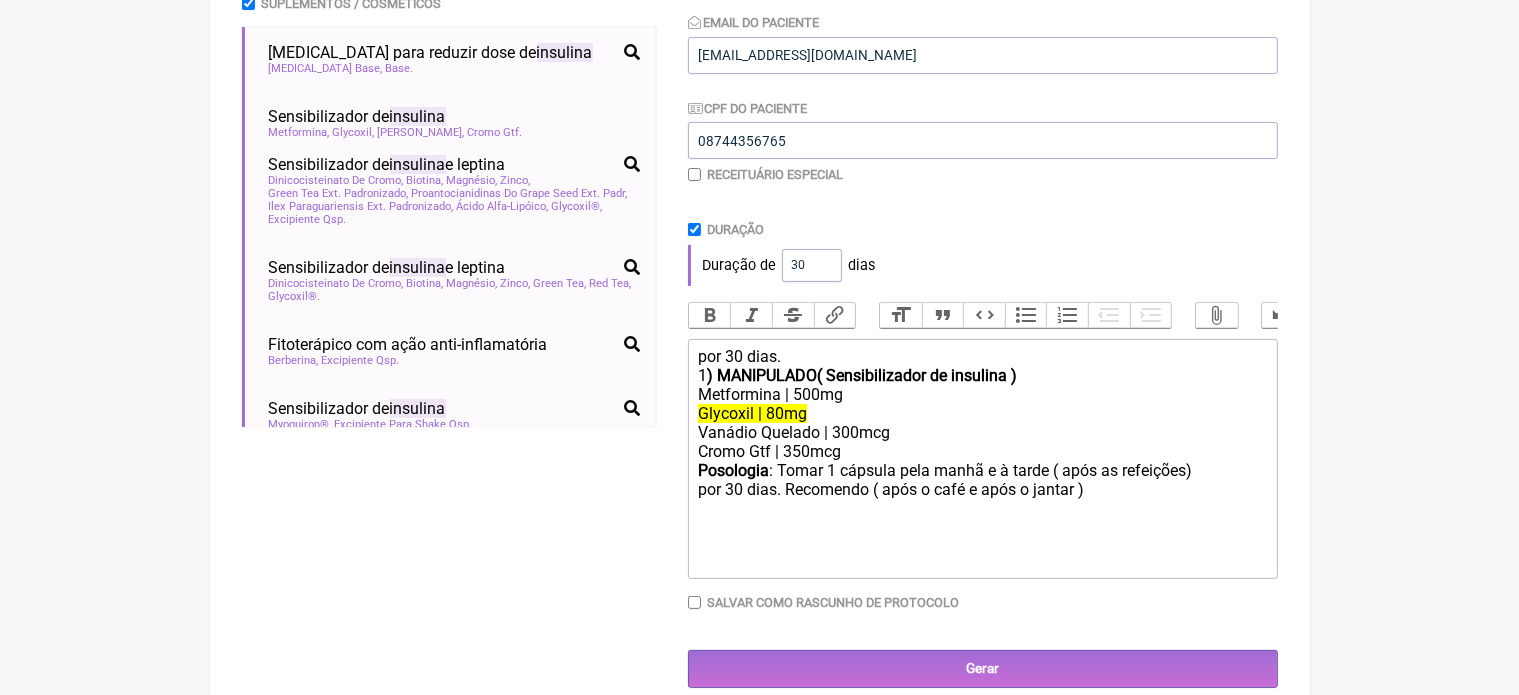 click on "por 30 dias. 1 ) MANIPULADO( Sensibilizador de insulina )" 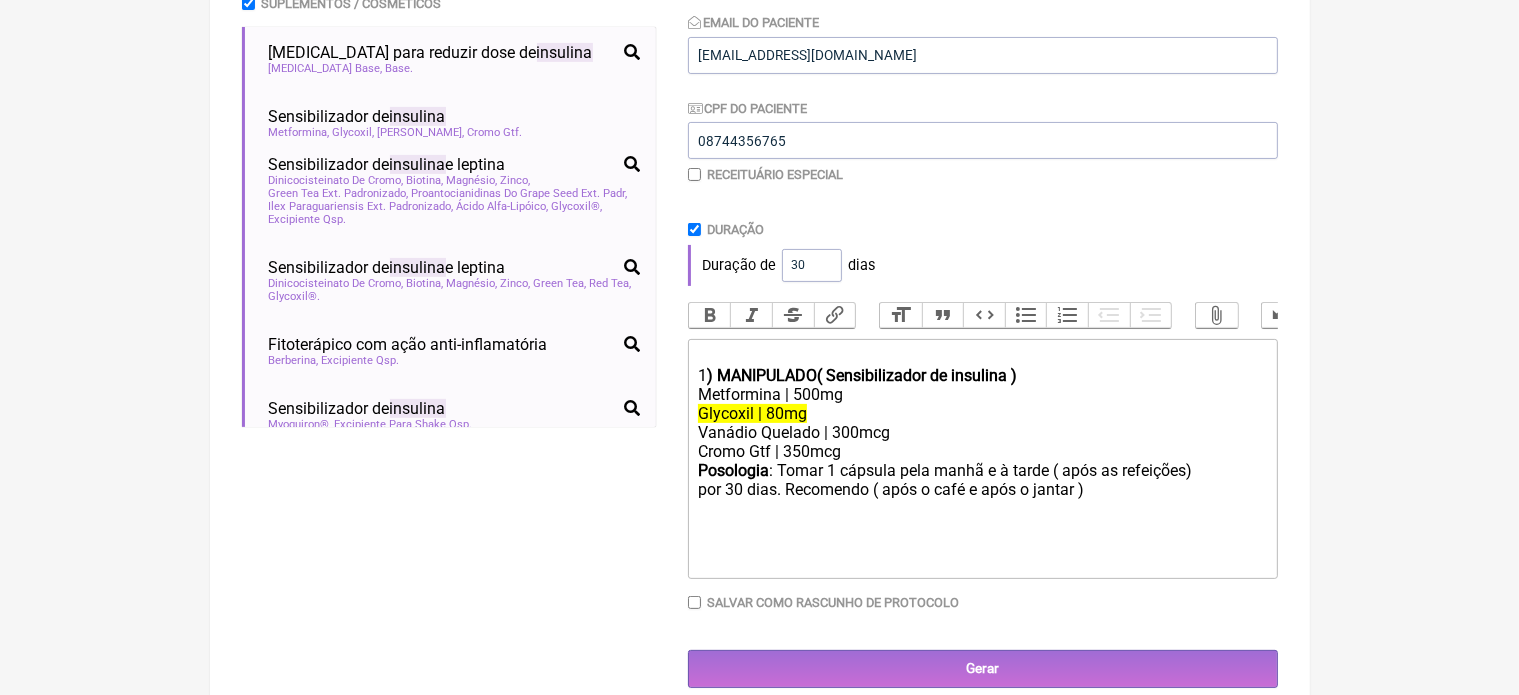 click on "1 ) MANIPULADO( Sensibilizador de insulina ) Metformina | 500mg Glycoxil | 80mg Vanádio Quelado | 300mcg Cromo Gtf | 350mcg Posologia : Tomar 1 cápsula pela manhã e à tarde ( após as refeições) por 30 dias. Recomendo ( após o café e após o jantar )" 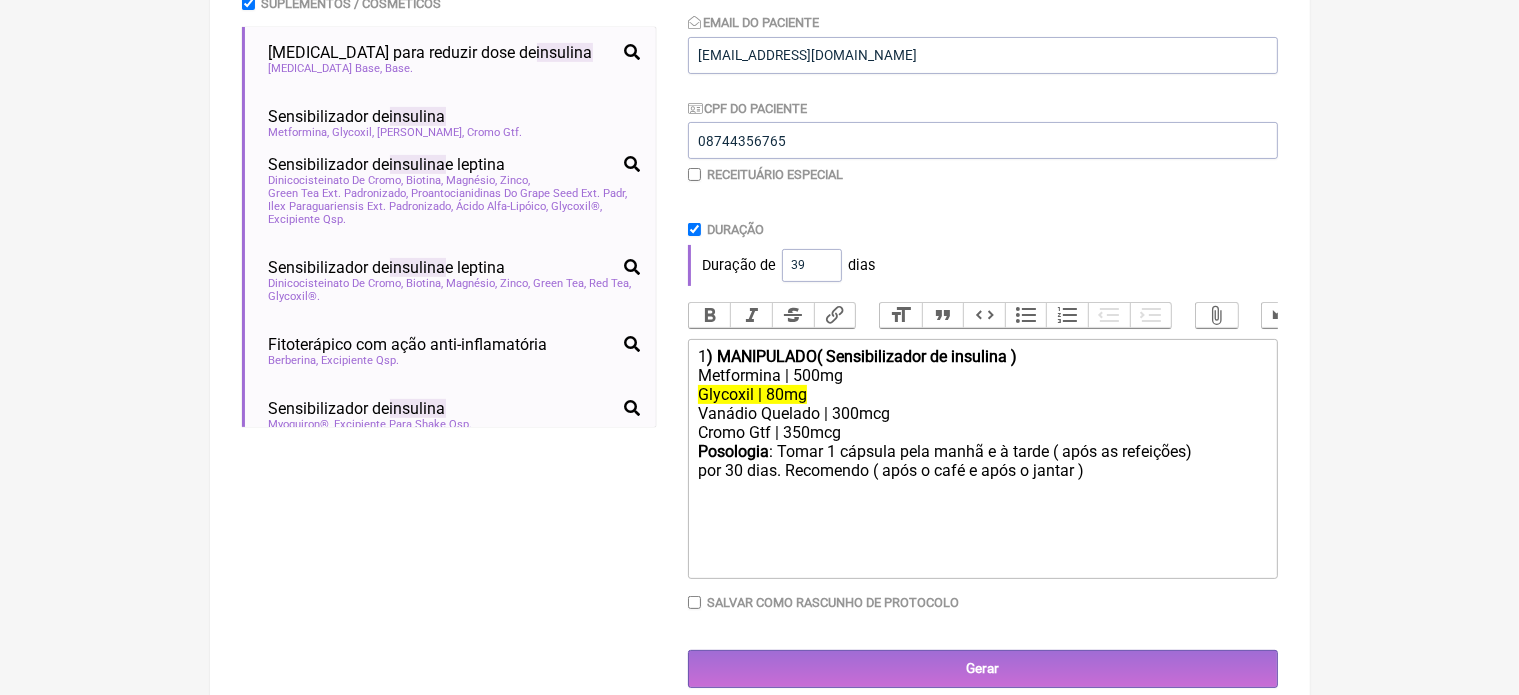 click on "39" at bounding box center (812, 265) 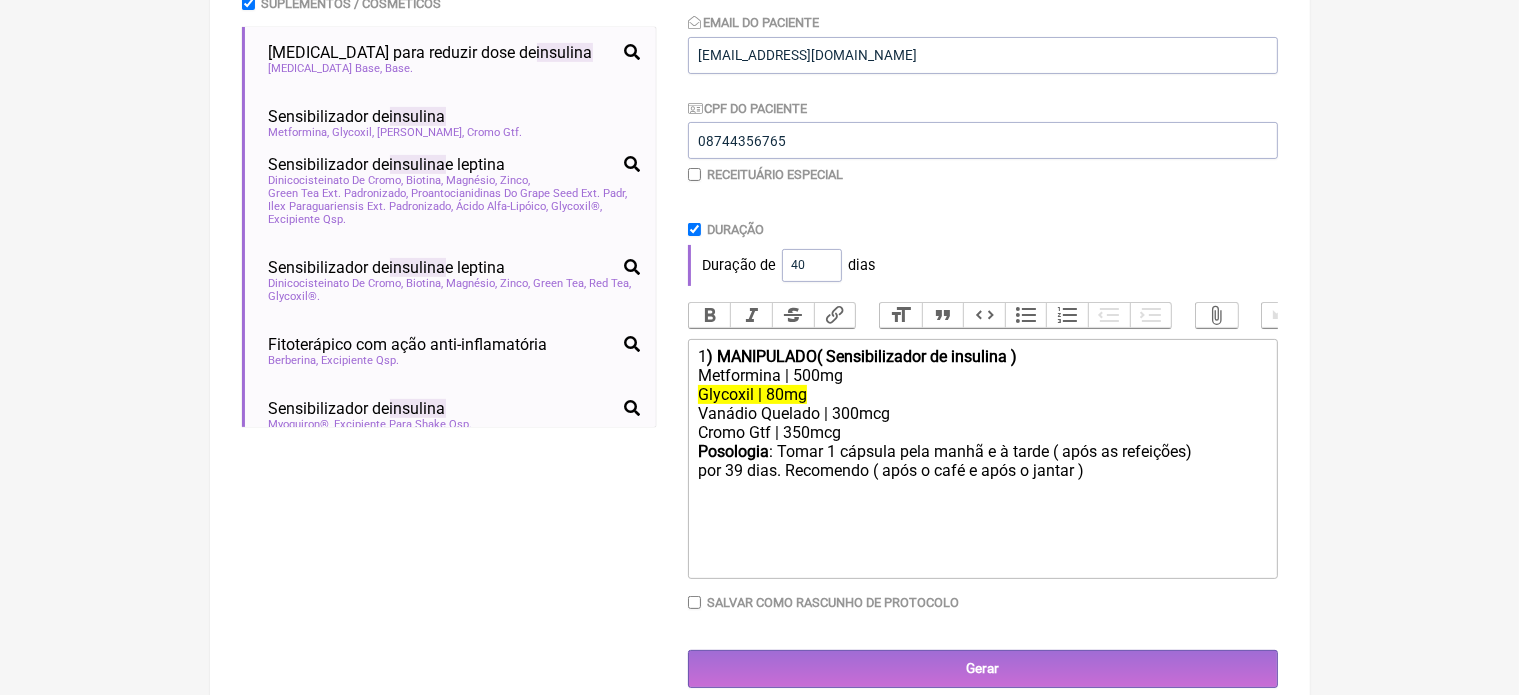 click on "40" at bounding box center [812, 265] 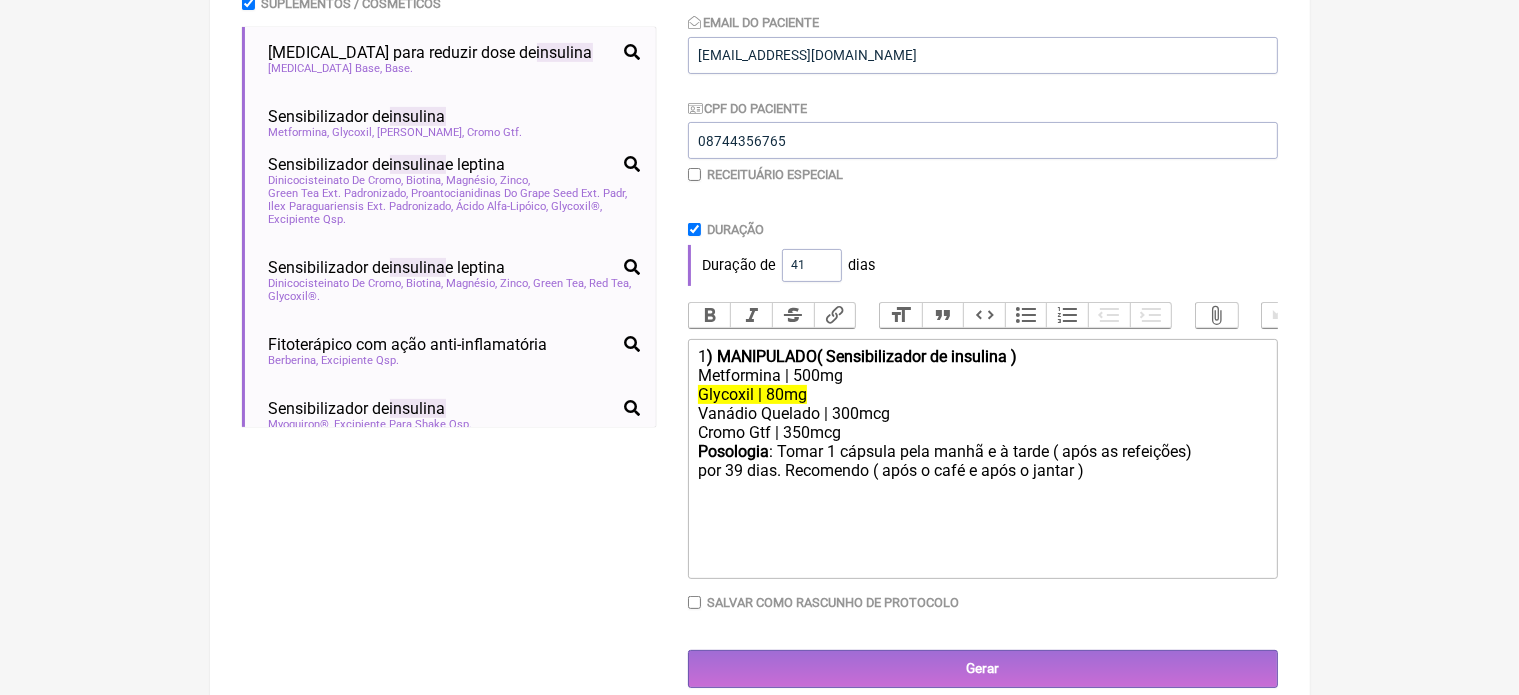 click on "41" at bounding box center [812, 265] 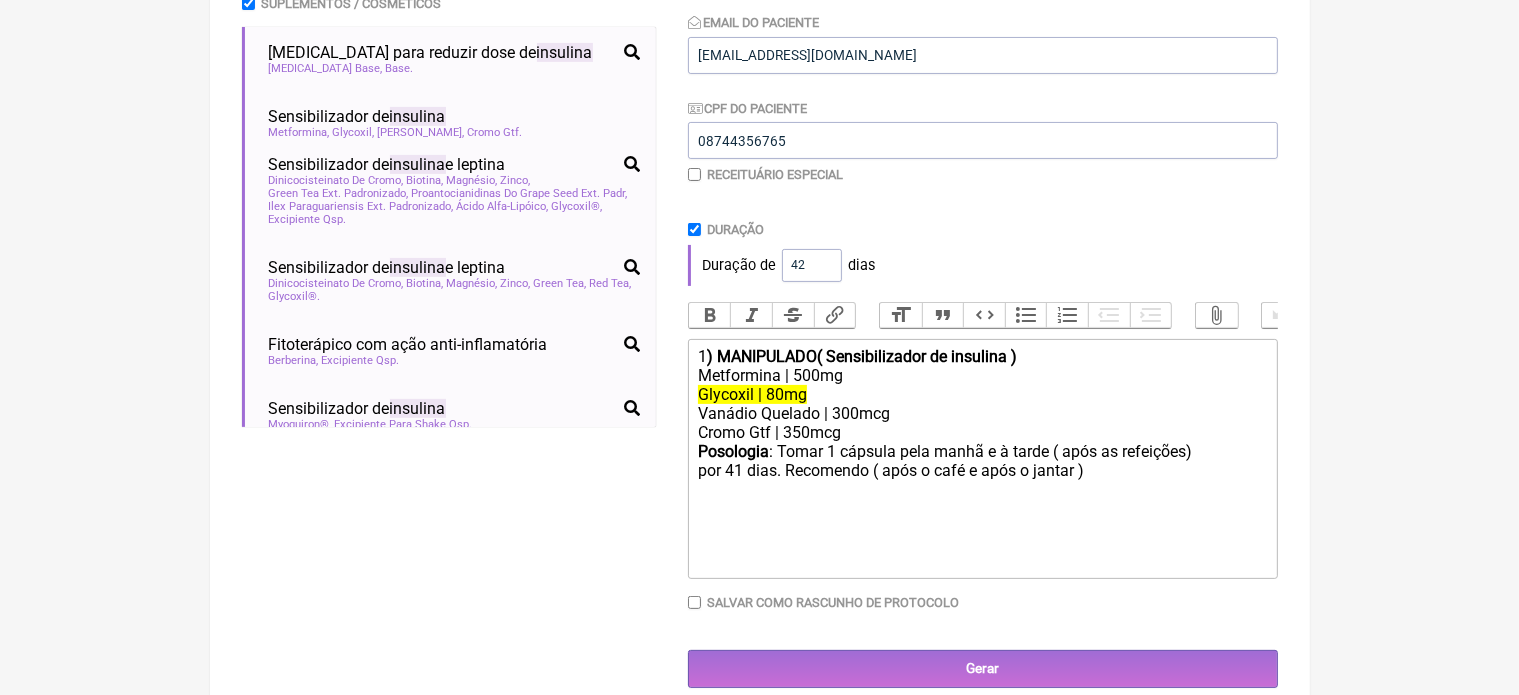 click on "42" at bounding box center (812, 265) 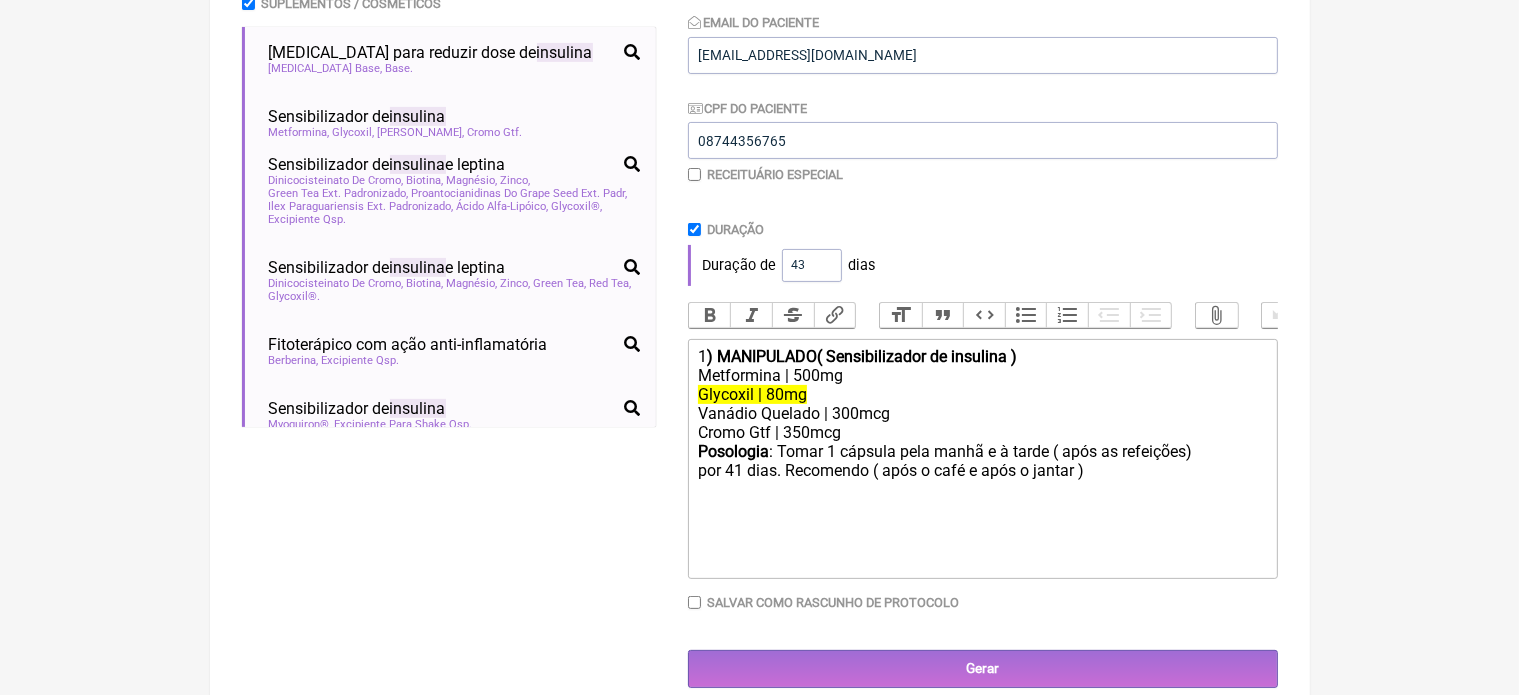 click on "43" at bounding box center (812, 265) 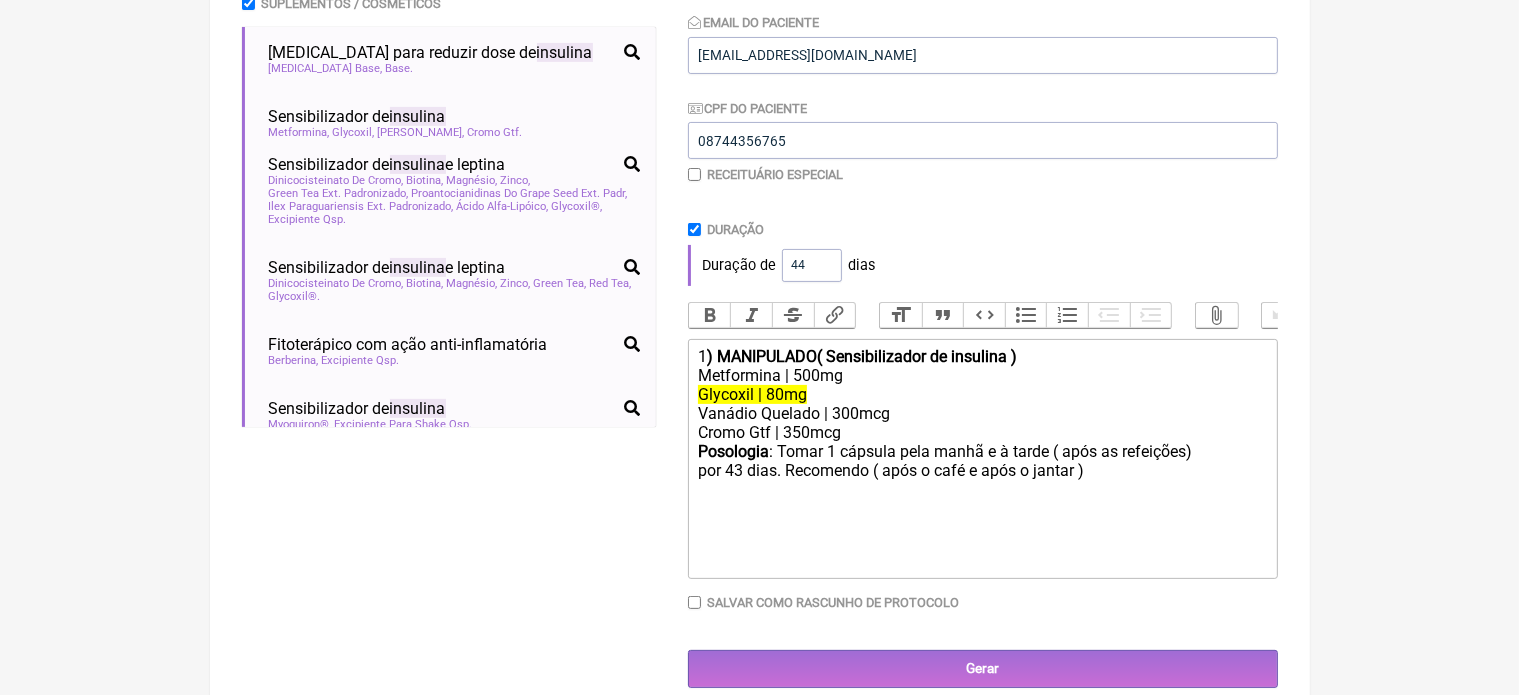 click on "44" at bounding box center [812, 265] 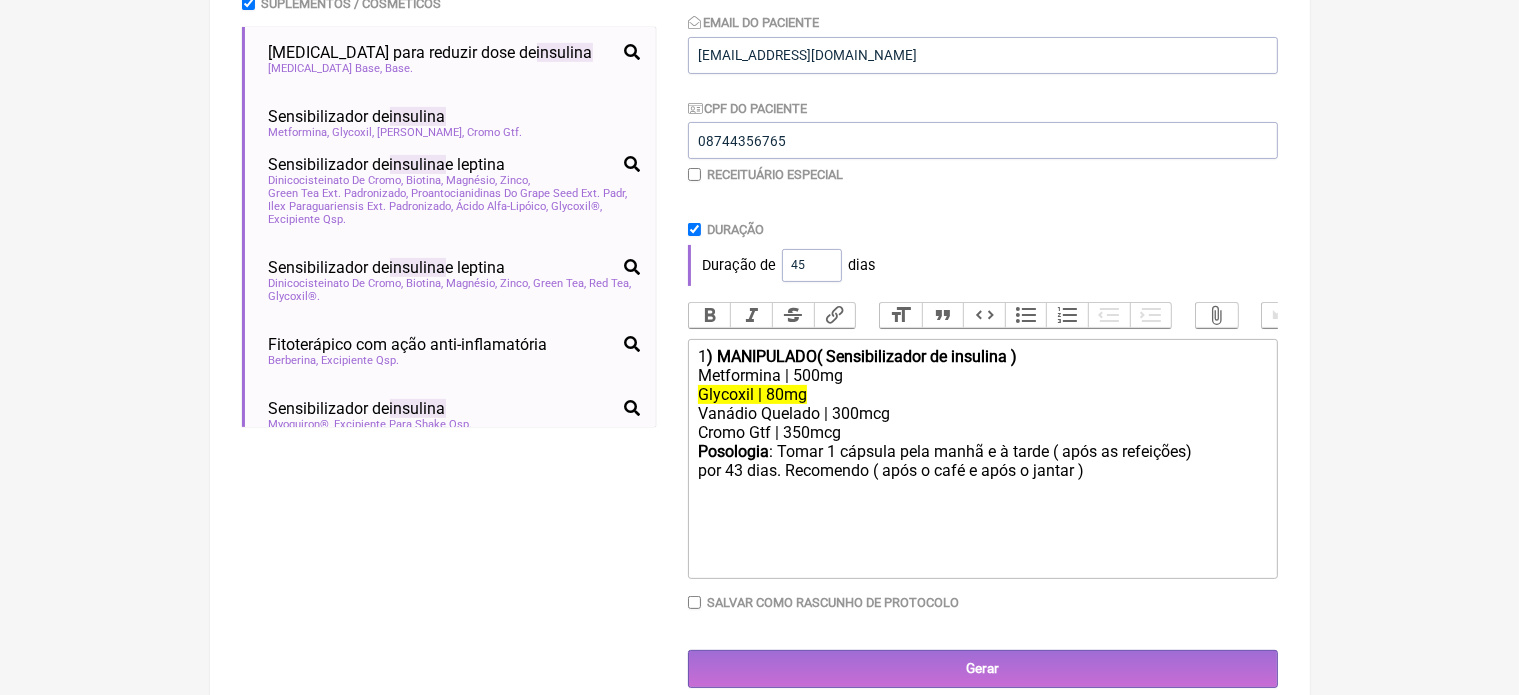click on "45" at bounding box center (812, 265) 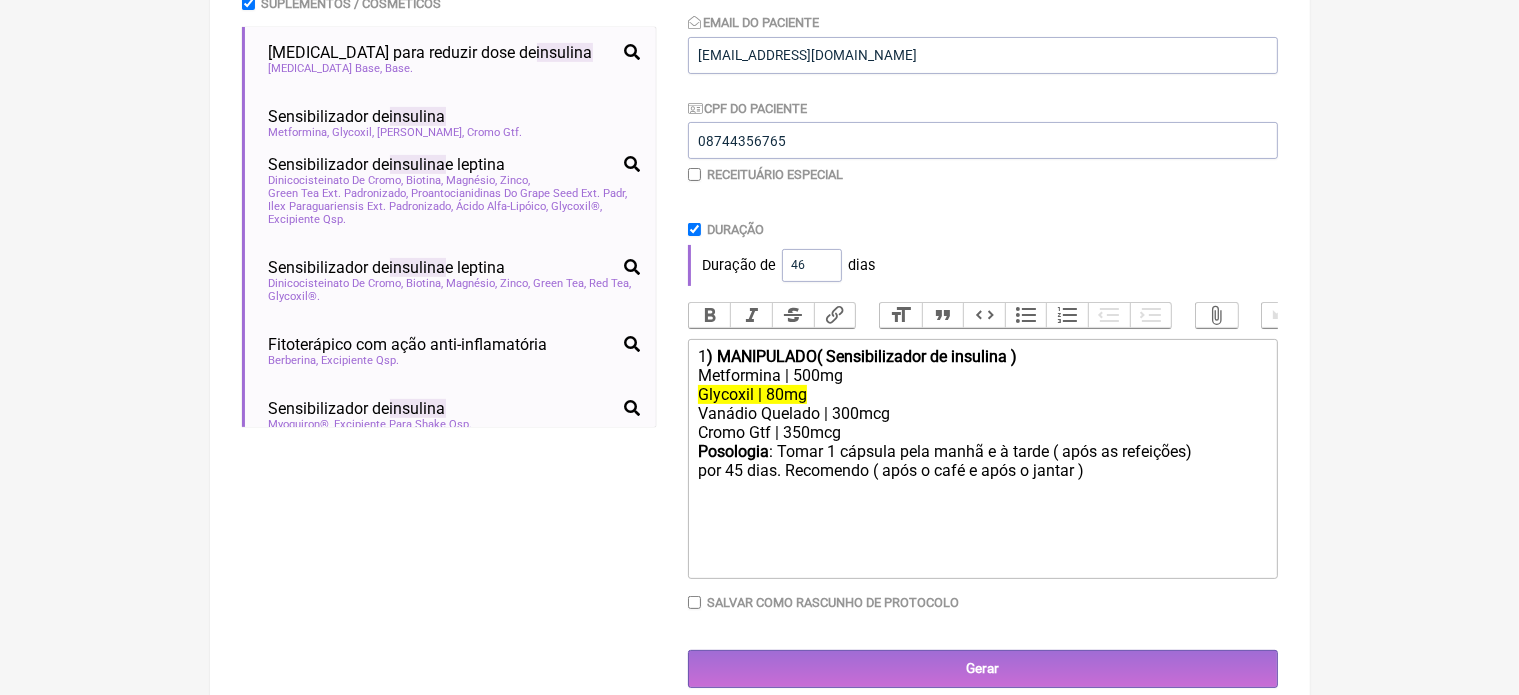 click on "46" at bounding box center [812, 265] 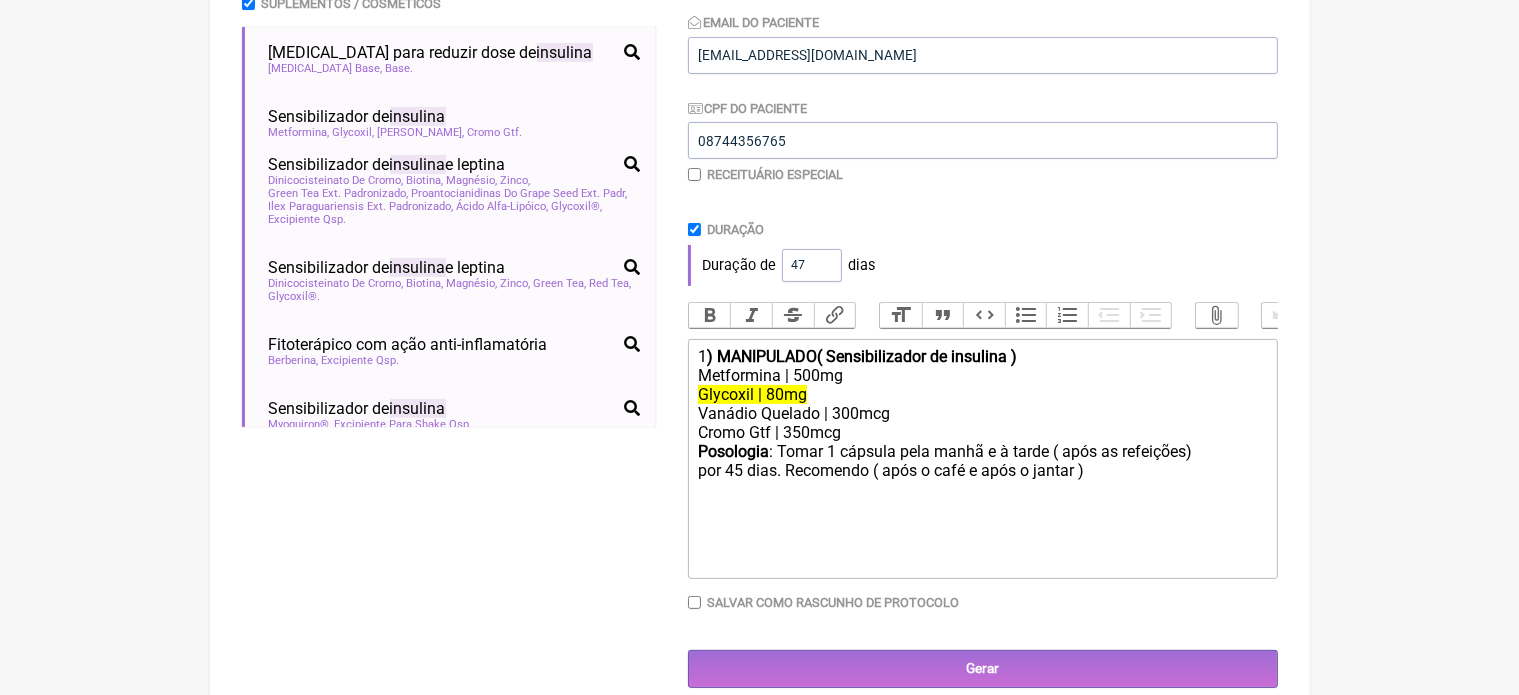 click on "47" at bounding box center [812, 265] 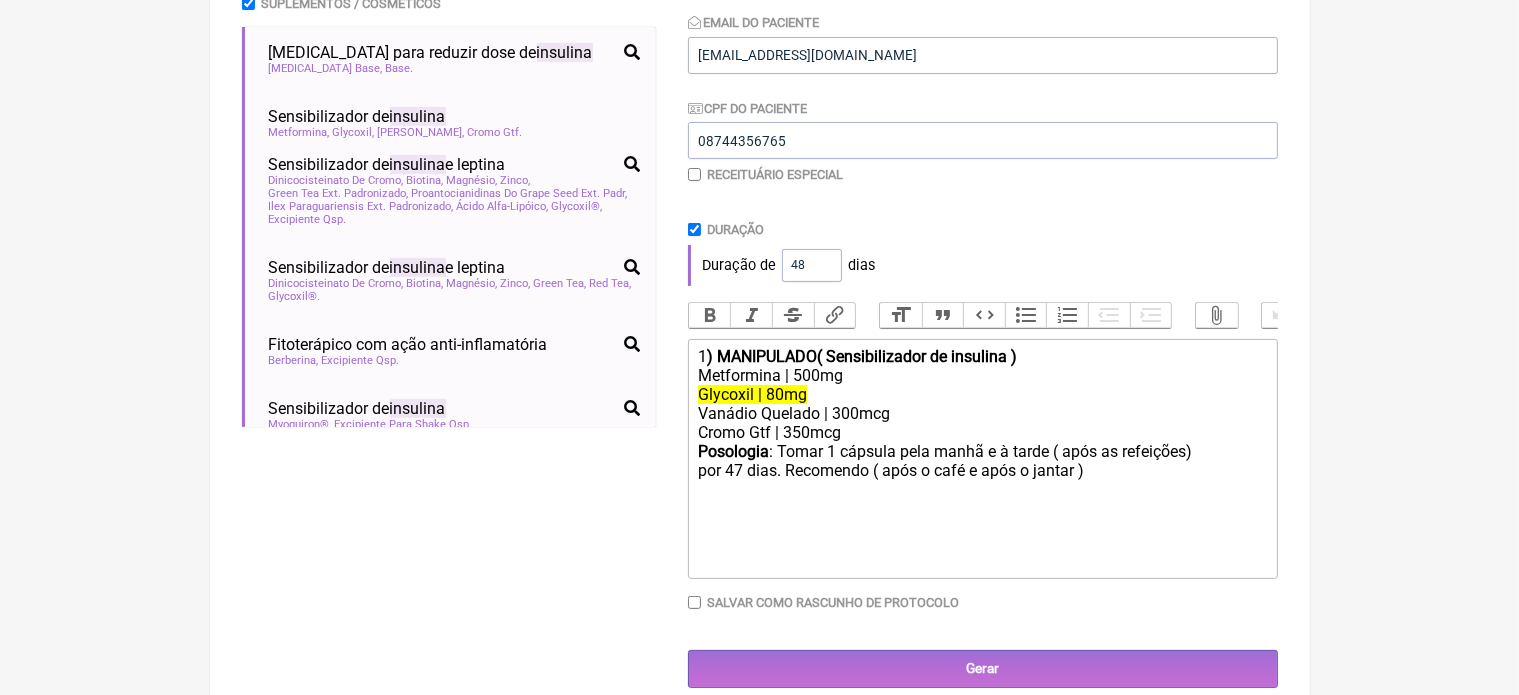 click on "48" at bounding box center (812, 265) 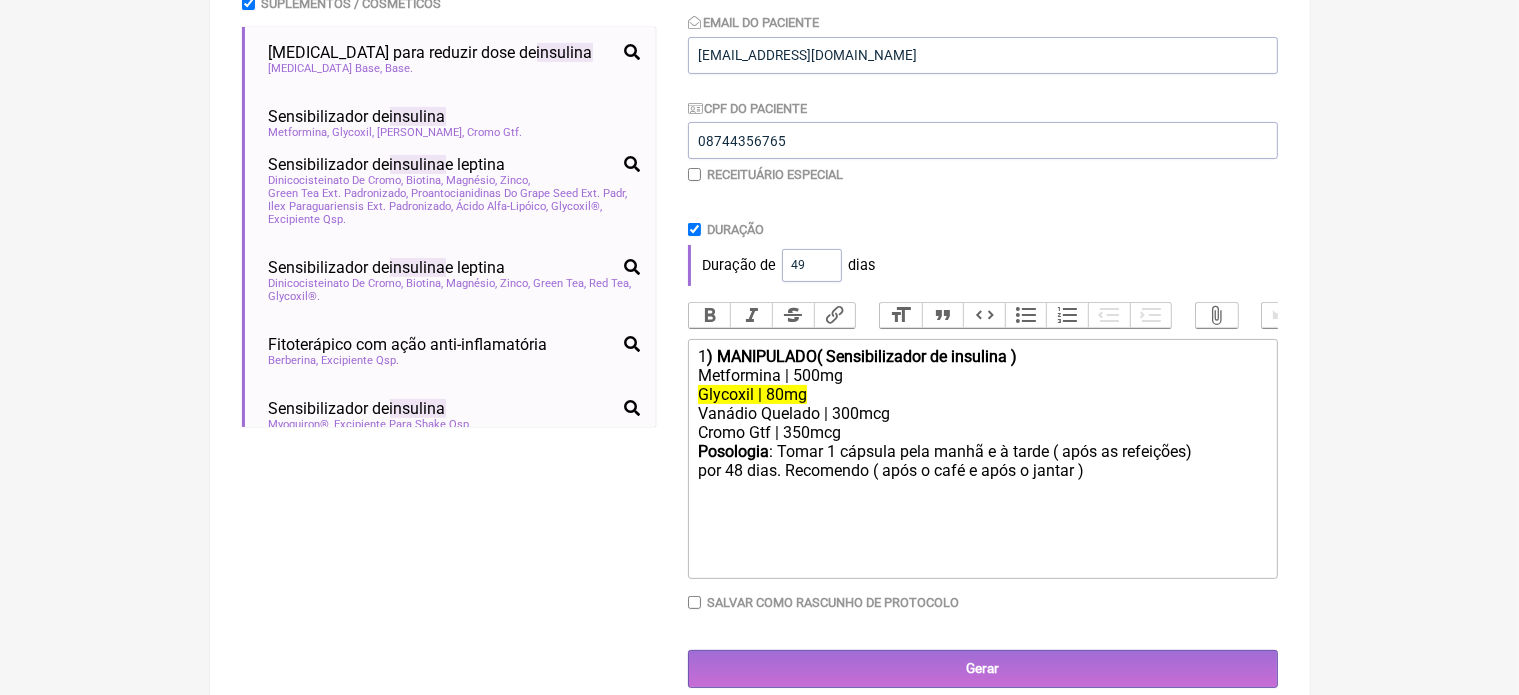click on "49" at bounding box center [812, 265] 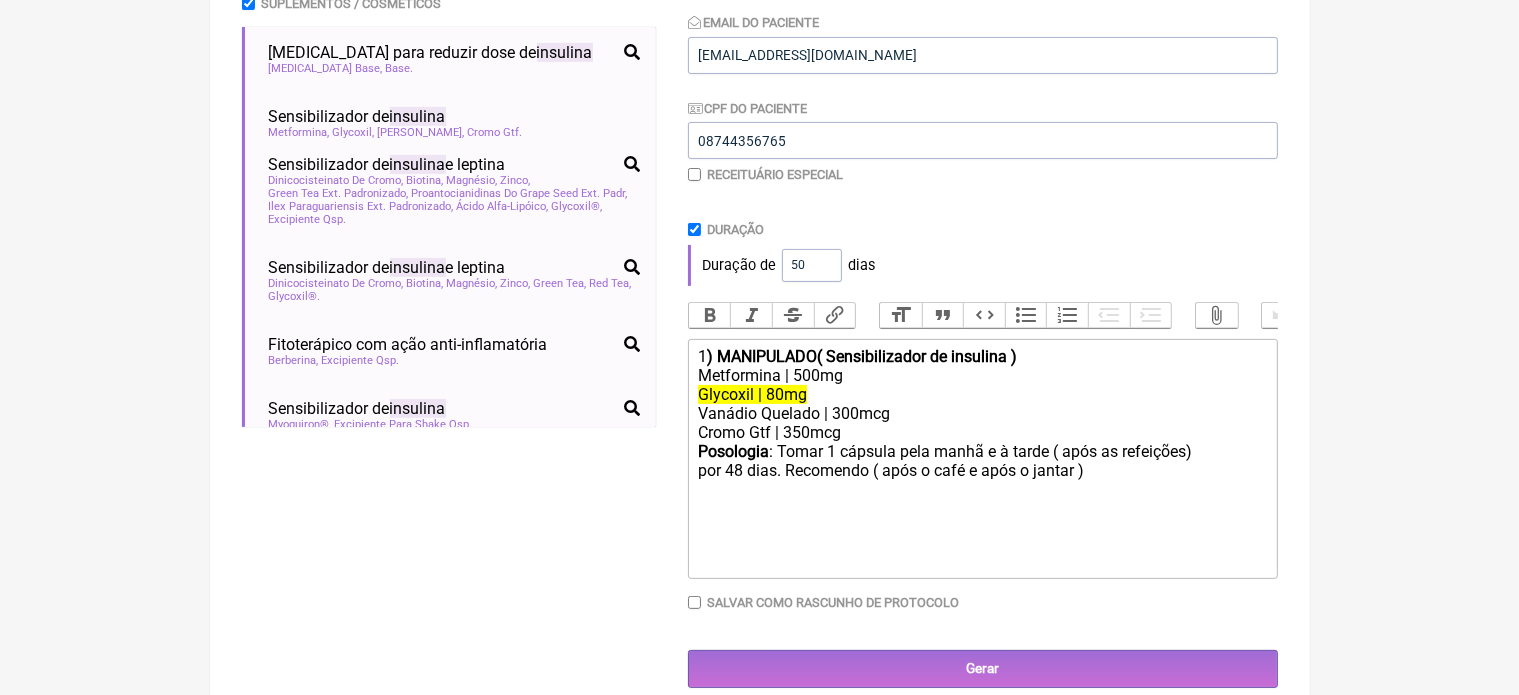 click on "50" at bounding box center (812, 265) 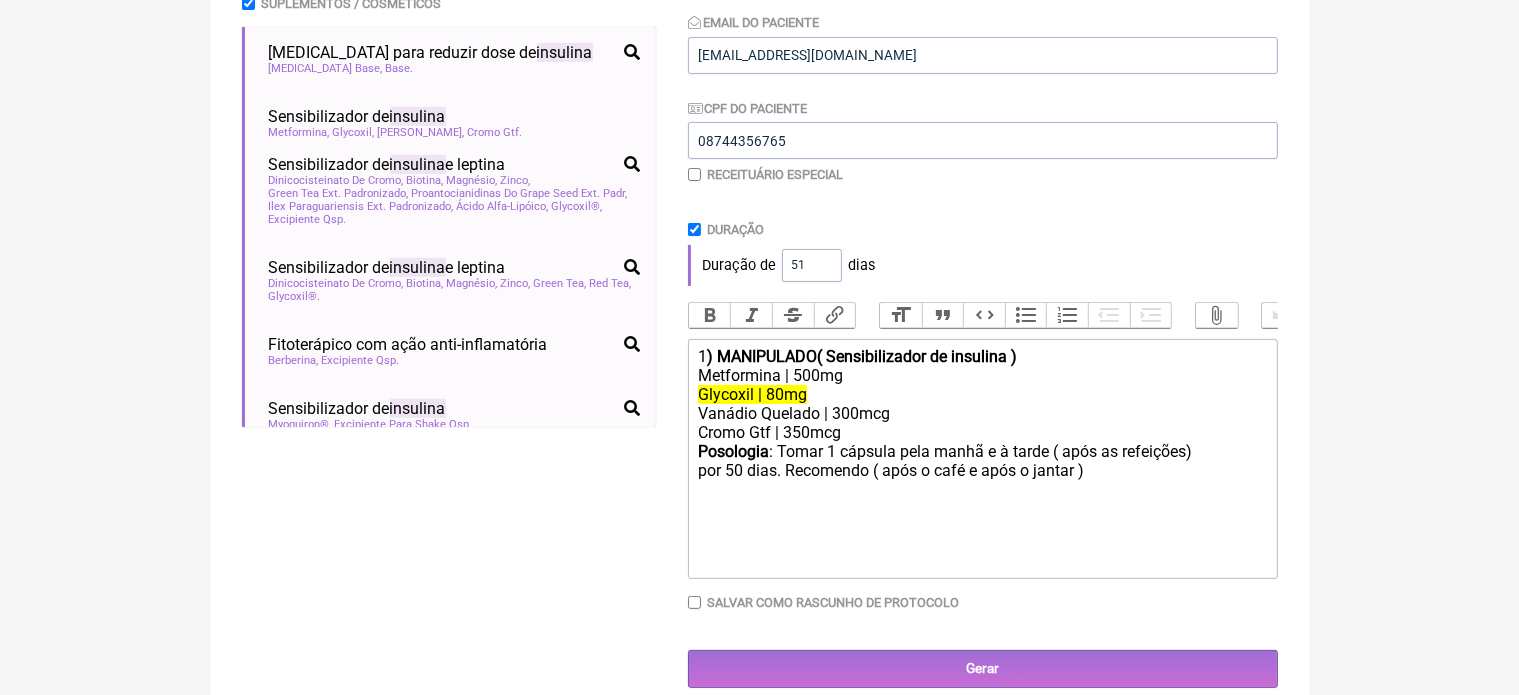 click on "51" at bounding box center [812, 265] 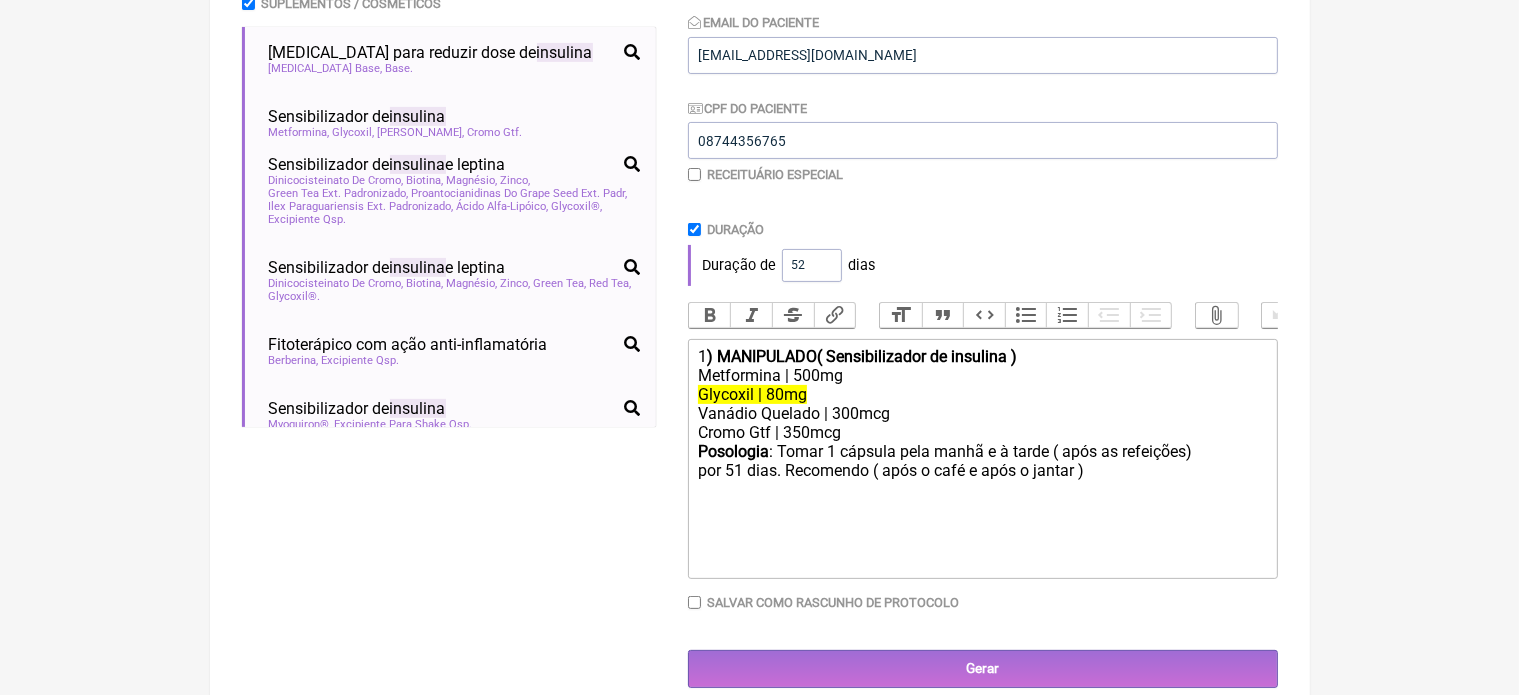 click on "52" at bounding box center [812, 265] 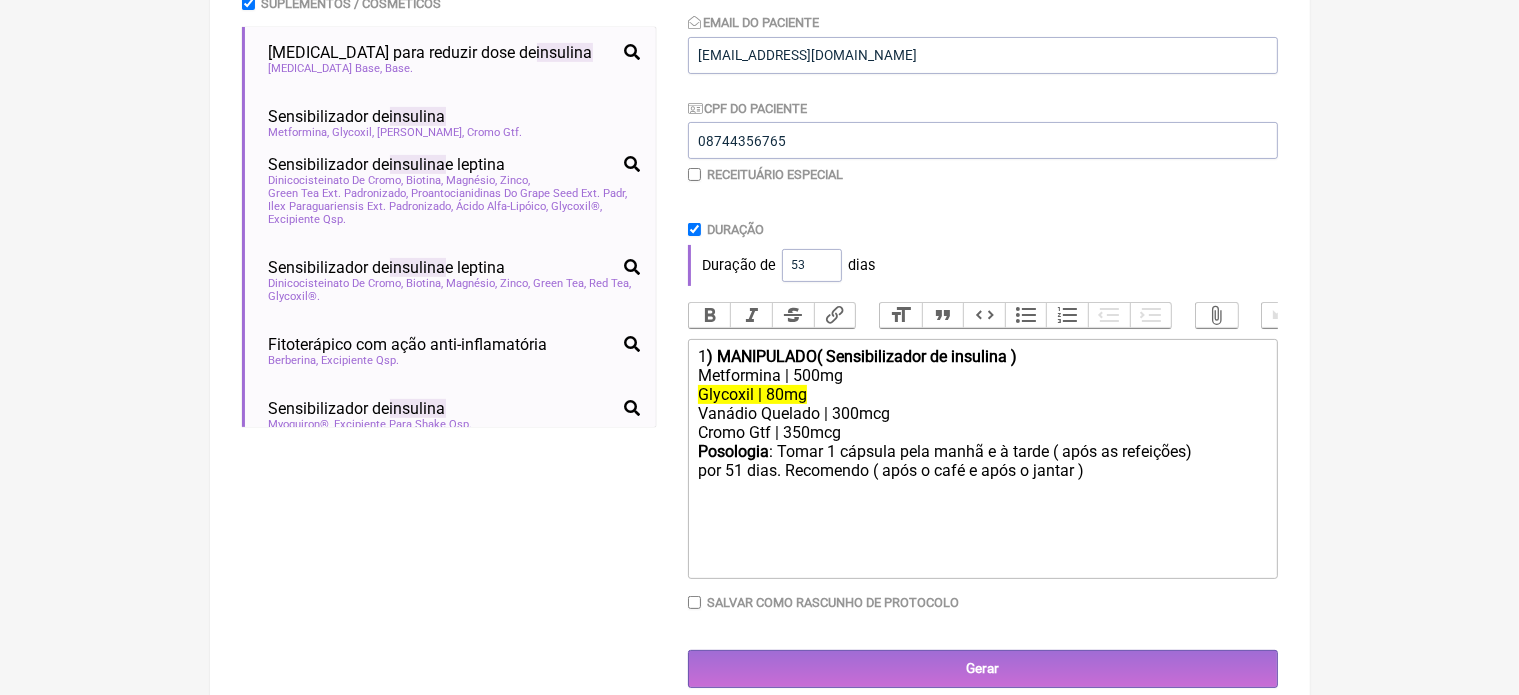 click on "53" at bounding box center (812, 265) 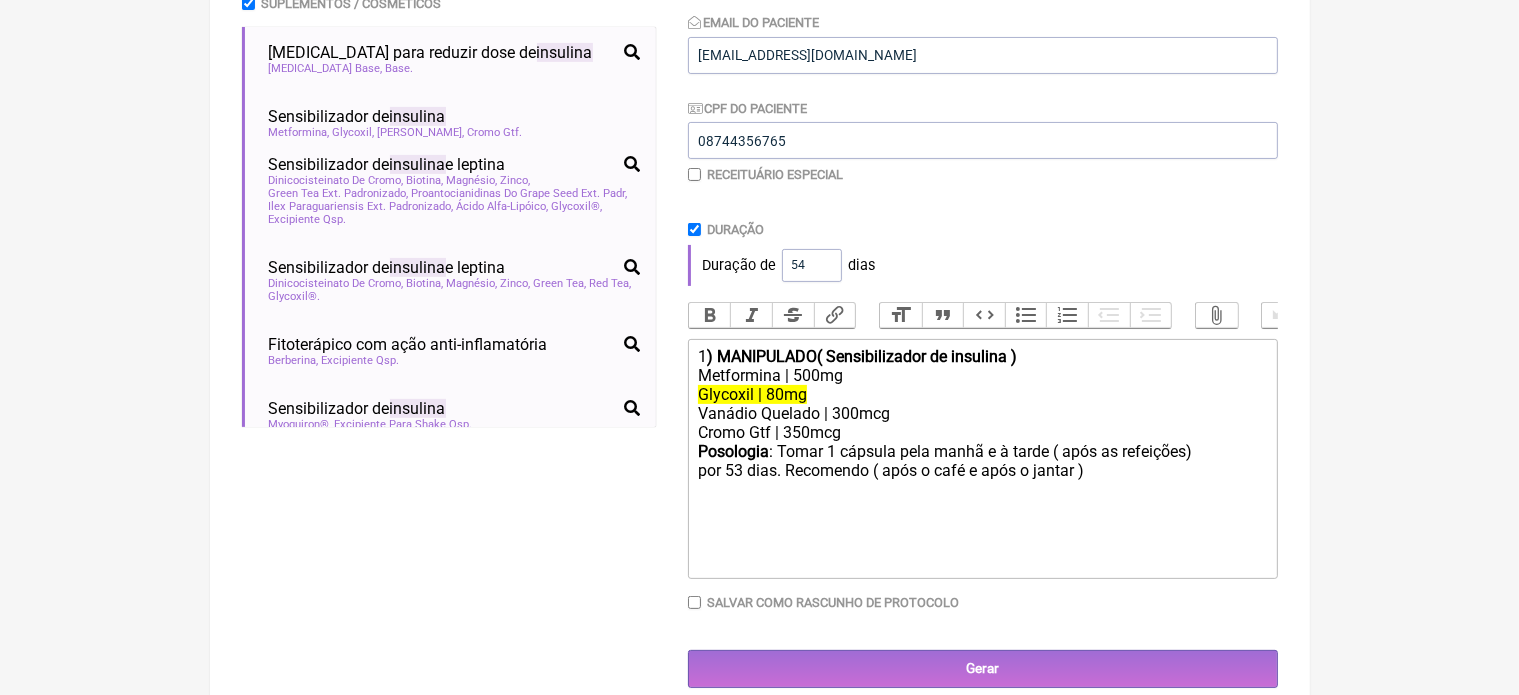 click on "54" at bounding box center [812, 265] 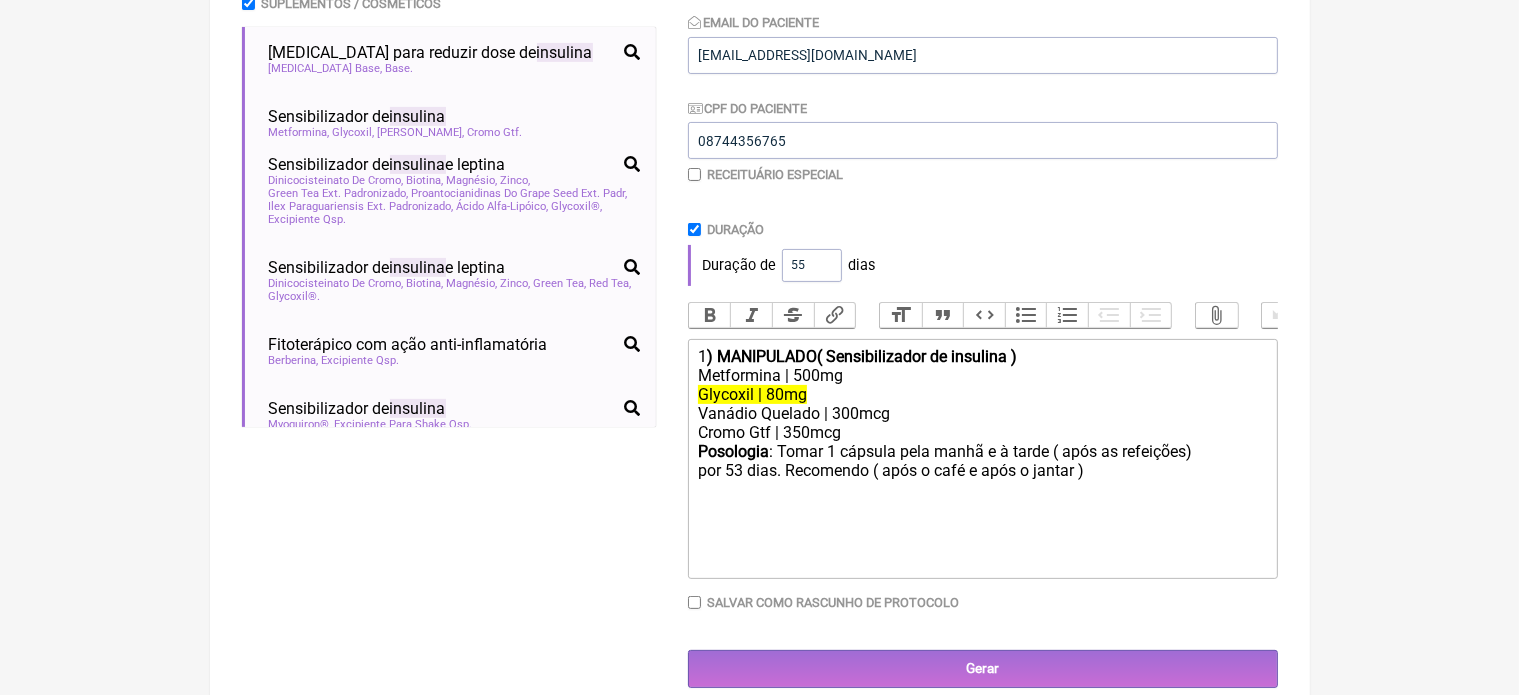 click on "55" at bounding box center (812, 265) 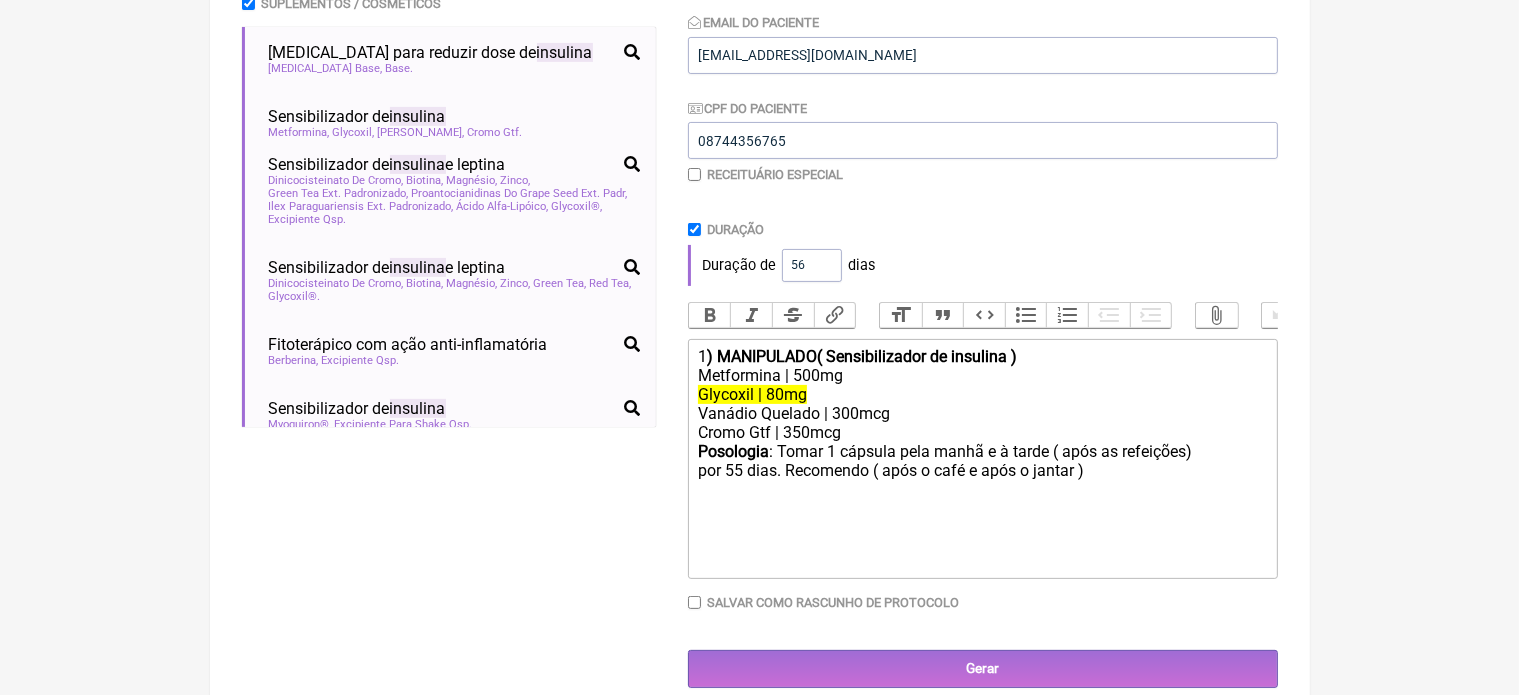 click on "56" at bounding box center (812, 265) 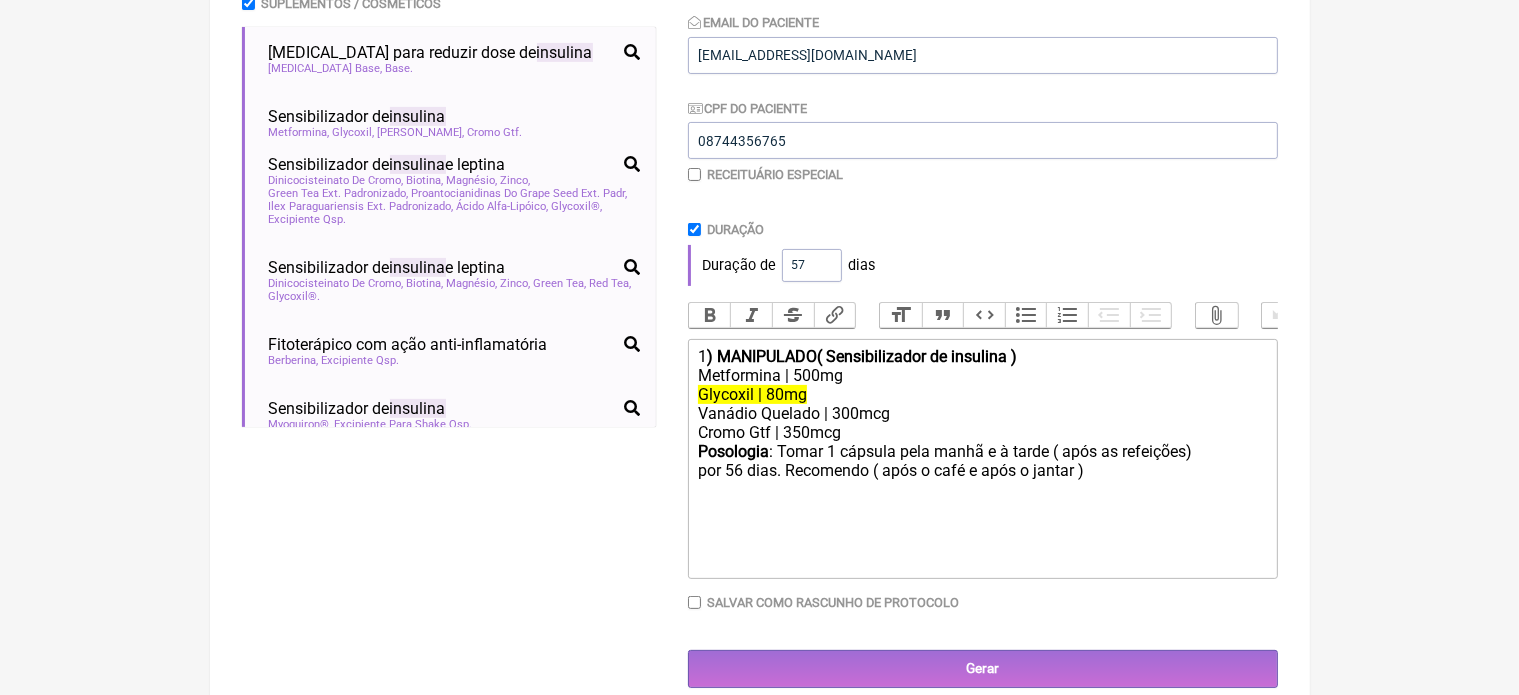 click on "57" at bounding box center [812, 265] 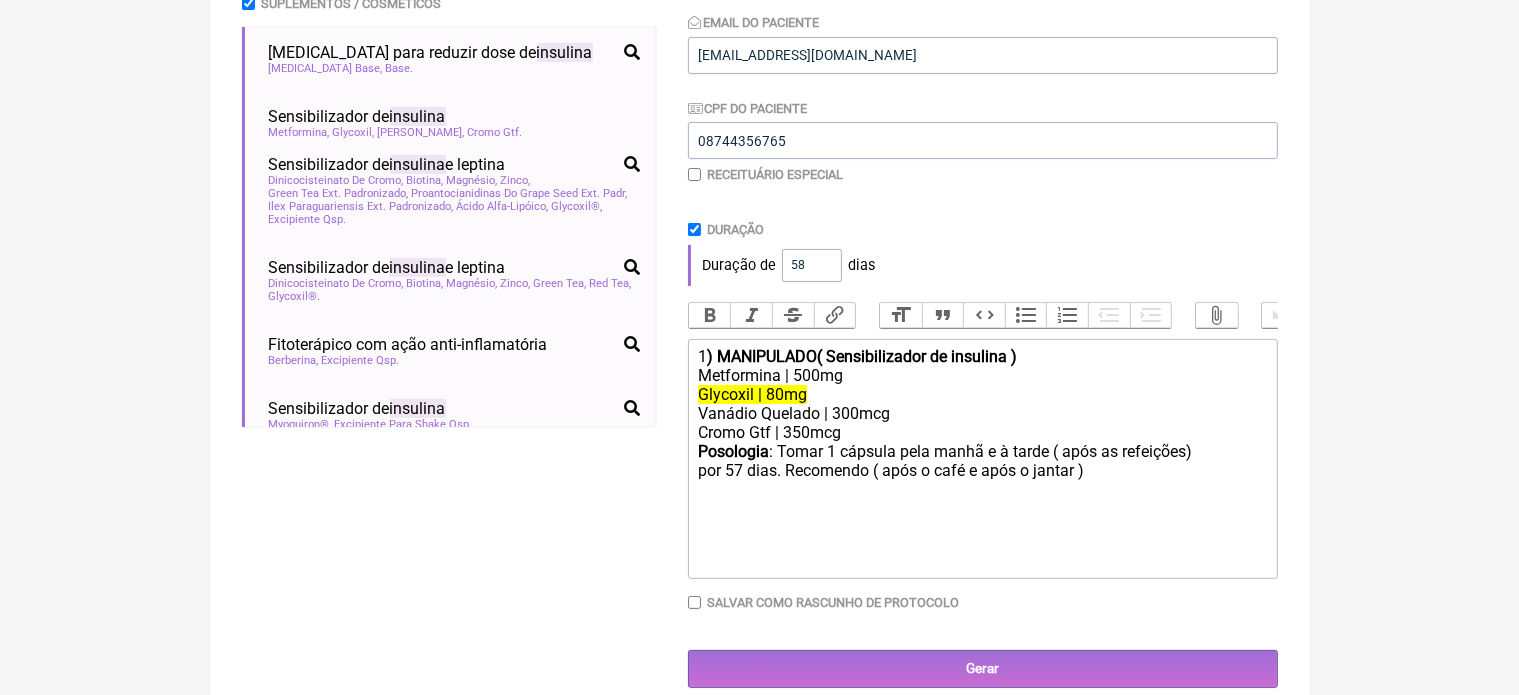 click on "58" at bounding box center (812, 265) 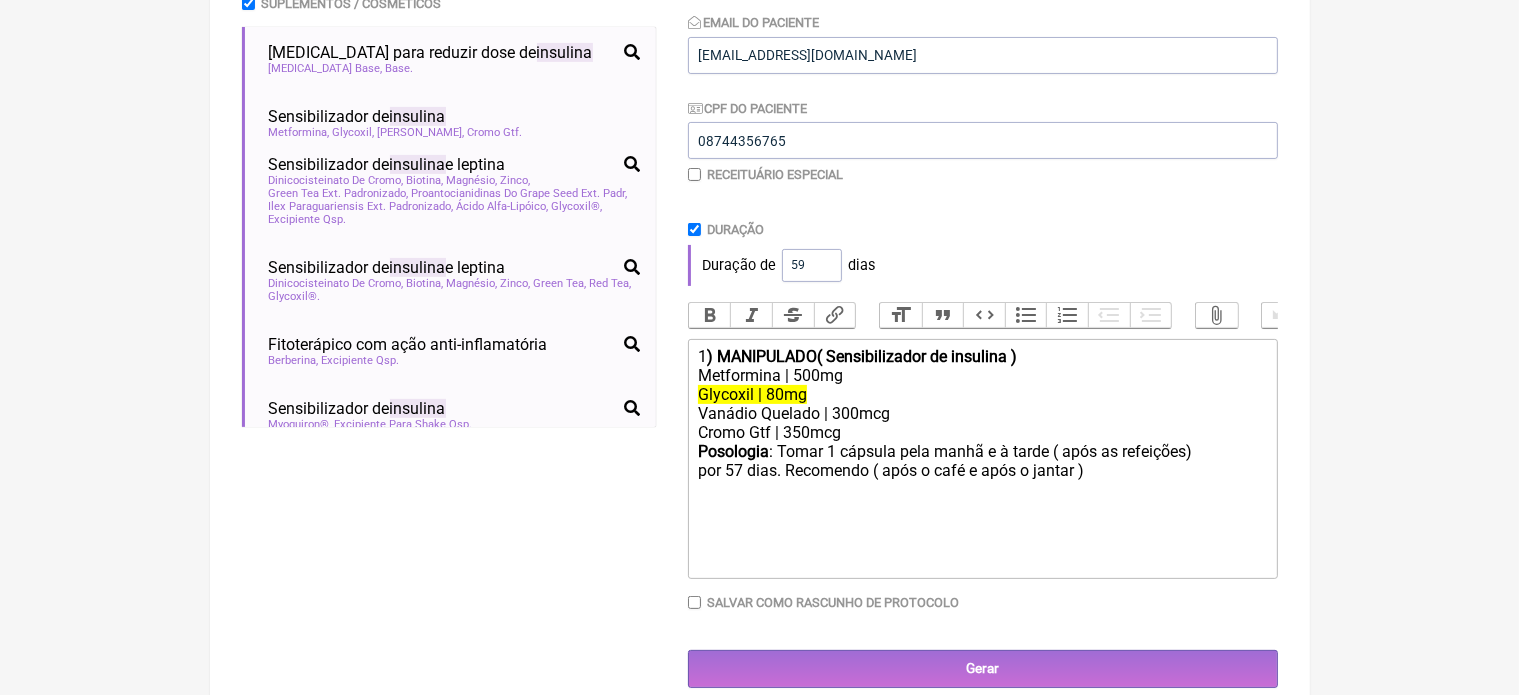 click on "59" at bounding box center (812, 265) 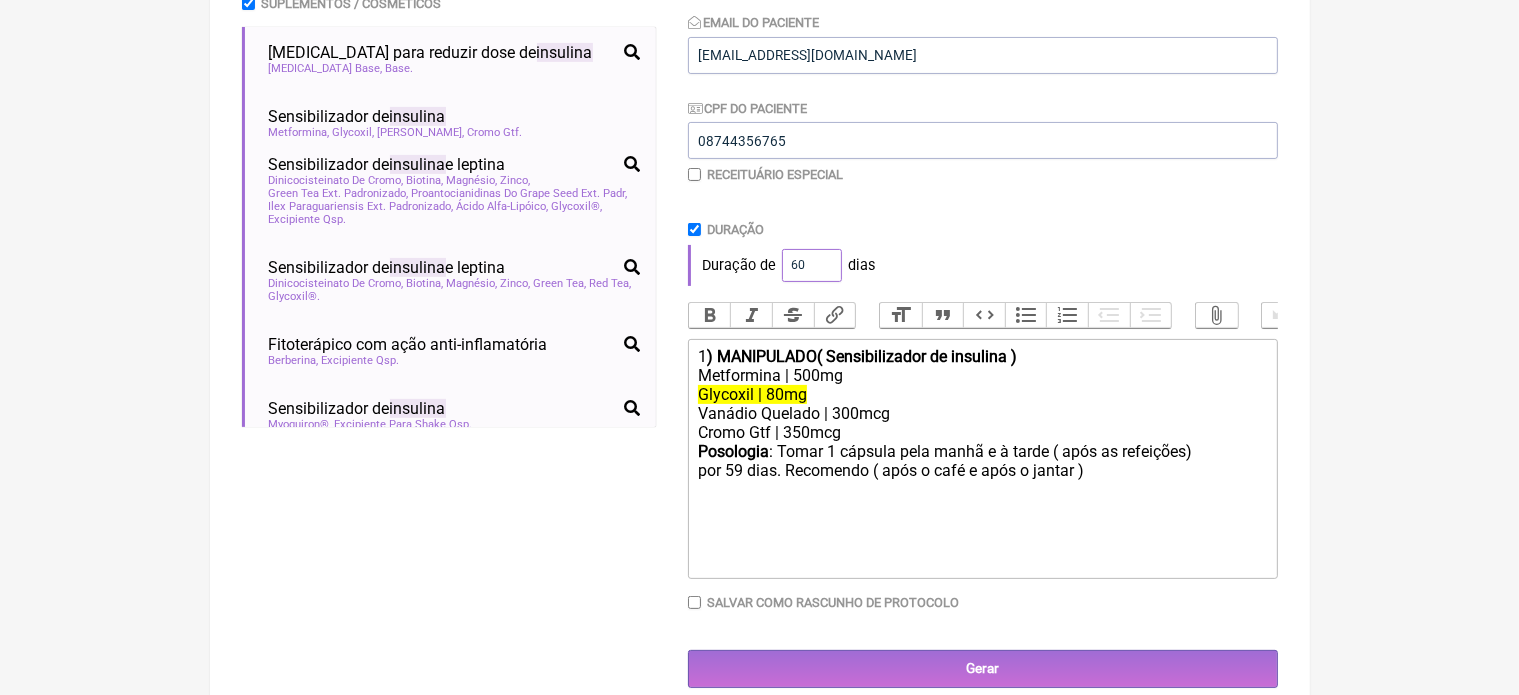 type on "60" 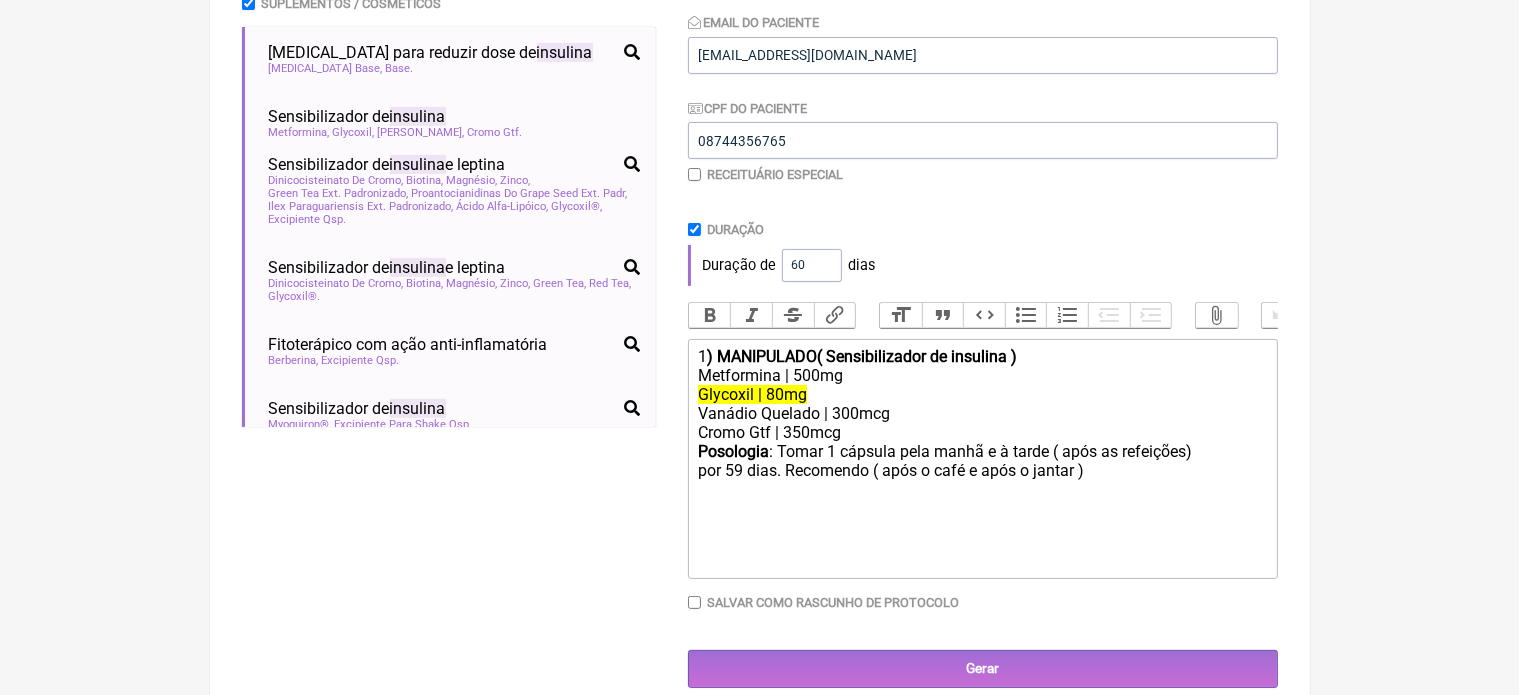 click on "60" at bounding box center [812, 265] 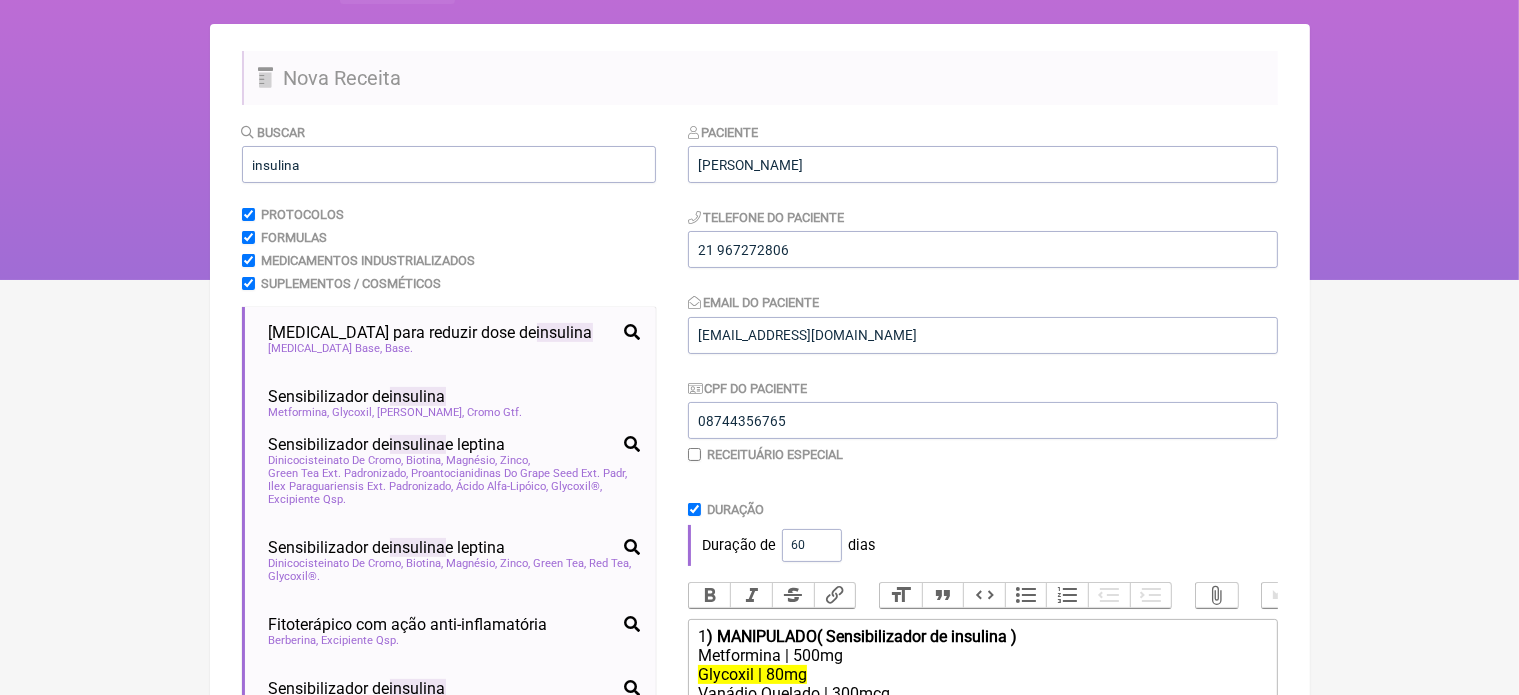 scroll, scrollTop: 27, scrollLeft: 0, axis: vertical 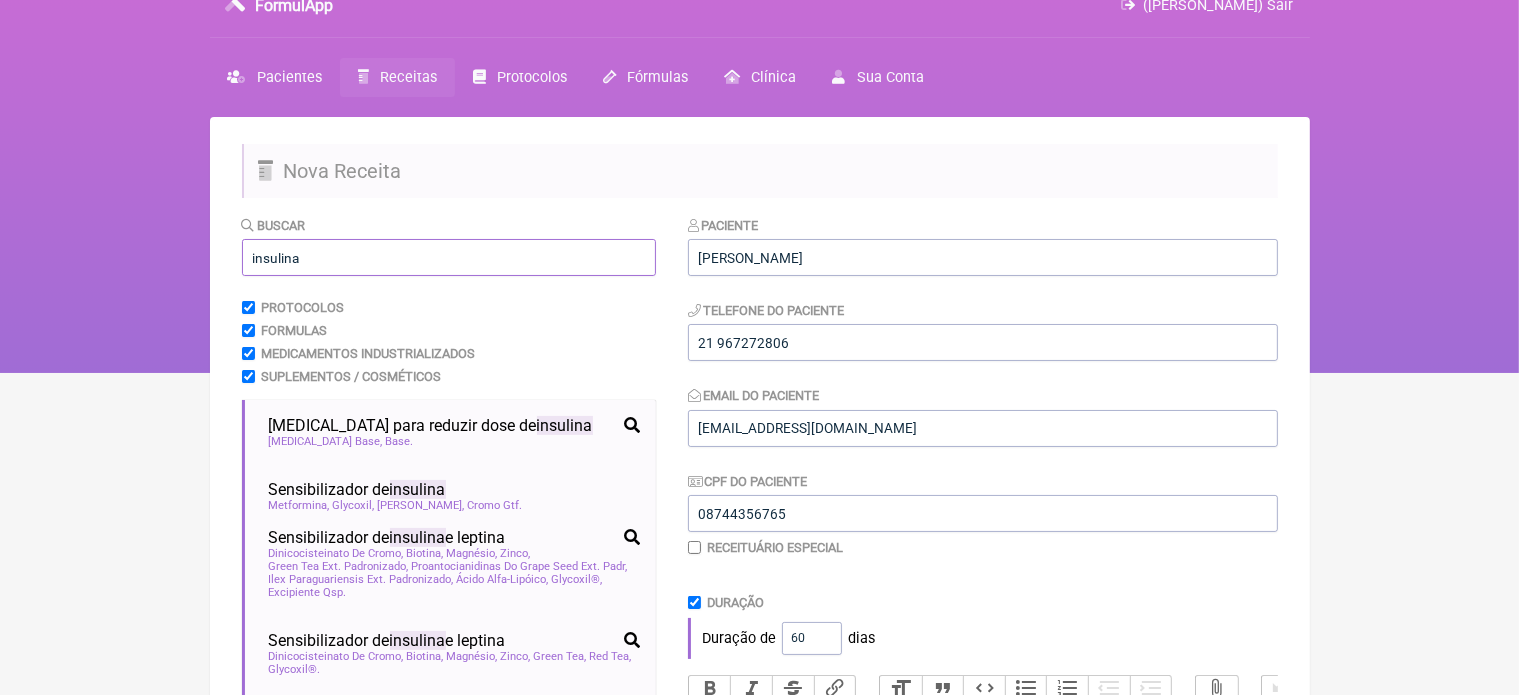 click on "insulina" at bounding box center [449, 257] 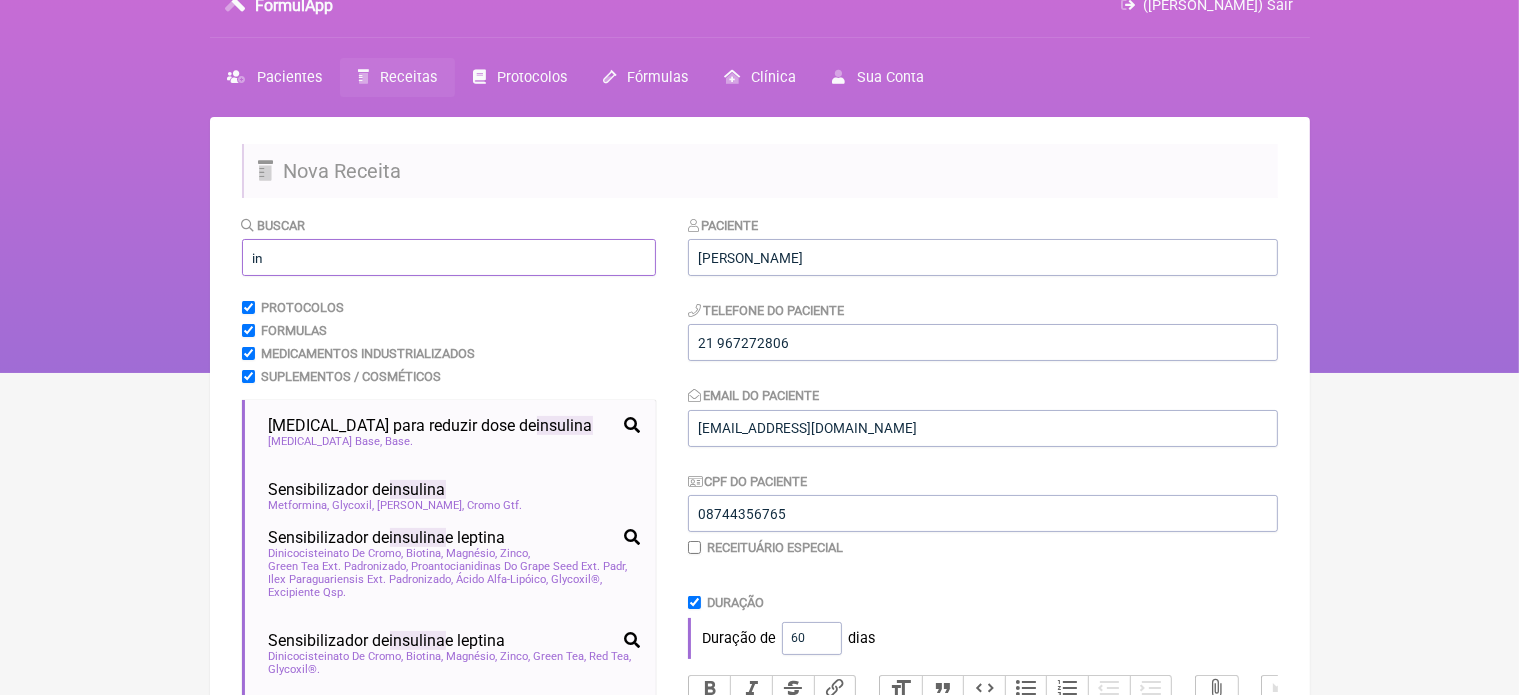 type on "i" 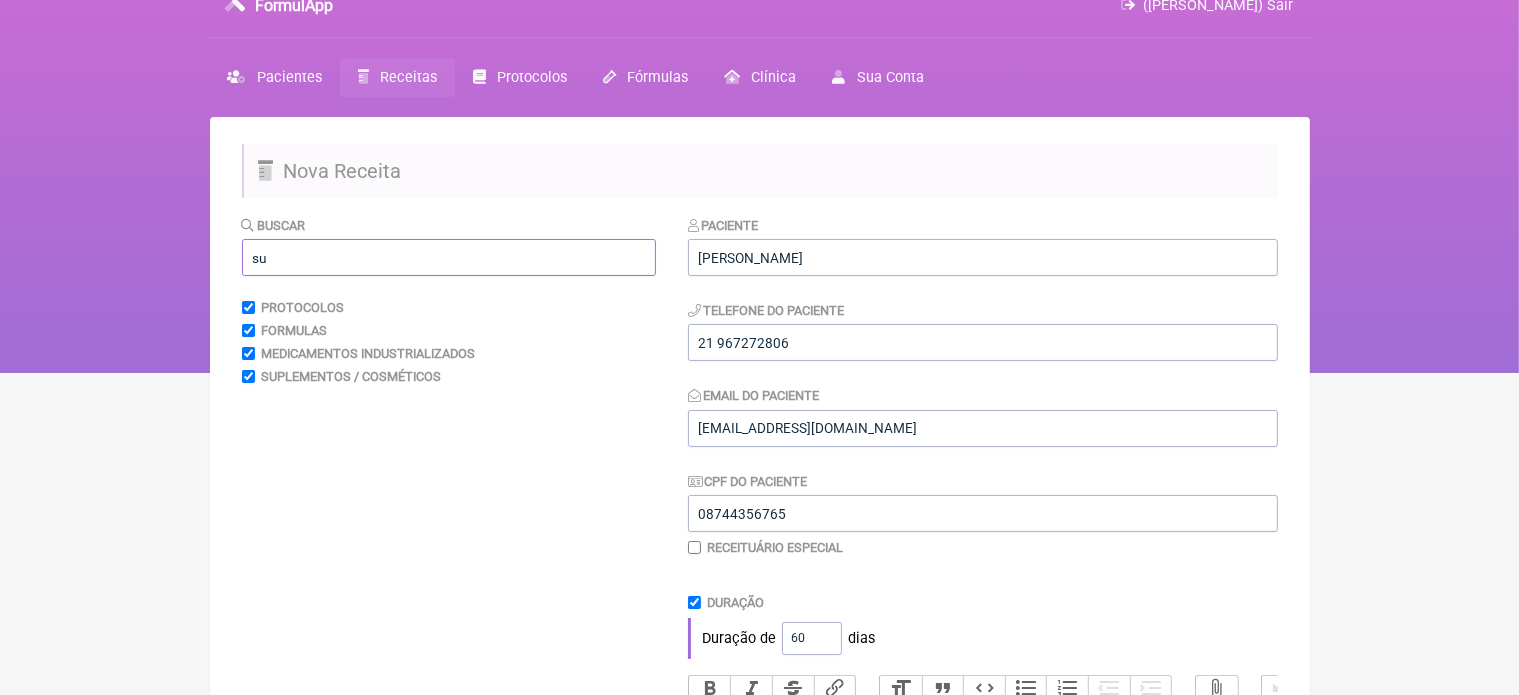 type on "s" 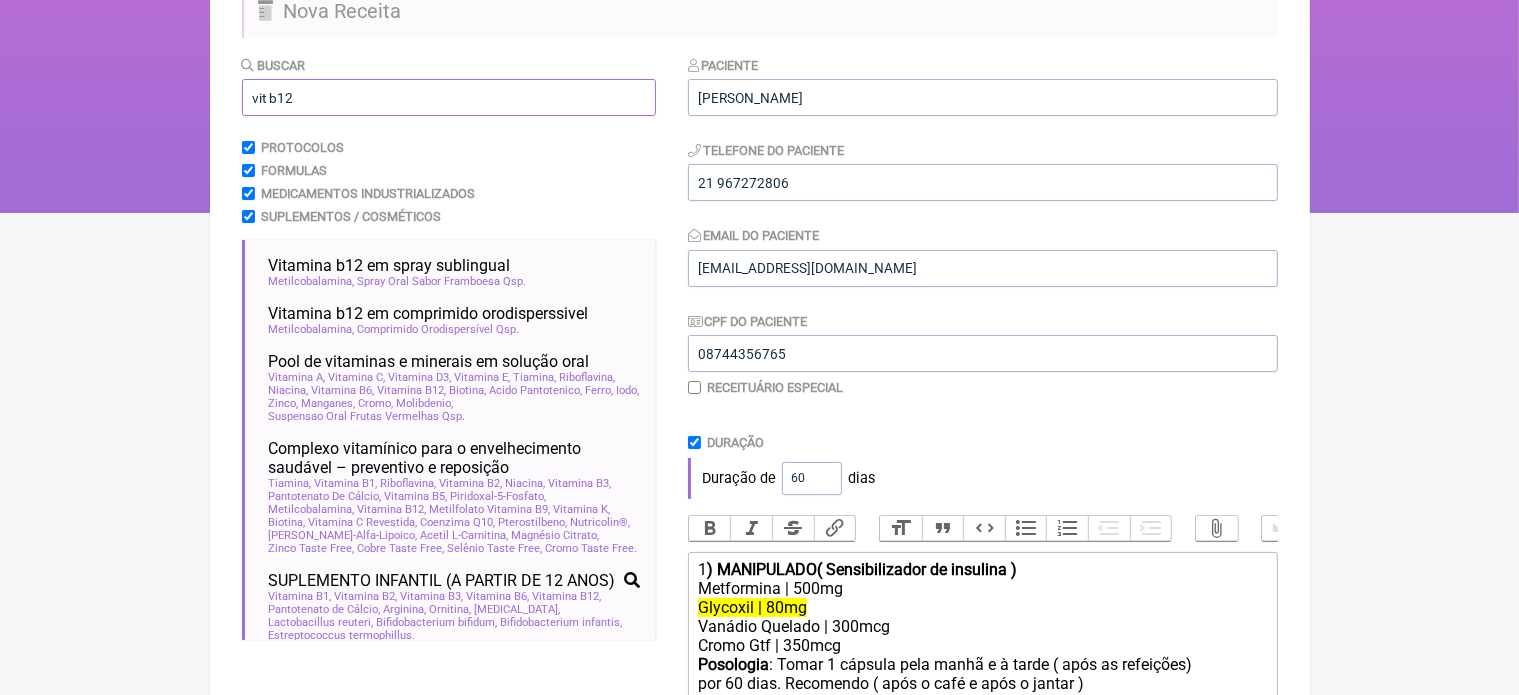 scroll, scrollTop: 227, scrollLeft: 0, axis: vertical 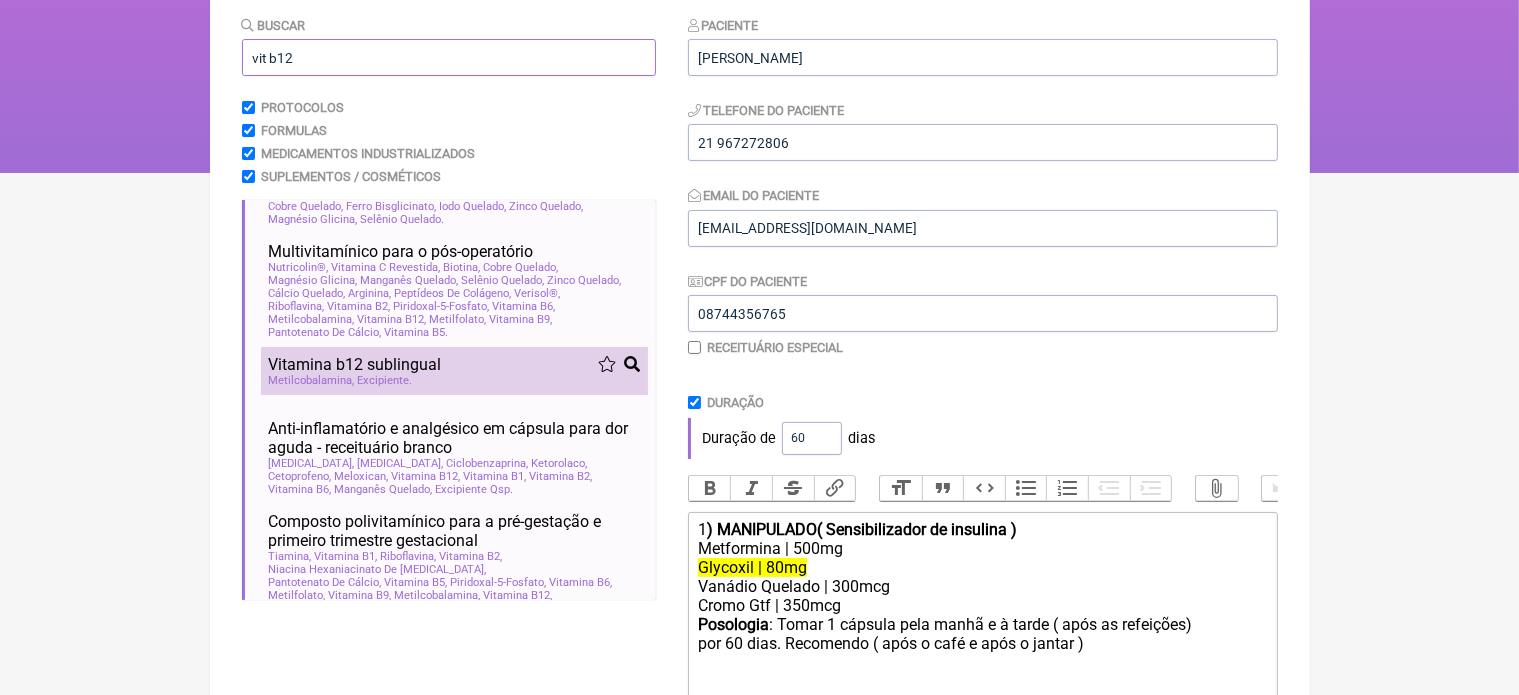 type on "vit b12" 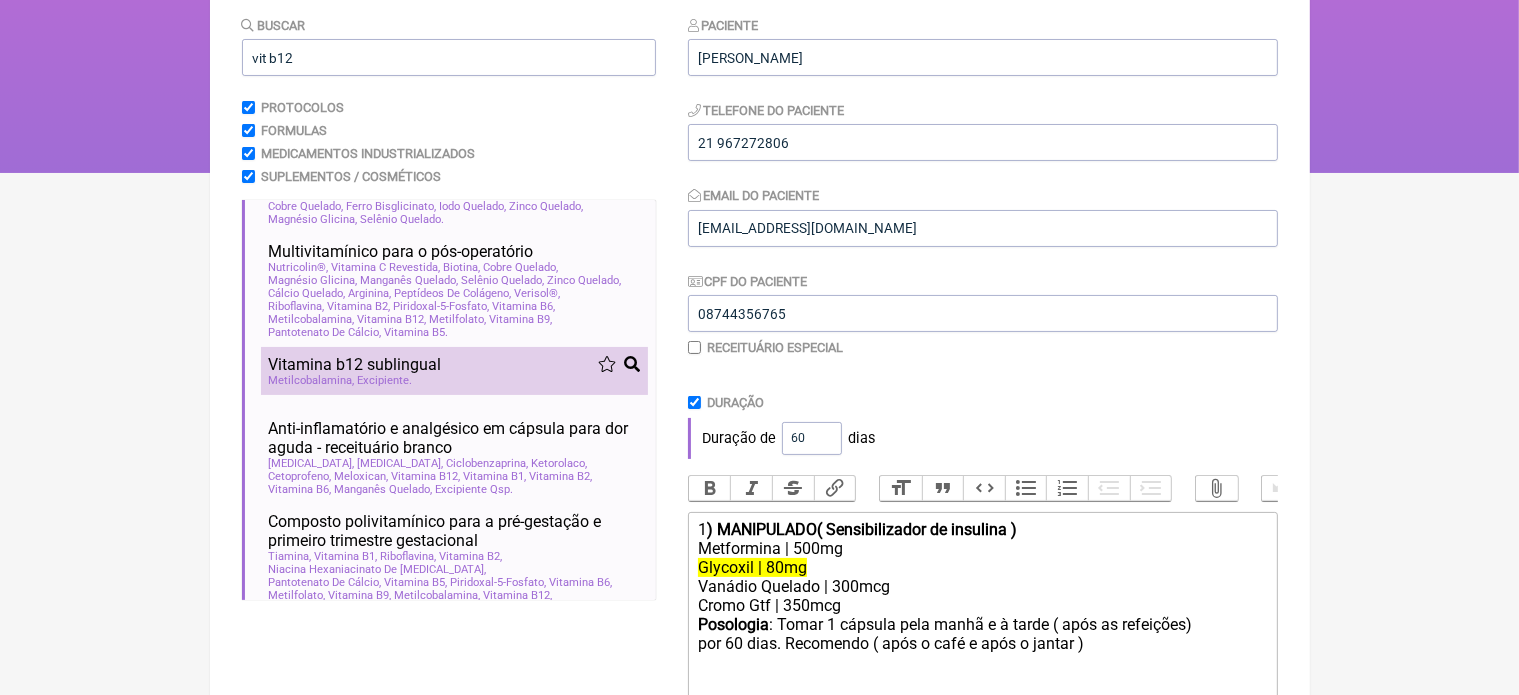 click on "Vitamina b12 sublingual" at bounding box center [355, 364] 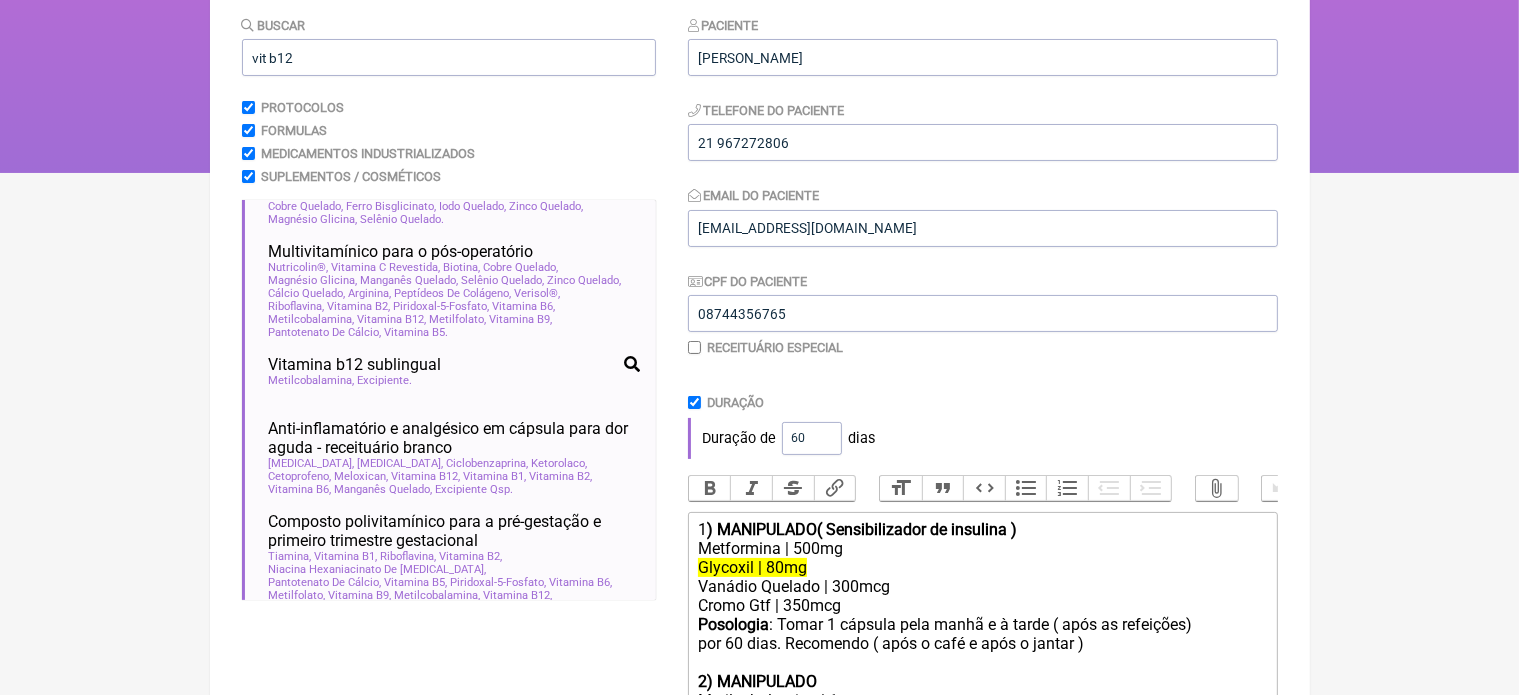 scroll, scrollTop: 465, scrollLeft: 0, axis: vertical 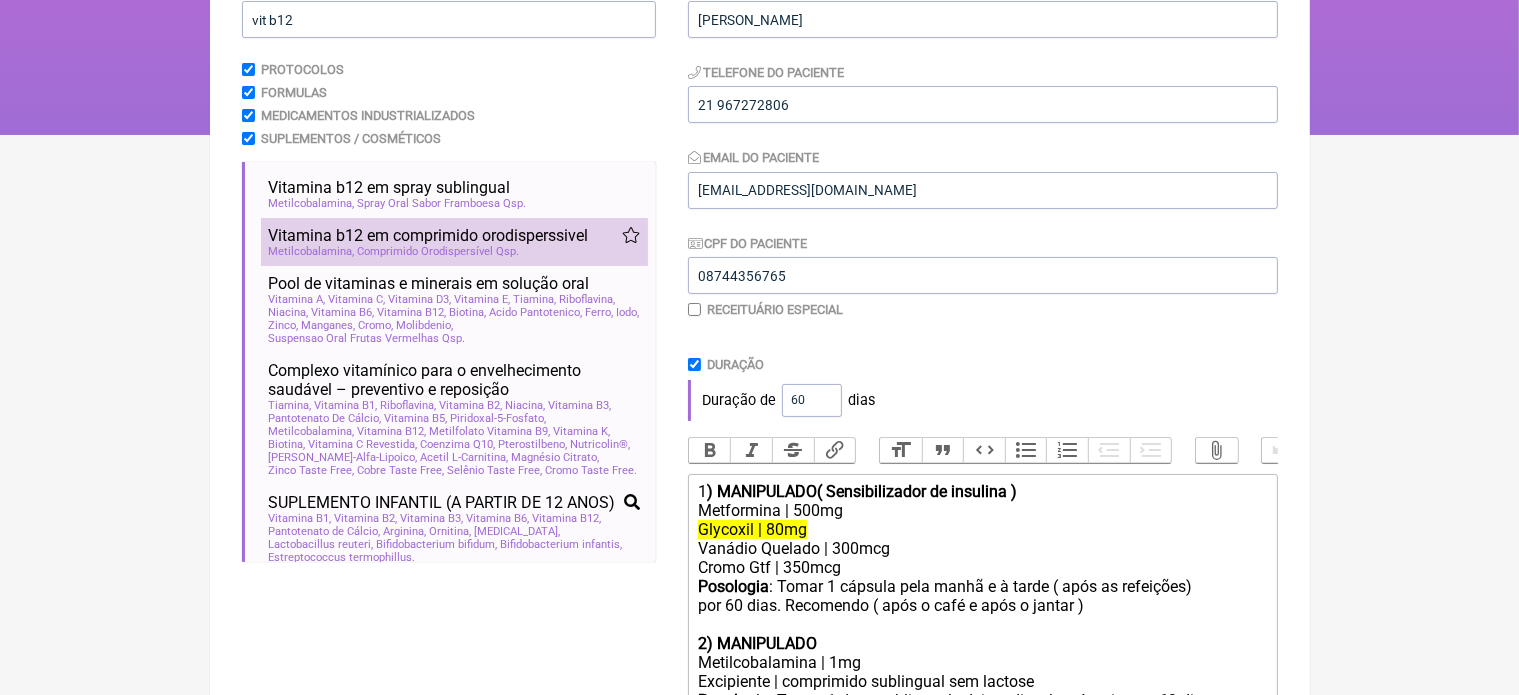 click on "Metilcobalamina   Comprimido Orodispersível Qsp" at bounding box center [454, 251] 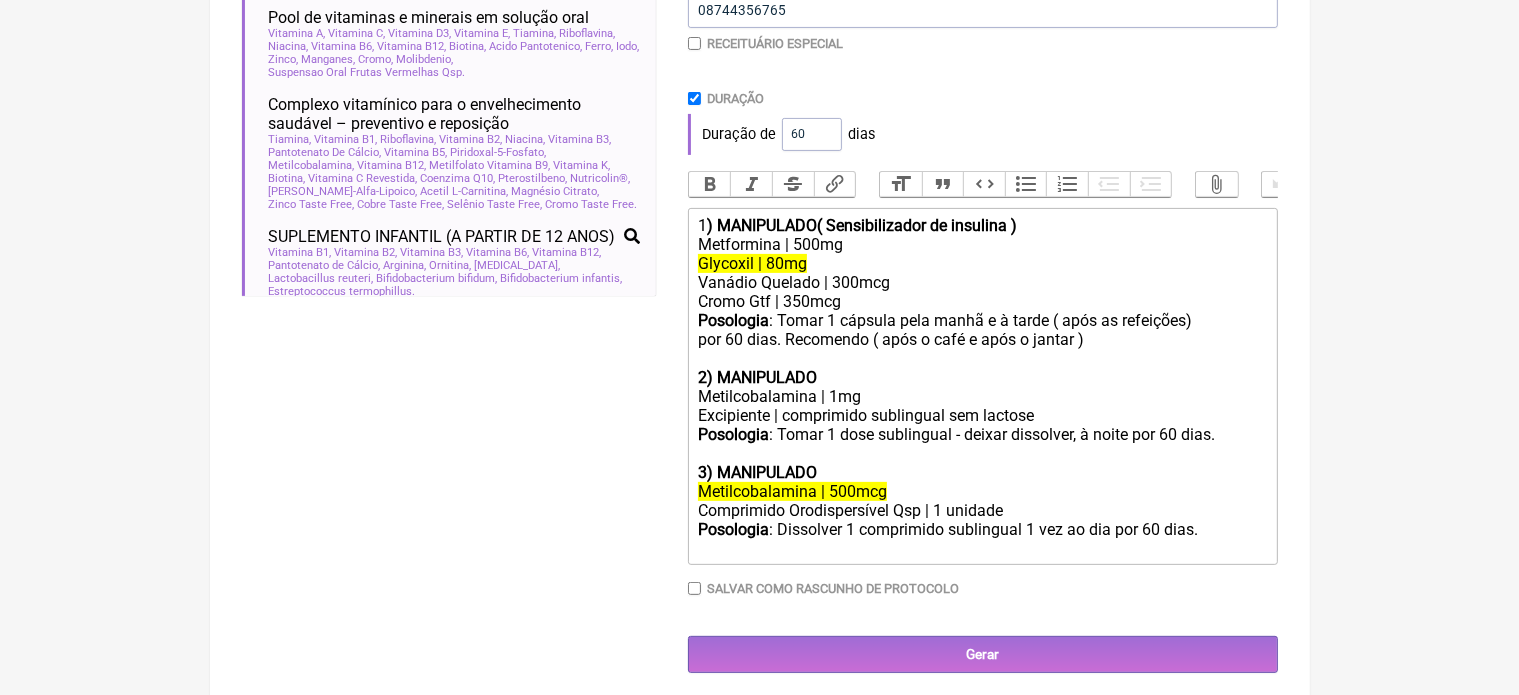 scroll, scrollTop: 561, scrollLeft: 0, axis: vertical 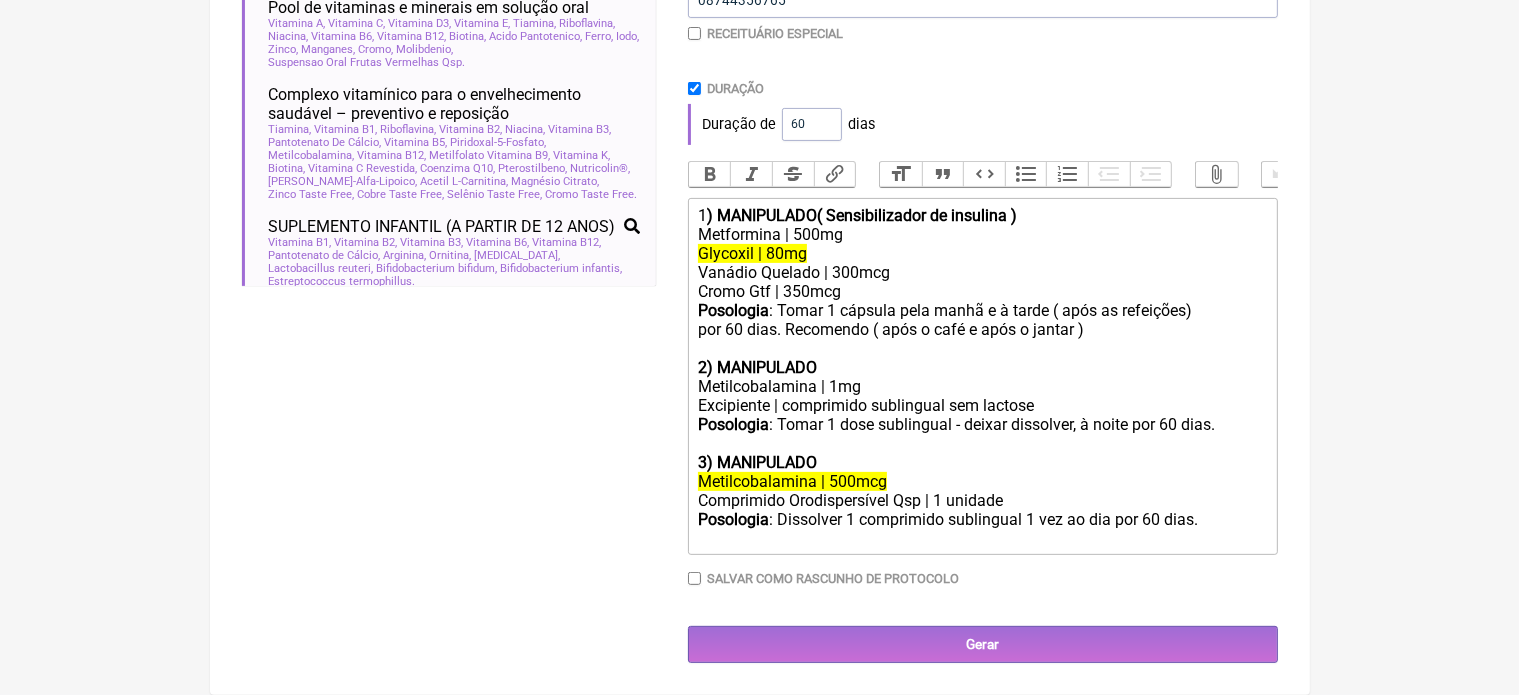 click on "Metilcobalamina | 500mcg" 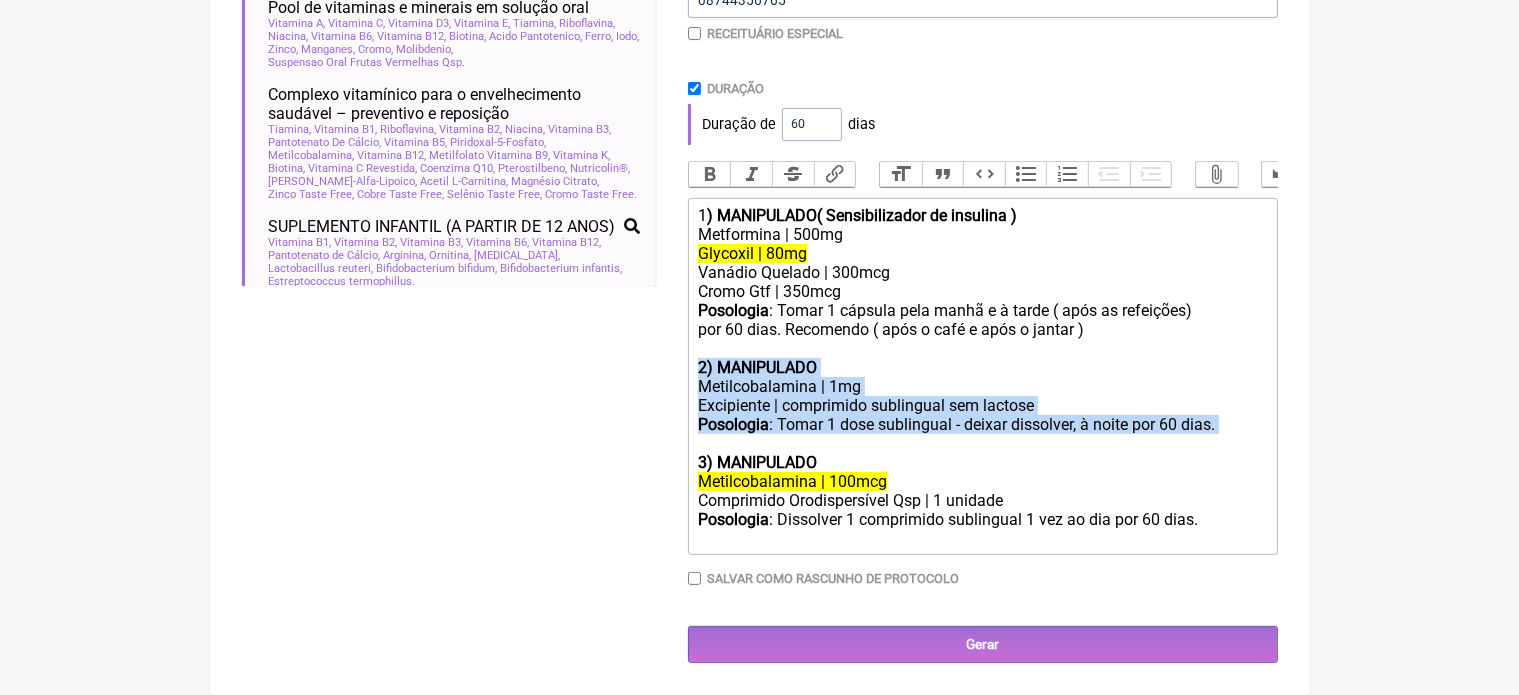 drag, startPoint x: 701, startPoint y: 359, endPoint x: 1142, endPoint y: 445, distance: 449.30725 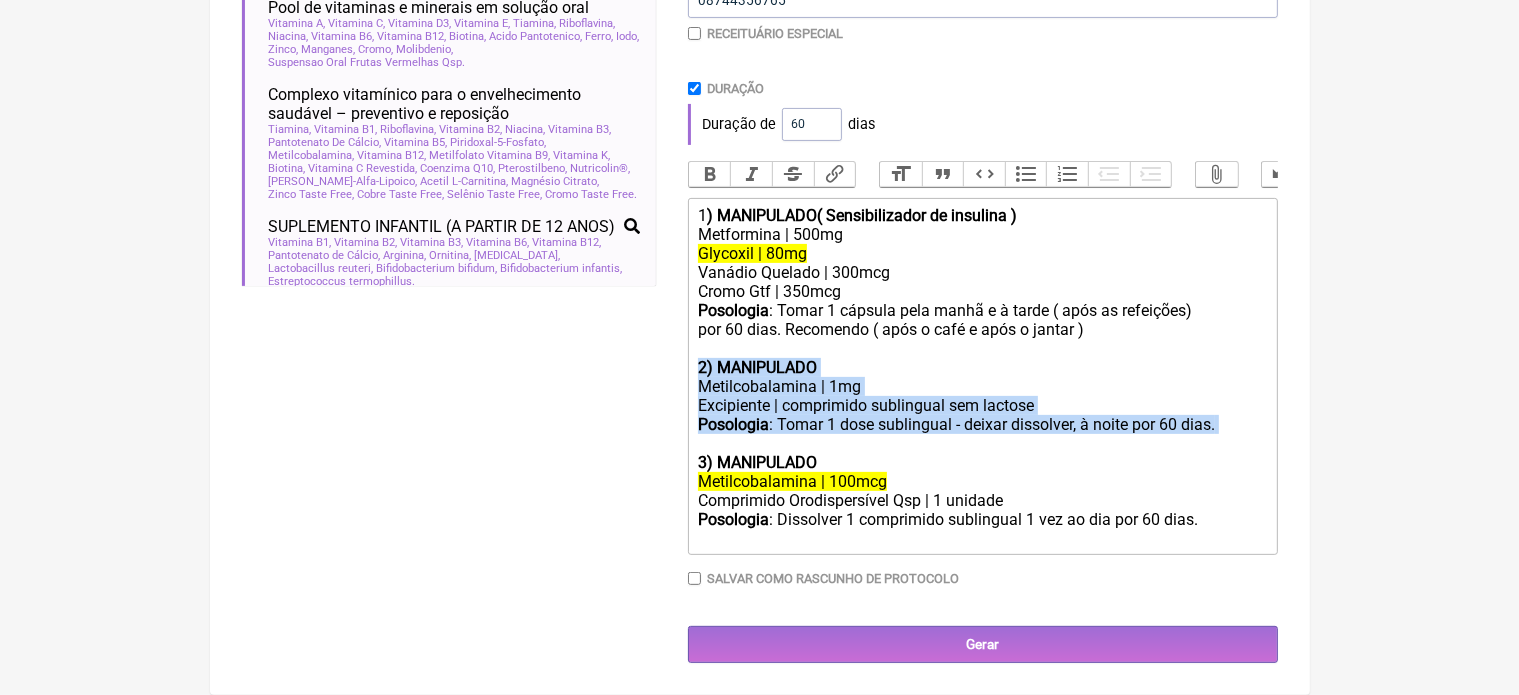 click on "1 ) MANIPULADO( Sensibilizador de insulina ) Metformina | 500mg Glycoxil | 80mg Vanádio Quelado | 300mcg Cromo Gtf | 350mcg Posologia : Tomar 1 cápsula pela manhã e à tarde ( após as refeições) por 60 dias. Recomendo ( após o café e após o jantar ) 2) MANIPULADO Metilcobalamina | 1mg Excipiente | comprimido sublingual sem lactose Posologia : Tomar 1 dose sublingual - deixar dissolver, à noite por 60 dias. 3) MANIPULADO Metilcobalamina | 100mcg Comprimido Orodispersível Qsp | 1 unidade Posologia : Dissolver 1 comprimido sublingual 1 vez ao dia por 60 dias." 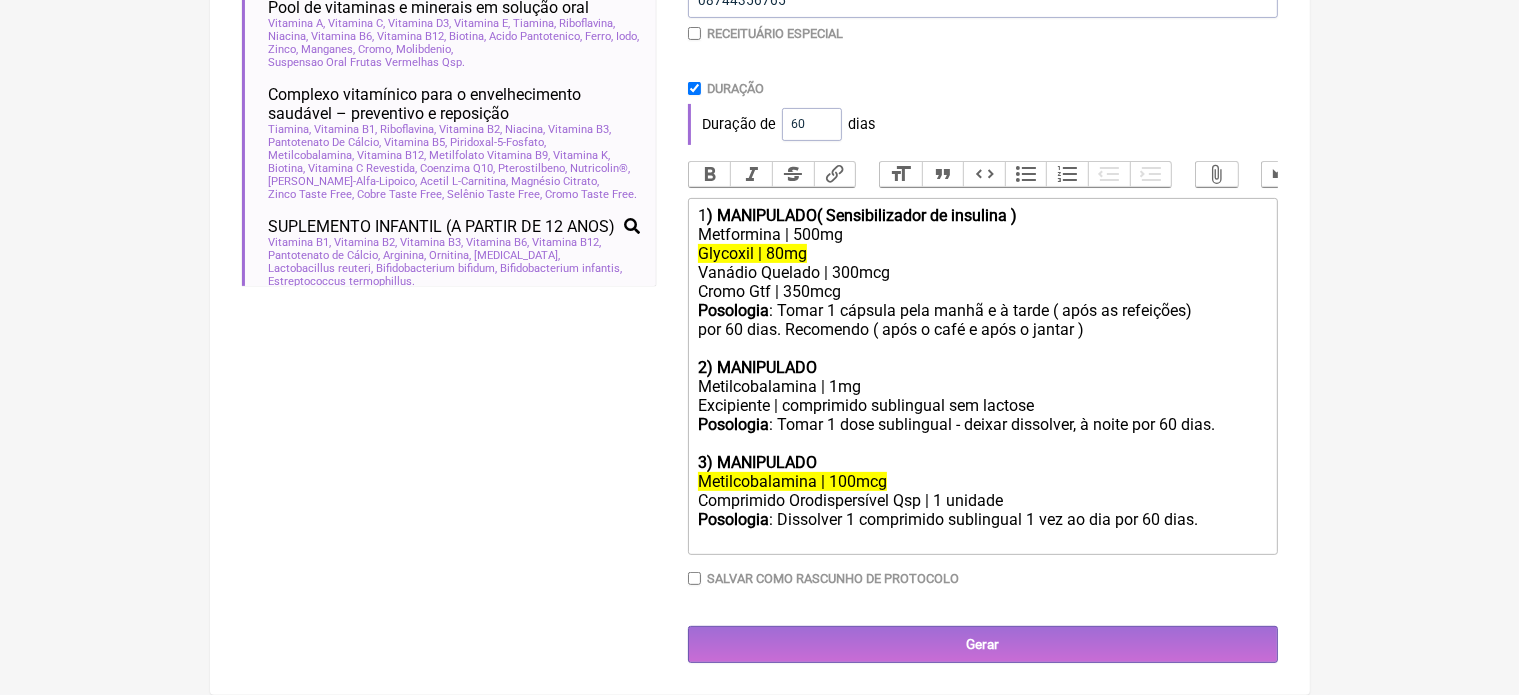 scroll, scrollTop: 484, scrollLeft: 0, axis: vertical 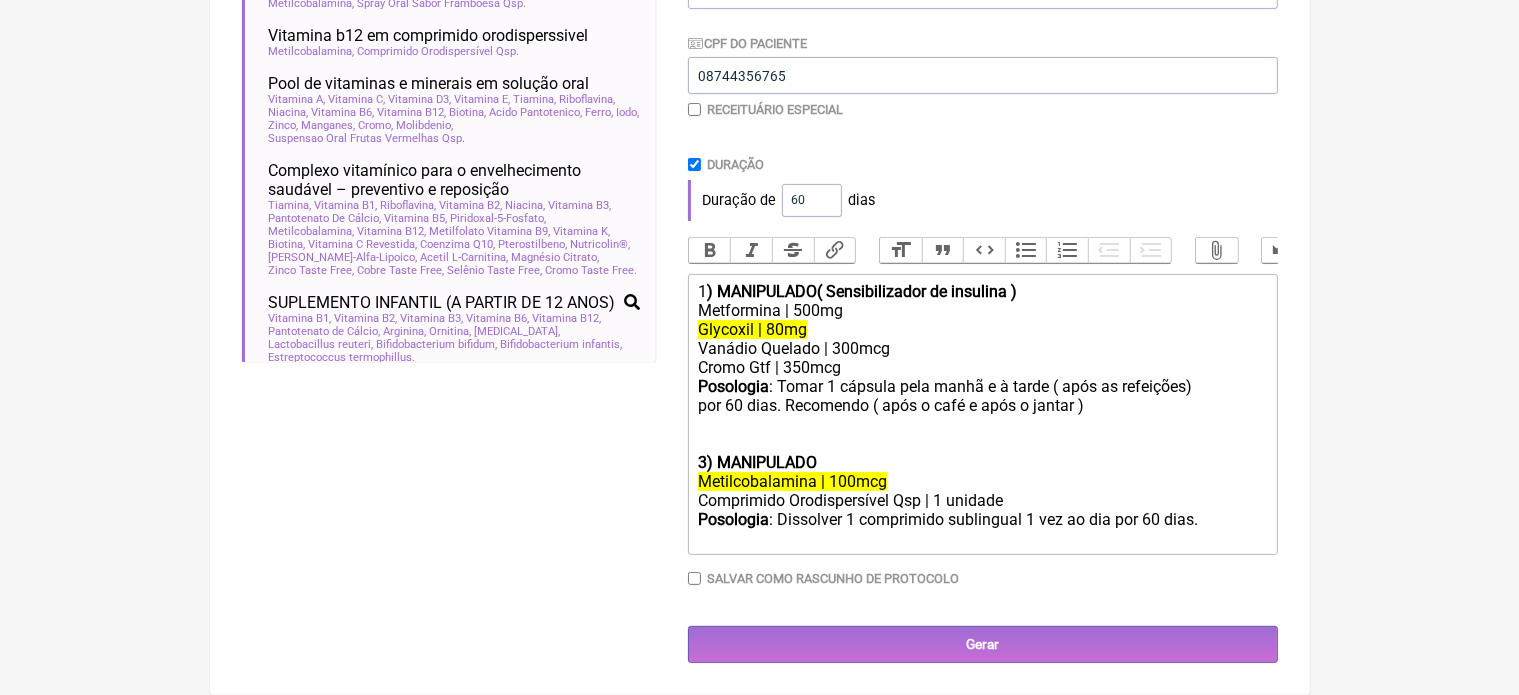 click on "1 ) MANIPULADO( Sensibilizador de insulina ) Metformina | 500mg Glycoxil | 80mg Vanádio Quelado | 300mcg Cromo Gtf | 350mcg Posologia : Tomar 1 cápsula pela manhã e à tarde ( após as refeições) por 60 dias. Recomendo ( após o café e após o jantar ) 3) MANIPULADO Metilcobalamina | 100mcg Comprimido Orodispersível Qsp | 1 unidade Posologia : Dissolver 1 comprimido sublingual 1 vez ao dia por 60 dias." 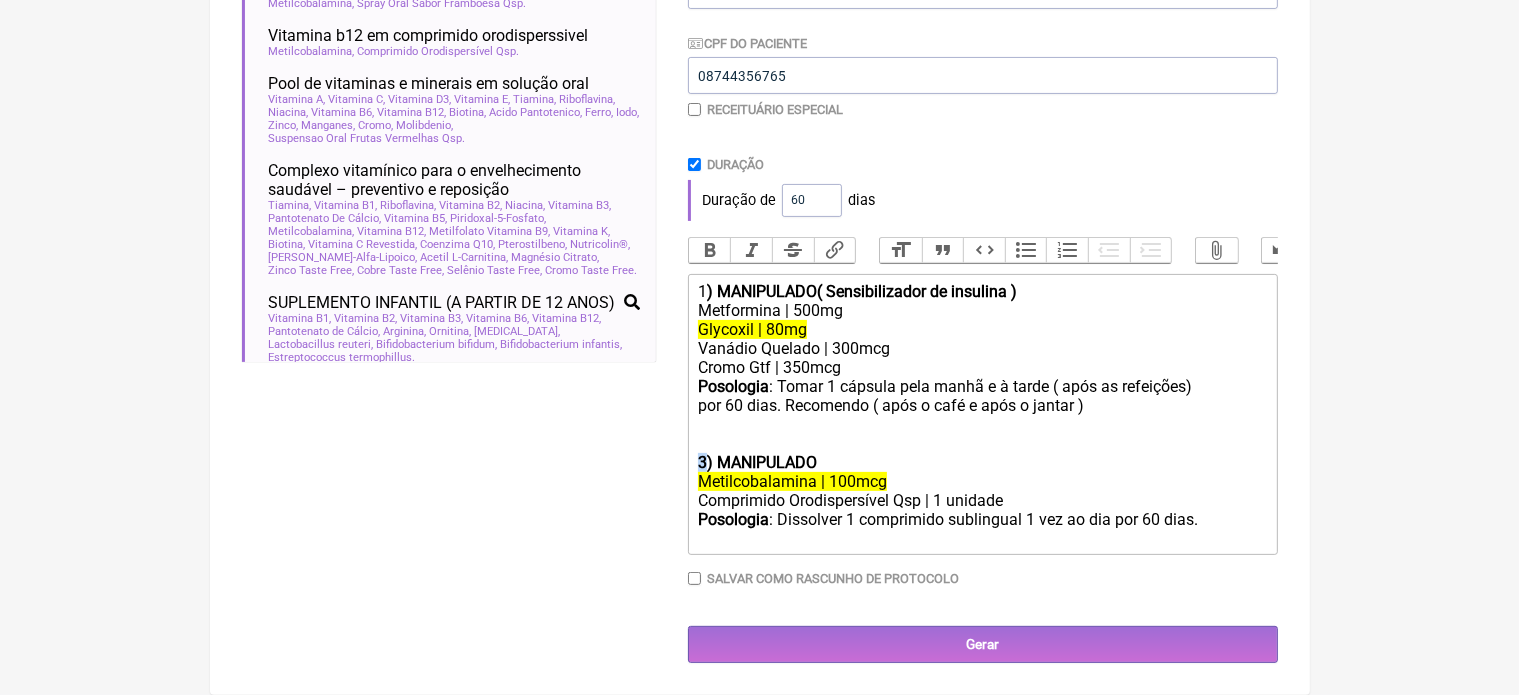click on "1 ) MANIPULADO( Sensibilizador de insulina ) Metformina | 500mg Glycoxil | 80mg Vanádio Quelado | 300mcg Cromo Gtf | 350mcg Posologia : Tomar 1 cápsula pela manhã e à tarde ( após as refeições) por 60 dias. Recomendo ( após o café e após o jantar ) 3) MANIPULADO Metilcobalamina | 100mcg Comprimido Orodispersível Qsp | 1 unidade Posologia : Dissolver 1 comprimido sublingual 1 vez ao dia por 60 dias." 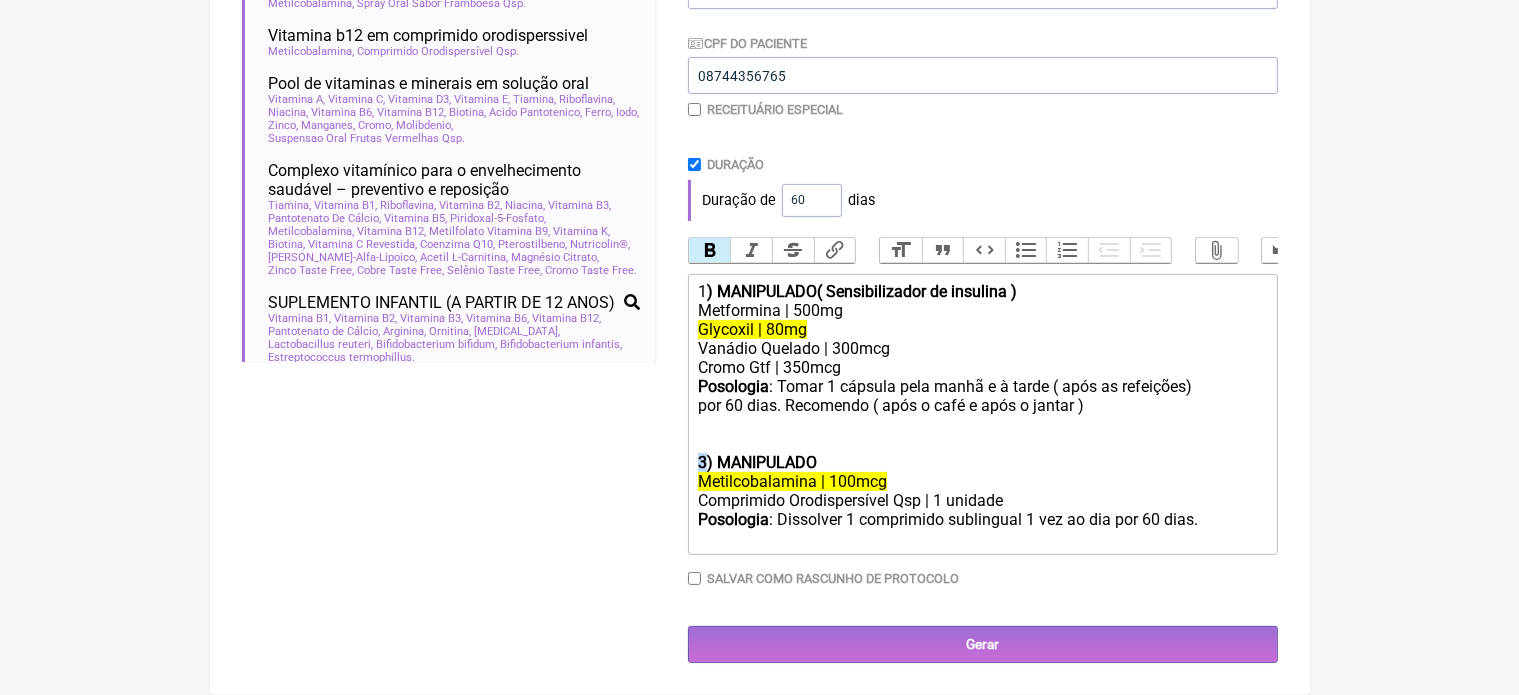 click on "1 ) MANIPULADO( Sensibilizador de insulina ) Metformina | 500mg Glycoxil | 80mg Vanádio Quelado | 300mcg Cromo Gtf | 350mcg Posologia : Tomar 1 cápsula pela manhã e à tarde ( após as refeições) por 60 dias. Recomendo ( após o café e após o jantar ) 3) MANIPULADO Metilcobalamina | 100mcg Comprimido Orodispersível Qsp | 1 unidade Posologia : Dissolver 1 comprimido sublingual 1 vez ao dia por 60 dias." 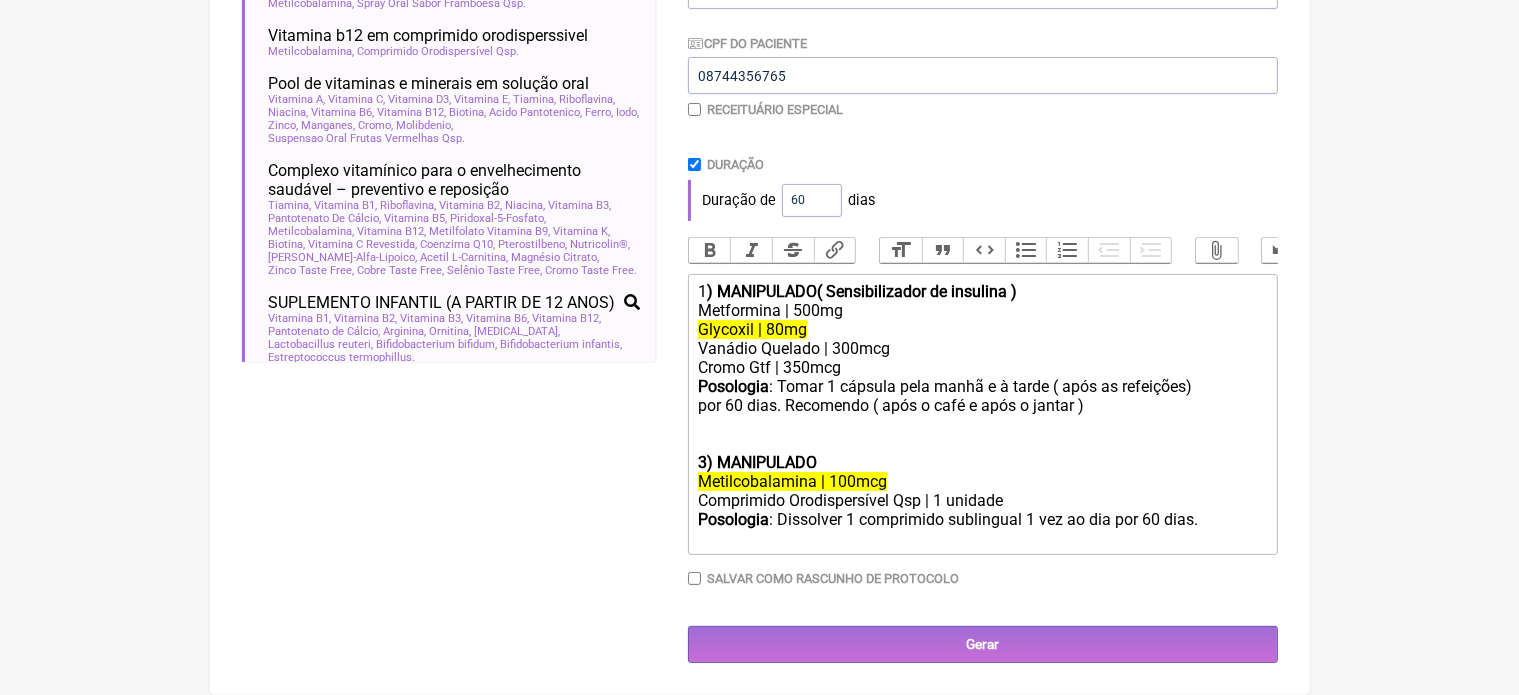 scroll, scrollTop: 484, scrollLeft: 0, axis: vertical 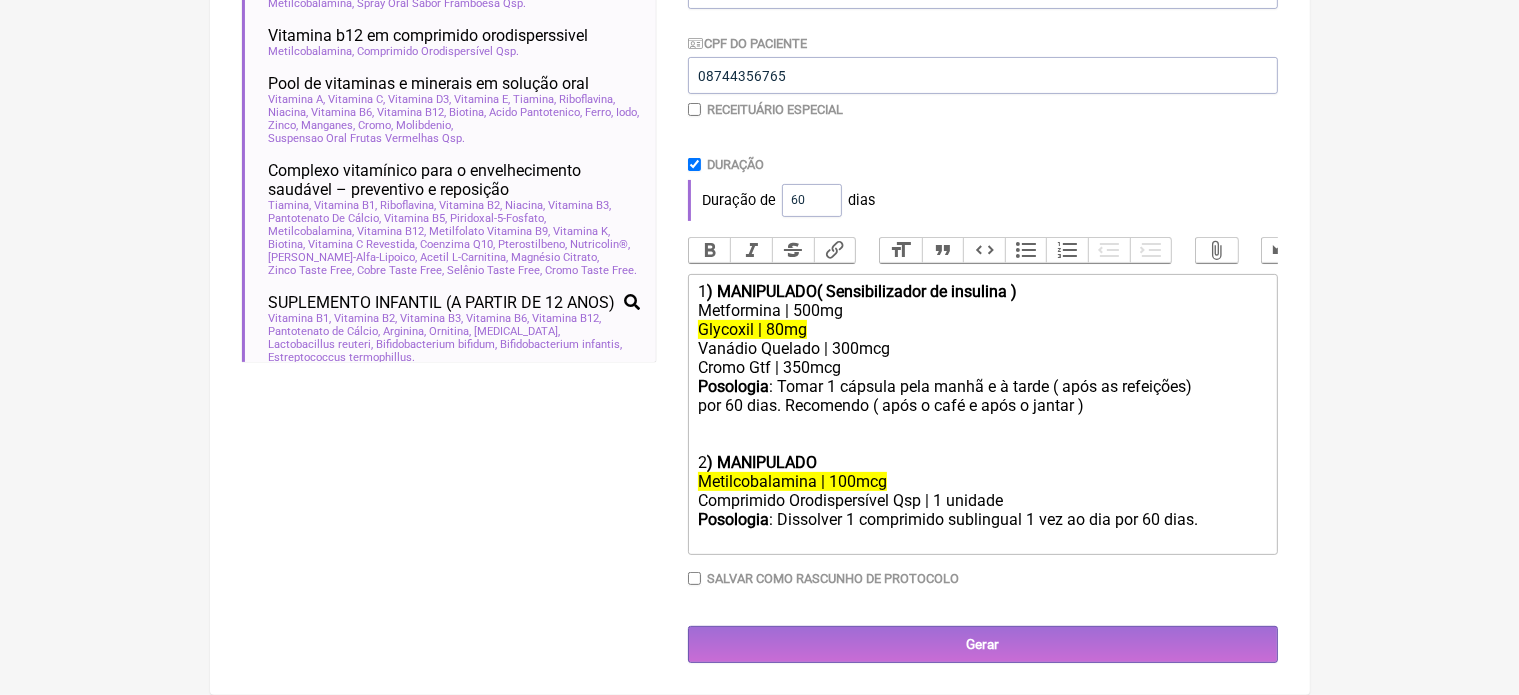 click on "Posologia : Dissolver 1 comprimido sublingual 1 vez ao dia por 60 dias." 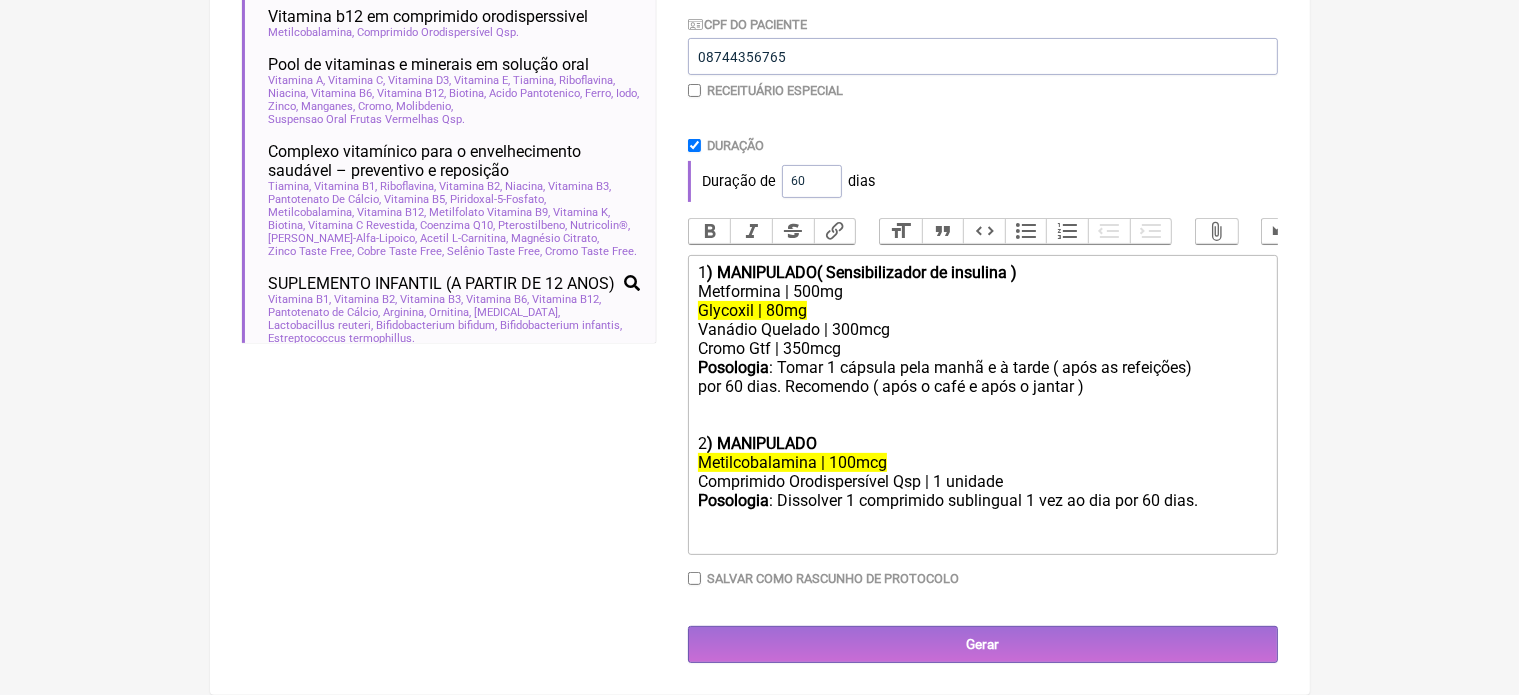 type on "<div>1<strong>) MANIPULADO( Sensibilizador de insulina )</strong></div><div>Metformina | 500mg</div><div><del>Glycoxil | 80mg</del></div><div>Vanádio Quelado | 300mcg</div><div>Cromo Gtf | 350mcg</div><div><strong>Posologia</strong>: Tomar 1 cápsula pela manhã e à tarde ( após as refeições)<br>por 60 dias. Recomendo ( após o café e após o jantar )<br><br></div><div><br>2<strong>) MANIPULADO</strong></div><div><del>Metilcobalamina | 100mcg</del></div><div>Comprimido Orodispersível Qsp | 1 unidade</div><div><strong>Posologia</strong>: Dissolver 1 comprimido sublingual 1 vez ao dia por 60 dias.<br><br><br><br></div>" 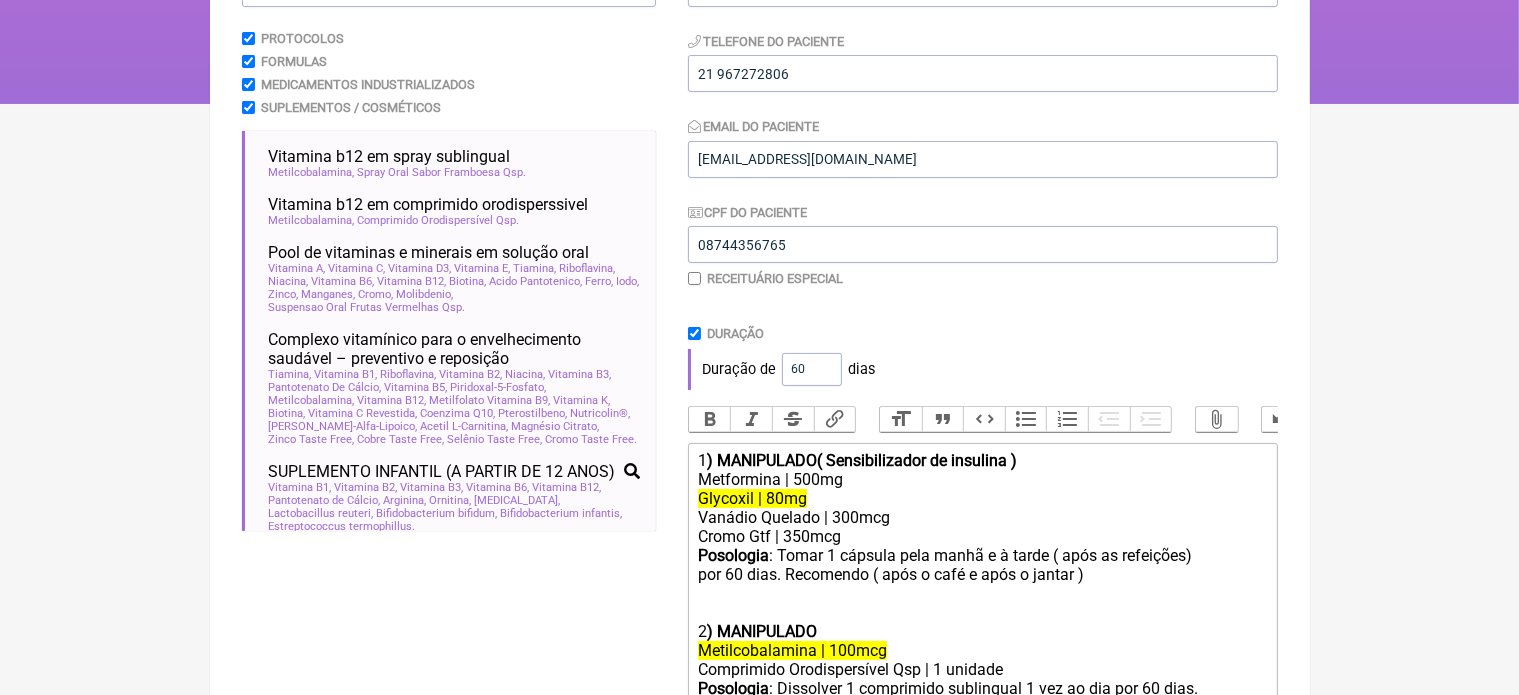 scroll, scrollTop: 269, scrollLeft: 0, axis: vertical 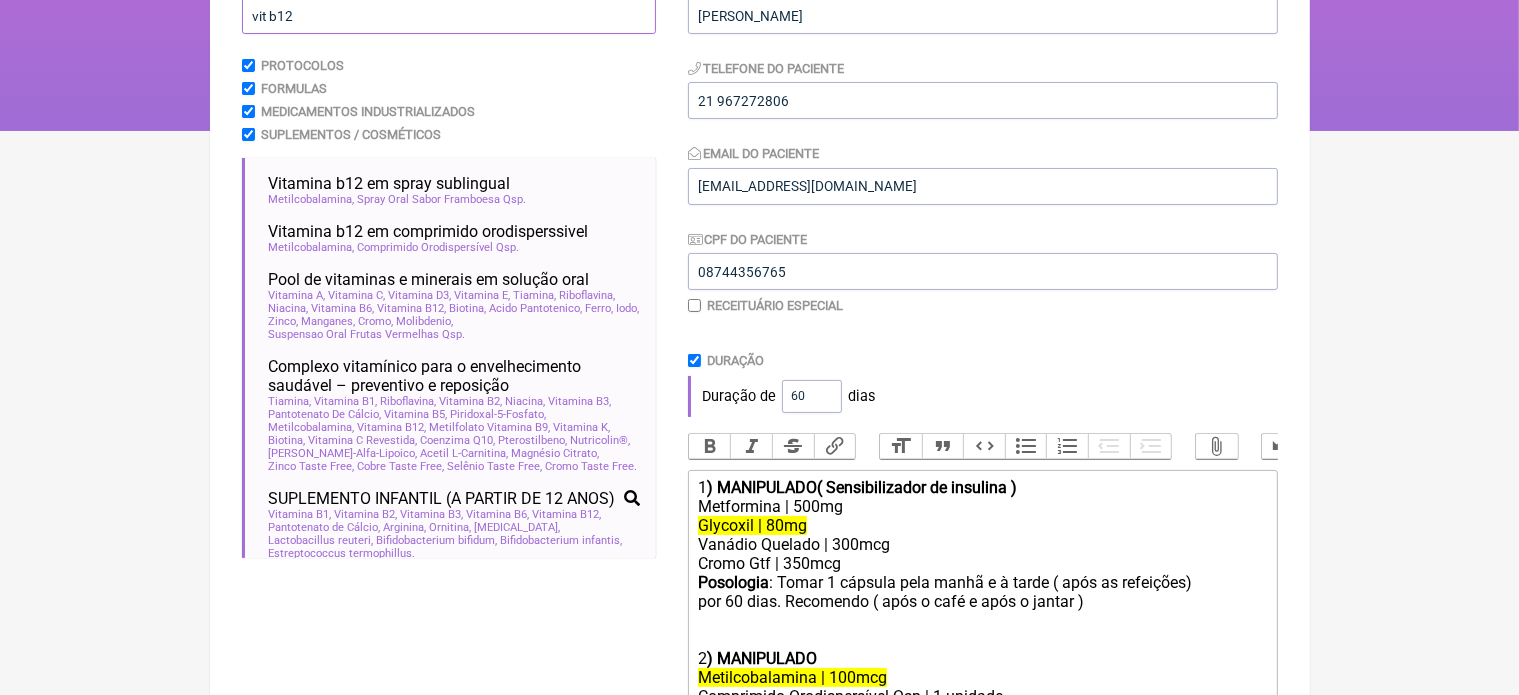 click on "vit b12" at bounding box center (449, 15) 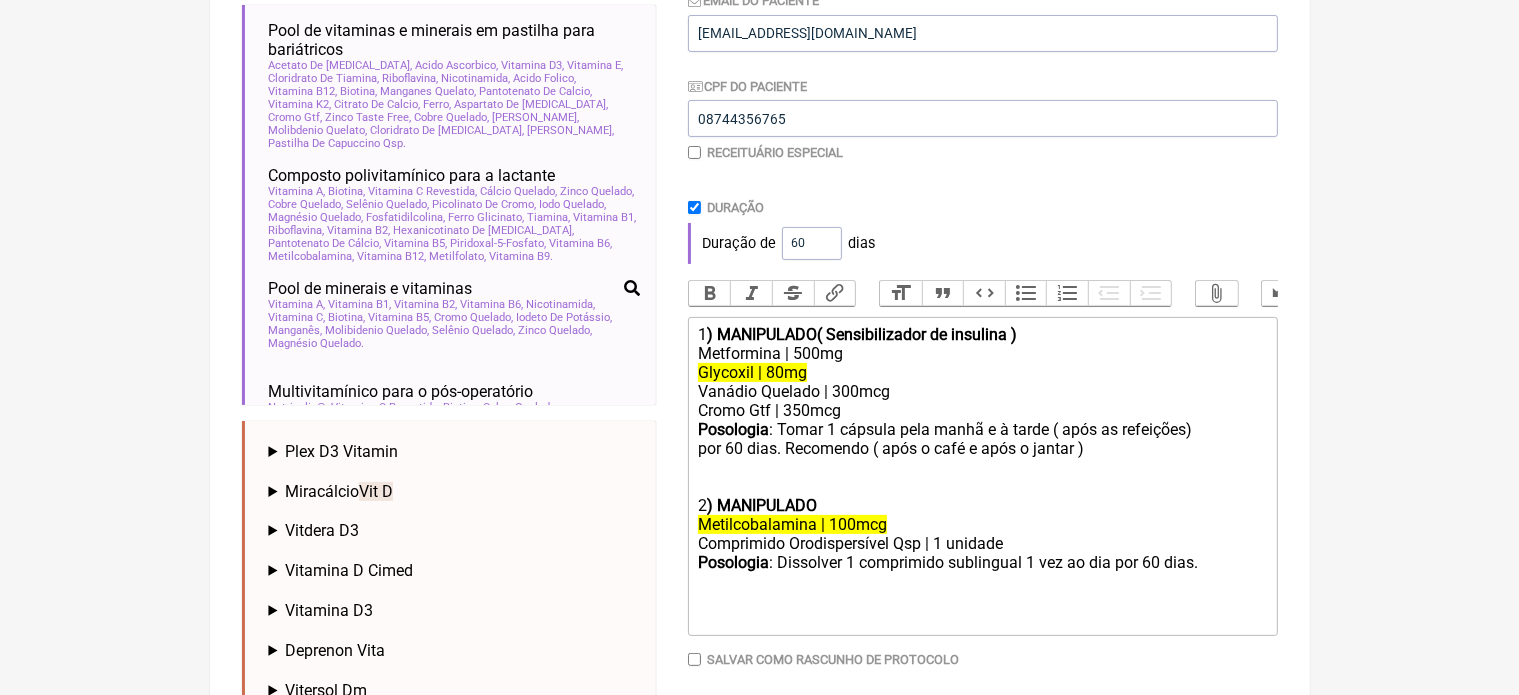 scroll, scrollTop: 429, scrollLeft: 0, axis: vertical 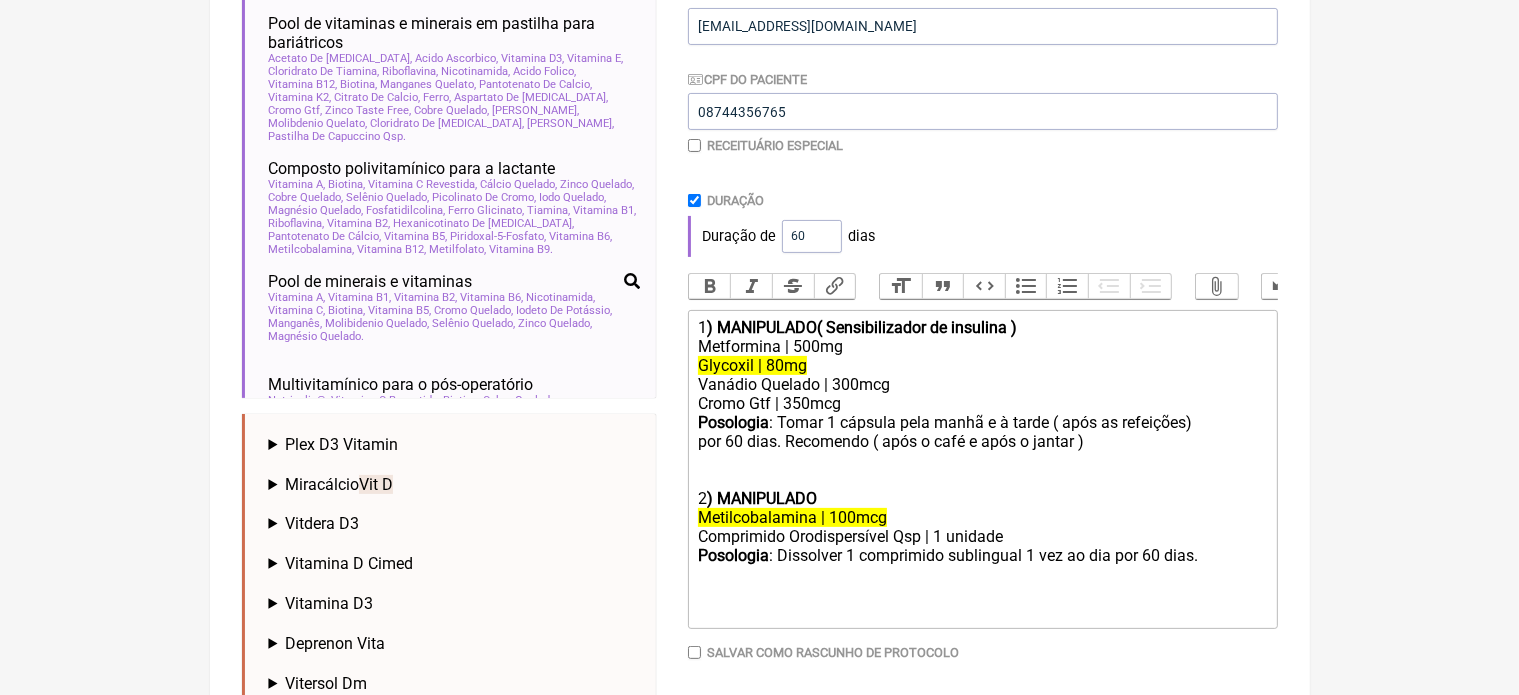 type on "vit d" 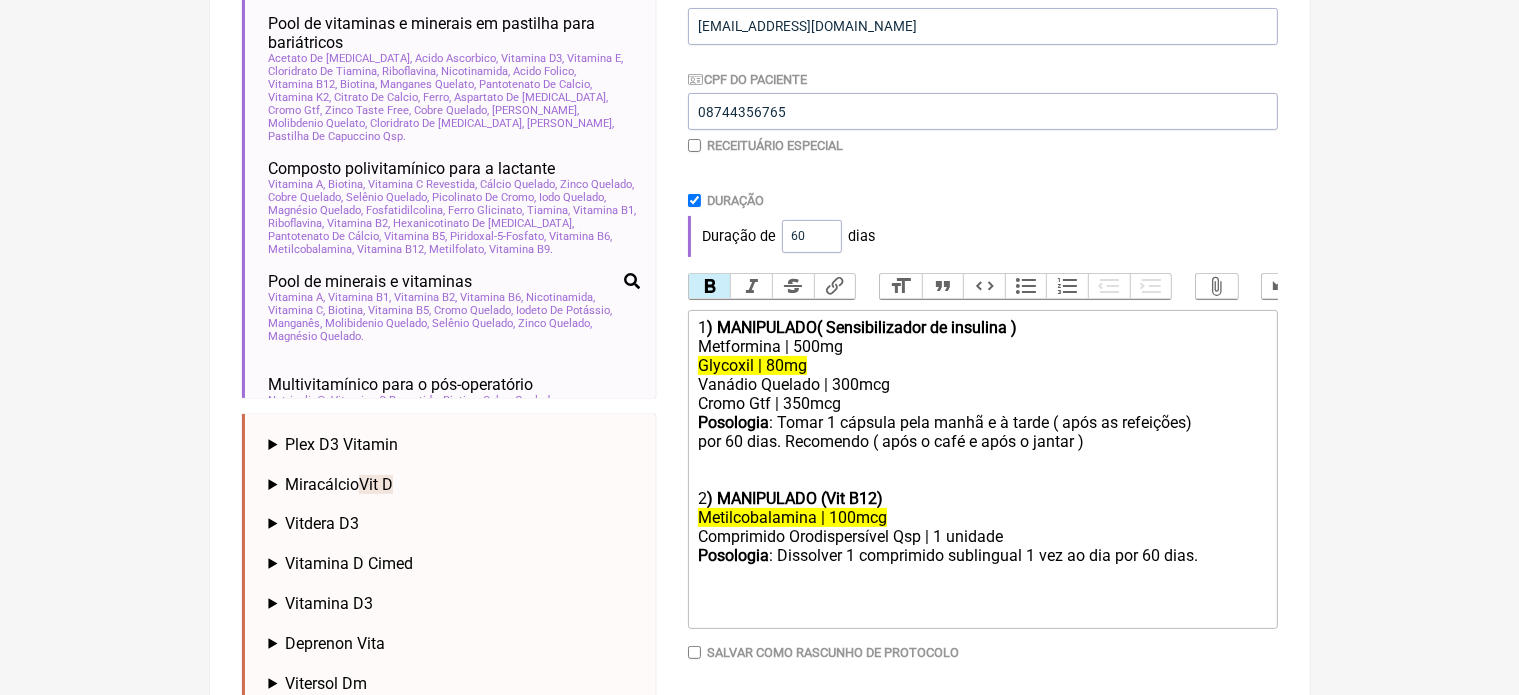 type on "<div>1<strong>) MANIPULADO( Sensibilizador de insulina )</strong></div><div>Metformina | 500mg</div><div><del>Glycoxil | 80mg</del></div><div>Vanádio Quelado | 300mcg</div><div>Cromo Gtf | 350mcg</div><div><strong>Posologia</strong>: Tomar 1 cápsula pela manhã e à tarde ( após as refeições)<br>por 60 dias. Recomendo ( após o café e após o jantar )<br><br></div><div><br>2<strong>) MANIPULADO (Vit B12)</strong></div><div><del>Metilcobalamina | 100mcg</del></div><div>Comprimido Orodispersível Qsp | 1 unidade</div><div><strong>Posologia</strong>: Dissolver 1 comprimido sublingual 1 vez ao dia por 60 dias.<br><br><br><br></div>" 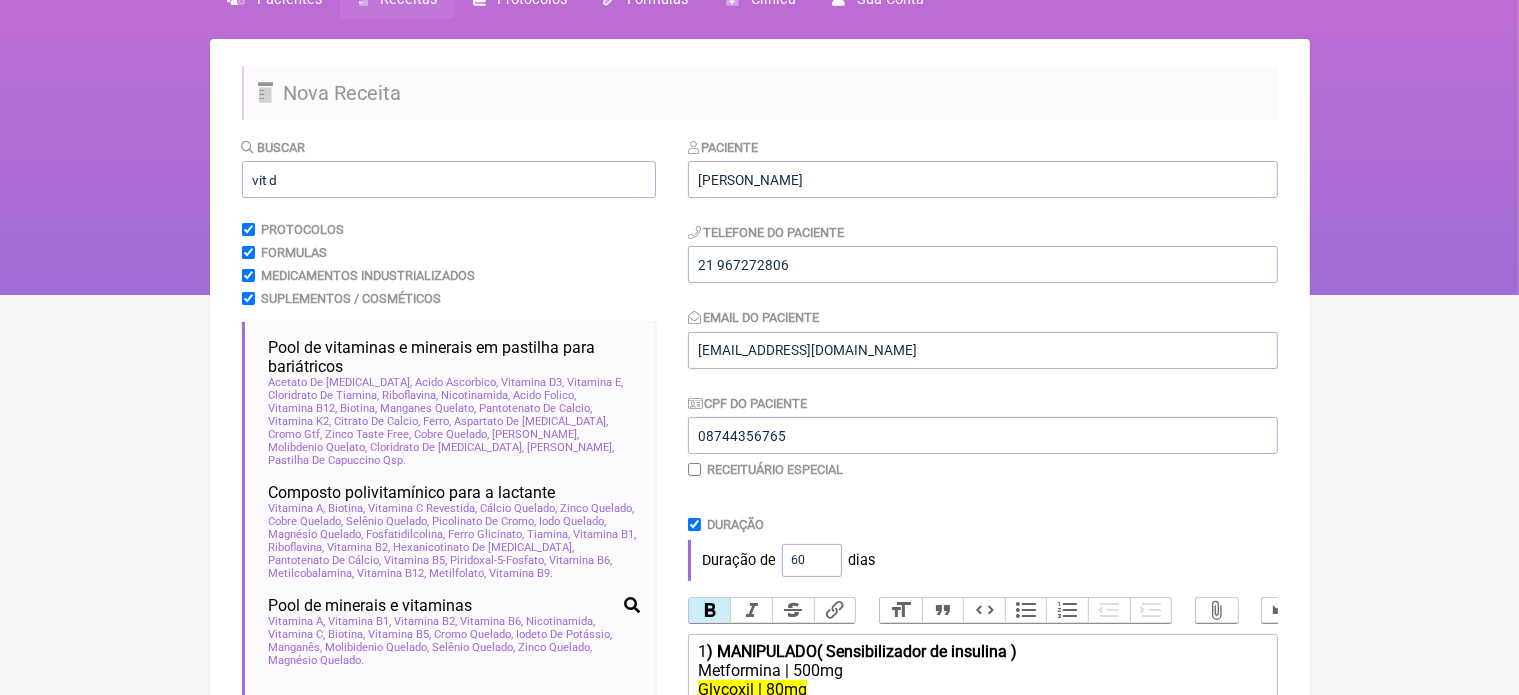 scroll, scrollTop: 96, scrollLeft: 0, axis: vertical 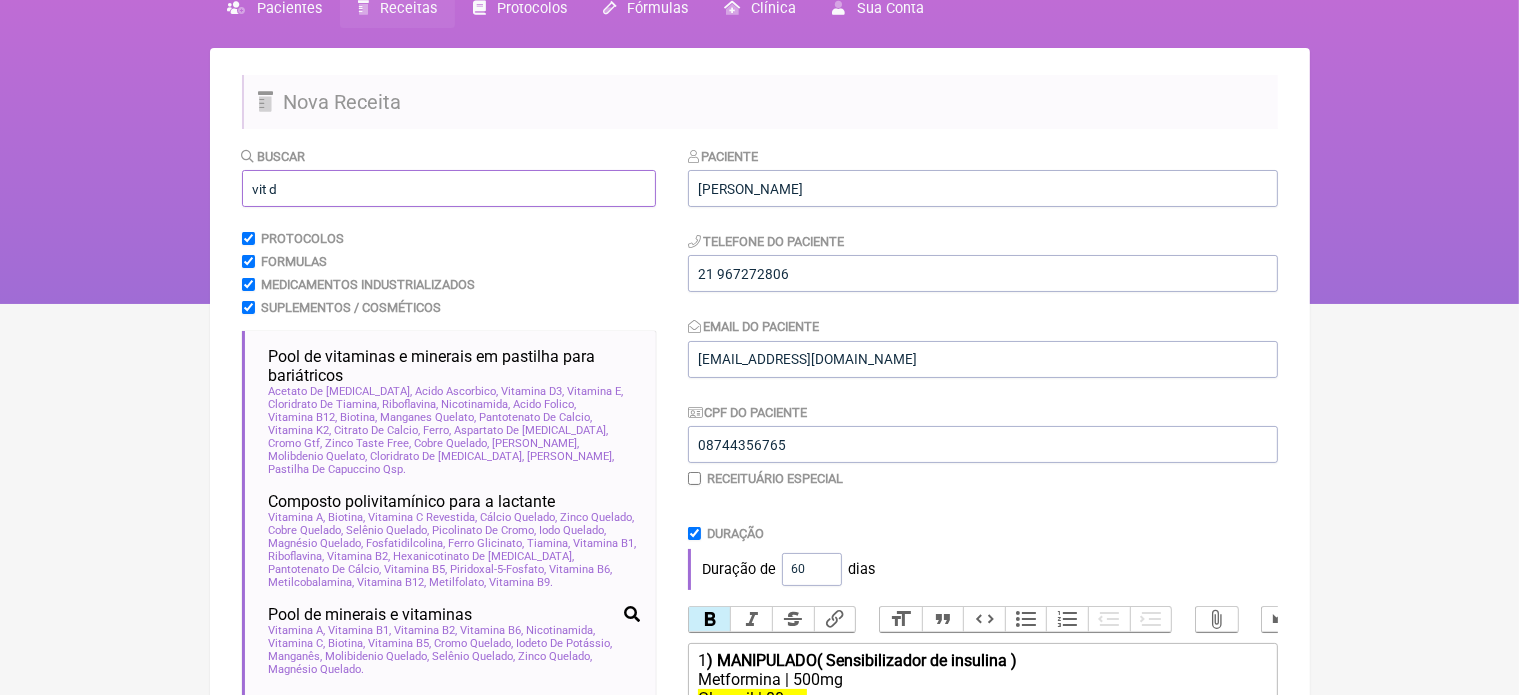 click on "vit d" at bounding box center [449, 188] 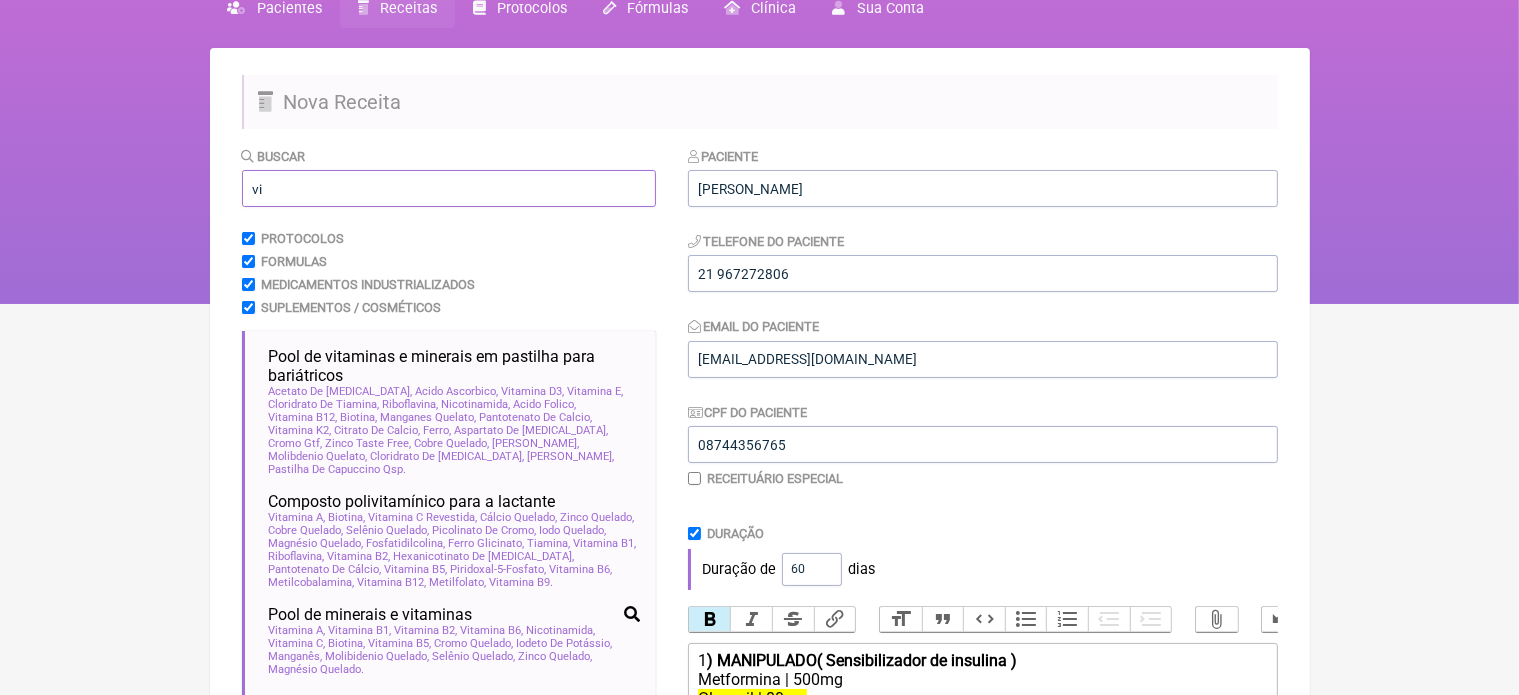 type on "v" 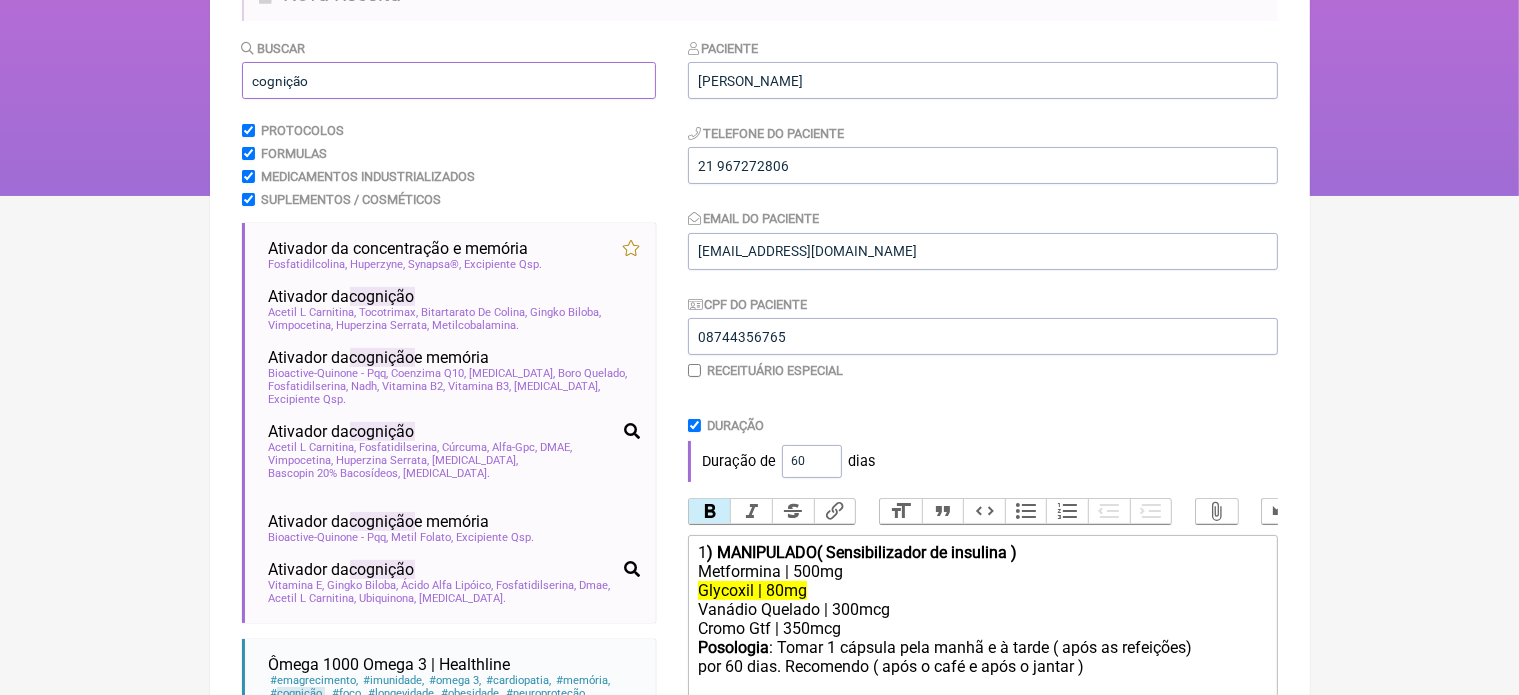 scroll, scrollTop: 216, scrollLeft: 0, axis: vertical 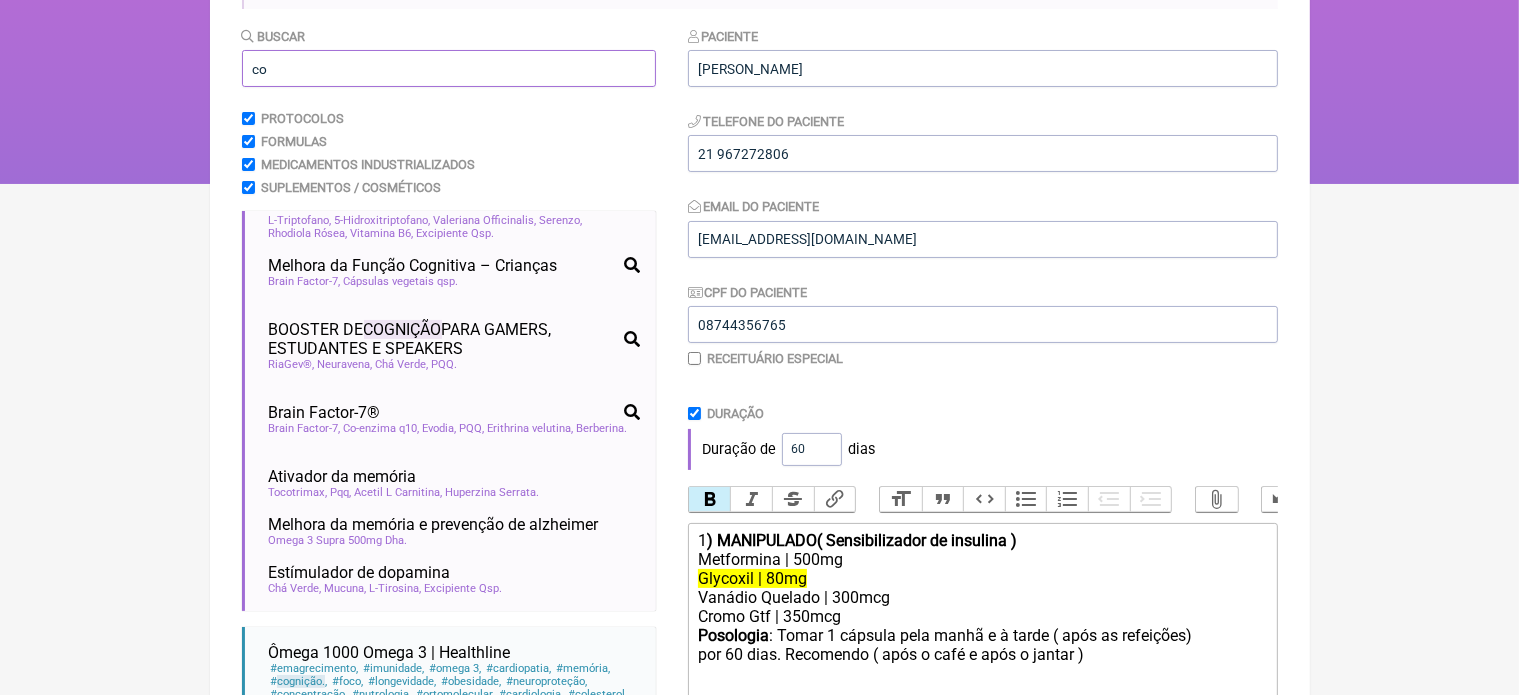 type on "c" 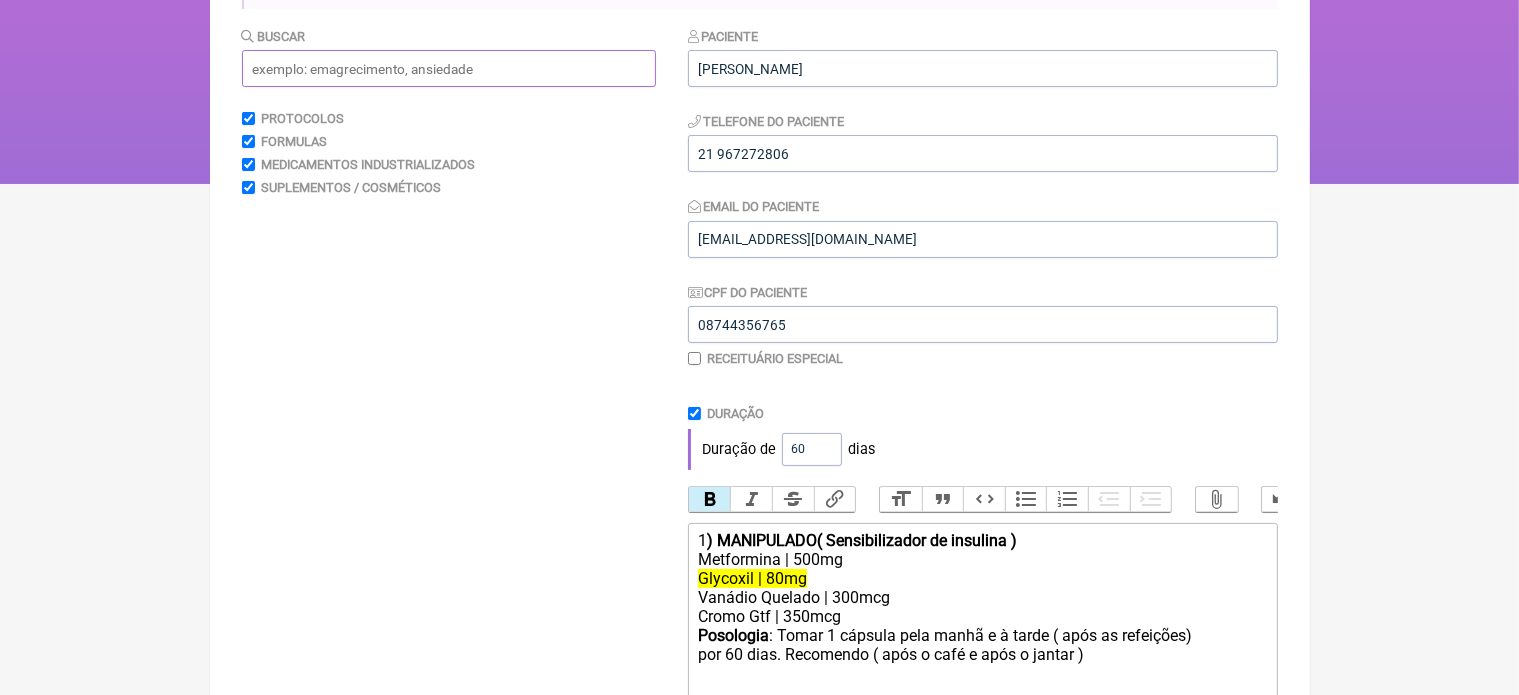 click at bounding box center [449, 68] 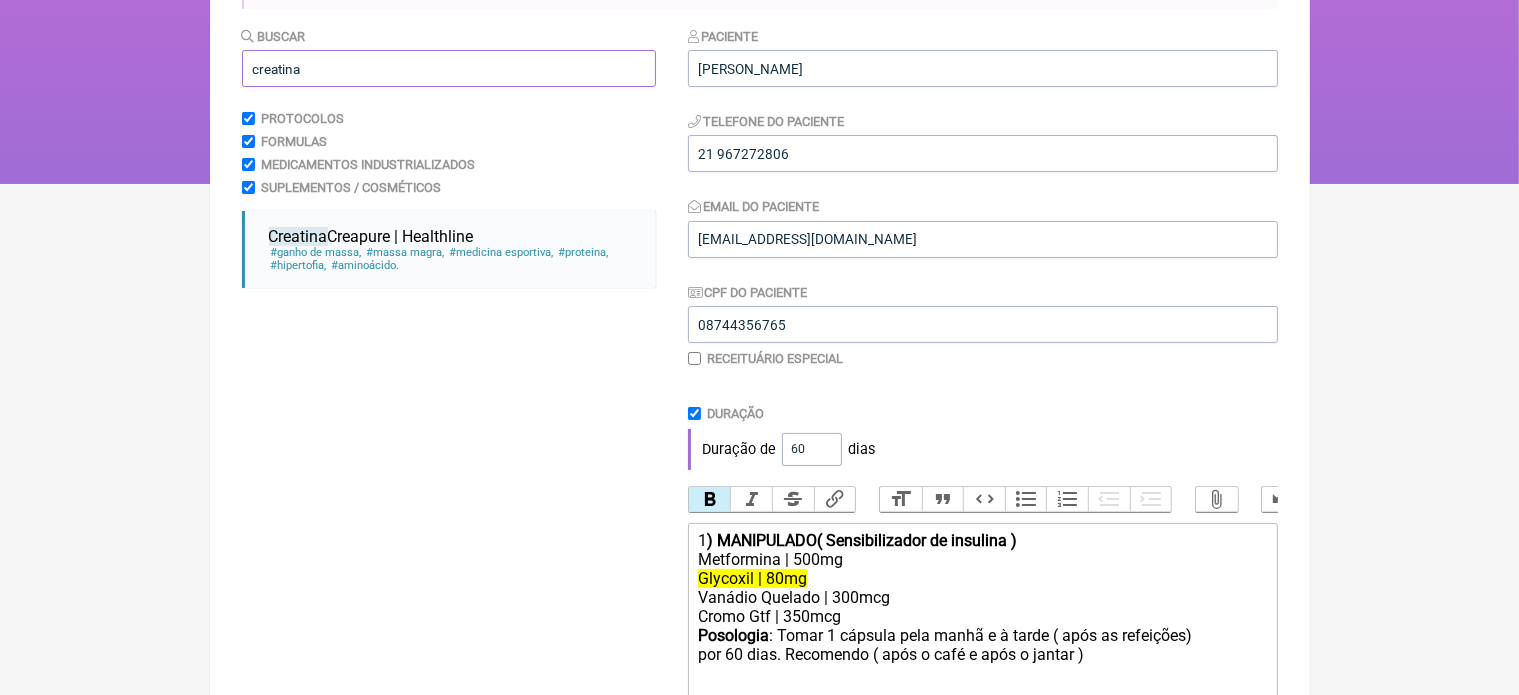 scroll, scrollTop: 0, scrollLeft: 0, axis: both 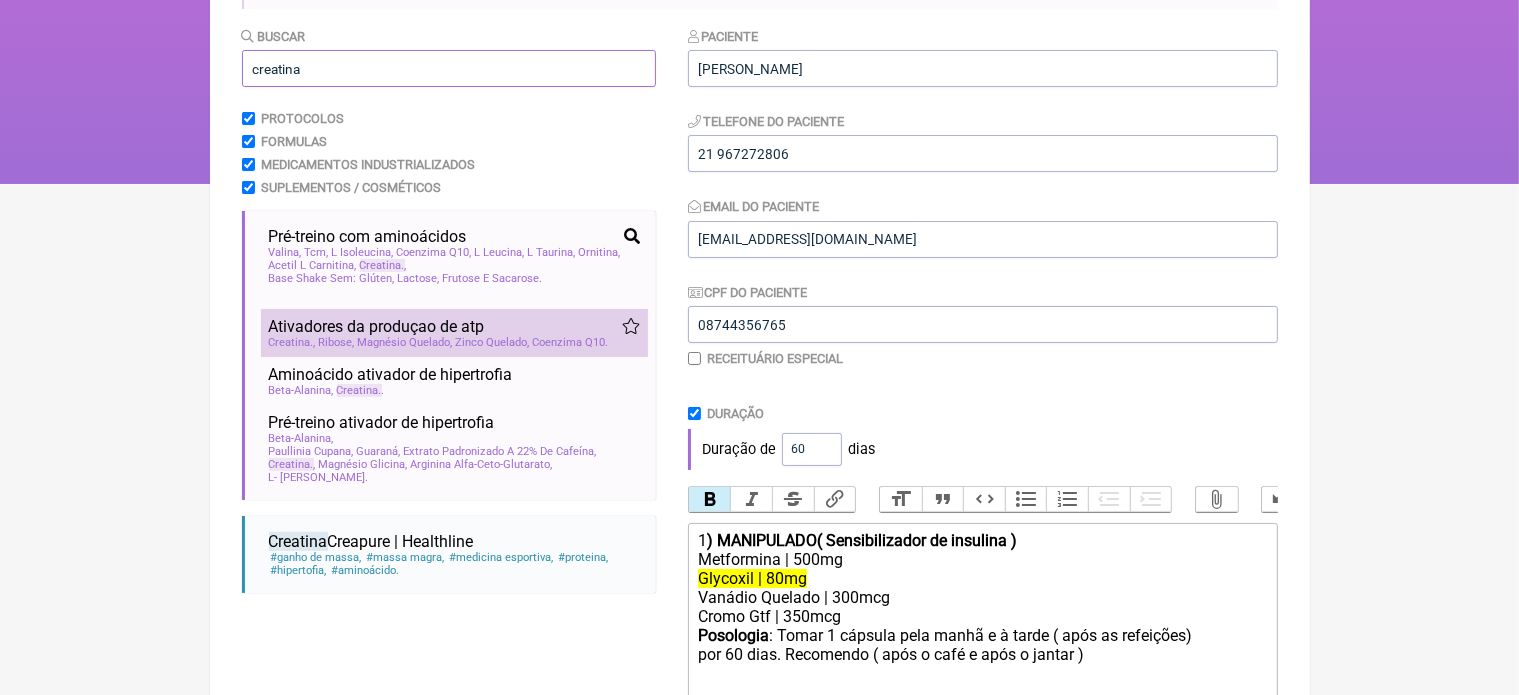 type on "creatina" 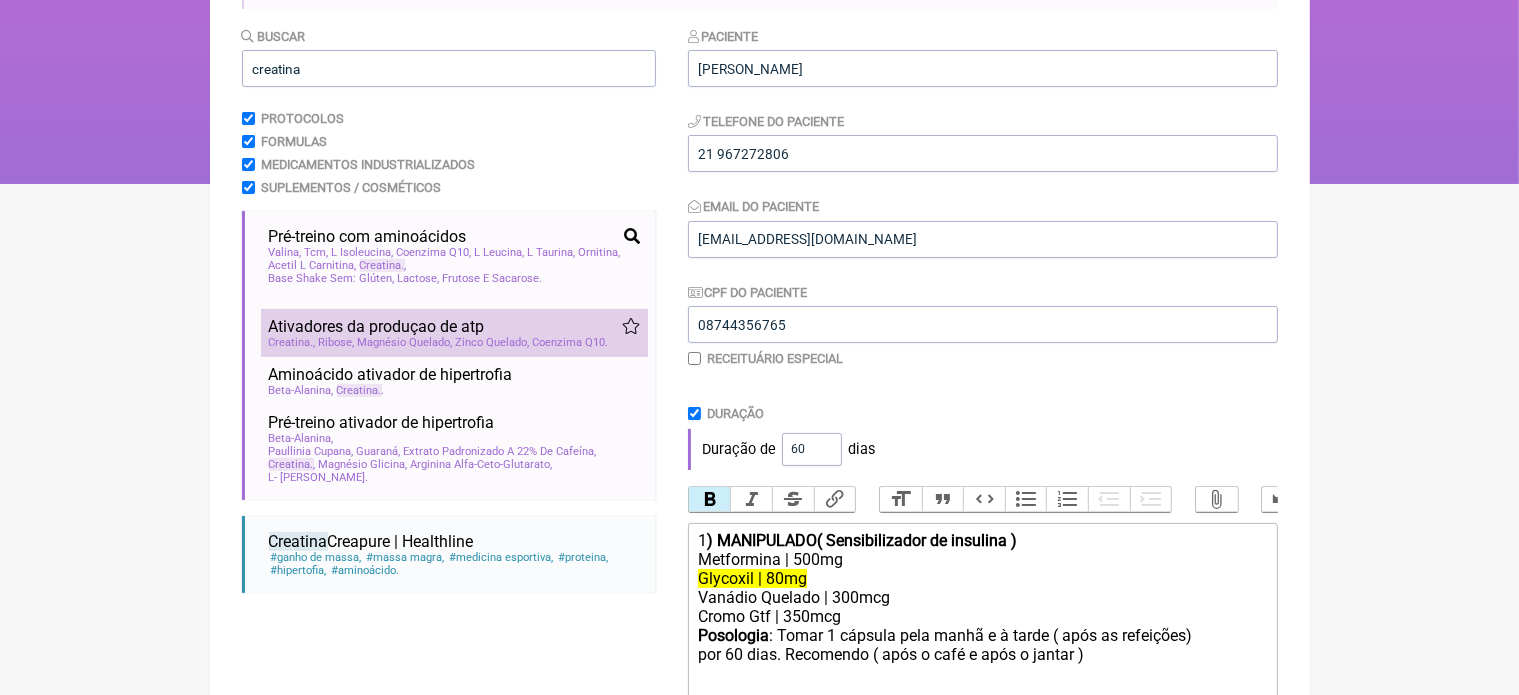 click on "Magnésio Quelado" at bounding box center [405, 342] 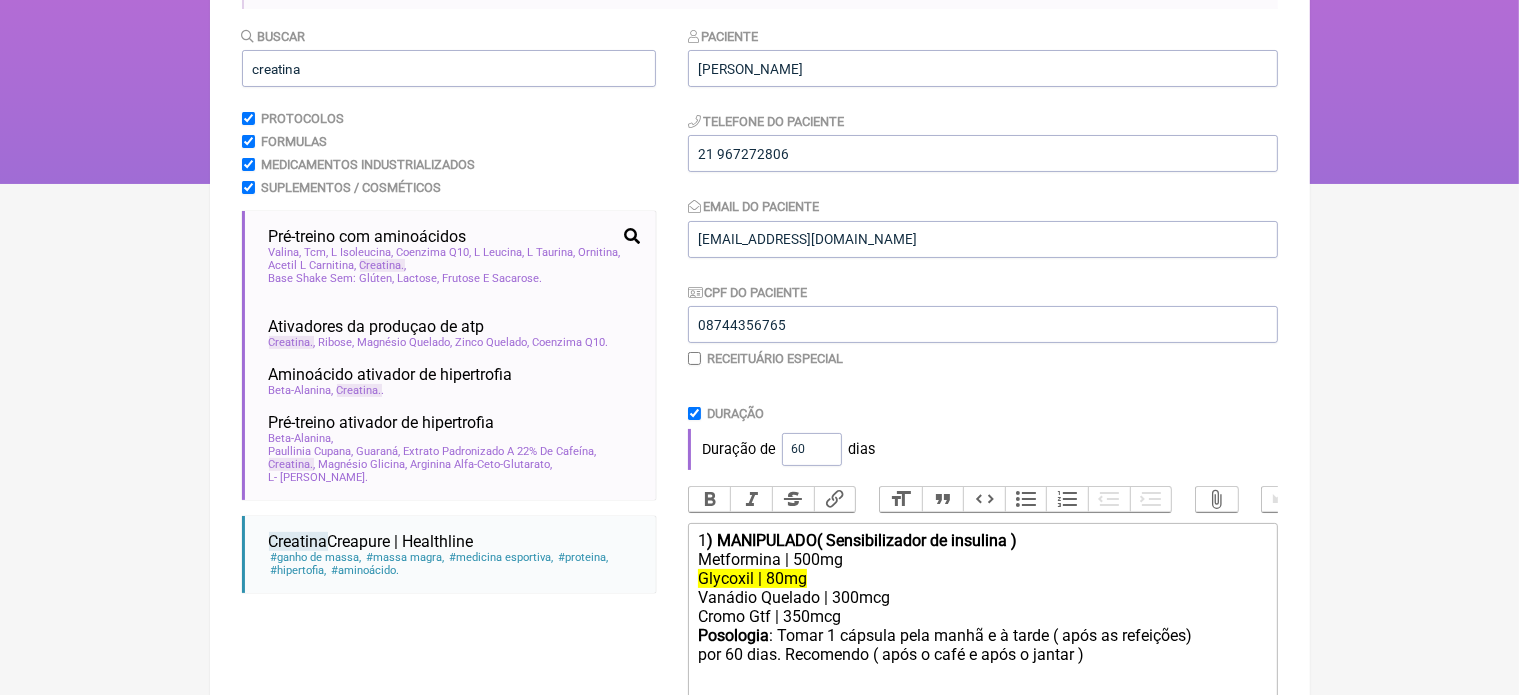 scroll, scrollTop: 676, scrollLeft: 0, axis: vertical 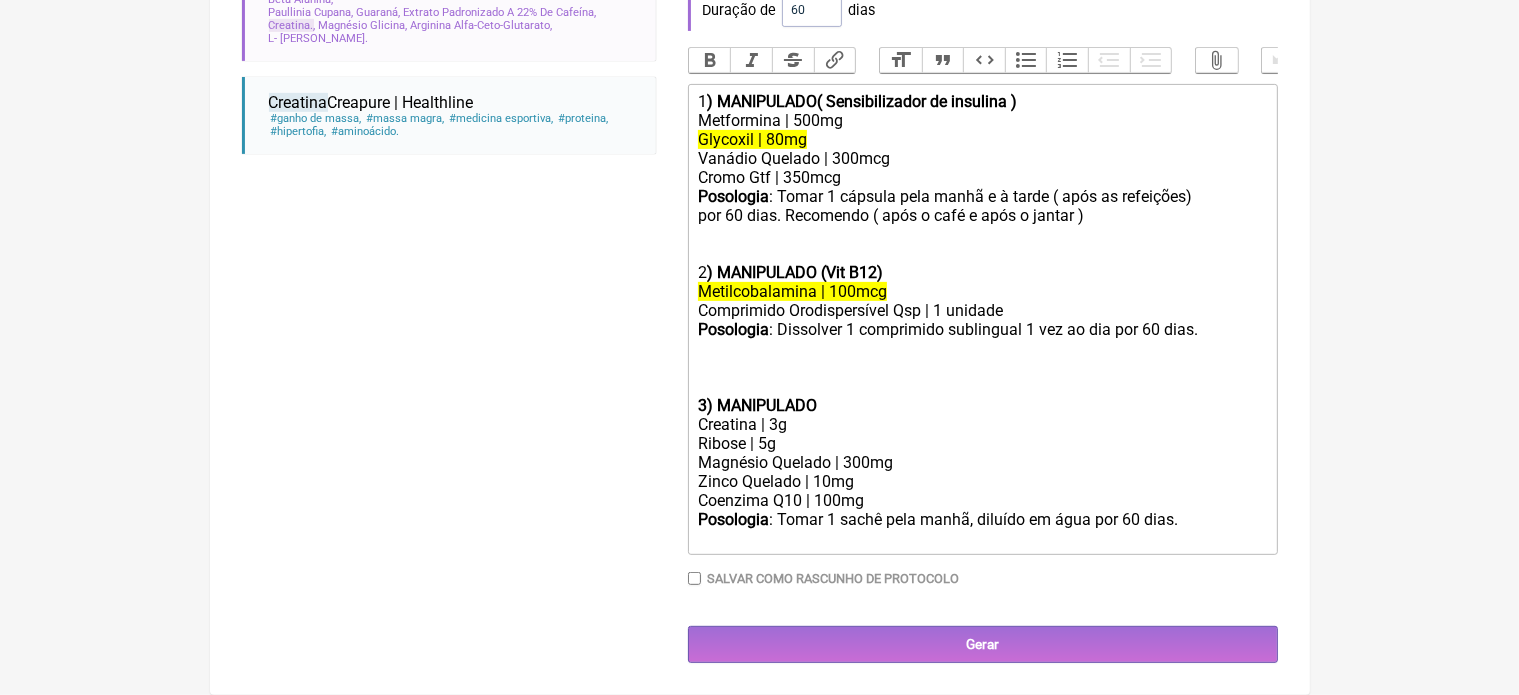 click on "1 ) MANIPULADO( Sensibilizador de insulina ) Metformina | 500mg Glycoxil | 80mg Vanádio Quelado | 300mcg Cromo Gtf | 350mcg Posologia : Tomar 1 cápsula pela manhã e à tarde ( após as refeições) por 60 dias. Recomendo ( após o café e após o jantar ) 2 ) MANIPULADO (Vit B12) Metilcobalamina | 100mcg Comprimido Orodispersível Qsp | 1 unidade Posologia : Dissolver 1 comprimido sublingual 1 vez ao dia por 60 dias. 3) MANIPULADO Creatina | 3g Ribose | 5g Magnésio Quelado | 300mg Zinco Quelado | 10mg Coenzima Q10 | 100mg Posologia : Tomar 1 sachê pela manhã, diluído em água por 60 dias." 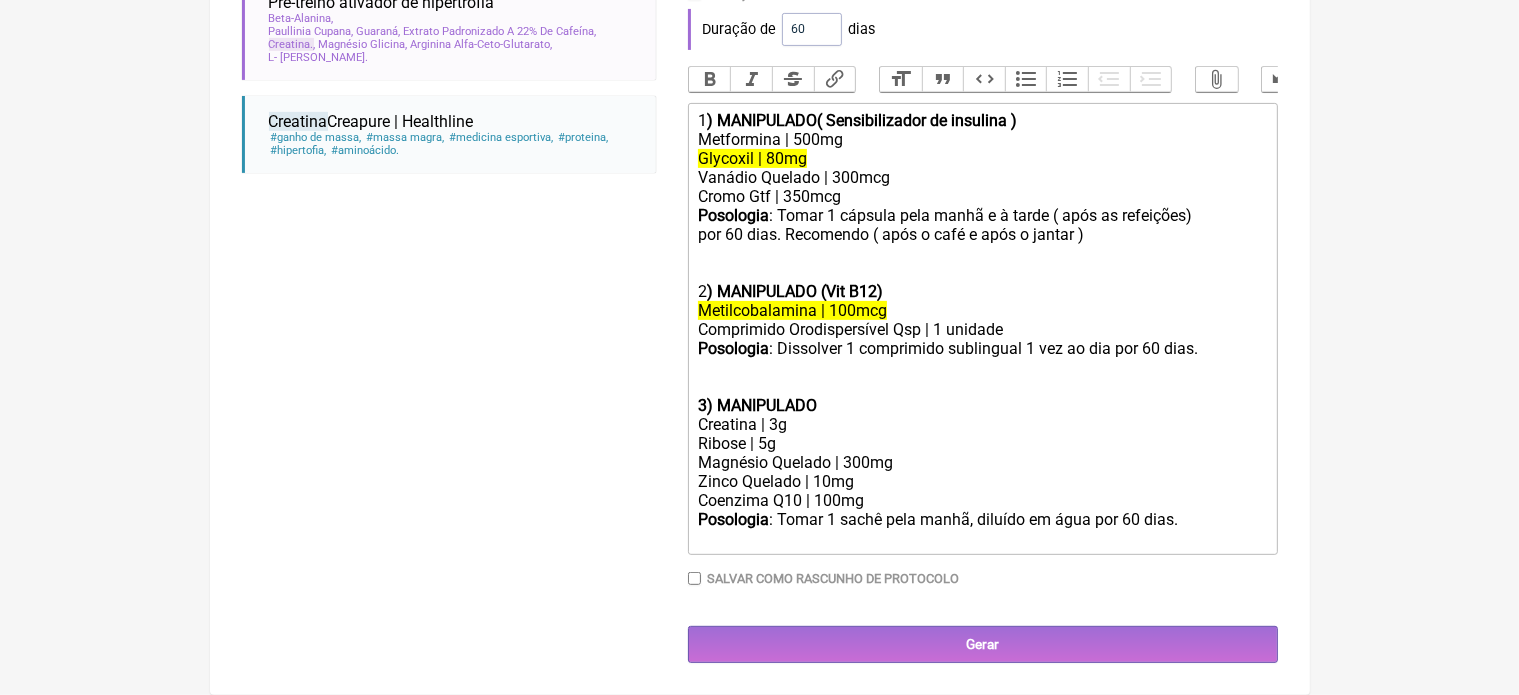 scroll, scrollTop: 657, scrollLeft: 0, axis: vertical 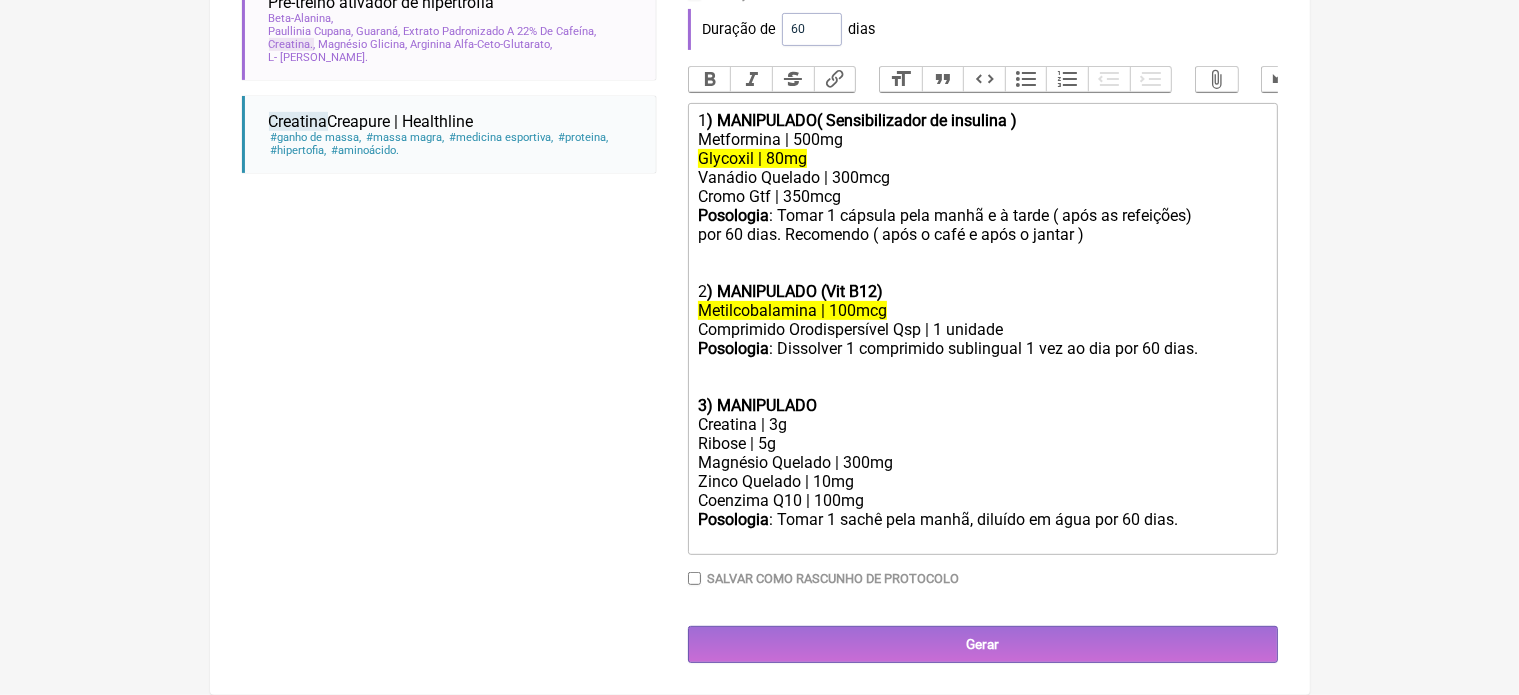 click on "Coenzima Q10 | 100mg" 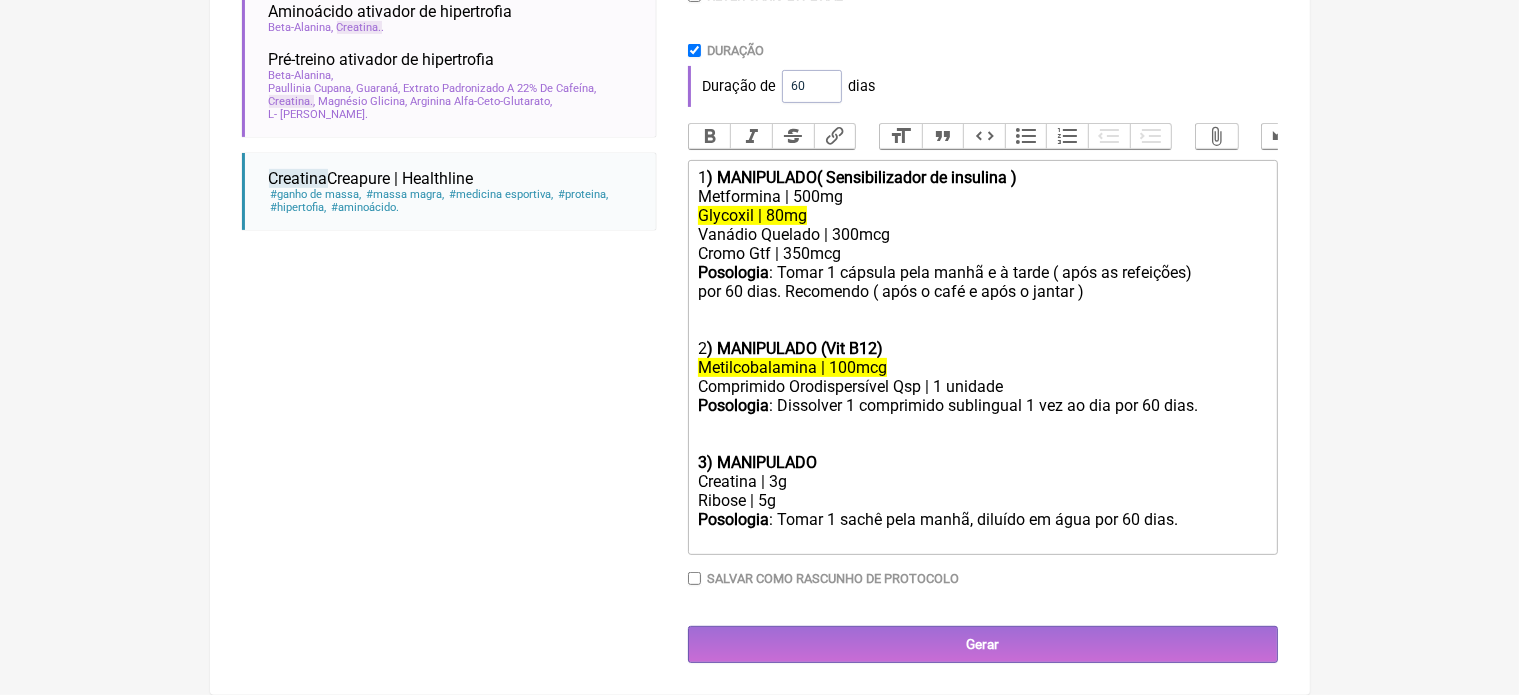 scroll, scrollTop: 600, scrollLeft: 0, axis: vertical 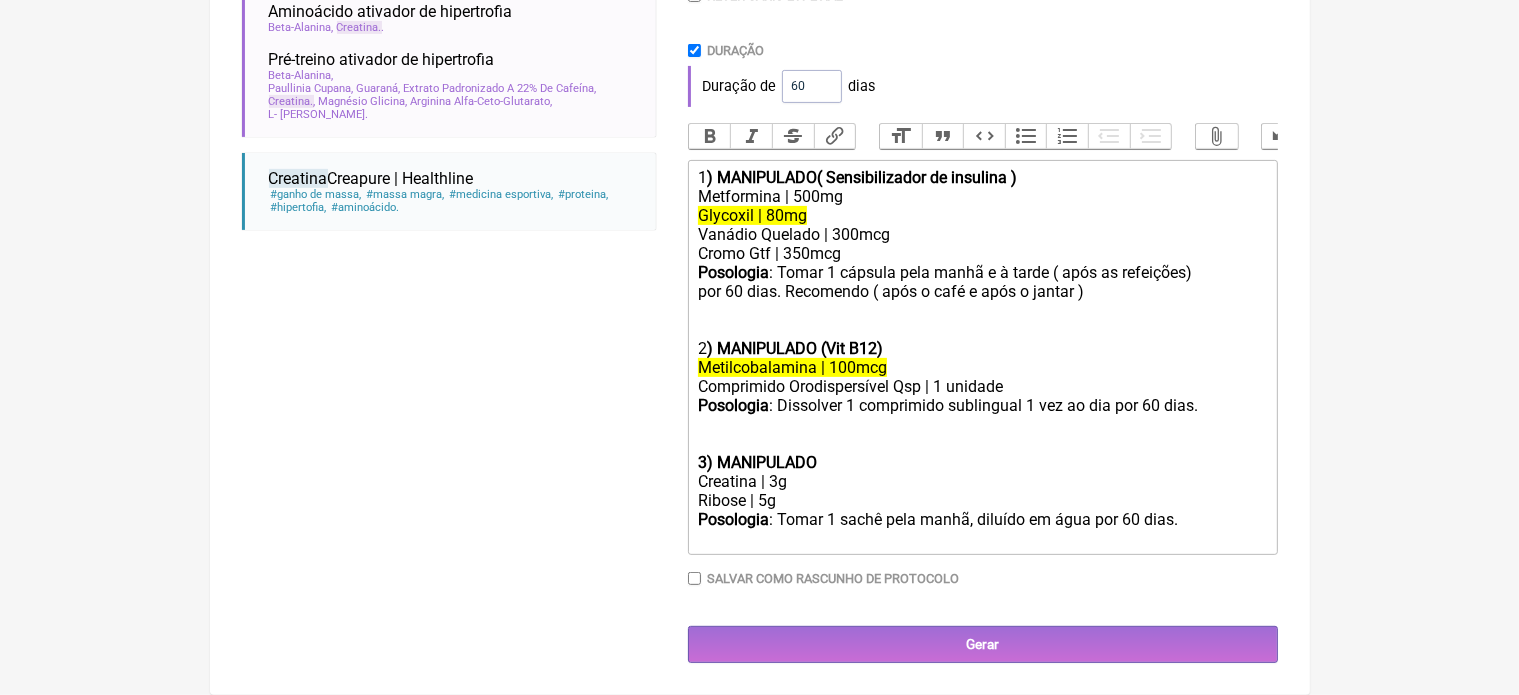 click on "Ribose | 5g" 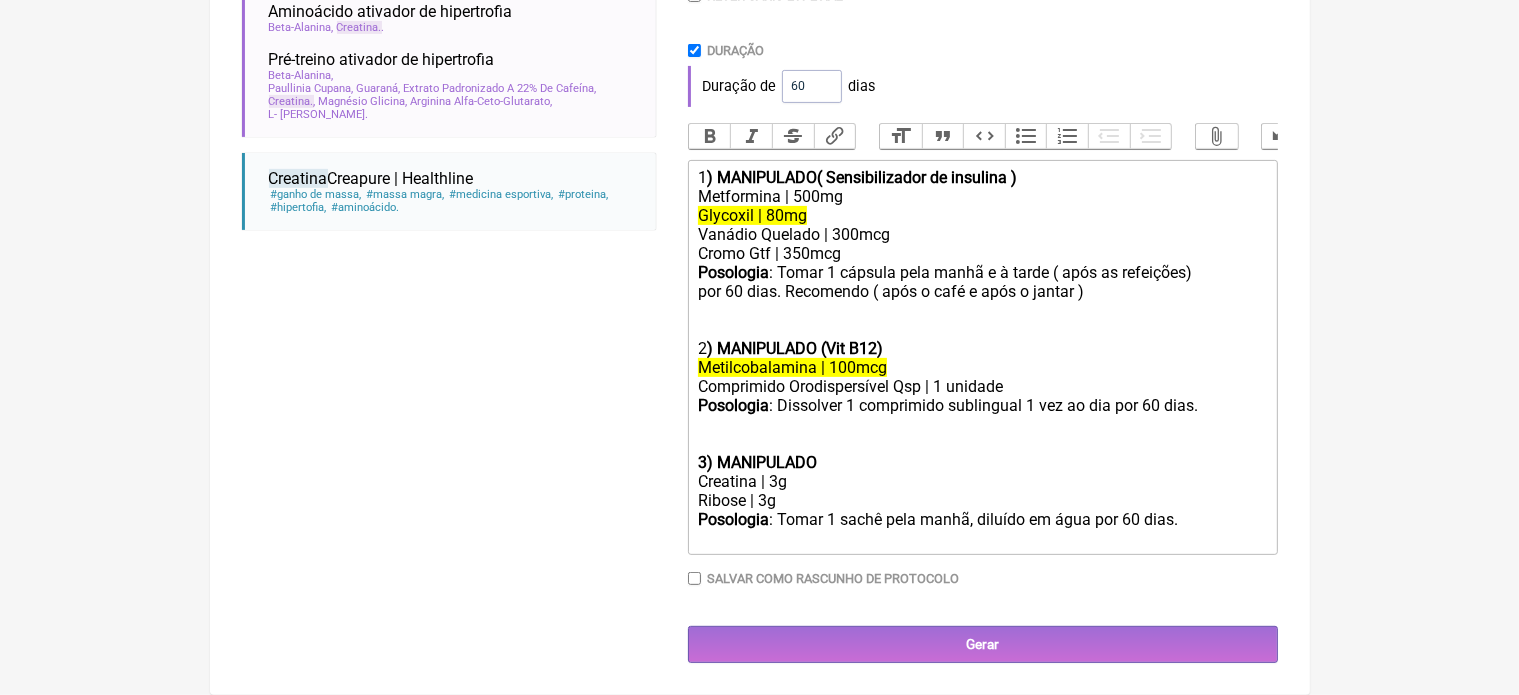 click on "Creatina | 3g" 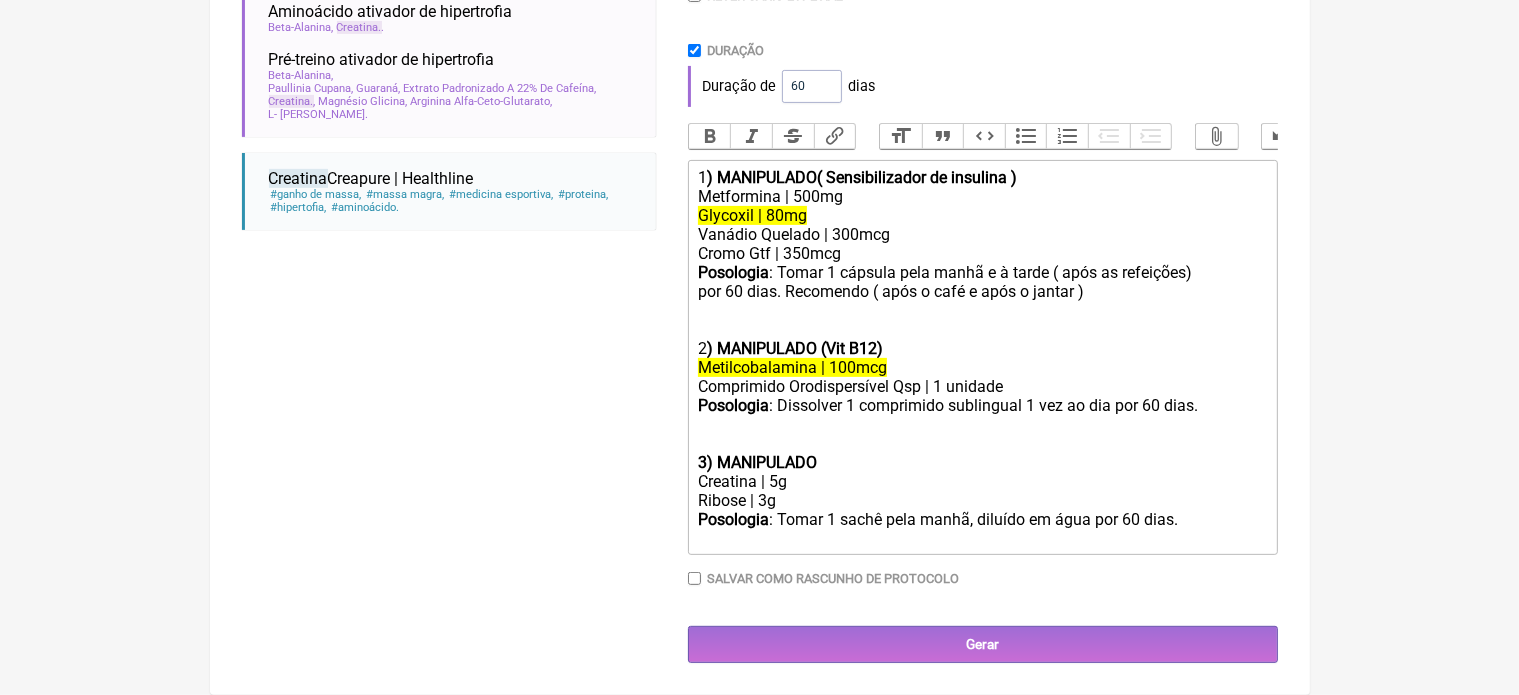 type on "<div>1<strong>) MANIPULADO( Sensibilizador de insulina )</strong></div><div>Metformina | 500mg</div><div><del>Glycoxil | 80mg</del></div><div>Vanádio Quelado | 300mcg</div><div>Cromo Gtf | 350mcg</div><div><strong>Posologia</strong>: Tomar 1 cápsula pela manhã e à tarde ( após as refeições)<br>por 60 dias. Recomendo ( após o café e após o jantar )<br><br></div><div><br>2<strong>) MANIPULADO (Vit B12)</strong></div><div><del>Metilcobalamina | 100mcg</del></div><div>Comprimido Orodispersível Qsp | 1 unidade</div><div><strong>Posologia</strong>: Dissolver 1 comprimido sublingual 1 vez ao dia por 60 dias.<br><br><br><strong>3) MANIPULADO</strong></div><div>Creatina | 5g</div><div>Ribose | 3g</div><div><strong>Posologia</strong>: Tomar 1 sachê pela manhã, diluído em água por 60 dias.<br><br></div>" 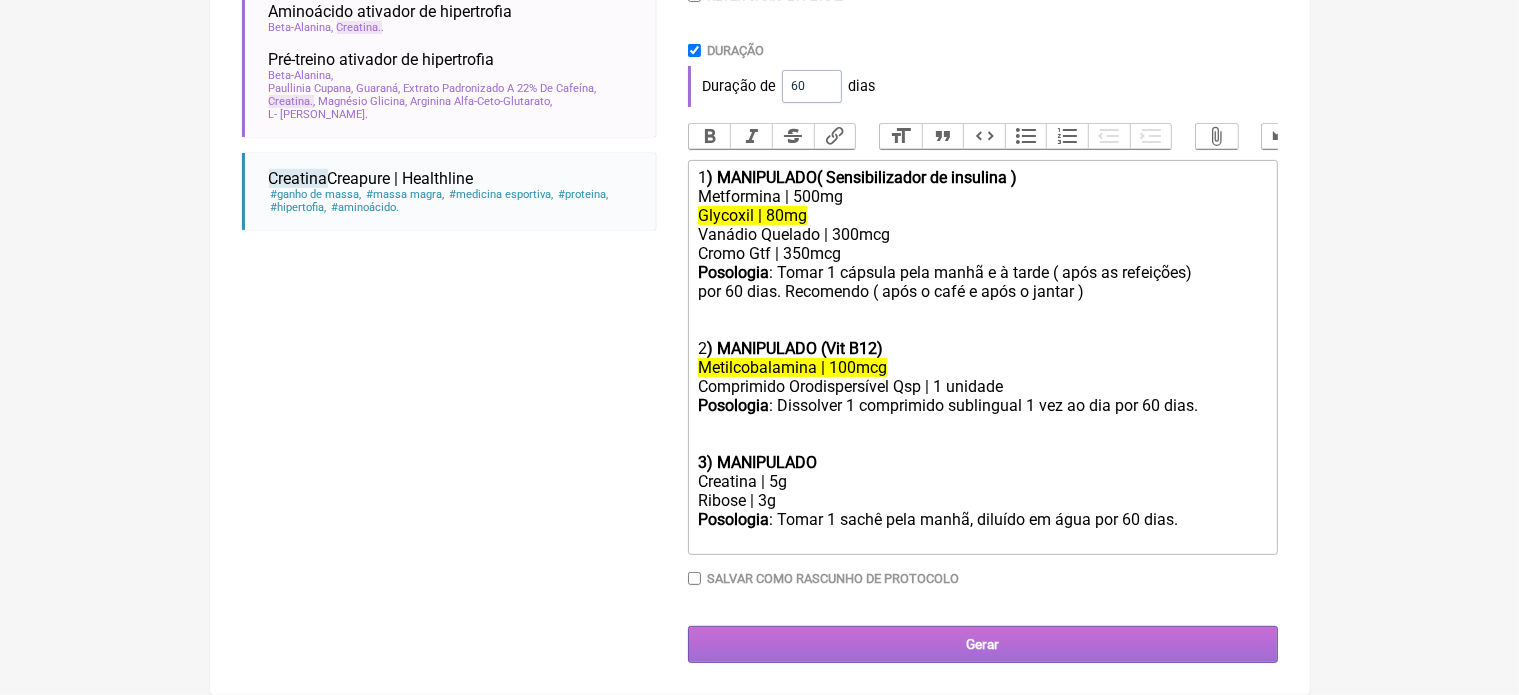 click on "Gerar" at bounding box center [983, 644] 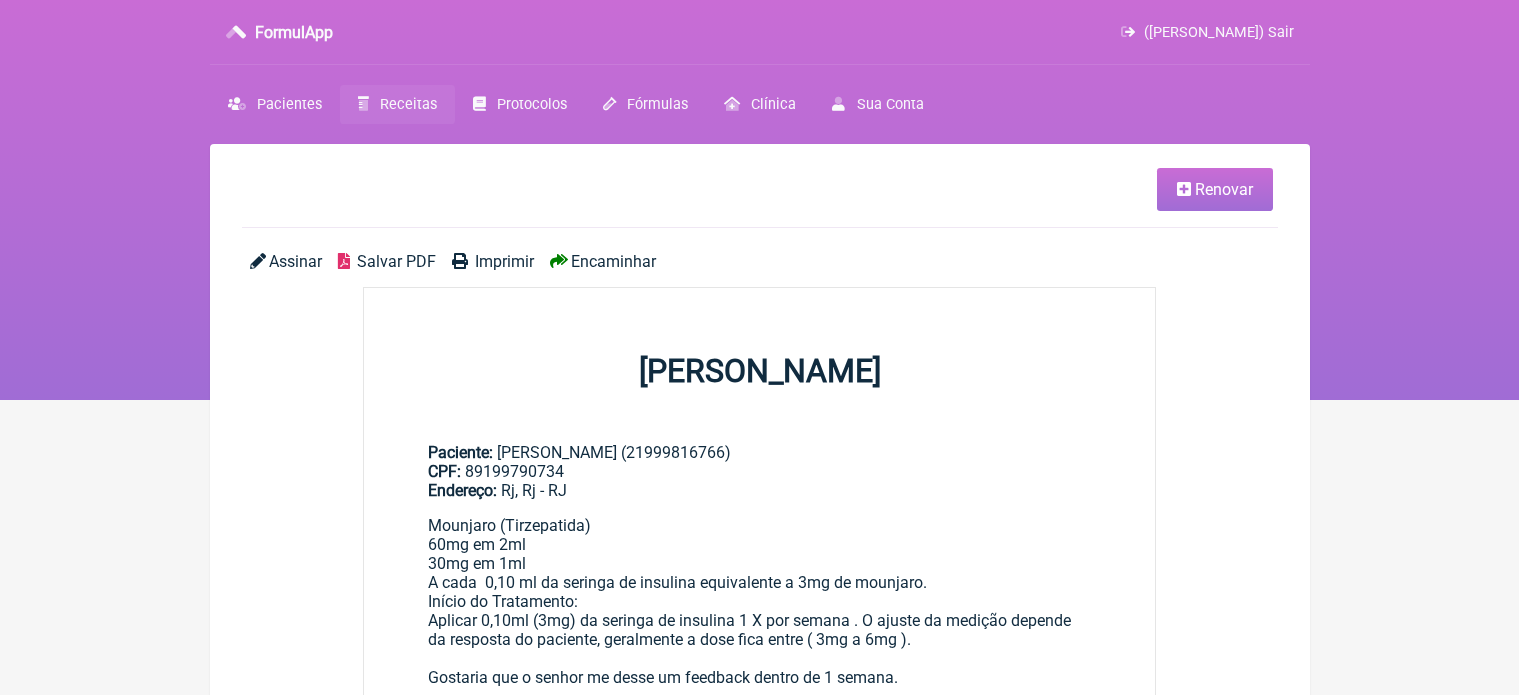 scroll, scrollTop: 0, scrollLeft: 0, axis: both 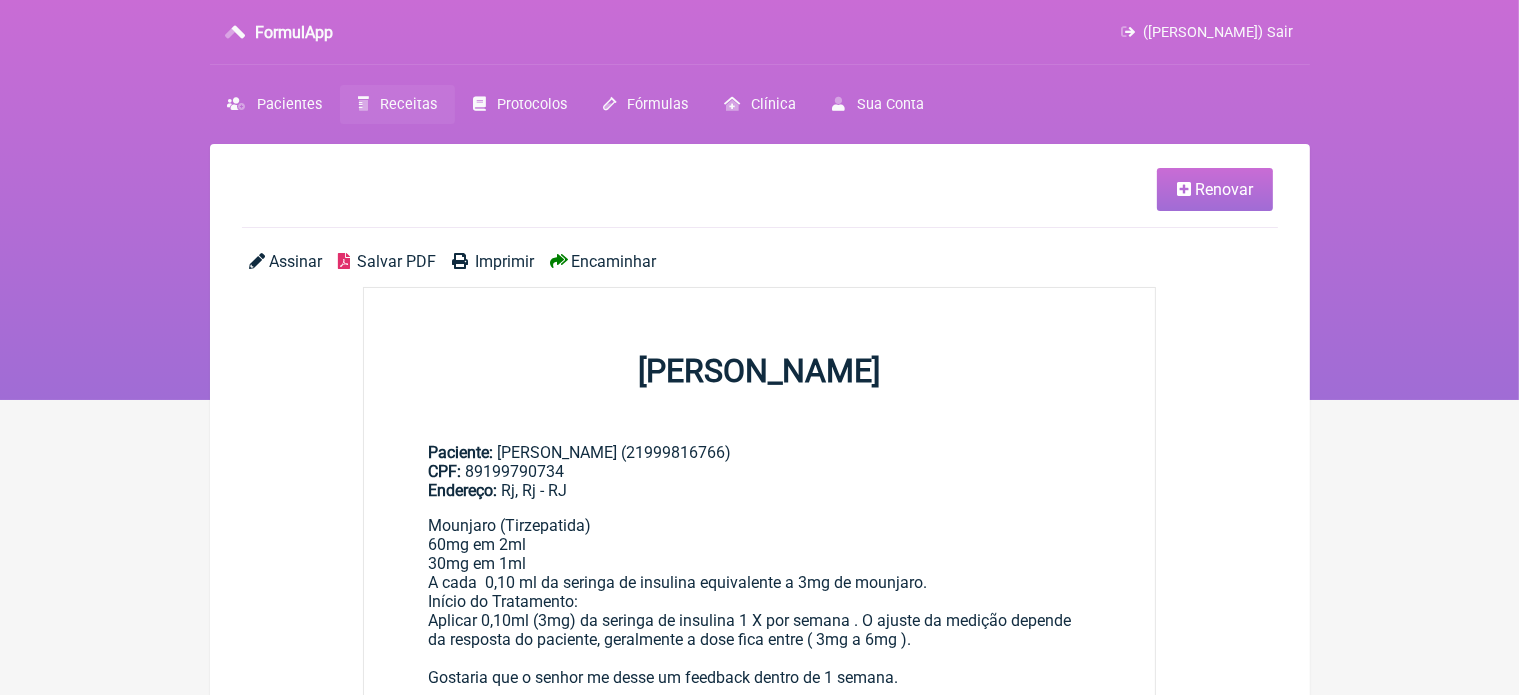 click on "Renovar" at bounding box center (1215, 189) 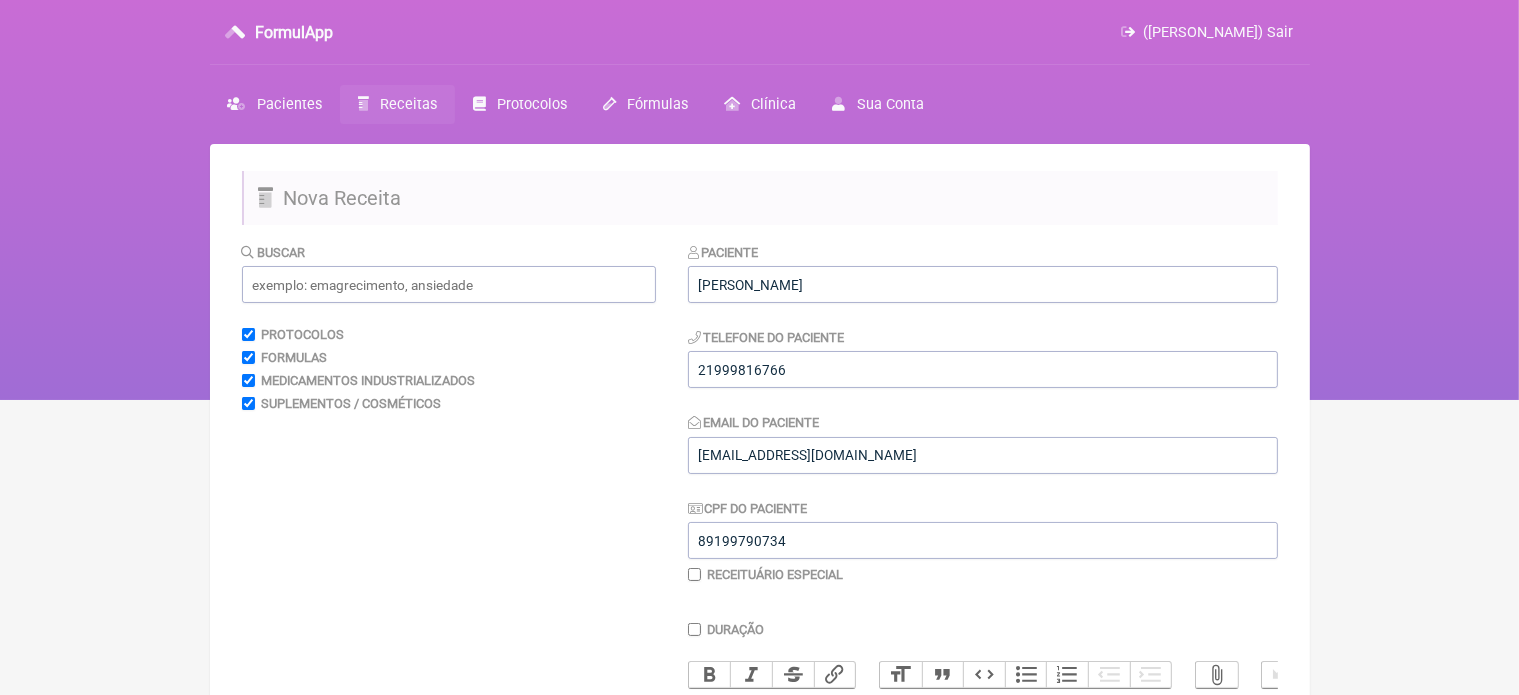 scroll, scrollTop: 501, scrollLeft: 0, axis: vertical 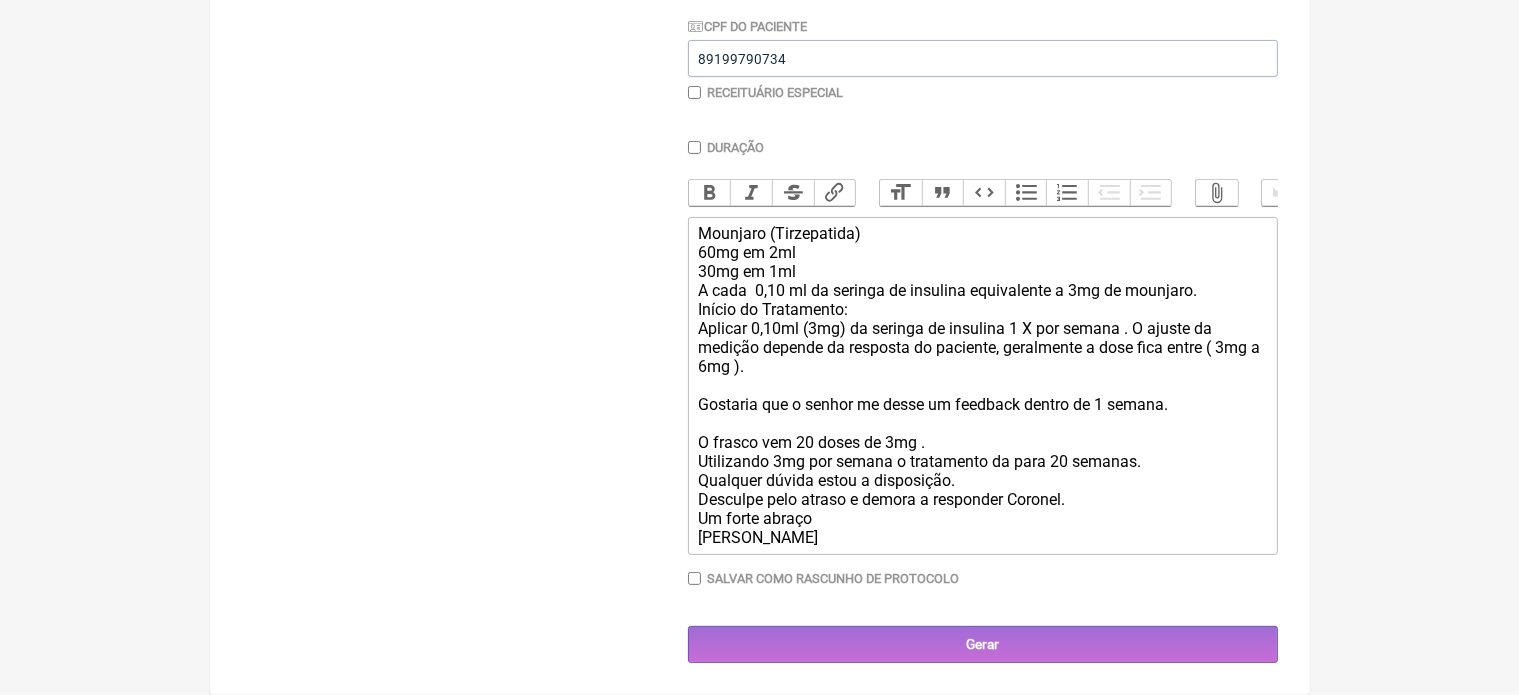 drag, startPoint x: 695, startPoint y: 400, endPoint x: 1033, endPoint y: 547, distance: 368.58243 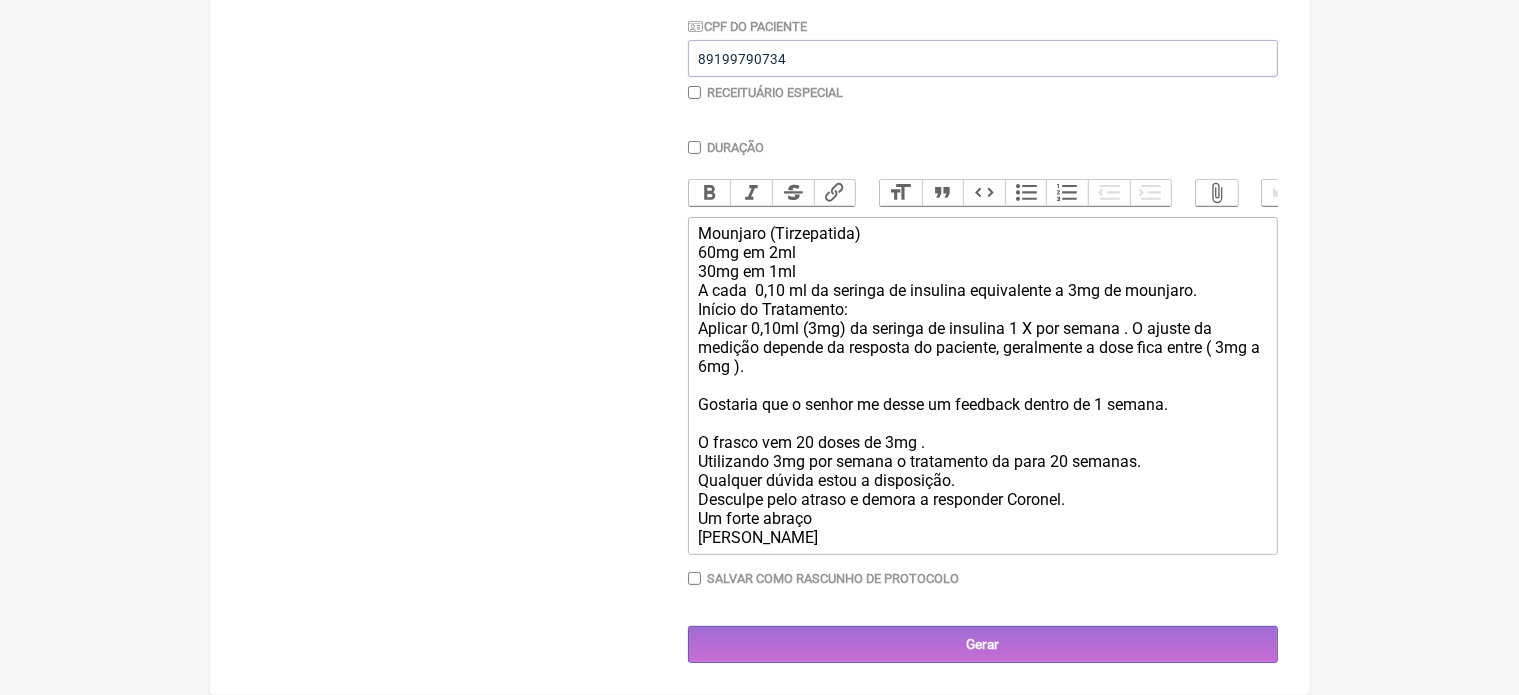 click on "Mounjaro (Tirzepatida)  60mg em 2ml  30mg em 1ml  A cada  0,10 ml da seringa de insulina equivalente a 3mg de mounjaro. Início do Tratamento:  Aplicar 0,10ml (3mg) da seringa de insulina 1 X por semana . O ajuste da medição depende da resposta do paciente, geralmente a dose fica entre ( 3mg a 6mg ). Gostaria que o senhor me desse um feedback dentro de 1 semana.  O frasco vem 20 doses de 3mg . Utilizando 3mg por semana o tratamento da para 20 semanas.  Qualquer dúvida estou a disposição.  Desculpe pelo atraso e demora a responder Coronel.   Um forte abraço  Vinicius Vieira Paschoal" 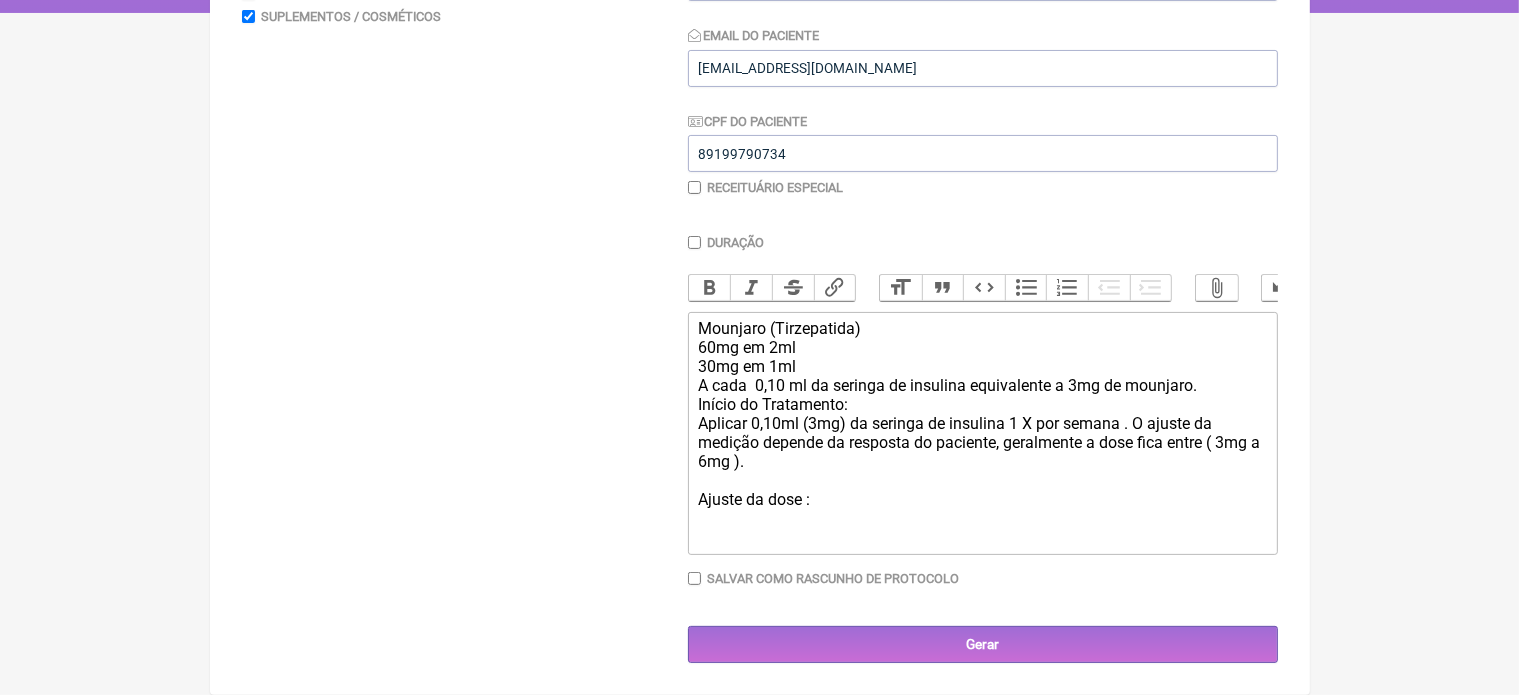 scroll, scrollTop: 400, scrollLeft: 0, axis: vertical 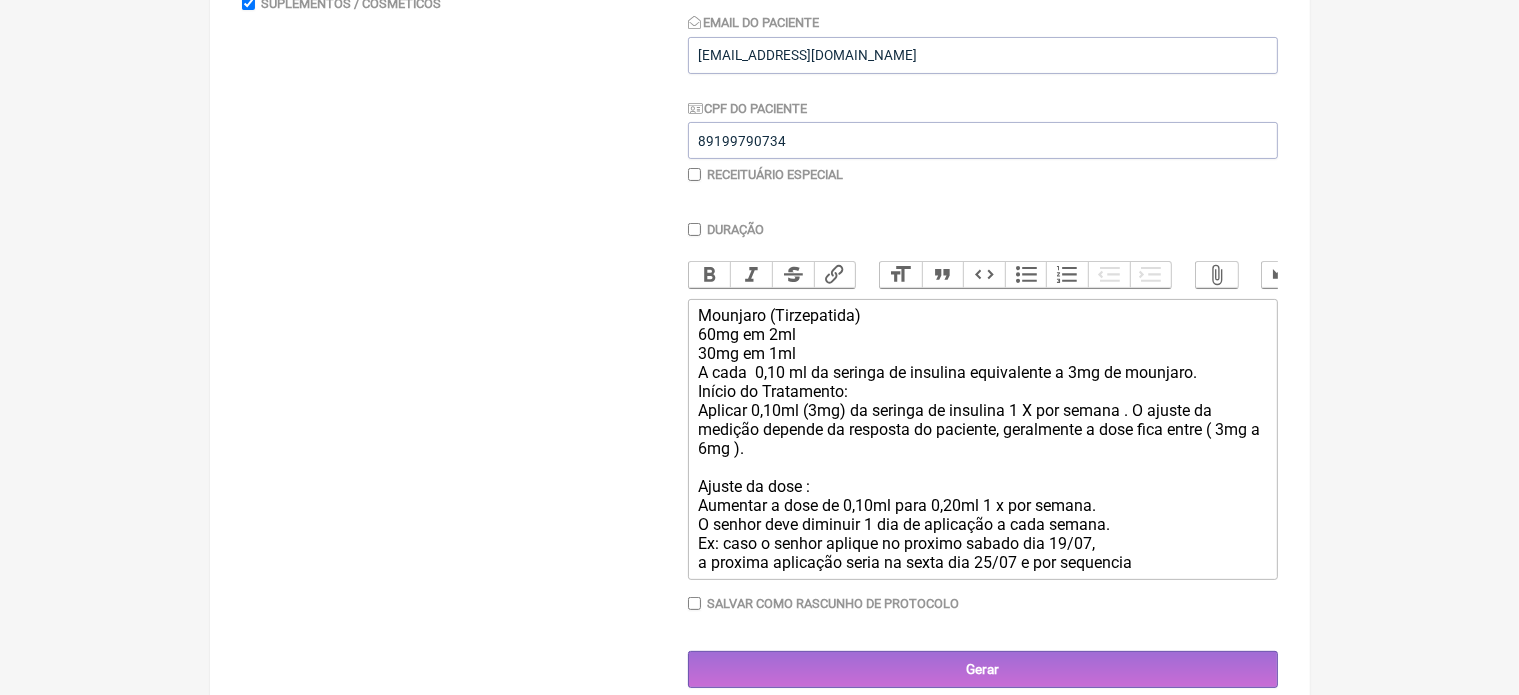 type on "<div>Mounjaro (Tirzepatida)&nbsp;<br>60mg em 2ml&nbsp;<br>30mg em 1ml&nbsp;<br>A cada&nbsp; 0,10 ml da seringa de insulina equivalente a 3mg de mounjaro.<br>Início do Tratamento:&nbsp;<br>Aplicar 0,10ml (3mg) da seringa de insulina 1 X por semana . O ajuste da medição depende da resposta do paciente, geralmente a dose fica entre ( 3mg a 6mg ).<br><br>Ajuste da dose :&nbsp;<br>Aumentar a dose de 0,10ml para 0,20ml 1 x por semana.<br>O senhor deve diminuir 1 dia de aplicação a cada semana.<br>Ex: caso o senhor aplique no proximo sabado dia 19/07,&nbsp;<br>a proxima aplicação seria na sexta dia 25/07 e por sequencia.</div>" 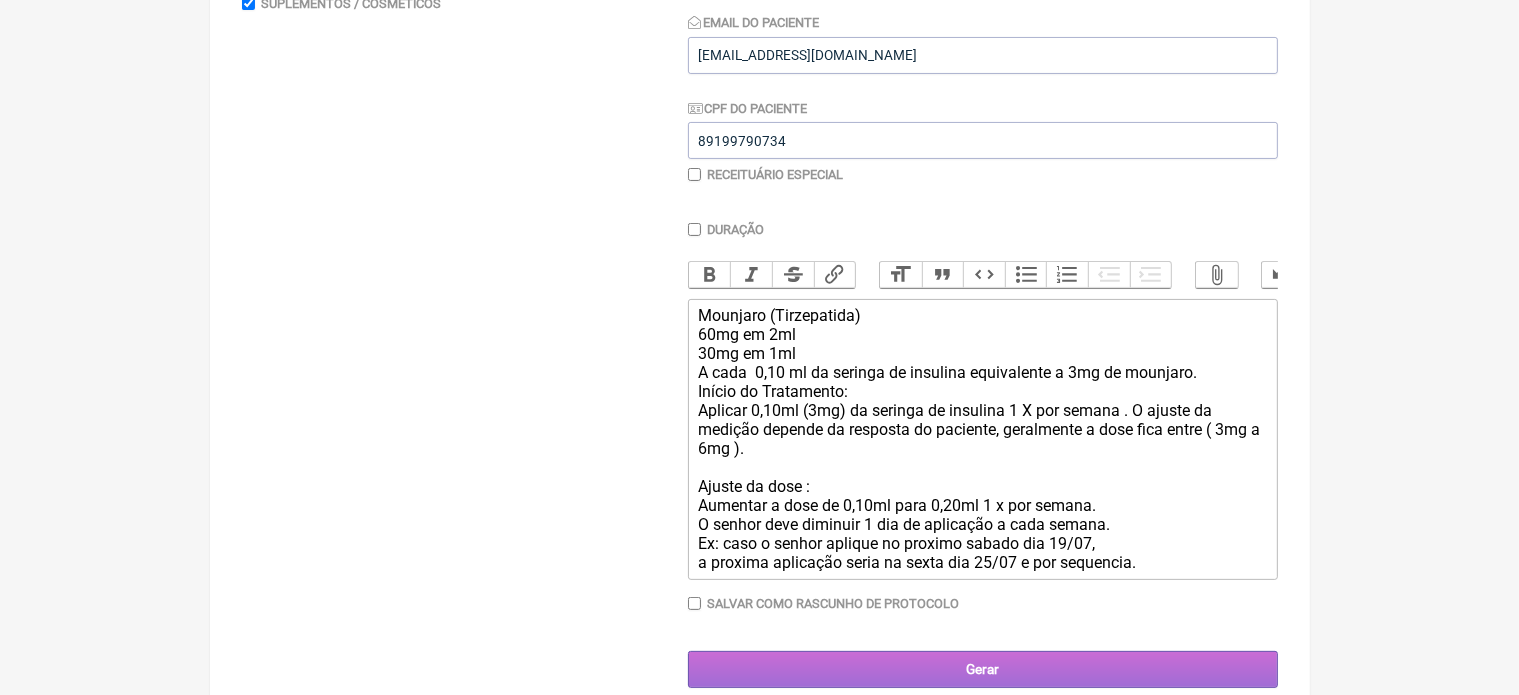 click on "Gerar" at bounding box center (983, 669) 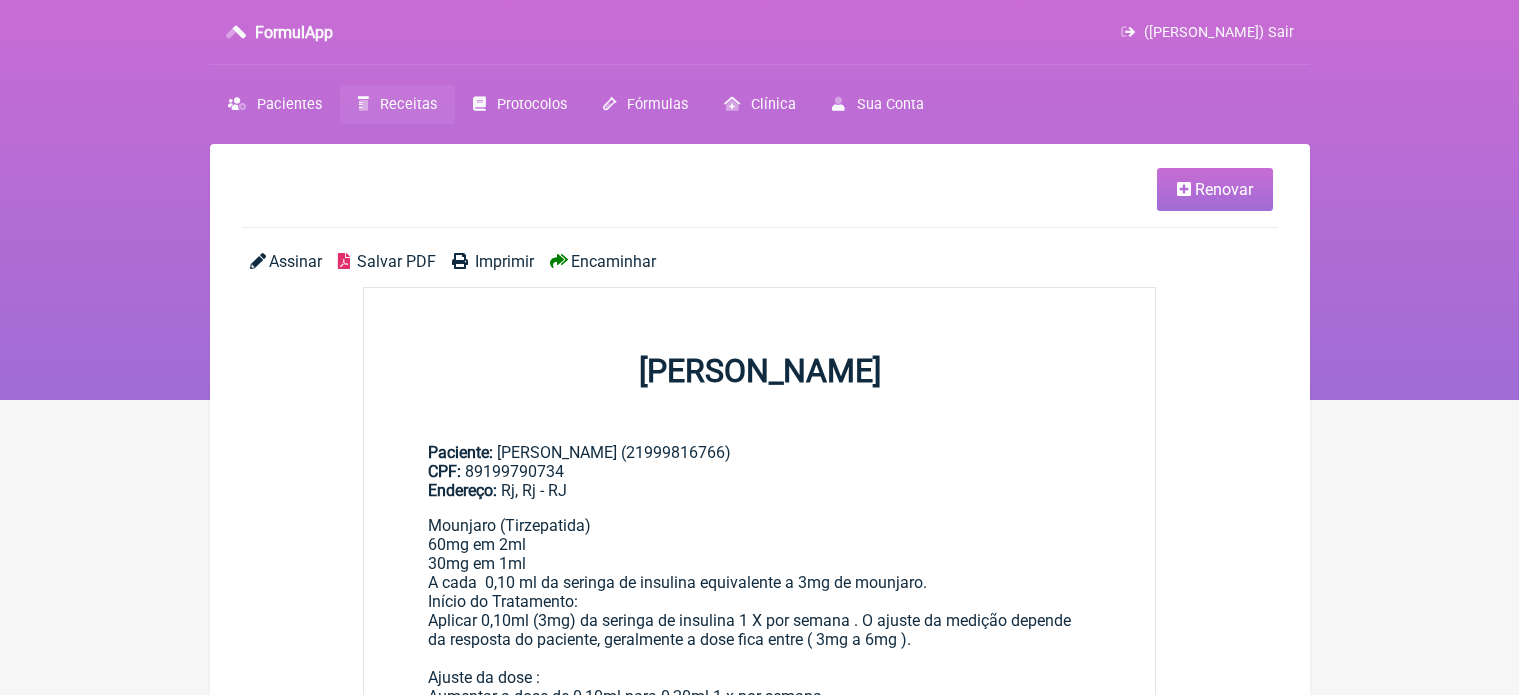scroll, scrollTop: 0, scrollLeft: 0, axis: both 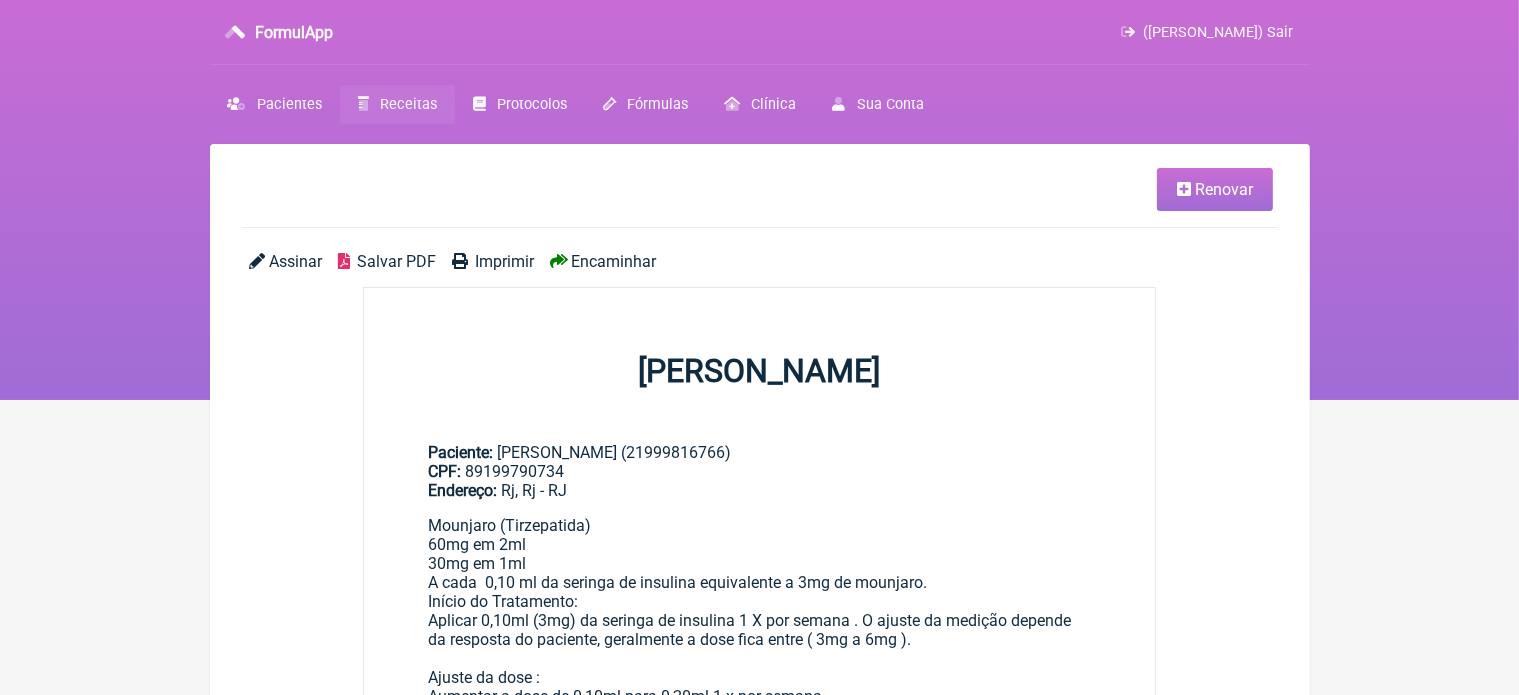 click on "Imprimir" at bounding box center [504, 261] 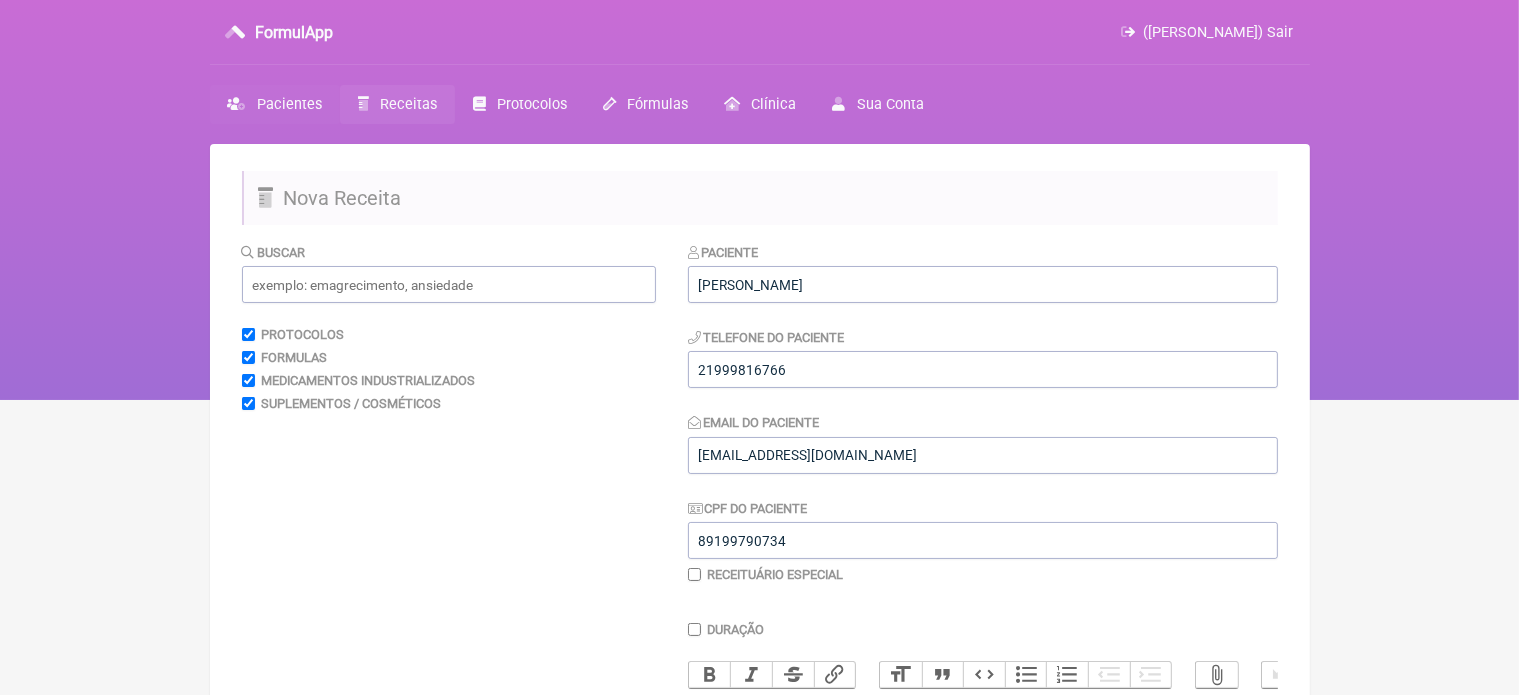 click on "Pacientes" at bounding box center (289, 104) 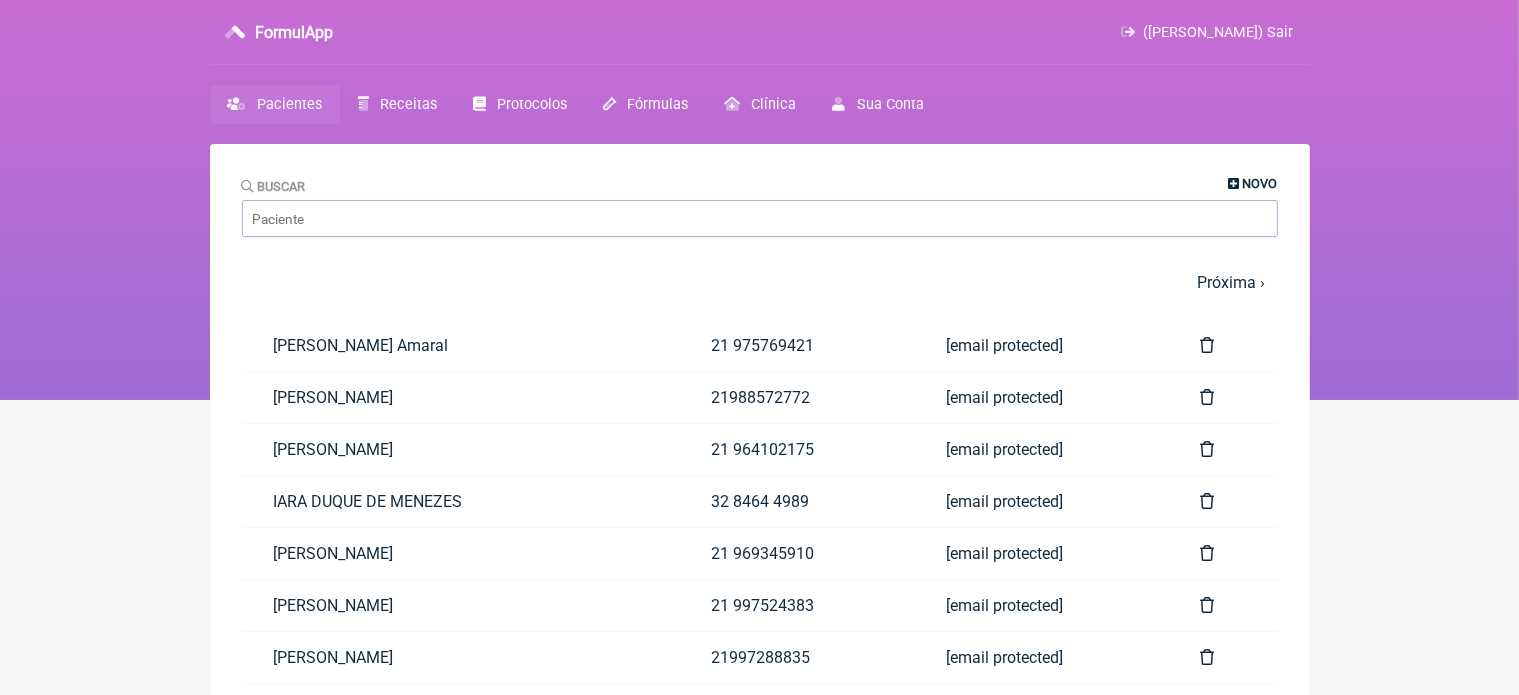 click on "Novo" at bounding box center (1260, 183) 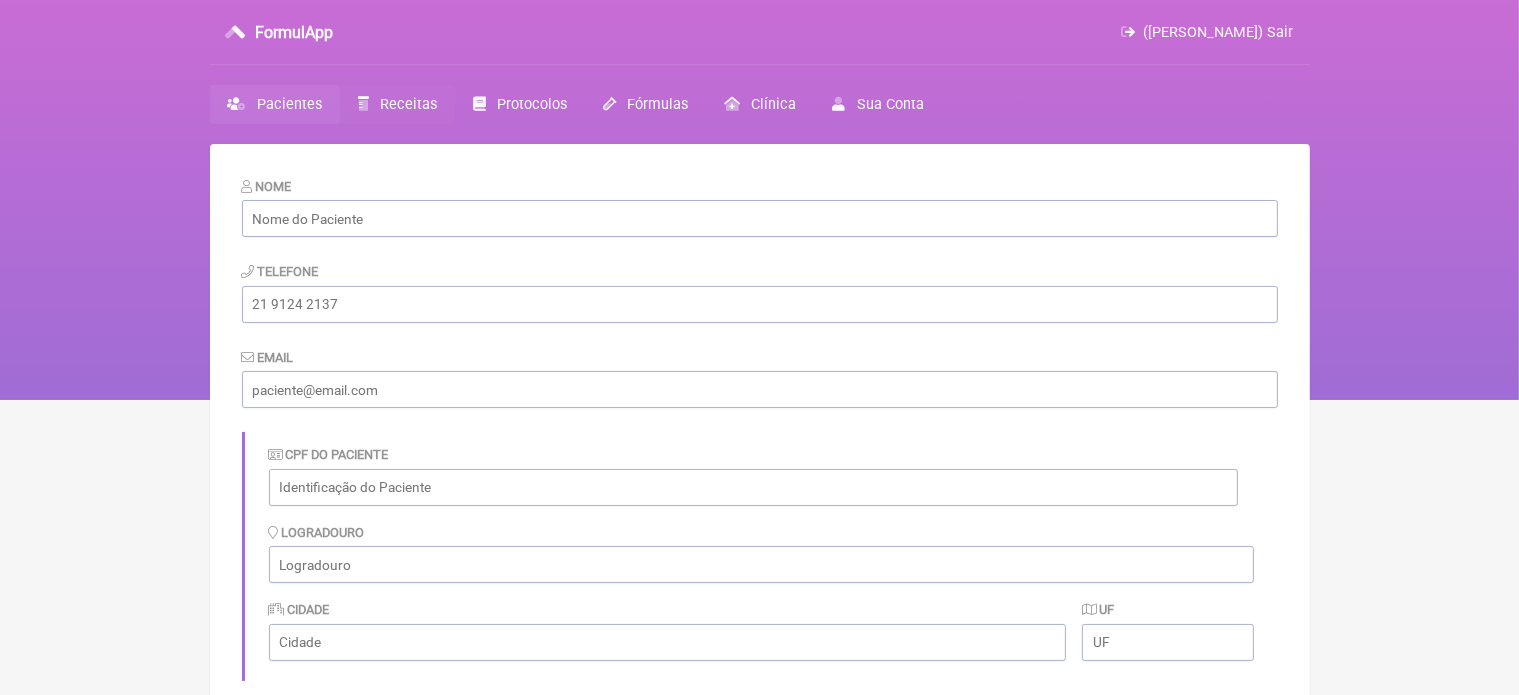 click on "Receitas" at bounding box center (408, 104) 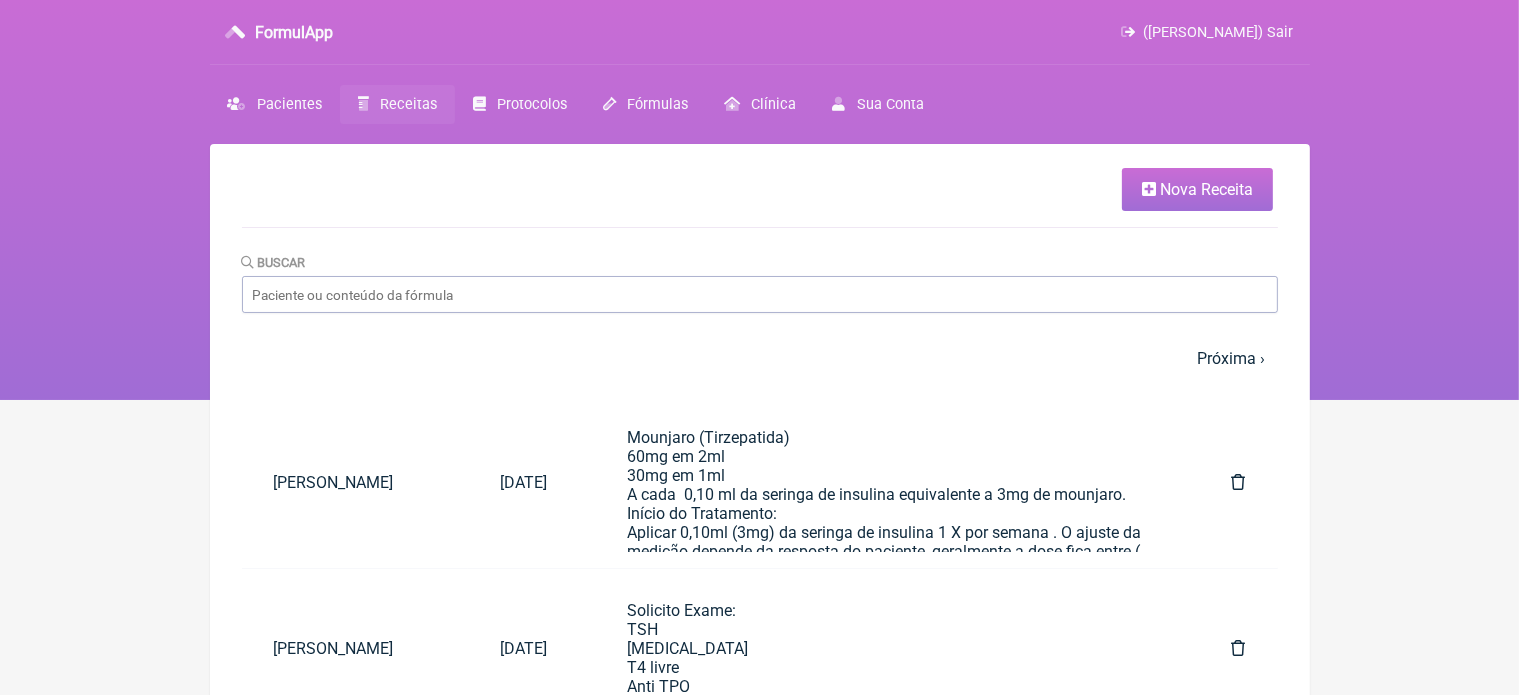click on "Nova Receita" at bounding box center (1206, 189) 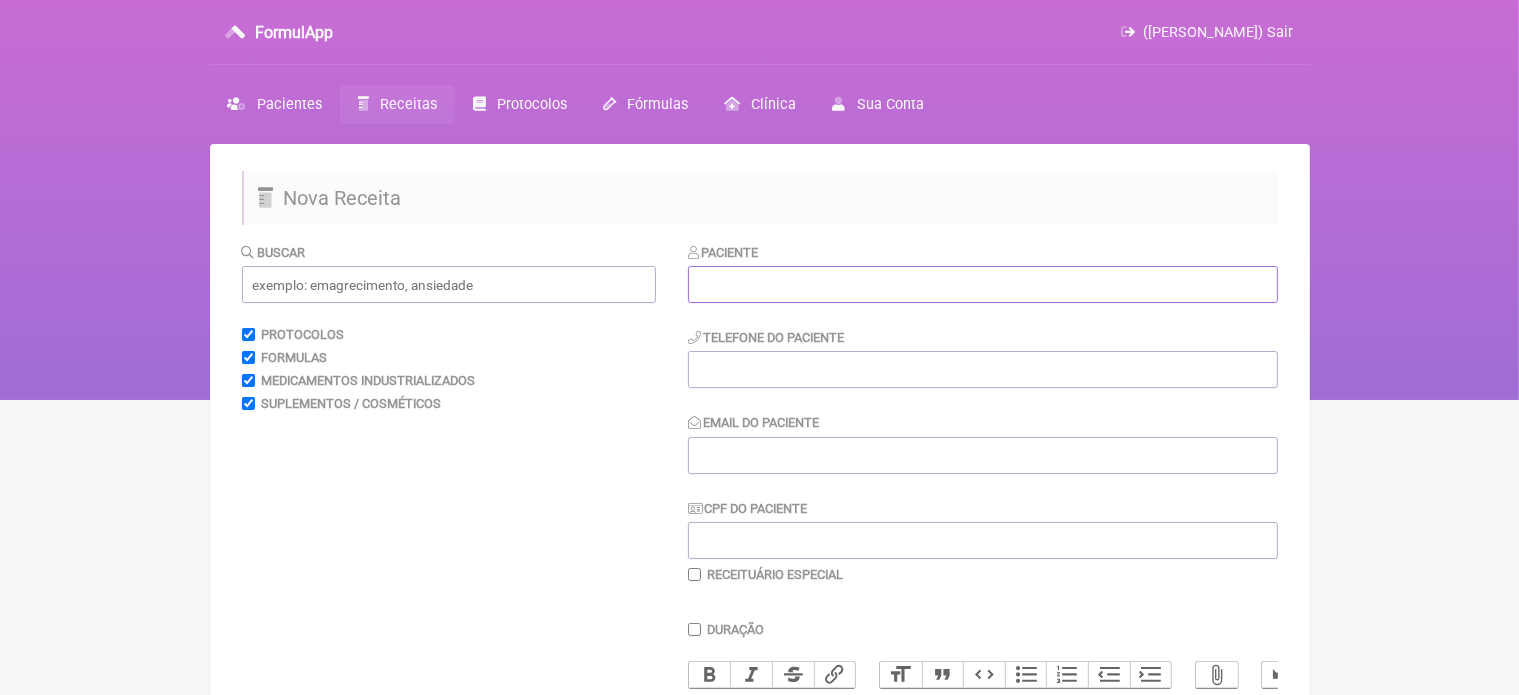 click at bounding box center [983, 284] 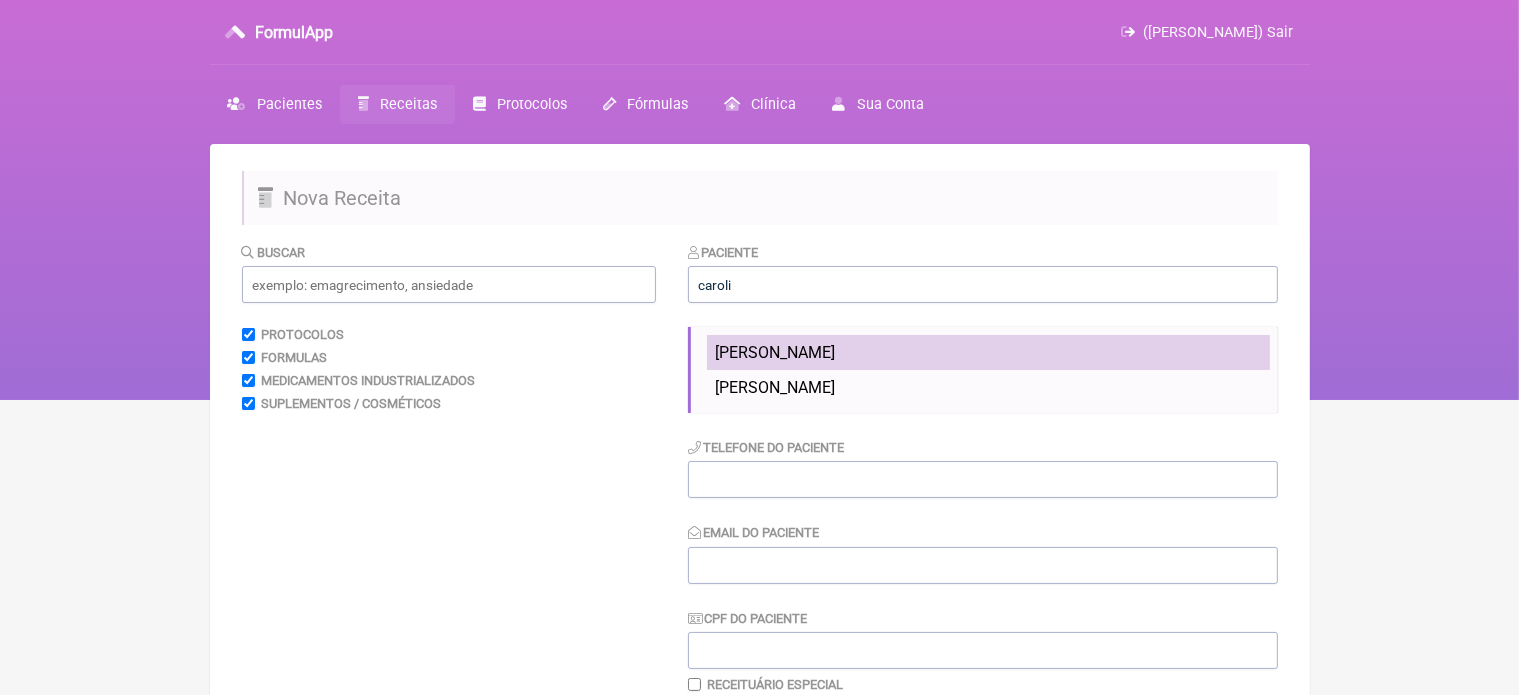 click on "[PERSON_NAME]" at bounding box center [775, 352] 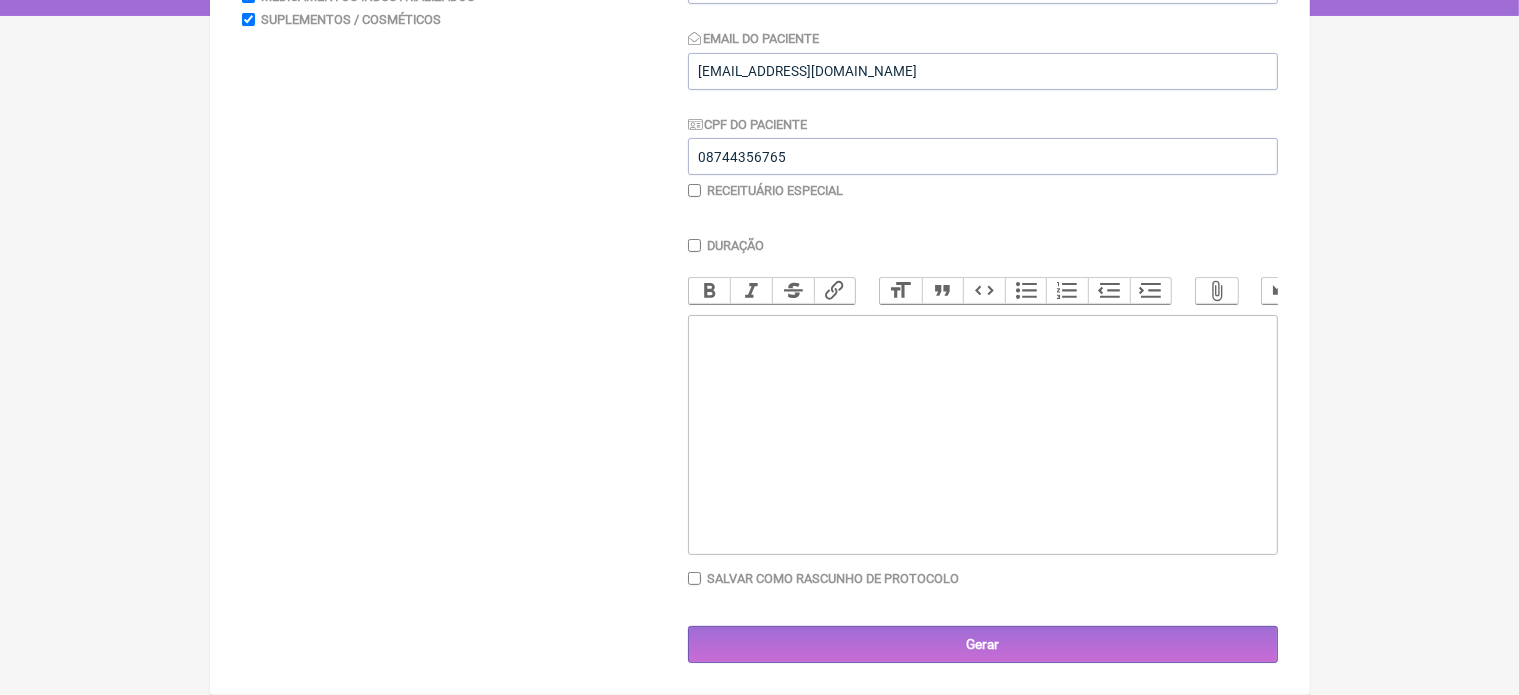 scroll, scrollTop: 400, scrollLeft: 0, axis: vertical 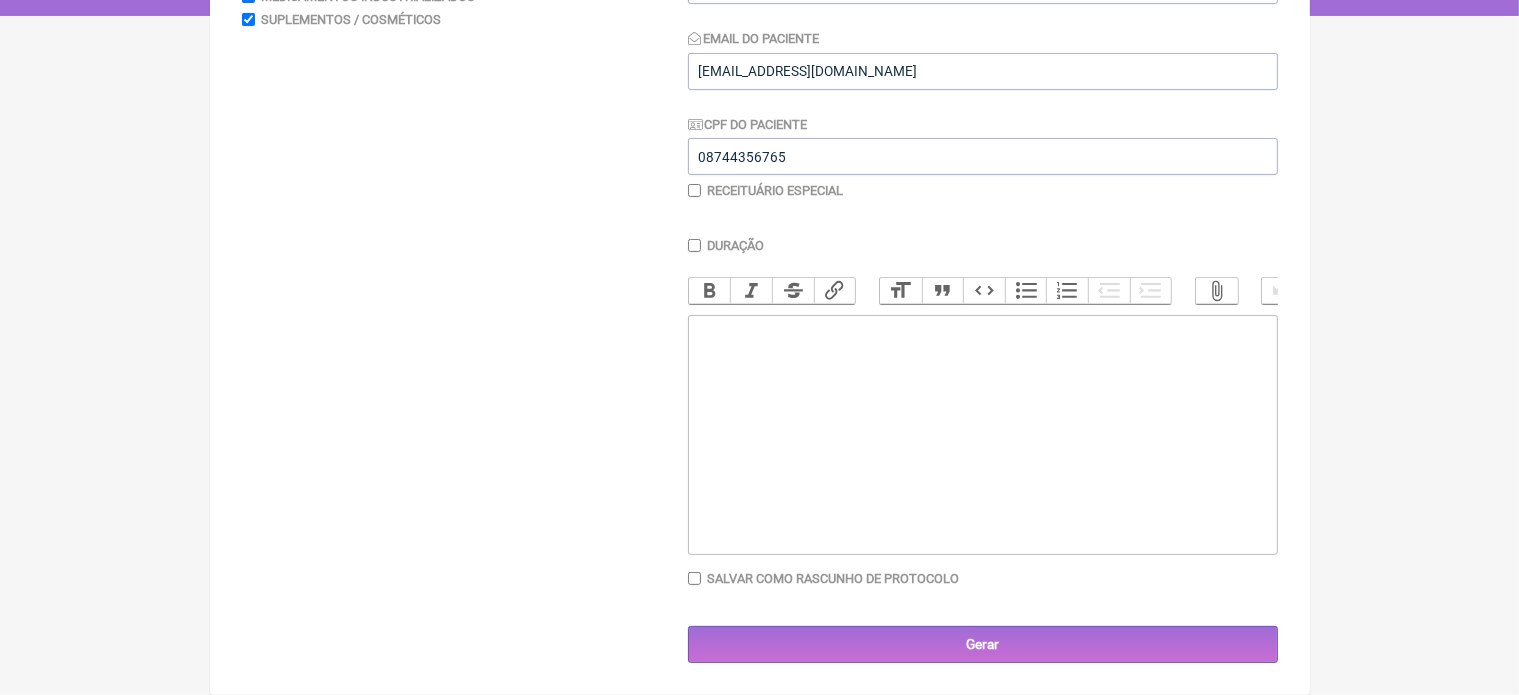 click 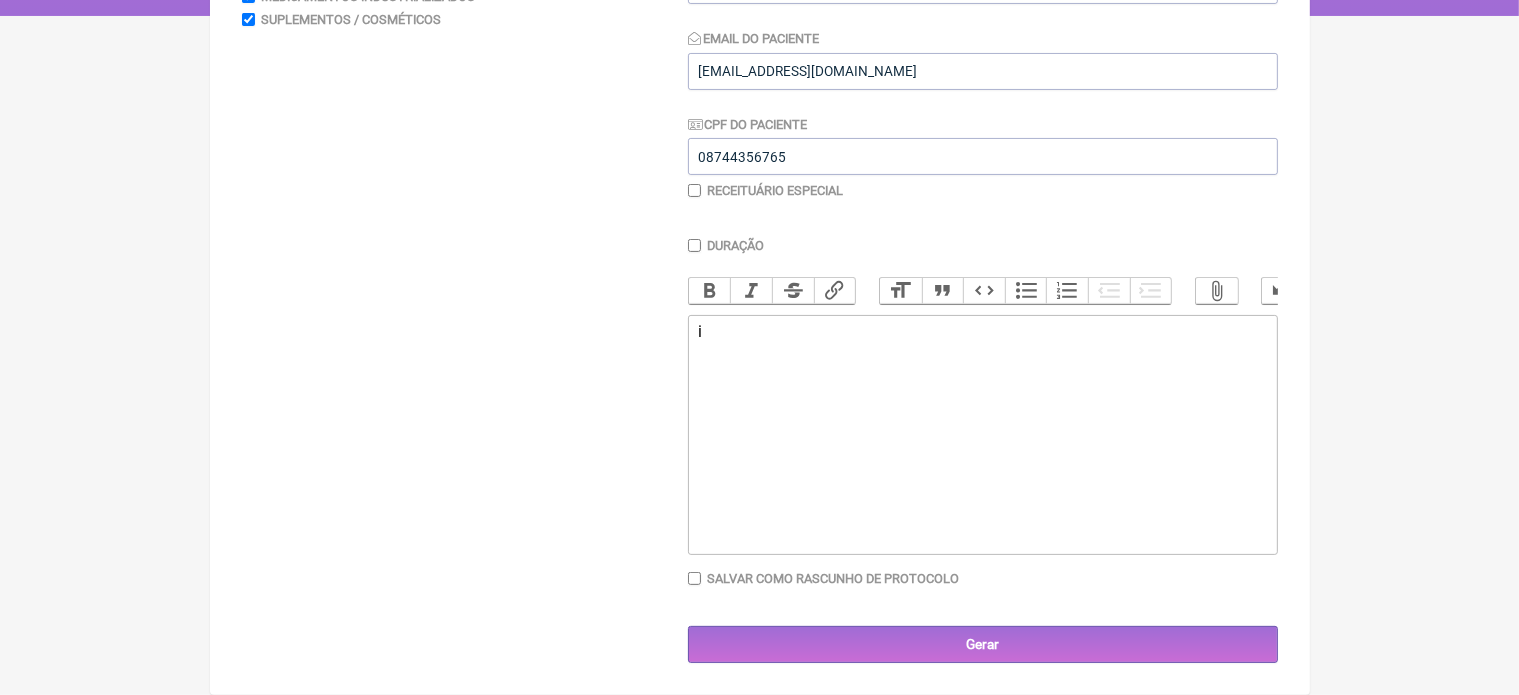 type on "<div>i</div>" 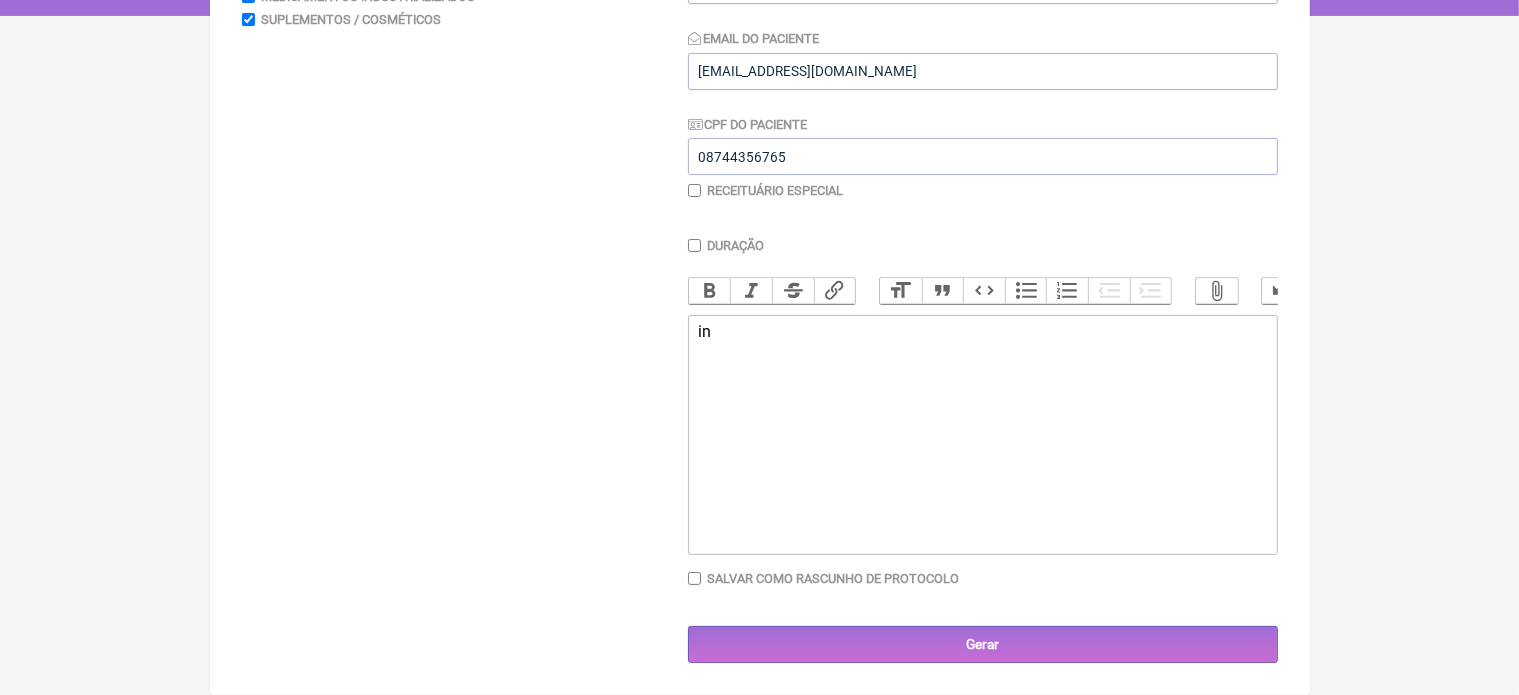 type on "<div>i</div>" 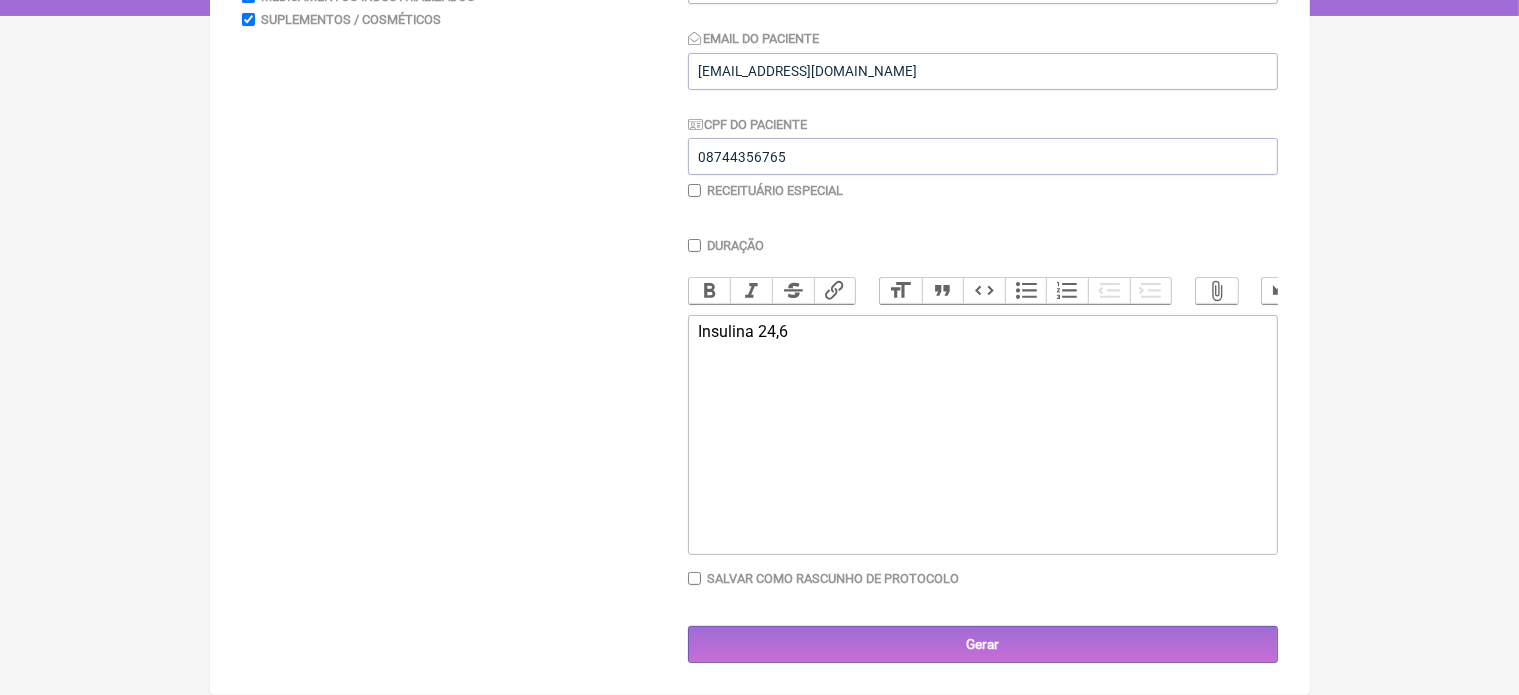 click on "Insulina 24,6" 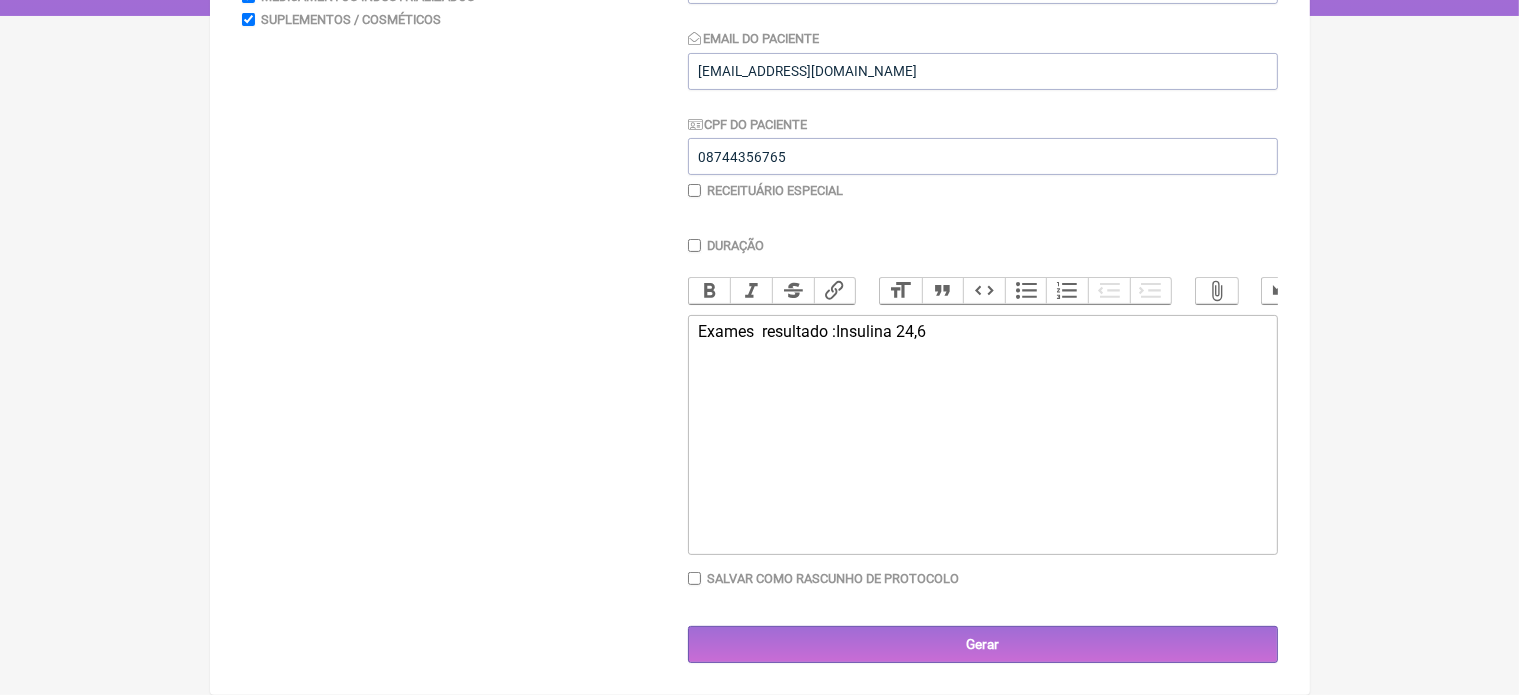 click on "Exames  resultado :Insulina 24,6" 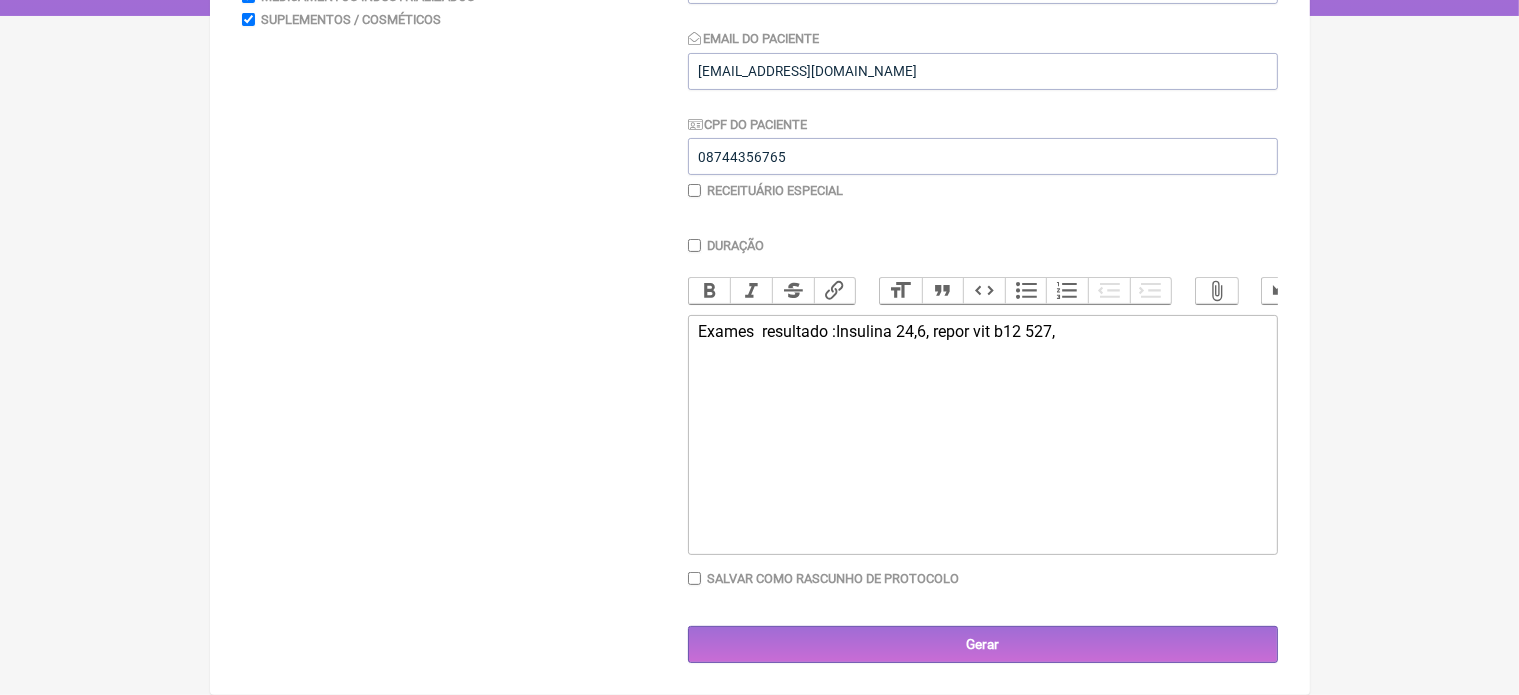 click on "Exames  resultado :Insulina 24,6, repor vit b12 527," 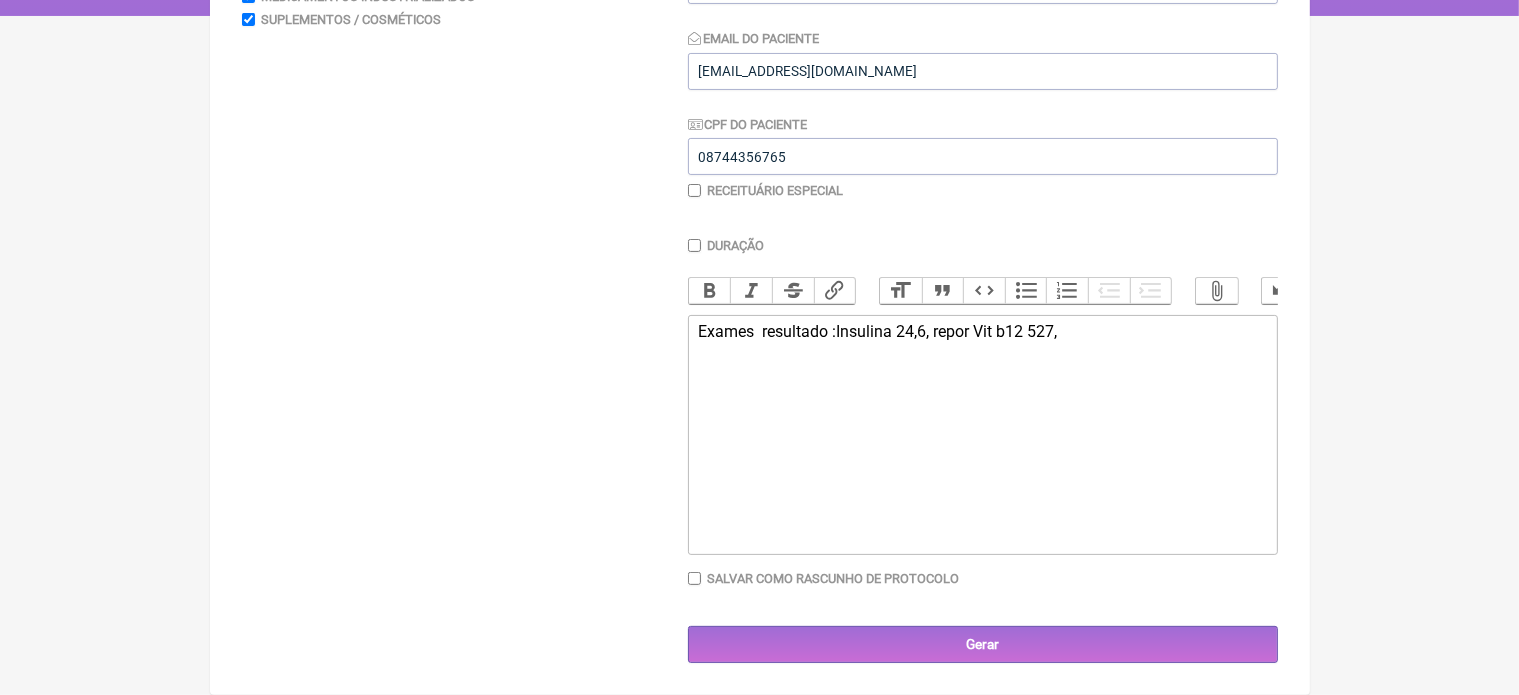 click on "Exames  resultado :Insulina 24,6, repor Vit b12 527," 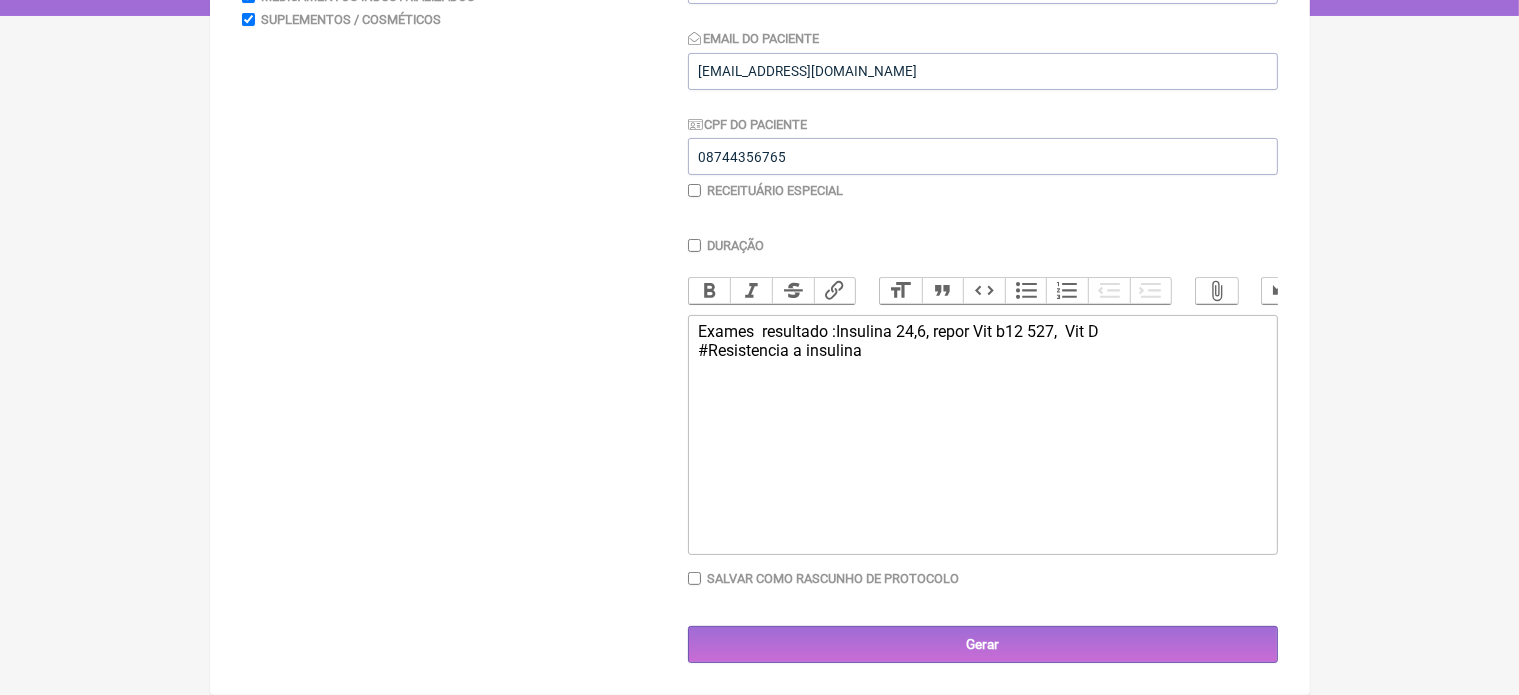scroll, scrollTop: 0, scrollLeft: 0, axis: both 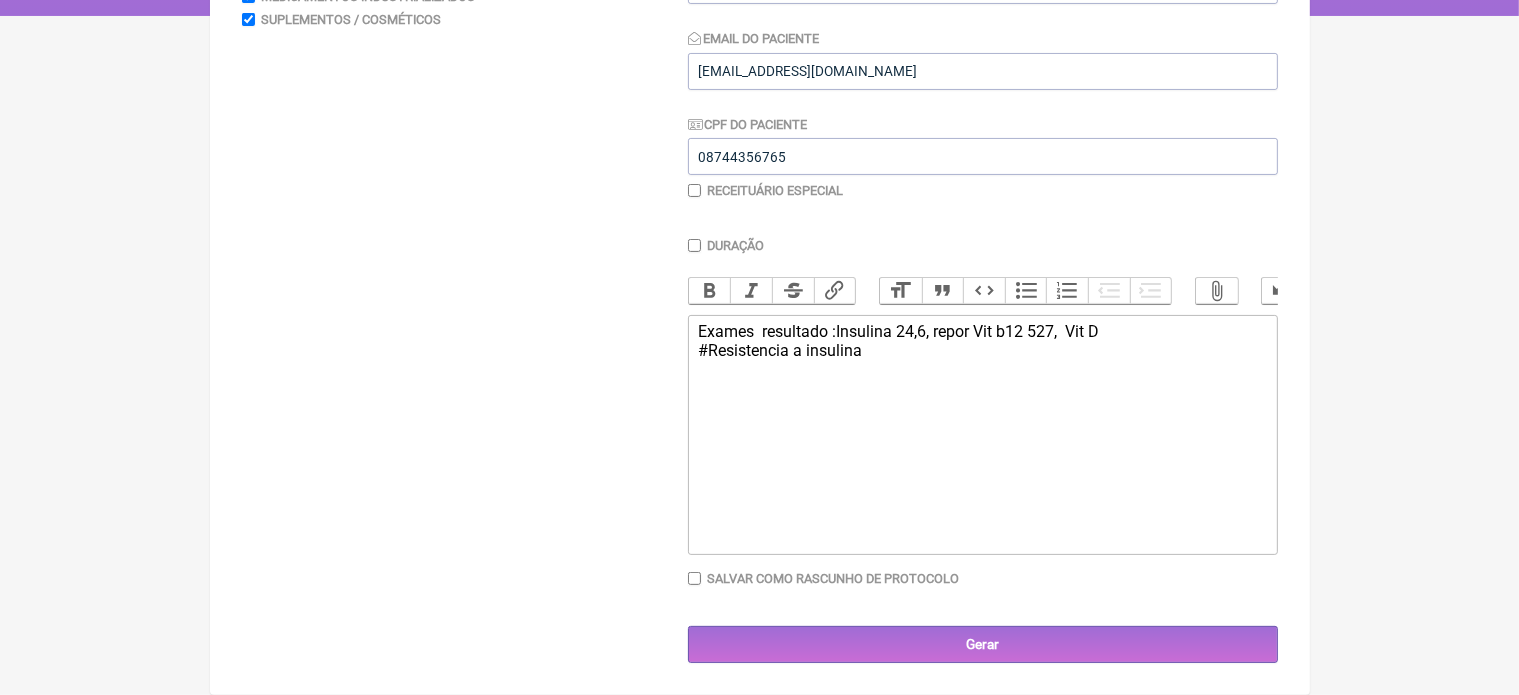 paste on "<br>#Resistencia a insulina <br><br><strong><br>✅ 1. Metformina<br></strong><br></div><ul><li><strong><br>Classe:</strong> Biguanida<br><br></li><li><strong><br>Como age:</strong> Reduz a produção hepática de glicose e melhora a sensibilidade à insulina.<br><br></li><li><strong><br>Benefícios:<br></strong><br><ul><li><br>Custo baixo<br><br></li><li><br>Pouco risco de hipoglicemia<br><br></li><li><br>Pode ajudar na perda de peso leve<br><br></li><li><br>Efeitos cardiovasculares benéficos<br><br></li></ul></li><li><strong><br>Indicação:</strong> Primeira escolha para resistência à insulina, pré-diabetes, SOP e diabetes tipo 2<br><br></li></ul><div" 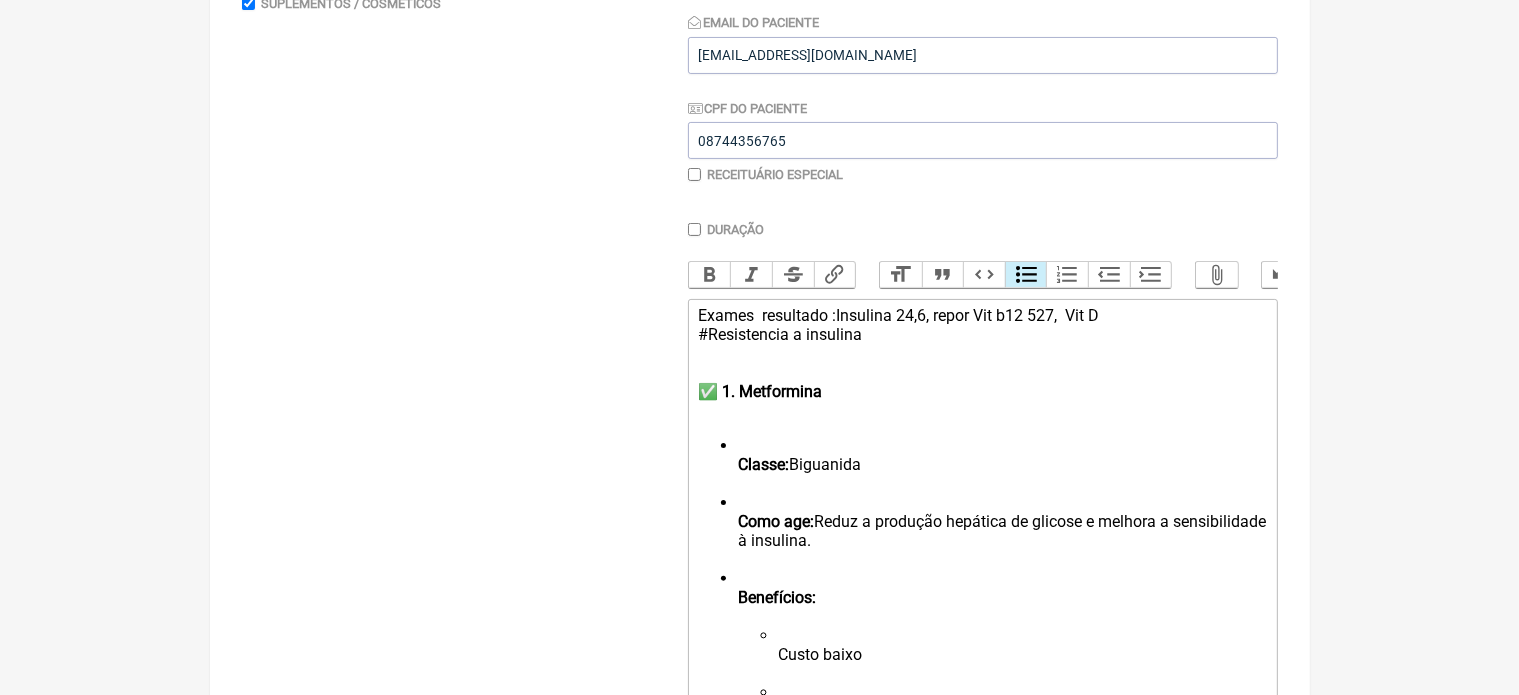 scroll, scrollTop: 452, scrollLeft: 0, axis: vertical 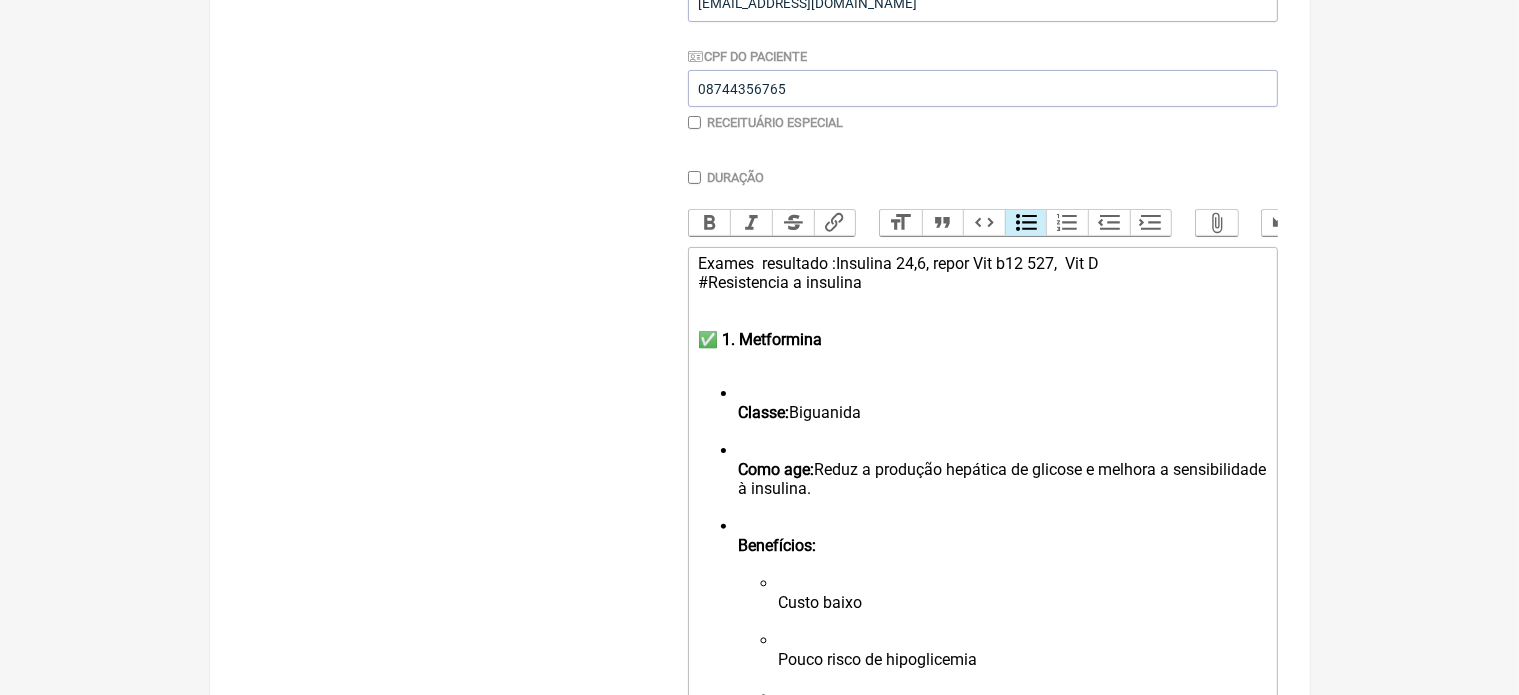 click on "Classe:" 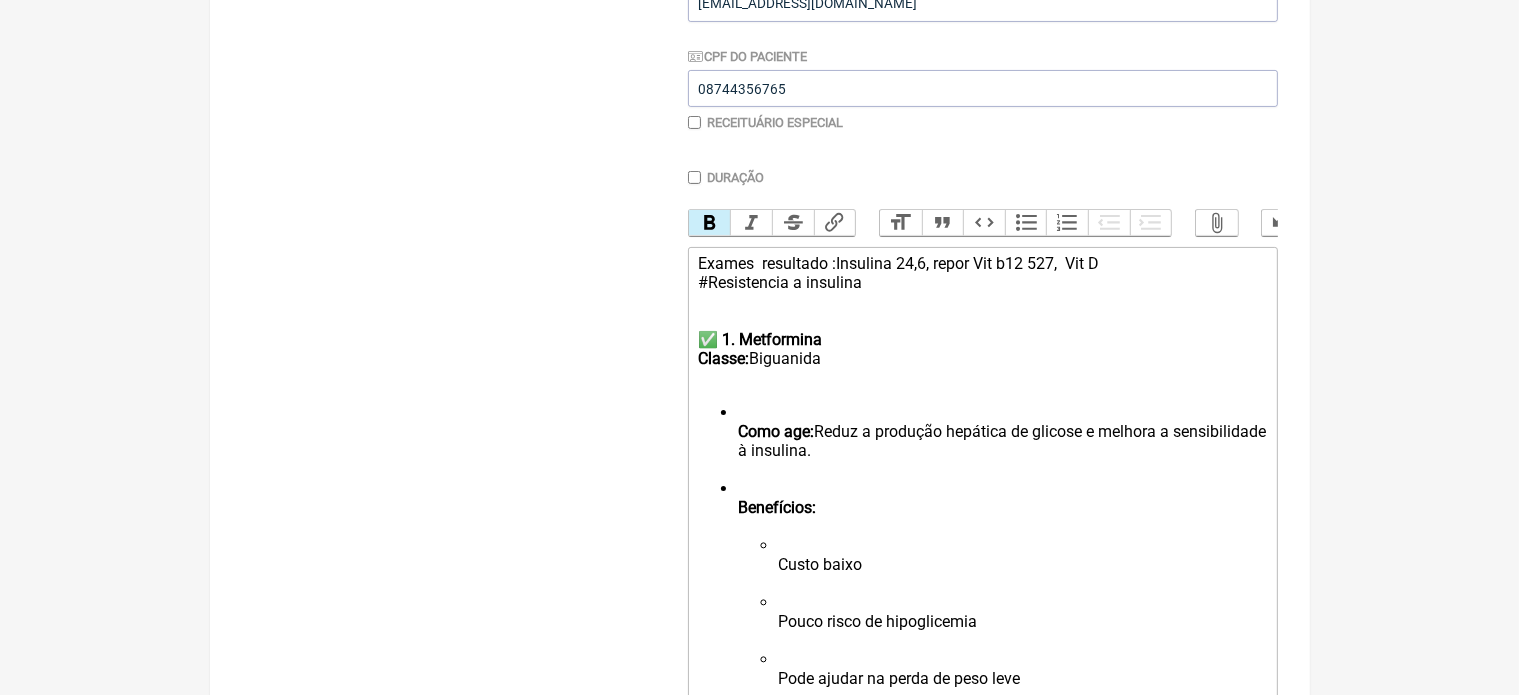 click on "Como age:  Reduz a produção hepática de glicose e melhora a sensibilidade à insulina. Benefícios: Custo baixo Pouco risco de hipoglicemia Pode ajudar na perda de peso leve Efeitos cardiovasculares benéficos Indicação:  Primeira escolha para resistência à insulina, pré-diabetes, SOP e diabetes tipo 2" 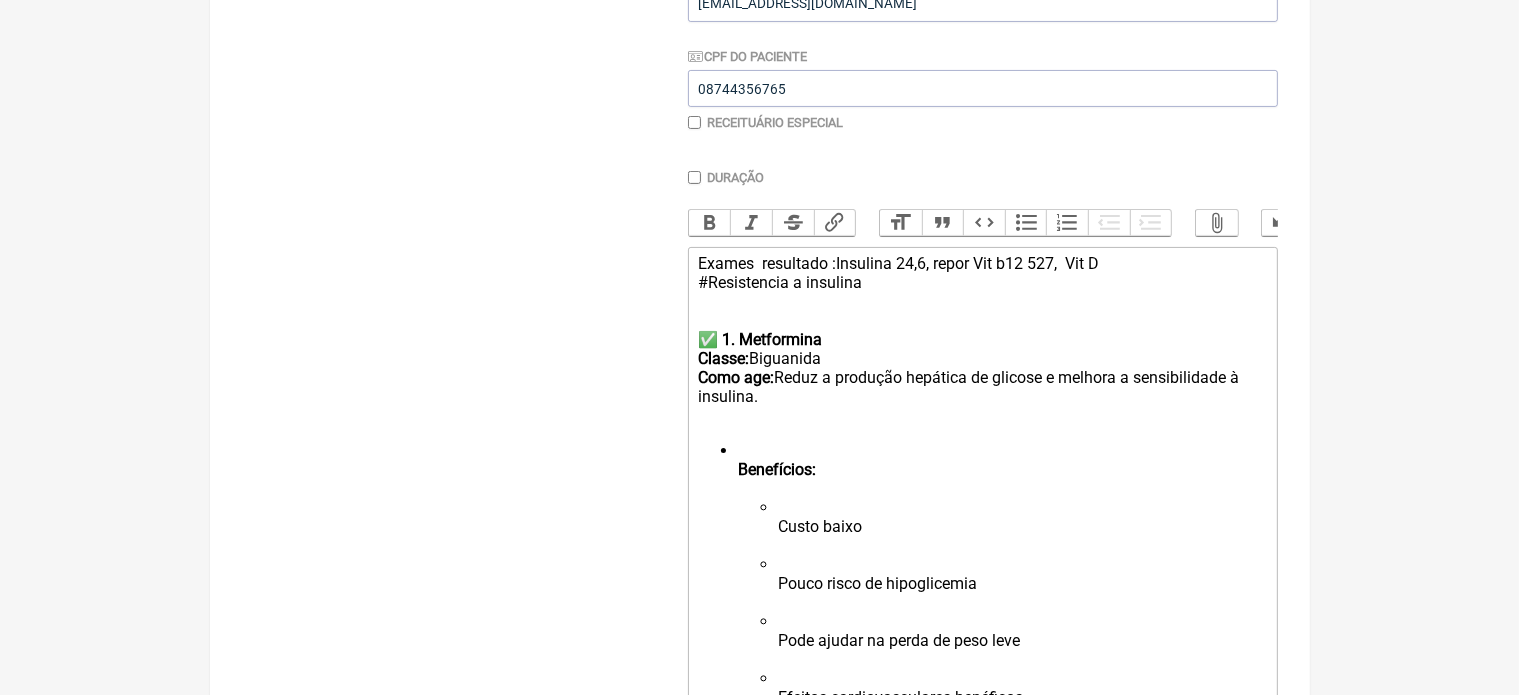 click on "Benefícios: Custo baixo Pouco risco de hipoglicemia Pode ajudar na perda de peso leve Efeitos cardiovasculares benéficos Indicação:  Primeira escolha para resistência à insulina, pré-diabetes, SOP e diabetes tipo 2" 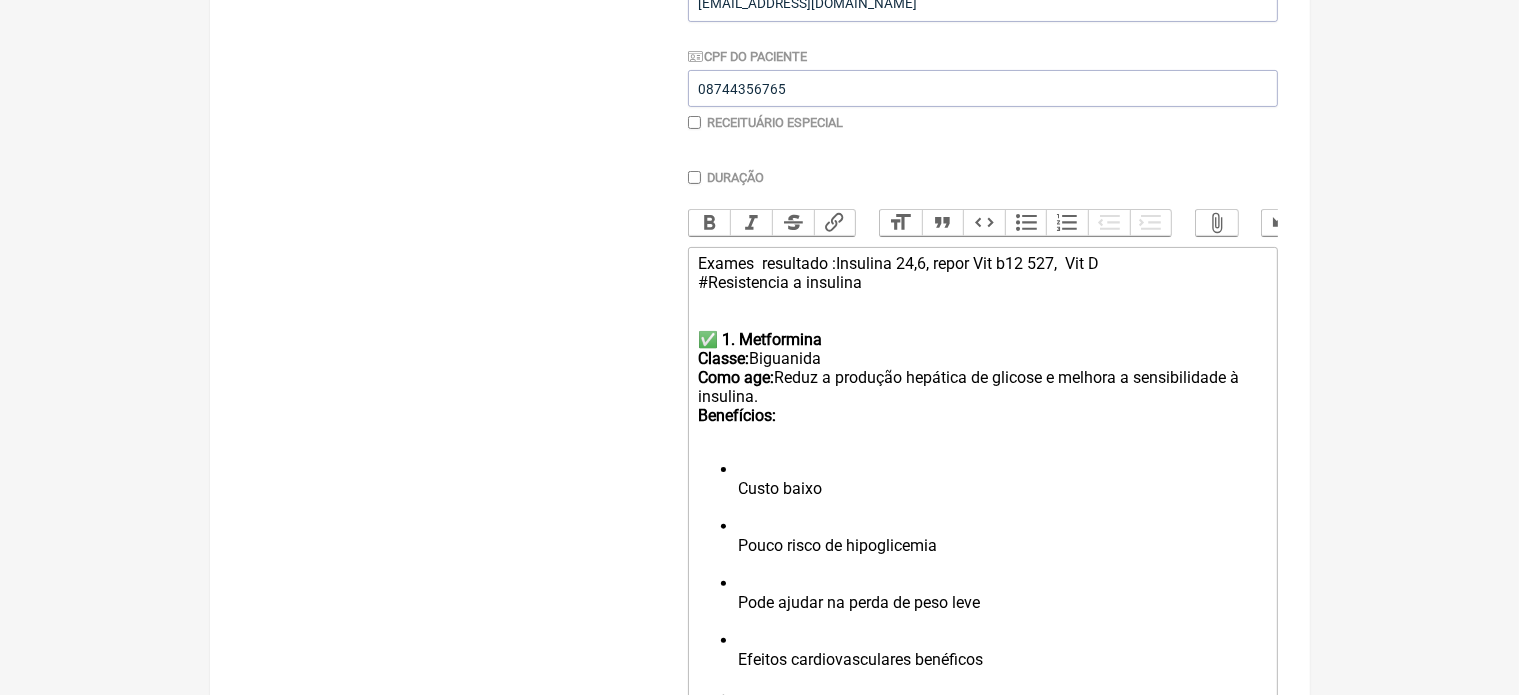 click on "Custo baixo" 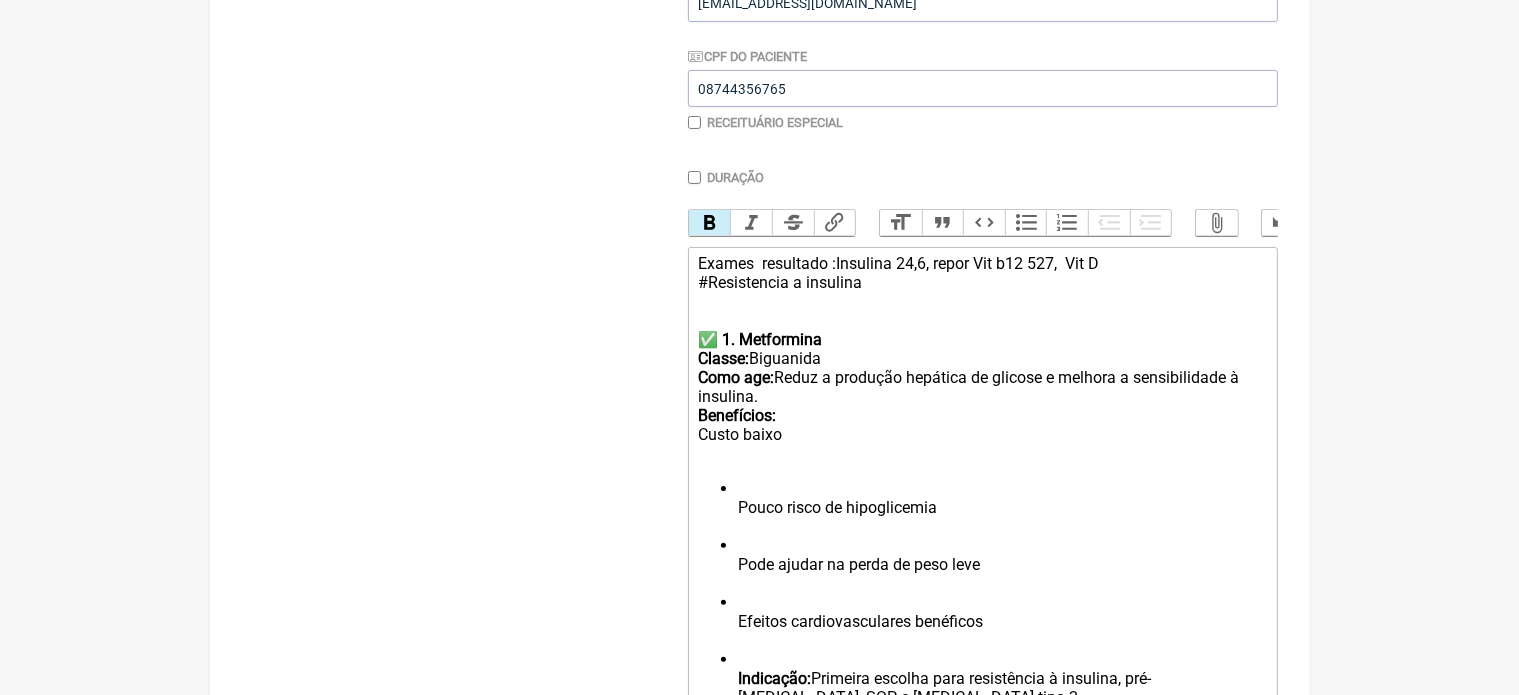 click on "Pouco risco de hipoglicemia" 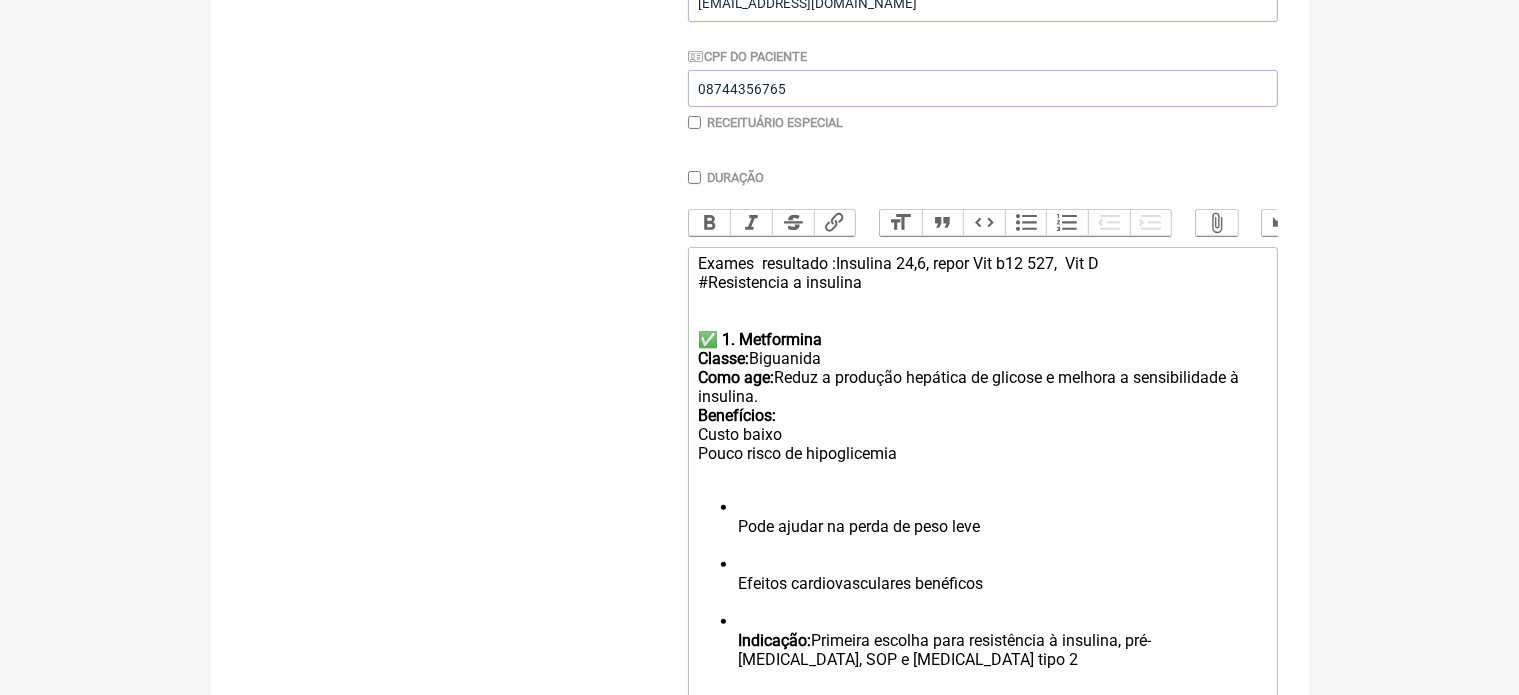 click on "Pode ajudar na perda de peso leve Efeitos cardiovasculares benéficos Indicação:  Primeira escolha para resistência à insulina, pré-diabetes, SOP e diabetes tipo 2" 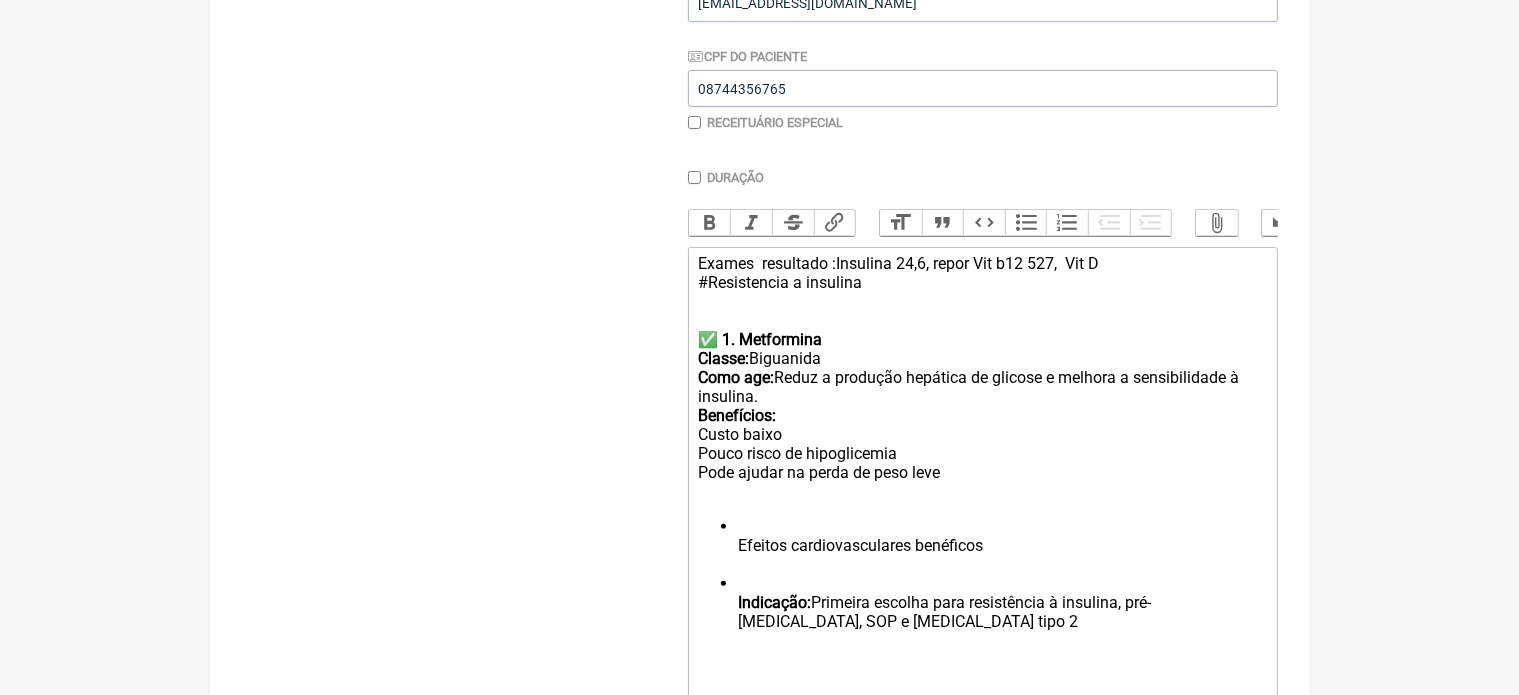 click on "Efeitos cardiovasculares benéficos Indicação:  Primeira escolha para resistência à insulina, pré-diabetes, SOP e diabetes tipo 2" 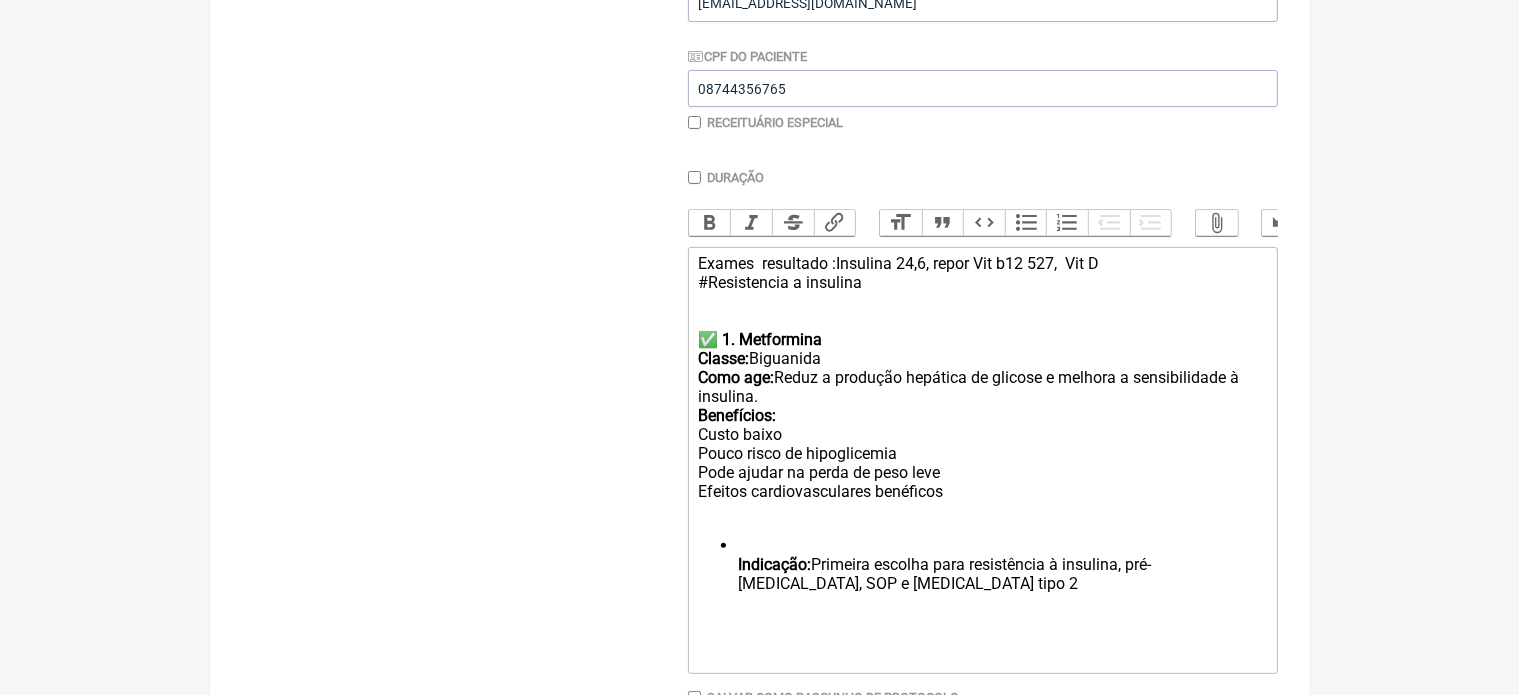 click on "Indicação:  Primeira escolha para resistência à insulina, pré-diabetes, SOP e diabetes tipo 2" 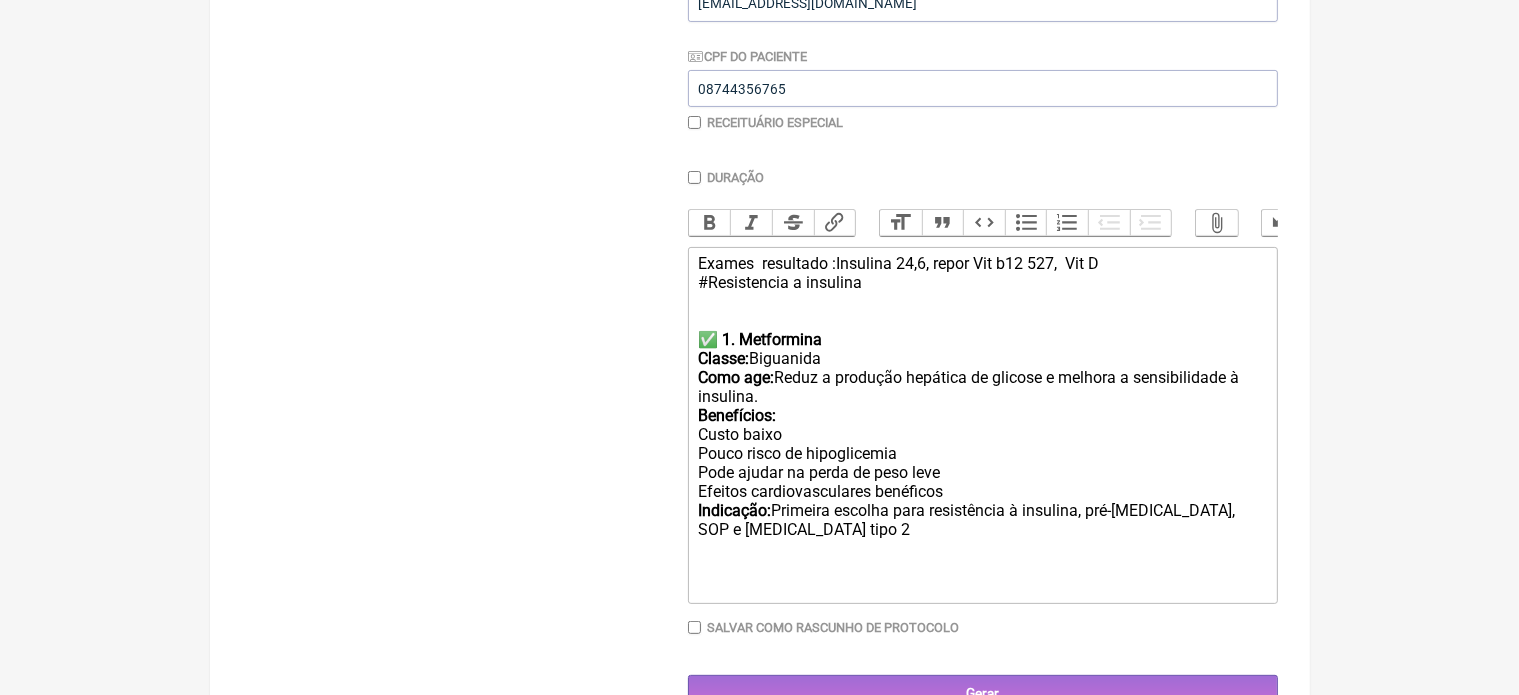 click on "Exames  resultado :Insulina 24,6, repor Vit b12 527,  Vit D  #Resistencia a insulina  ✅ 1. Metformina Classe:  Biguanida Como age:  Reduz a produção hepática de glicose e melhora a sensibilidade à insulina. Benefícios: Custo baixo Pouco risco de hipoglicemia Pode ajudar na perda de peso leve Efeitos cardiovasculares benéficos Indicação:  Primeira escolha para resistência à insulina, pré-diabetes, SOP e diabetes tipo 2" 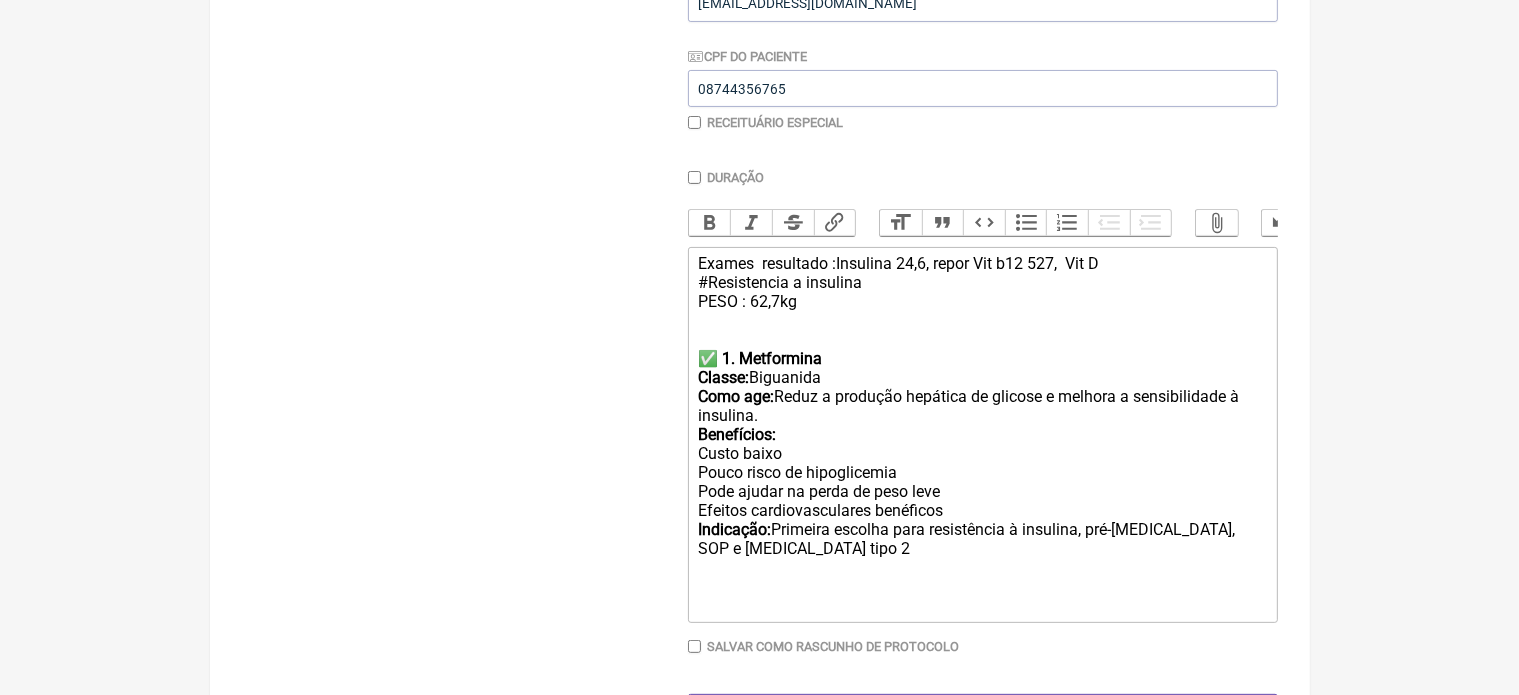 type on "<div>Exames&nbsp; resultado :Insulina 24,6, repor Vit b12 527,&nbsp; Vit D <br>#Resistencia a insulina<br>PESO : 62,7kg.&nbsp;<br><br><strong><br>✅ 1. Metformina<br>Classe:</strong> Biguanida<br><strong>Como age:</strong> Reduz a produção hepática de glicose e melhora a sensibilidade à insulina.<br><strong>Benefícios:<br></strong>Custo baixo<br>Pouco risco de hipoglicemia<br>Pode ajudar na perda de peso leve<br>Efeitos cardiovasculares benéficos<br><strong>Indicação:</strong> Primeira escolha para resistência à insulina, pré-diabetes, SOP e diabetes tipo 2<br><br></div><div><br><br></div>" 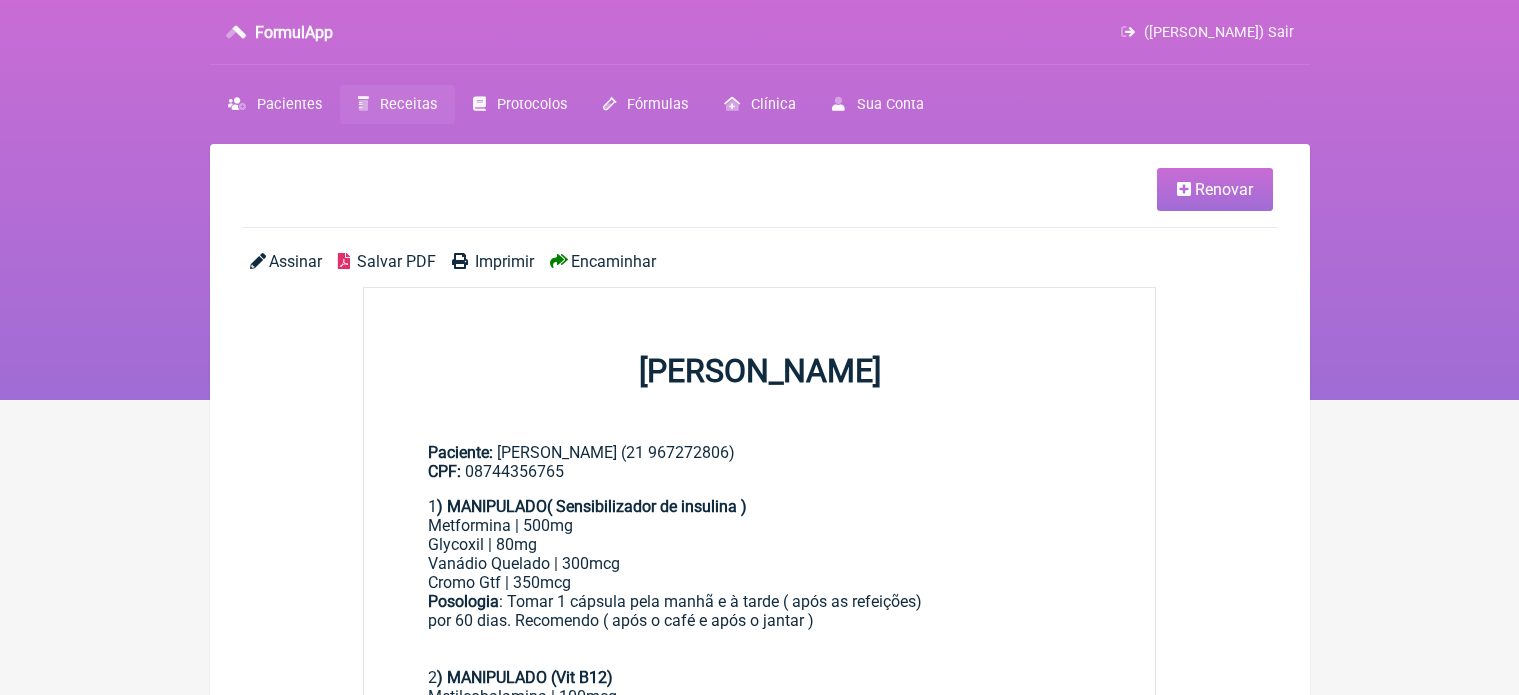 scroll, scrollTop: 0, scrollLeft: 0, axis: both 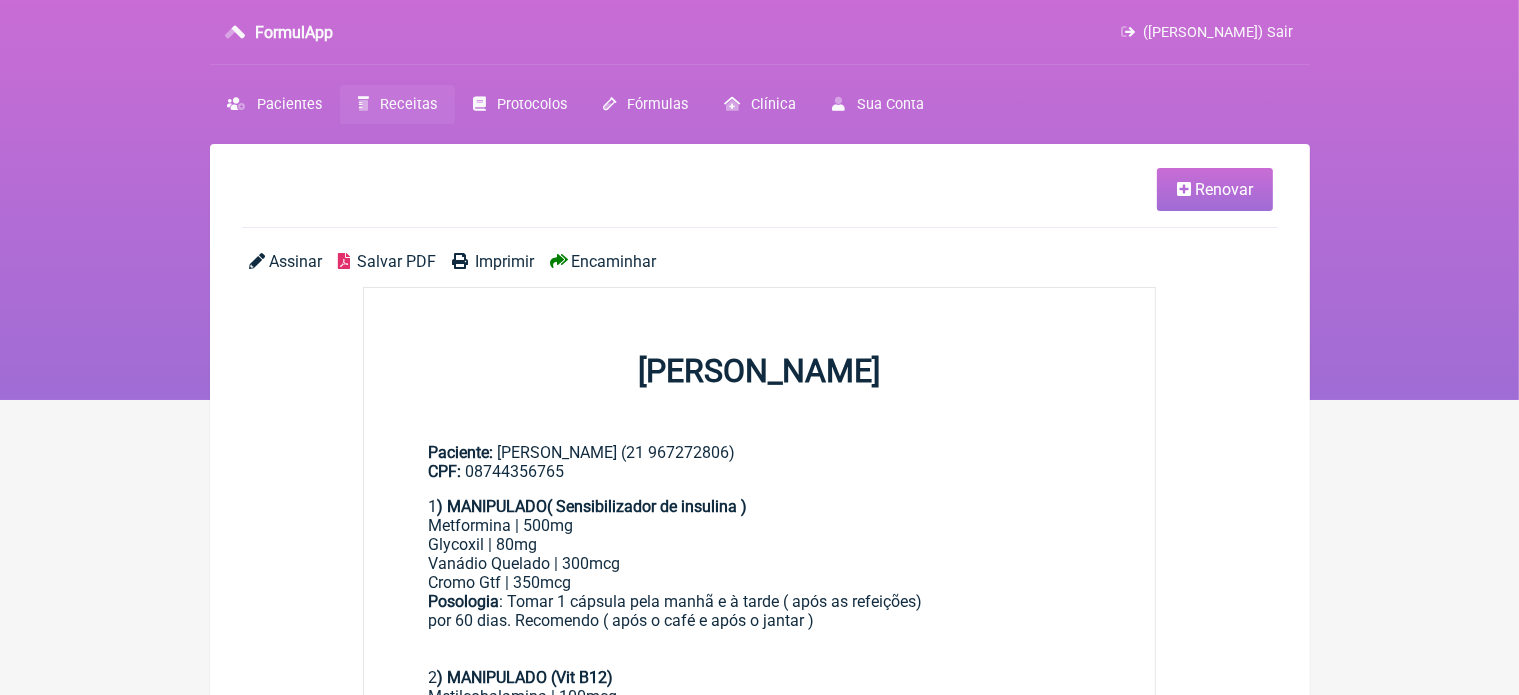click on "Imprimir" at bounding box center [504, 261] 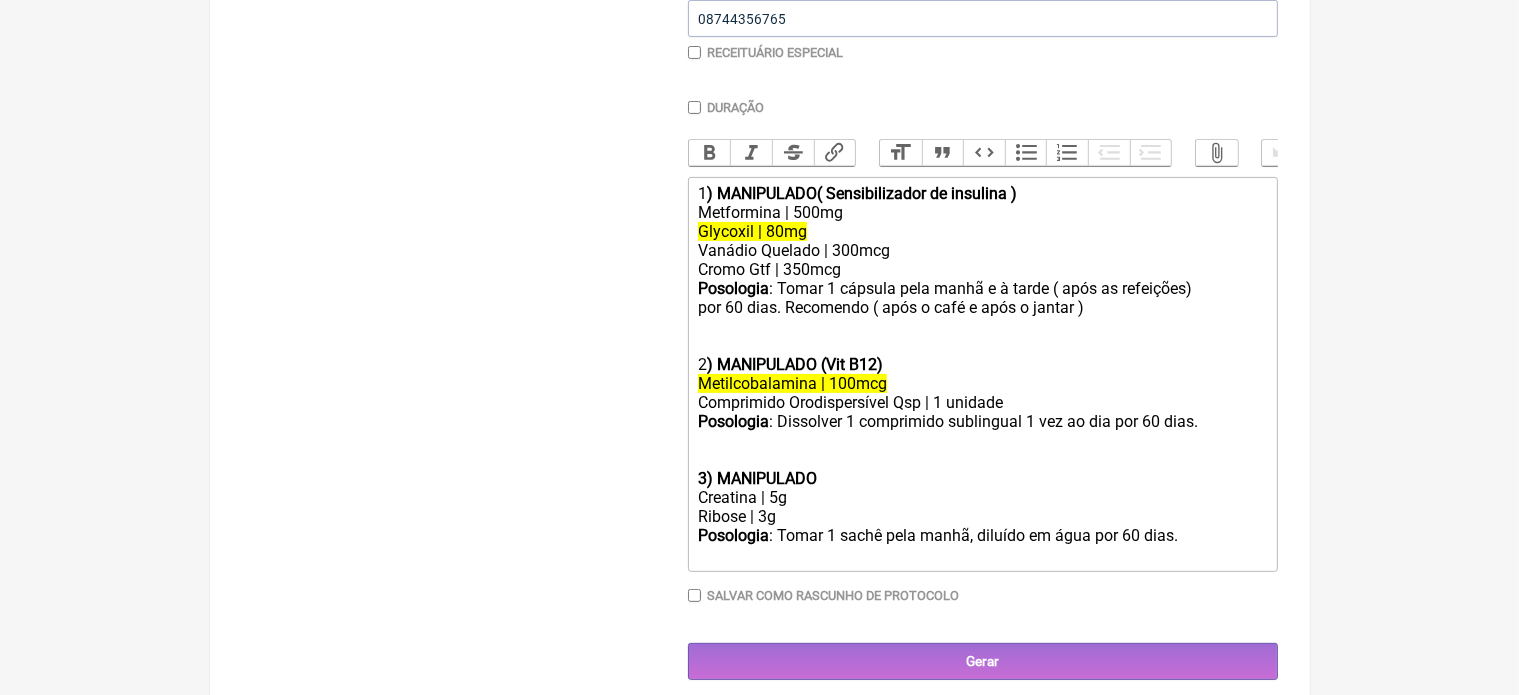 scroll, scrollTop: 533, scrollLeft: 0, axis: vertical 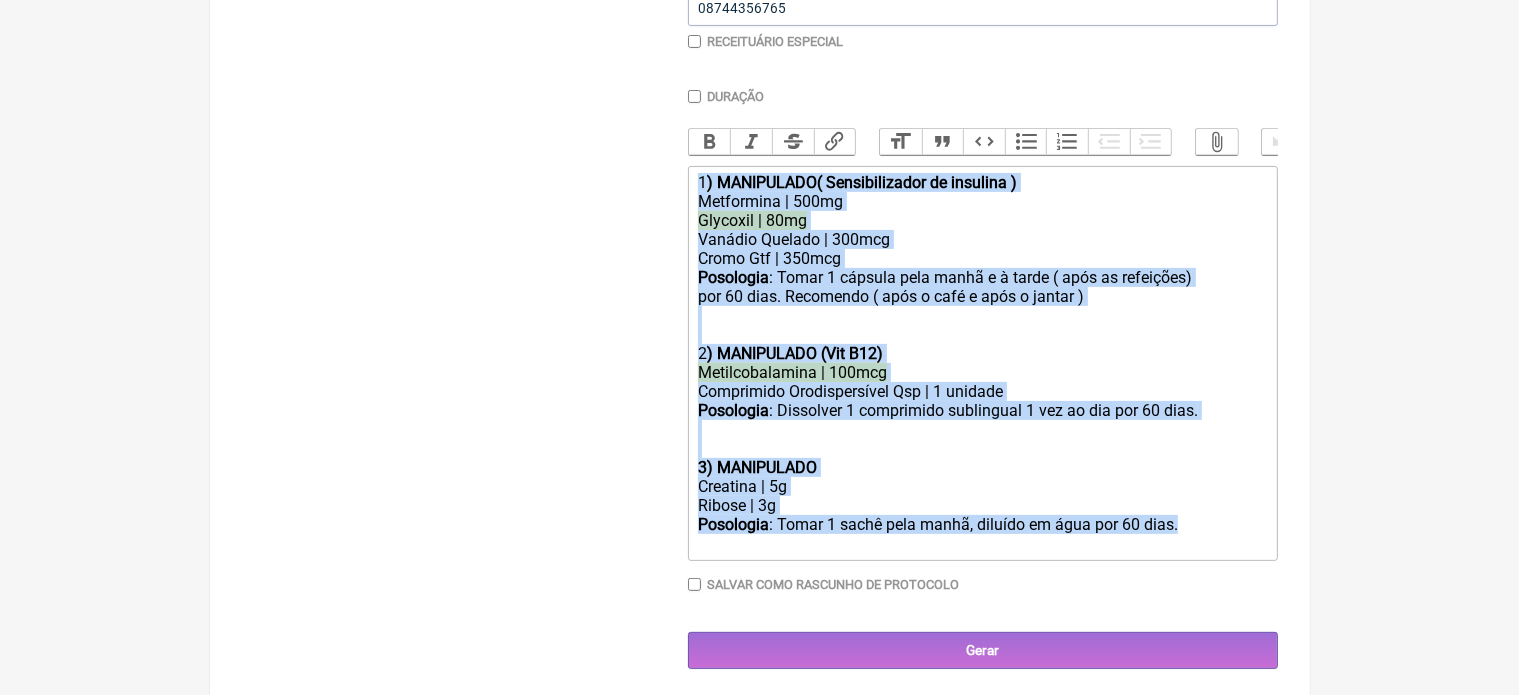 drag, startPoint x: 694, startPoint y: 196, endPoint x: 1176, endPoint y: 544, distance: 594.4981 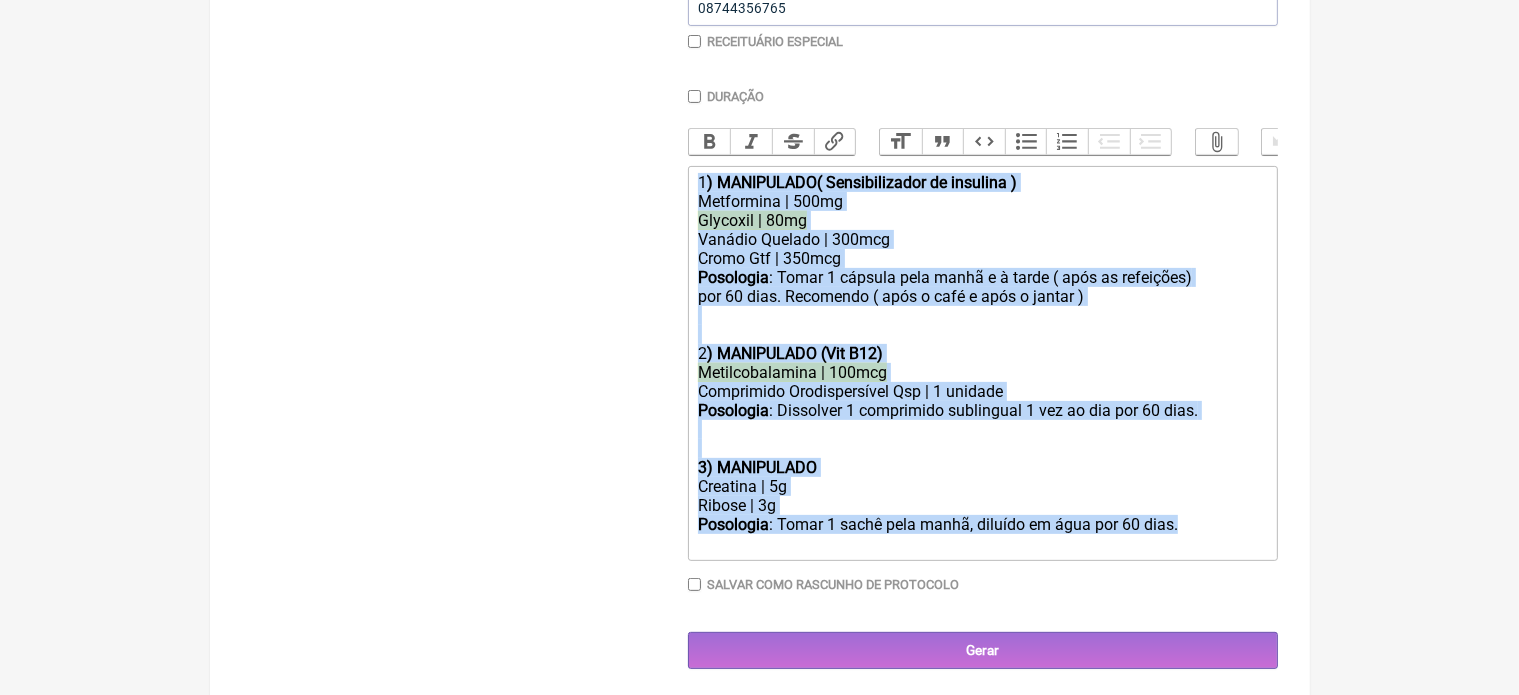 click on "1 ) MANIPULADO( Sensibilizador de insulina ) Metformina | 500mg Glycoxil | 80mg Vanádio Quelado | 300mcg Cromo Gtf | 350mcg Posologia : Tomar 1 cápsula pela manhã e à tarde ( após as refeições) por 60 dias. Recomendo ( após o café e após o jantar ) 2 ) MANIPULADO (Vit B12) Metilcobalamina | 100mcg Comprimido Orodispersível Qsp | 1 unidade Posologia : Dissolver 1 comprimido sublingual 1 vez ao dia por 60 dias. 3) MANIPULADO Creatina | 5g Ribose | 3g Posologia : Tomar 1 sachê pela manhã, diluído em água por 60 dias." 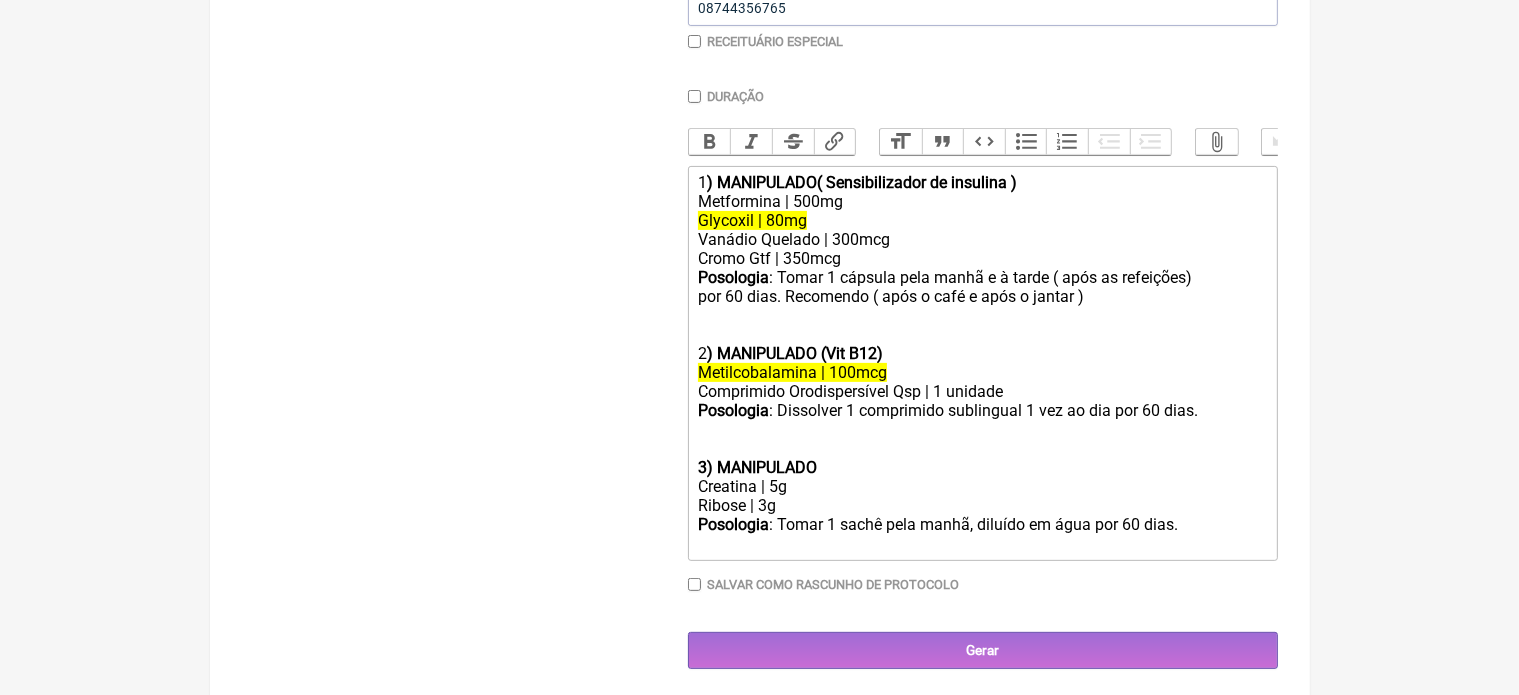 scroll, scrollTop: 400, scrollLeft: 0, axis: vertical 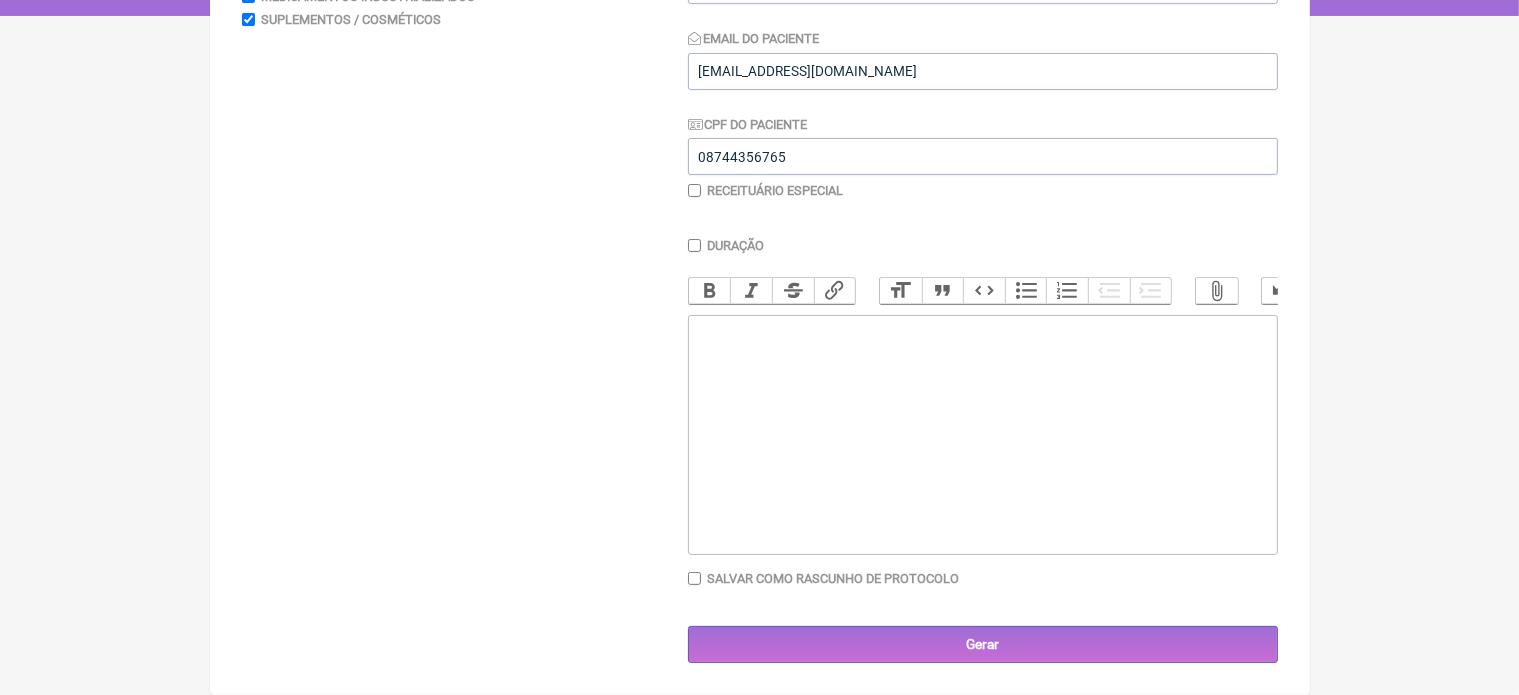 click 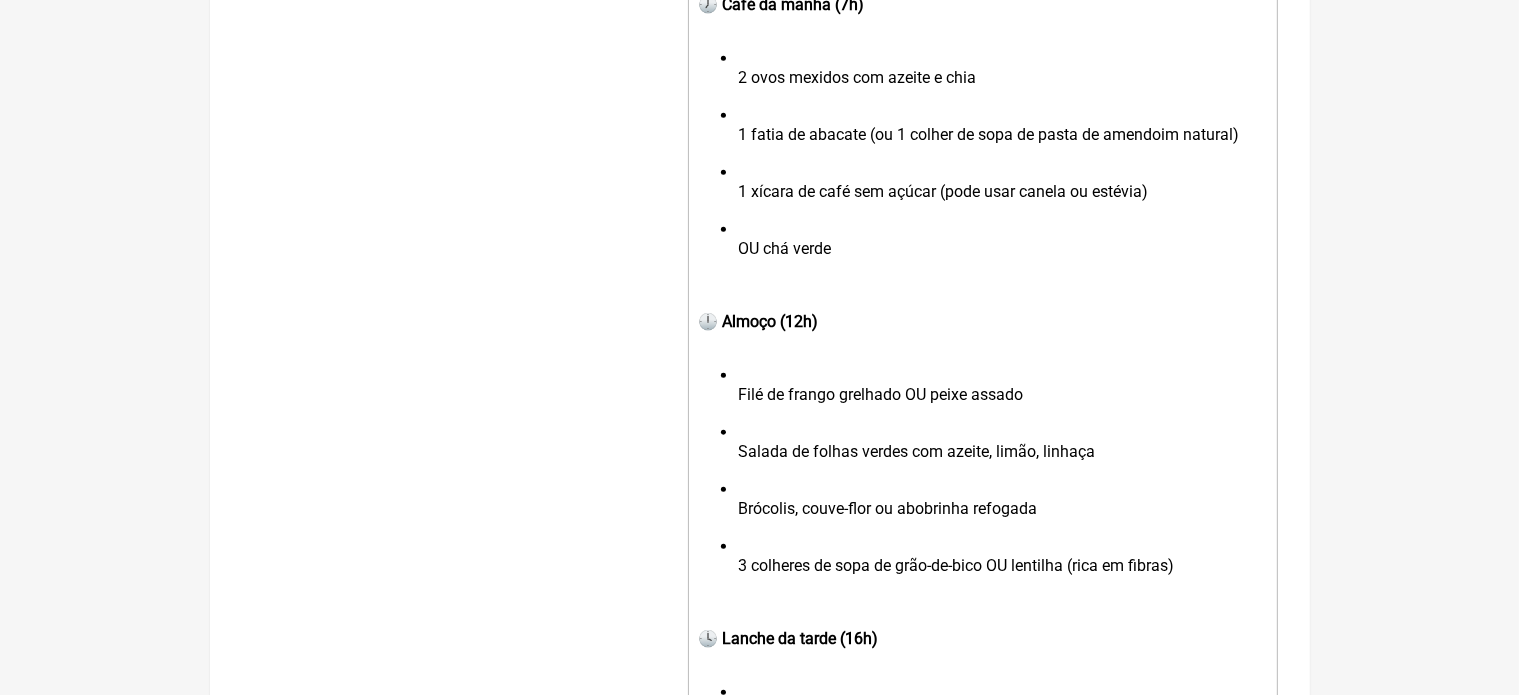 scroll, scrollTop: 590, scrollLeft: 0, axis: vertical 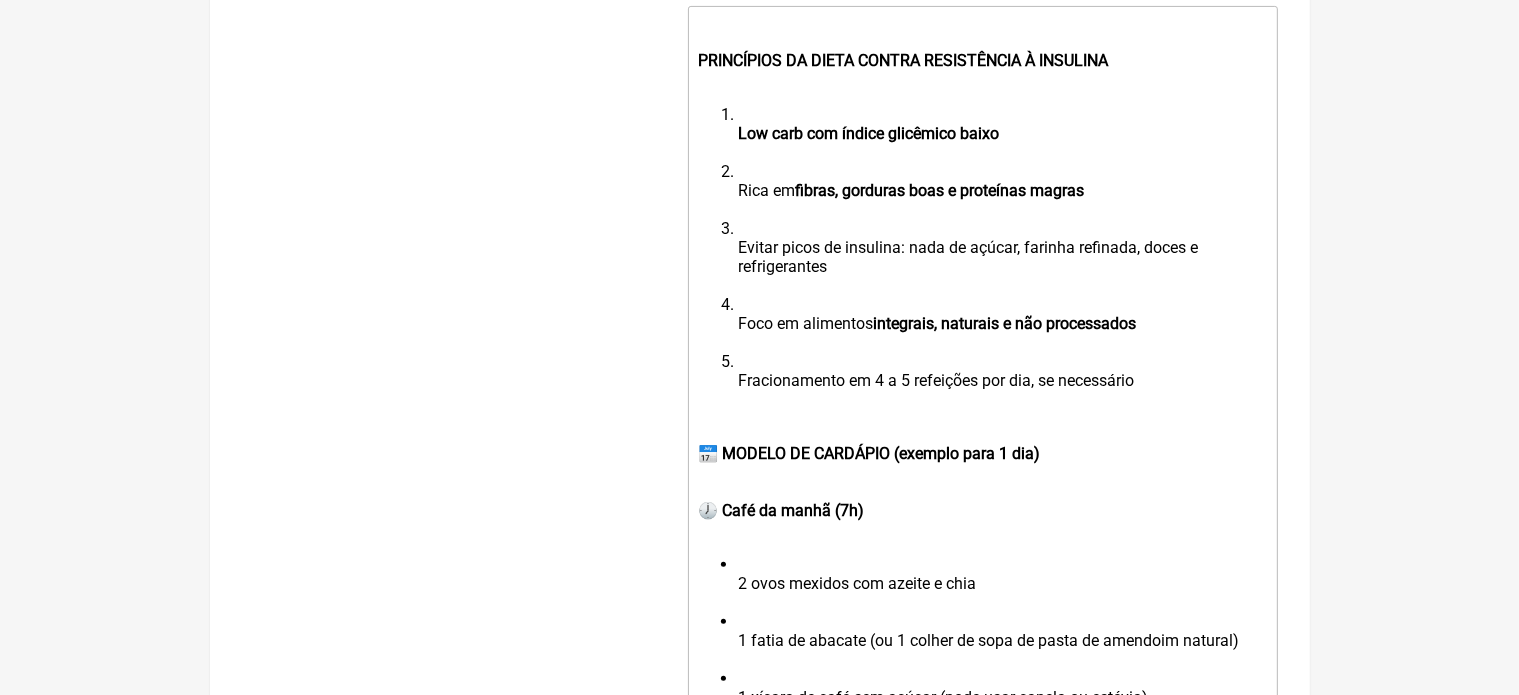 click on "Low carb com índice glicêmico baixo" 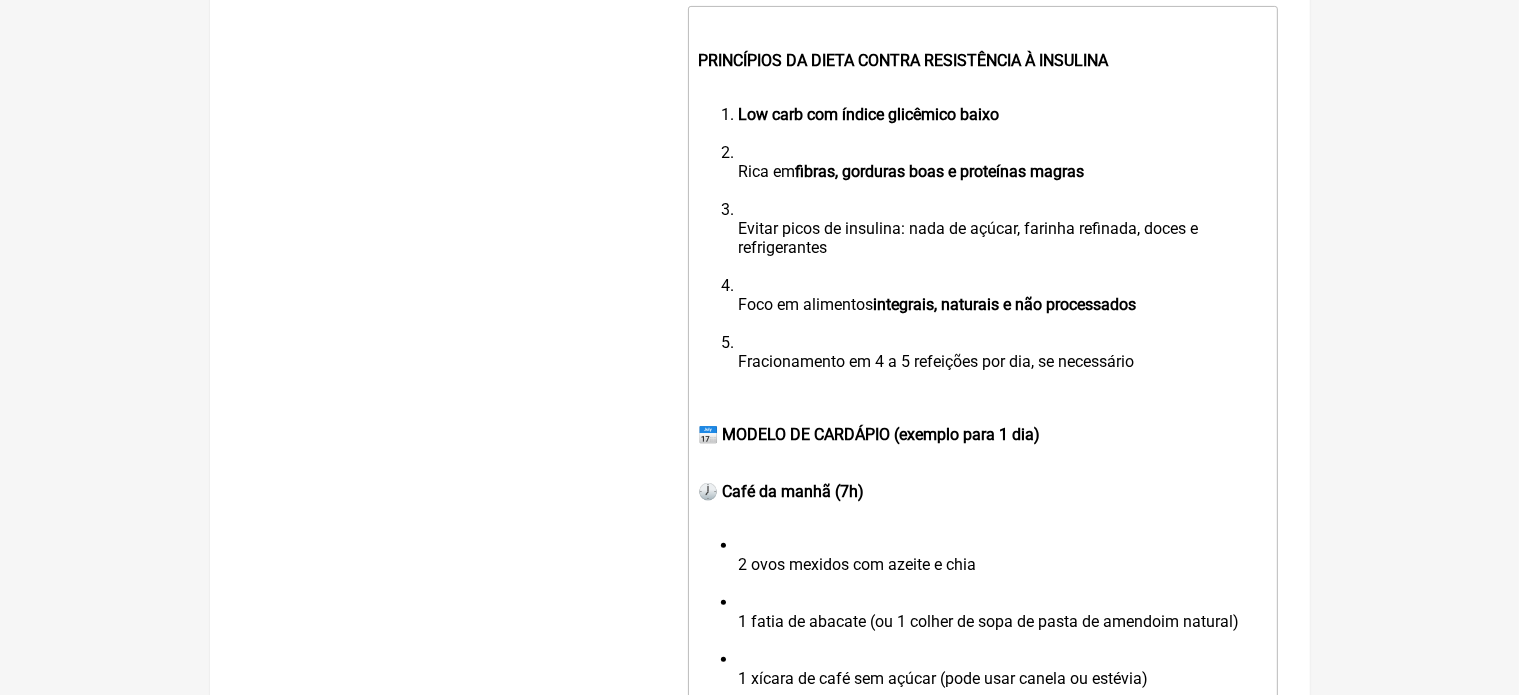 click on "Rica em  fibras, gorduras boas e proteínas magras" 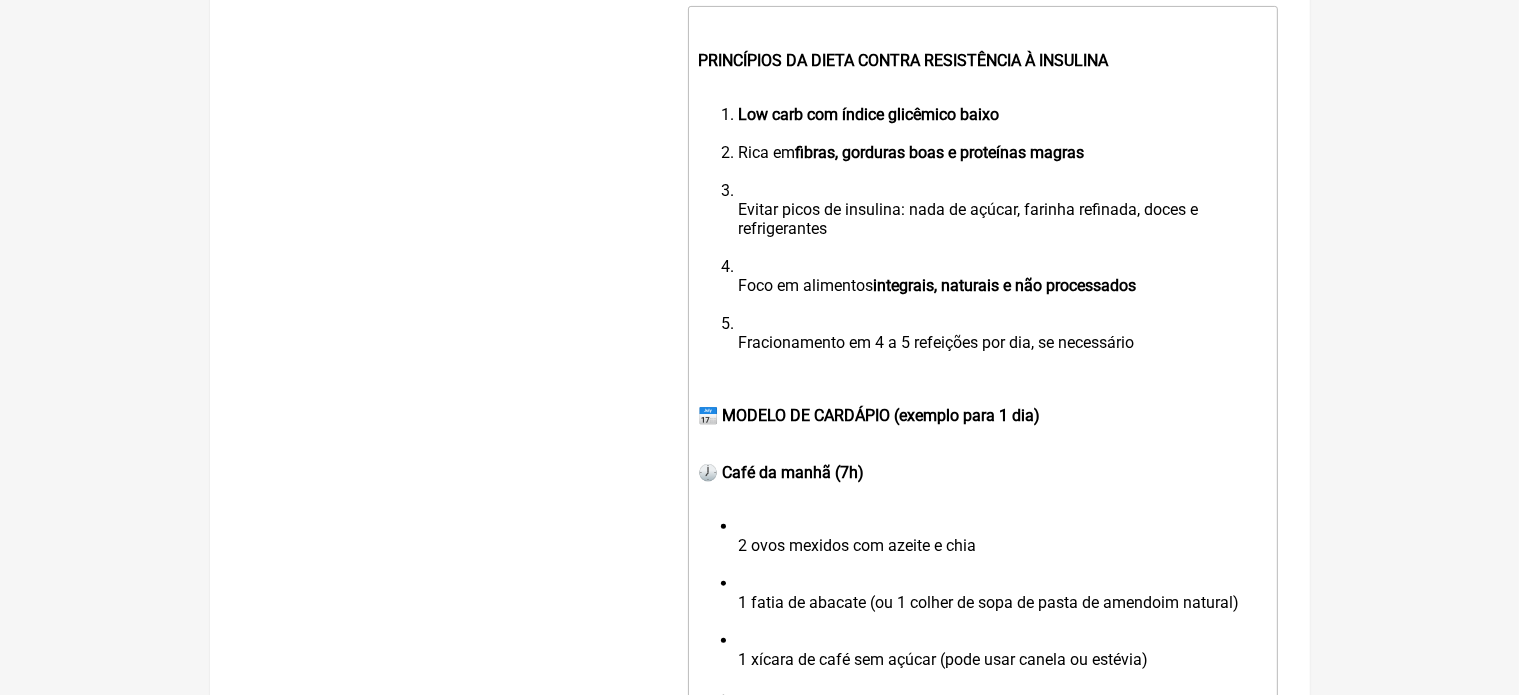 click on "Low carb com índice glicêmico baixo Rica em  fibras, gorduras boas e proteínas magras Evitar picos de insulina: nada de açúcar, farinha refinada, doces e refrigerantes Foco em alimentos  integrais, naturais e não processados Fracionamento em 4 a 5 refeições por dia, se necessário" 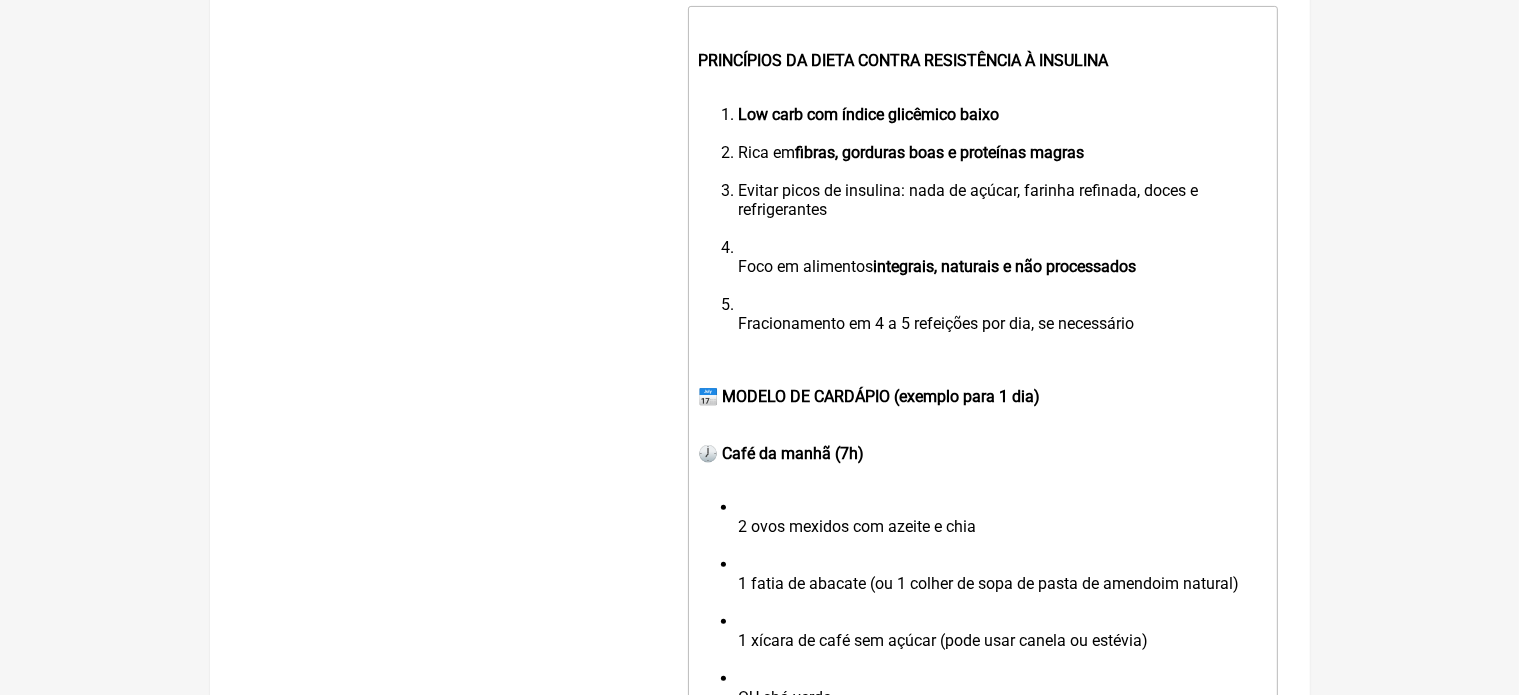 click on "Low carb com índice glicêmico baixo Rica em  fibras, gorduras boas e proteínas magras Evitar picos de insulina: nada de açúcar, farinha refinada, doces e refrigerantes Foco em alimentos  integrais, naturais e não processados Fracionamento em 4 a 5 refeições por dia, se necessário" 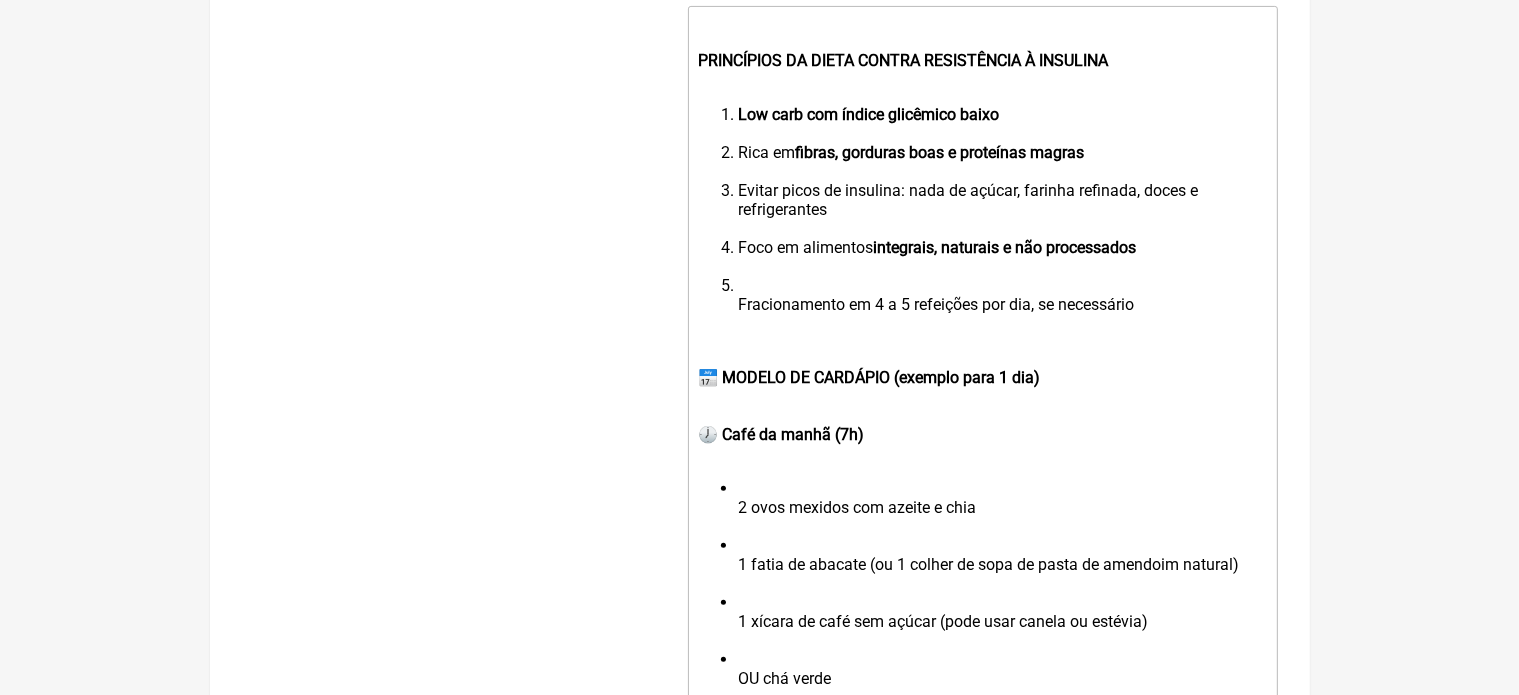 click on "Low carb com índice glicêmico baixo Rica em  fibras, gorduras boas e proteínas magras Evitar picos de insulina: nada de açúcar, farinha refinada, doces e refrigerantes Foco em alimentos  integrais, naturais e não processados Fracionamento em 4 a 5 refeições por dia, se necessário" 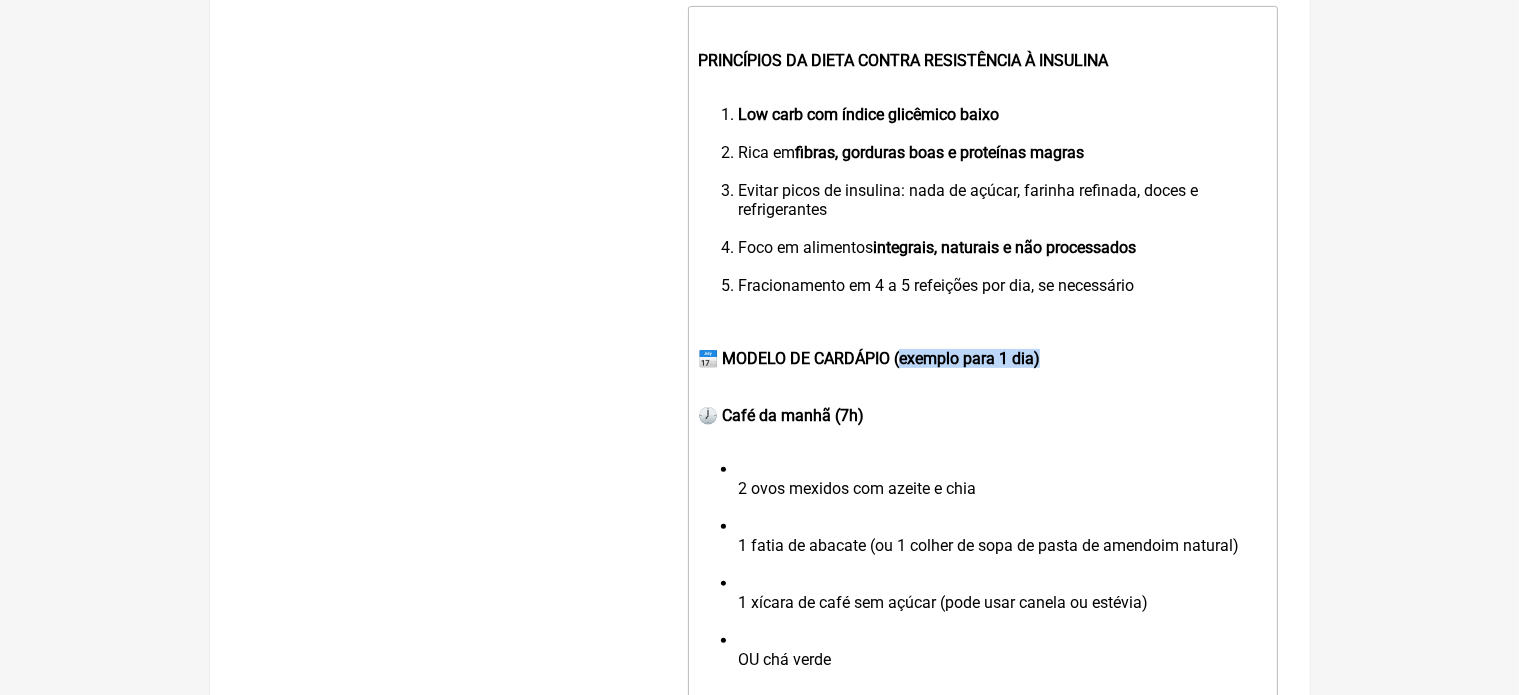 drag, startPoint x: 901, startPoint y: 382, endPoint x: 1040, endPoint y: 380, distance: 139.01439 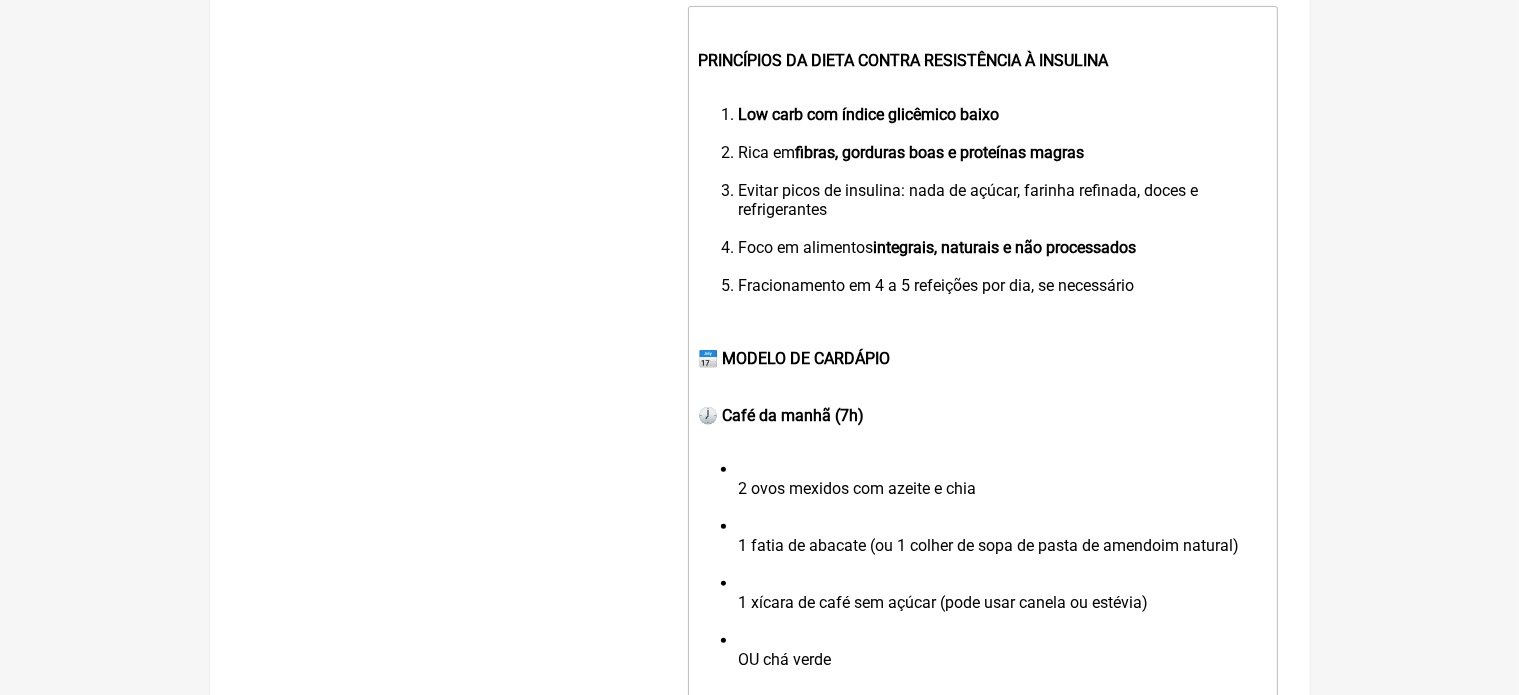 click on "📅 MODELO DE CARDÁPIO" 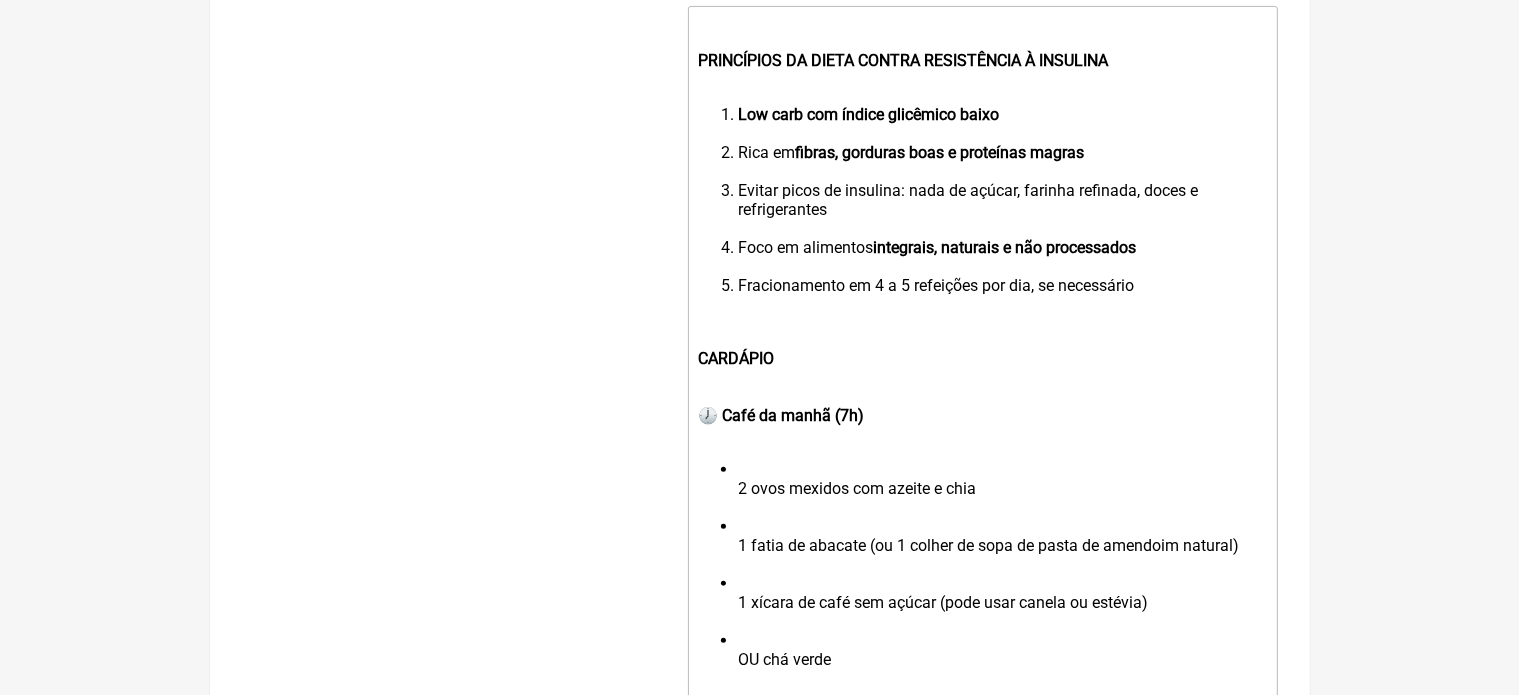 click on "🕖 Café da manhã (7h)" 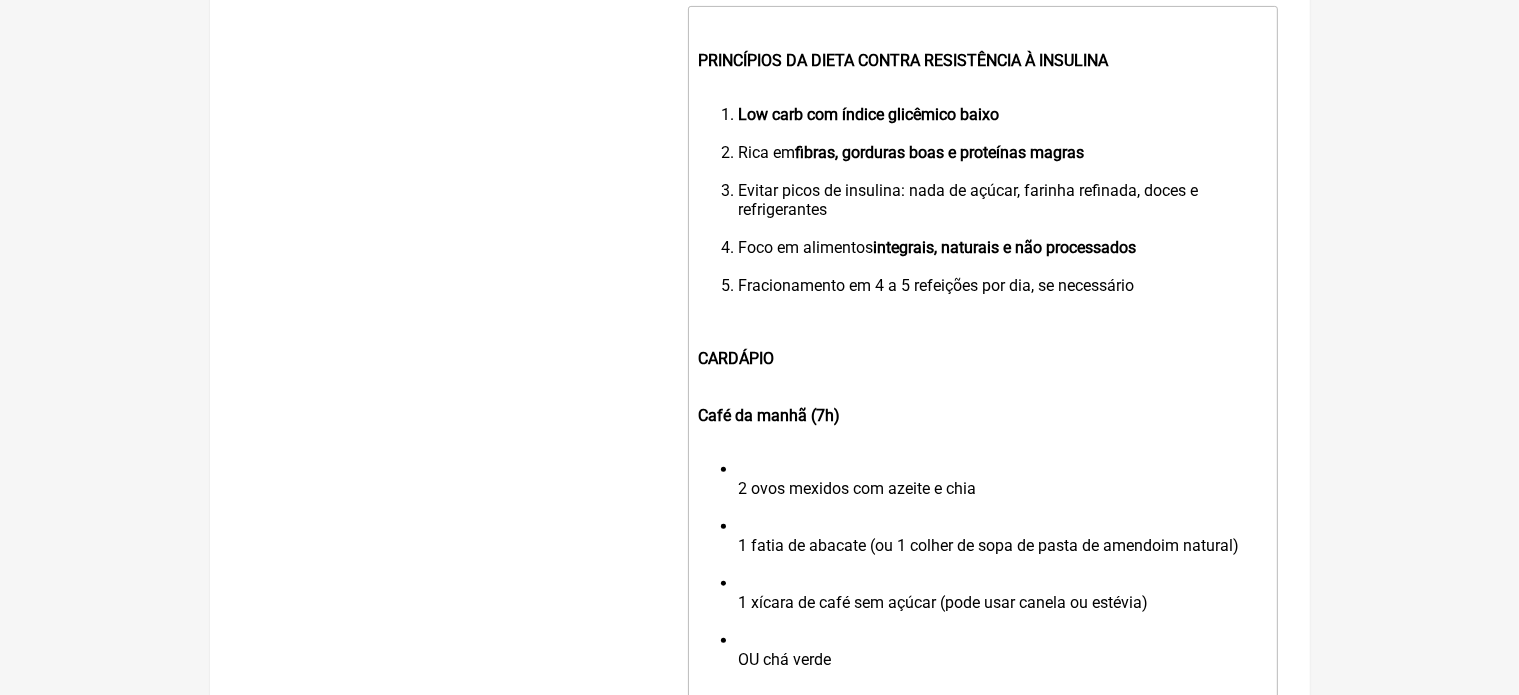 click on "Café da manhã (7h)" 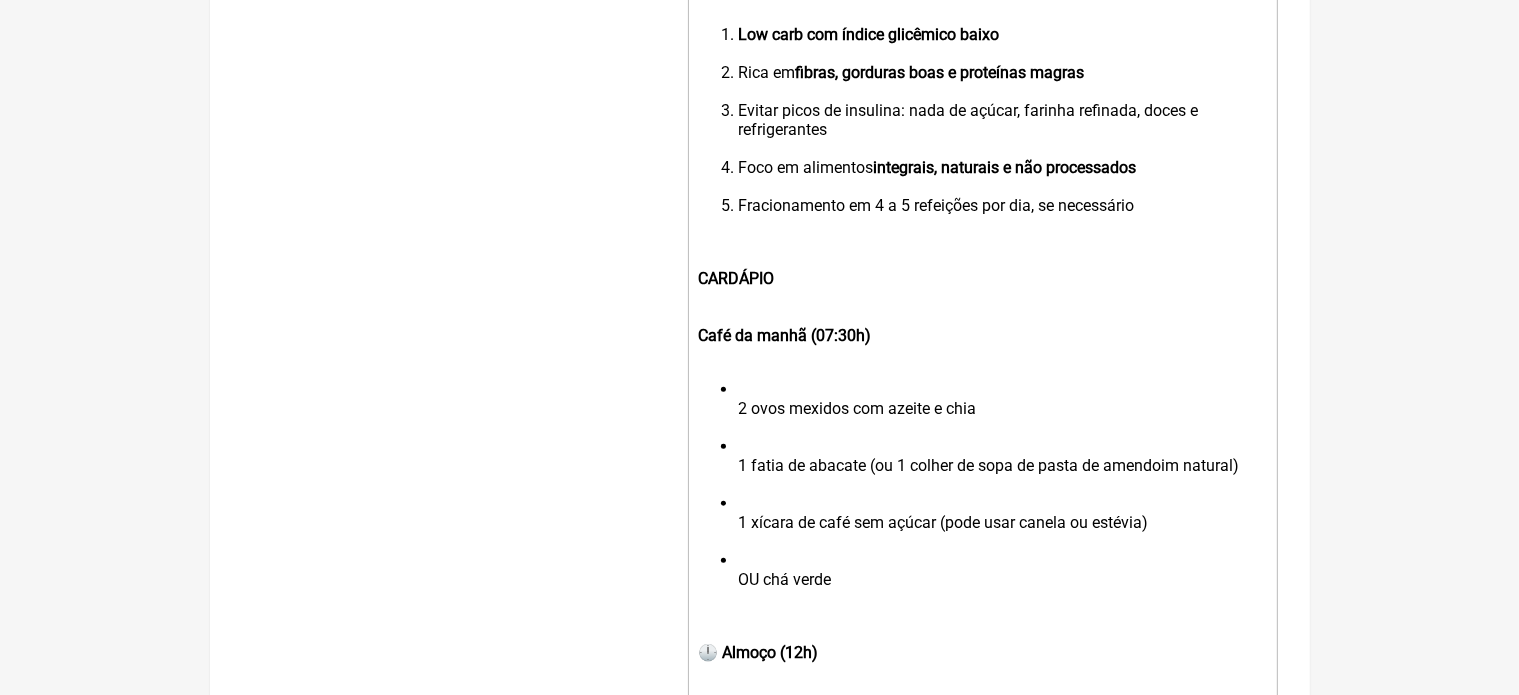 scroll, scrollTop: 813, scrollLeft: 0, axis: vertical 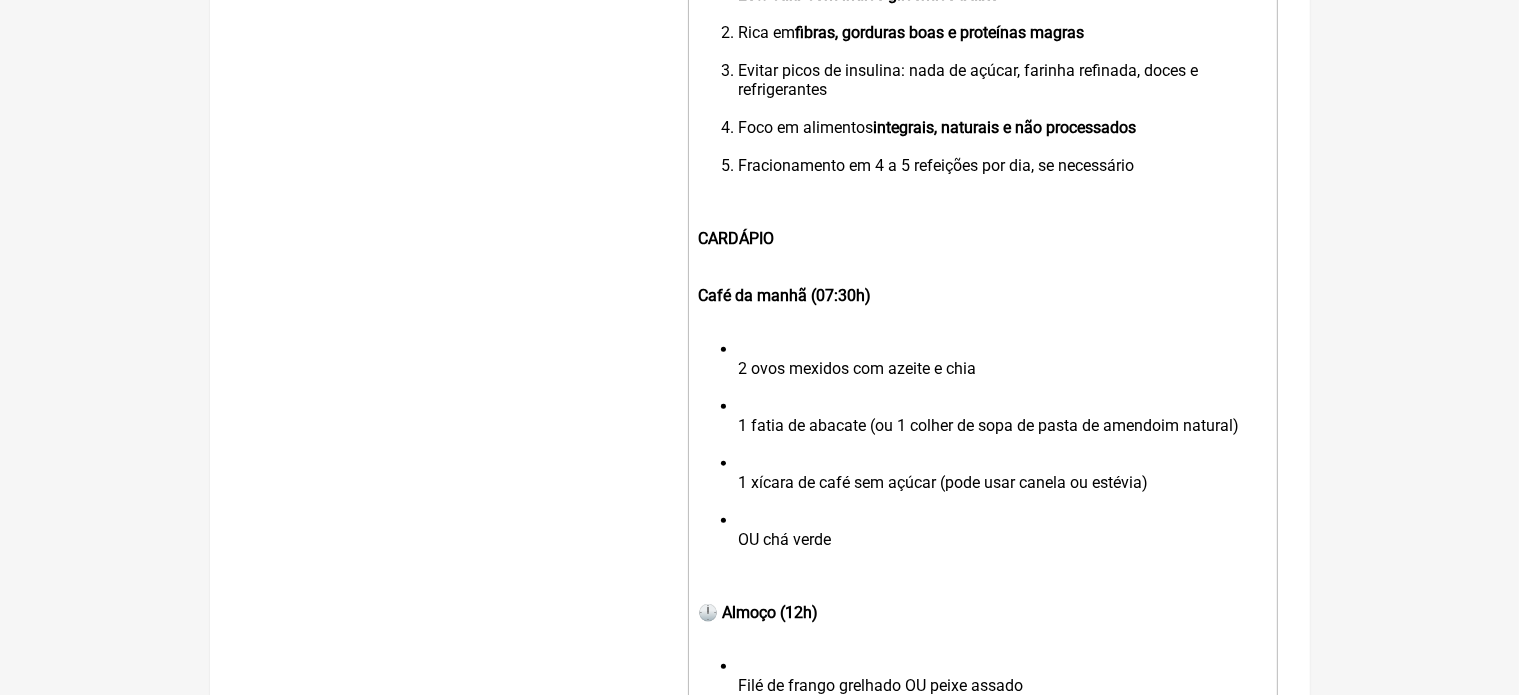 click on "2 ovos mexidos com azeite e chia 1 fatia de abacate (ou 1 colher de sopa de pasta de amendoim natural) 1 xícara de café sem açúcar (pode usar canela ou estévia) OU chá verde" 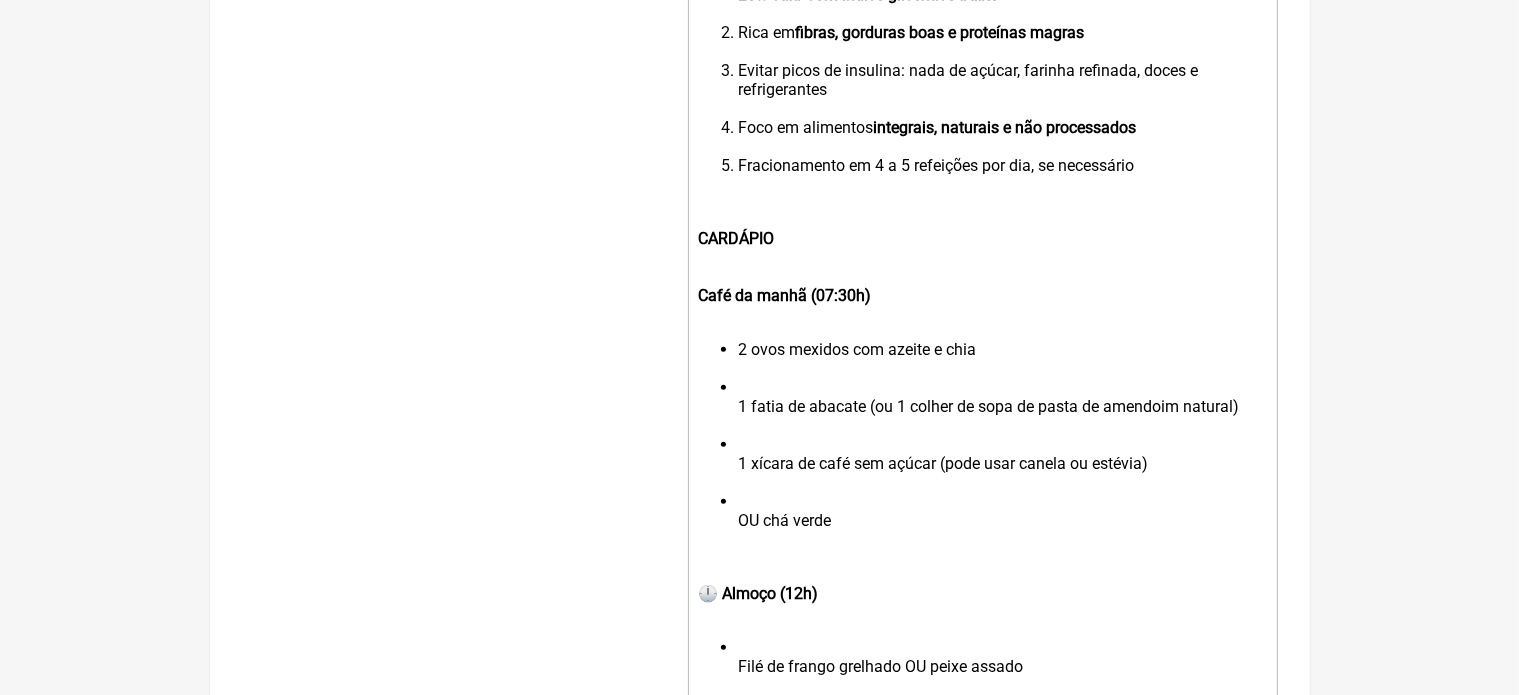 click on "1 fatia de abacate (ou 1 colher de sopa de pasta de amendoim natural)" 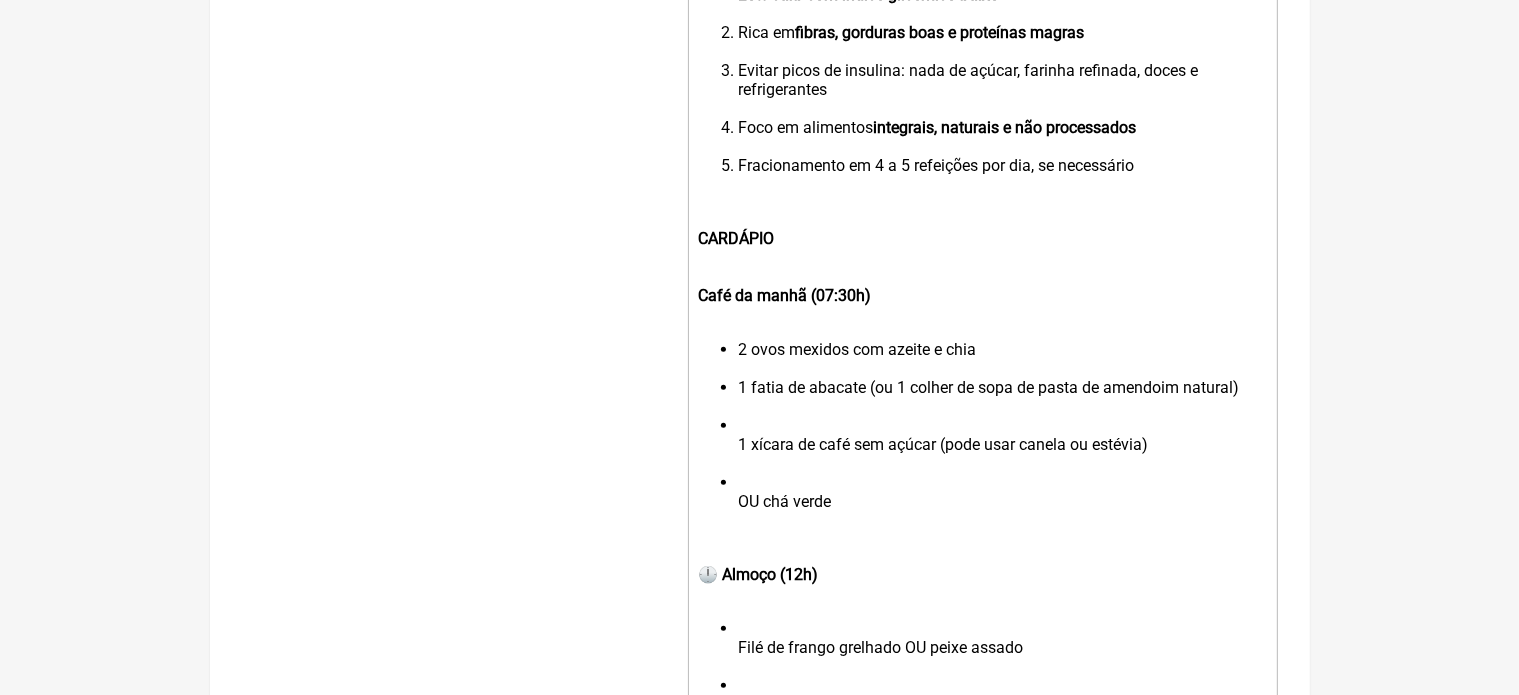 click on "2 ovos mexidos com azeite e chia 1 fatia de abacate (ou 1 colher de sopa de pasta de amendoim natural) 1 xícara de café sem açúcar (pode usar canela ou estévia) OU chá verde" 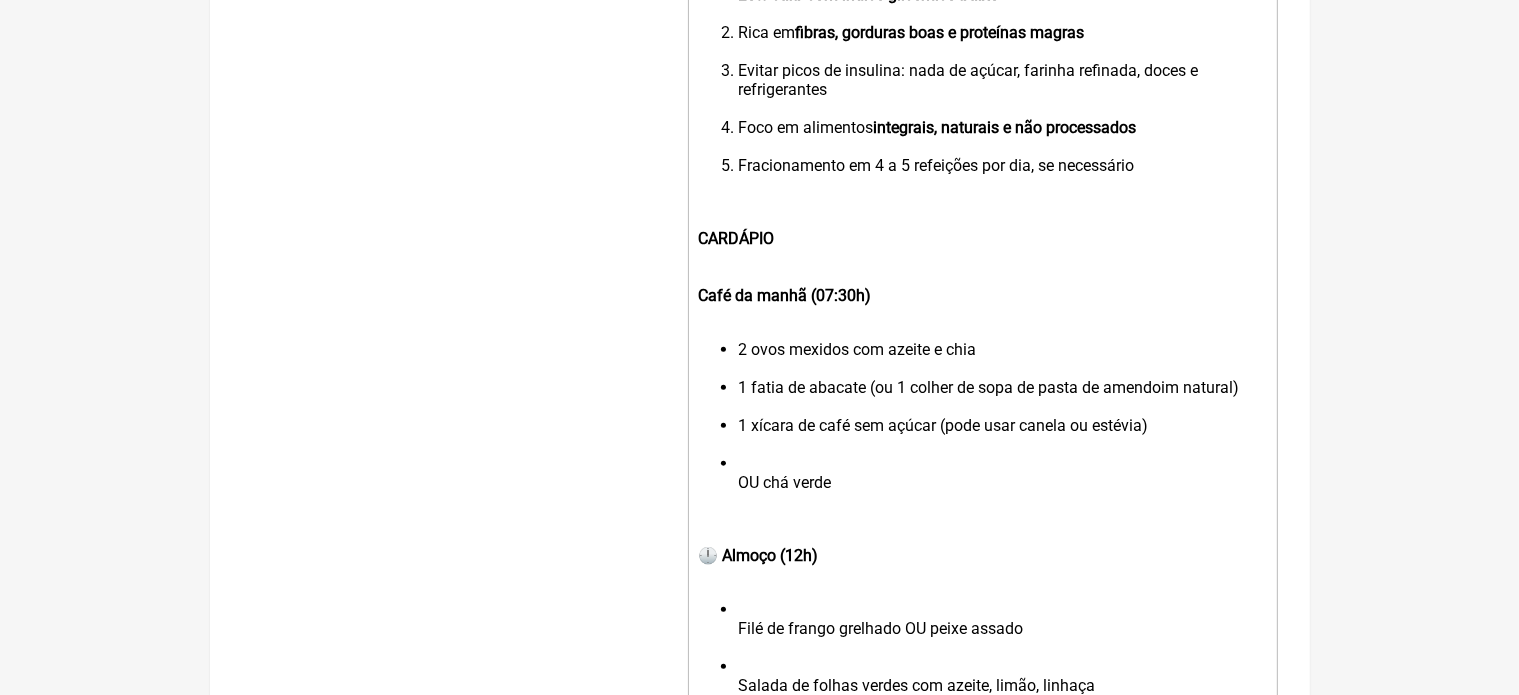 click on "2 ovos mexidos com azeite e chia 1 fatia de abacate (ou 1 colher de sopa de pasta de amendoim natural) 1 xícara de café sem açúcar (pode usar canela ou estévia) OU chá verde" 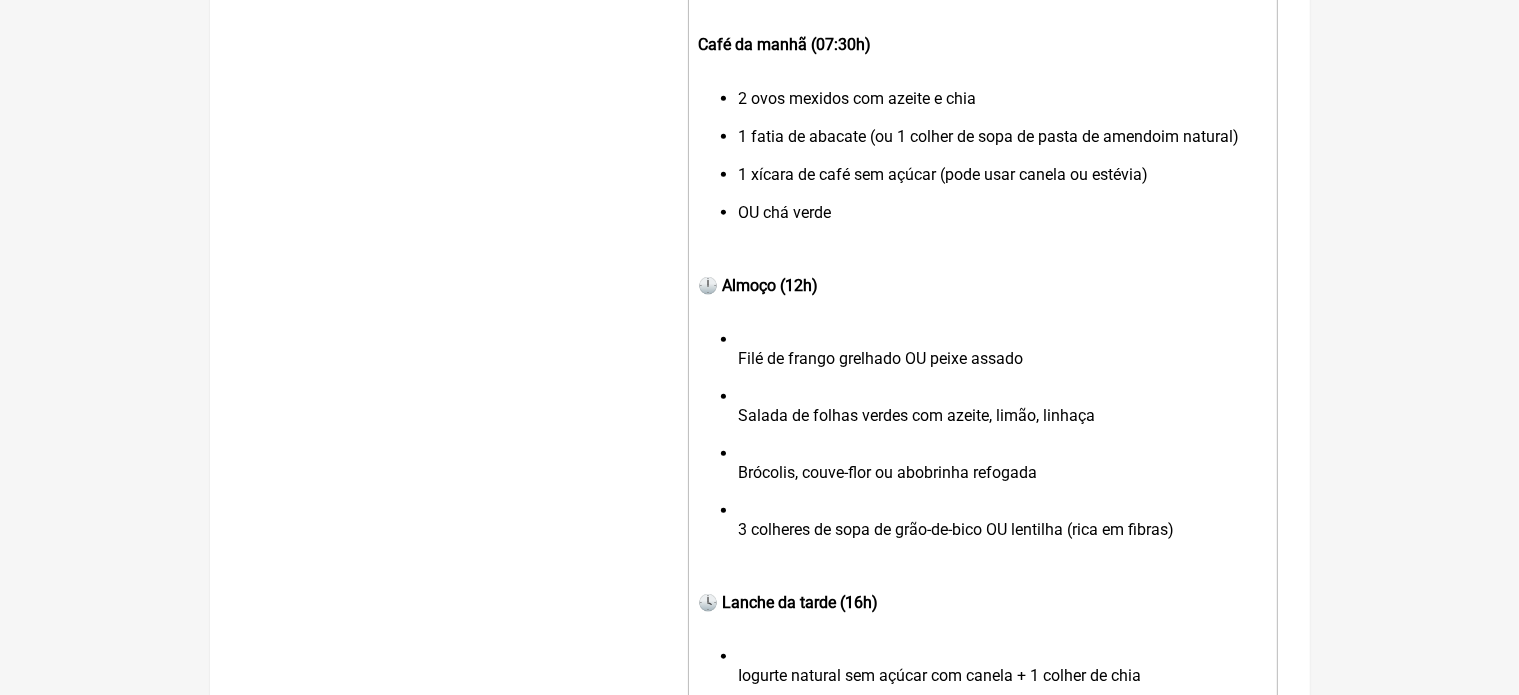 scroll, scrollTop: 1093, scrollLeft: 0, axis: vertical 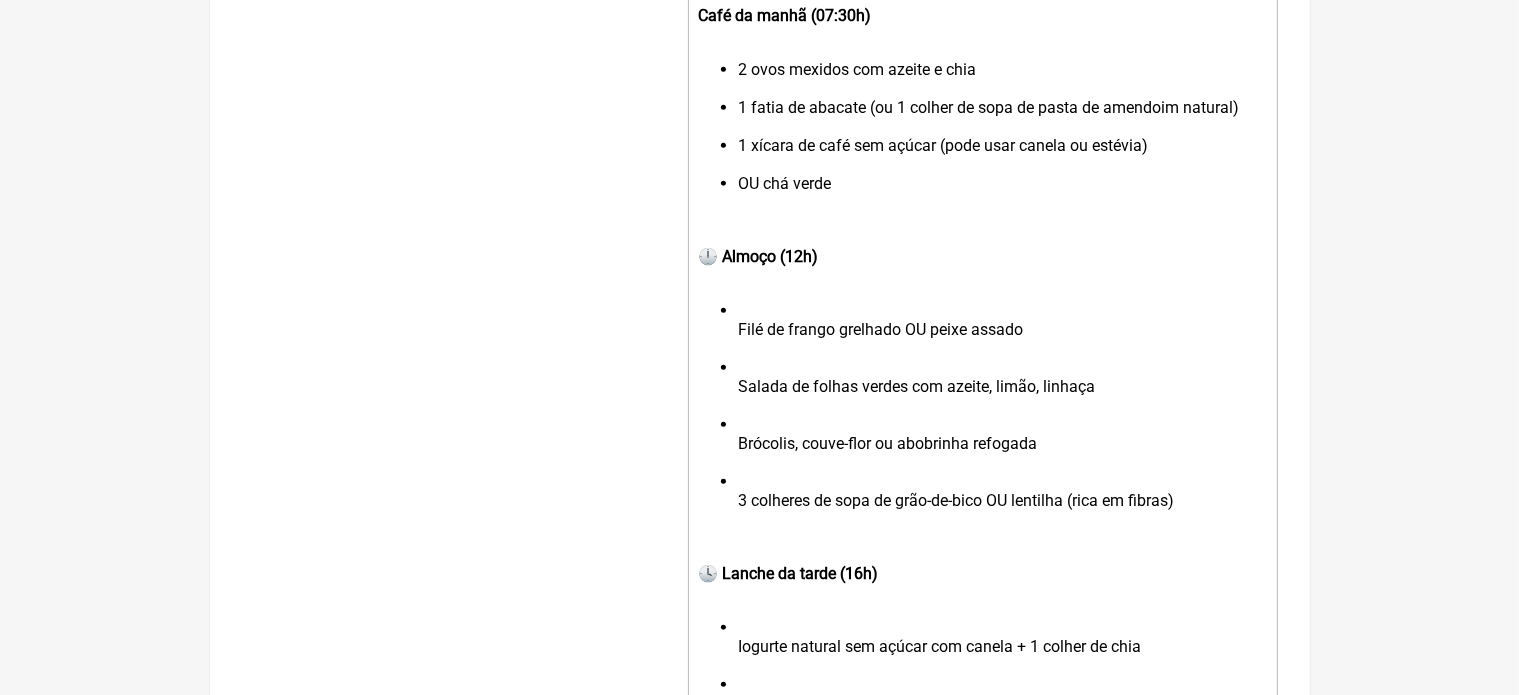 click on "Filé de frango grelhado OU peixe assado Salada de folhas verdes com azeite, limão, linhaça Brócolis, couve-flor ou abobrinha refogada 3 colheres de sopa de grão-de-bico OU lentilha (rica em fibras)" 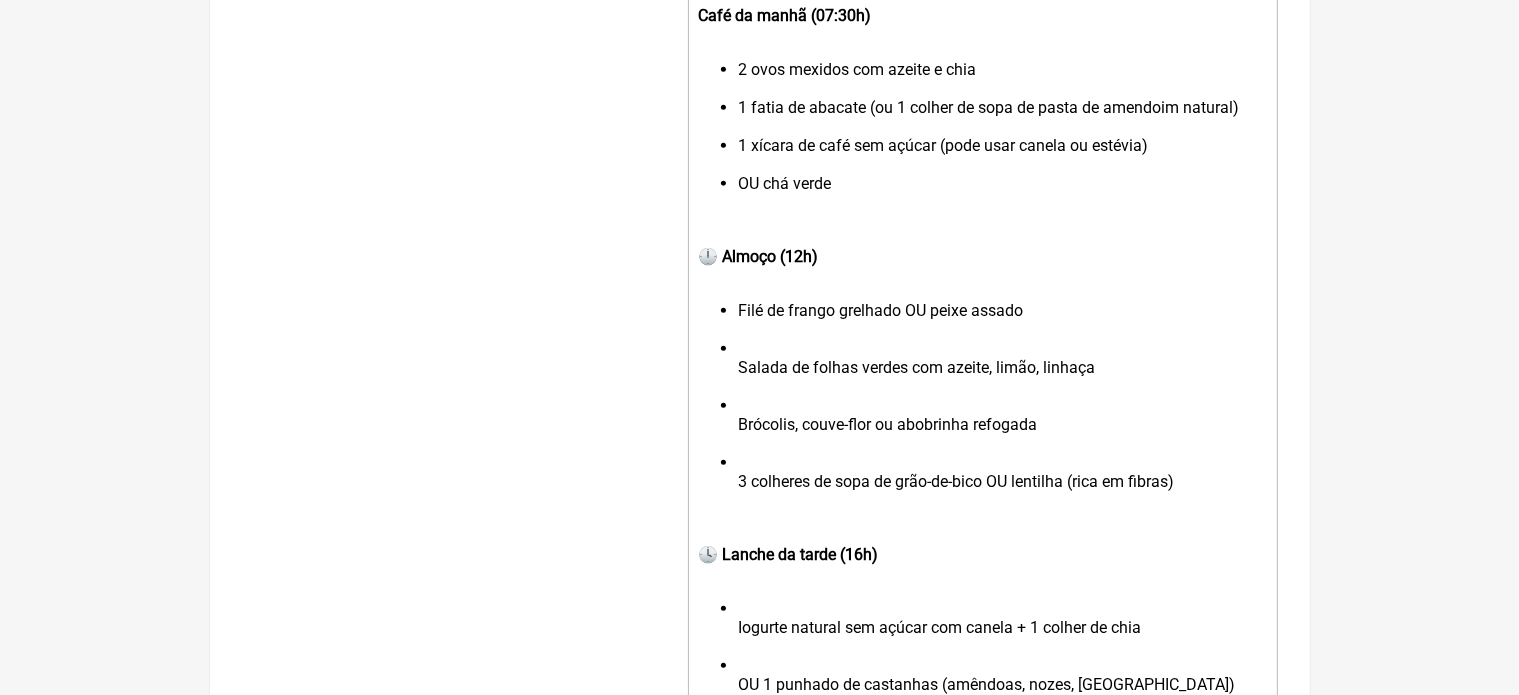 click on "🕛 Almoço (12h)" 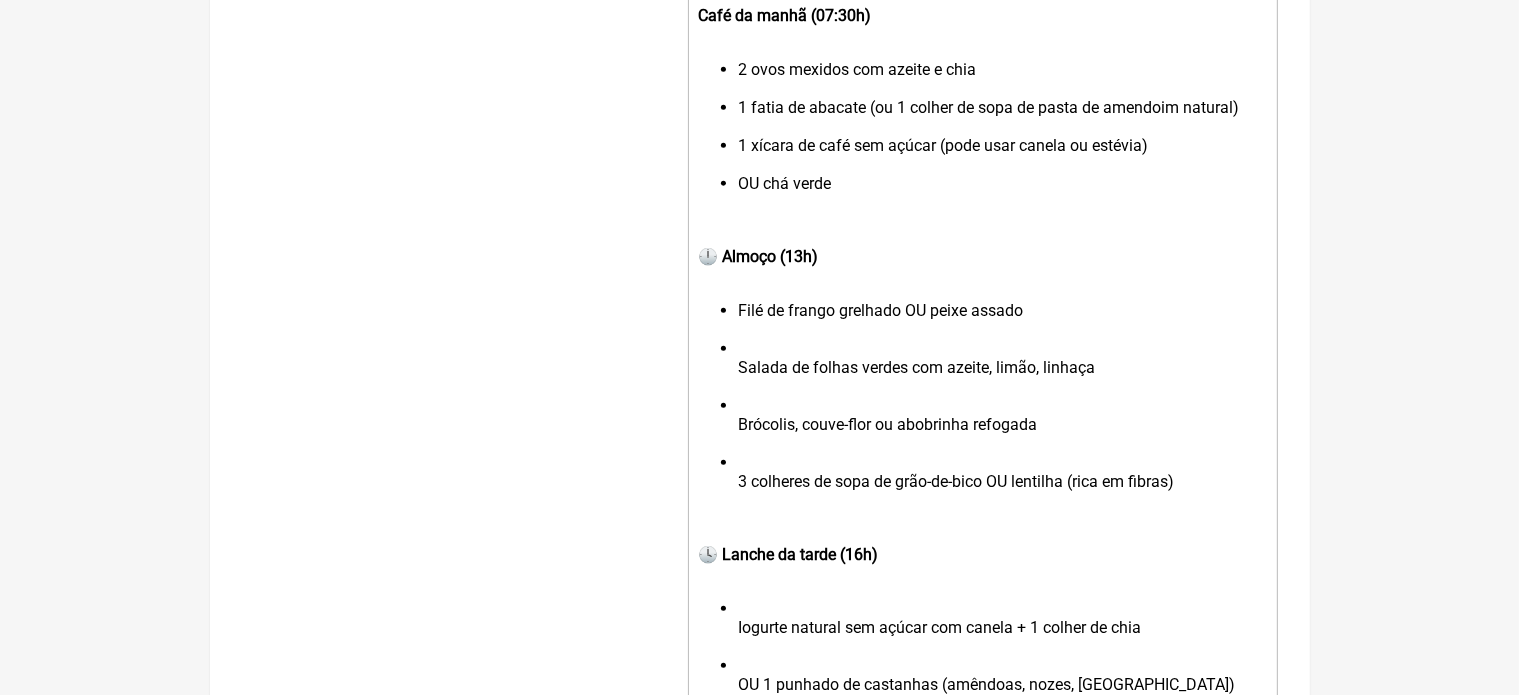 click on "Salada de folhas verdes com azeite, limão, linhaça" 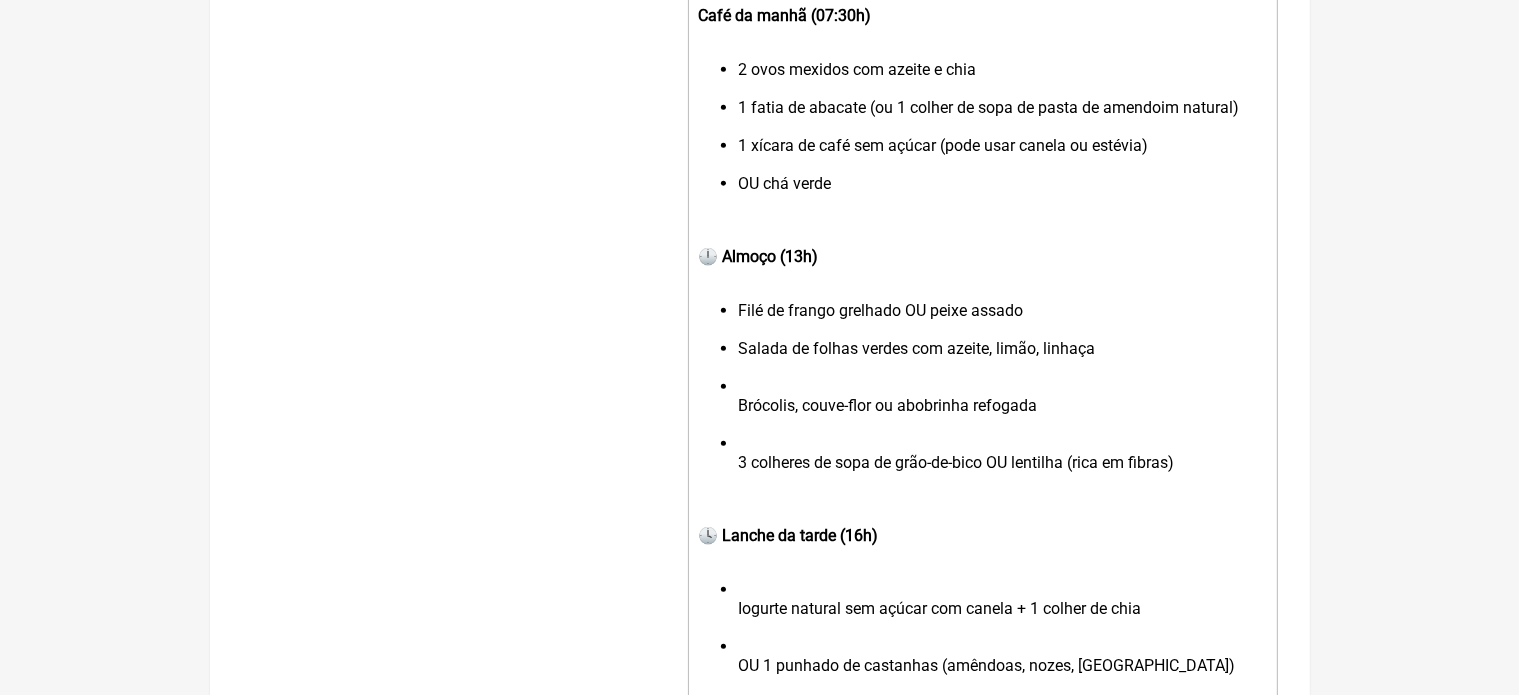 click on "Brócolis, couve-flor ou abobrinha refogada" 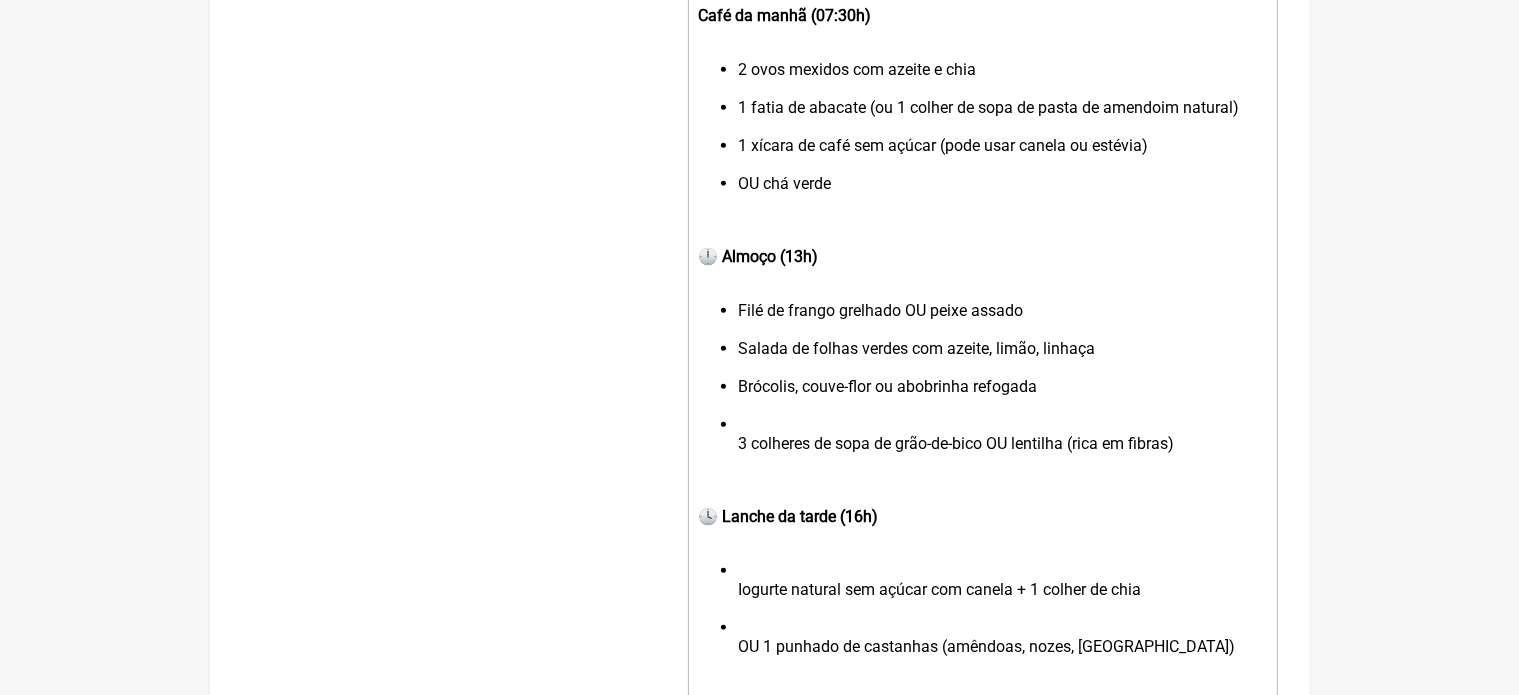 click on "Filé de frango grelhado OU peixe assado Salada de folhas verdes com azeite, limão, linhaça Brócolis, couve-flor ou abobrinha refogada 3 colheres de sopa de grão-de-bico OU lentilha (rica em fibras)" 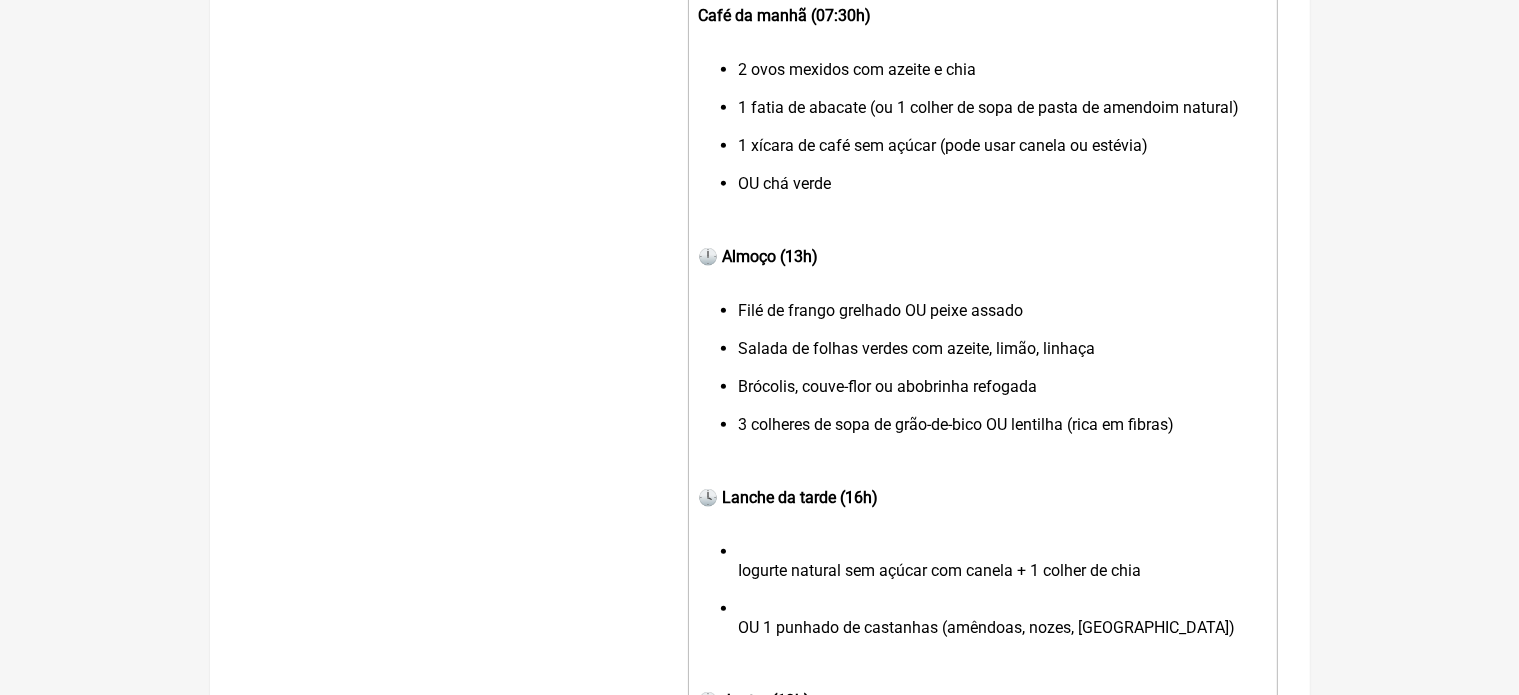 click on "Filé de frango grelhado OU peixe assado" 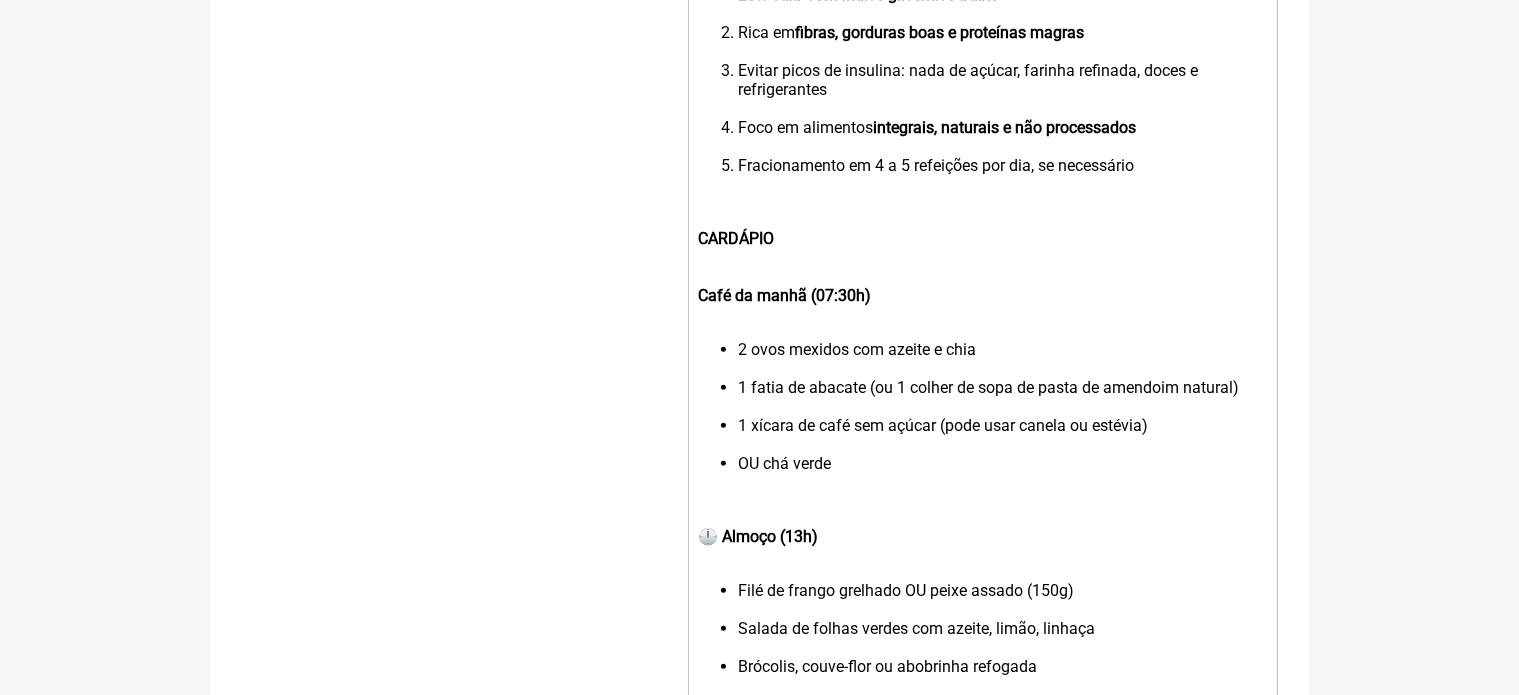 scroll, scrollTop: 773, scrollLeft: 0, axis: vertical 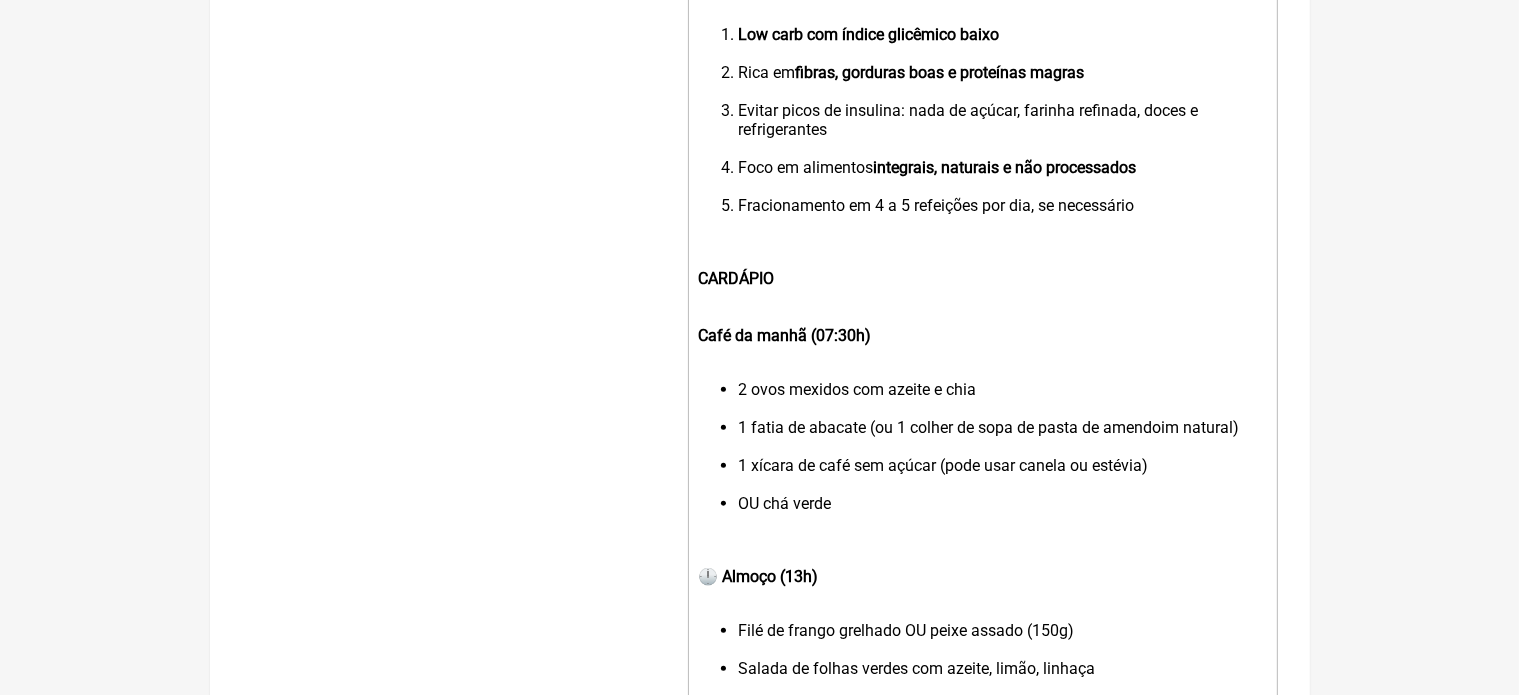 click on "CARDÁPIO" 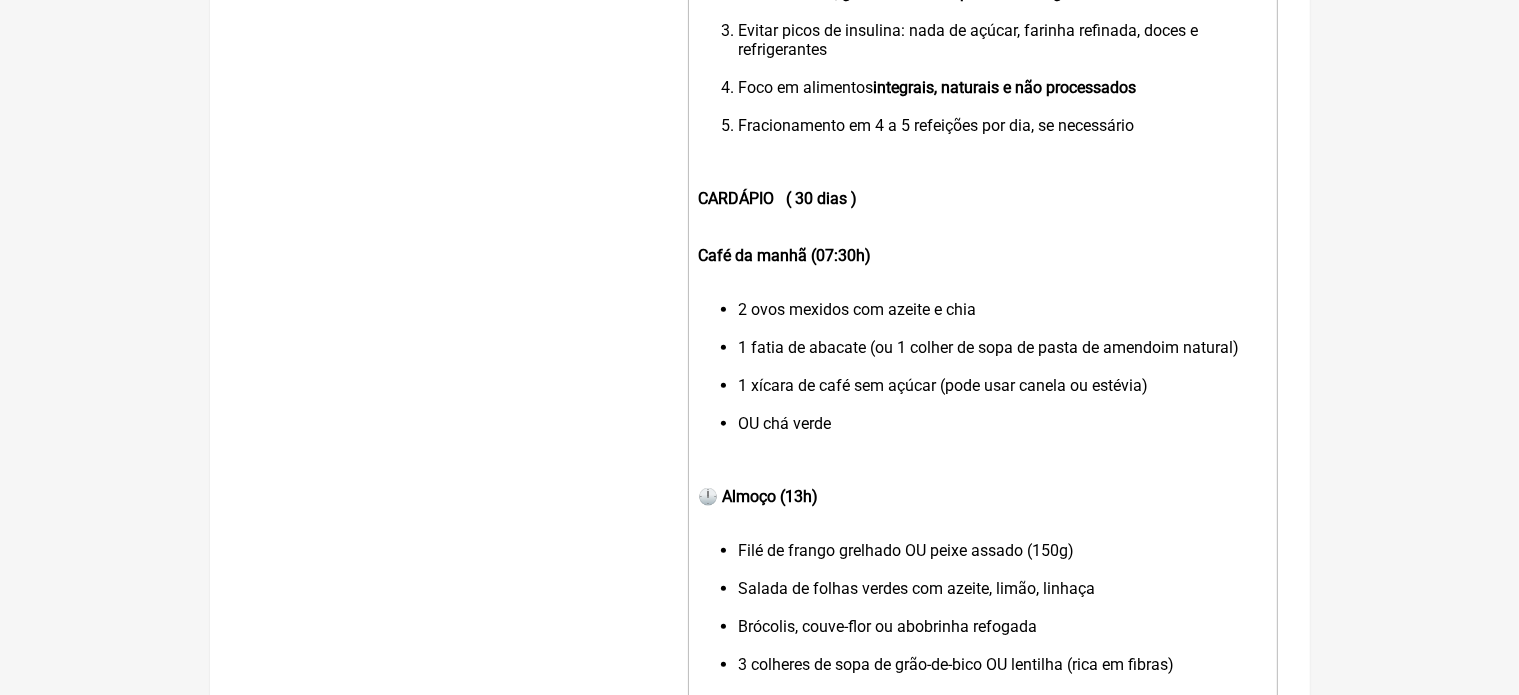 scroll, scrollTop: 893, scrollLeft: 0, axis: vertical 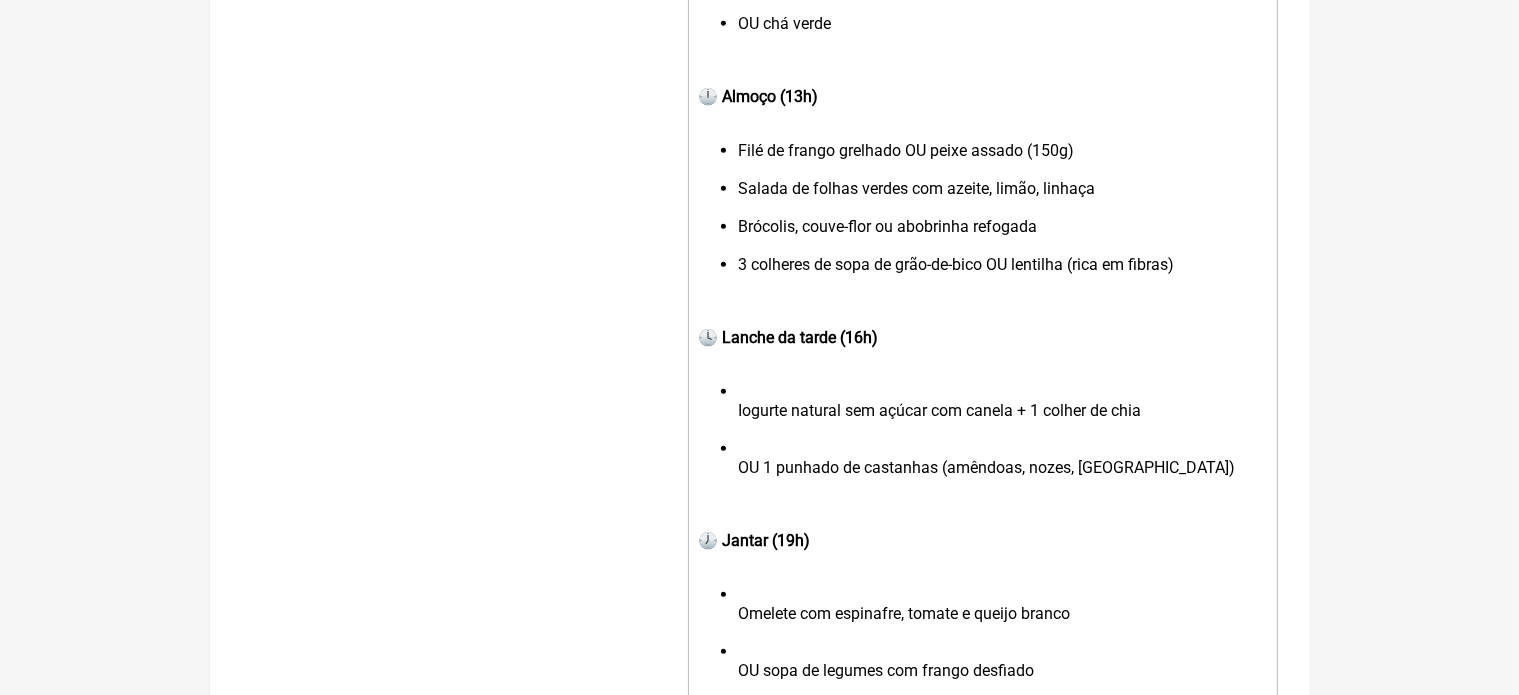 click on "🕓 Lanche da tarde (16h)" 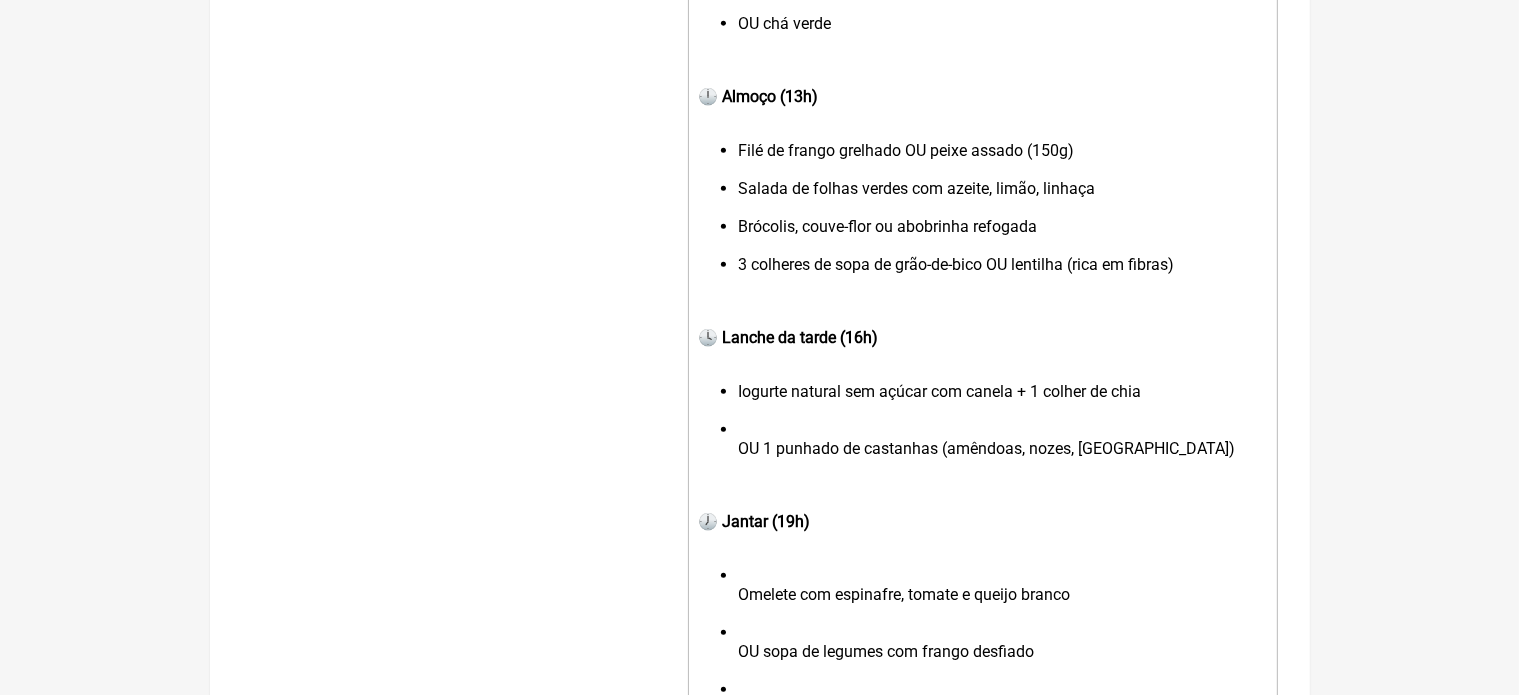 click on "Iogurte natural sem açúcar com canela + 1 colher de chia OU 1 punhado de castanhas (amêndoas, nozes, castanha-do-pará)" 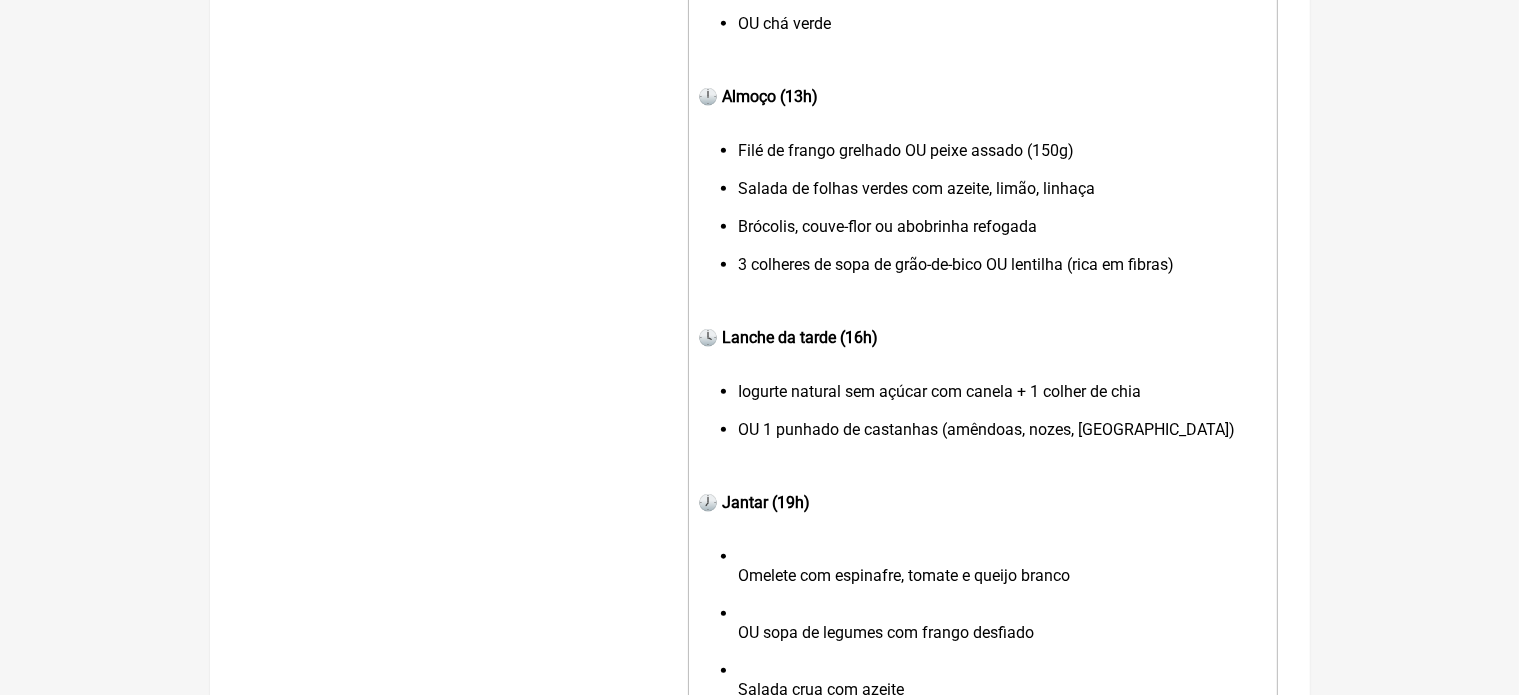 click on "🕓 Lanche da tarde (16h)" 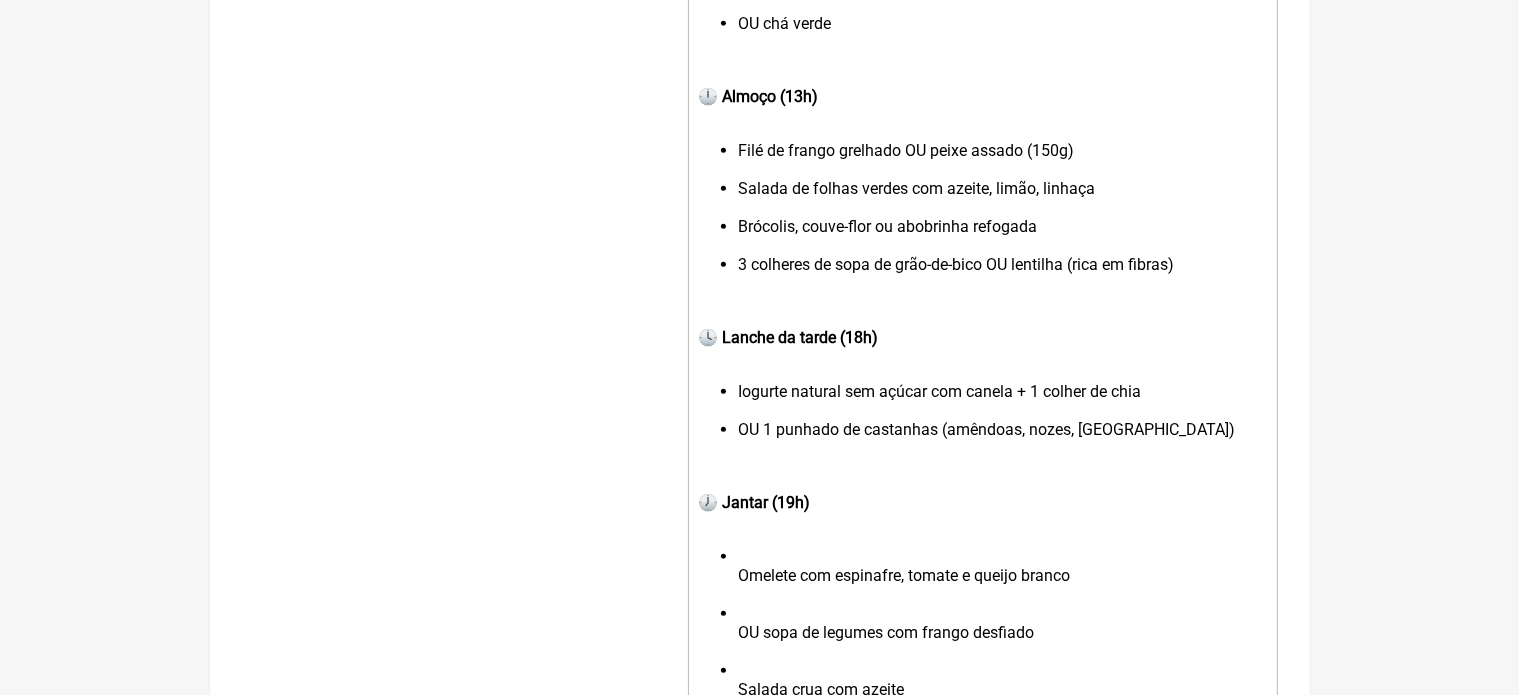 click on "🕖 Jantar (19h)" 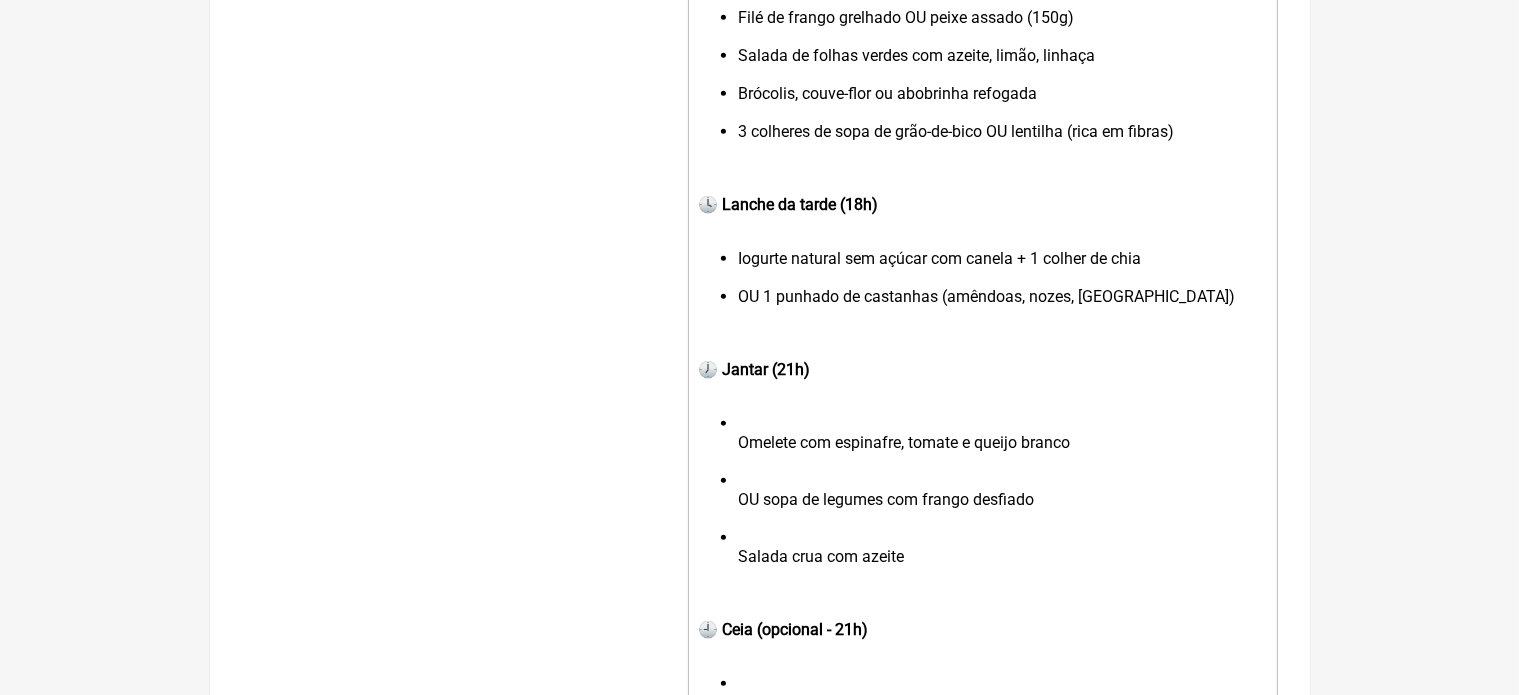 scroll, scrollTop: 1466, scrollLeft: 0, axis: vertical 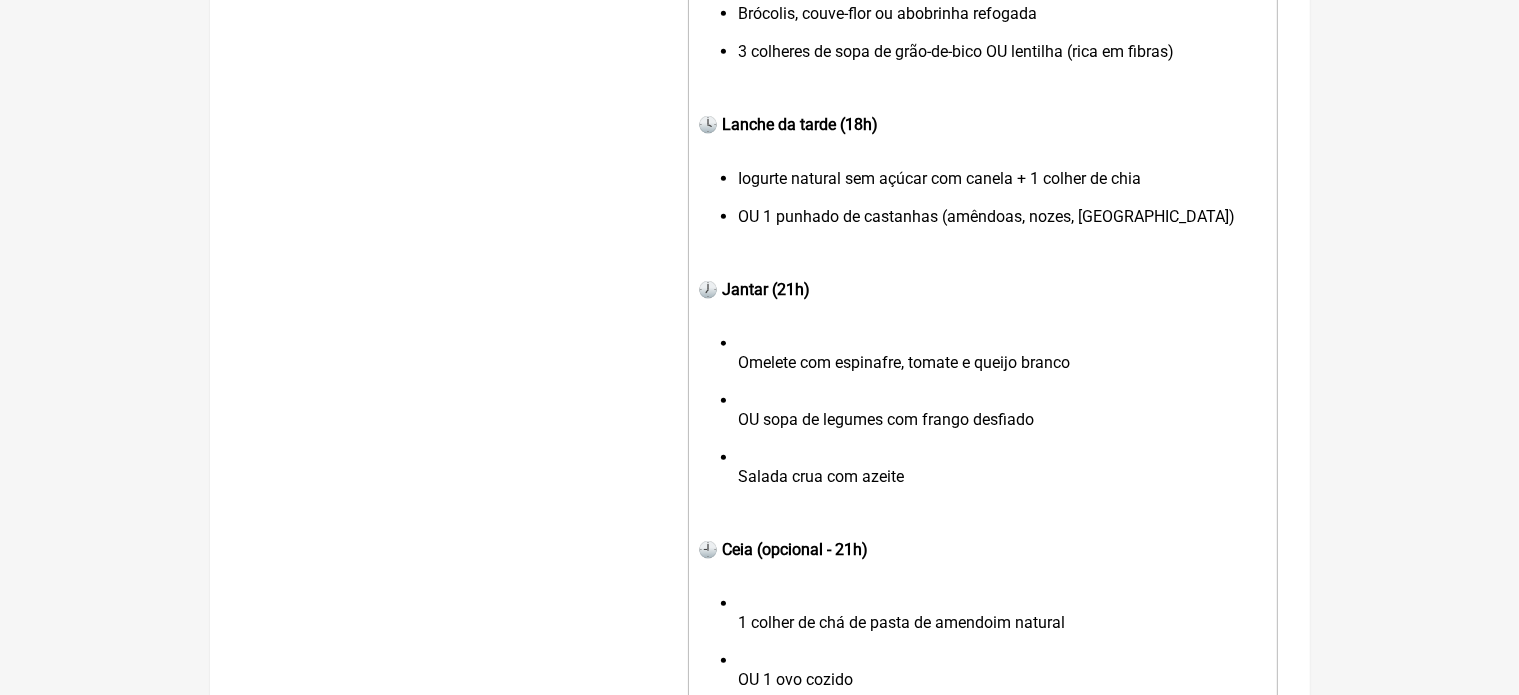 click on "Omelete com espinafre, tomate e queijo branco" 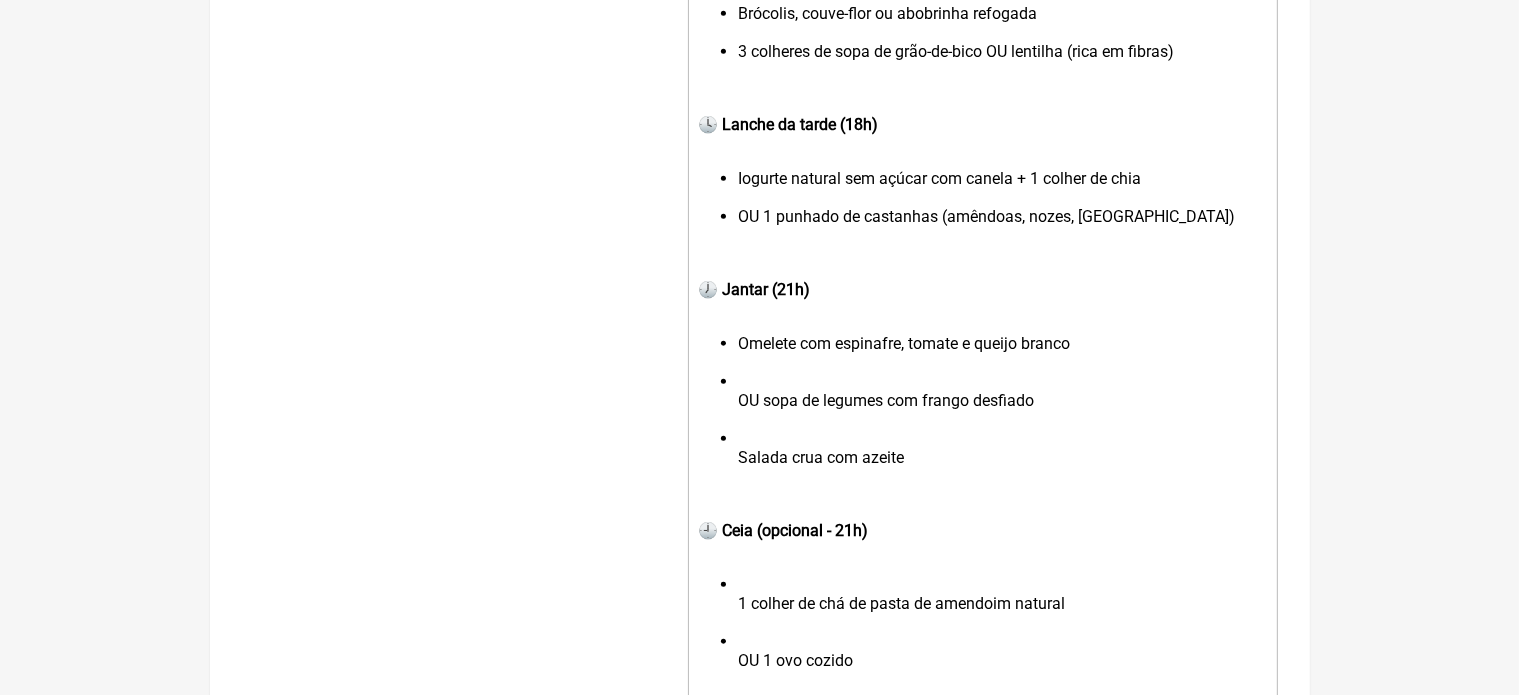 click on "OU sopa de legumes com frango desfiado" 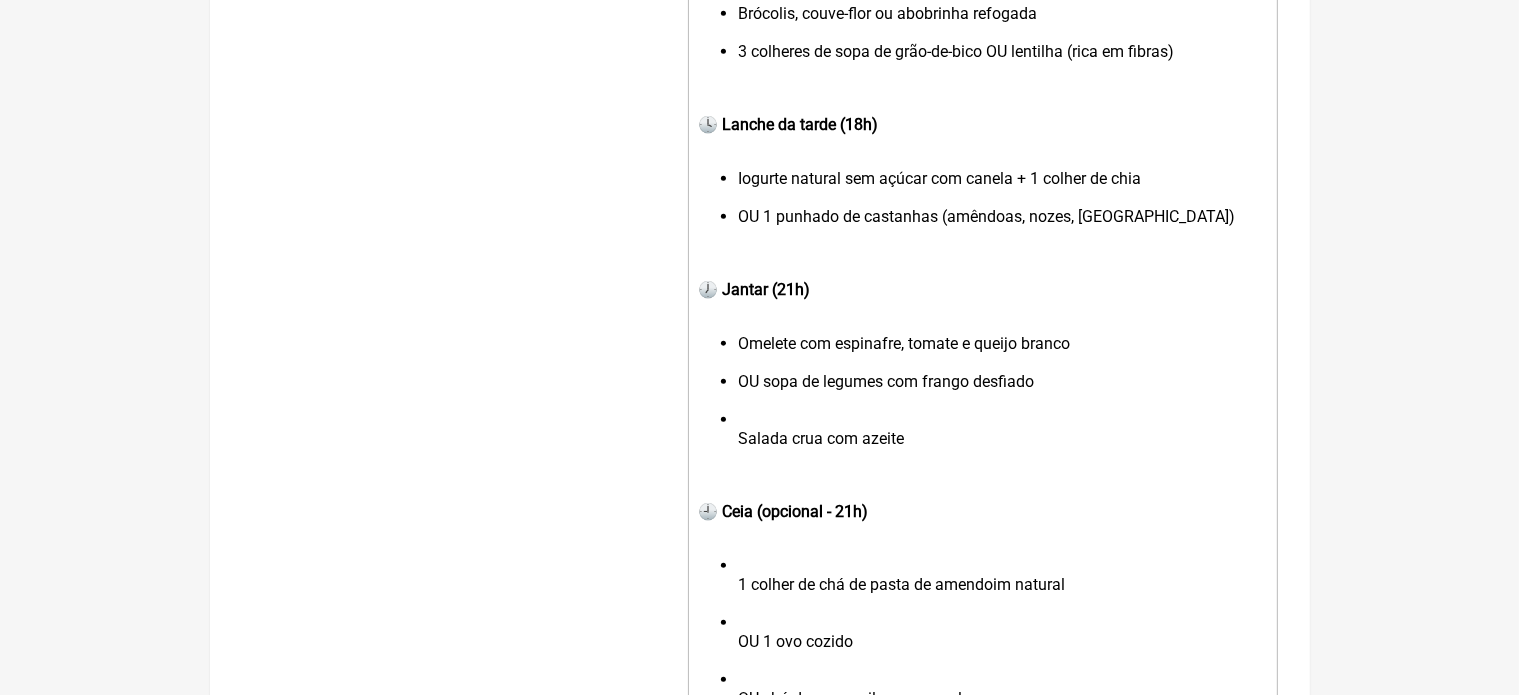 click on "Salada crua com azeite" 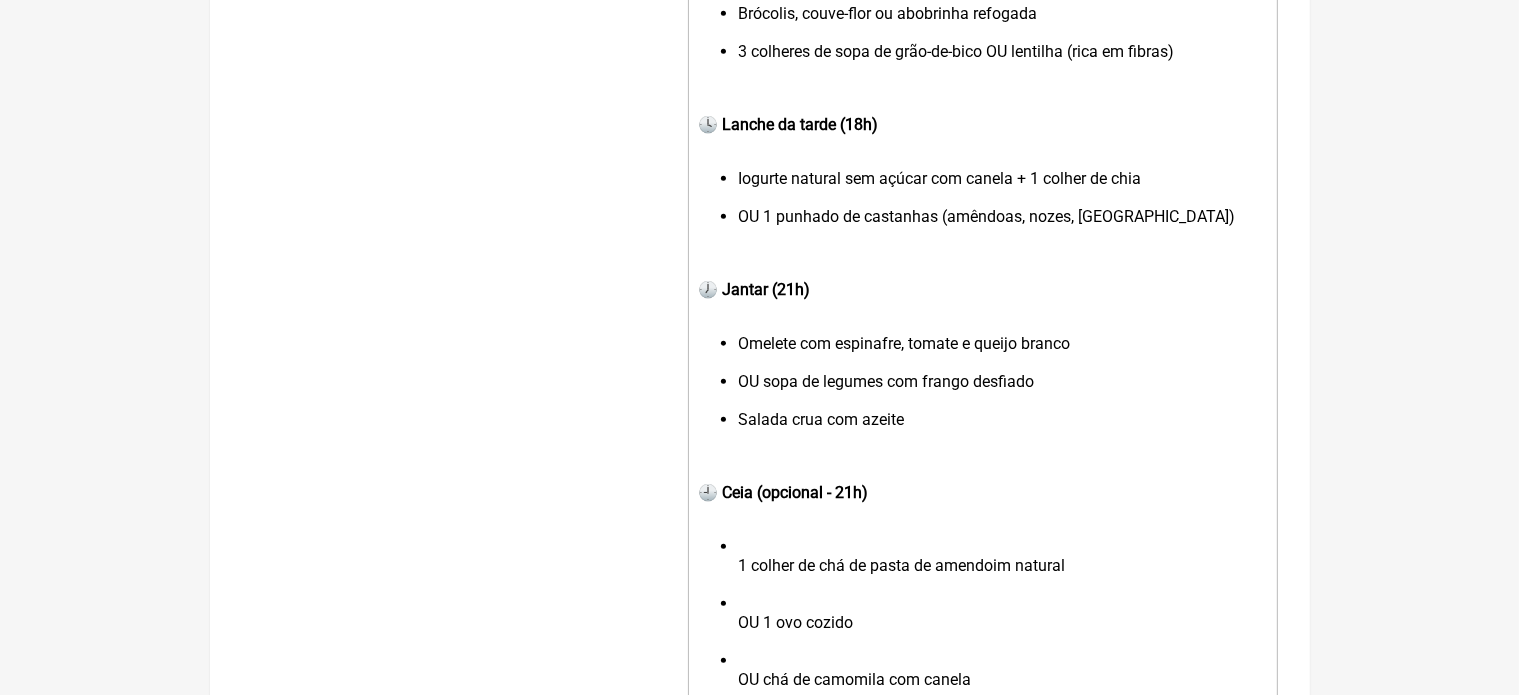 click on "Omelete com espinafre, tomate e queijo branco" 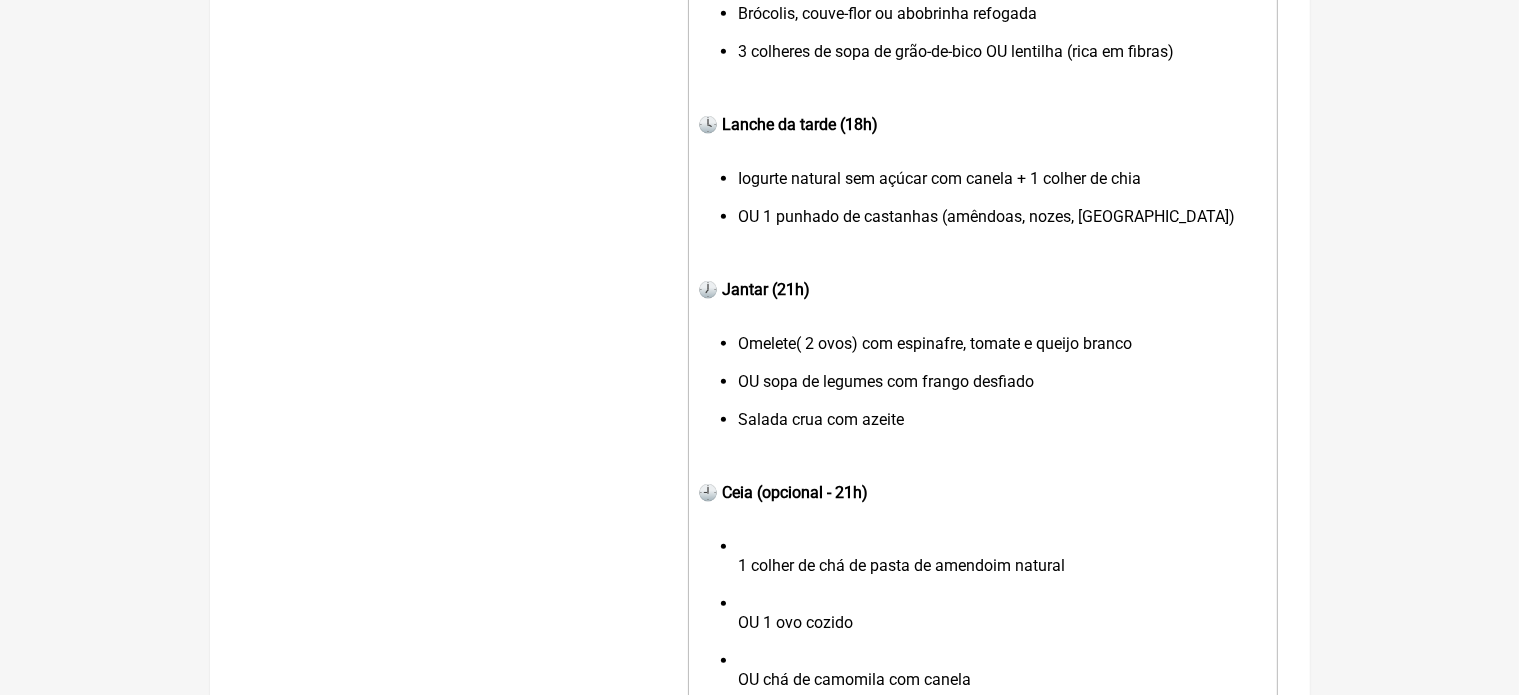 click on "OU sopa de legumes com frango desfiado" 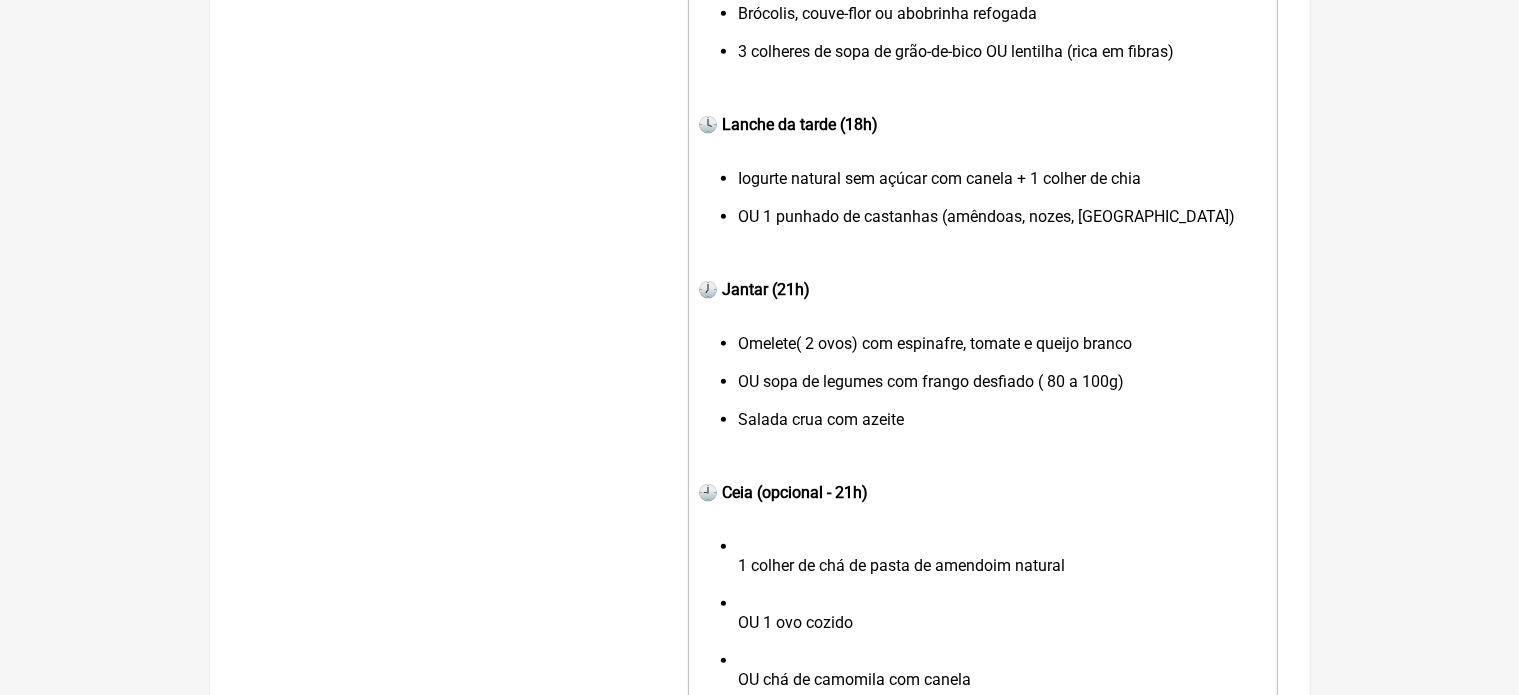 click on "🕘 Ceia (opcional - 21h)" 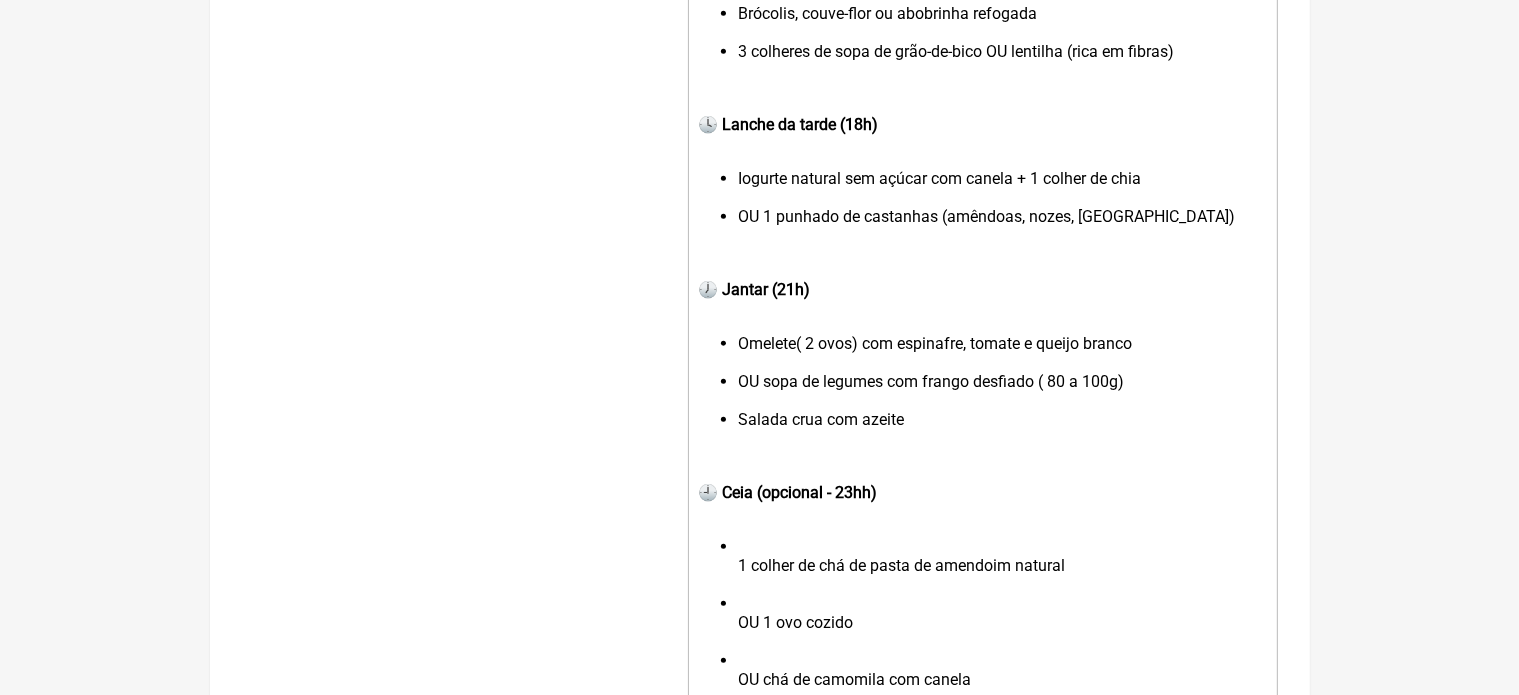 click on "1 colher de chá de pasta de amendoim natural" 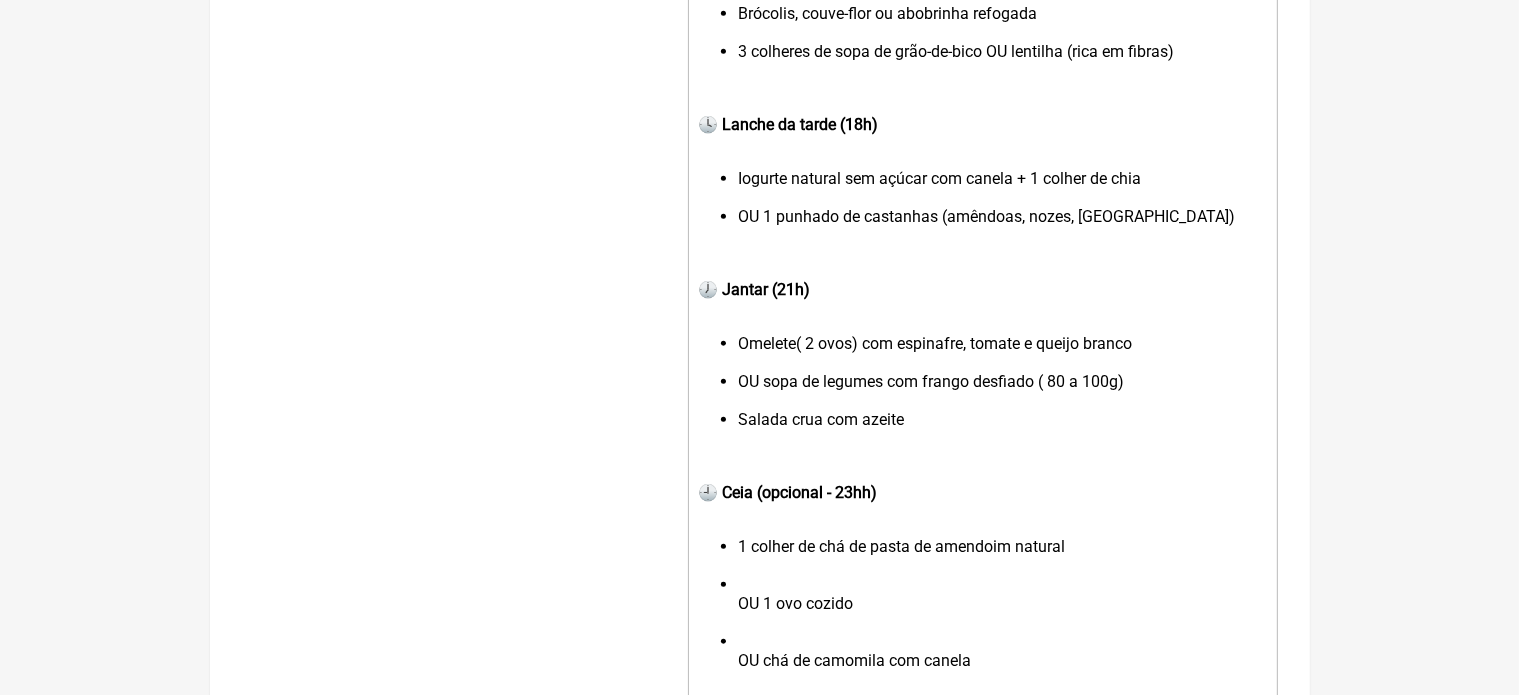 click on "1 colher de chá de pasta de amendoim natural OU 1 ovo cozido OU chá de camomila com canela" 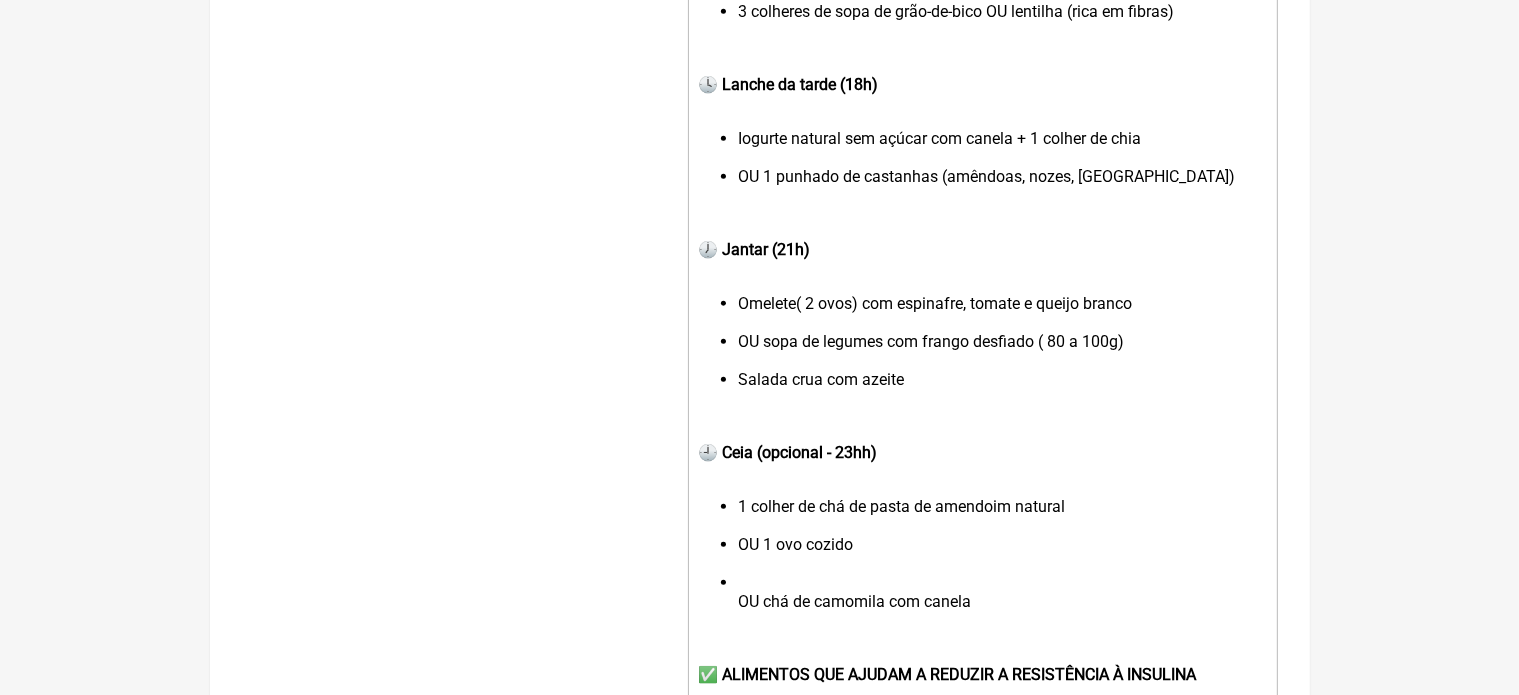 scroll, scrollTop: 1626, scrollLeft: 0, axis: vertical 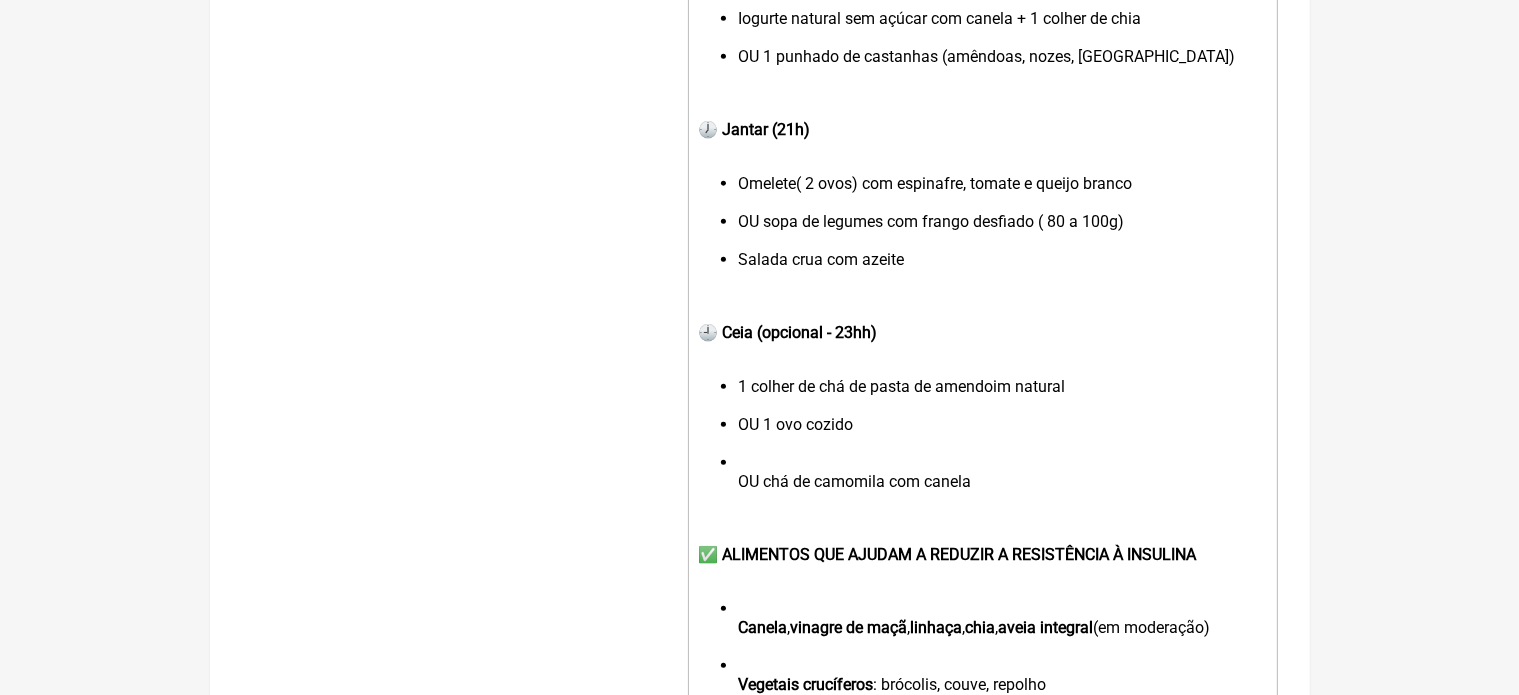 click on "1 colher de chá de pasta de amendoim natural OU 1 ovo cozido OU chá de camomila com canela" 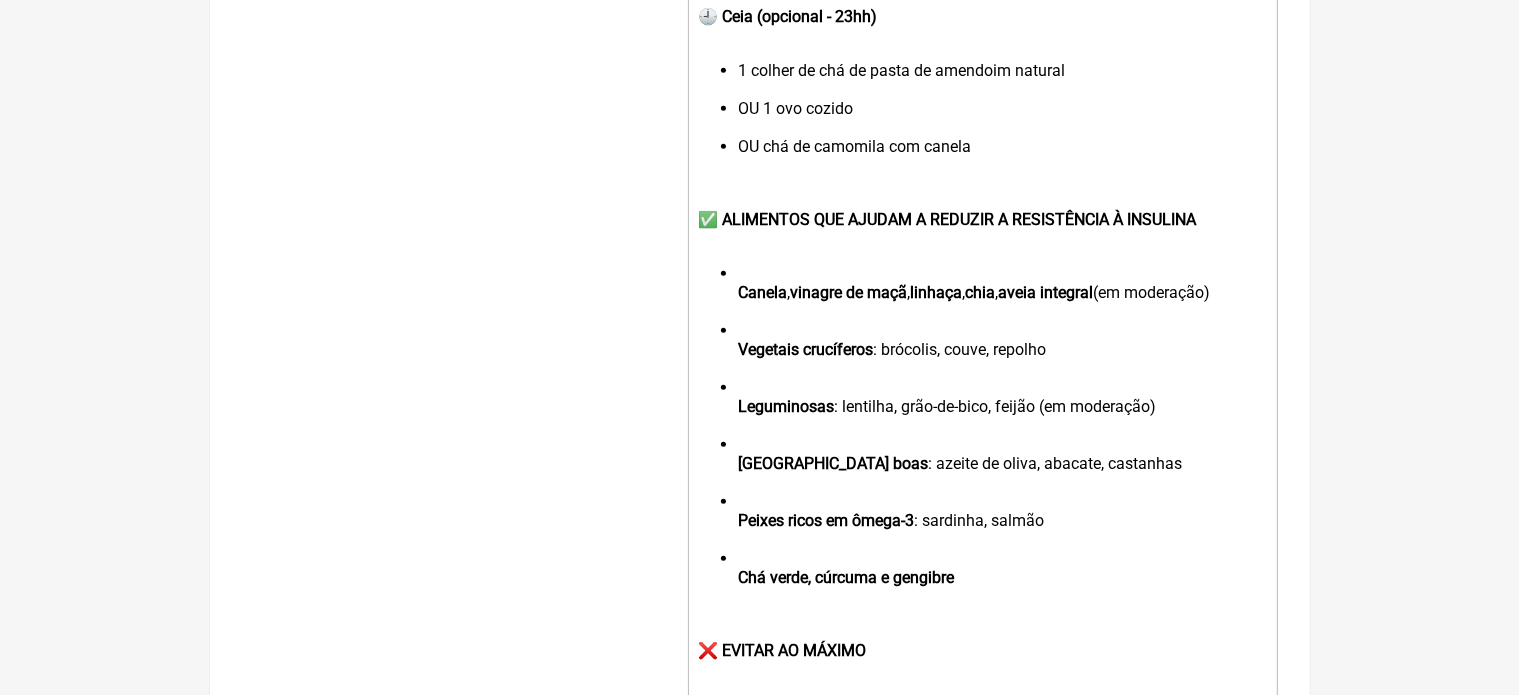 scroll, scrollTop: 1960, scrollLeft: 0, axis: vertical 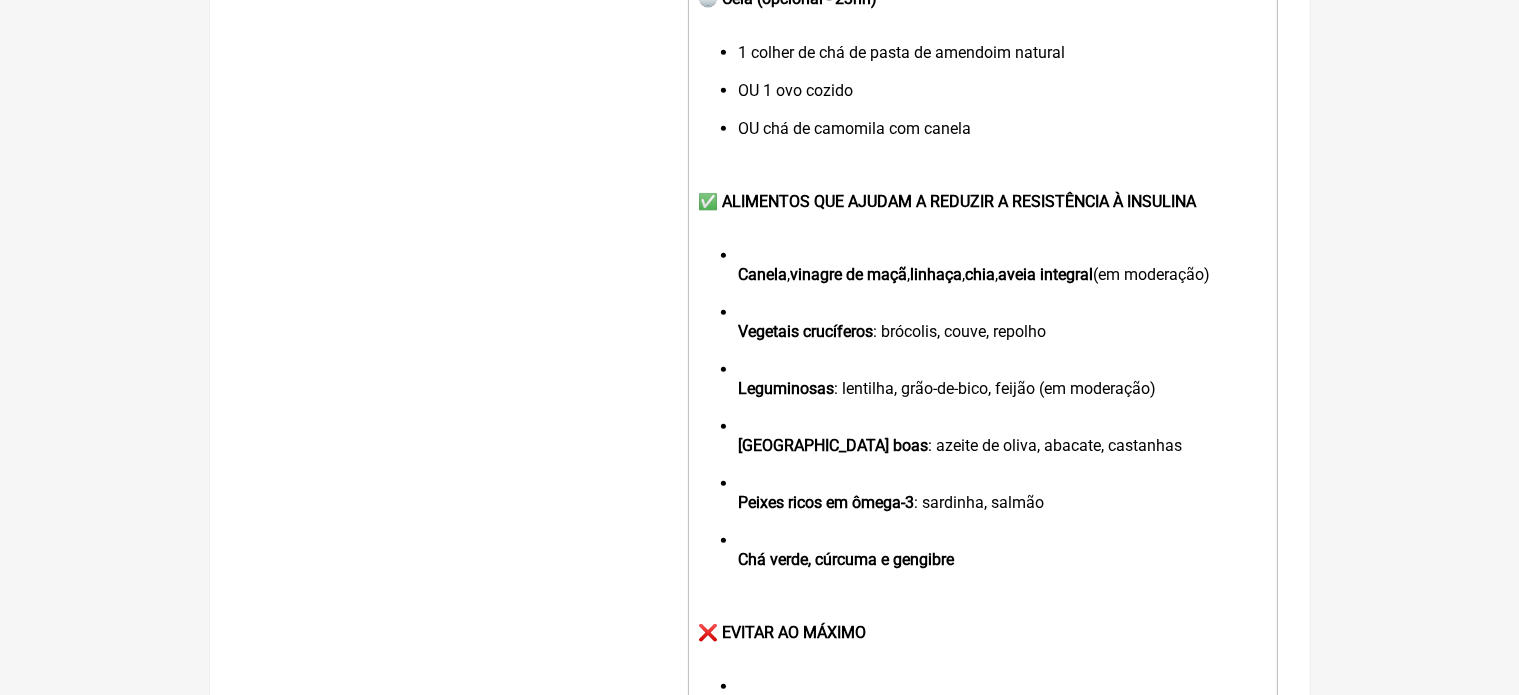 click on "Canela" 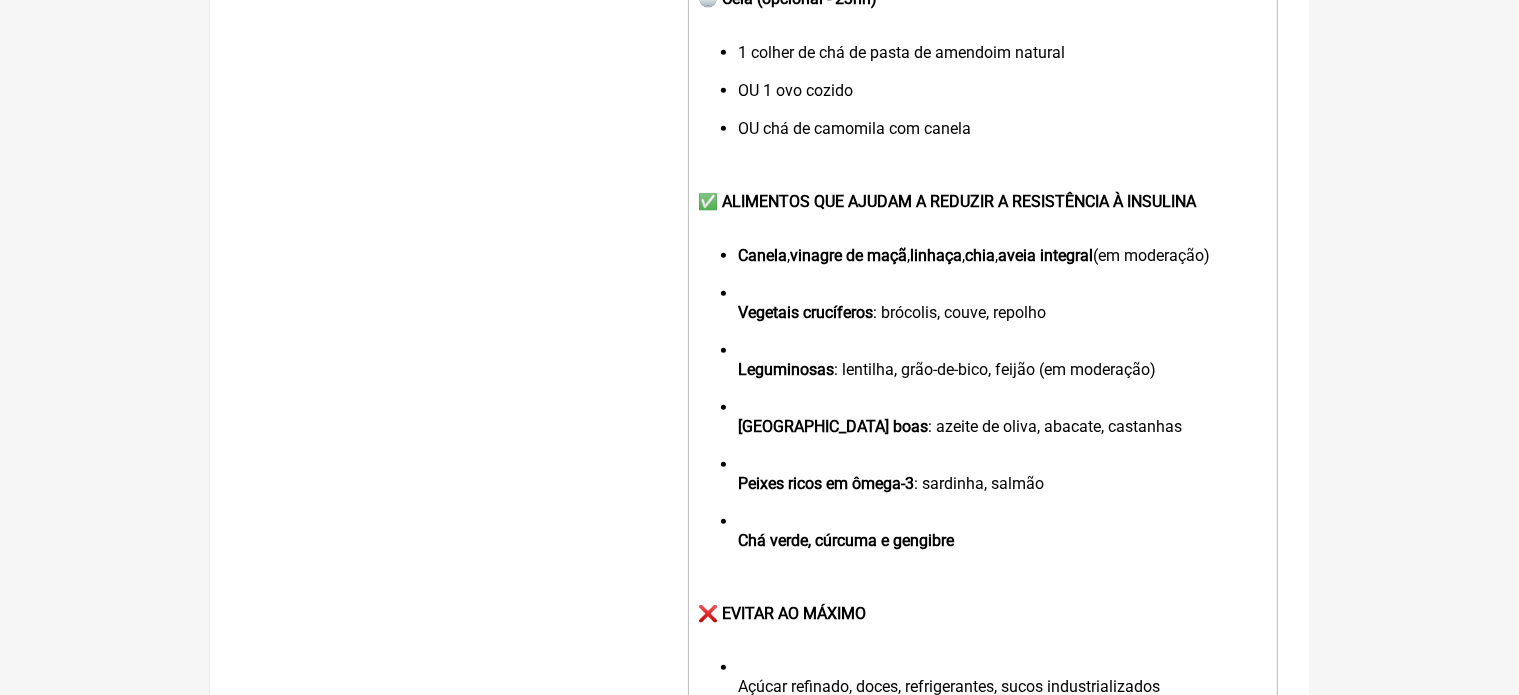 click on "✅ ALIMENTOS QUE AJUDAM A REDUZIR A RESISTÊNCIA À INSULINA" 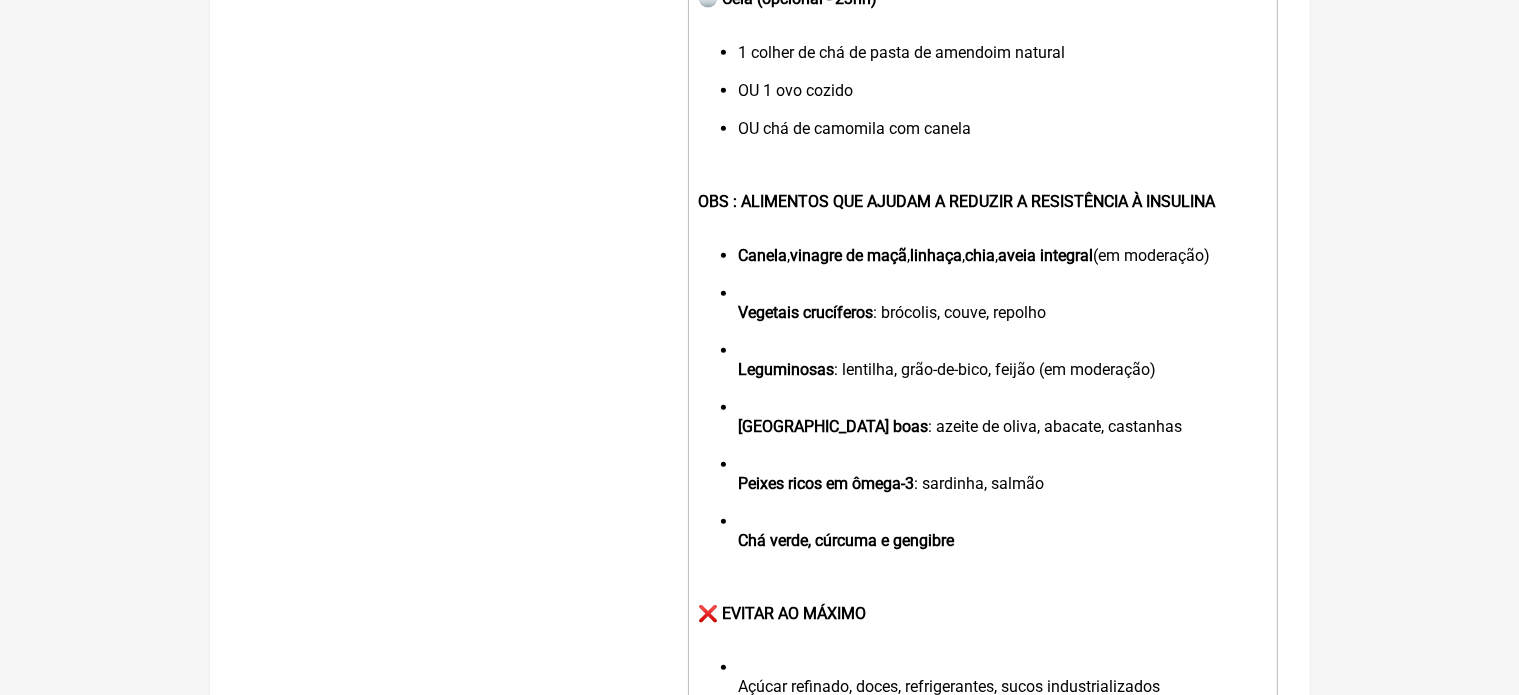 click on "Canela ,  vinagre de maçã ,  linhaça ,  chia ,  aveia integral  (em moderação) Vegetais crucíferos : brócolis, couve, repolho Leguminosas : lentilha, grão-de-bico, feijão (em moderação) Gorduras boas : azeite de oliva, abacate, castanhas Peixes ricos em ômega-3 : sardinha, salmão Chá verde, cúrcuma e gengibre" 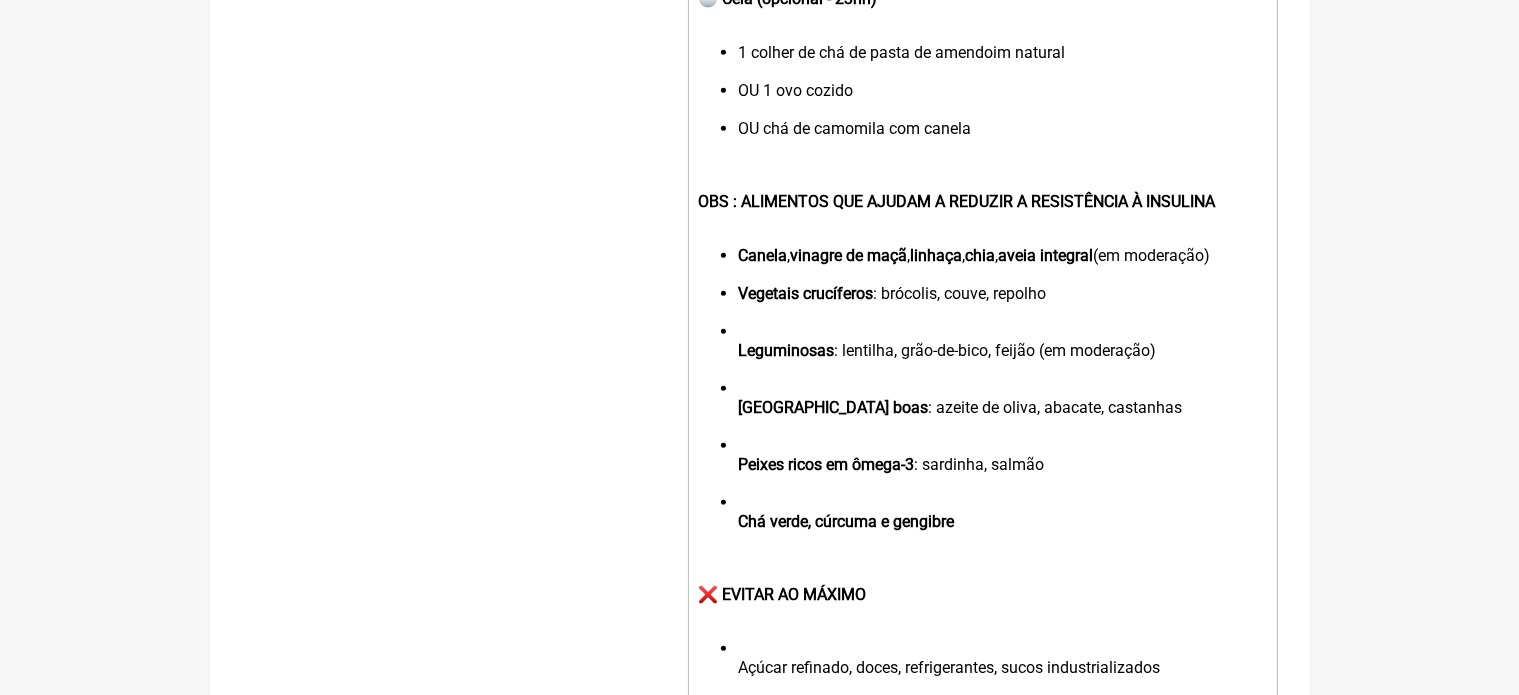 click on "Canela ,  vinagre de maçã ,  linhaça ,  chia ,  aveia integral  (em moderação) Vegetais crucíferos : brócolis, couve, repolho Leguminosas : lentilha, grão-de-bico, feijão (em moderação) Gorduras boas : azeite de oliva, abacate, castanhas Peixes ricos em ômega-3 : sardinha, salmão Chá verde, cúrcuma e gengibre" 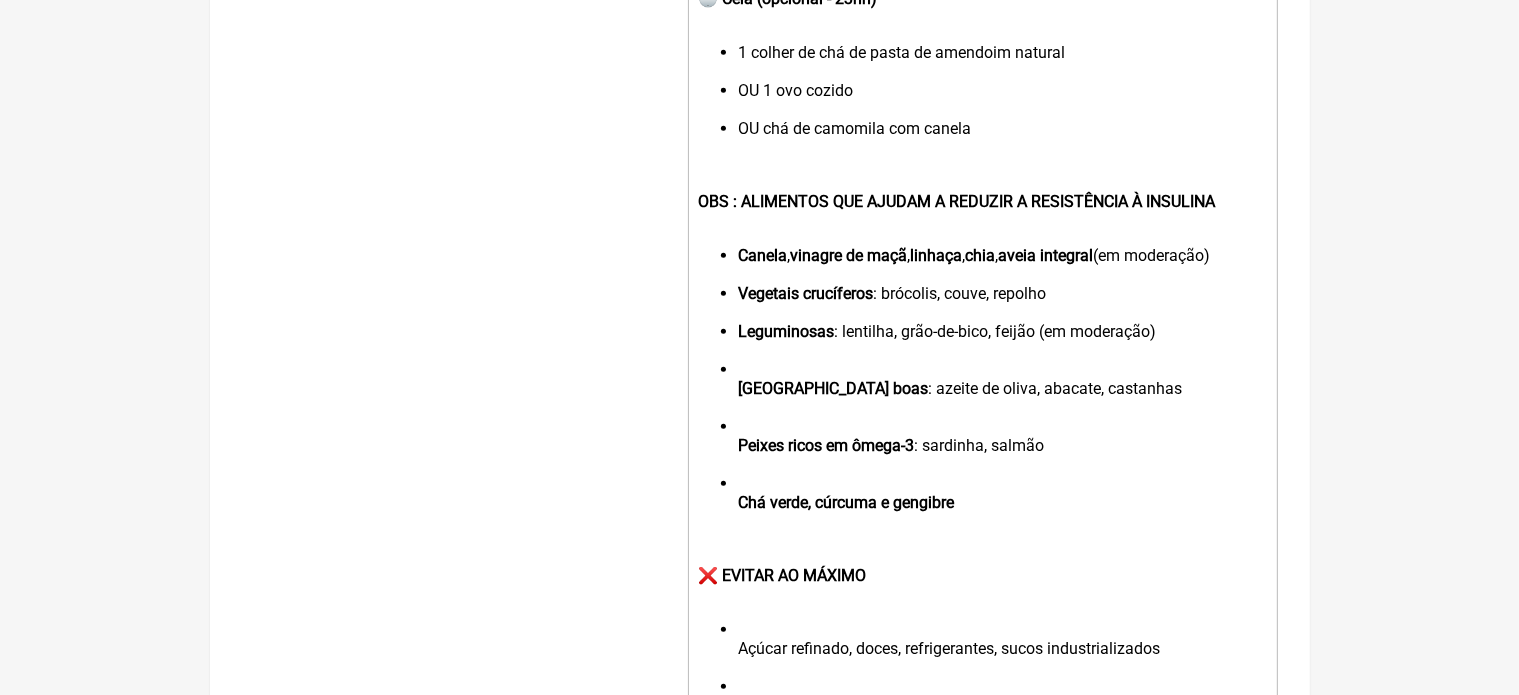 click on "[GEOGRAPHIC_DATA] boas" 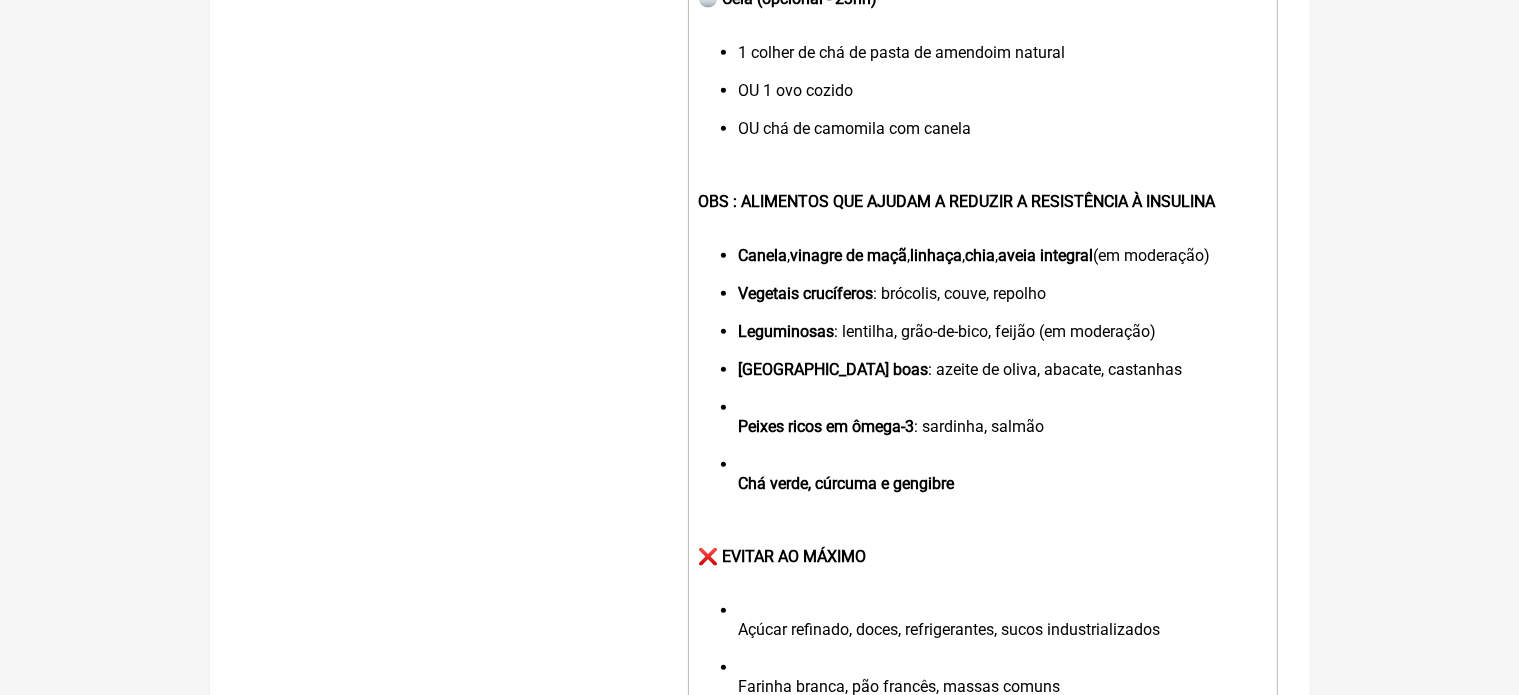 click on "Canela ,  vinagre de maçã ,  linhaça ,  chia ,  aveia integral  (em moderação) Vegetais crucíferos : brócolis, couve, repolho Leguminosas : lentilha, grão-de-bico, feijão (em moderação) Gorduras boas : azeite de oliva, abacate, castanhas Peixes ricos em ômega-3 : sardinha, salmão Chá verde, cúrcuma e gengibre" 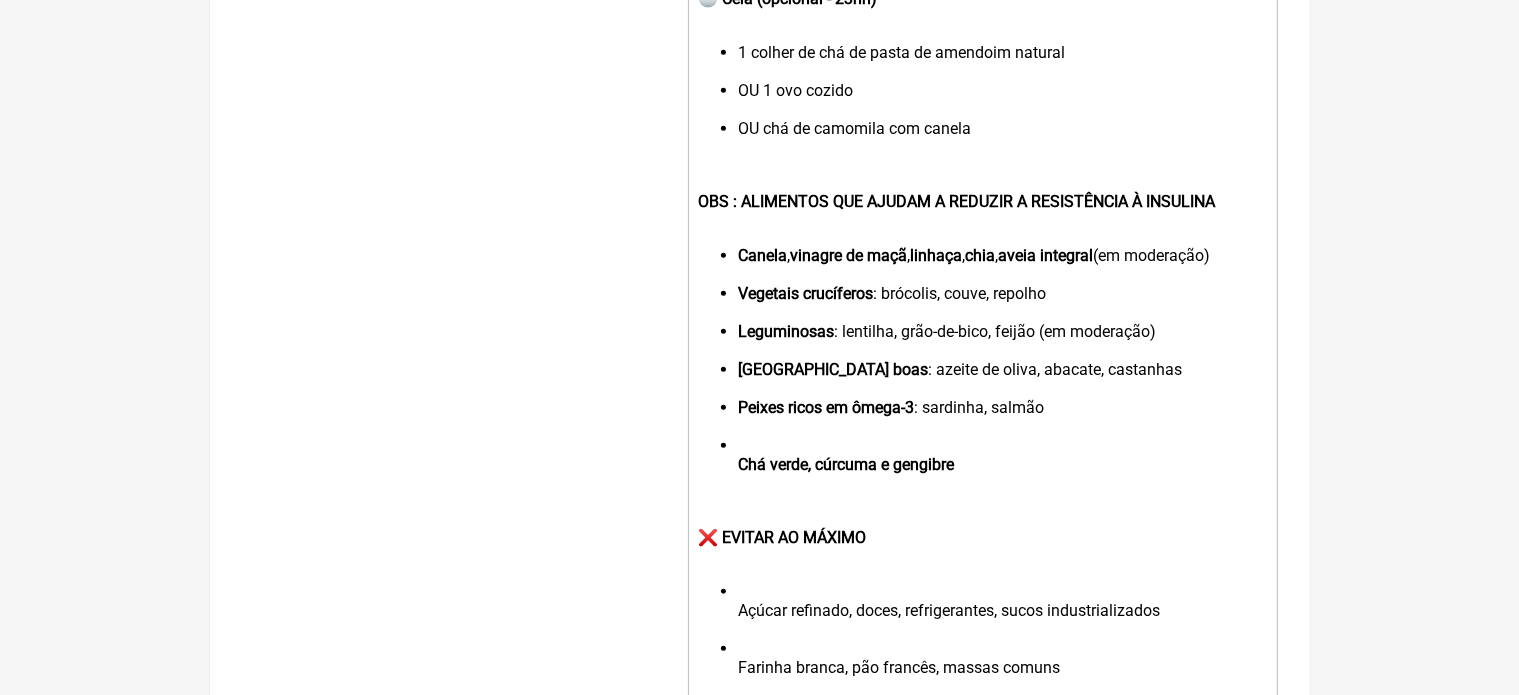 click on "Chá verde, cúrcuma e gengibre" 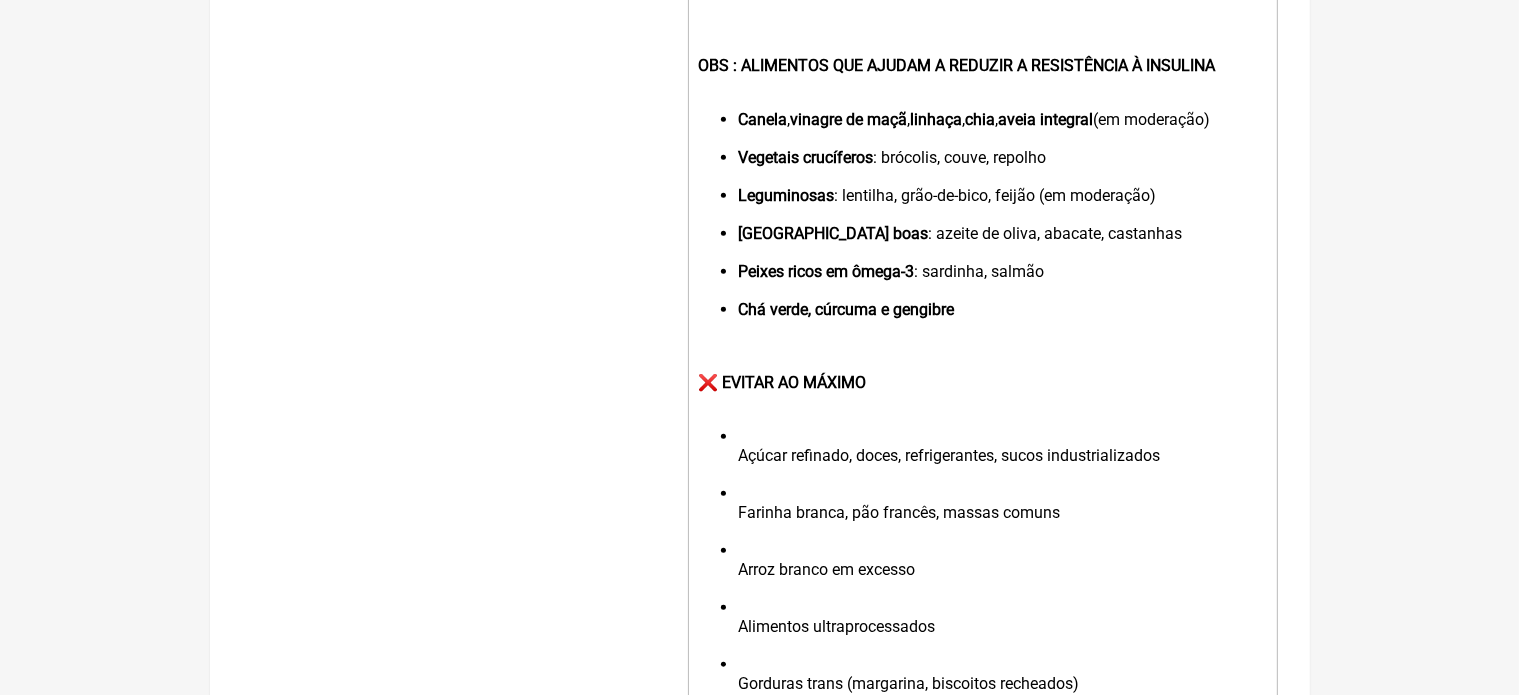scroll, scrollTop: 2107, scrollLeft: 0, axis: vertical 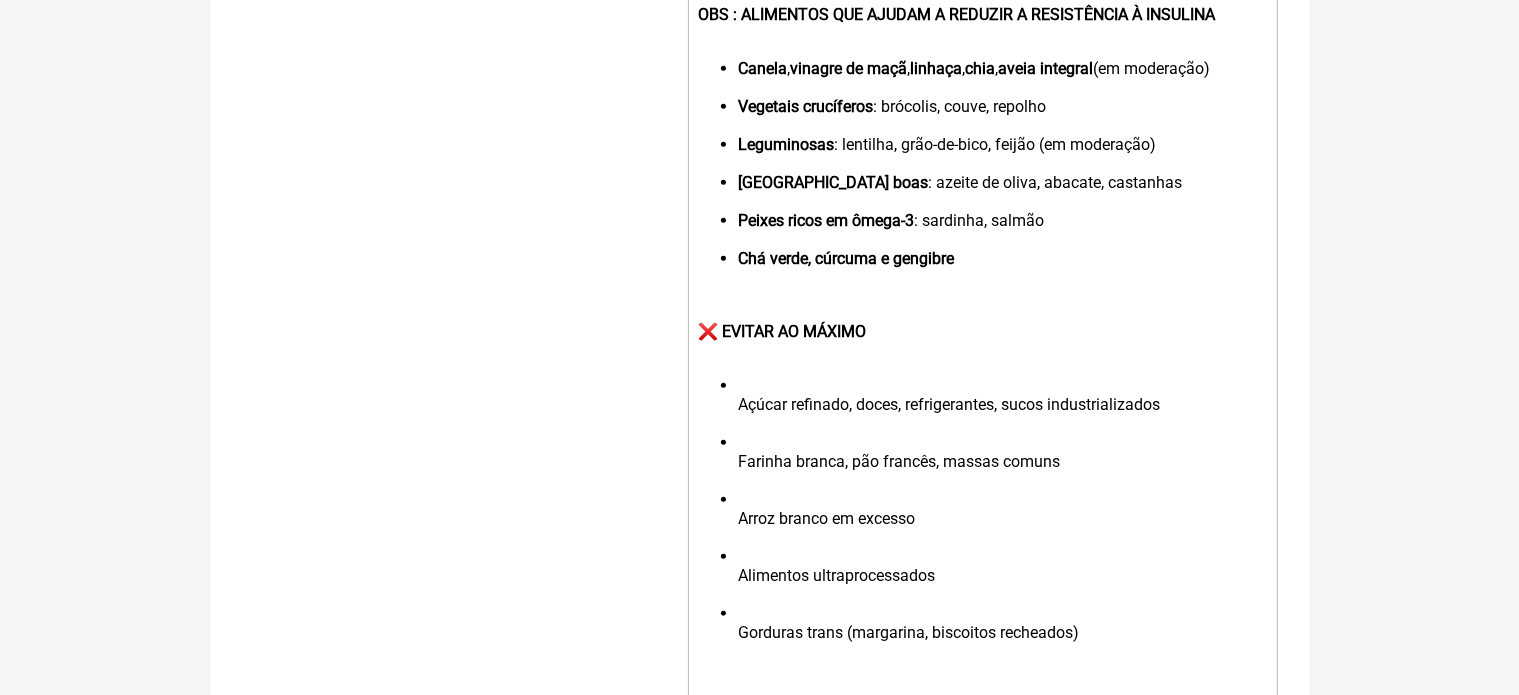 click on "❌ EVITAR AO MÁXIMO" 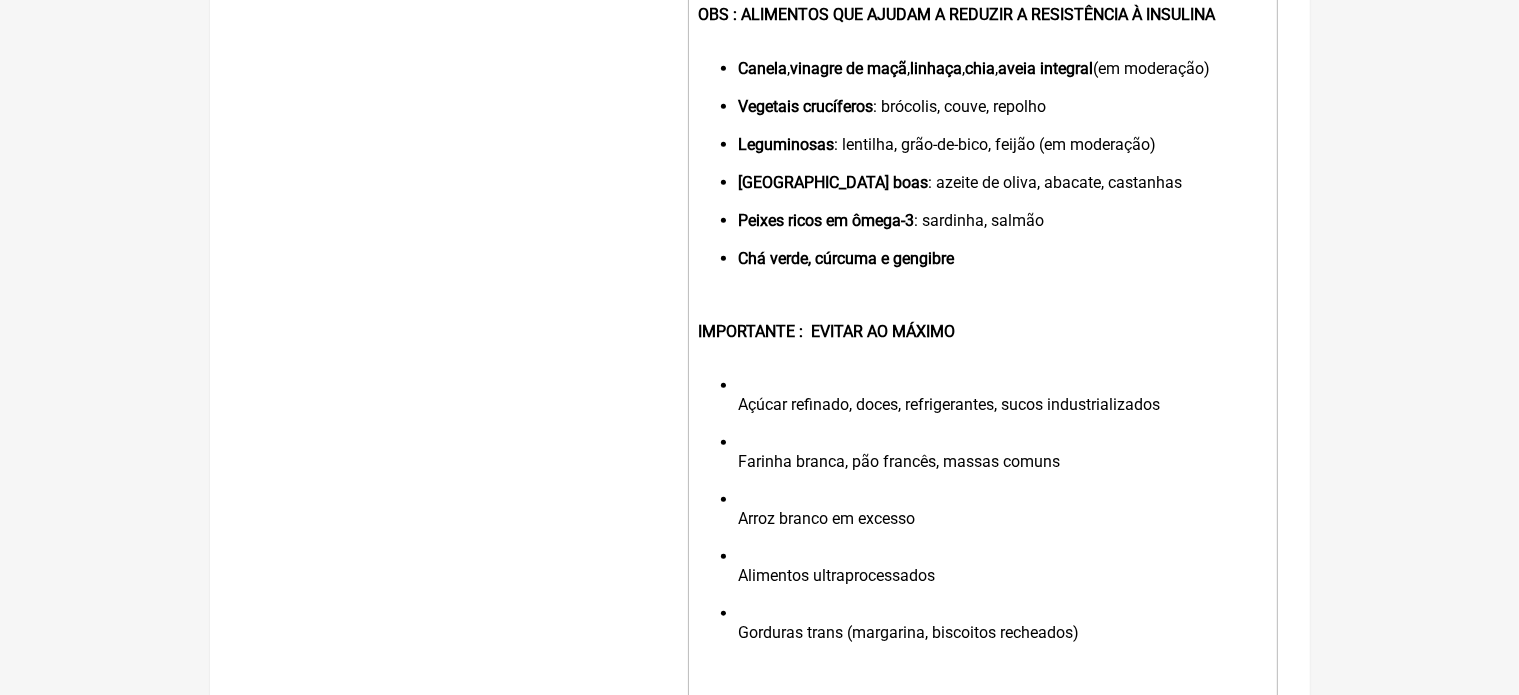 click on "Açúcar refinado, doces, refrigerantes, sucos industrializados" 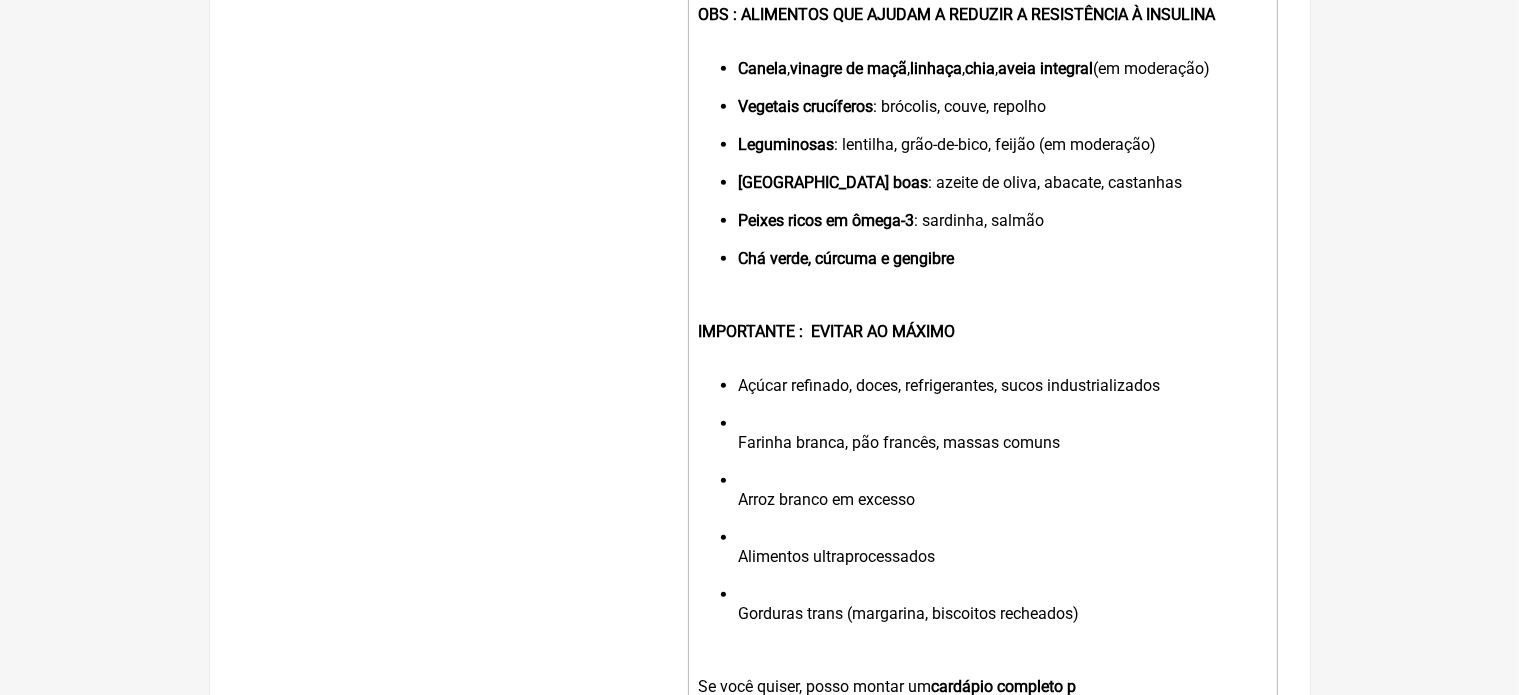 click on "Açúcar refinado, doces, refrigerantes, sucos industrializados Farinha branca, pão francês, massas comuns Arroz branco em excesso Alimentos ultraprocessados Gorduras trans (margarina, biscoitos recheados)" 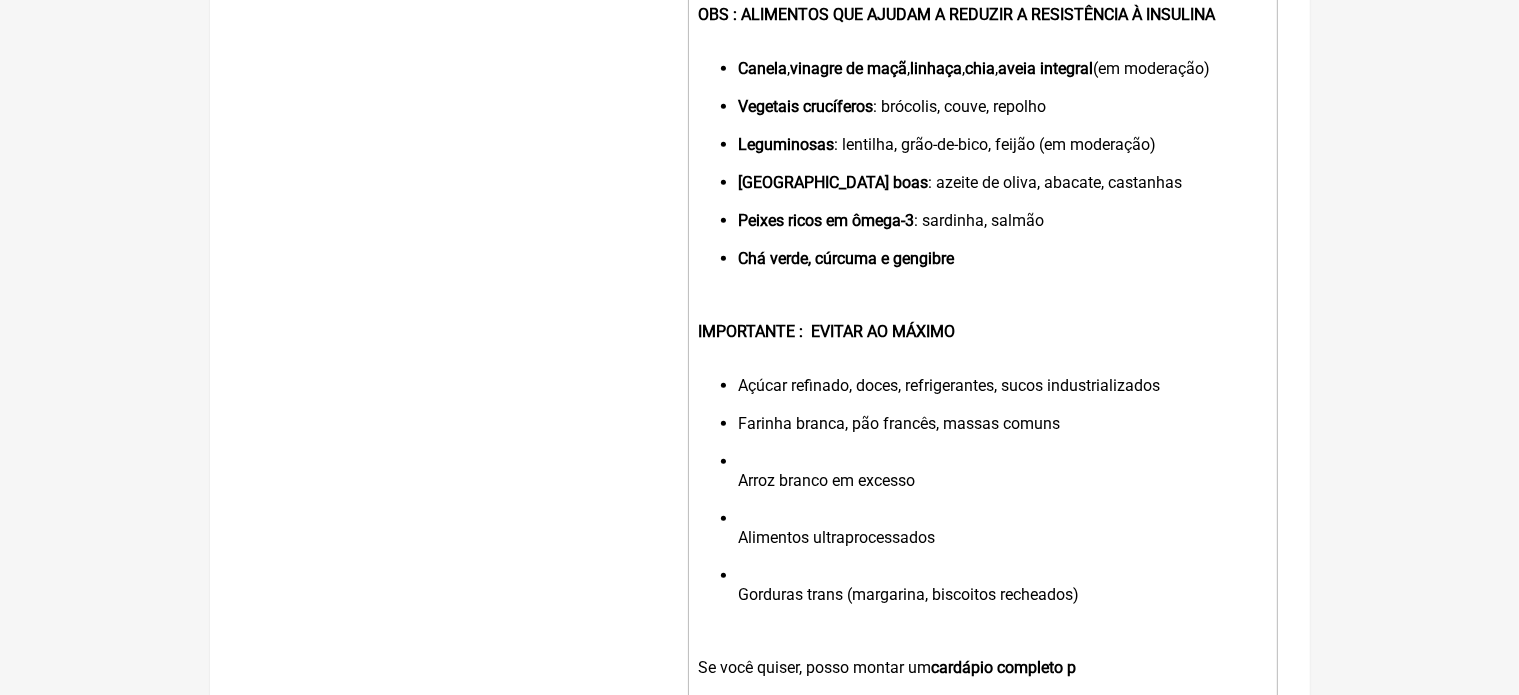 click on "Arroz branco em excesso" 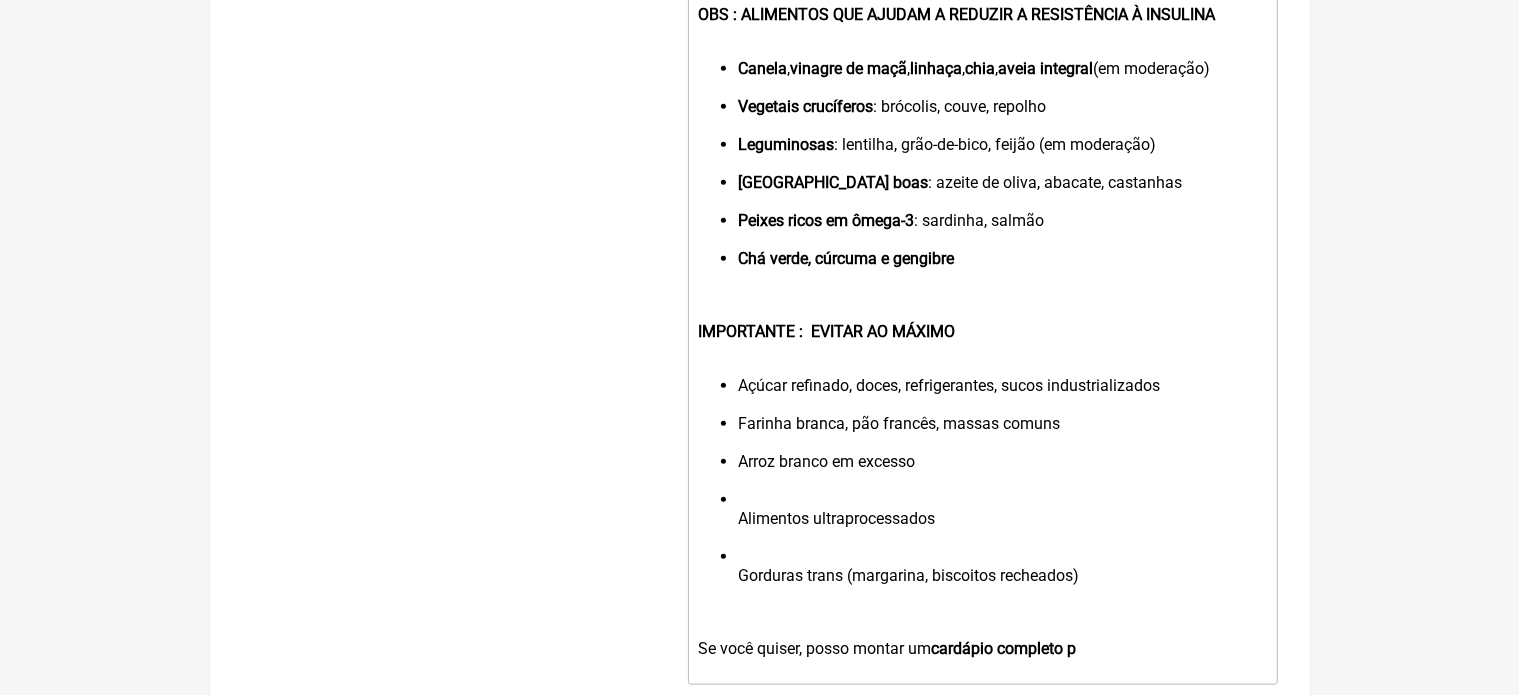 click on "Açúcar refinado, doces, refrigerantes, sucos industrializados Farinha branca, pão francês, massas comuns Arroz branco em excesso Alimentos ultraprocessados Gorduras trans (margarina, biscoitos recheados)" 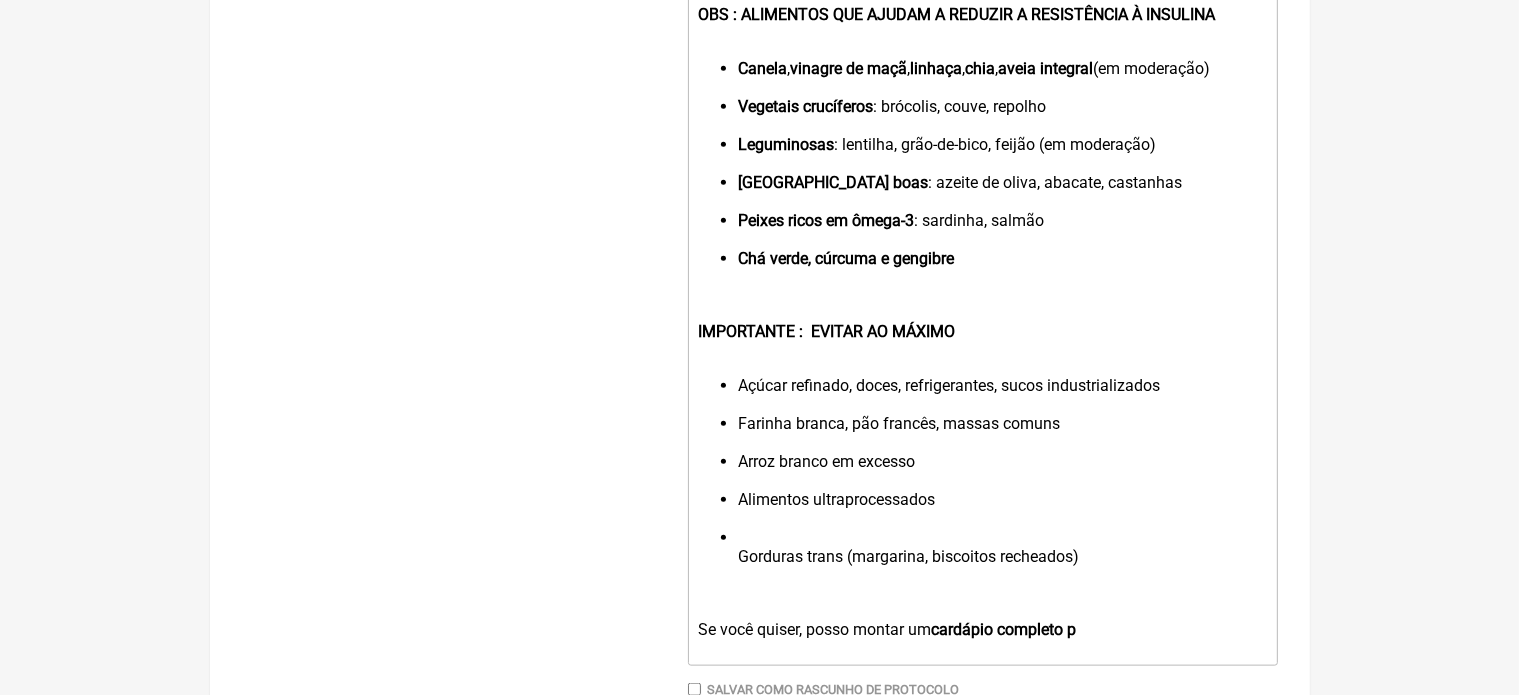 click on "Açúcar refinado, doces, refrigerantes, sucos industrializados Farinha branca, pão francês, massas comuns Arroz branco em excesso Alimentos ultraprocessados Gorduras trans (margarina, biscoitos recheados)" 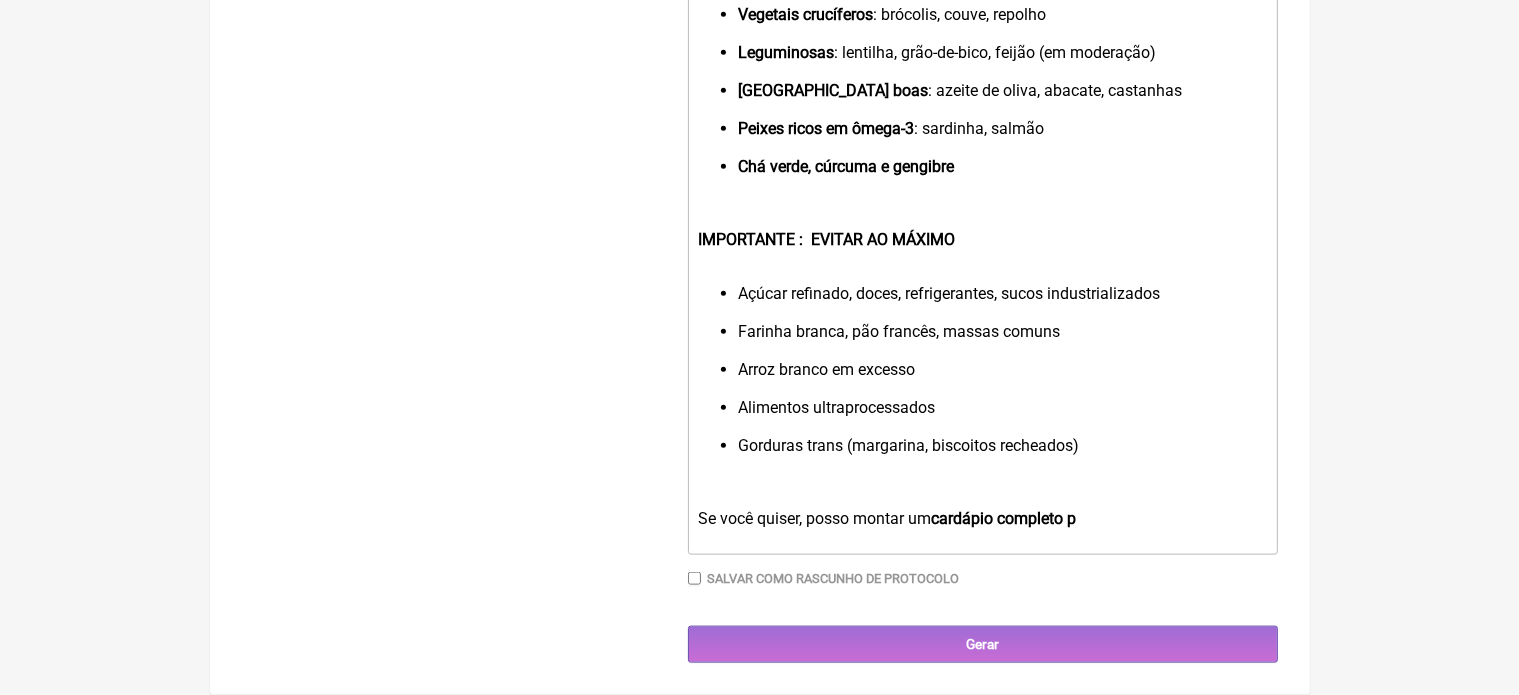 scroll, scrollTop: 2284, scrollLeft: 0, axis: vertical 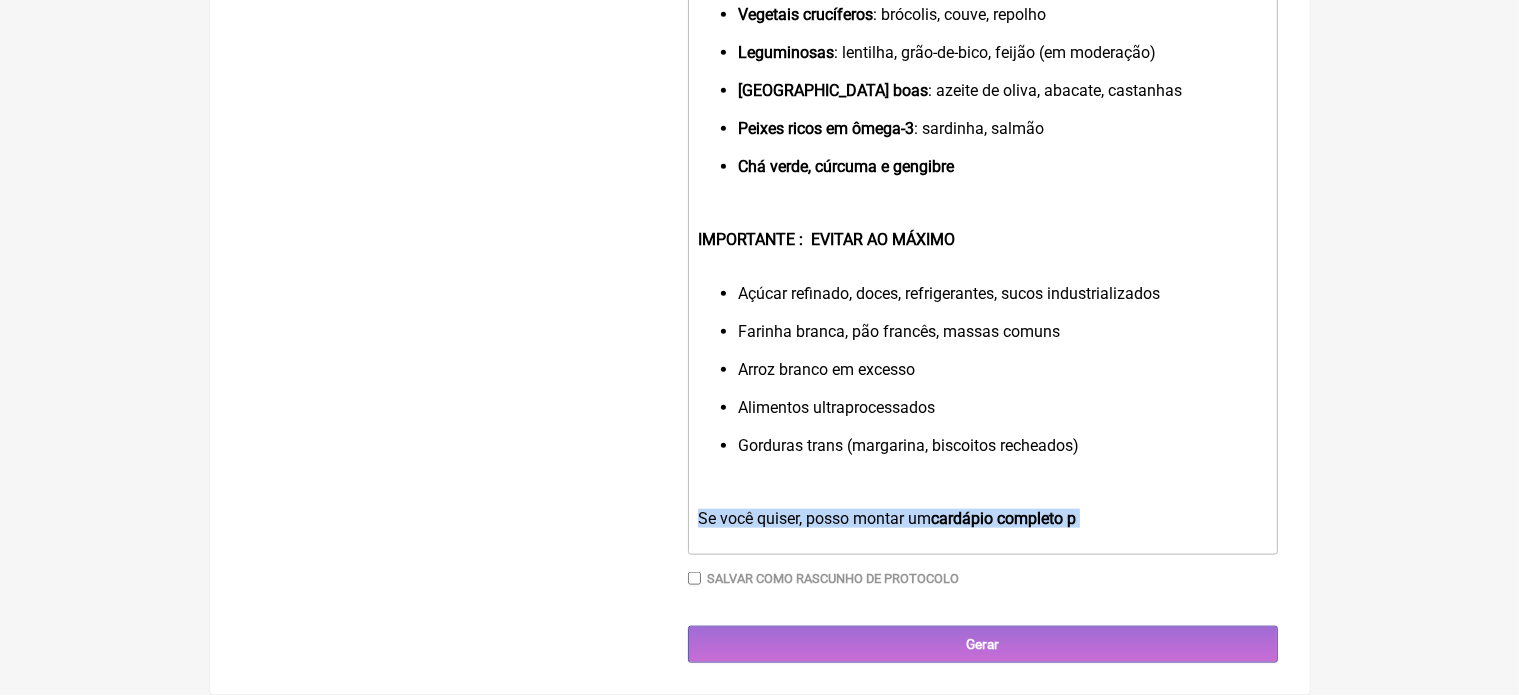 drag, startPoint x: 692, startPoint y: 515, endPoint x: 1077, endPoint y: 535, distance: 385.51913 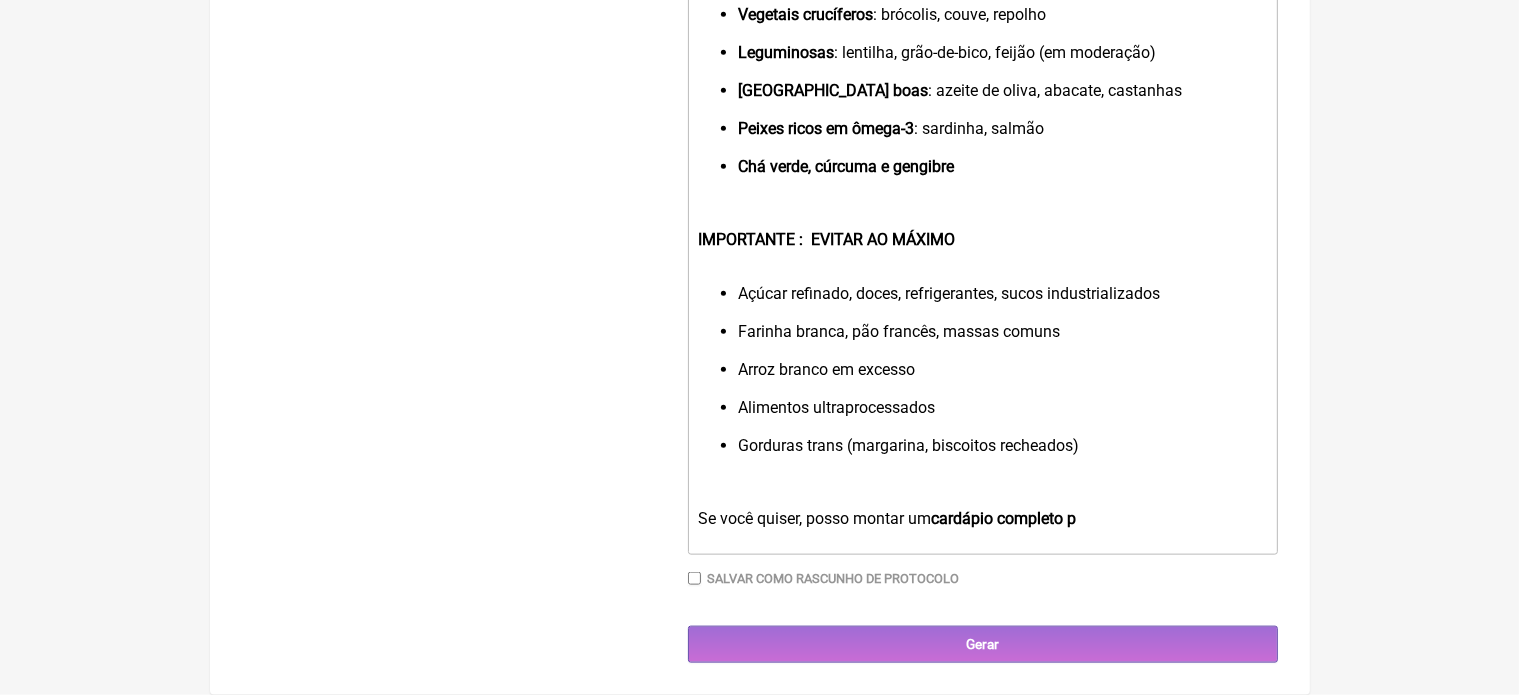 type on "<div><br><strong><br>PRINCÍPIOS DA DIETA CONTRA RESISTÊNCIA À INSULINA<br></strong><br></div><ol><li><strong>Low carb com índice glicêmico baixo<br></strong><br></li><li>Rica em <strong>fibras, gorduras boas e proteínas magras<br></strong><br></li><li>Evitar picos de insulina: nada de açúcar, farinha refinada, doces e refrigerantes<br><br></li><li>Foco em alimentos <strong>integrais, naturais e não processados<br></strong><br></li><li>Fracionamento em 4 a 5 refeições por dia, se necessário<br><br></li></ol><div><strong><br>&nbsp; &nbsp; &nbsp;CARDÁPIO &nbsp; ( 30 dias )<br></strong><br></div><div><strong><br>&nbsp; &nbsp; Café da manhã (07:30h)<br></strong><br></div><ul><li>2 ovos mexidos com azeite e chia<br><br></li><li>1 fatia de abacate (ou 1 colher de sopa de pasta de amendoim natural)<br><br></li><li>1 xícara de café sem açúcar (pode usar canela ou estévia)<br><br></li><li>OU chá verde<br><br></li></ul><div><strong><br>🕛 Almoço (13h)<br></strong><br></div><ul><li>Filé de frango grelhado OU peixe assa..." 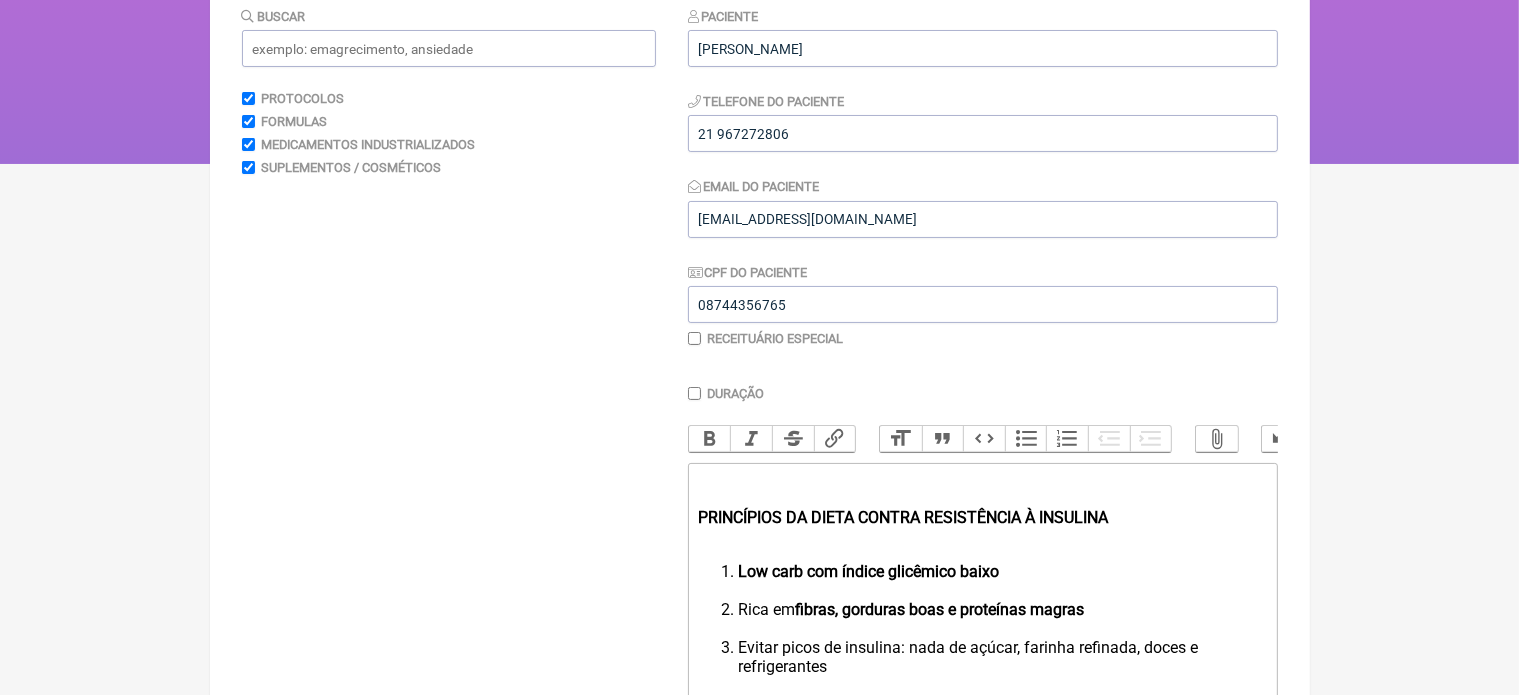 scroll, scrollTop: 31, scrollLeft: 0, axis: vertical 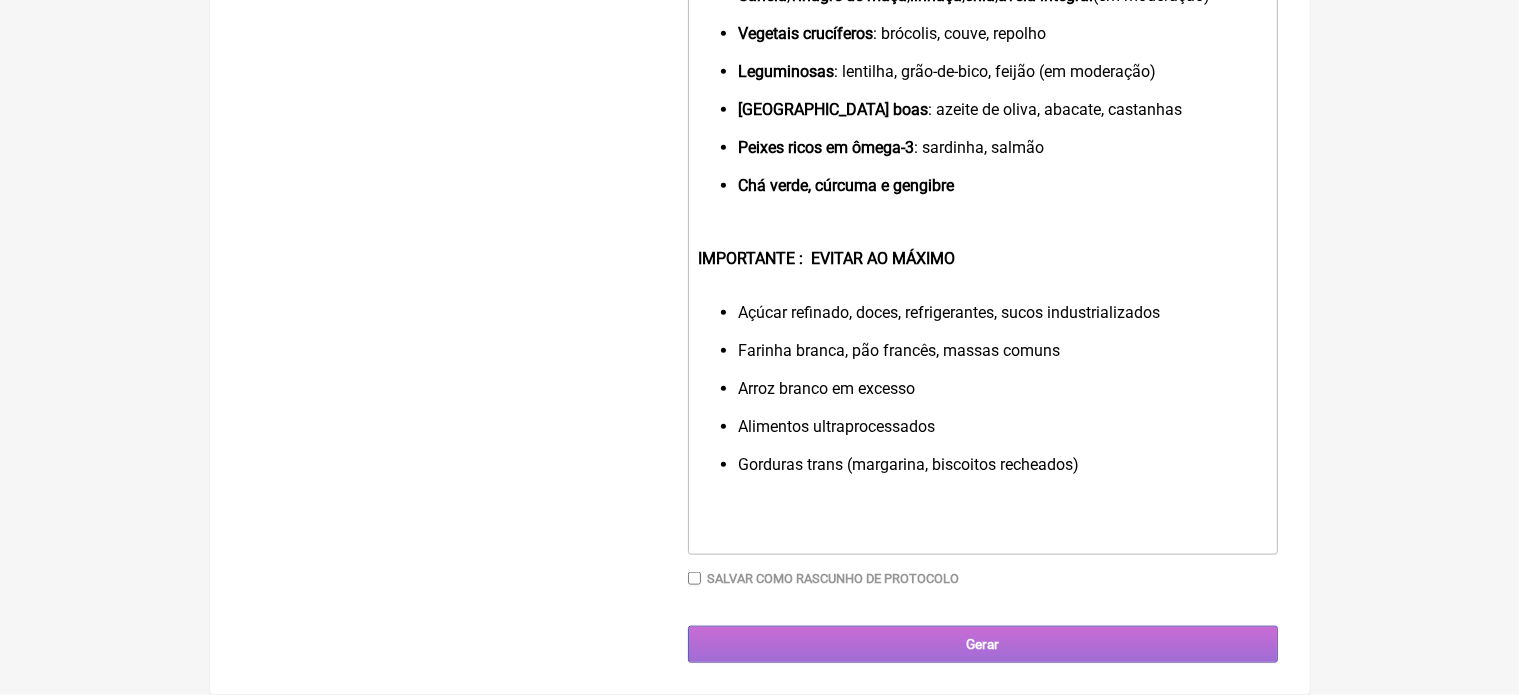 click on "Gerar" at bounding box center [983, 644] 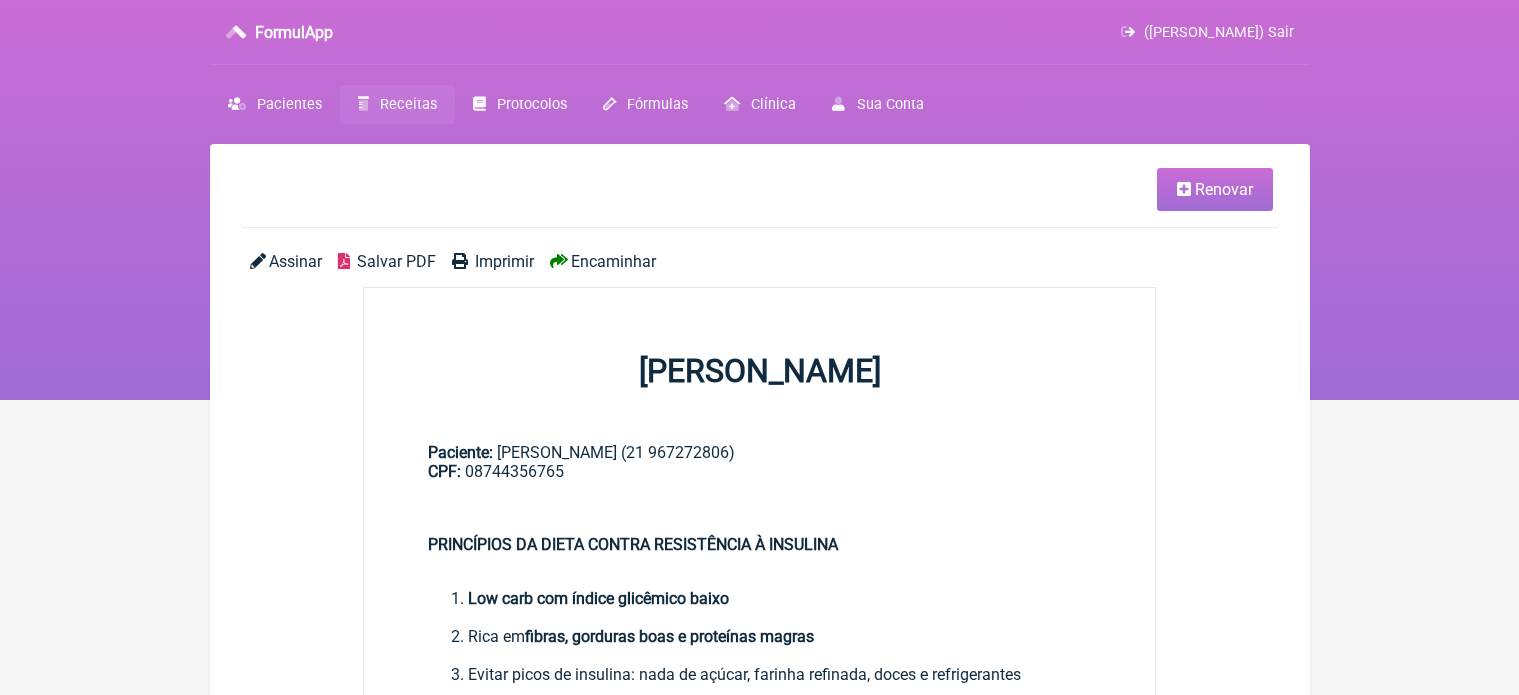 scroll, scrollTop: 0, scrollLeft: 0, axis: both 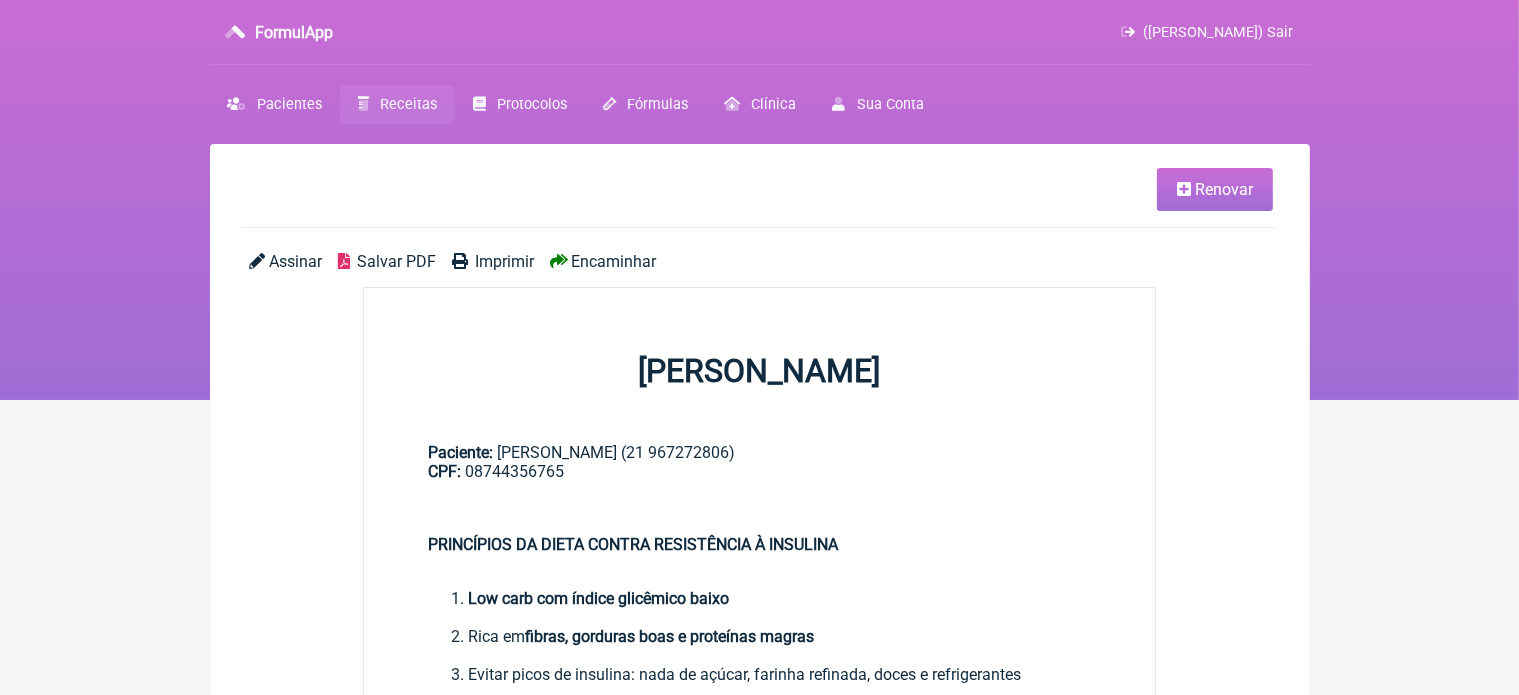 click on "Imprimir" at bounding box center (504, 261) 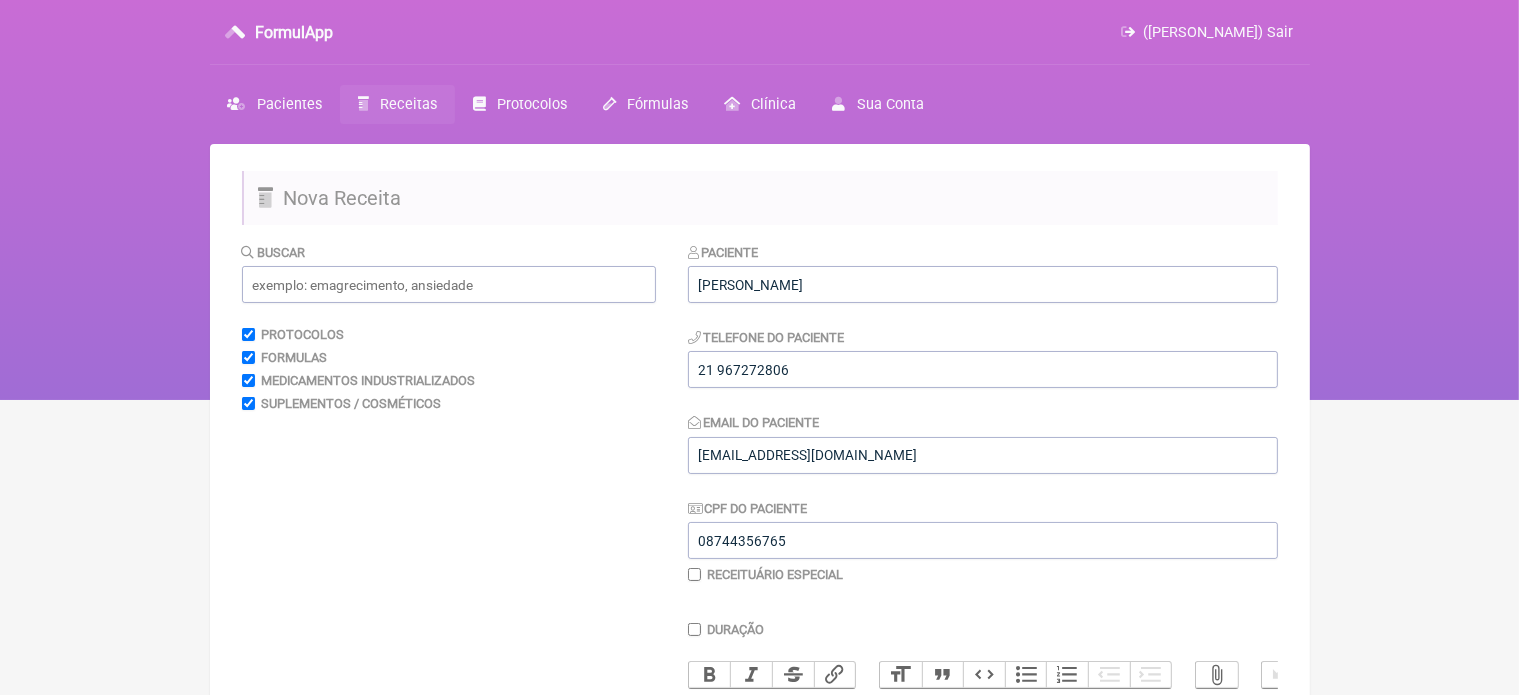 scroll, scrollTop: 608, scrollLeft: 0, axis: vertical 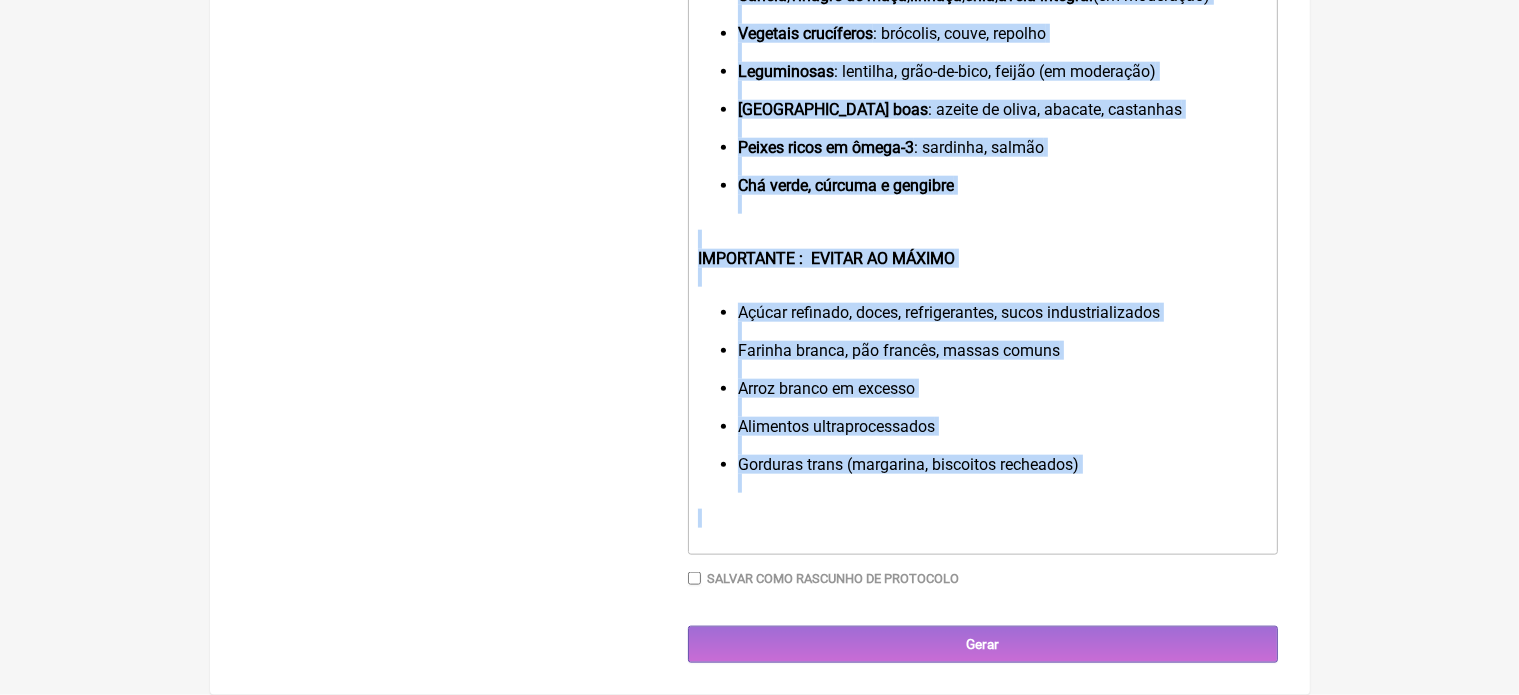 drag, startPoint x: 689, startPoint y: 154, endPoint x: 1285, endPoint y: 742, distance: 837.2335 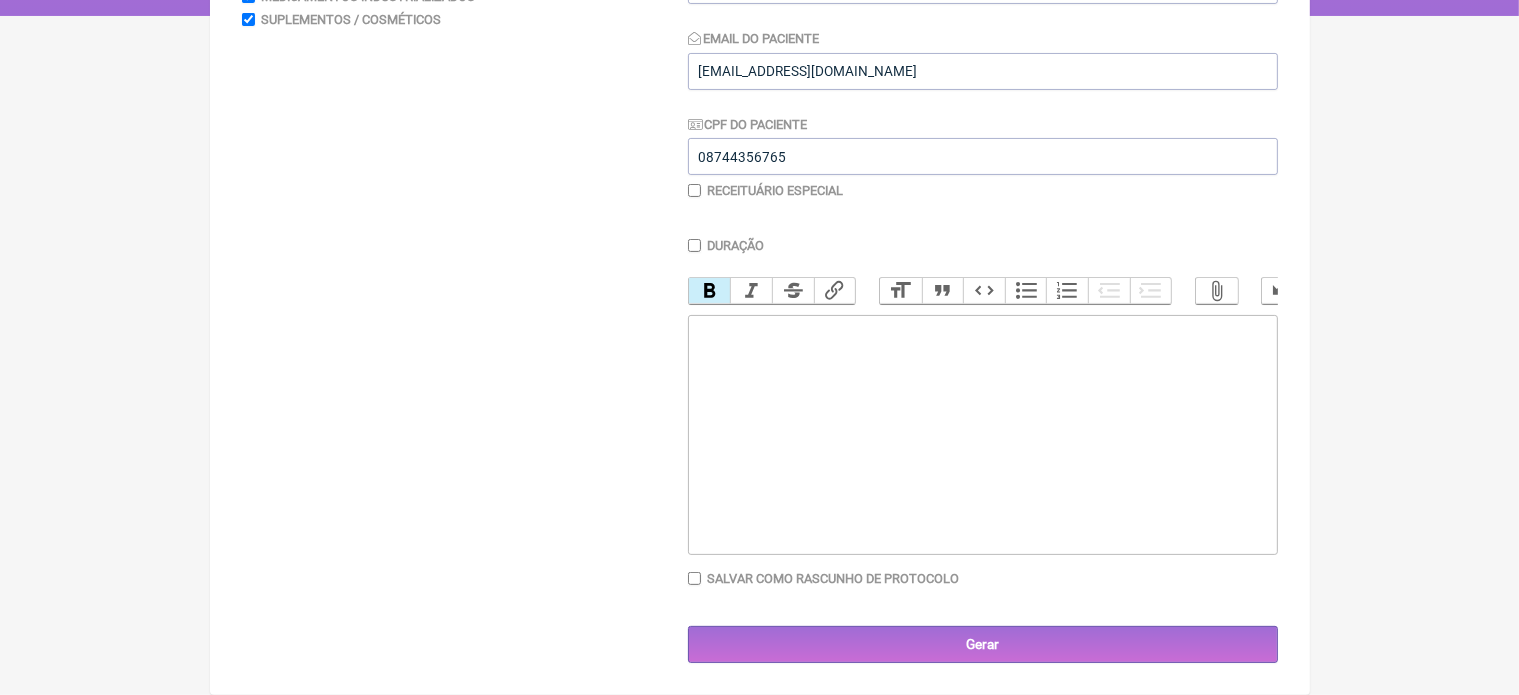 scroll, scrollTop: 400, scrollLeft: 0, axis: vertical 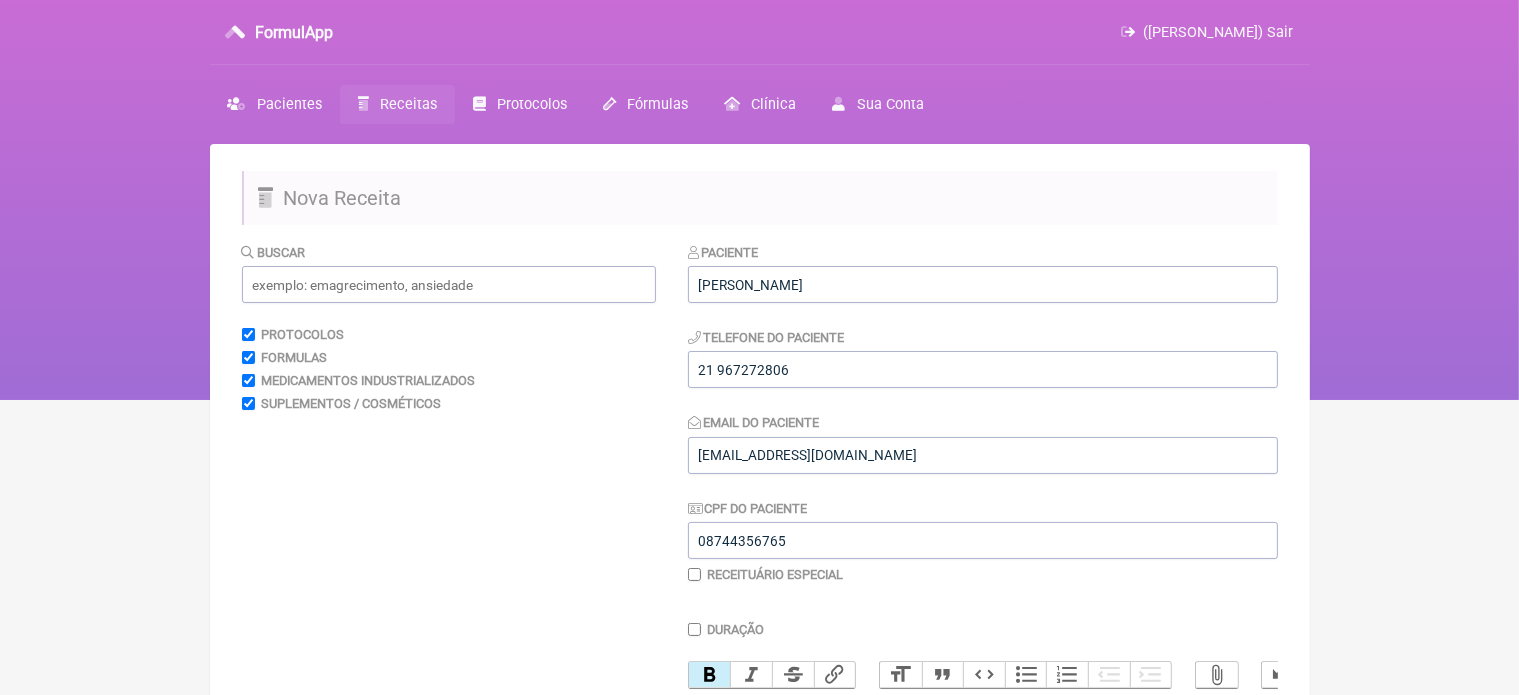 click on "Receitas" at bounding box center (408, 104) 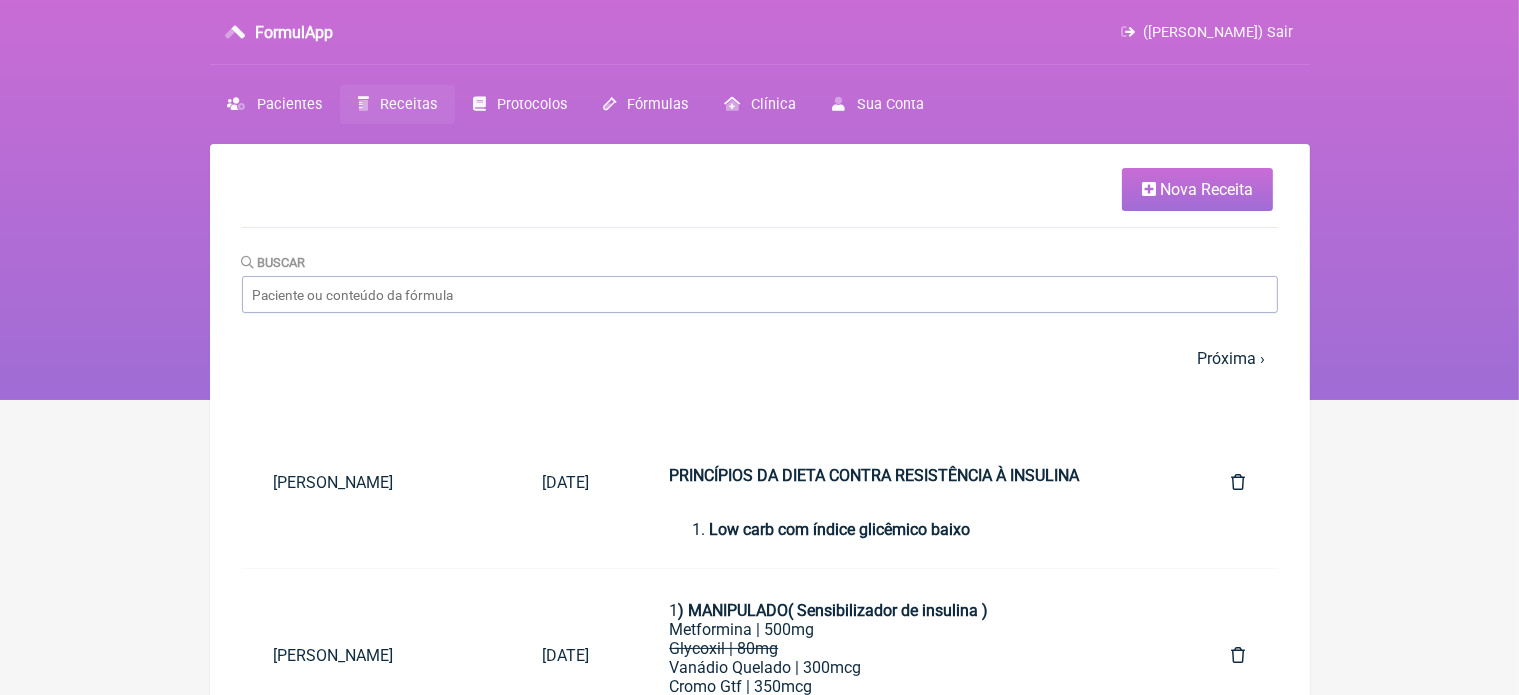 click on "Nova Receita" at bounding box center [1197, 189] 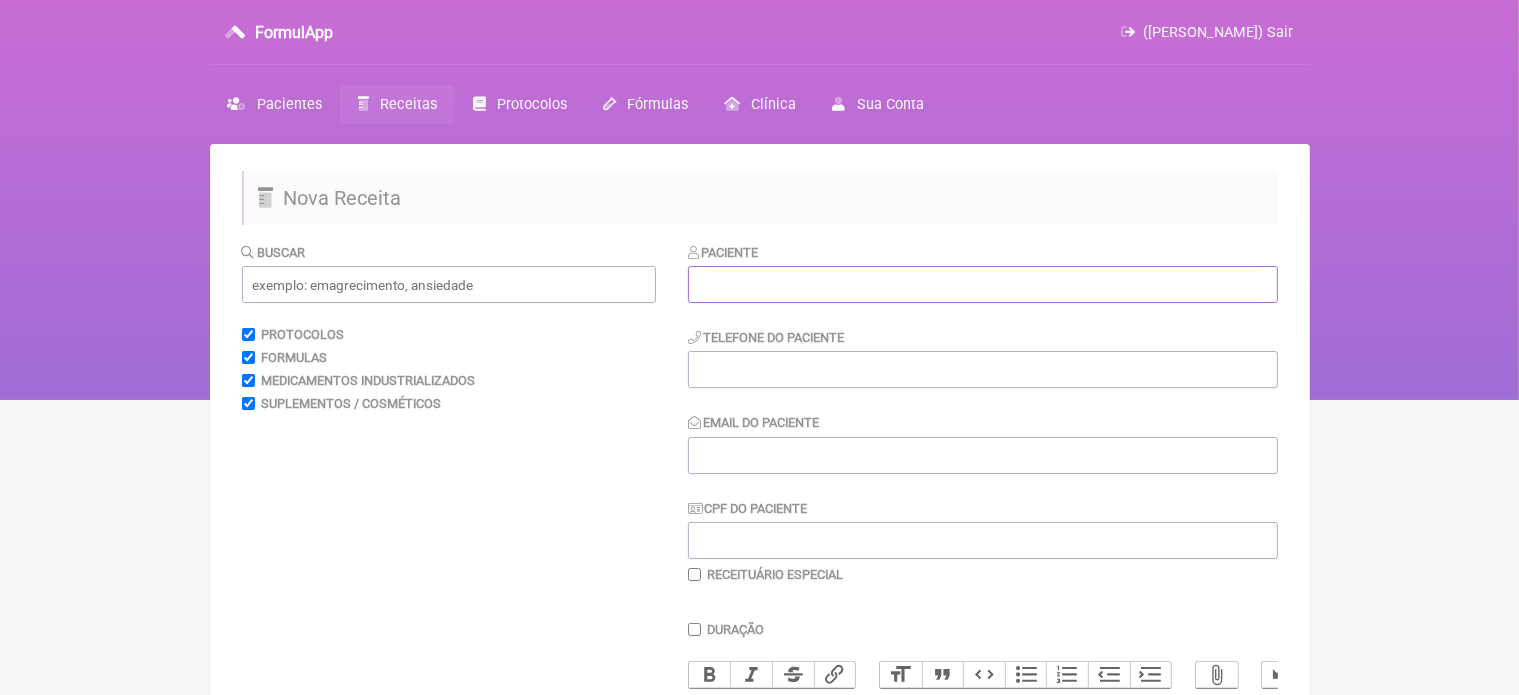 click at bounding box center [983, 284] 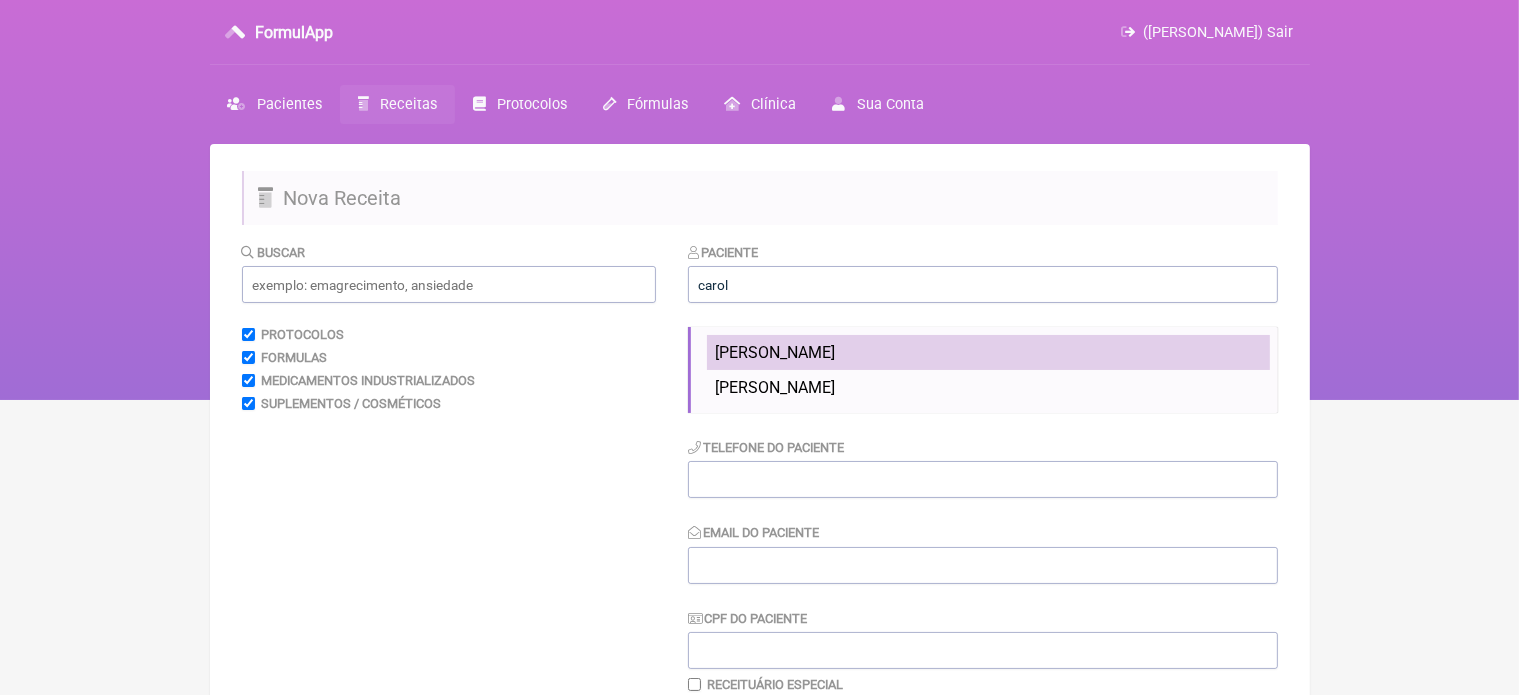 click on "[PERSON_NAME]" at bounding box center (775, 352) 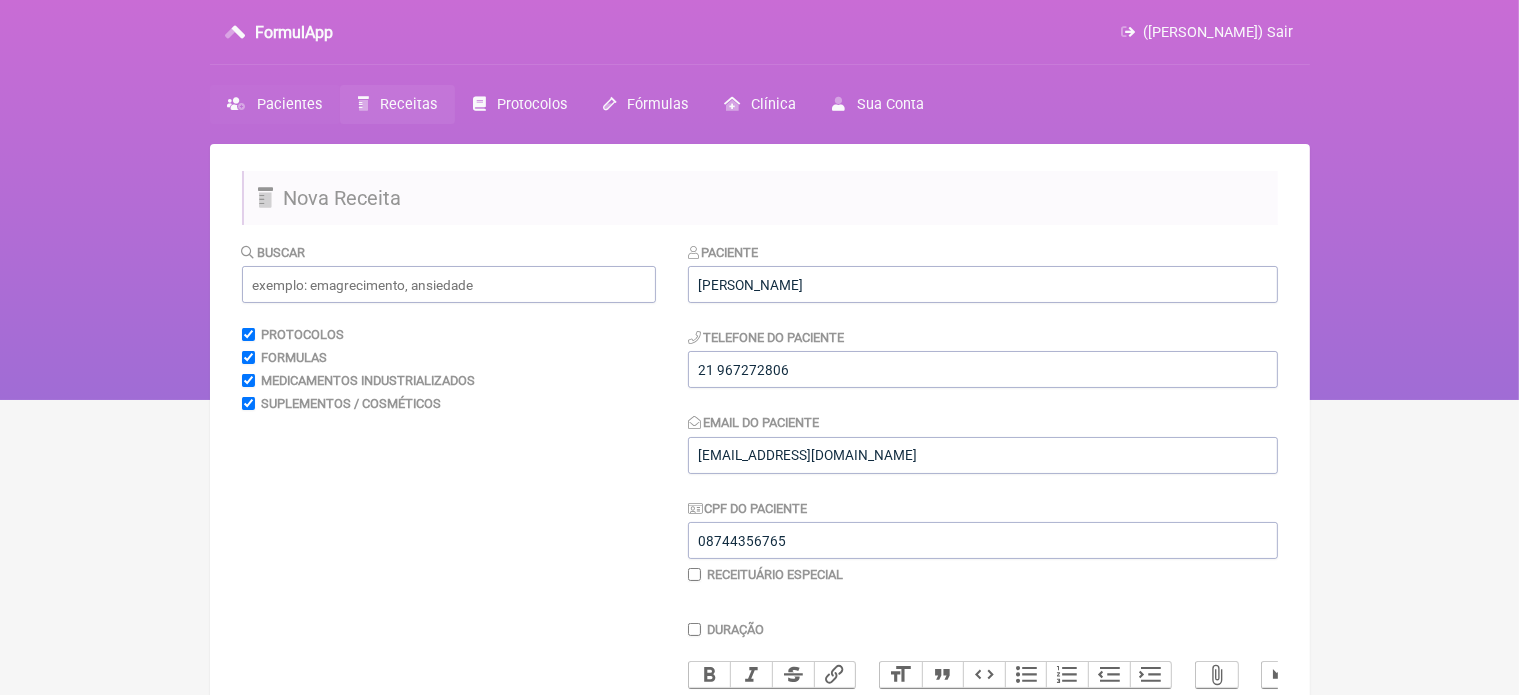 click on "Pacientes" at bounding box center [289, 104] 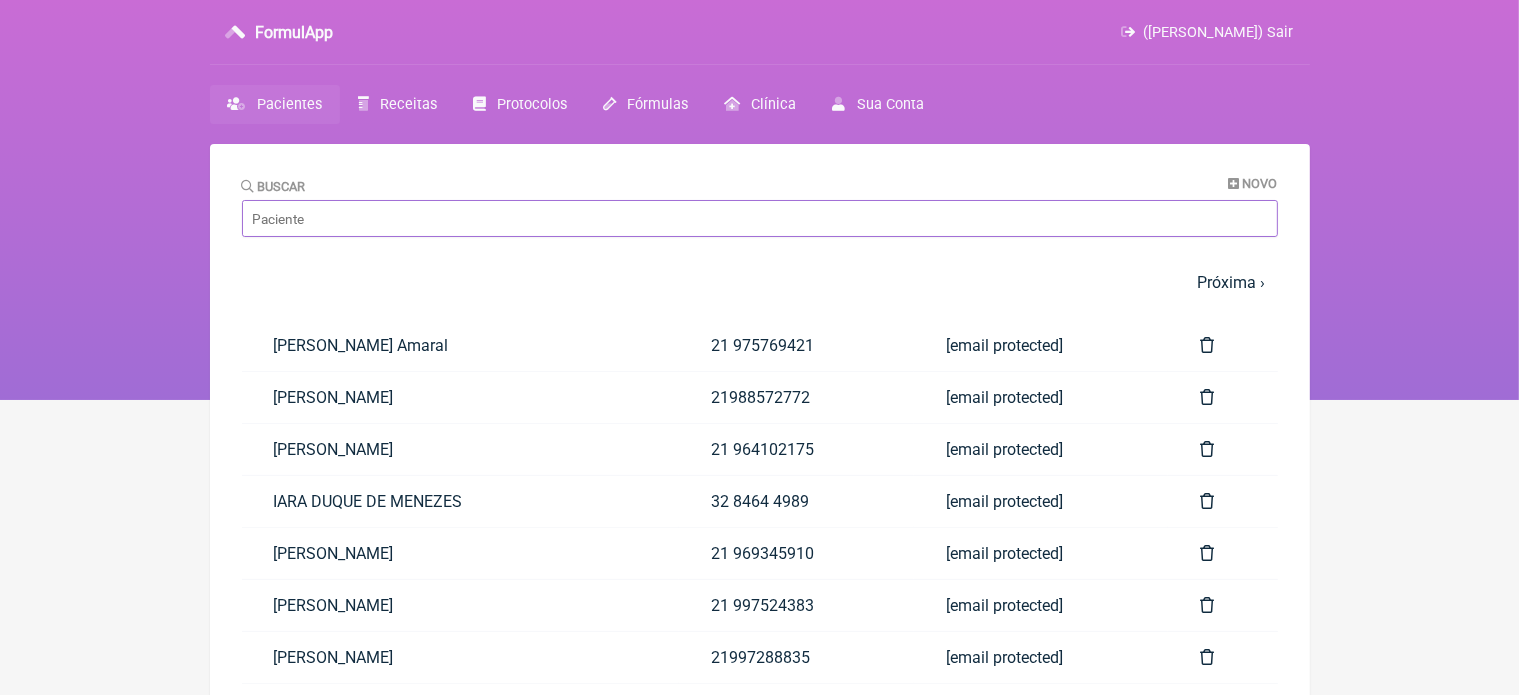 click on "Buscar" at bounding box center [760, 218] 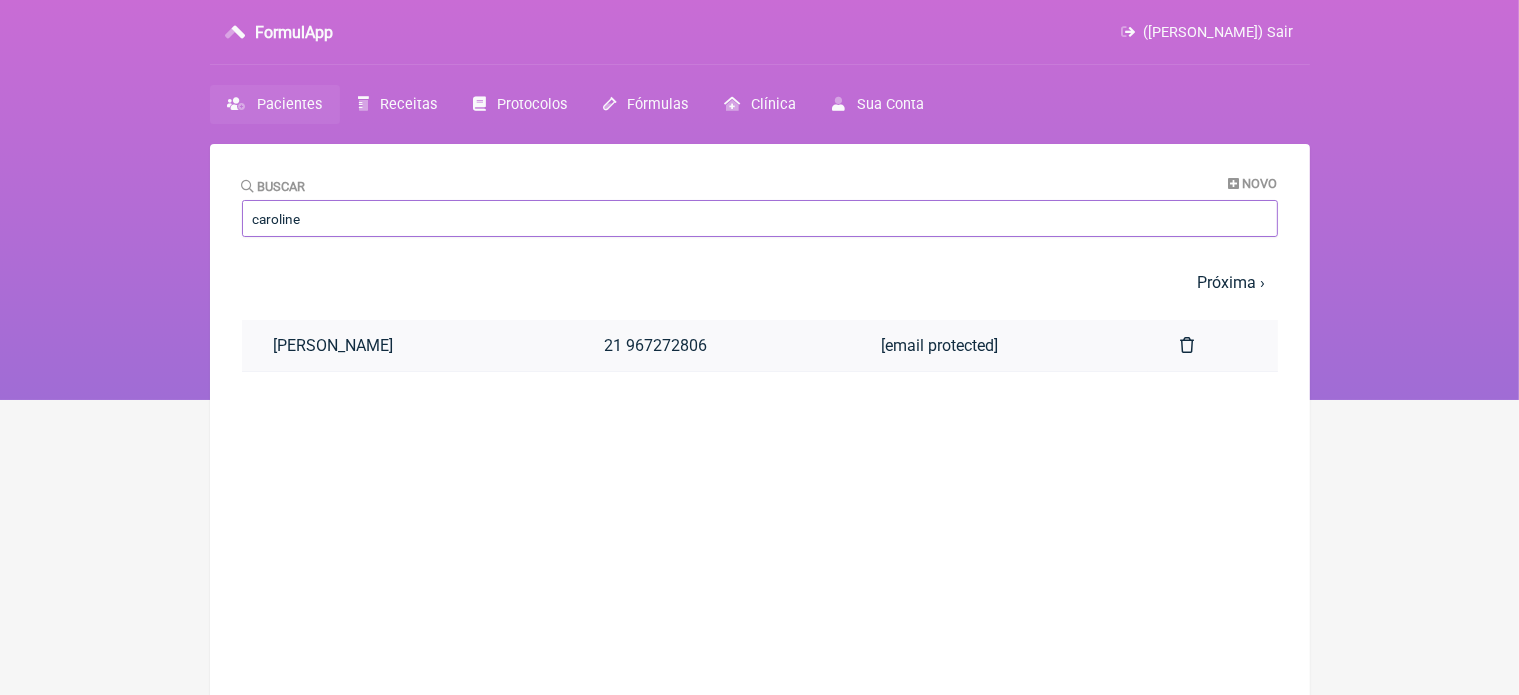 type on "caroline" 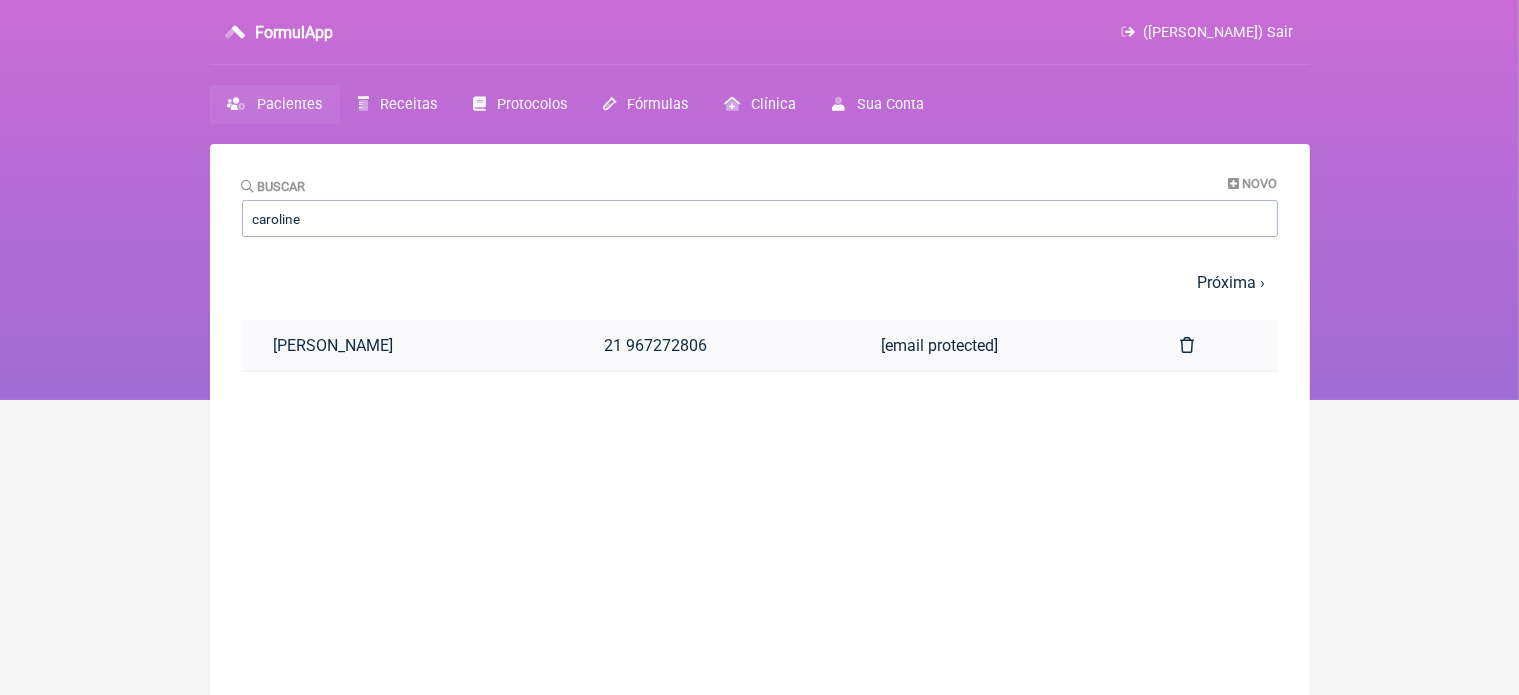 click on "[PERSON_NAME]" at bounding box center (407, 345) 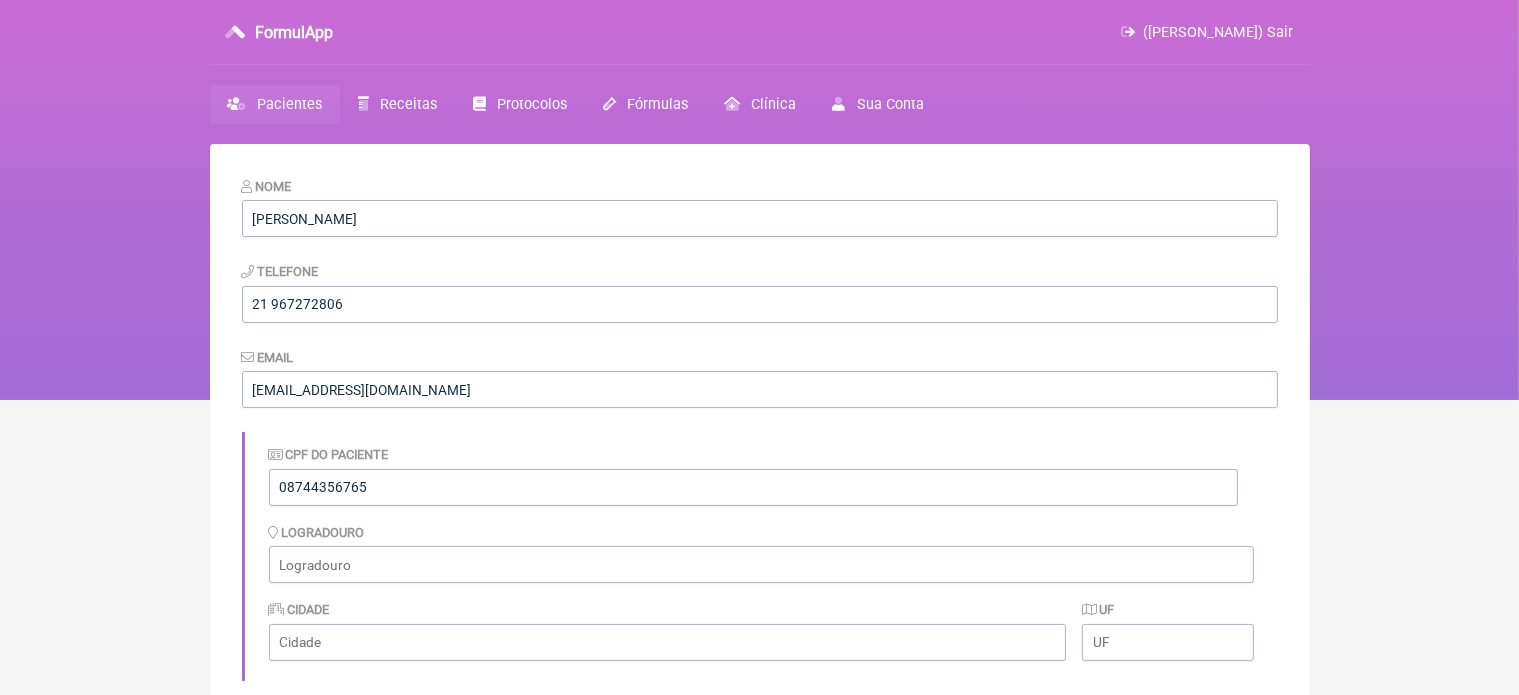 scroll, scrollTop: 608, scrollLeft: 0, axis: vertical 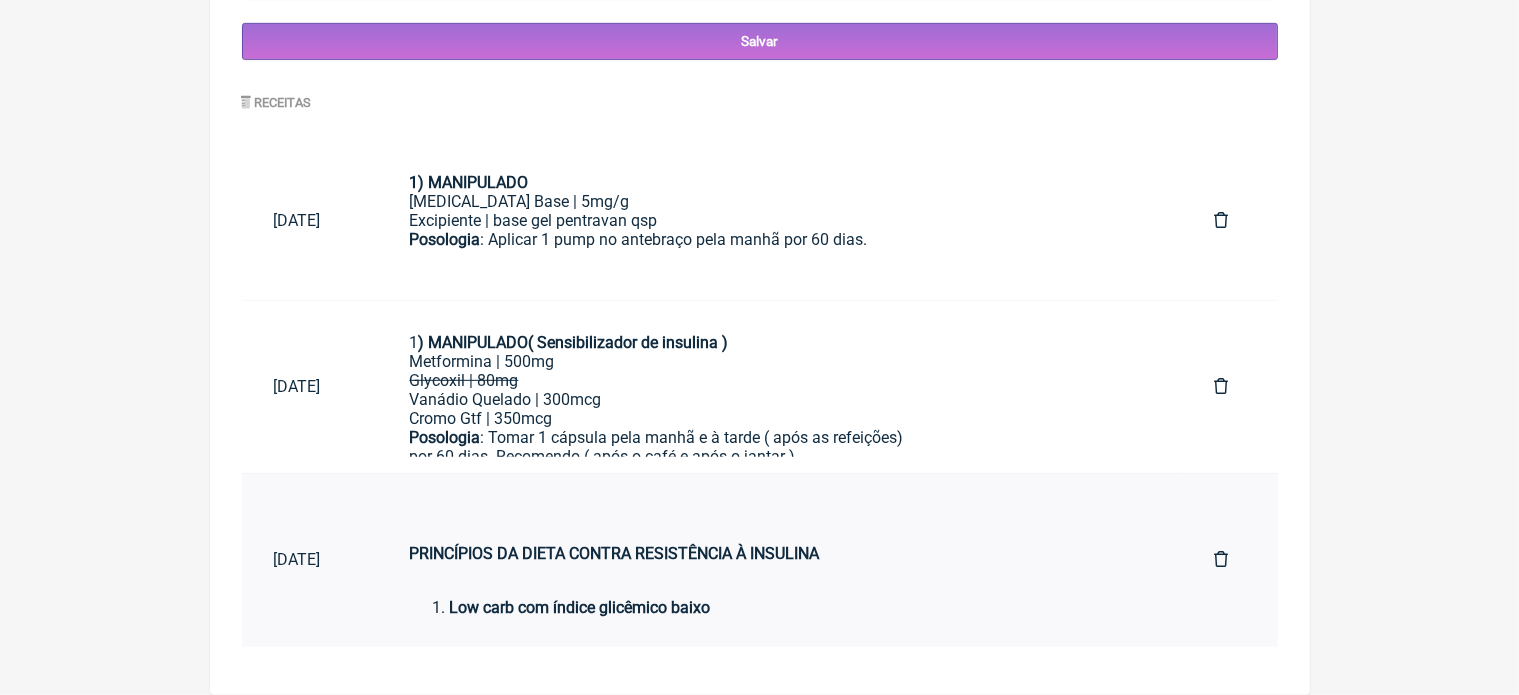 click on "PRINCÍPIOS DA DIETA CONTRA RESISTÊNCIA À INSULINA" at bounding box center [779, 544] 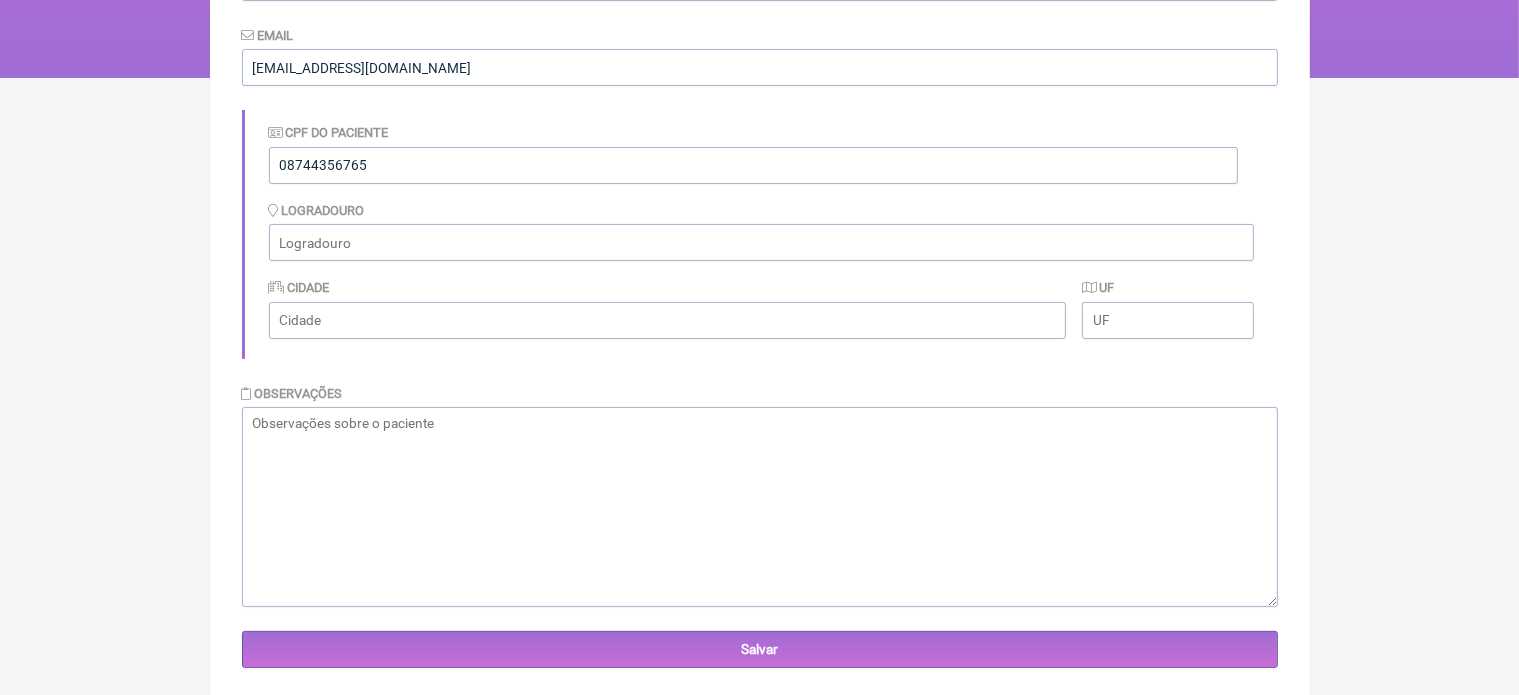 scroll, scrollTop: 0, scrollLeft: 0, axis: both 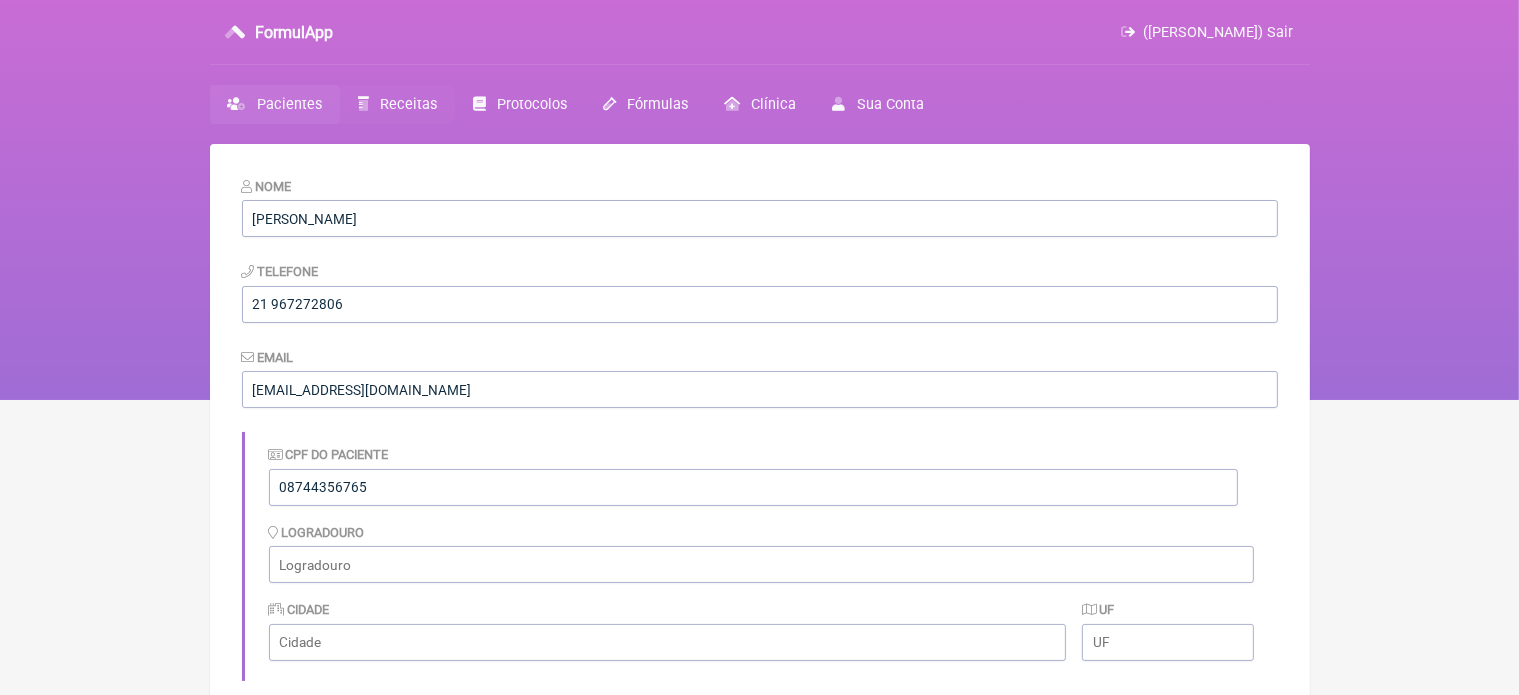 click on "Receitas" at bounding box center (408, 104) 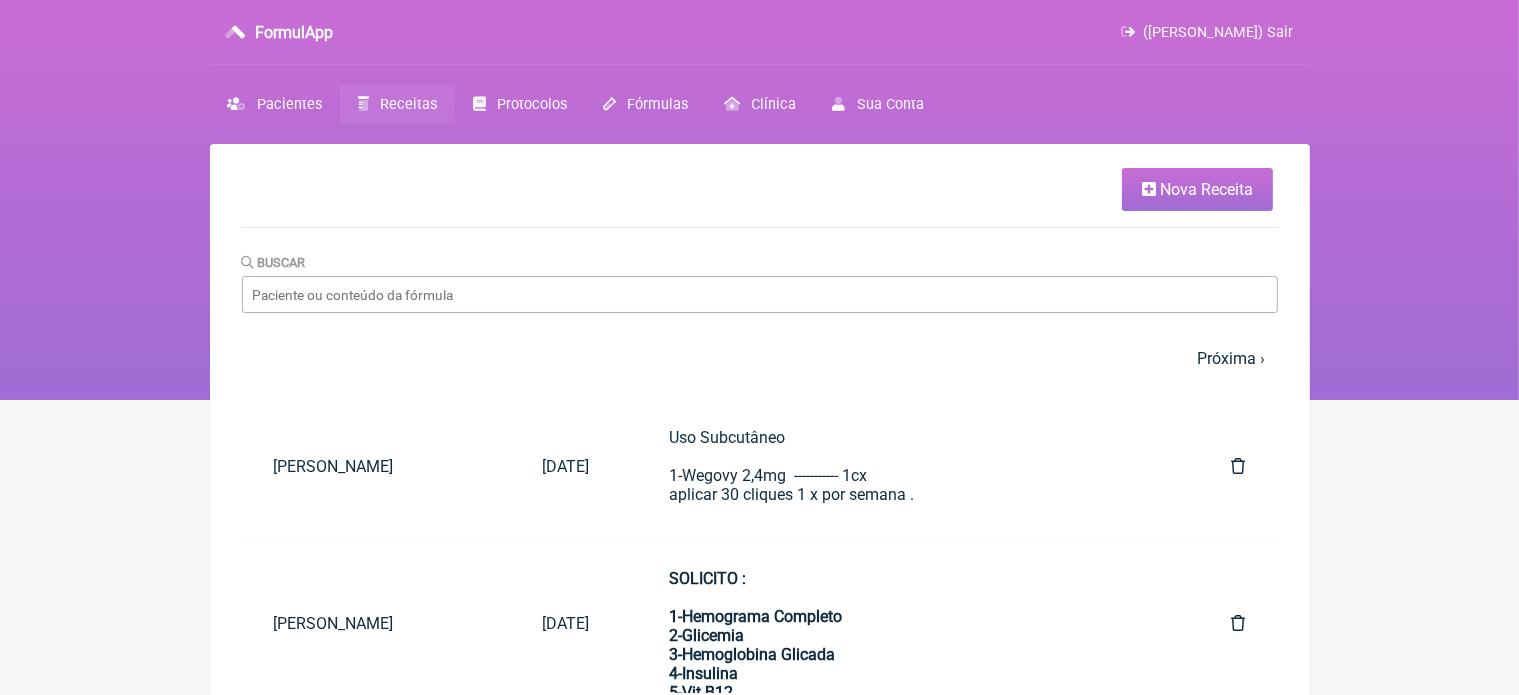 click on "Nova Receita" at bounding box center [1206, 189] 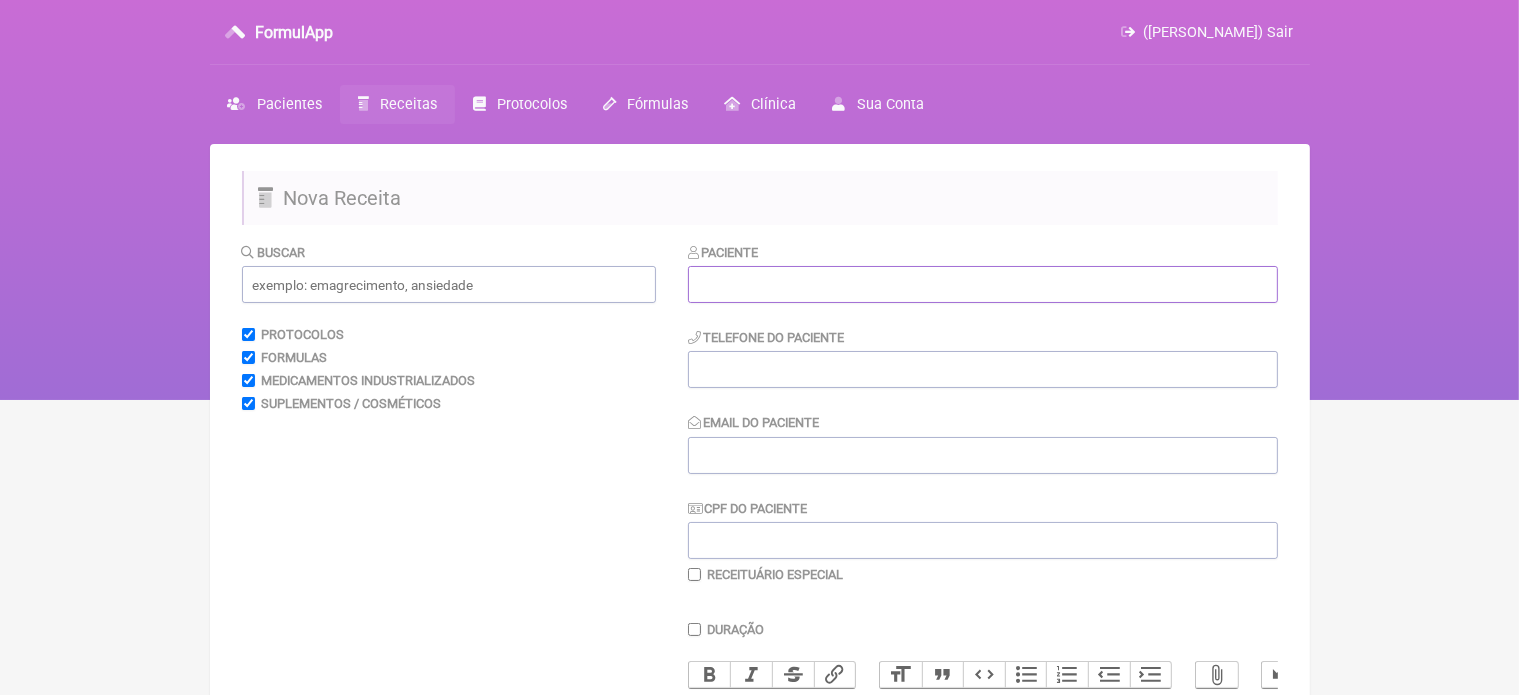 click at bounding box center (983, 284) 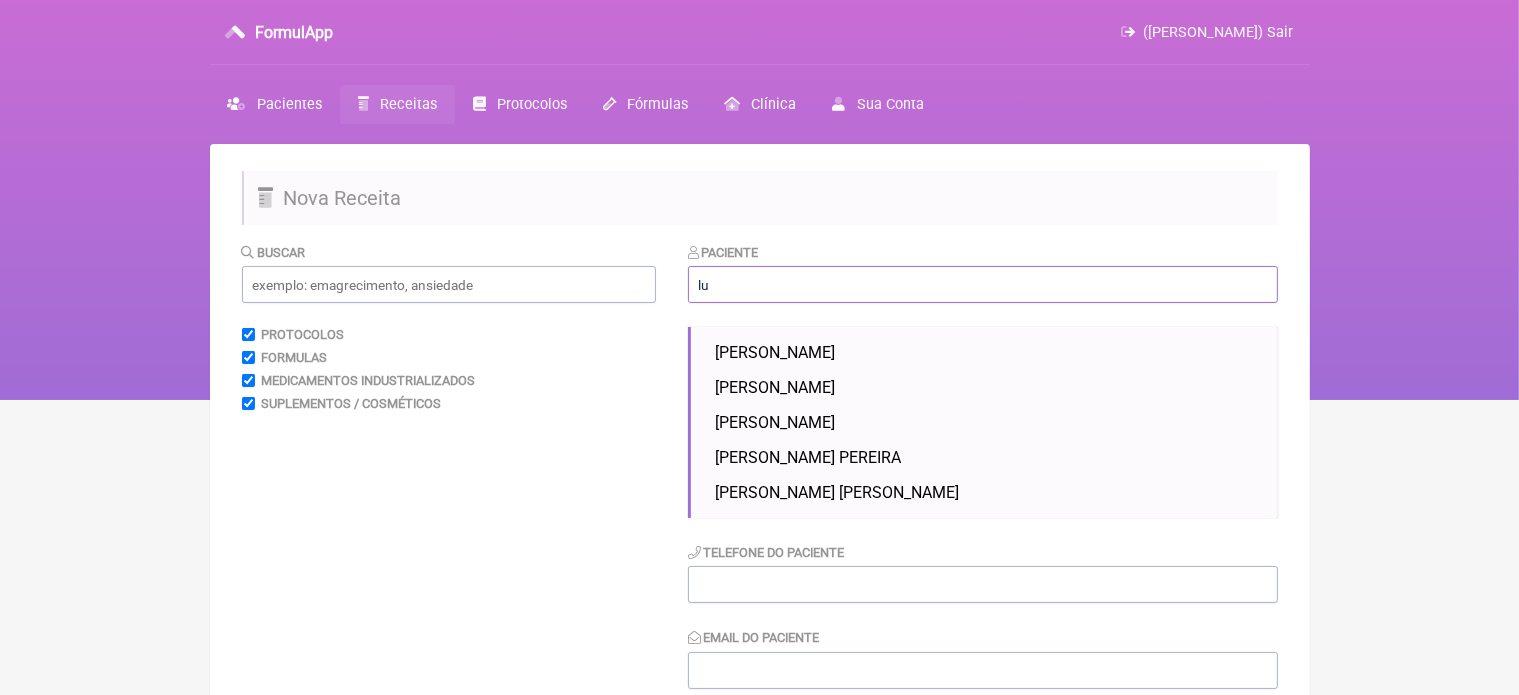 type on "l" 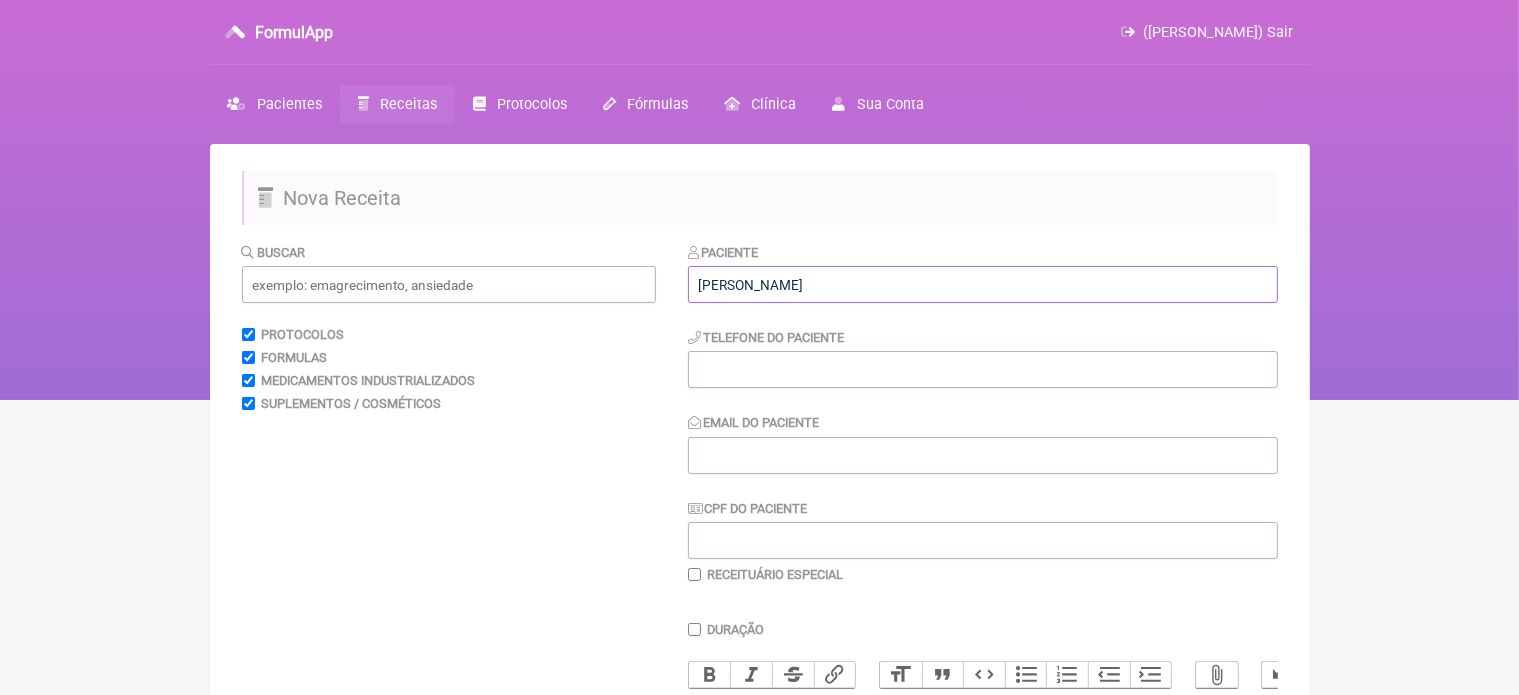 type on "[PERSON_NAME]" 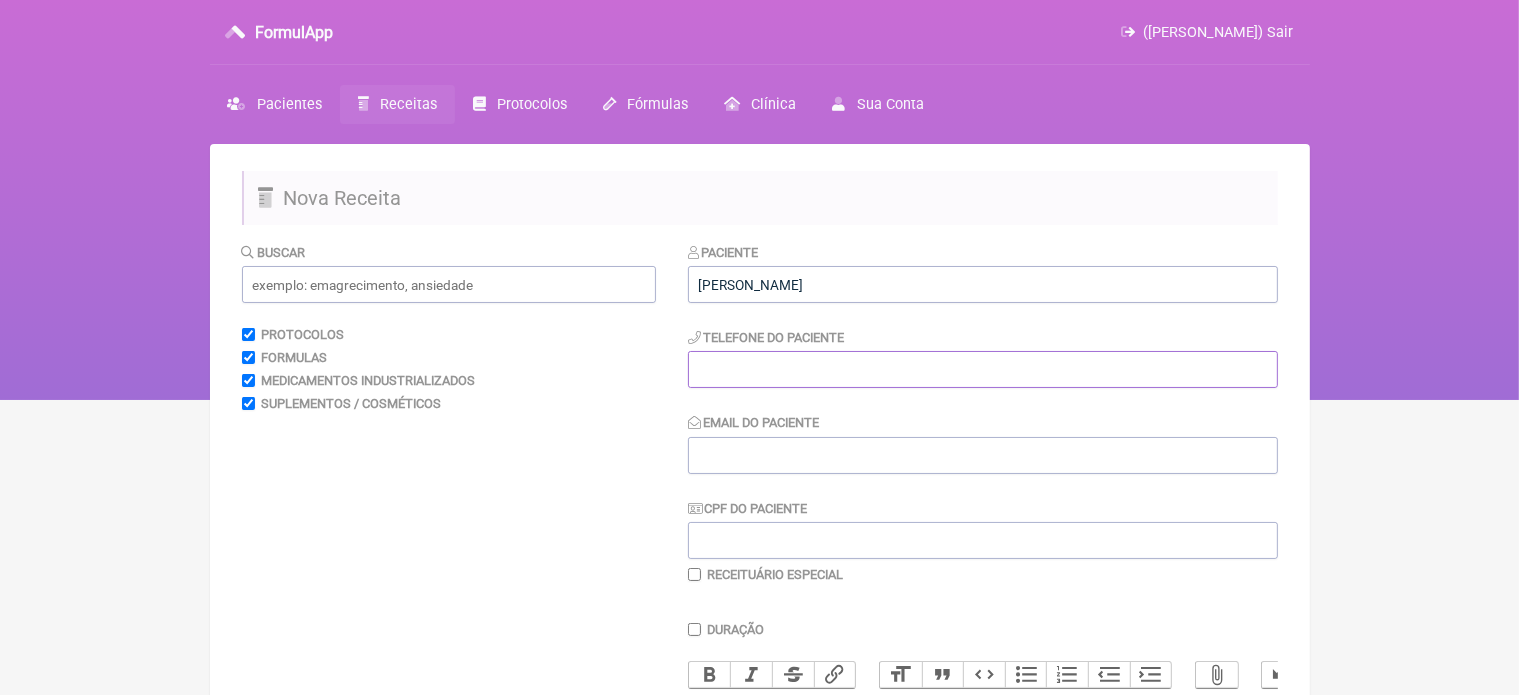 click at bounding box center [983, 369] 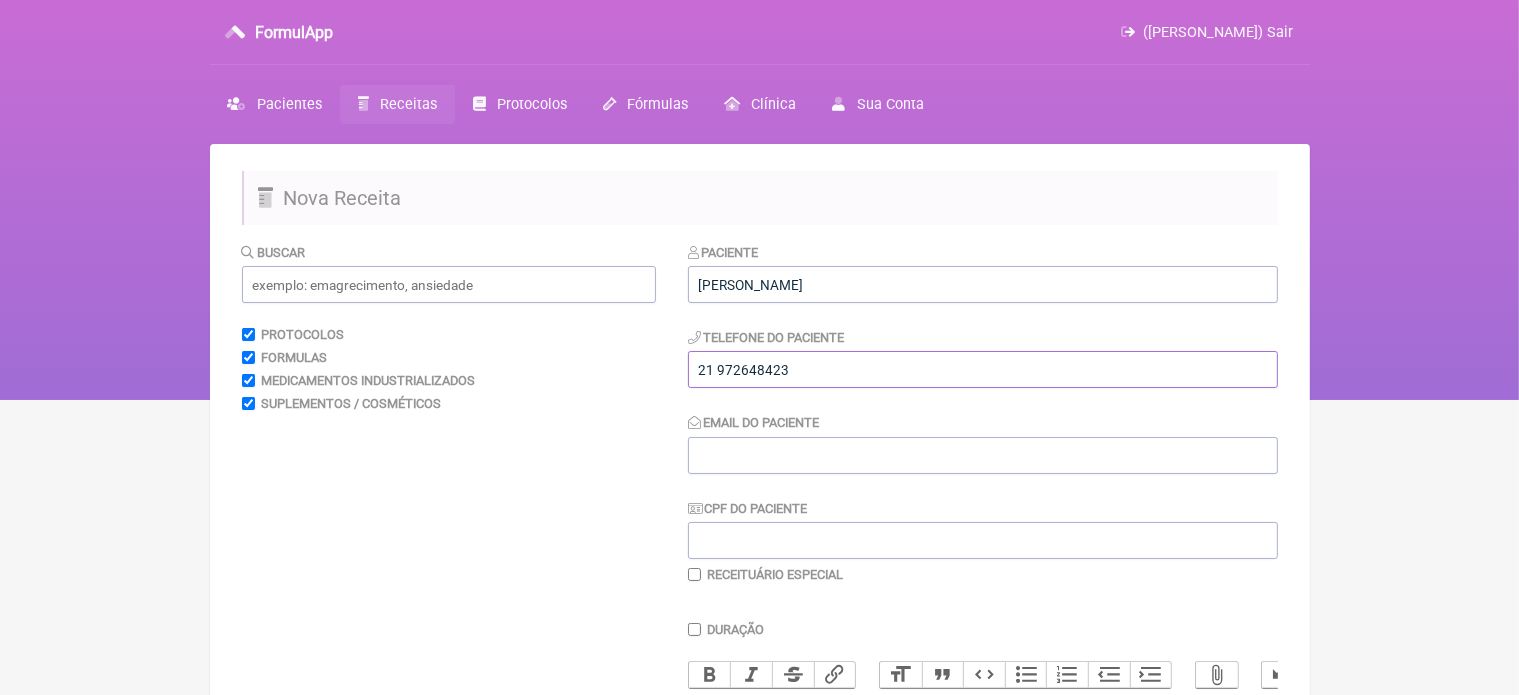 type on "21 972648423" 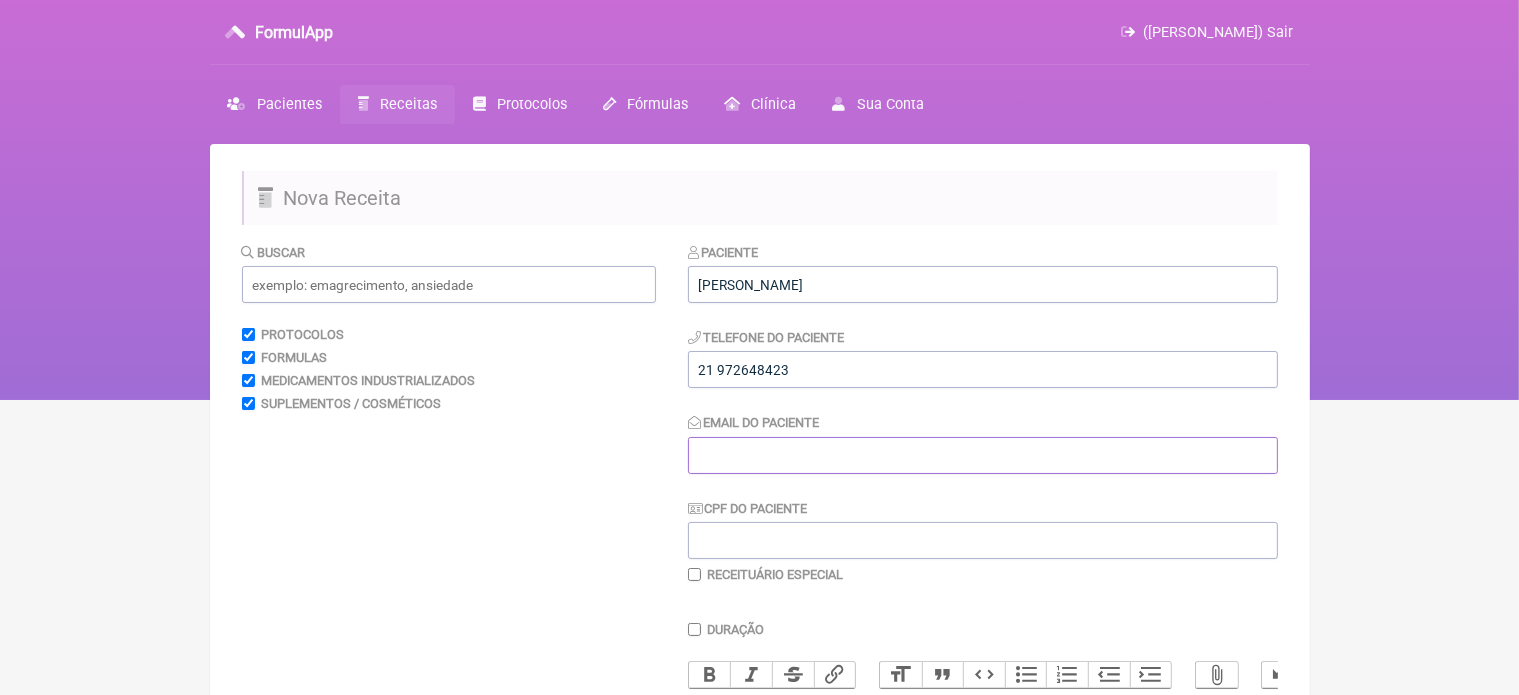 click on "Email do Paciente" at bounding box center [983, 455] 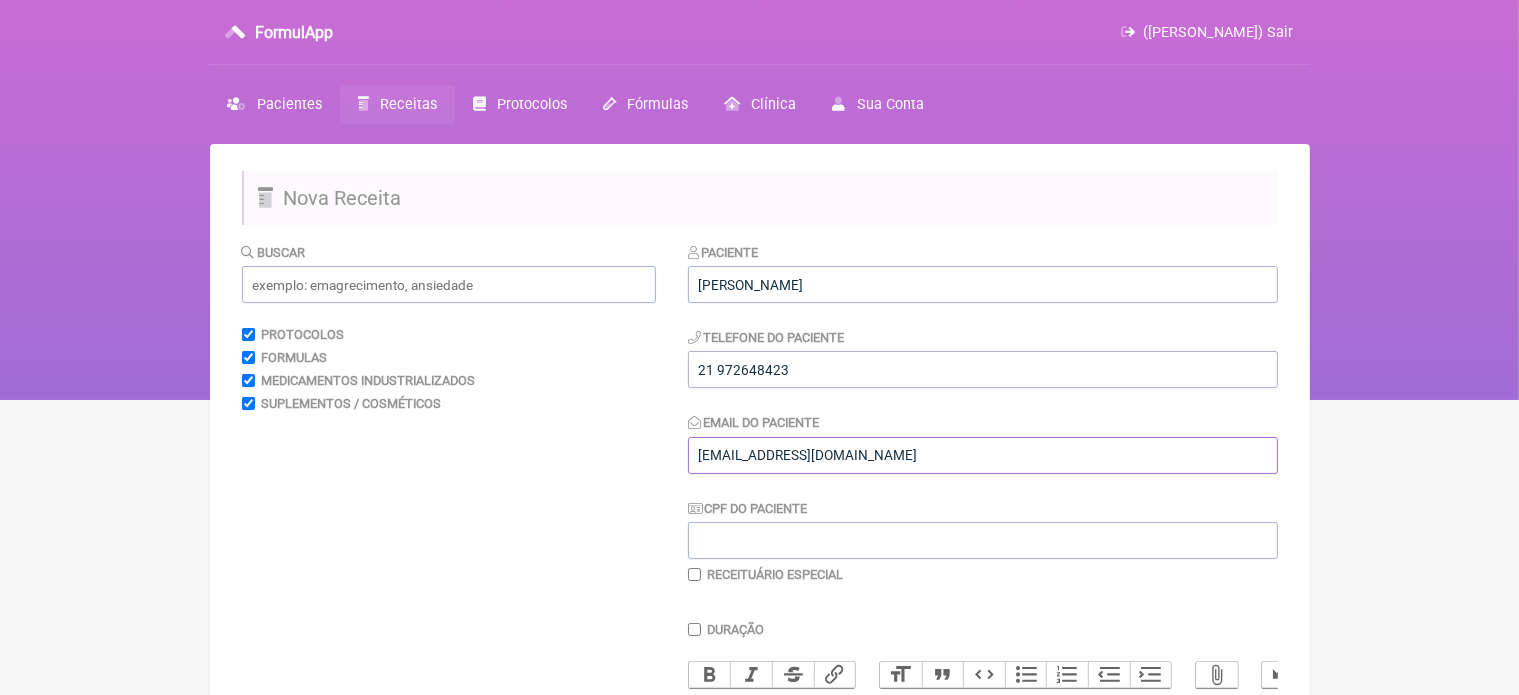type on "[EMAIL_ADDRESS][DOMAIN_NAME]" 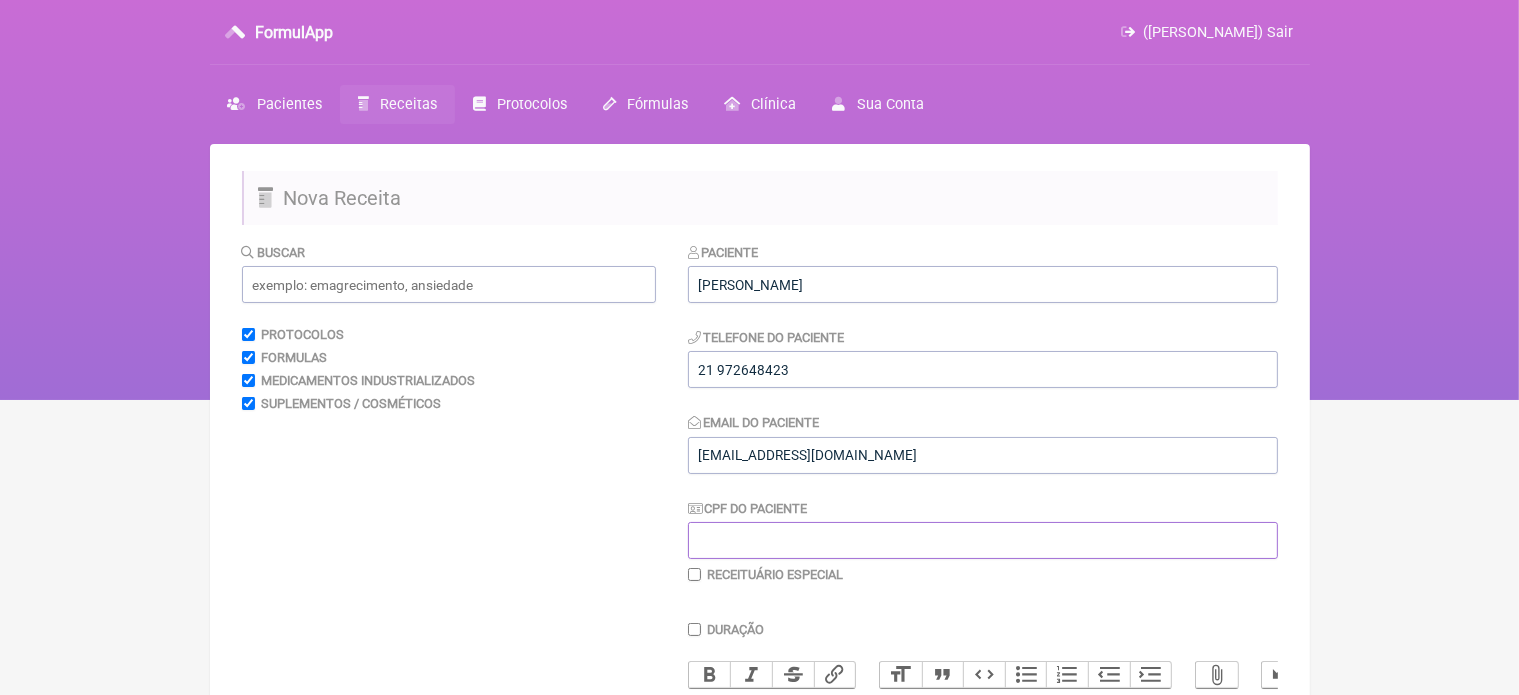 click on "CPF do Paciente" at bounding box center (983, 540) 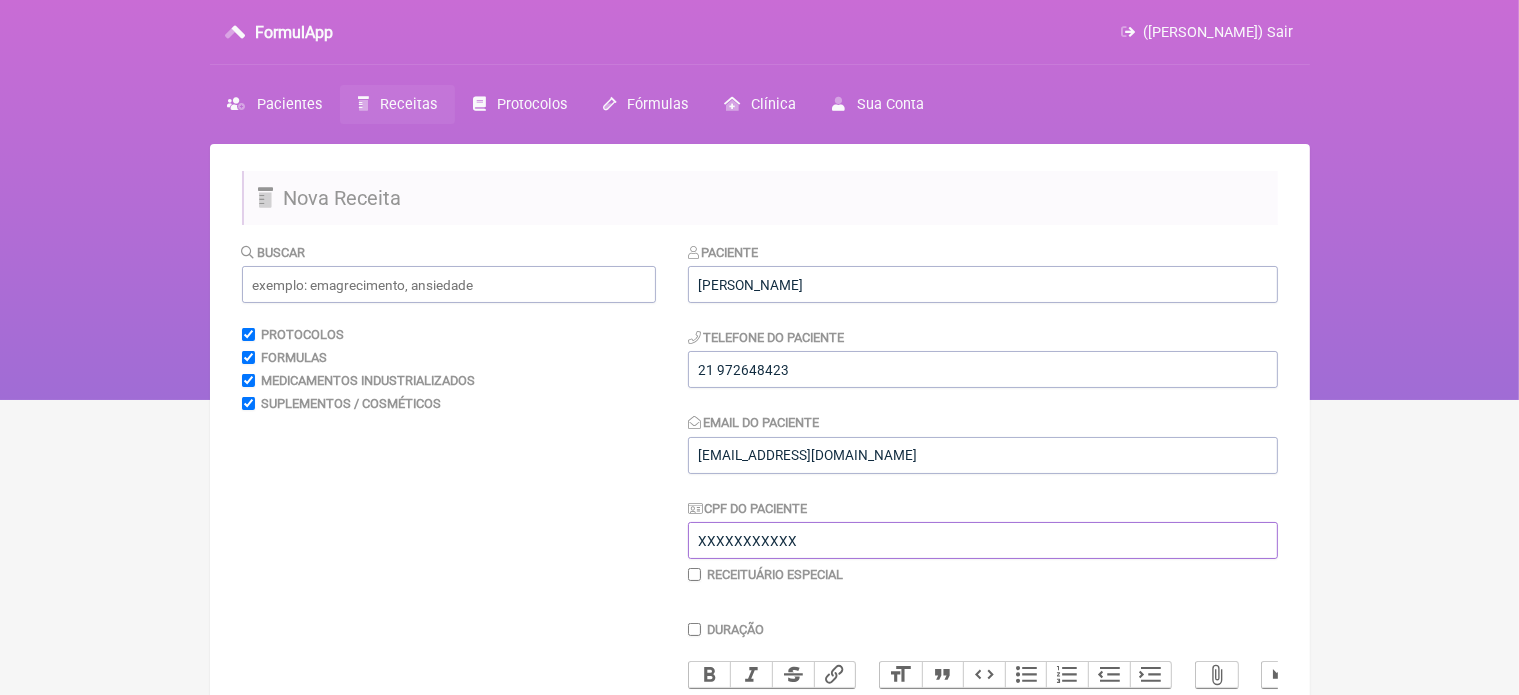 scroll, scrollTop: 400, scrollLeft: 0, axis: vertical 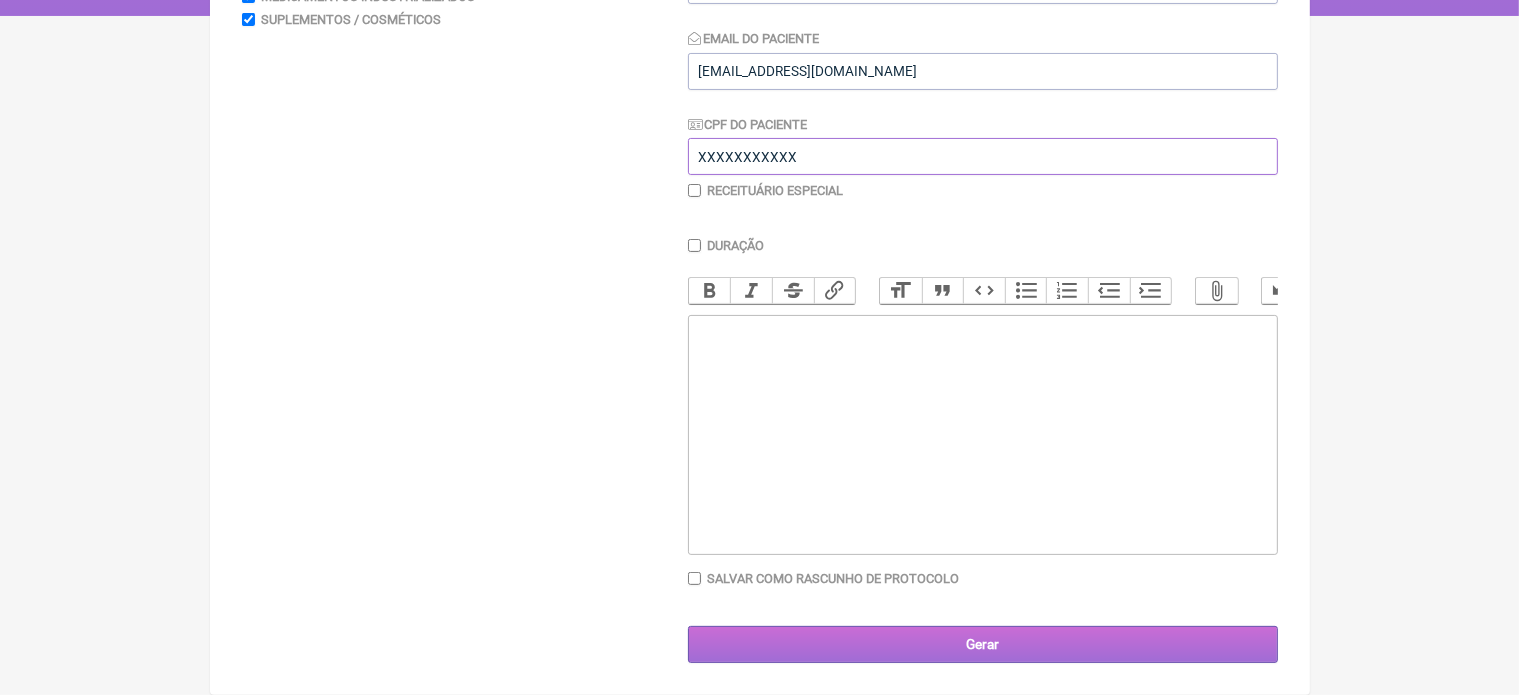 type on "XXXXXXXXXXX" 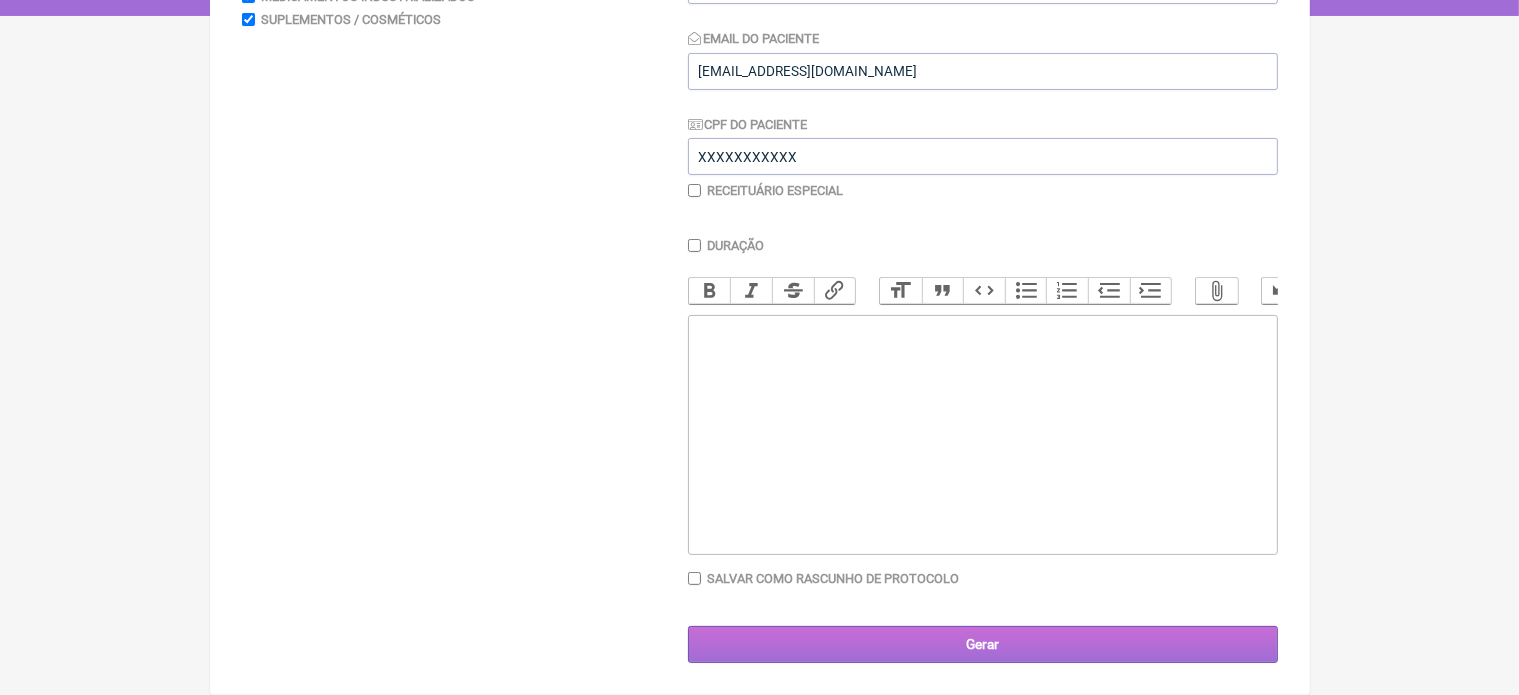 click on "Gerar" at bounding box center (983, 644) 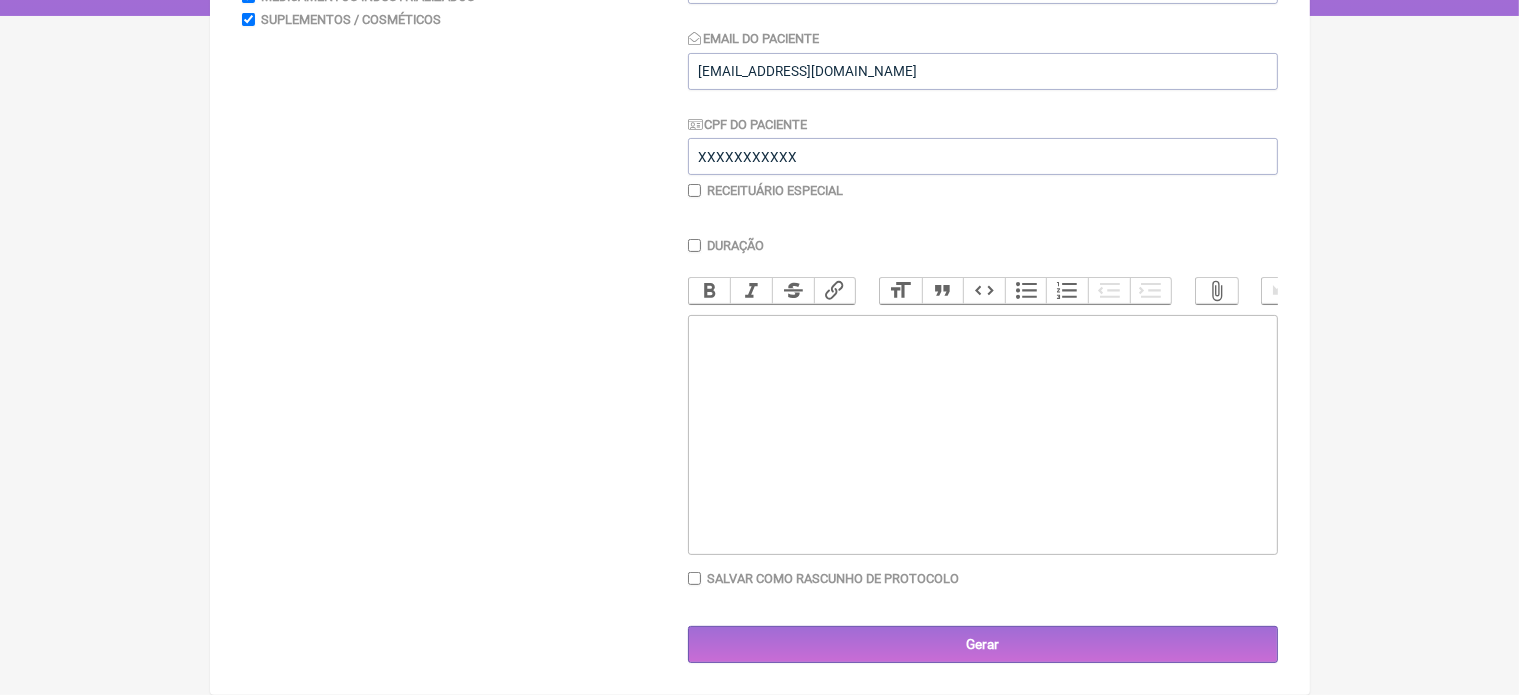 click 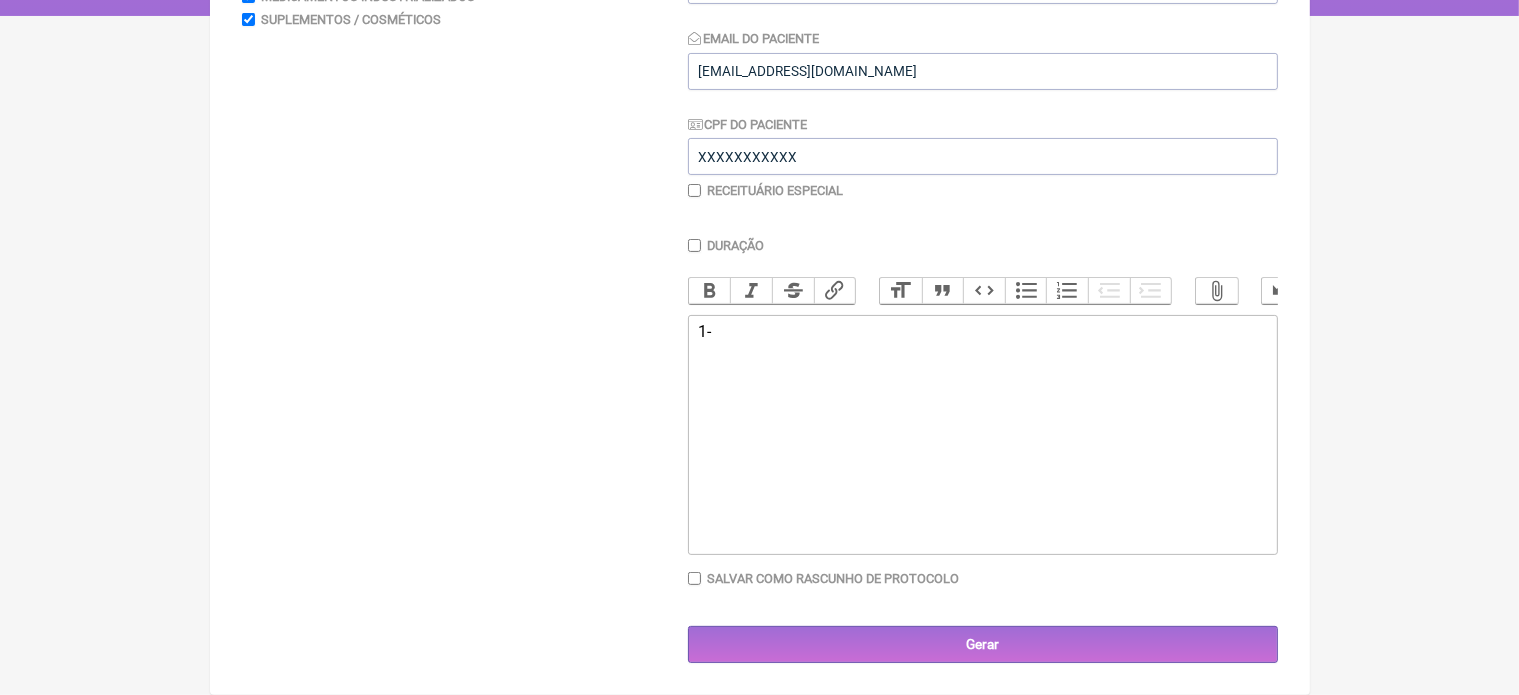 type on "<div>1-</div>" 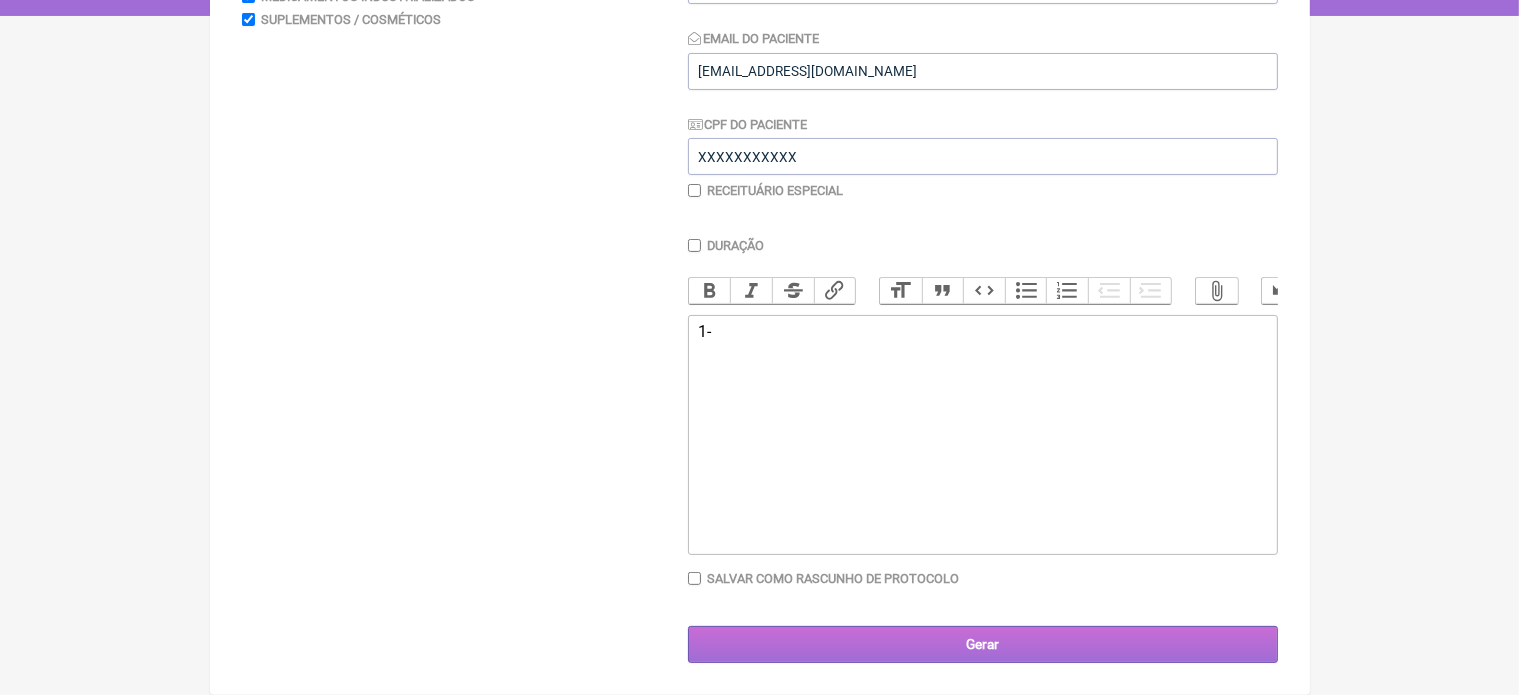 click on "Gerar" at bounding box center [983, 644] 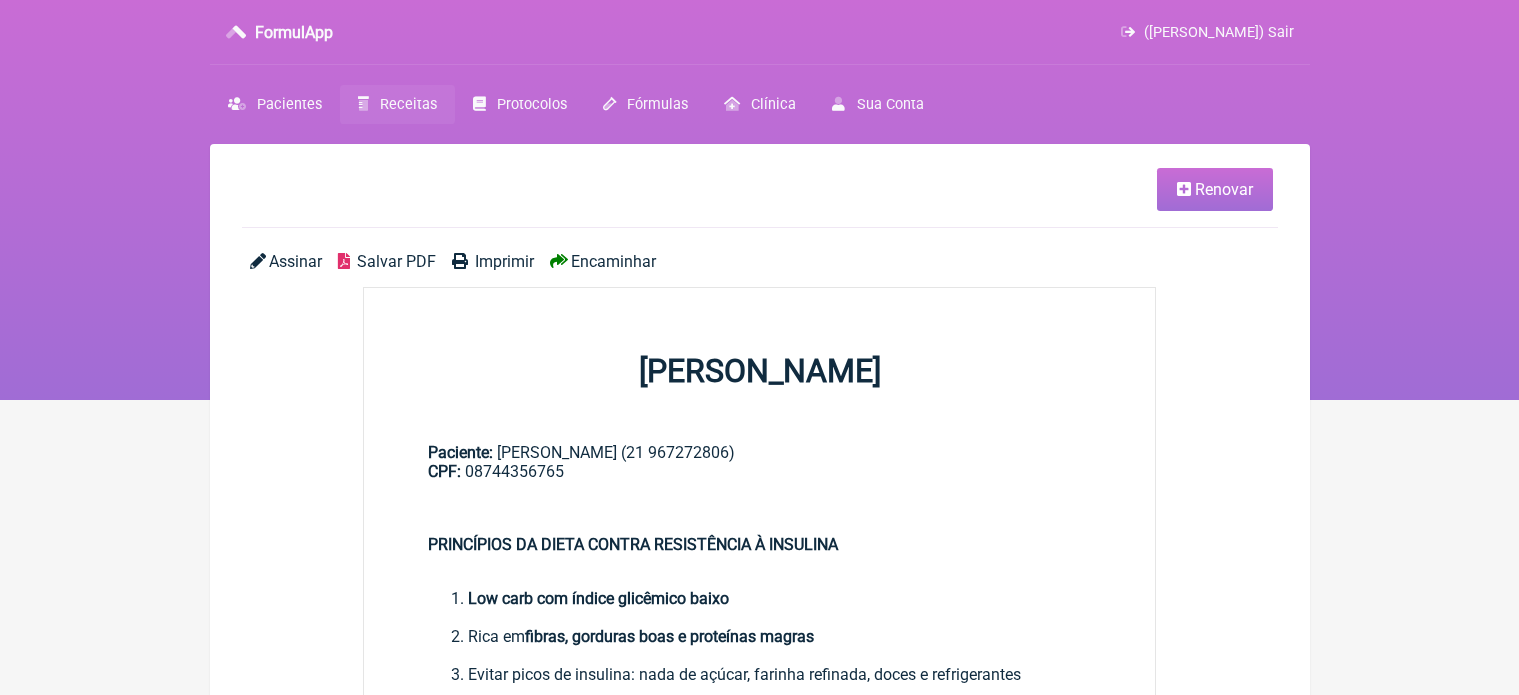 scroll, scrollTop: 0, scrollLeft: 0, axis: both 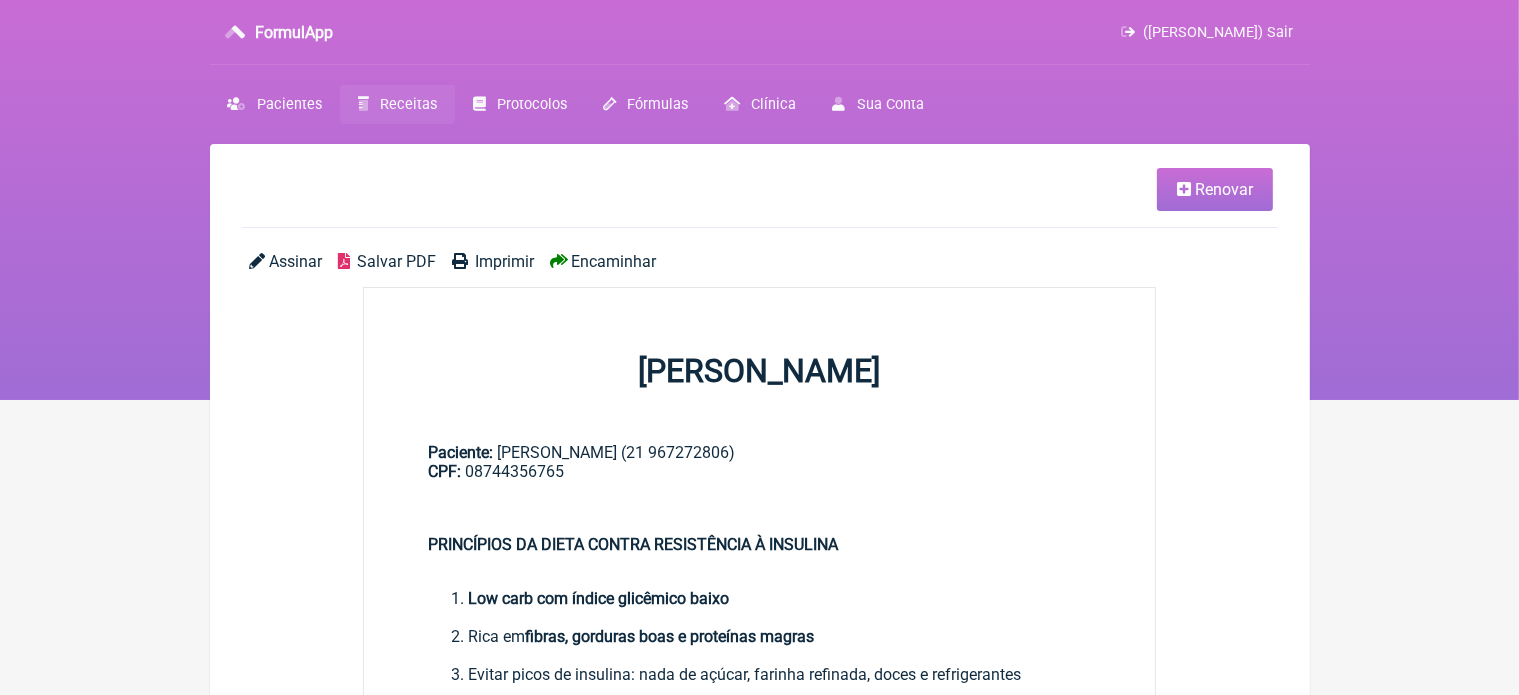 click on "Renovar" at bounding box center [1215, 189] 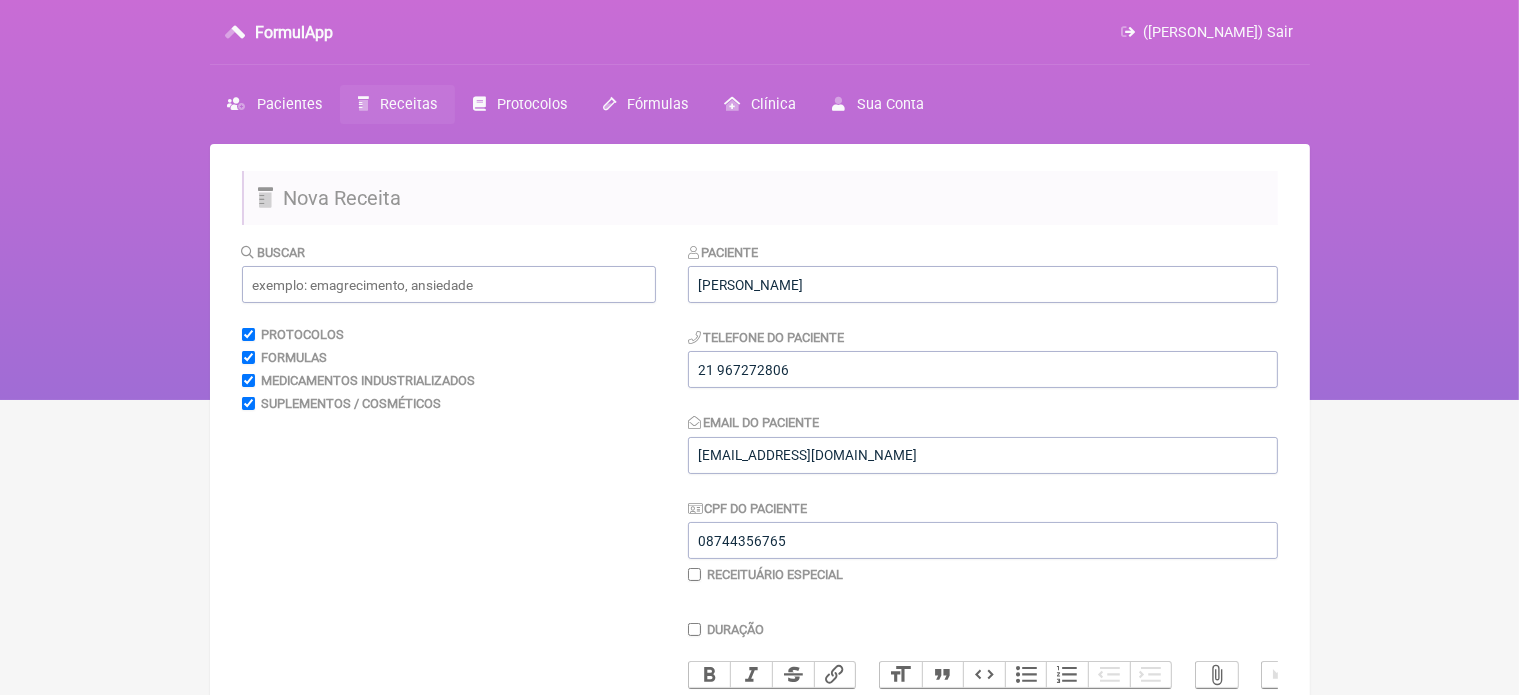 scroll, scrollTop: 608, scrollLeft: 0, axis: vertical 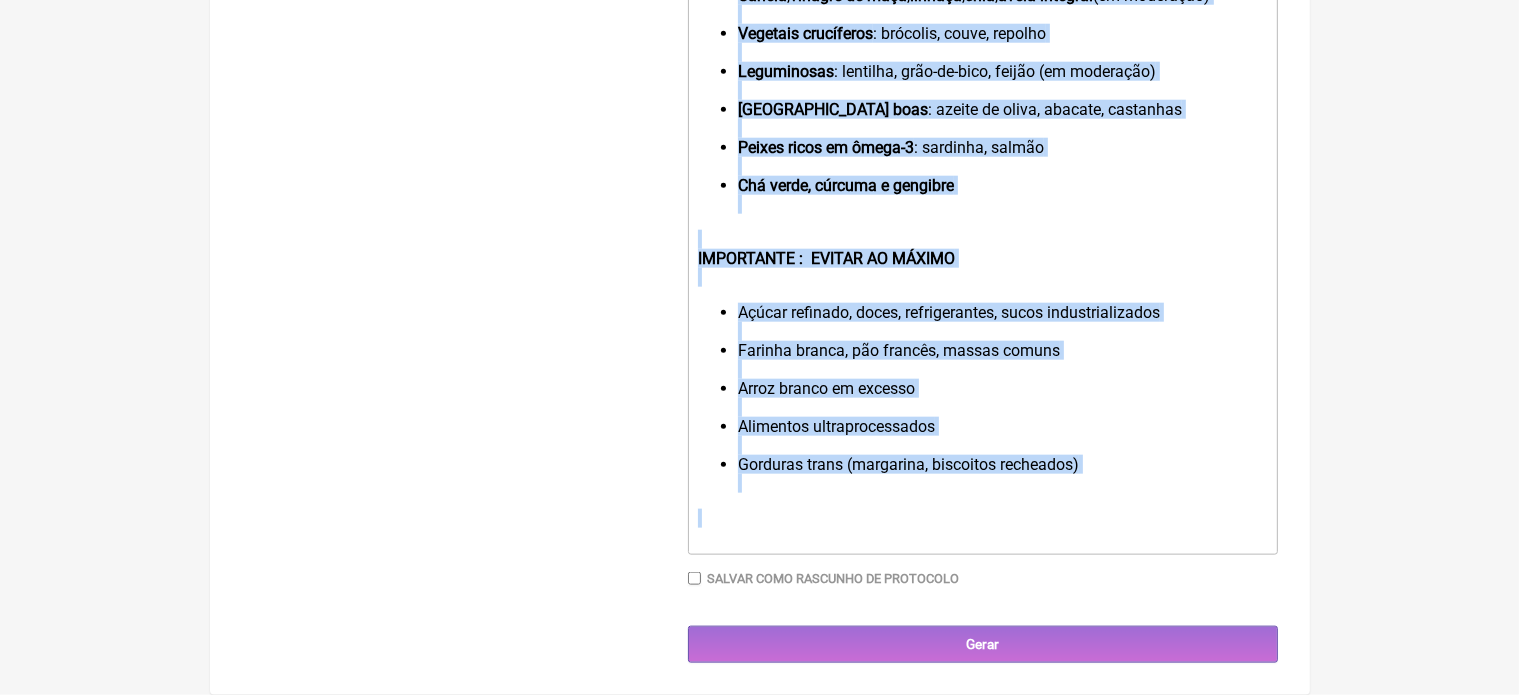 drag, startPoint x: 700, startPoint y: 160, endPoint x: 1237, endPoint y: 742, distance: 791.892 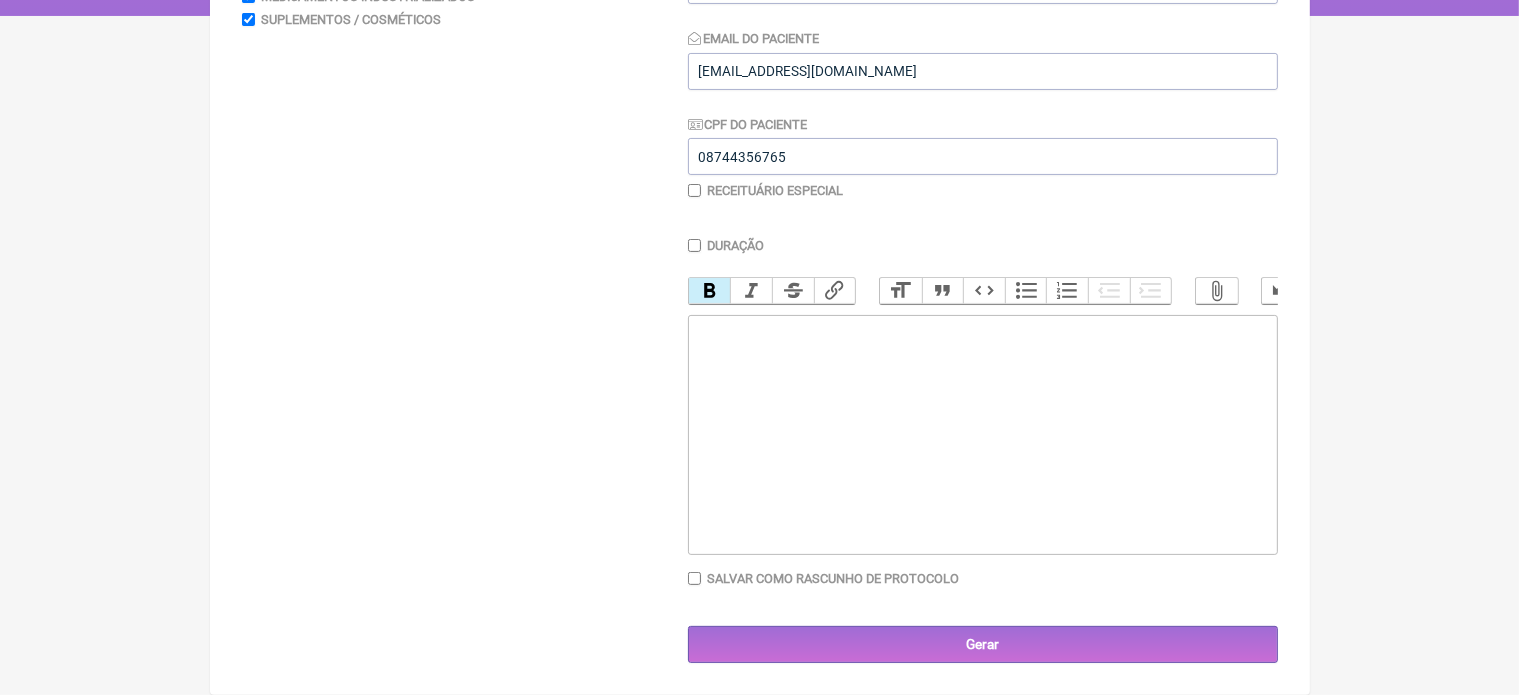 scroll, scrollTop: 400, scrollLeft: 0, axis: vertical 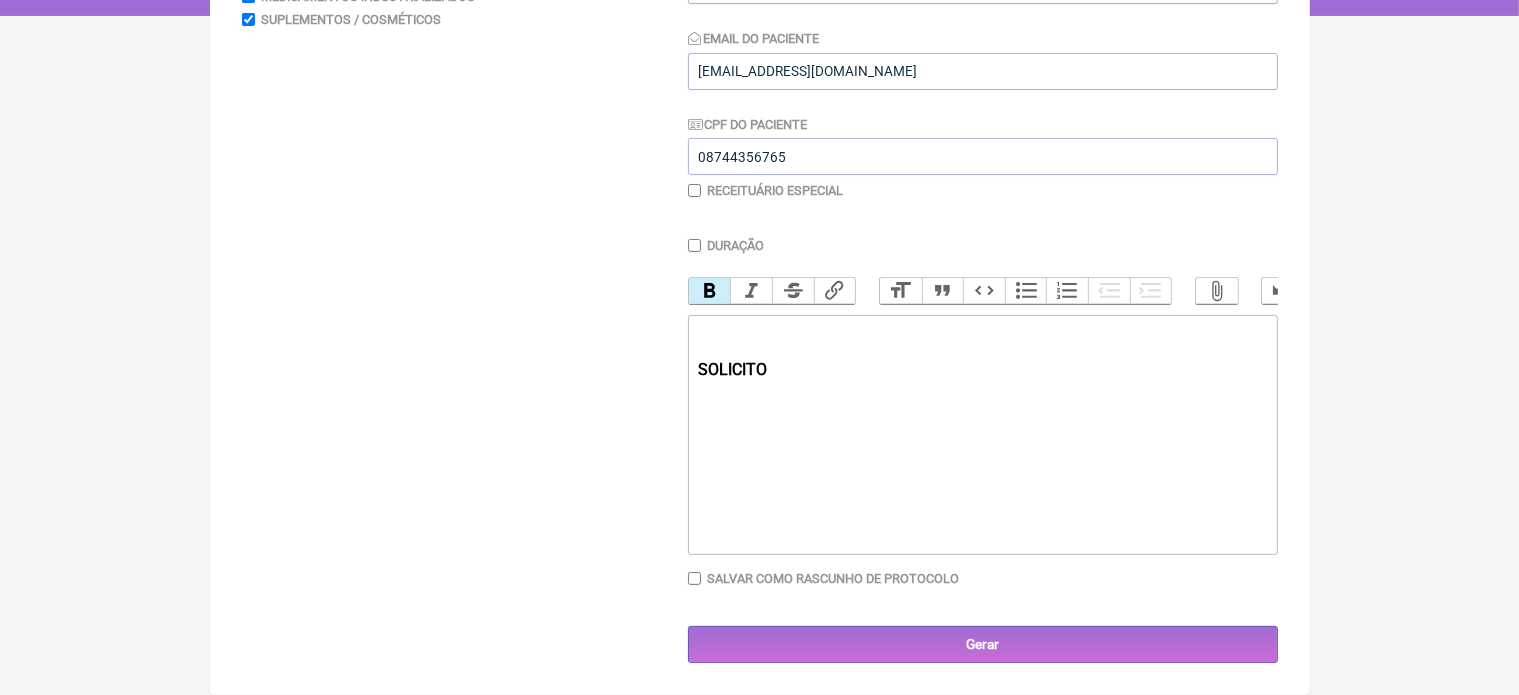 click on "SOLICITO" 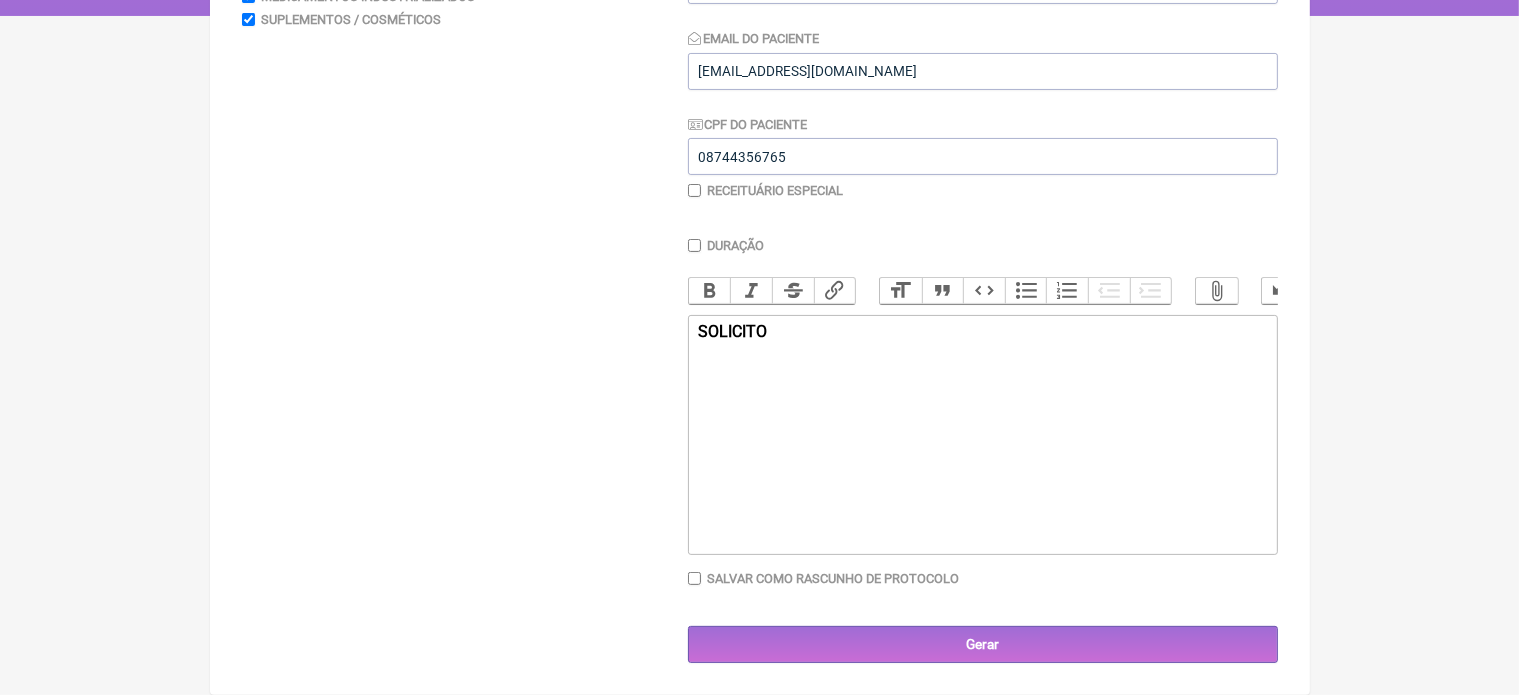 click on "SOLICITO" 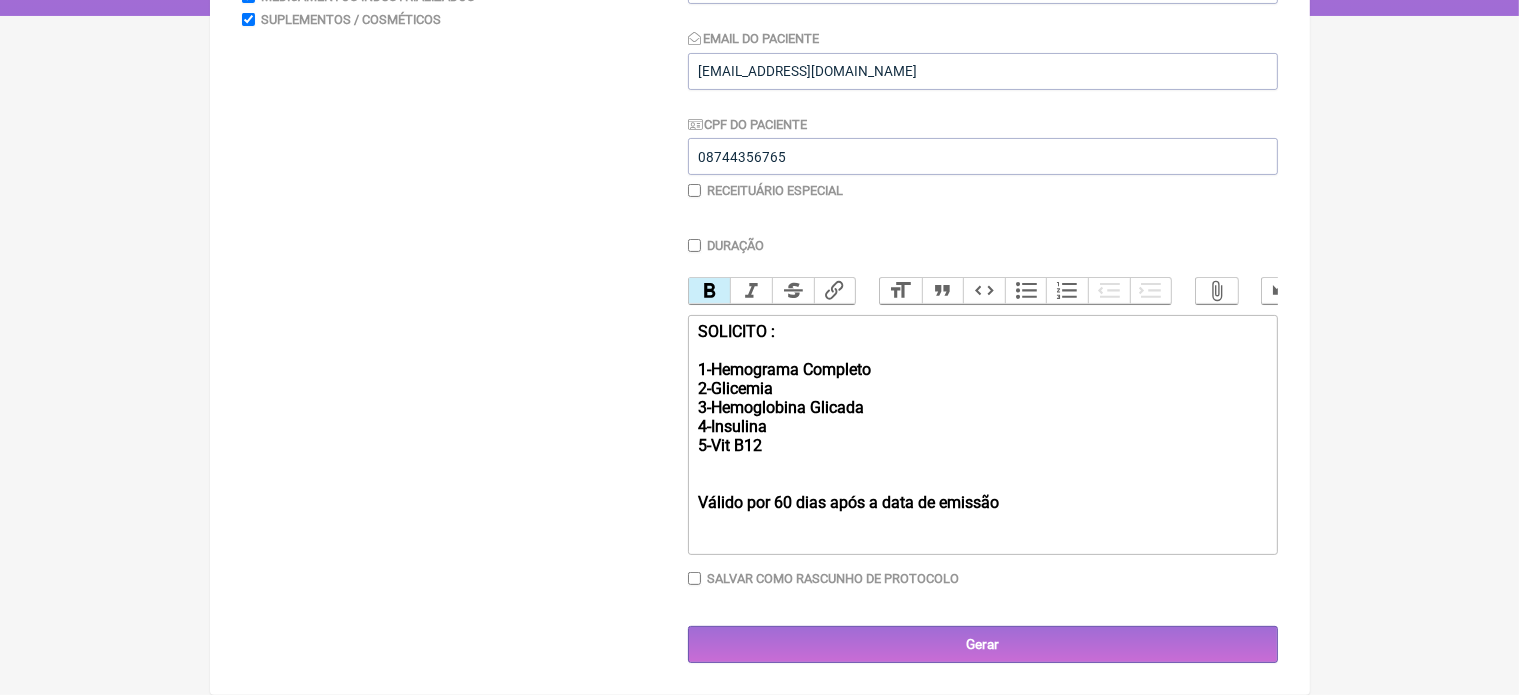 type on "<div><strong>SOLICITO :<br><br>1-Hemograma Completo<br>2-Glicemia<br>3-Hemoglobina Glicada&nbsp;<br>4-Insulina&nbsp;<br>5-Vit B12<br><br><br>Válido por 60 dias após a data de emissão&nbsp;</strong></div>" 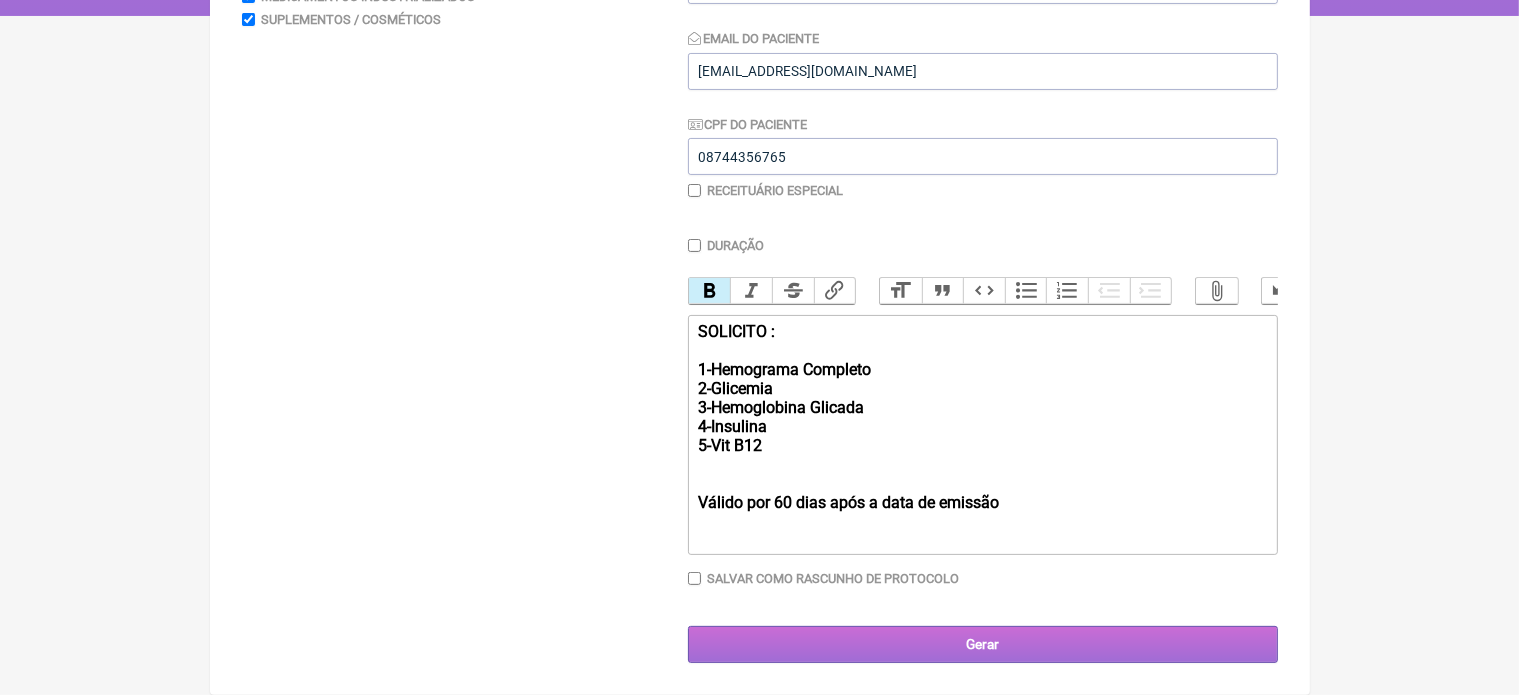 click on "Gerar" at bounding box center [983, 644] 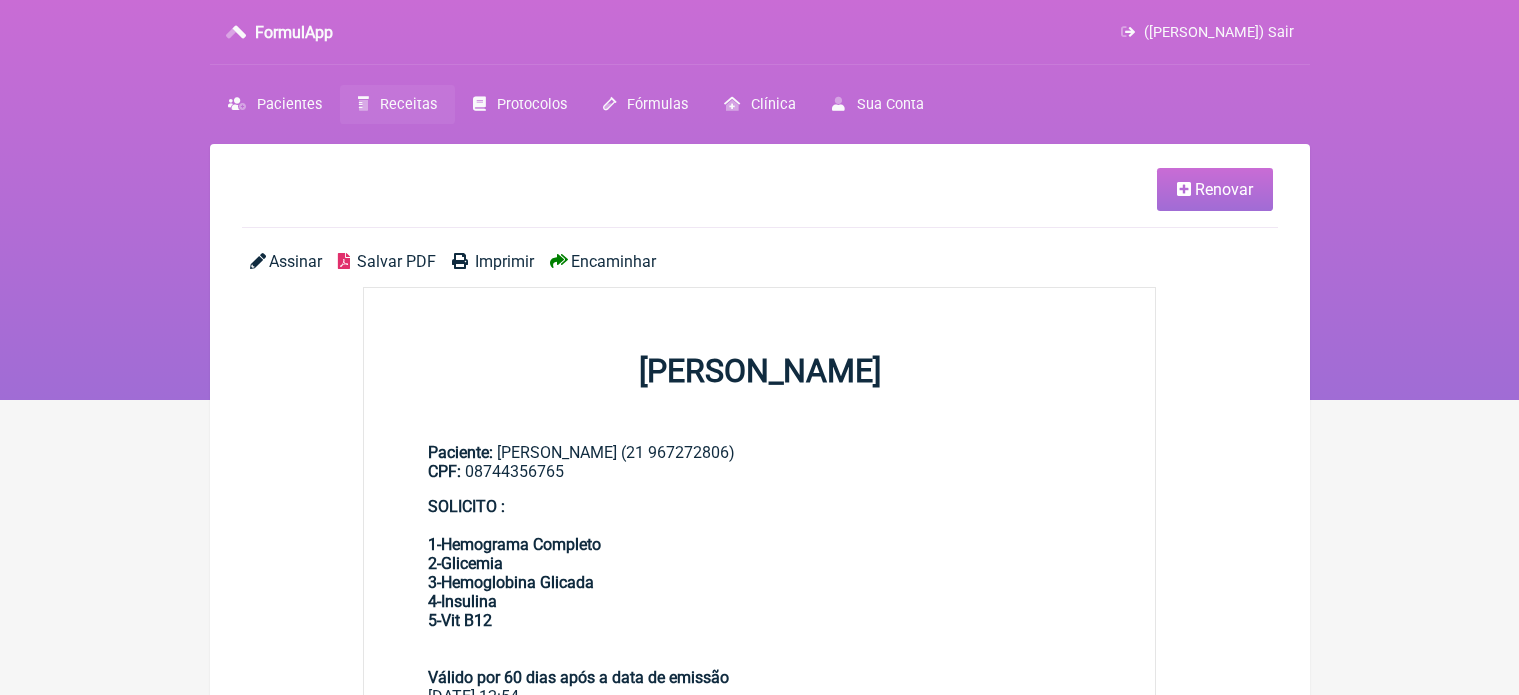scroll, scrollTop: 0, scrollLeft: 0, axis: both 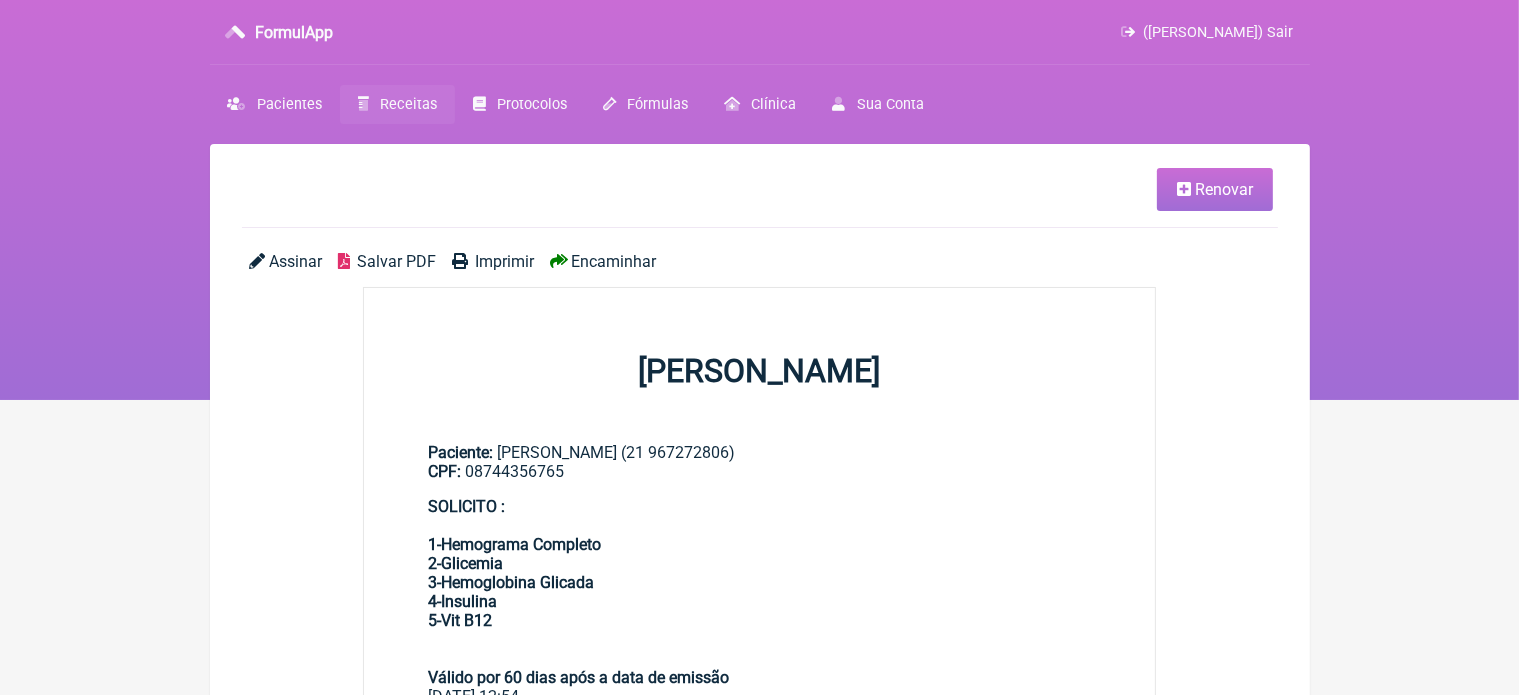 click on "Imprimir" at bounding box center (504, 261) 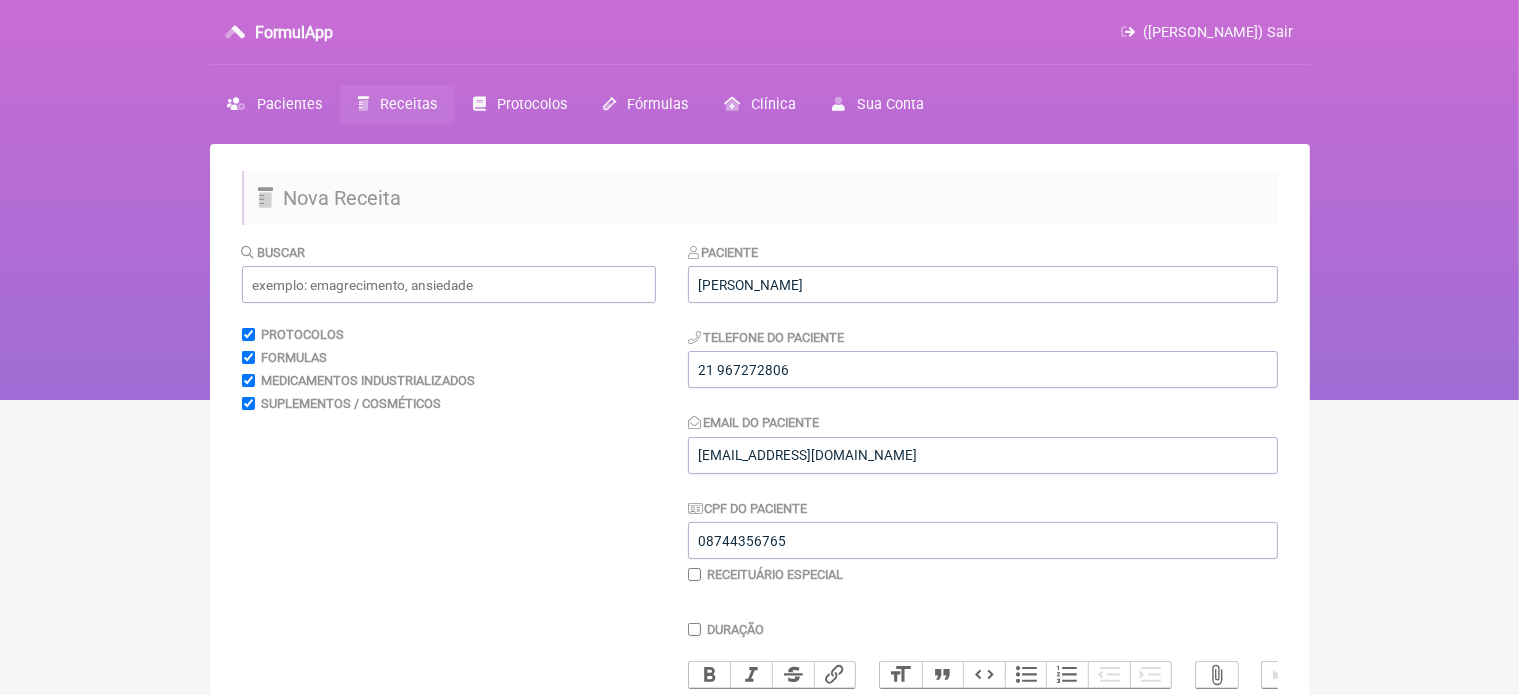 scroll, scrollTop: 400, scrollLeft: 0, axis: vertical 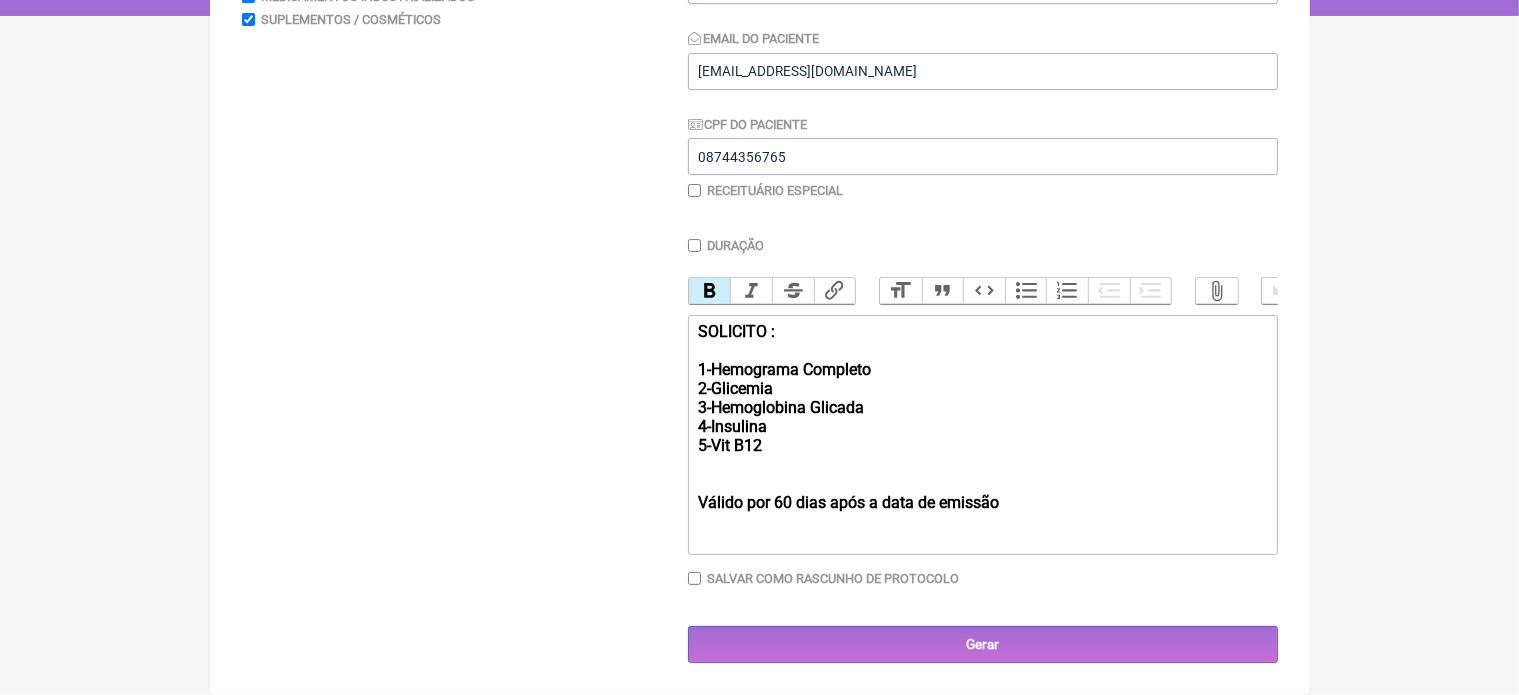 drag, startPoint x: 692, startPoint y: 334, endPoint x: 1083, endPoint y: 516, distance: 431.28296 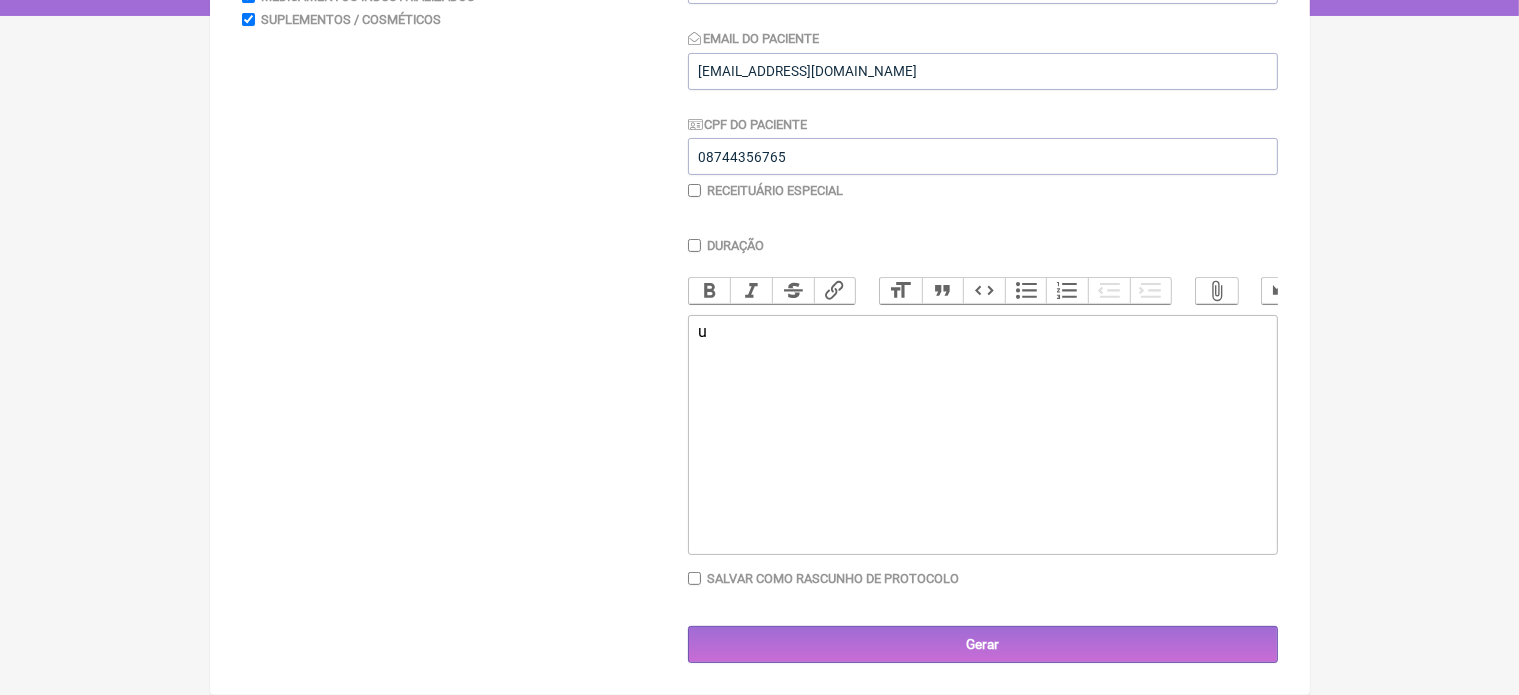type on "<div>u</div>" 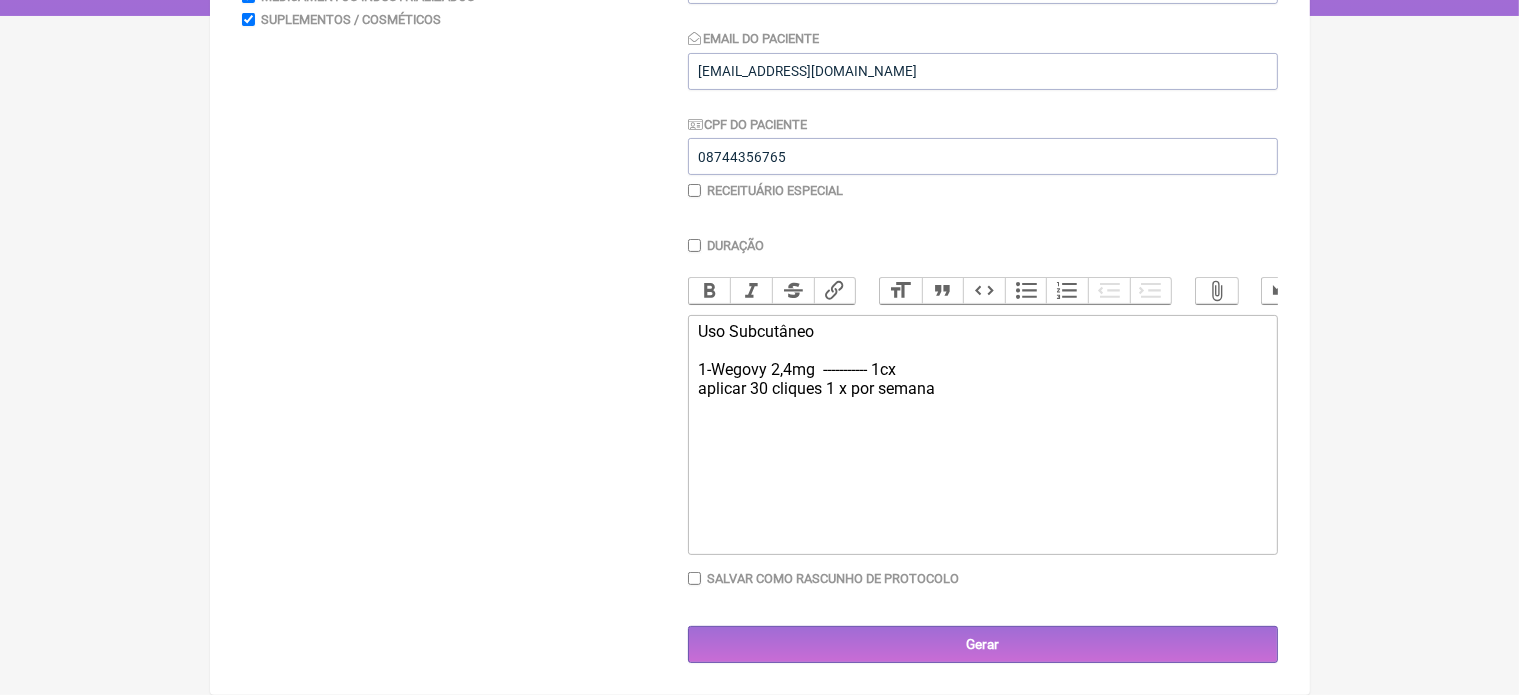 type on "<div>Uso Subcutâneo&nbsp;<br><br>1-Wegovy 2,4mg&nbsp; ----------- 1cx&nbsp;<br>aplicar 30 cliques 1 x por semana .</div>" 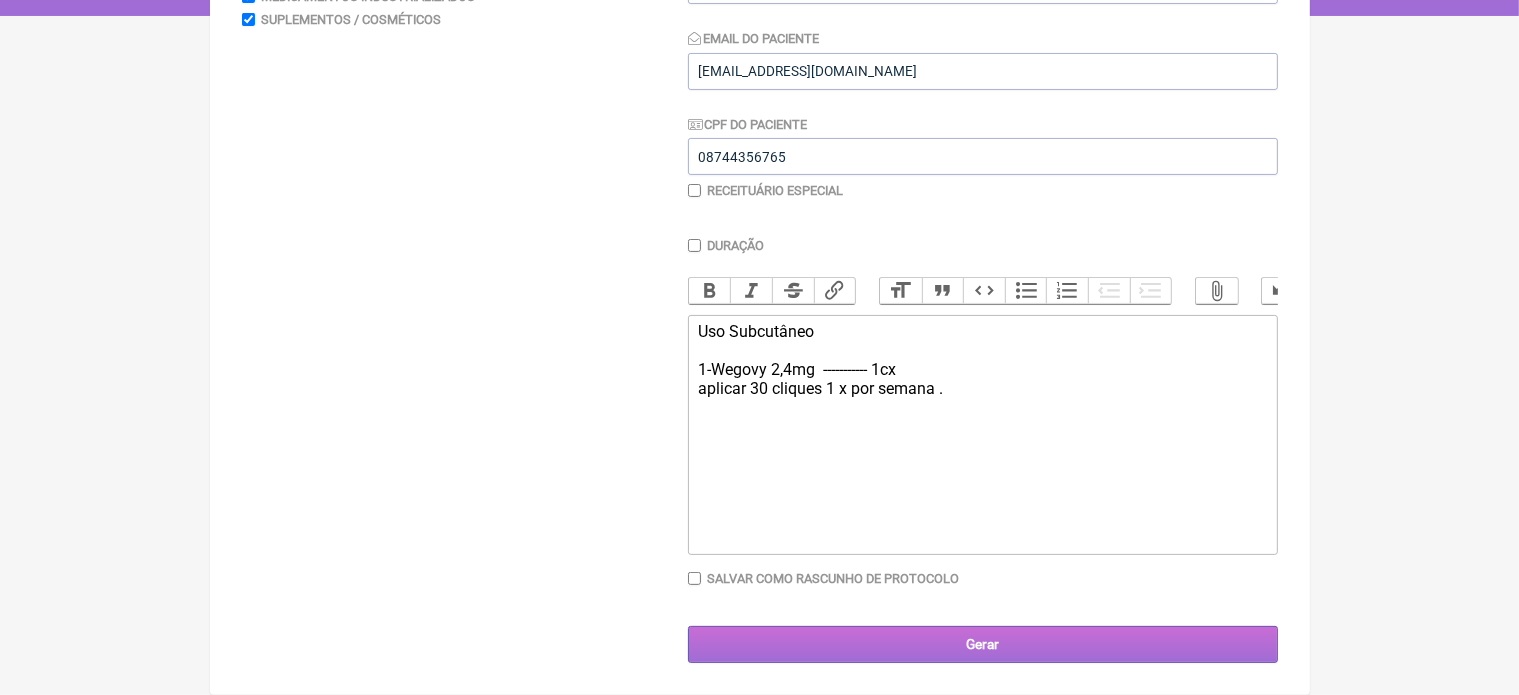 click on "Gerar" at bounding box center (983, 644) 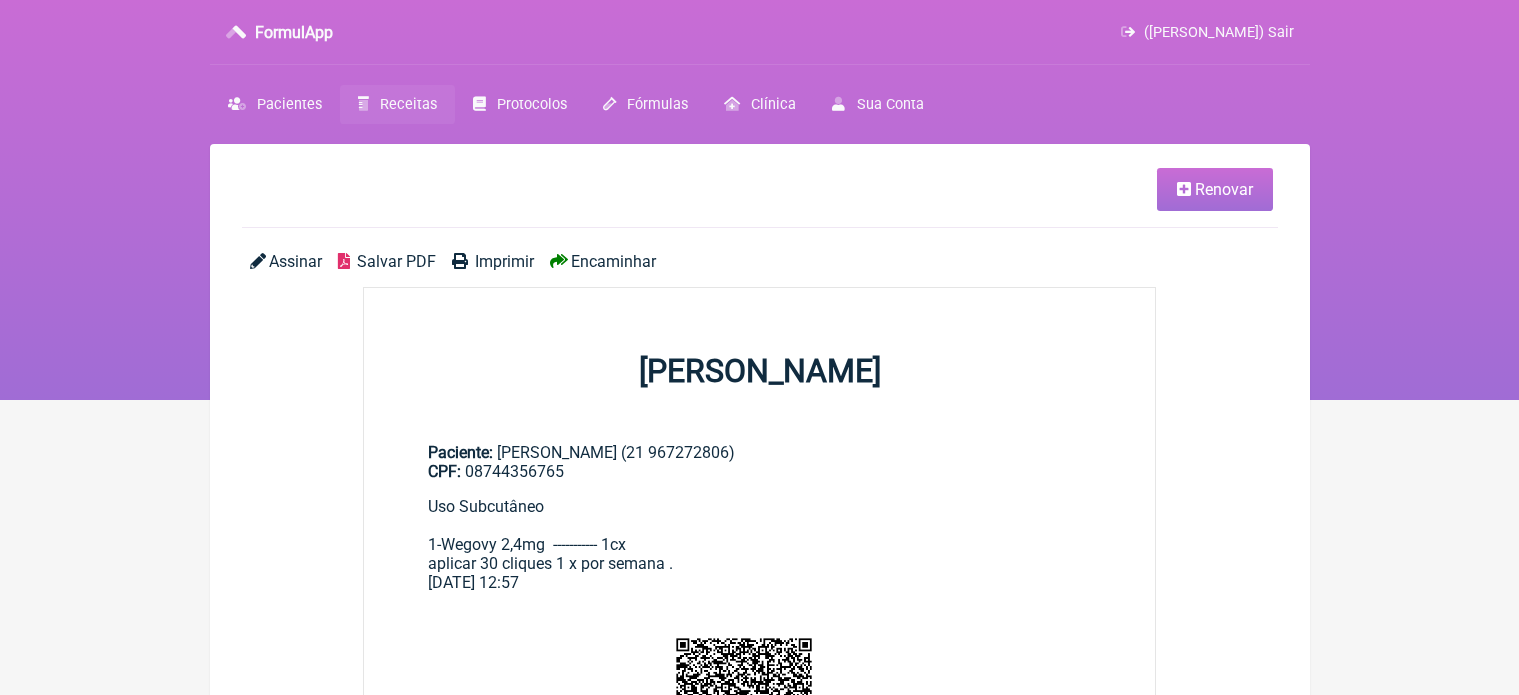 scroll, scrollTop: 0, scrollLeft: 0, axis: both 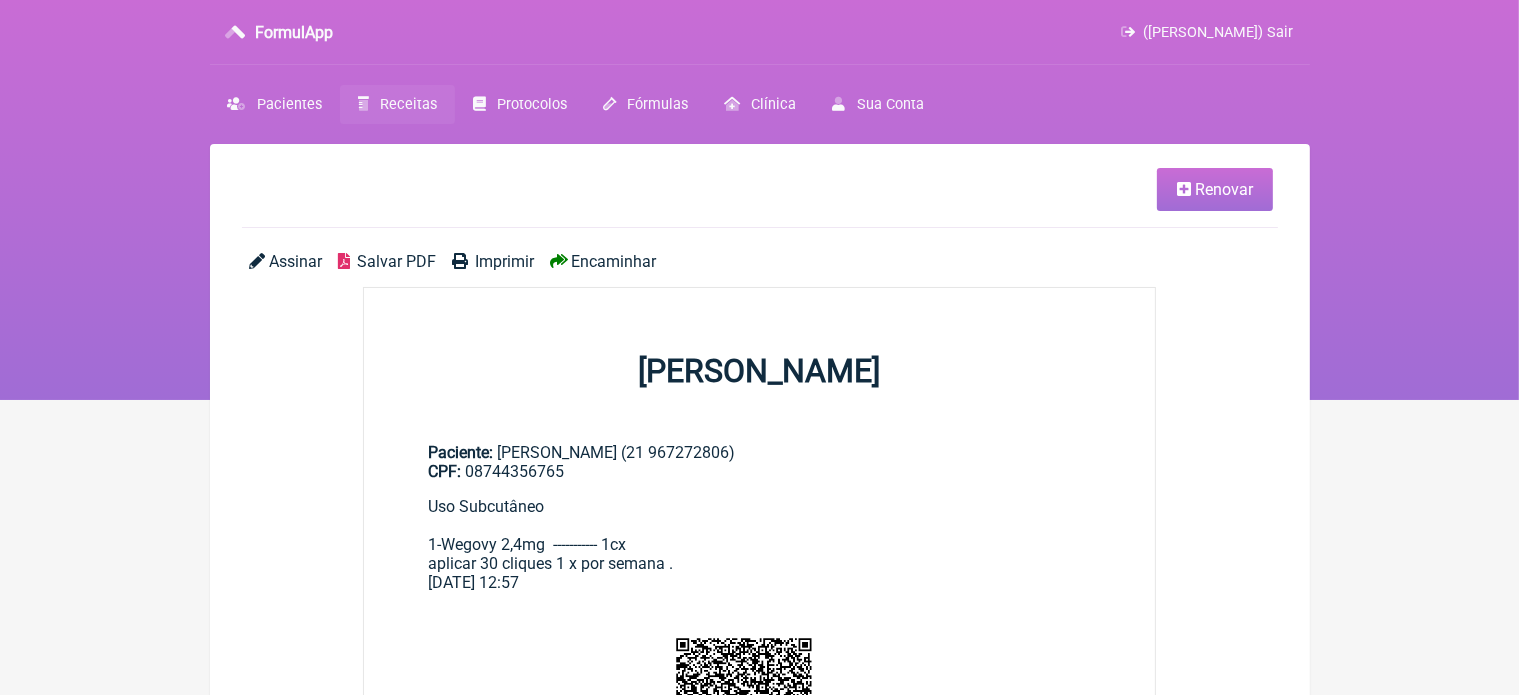 click on "Imprimir" at bounding box center (504, 261) 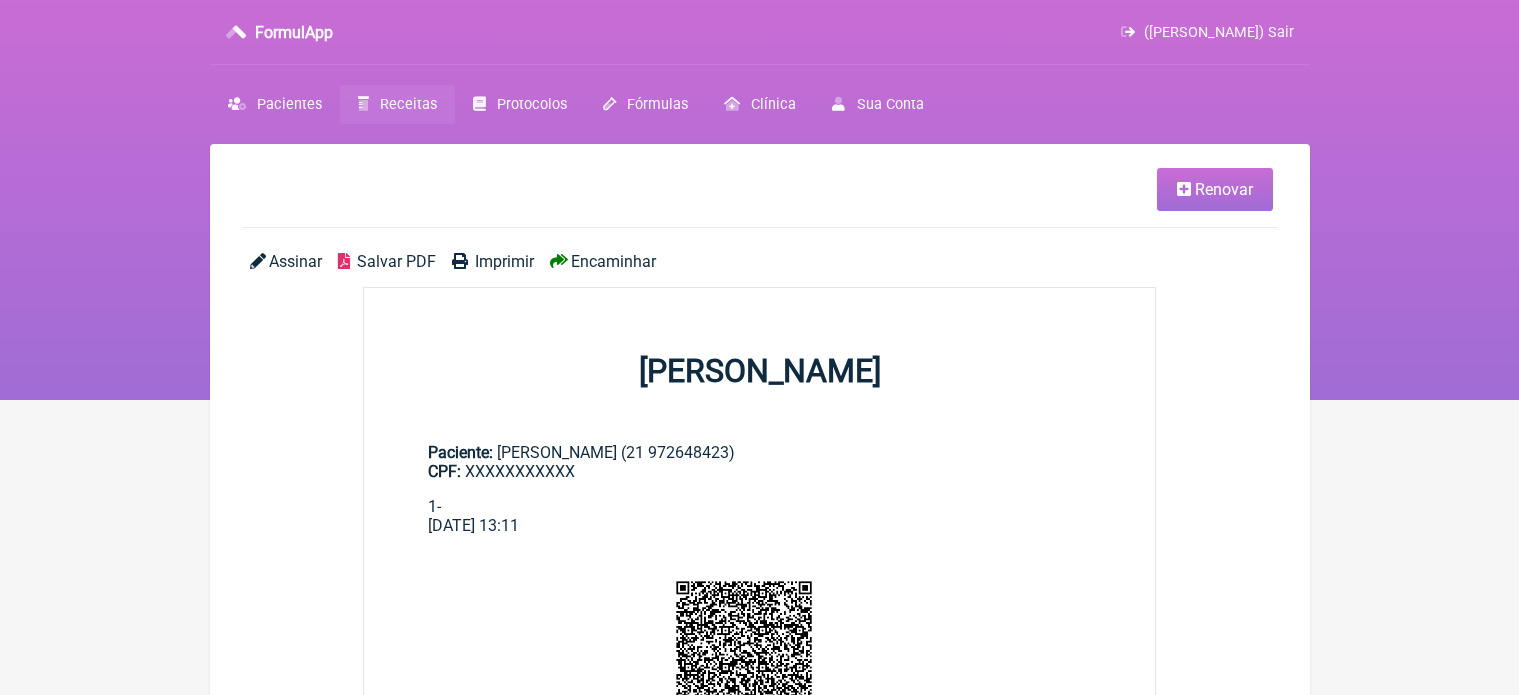 scroll, scrollTop: 0, scrollLeft: 0, axis: both 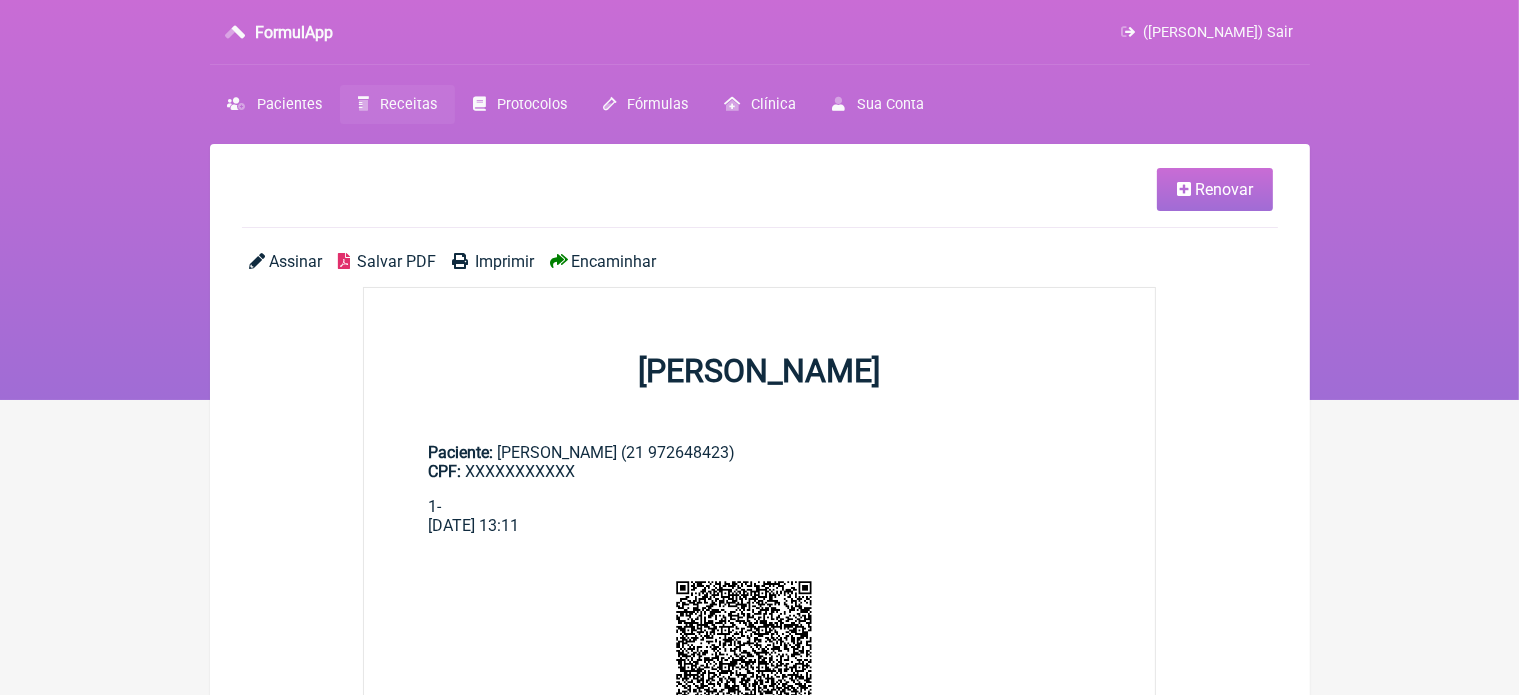 click on "Renovar" at bounding box center [1215, 189] 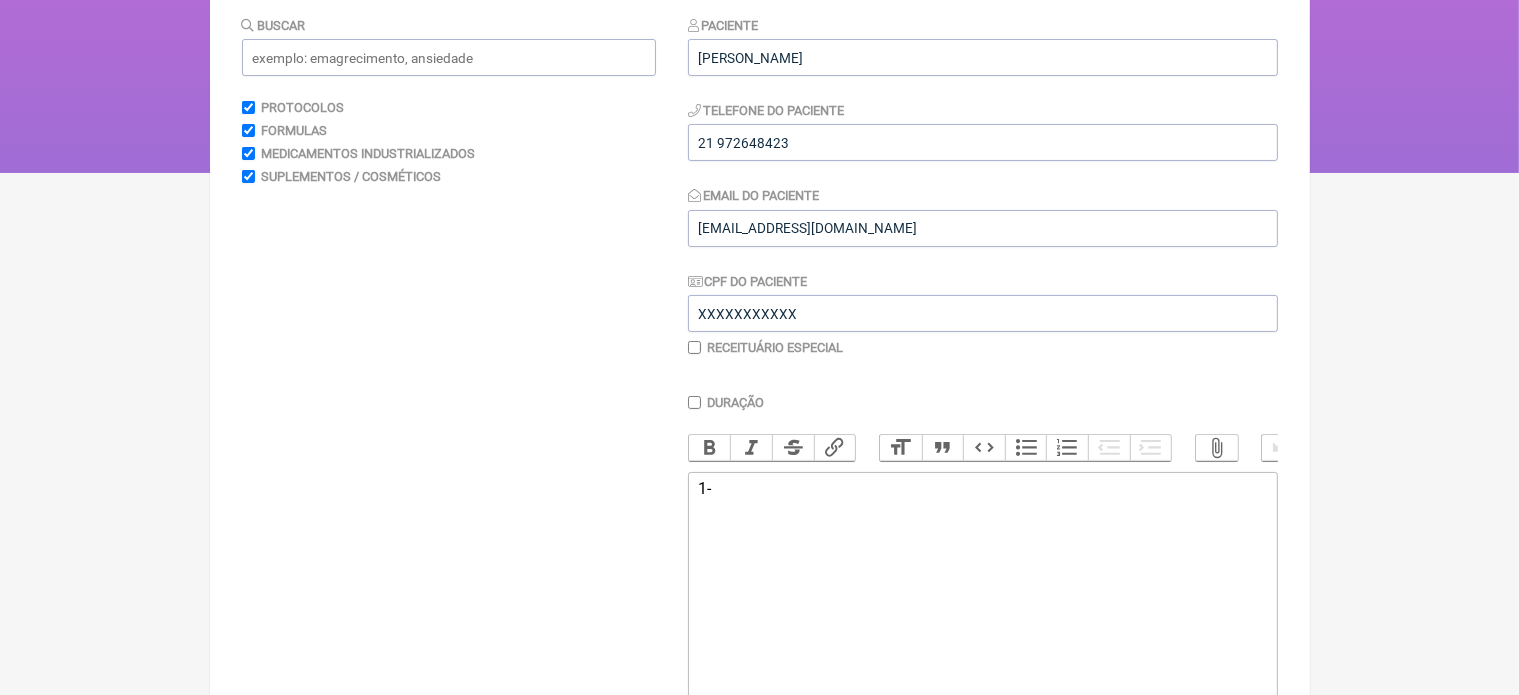 scroll, scrollTop: 253, scrollLeft: 0, axis: vertical 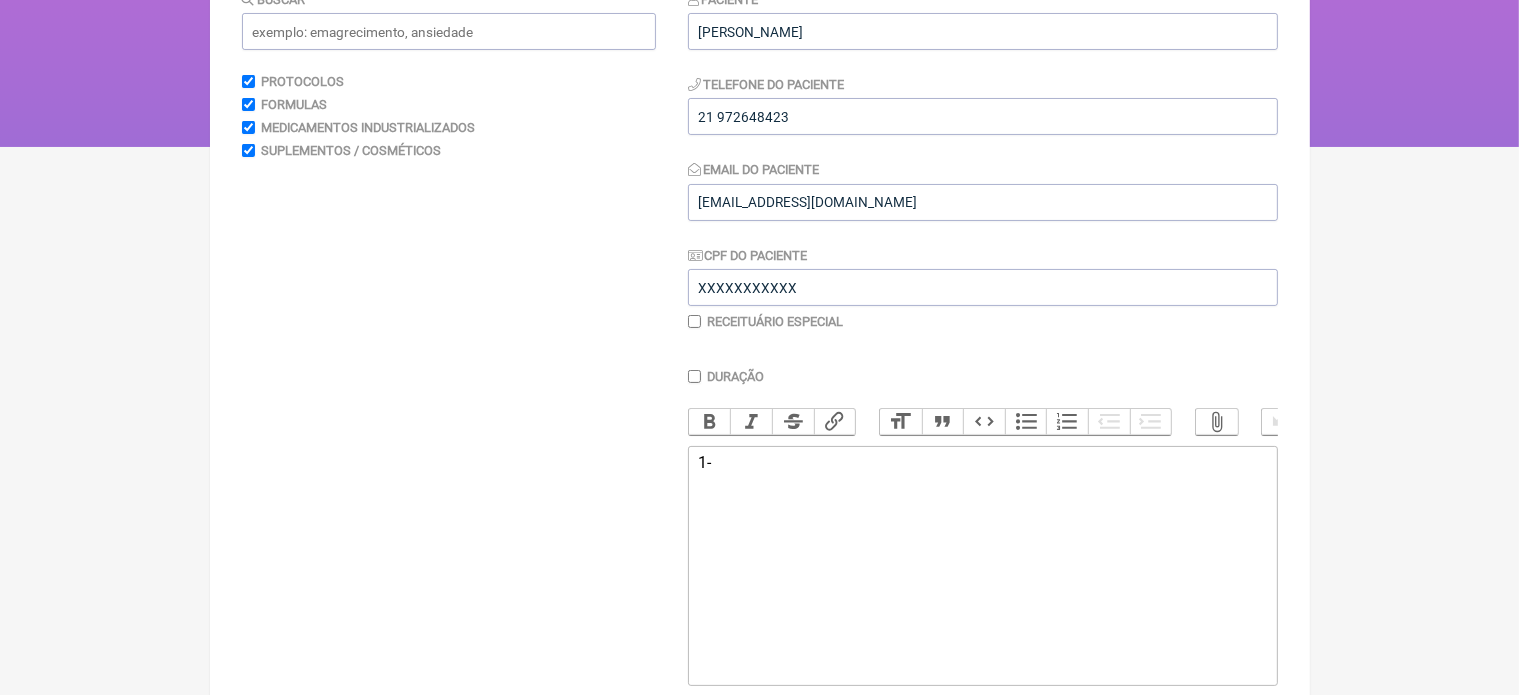 click on "1-" 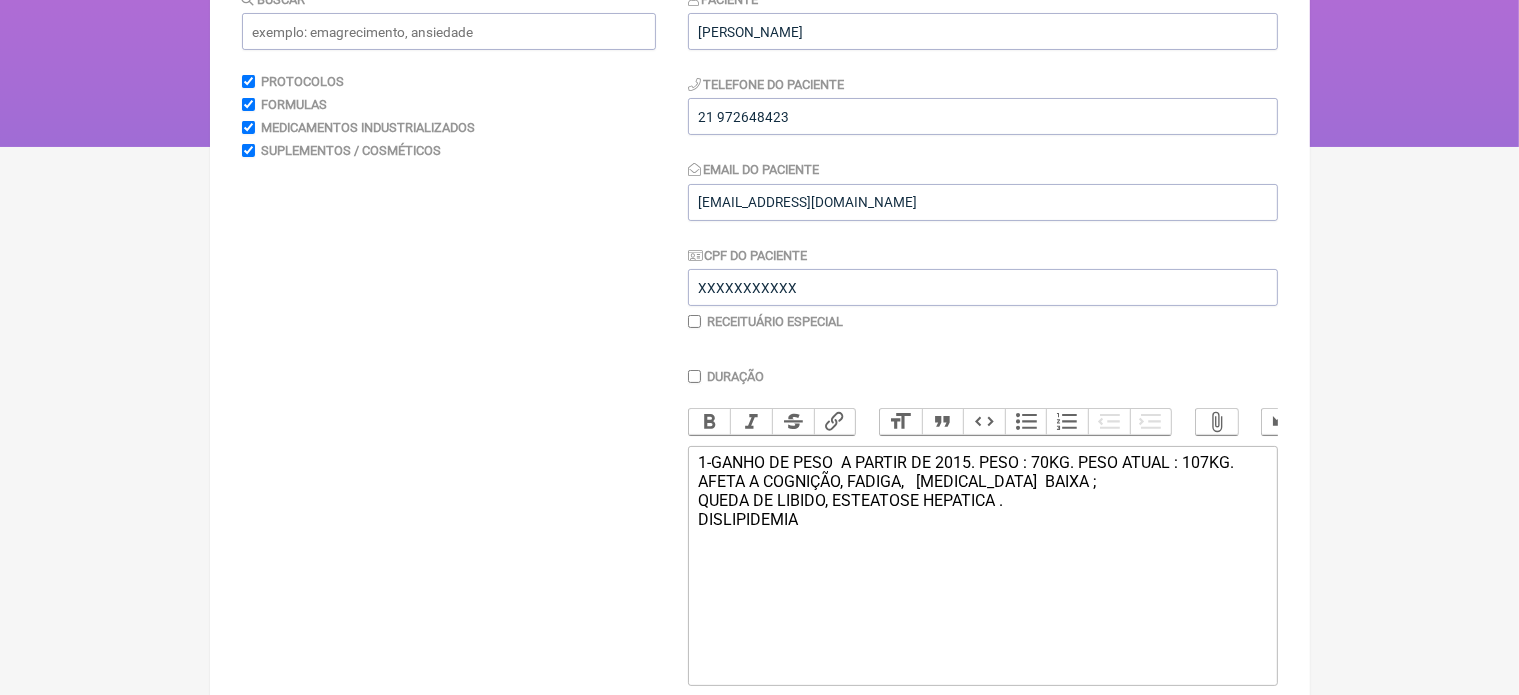 type on "<div>1-GANHO DE PESO&nbsp; A PARTIR DE 2015. PESO : 70KG. PESO ATUAL : 107KG.<br>AFETA A COGNIÇÃO, FADIGA, &nbsp; [MEDICAL_DATA]&nbsp; BAIXA ;<br>QUEDA DE LIBIDO, ESTEATOSE HEPATICA .<br>DISLIPIDEMIA .</div>" 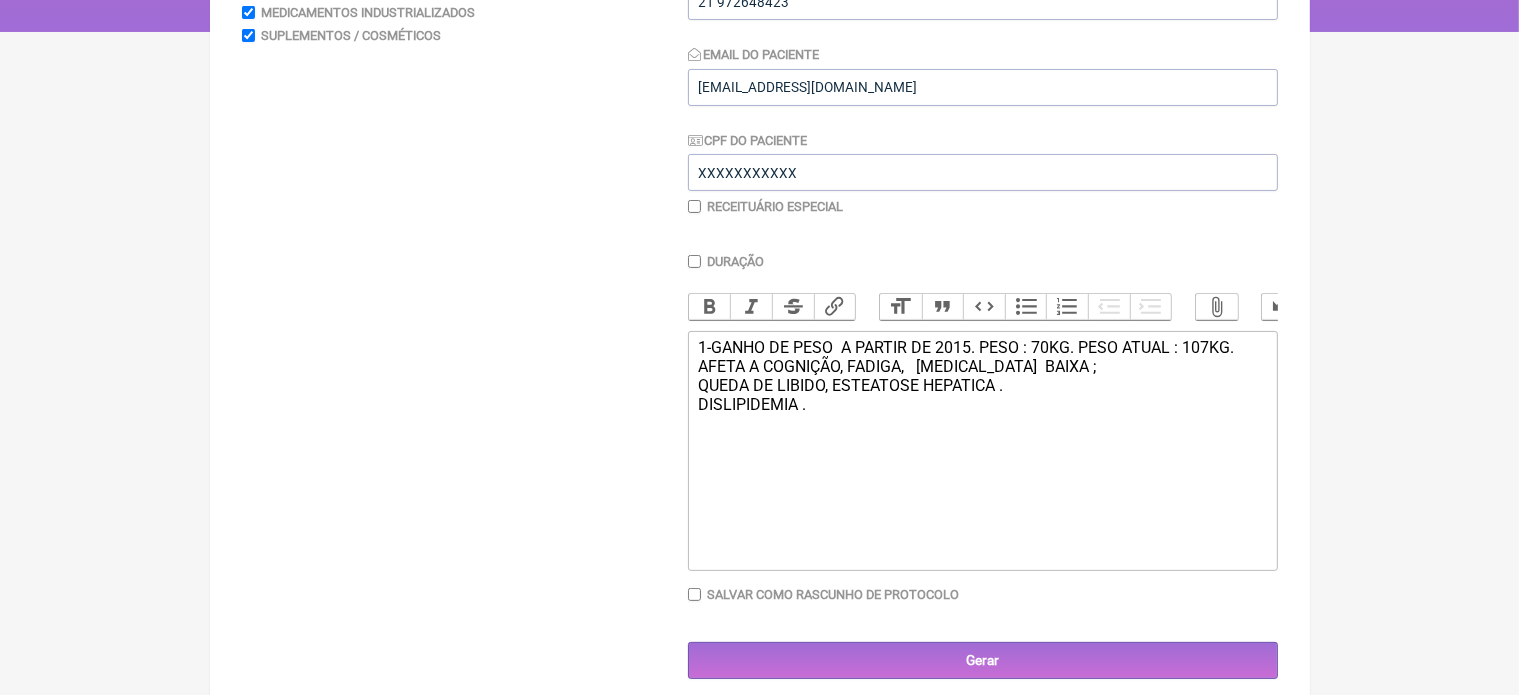 scroll, scrollTop: 400, scrollLeft: 0, axis: vertical 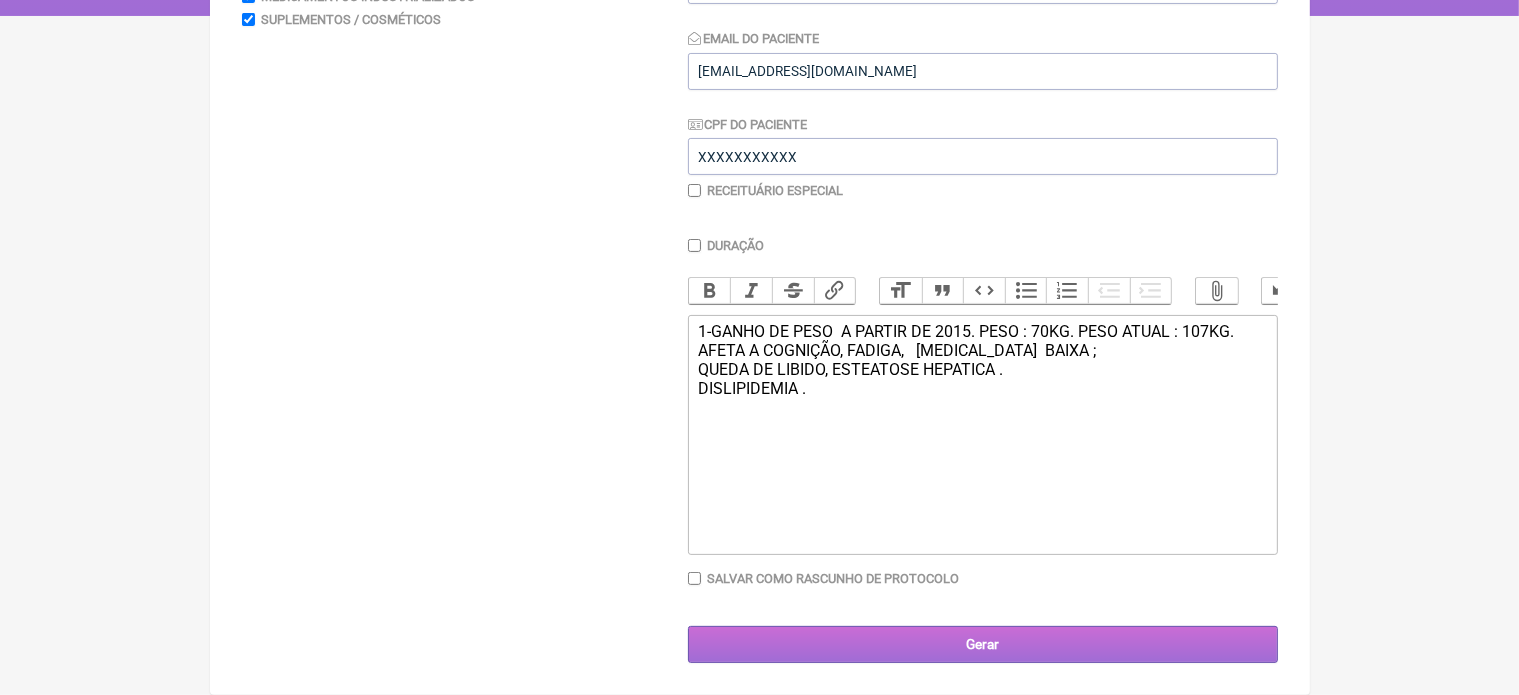 click on "Gerar" at bounding box center (983, 644) 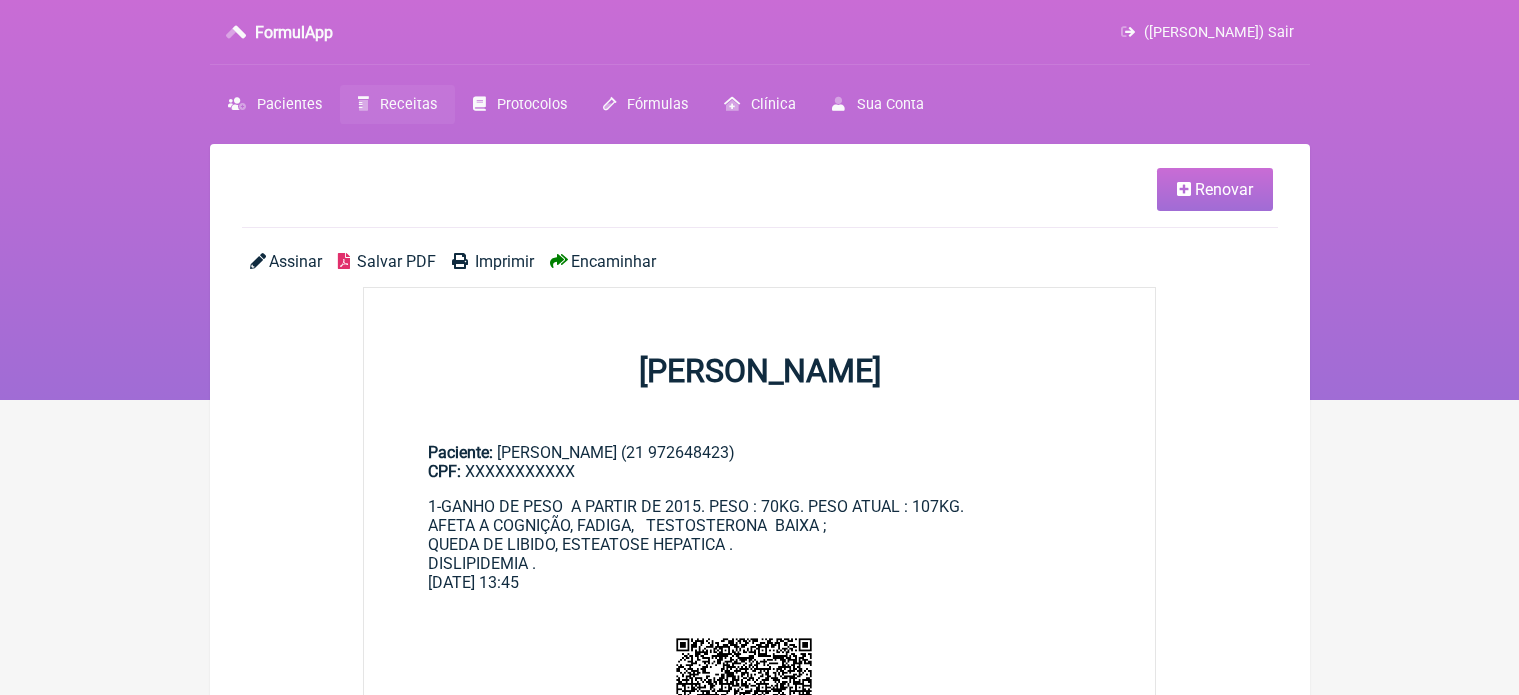scroll, scrollTop: 0, scrollLeft: 0, axis: both 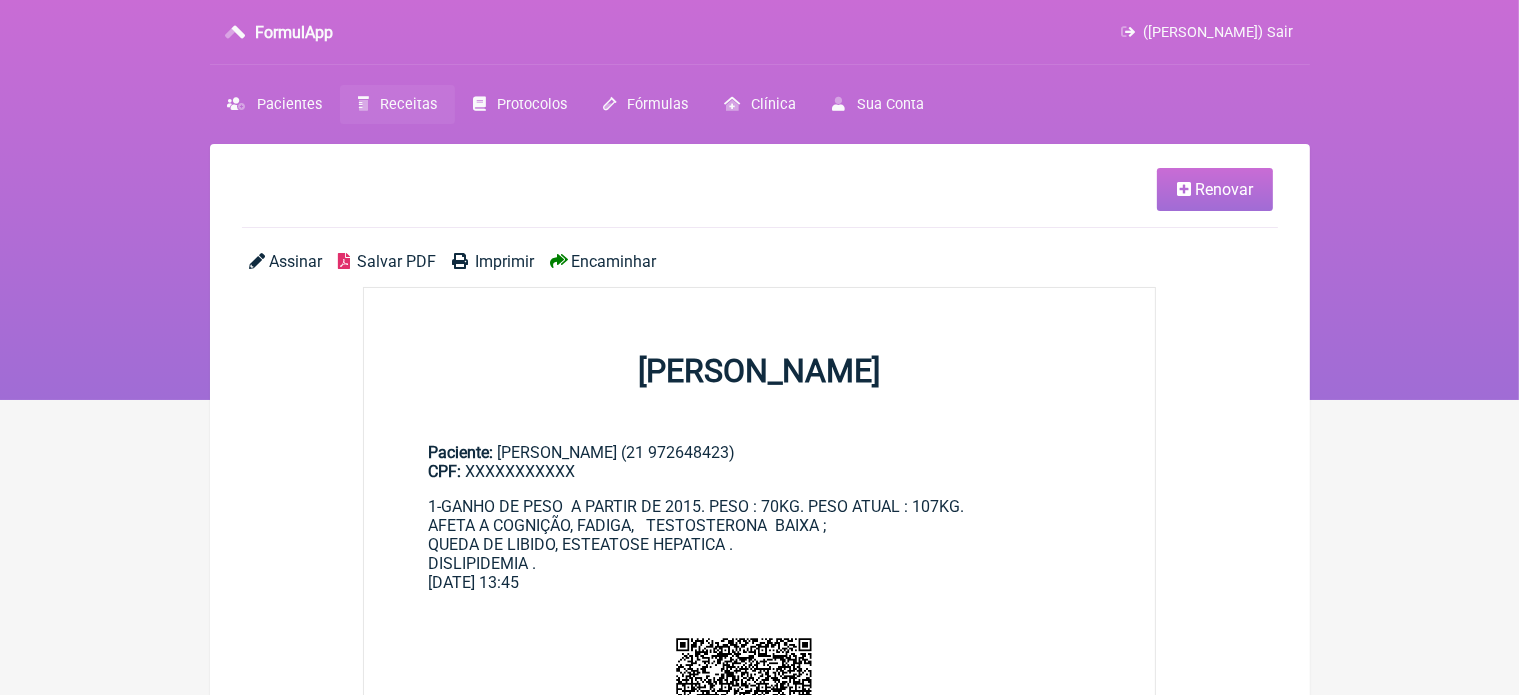 click on "Renovar" at bounding box center (1224, 189) 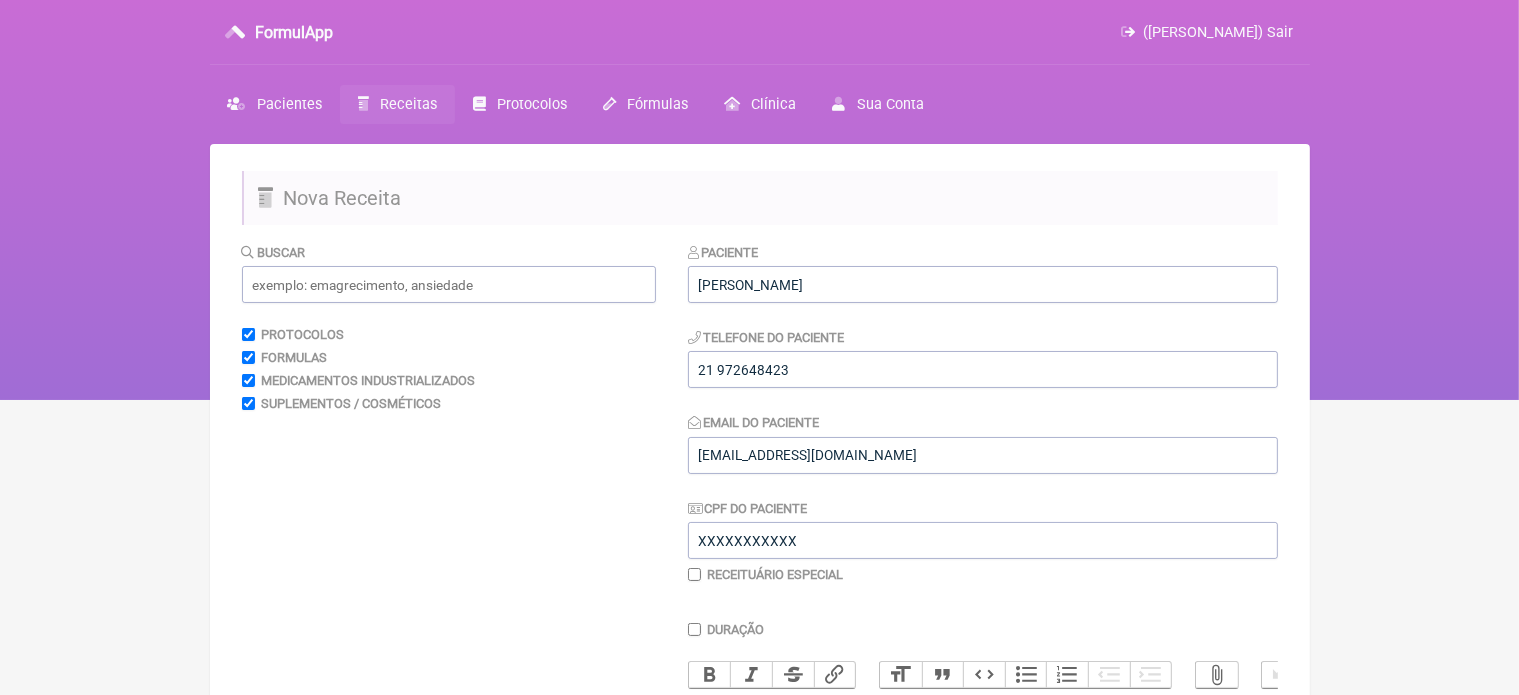 scroll, scrollTop: 400, scrollLeft: 0, axis: vertical 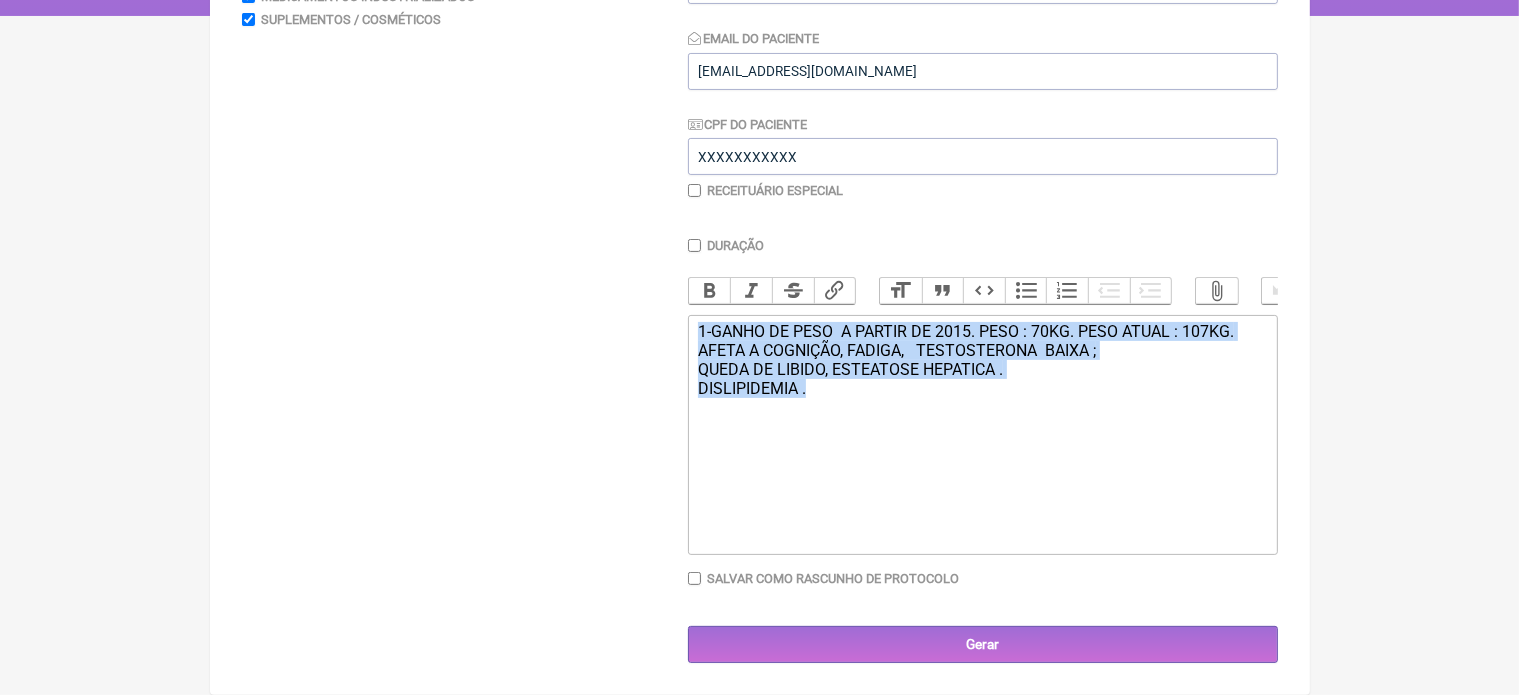 drag, startPoint x: 698, startPoint y: 330, endPoint x: 1180, endPoint y: 559, distance: 533.6338 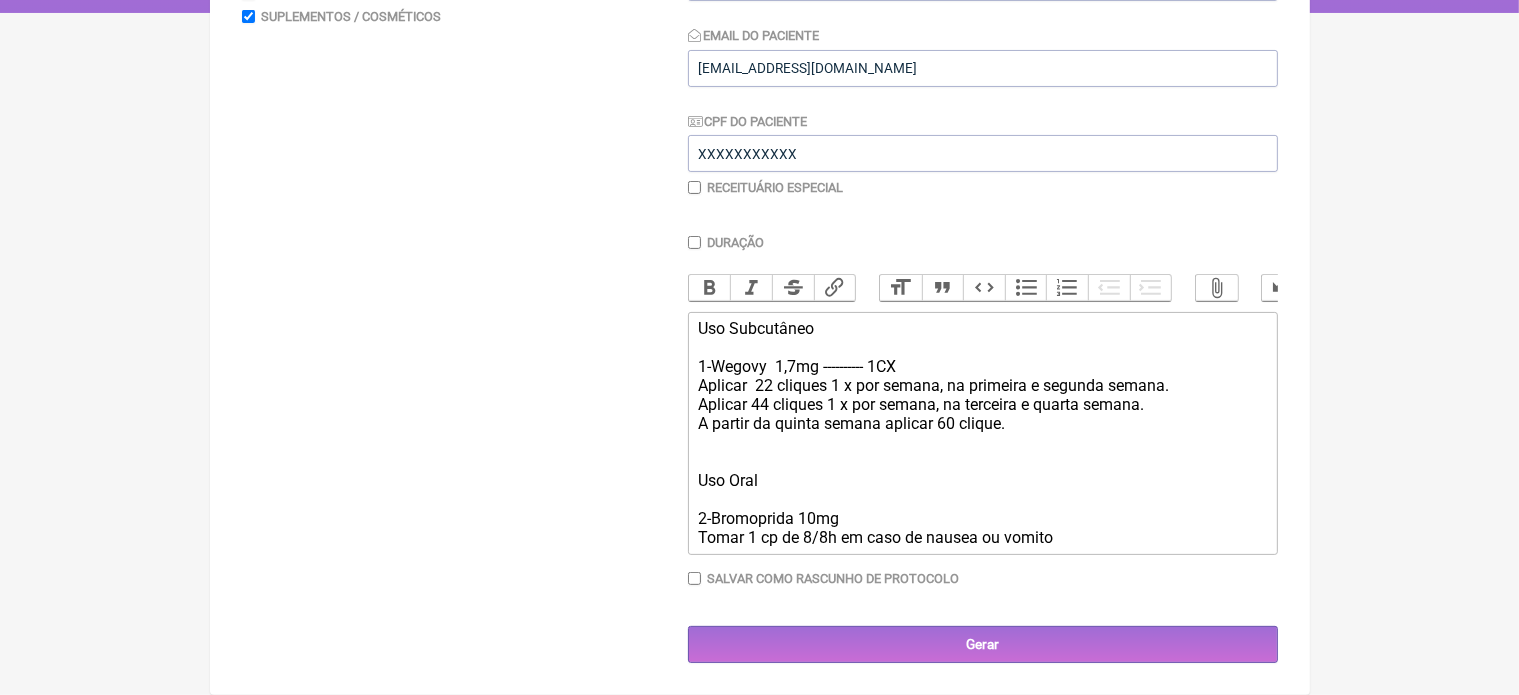 click on "Uso Subcutâneo 1-Wegovy  1,7mg ---------- 1CX Aplicar  22 cliques 1 x por semana, na primeira e segunda semana. Aplicar 44 cliques 1 x por semana, na terceira e quarta semana. A partir da quinta semana aplicar 60 clique. Uso Oral  2-Bromoprida 10mg  Tomar 1 cp de 8/8h em caso de nausea ou vomito" 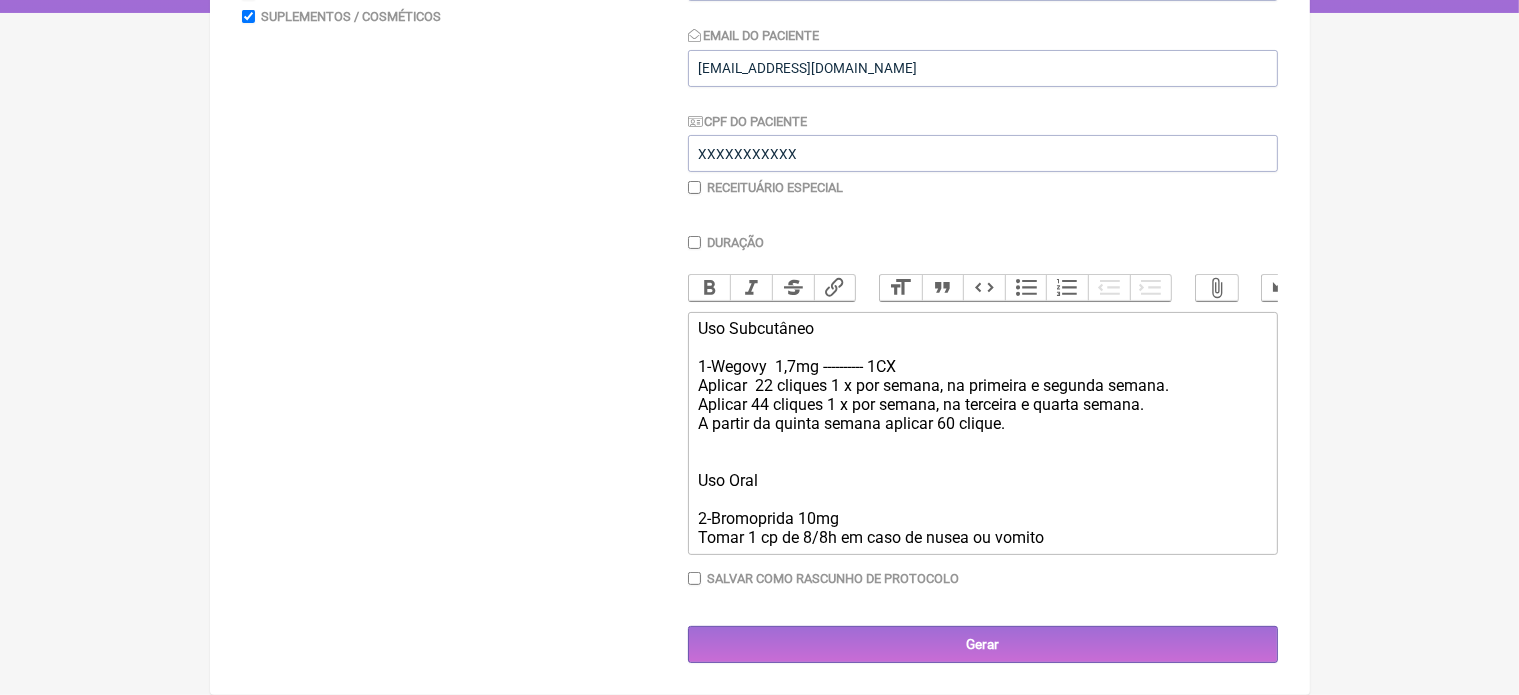 type on "<div>Uso Subcutâneo<br><br>1-Wegovy&nbsp; 1,7mg ---------- 1CX<br>Aplicar&nbsp; 22 cliques 1 x por semana, na primeira e segunda semana.<br>Aplicar 44 cliques 1 x por semana, na terceira e quarta semana.<br>A partir da quinta semana aplicar 60 clique.<br><br><br>Uso Oral&nbsp;<br><br>2-Bromoprida 10mg&nbsp;<br>Tomar 1 cp de 8/8h em caso de náusea ou vomito&nbsp;</div>" 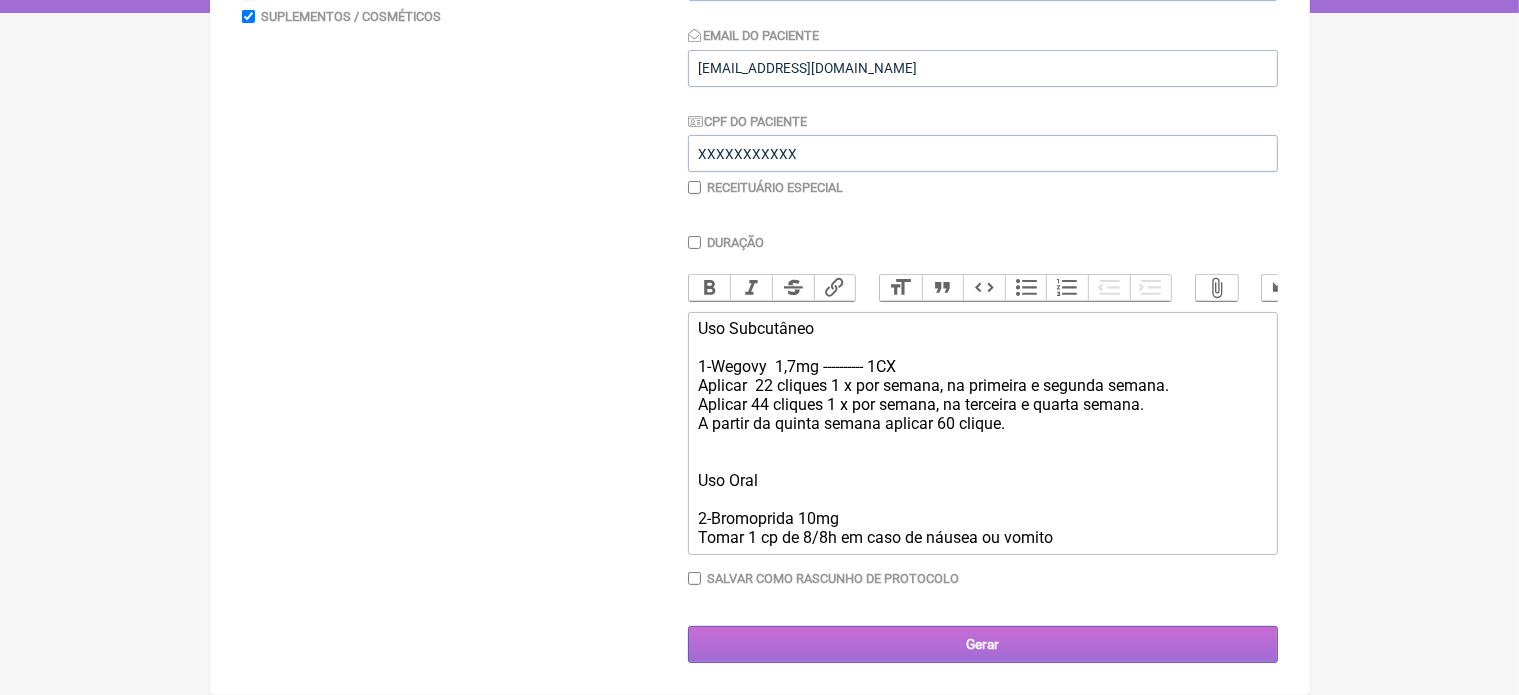 click on "Gerar" at bounding box center (983, 644) 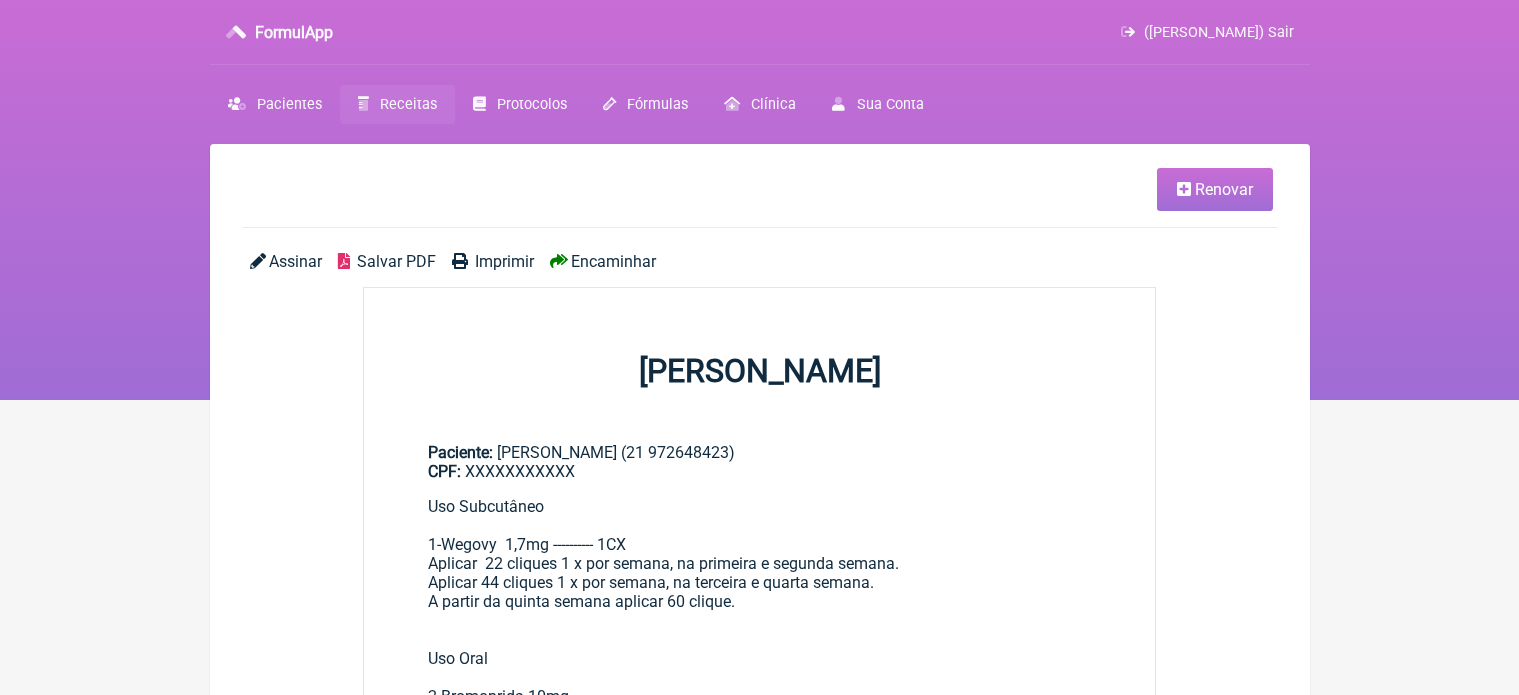 scroll, scrollTop: 0, scrollLeft: 0, axis: both 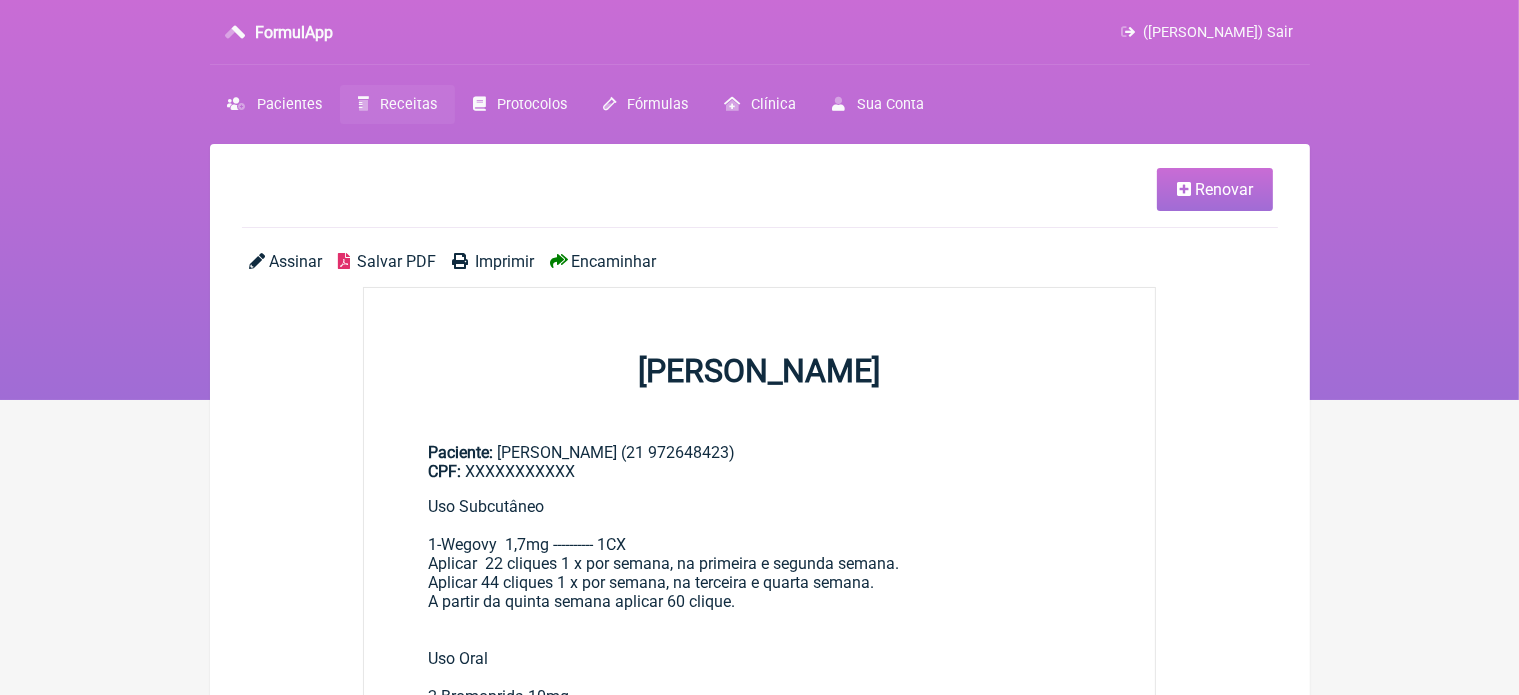 click on "Imprimir" at bounding box center (504, 261) 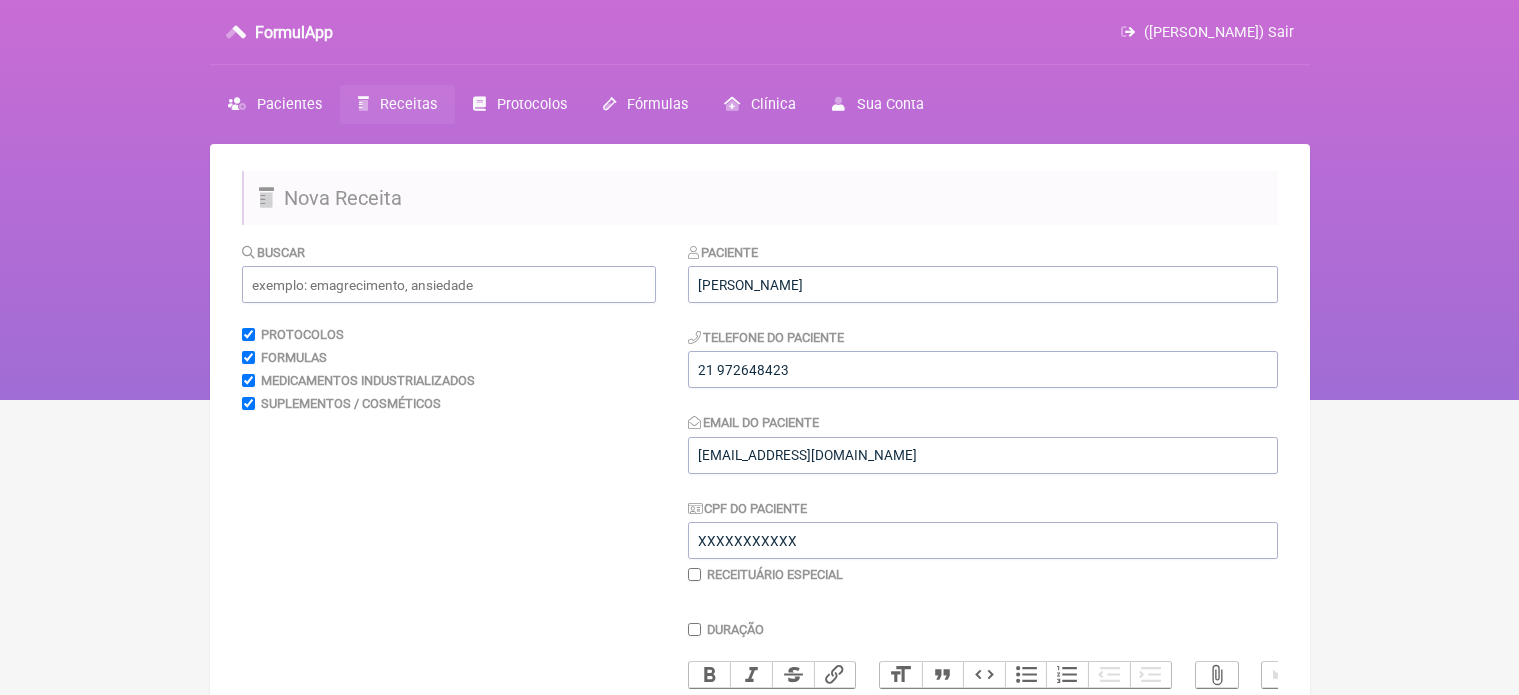 scroll, scrollTop: 400, scrollLeft: 0, axis: vertical 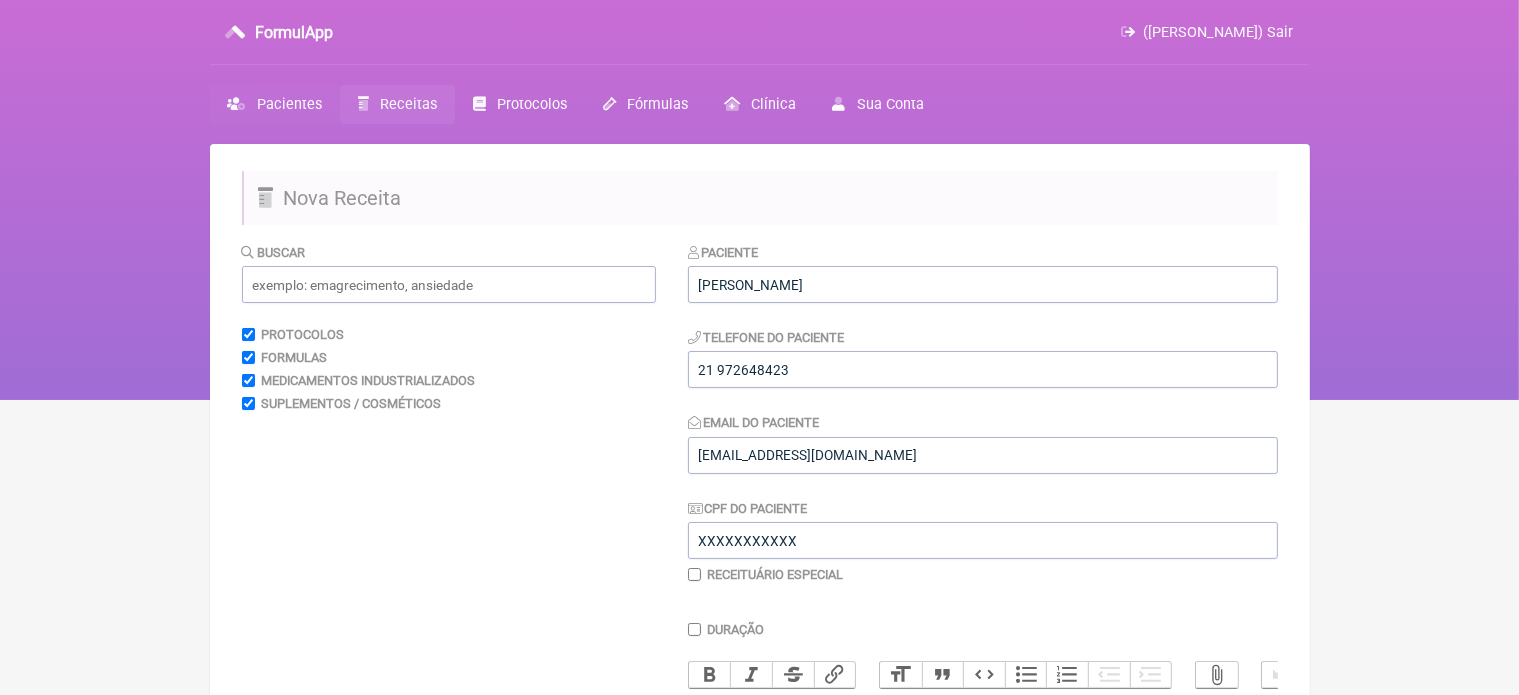 click on "Pacientes" at bounding box center (289, 104) 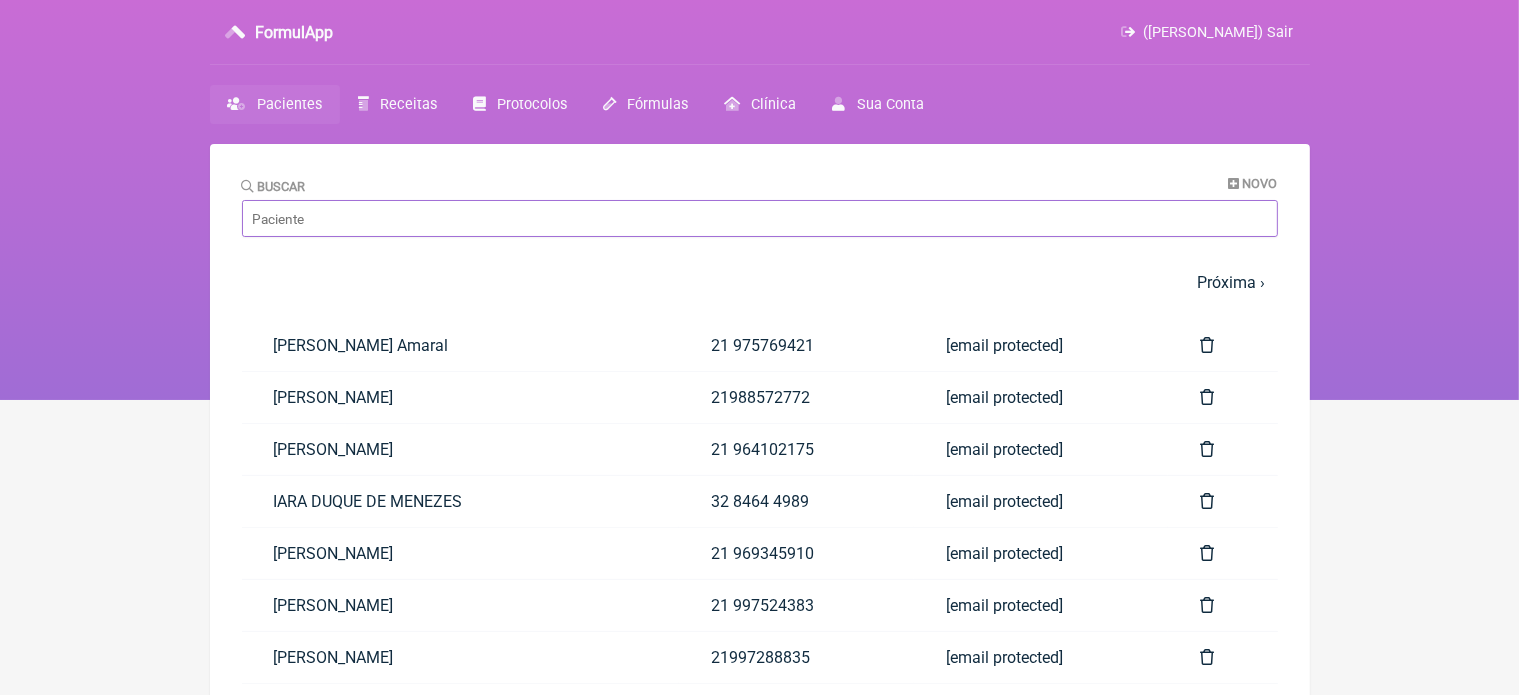 click on "Buscar" at bounding box center (760, 218) 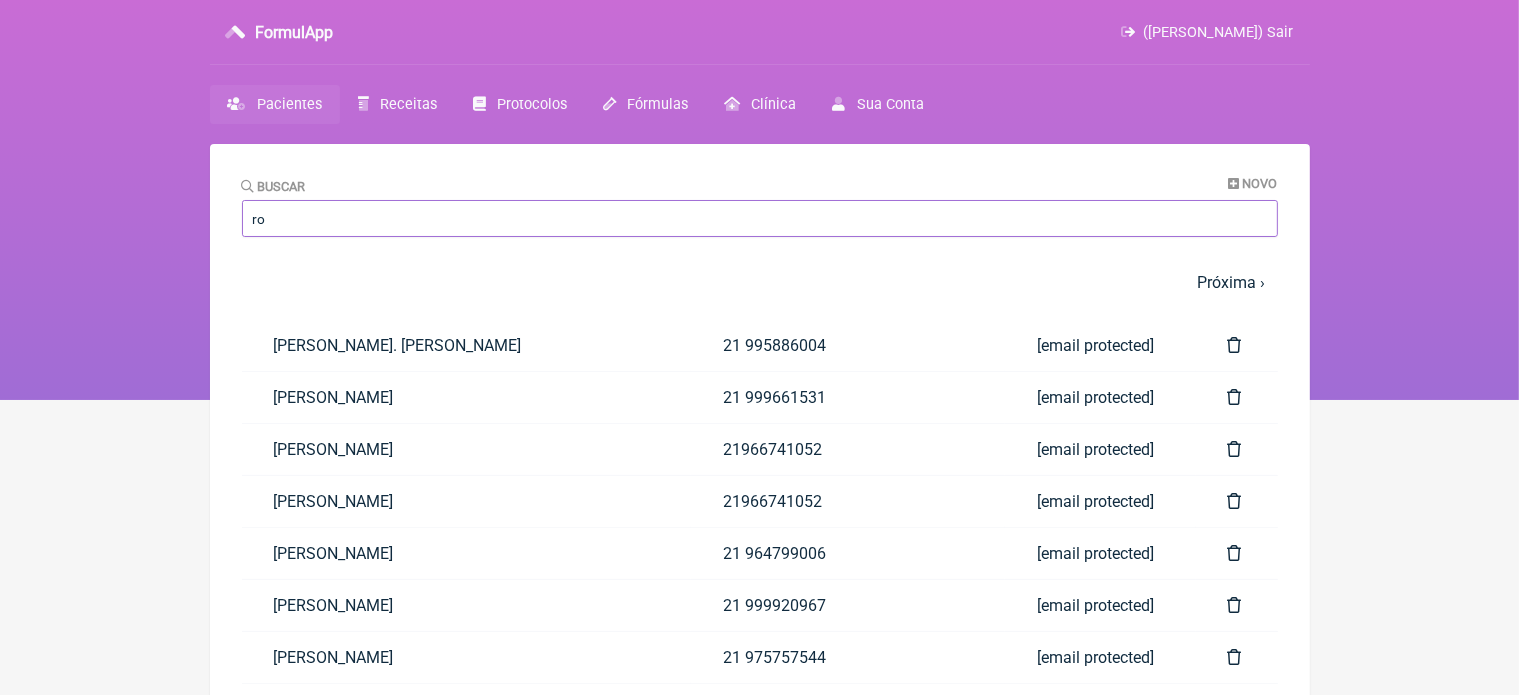 type on "r" 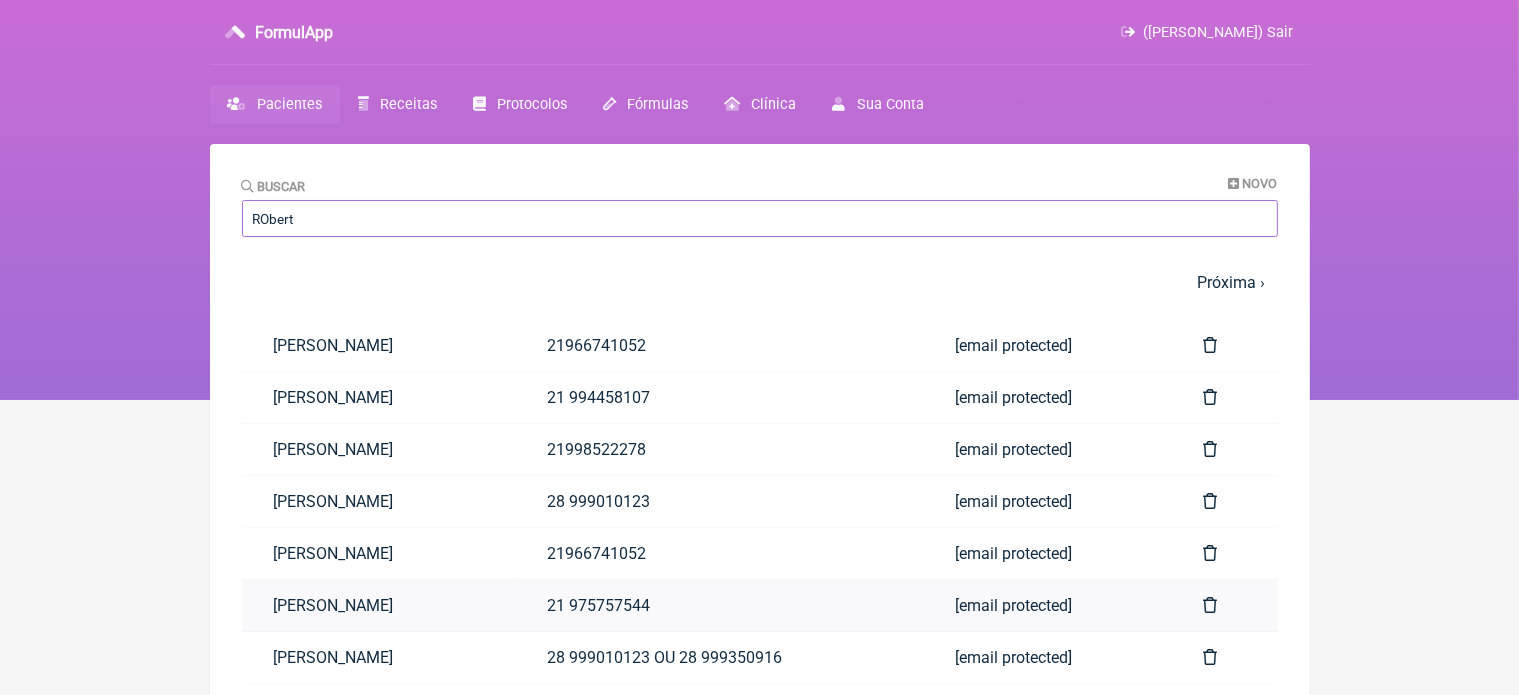 type on "RObert" 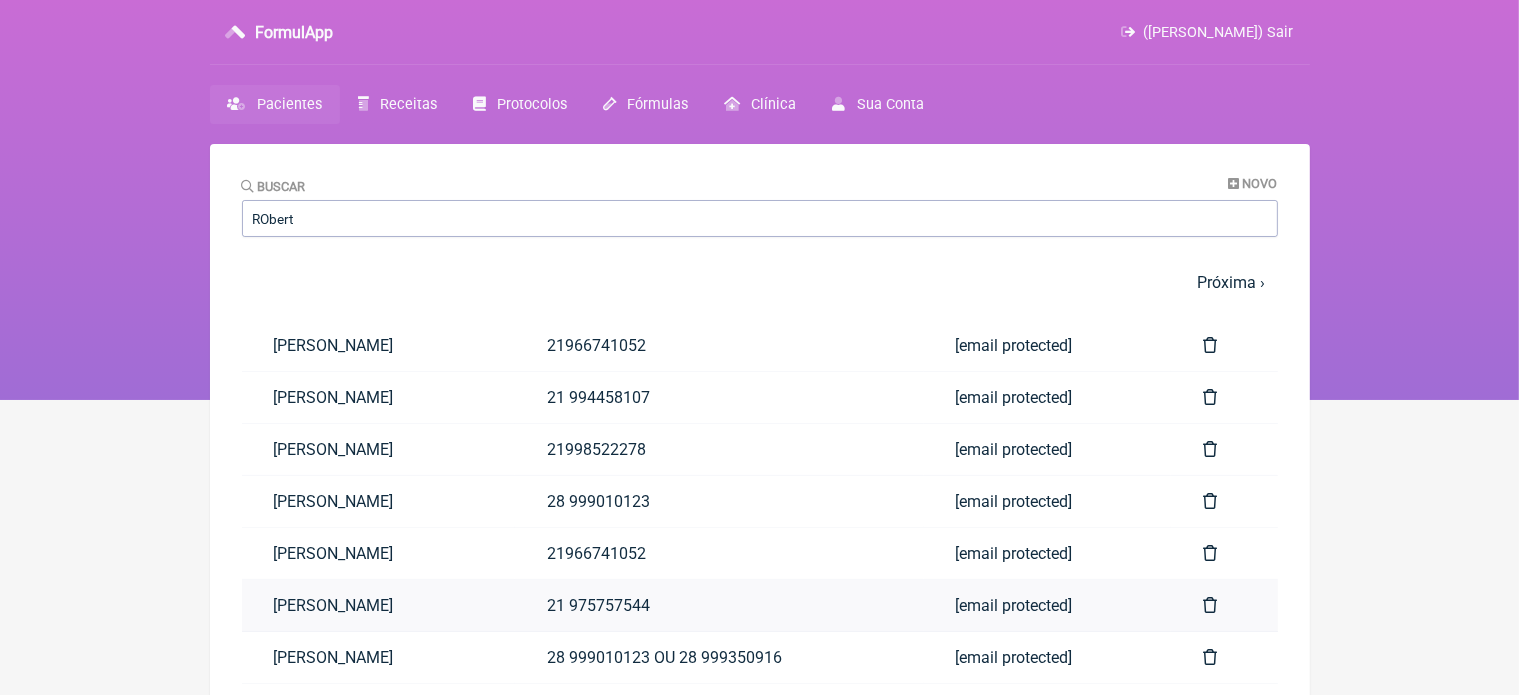 click on "[PERSON_NAME]" at bounding box center (378, 605) 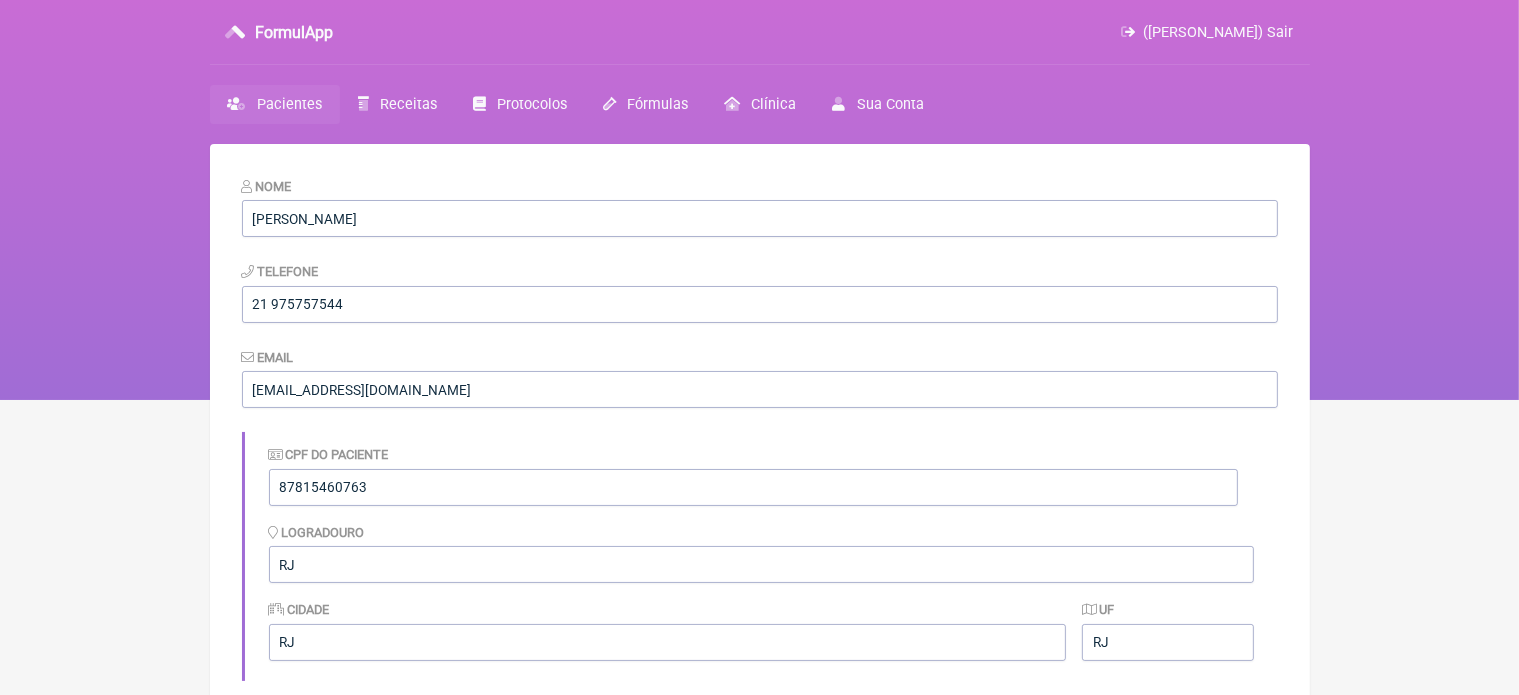 scroll, scrollTop: 608, scrollLeft: 0, axis: vertical 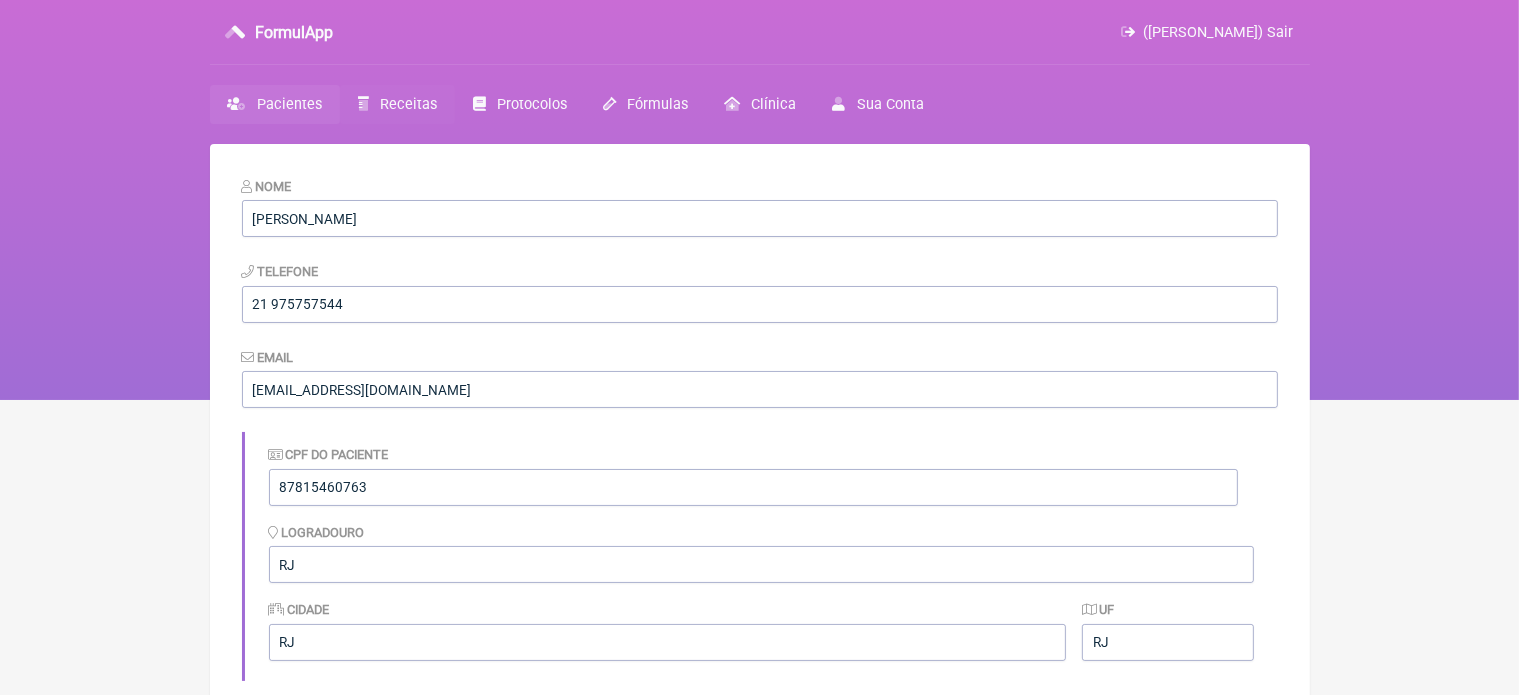 click on "Receitas" at bounding box center [408, 104] 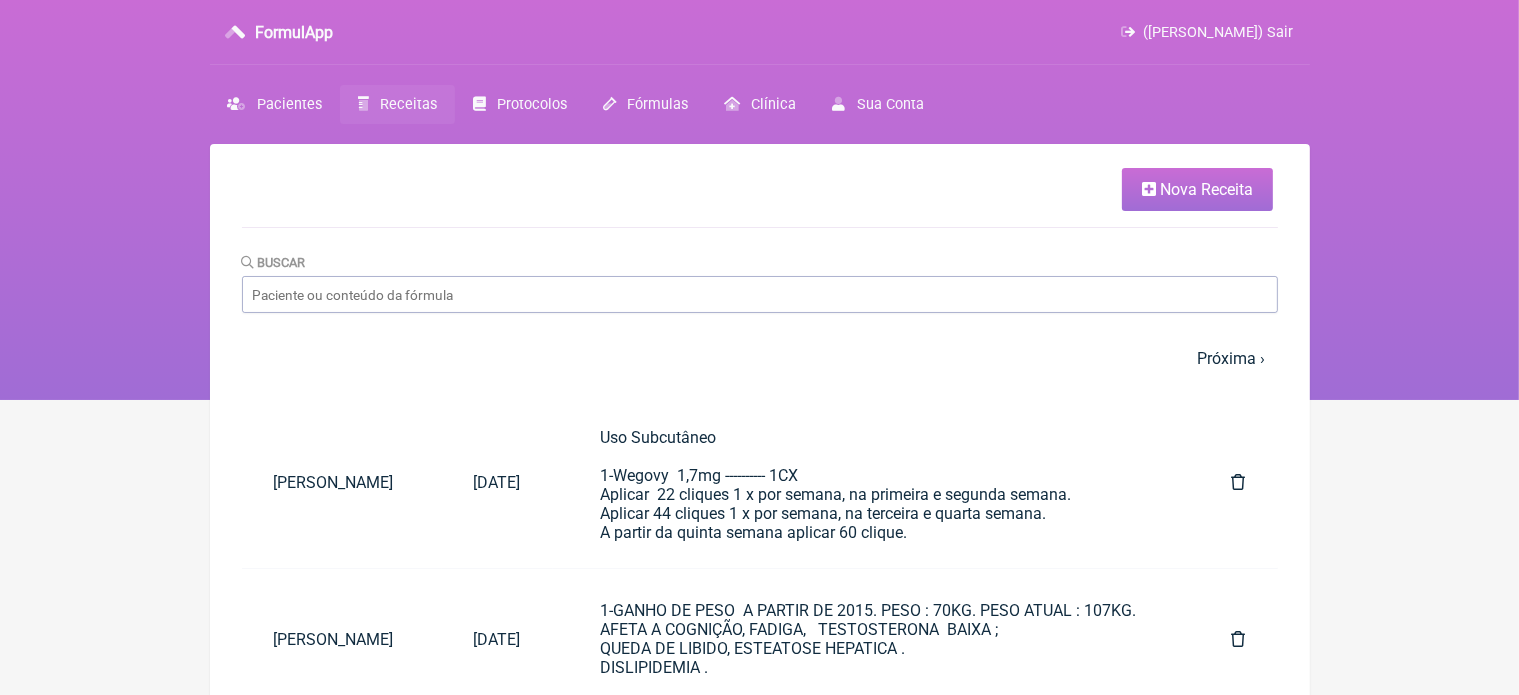 click at bounding box center (1149, 189) 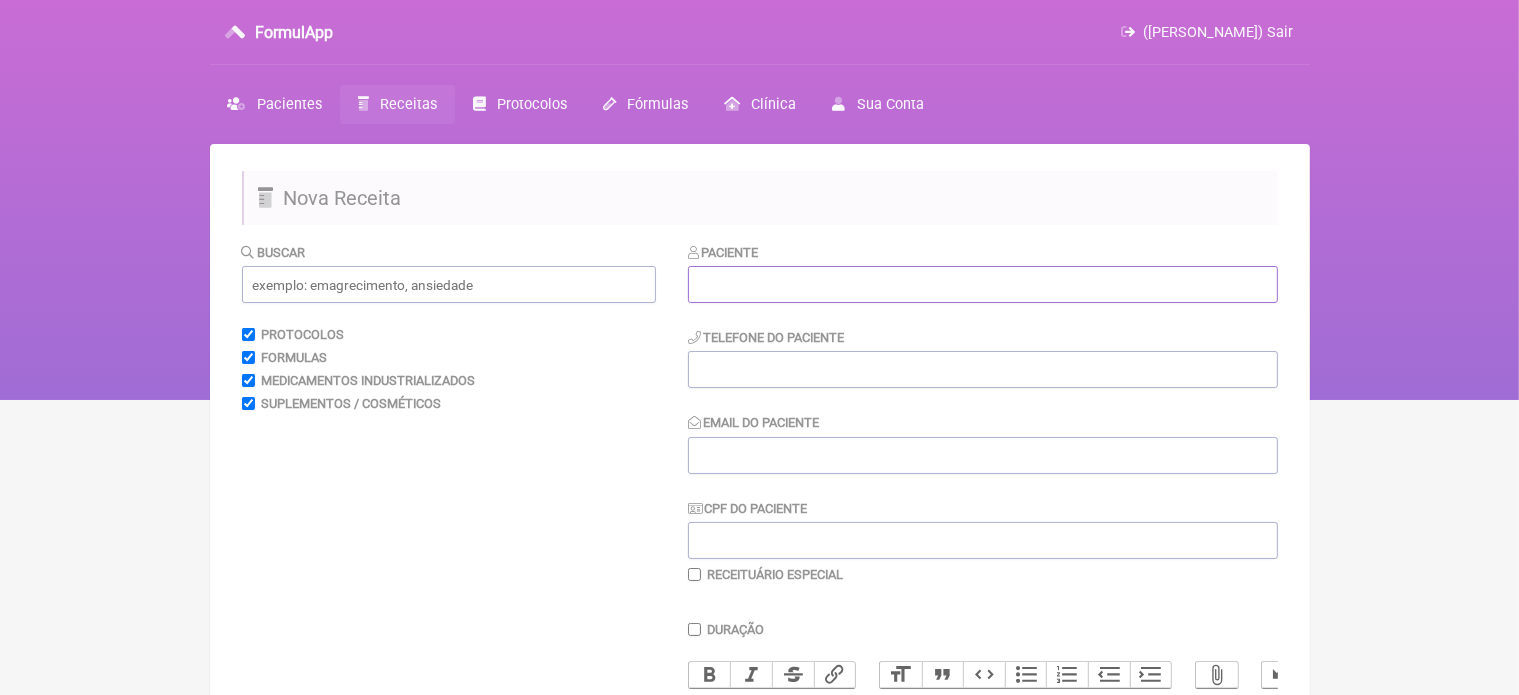 click at bounding box center (983, 284) 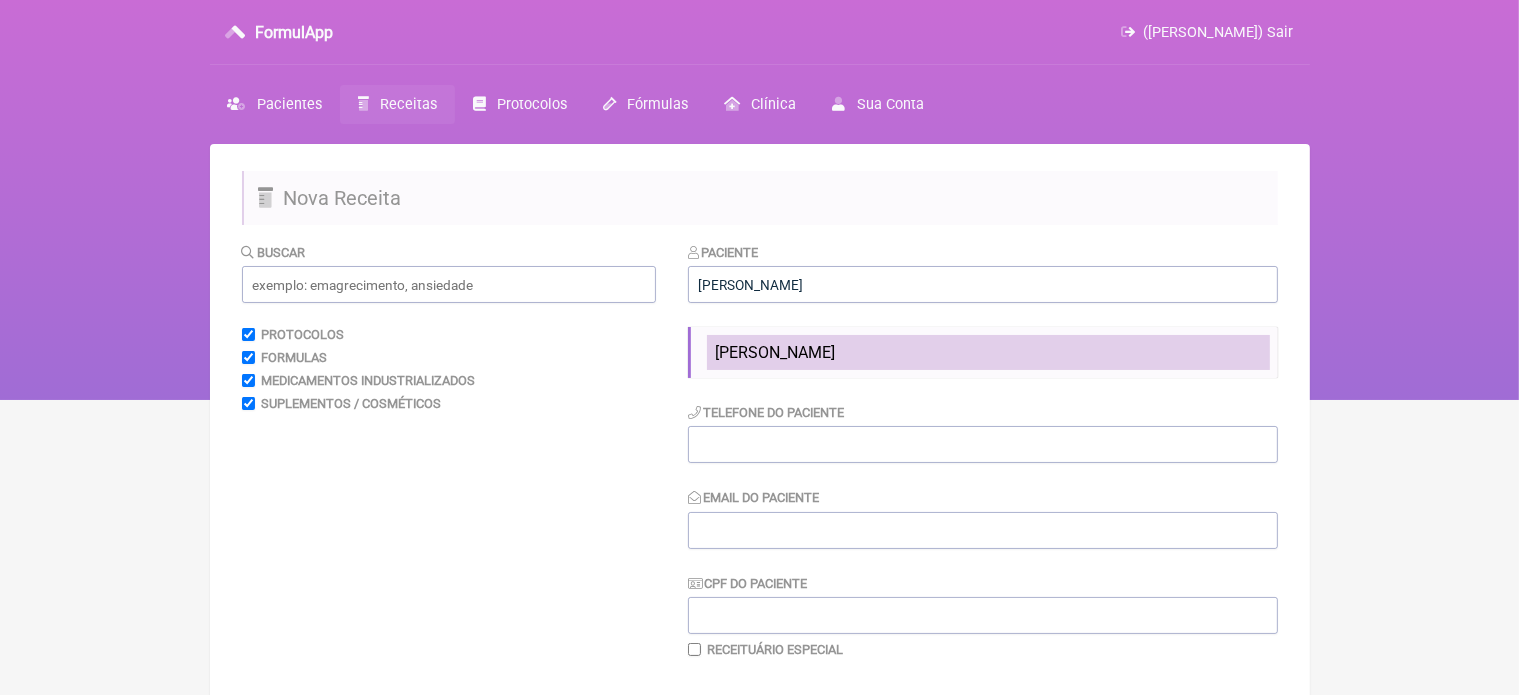 click on "ROBERT RODRIGUES ABRANTES" at bounding box center [775, 352] 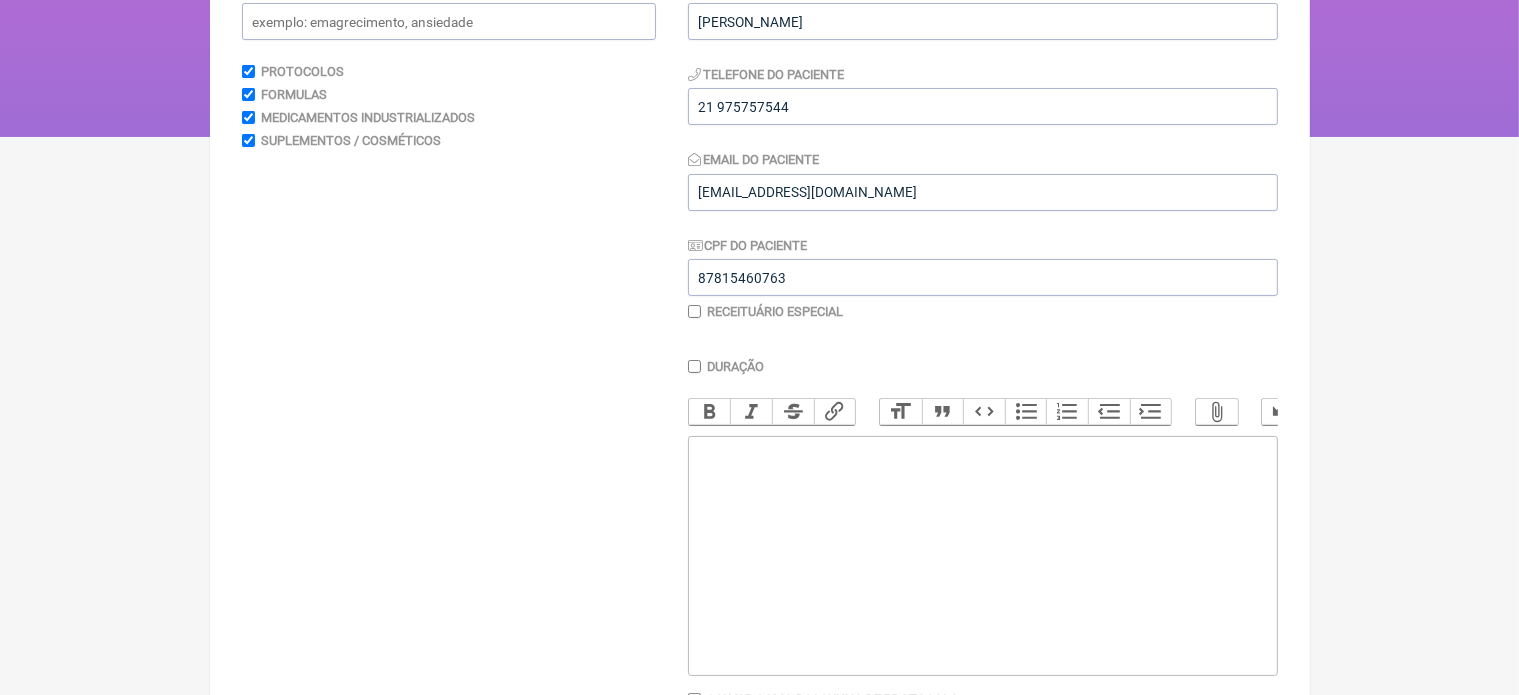 scroll, scrollTop: 280, scrollLeft: 0, axis: vertical 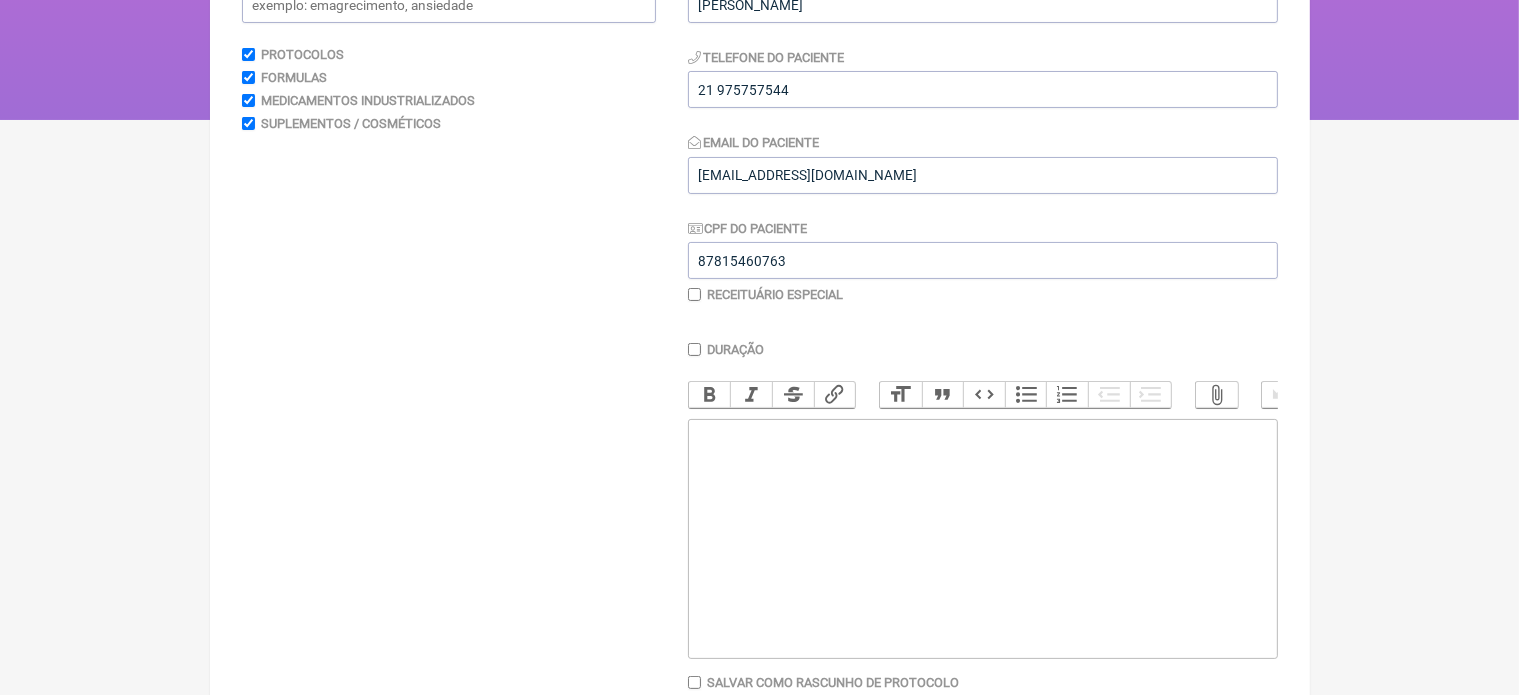 click 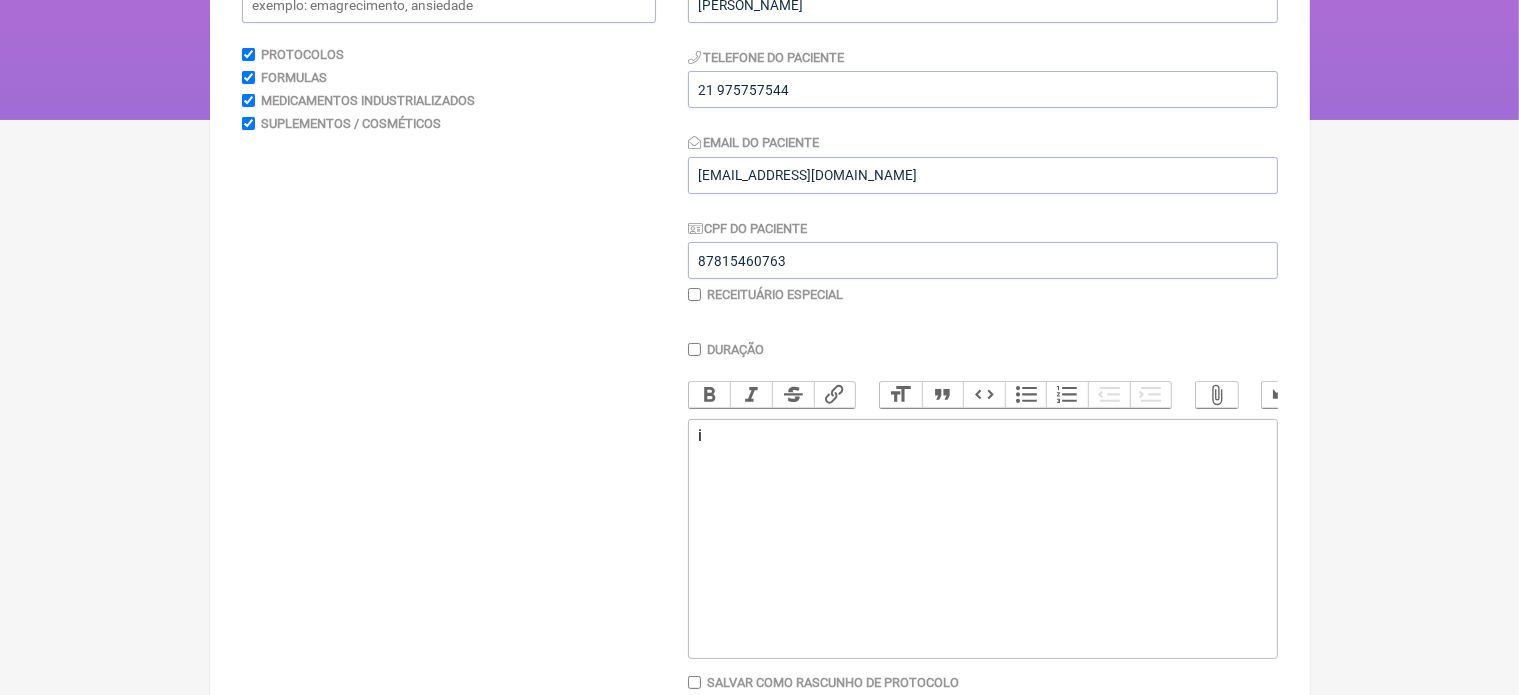type on "<div>i</div>" 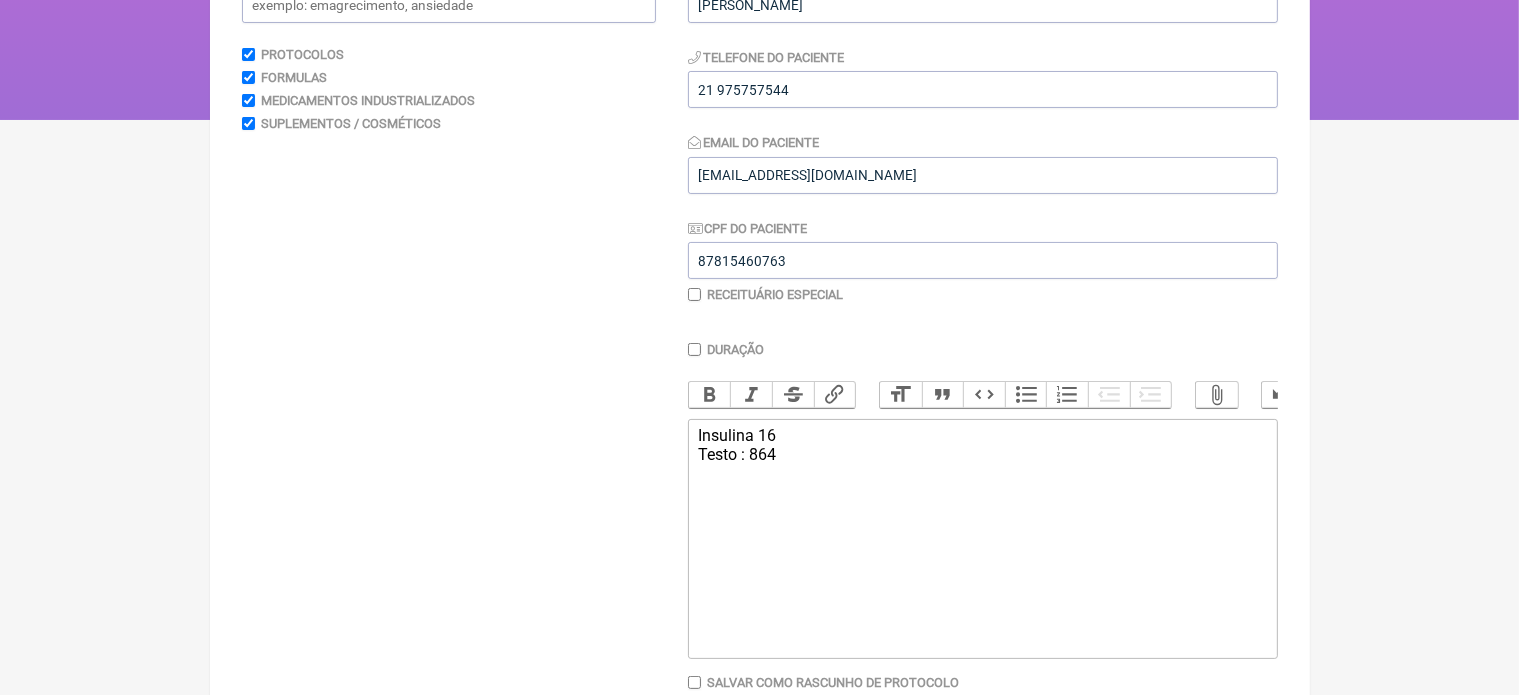 click on "Insulina 16 Testo : 864" 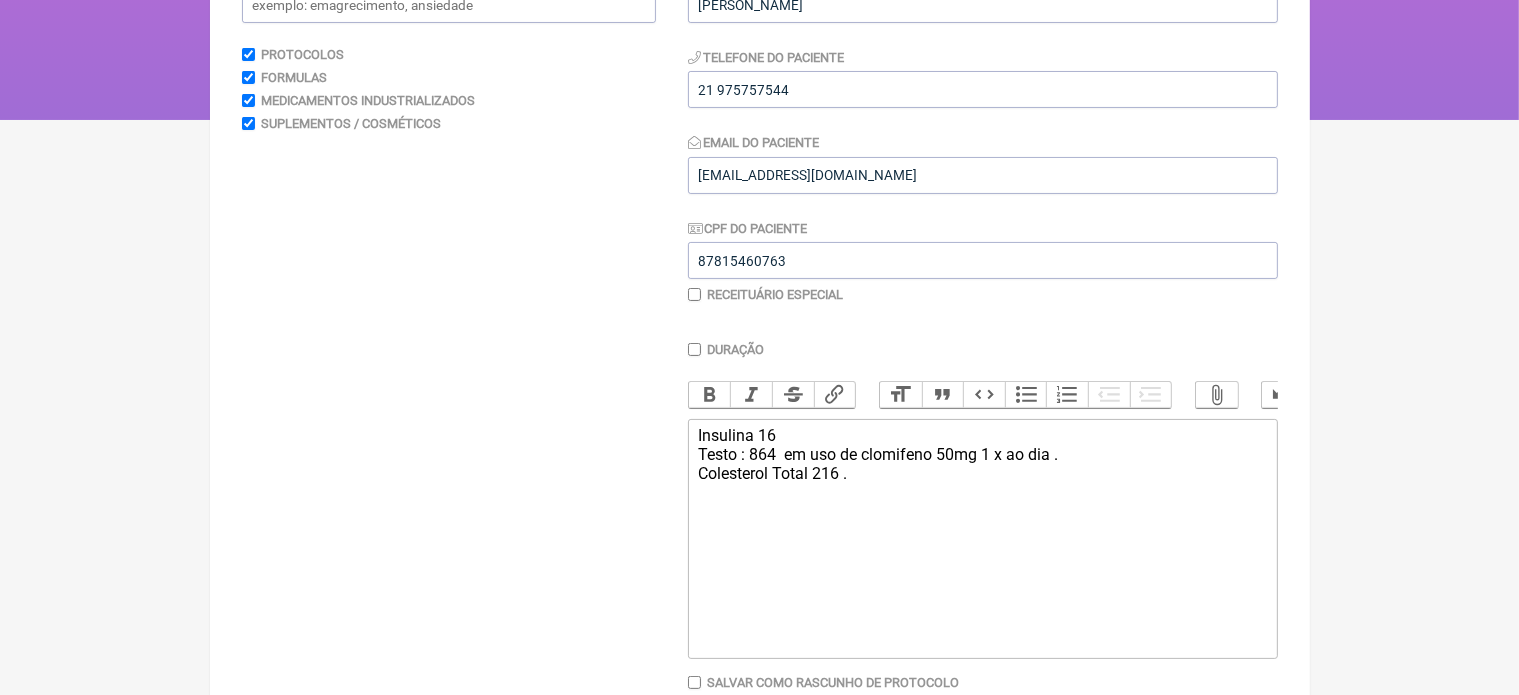 click on "Insulina 16 Testo : 864  em uso de clomifeno 50mg 1 x ao dia . Colesterol Total 216 ." 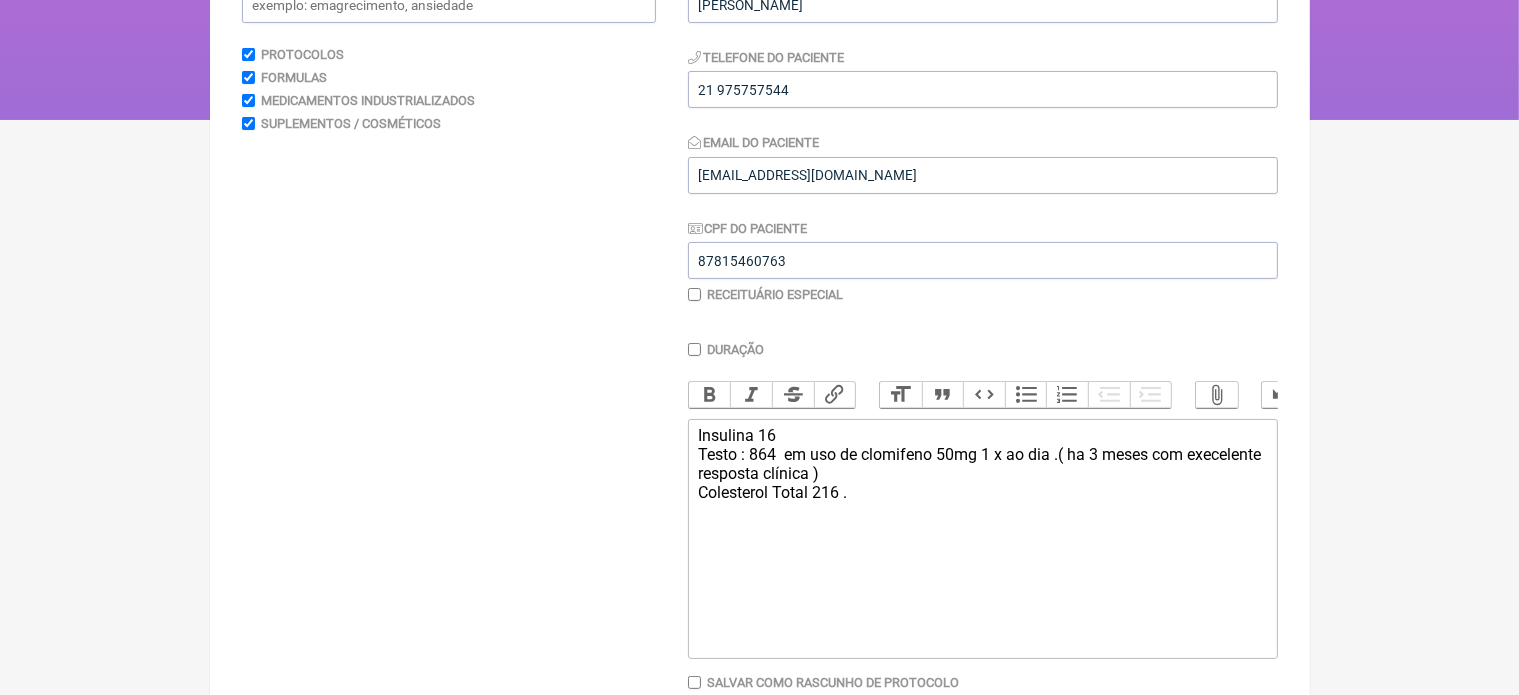 click on "Insulina 16 Testo : 864  em uso de clomifeno 50mg 1 x ao dia .( ha 3 meses com execelente resposta clínica ) Colesterol Total 216 ." 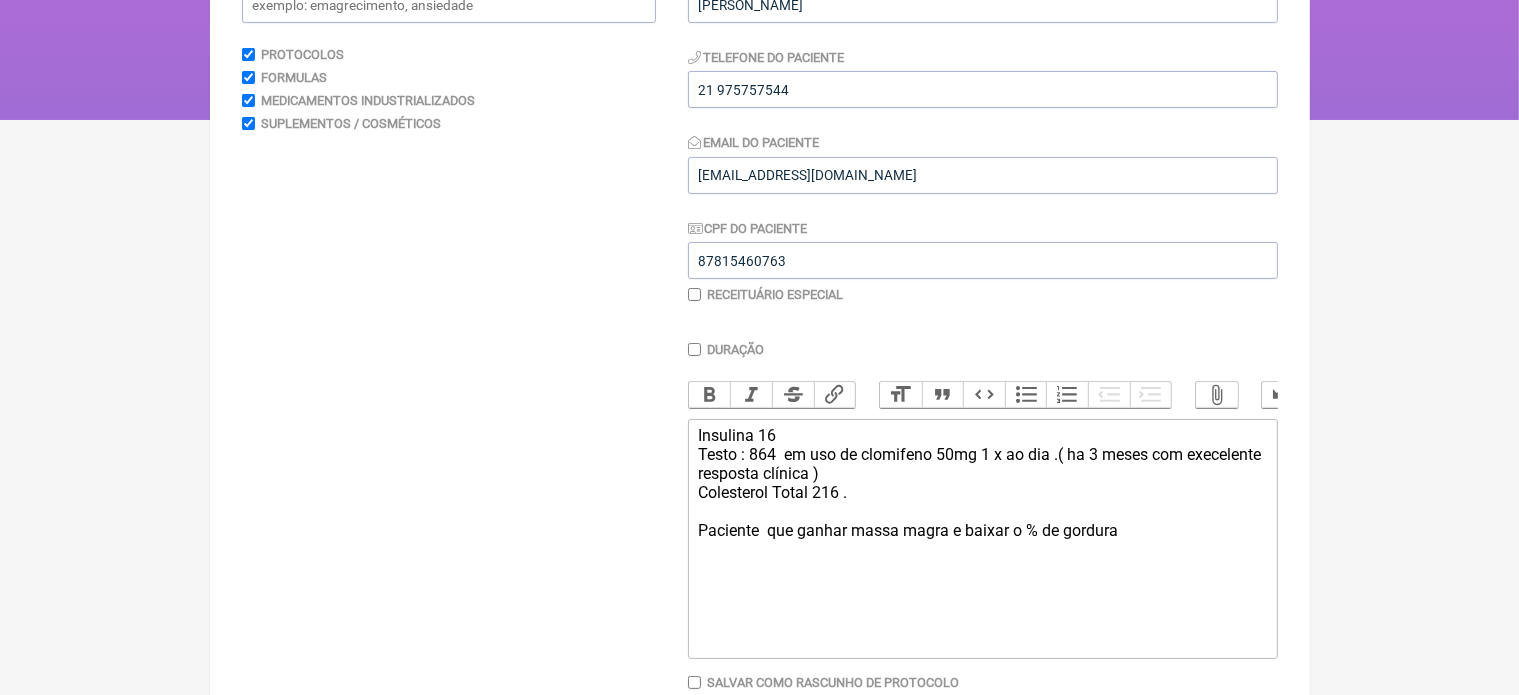type on "<div>Insulina 16<br>Testo : 864&nbsp; em uso de clomifeno 50mg 1 x ao dia .( ha 3 meses com execelente resposta clínica )<br>Colesterol Total 216 .<br><br>Paciente&nbsp; que ganhar massa magra e baixar o % de gordura .<br><br></div>" 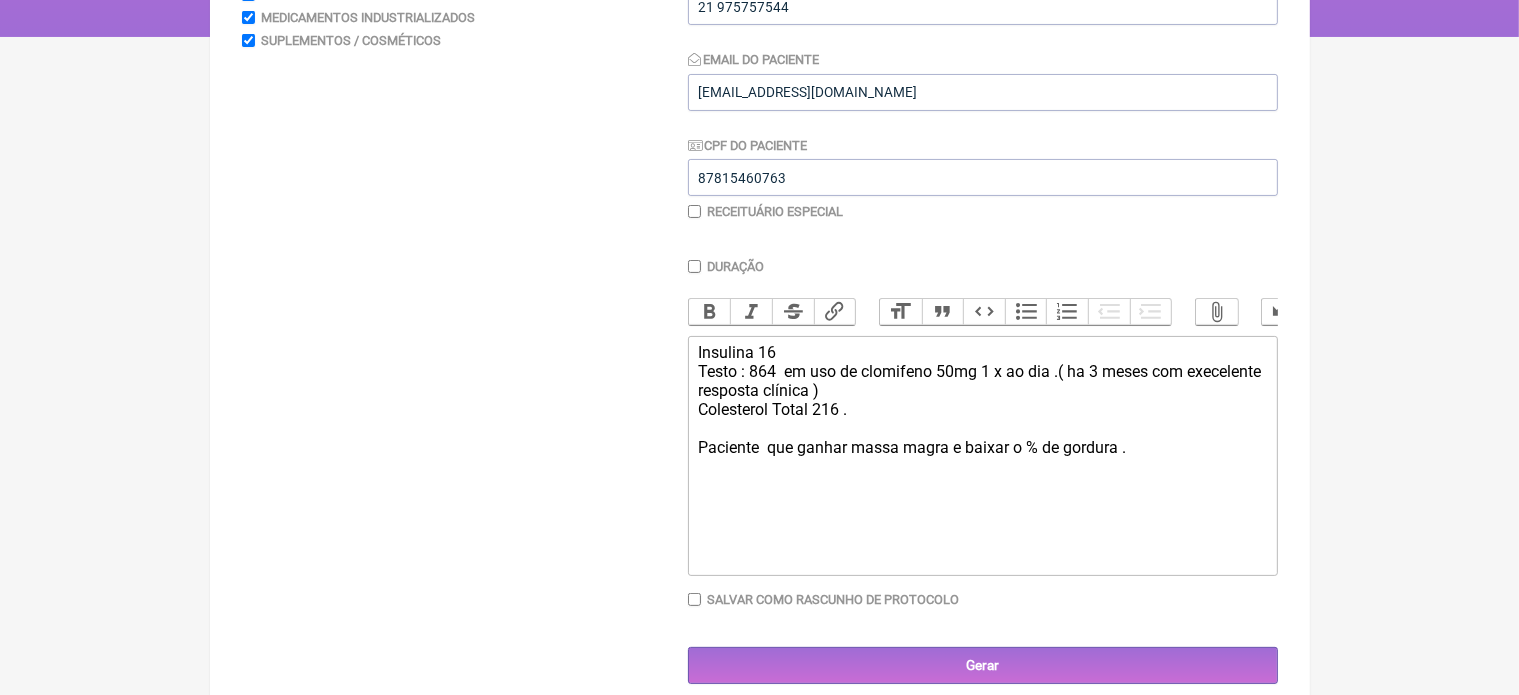 scroll, scrollTop: 400, scrollLeft: 0, axis: vertical 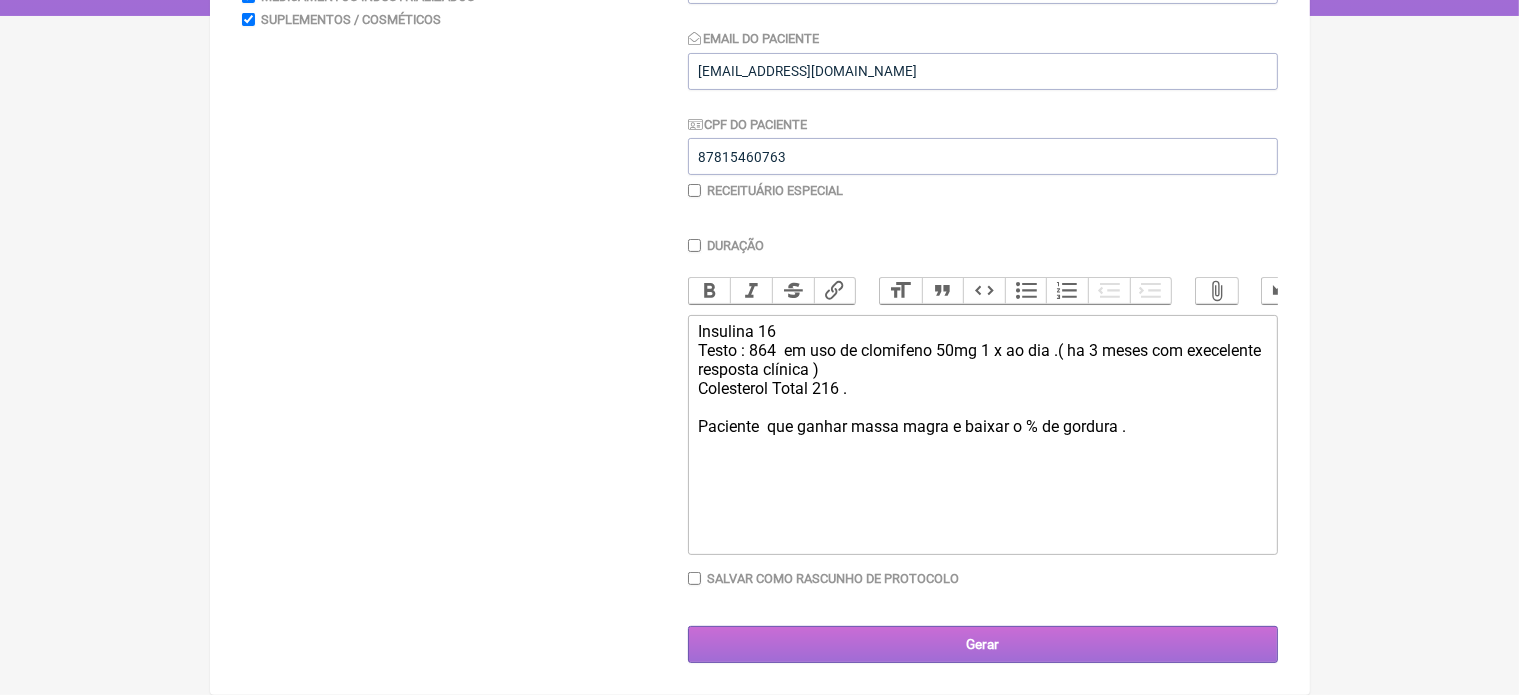 click on "Gerar" at bounding box center [983, 644] 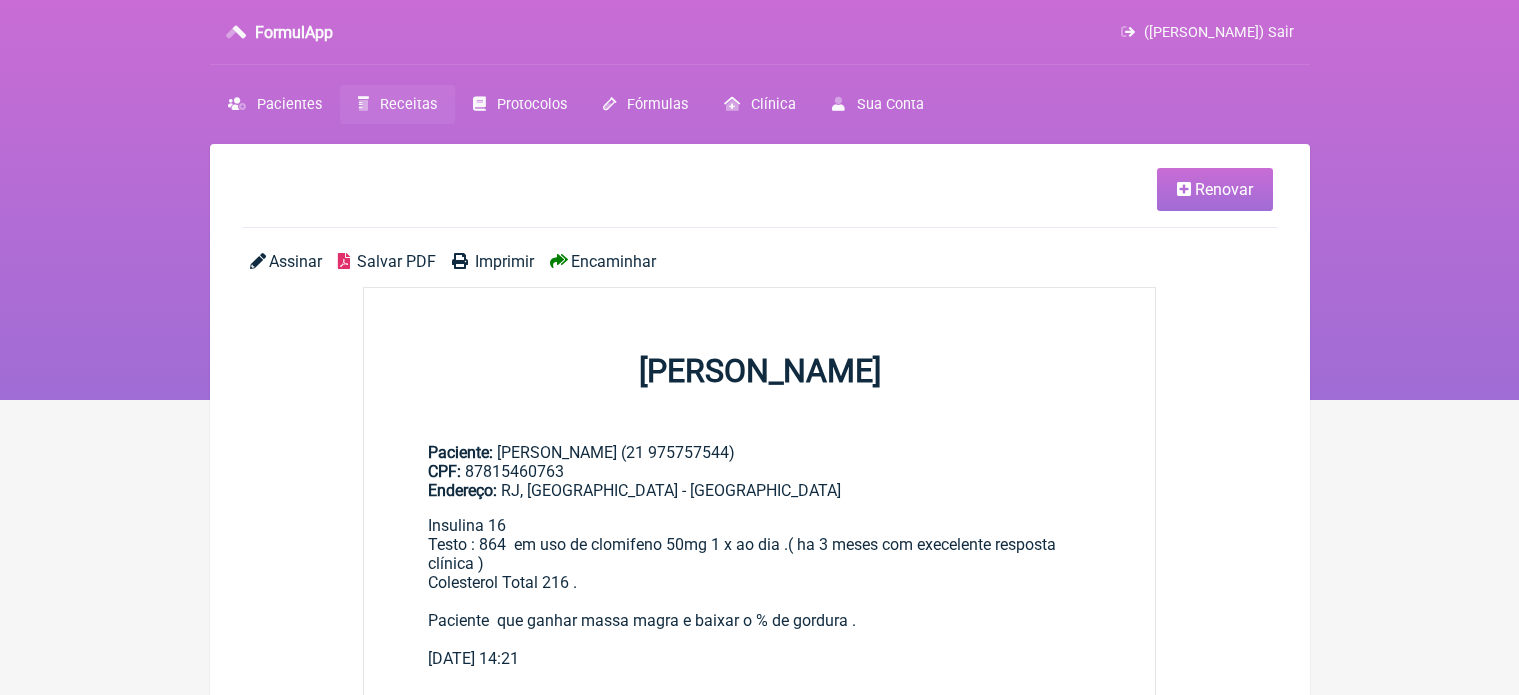 scroll, scrollTop: 0, scrollLeft: 0, axis: both 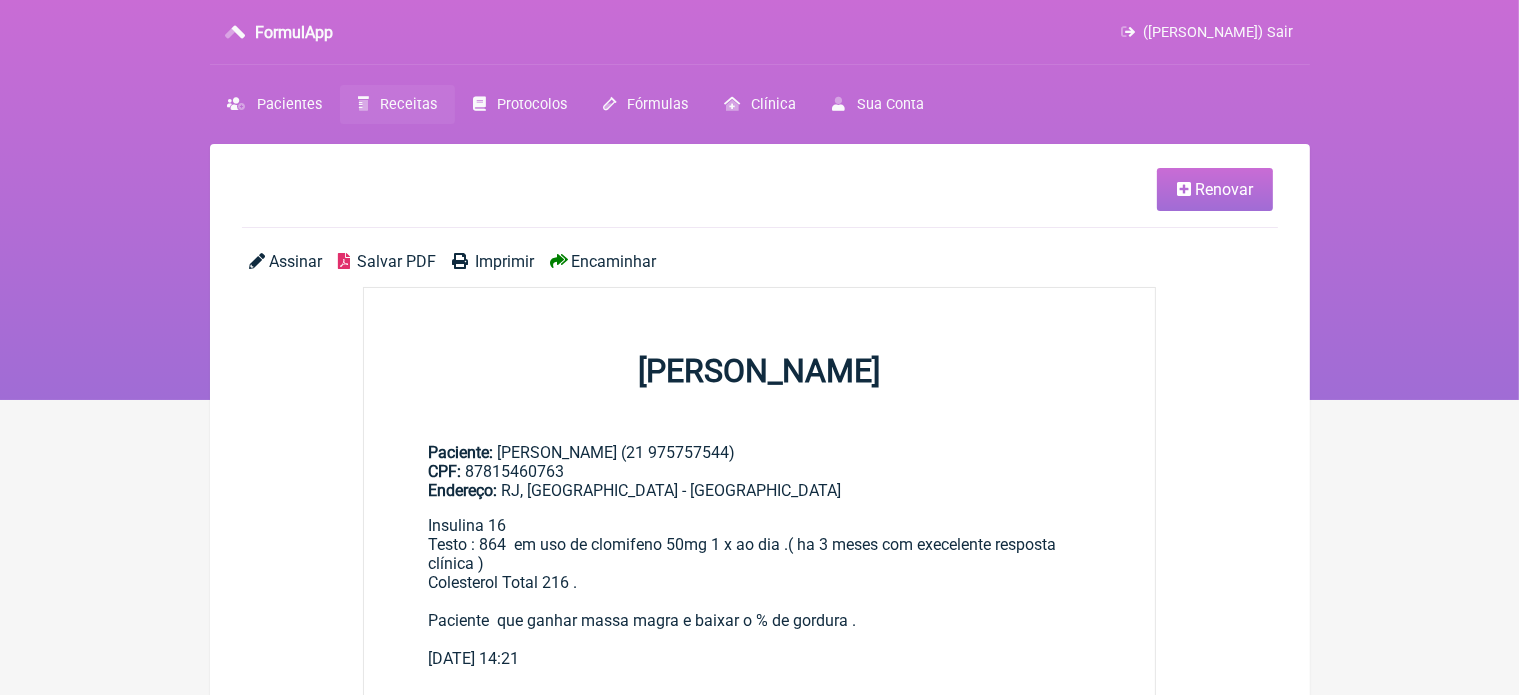 click on "Renovar" at bounding box center [1224, 189] 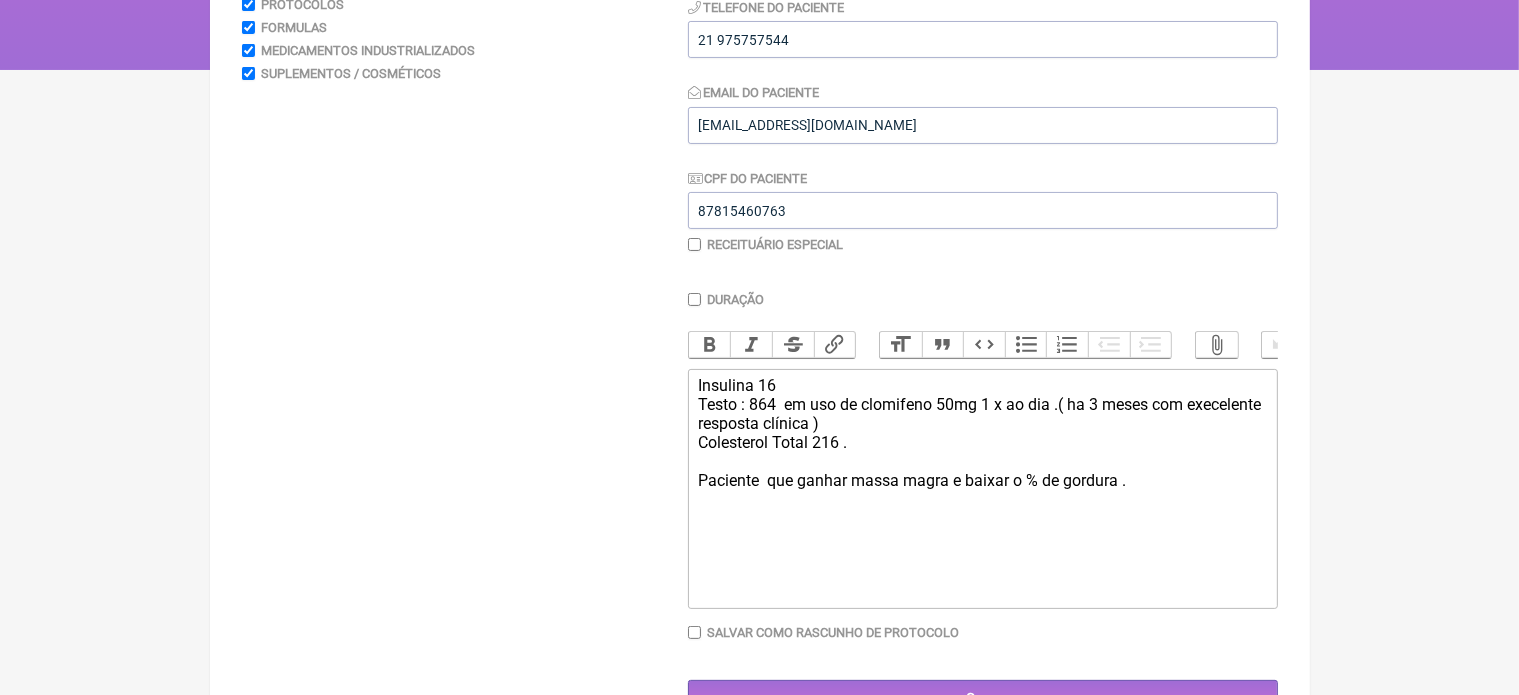 scroll, scrollTop: 333, scrollLeft: 0, axis: vertical 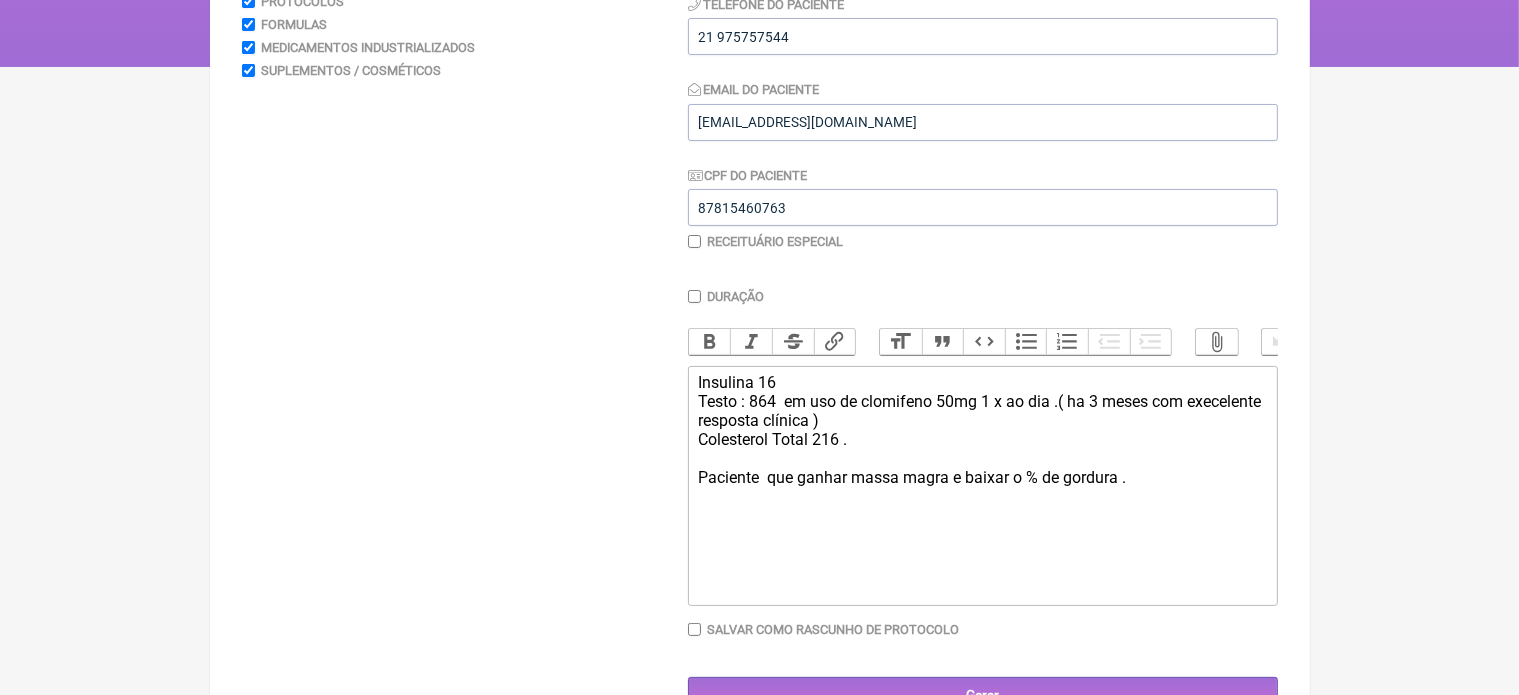 click on "Insulina 16 Testo : 864  em uso de clomifeno 50mg 1 x ao dia .( ha 3 meses com execelente resposta clínica ) Colesterol Total 216 . Paciente  que ganhar massa magra e baixar o % de gordura ." 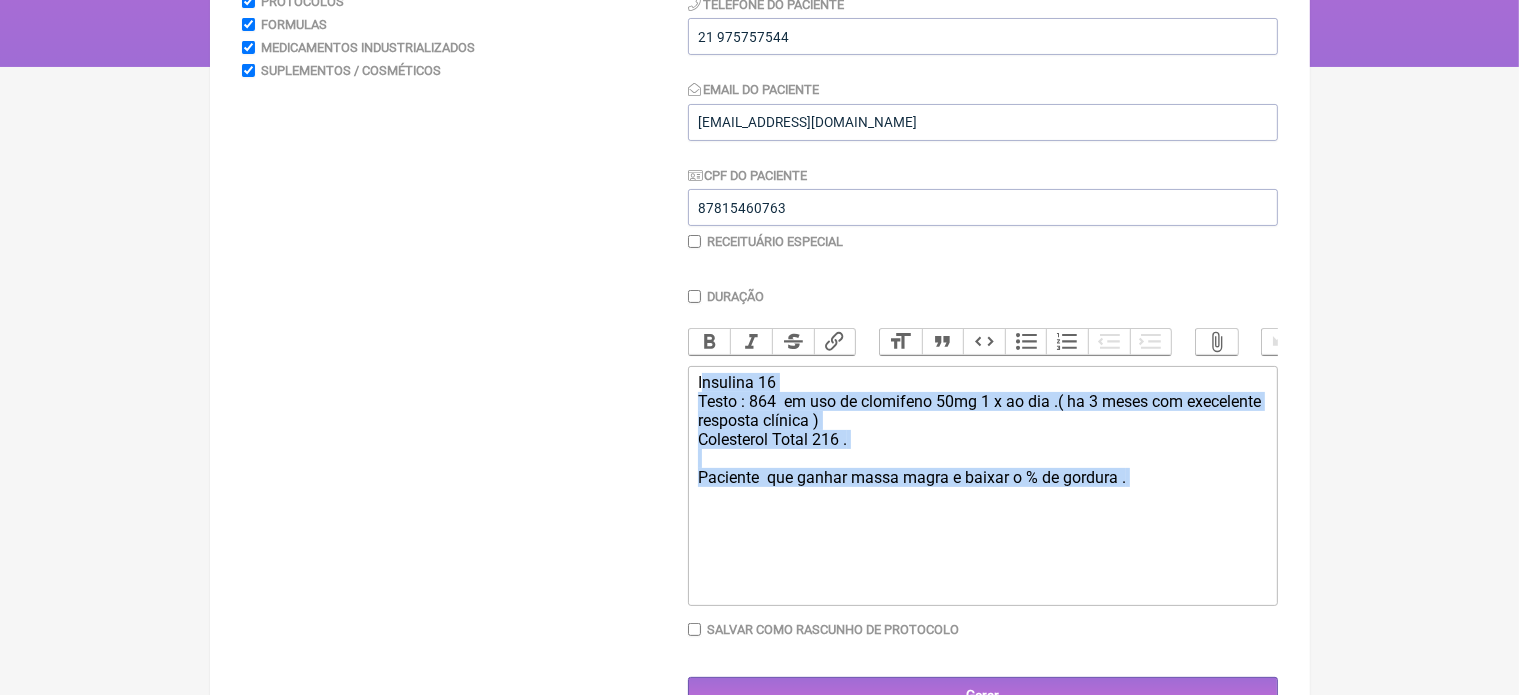 drag, startPoint x: 700, startPoint y: 401, endPoint x: 1092, endPoint y: 583, distance: 432.18976 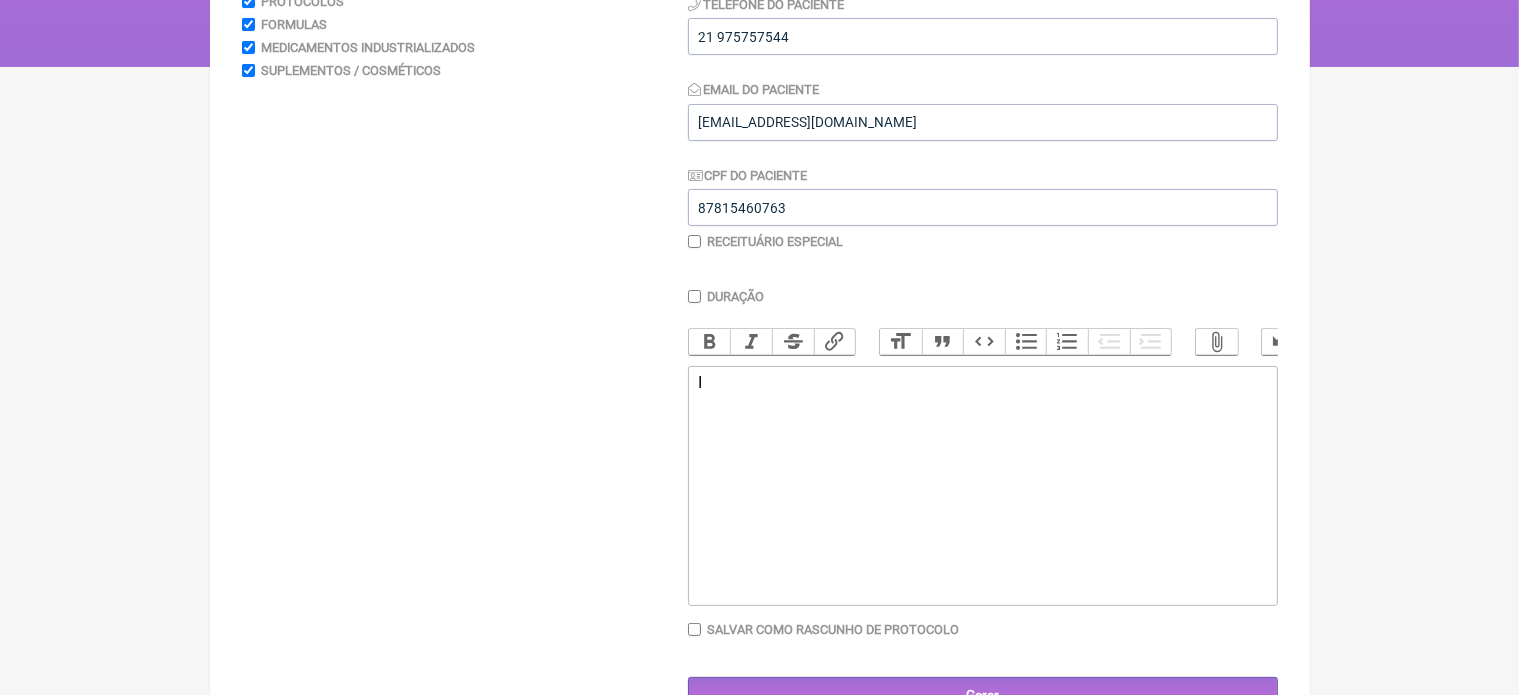 type on "<div>I</div>" 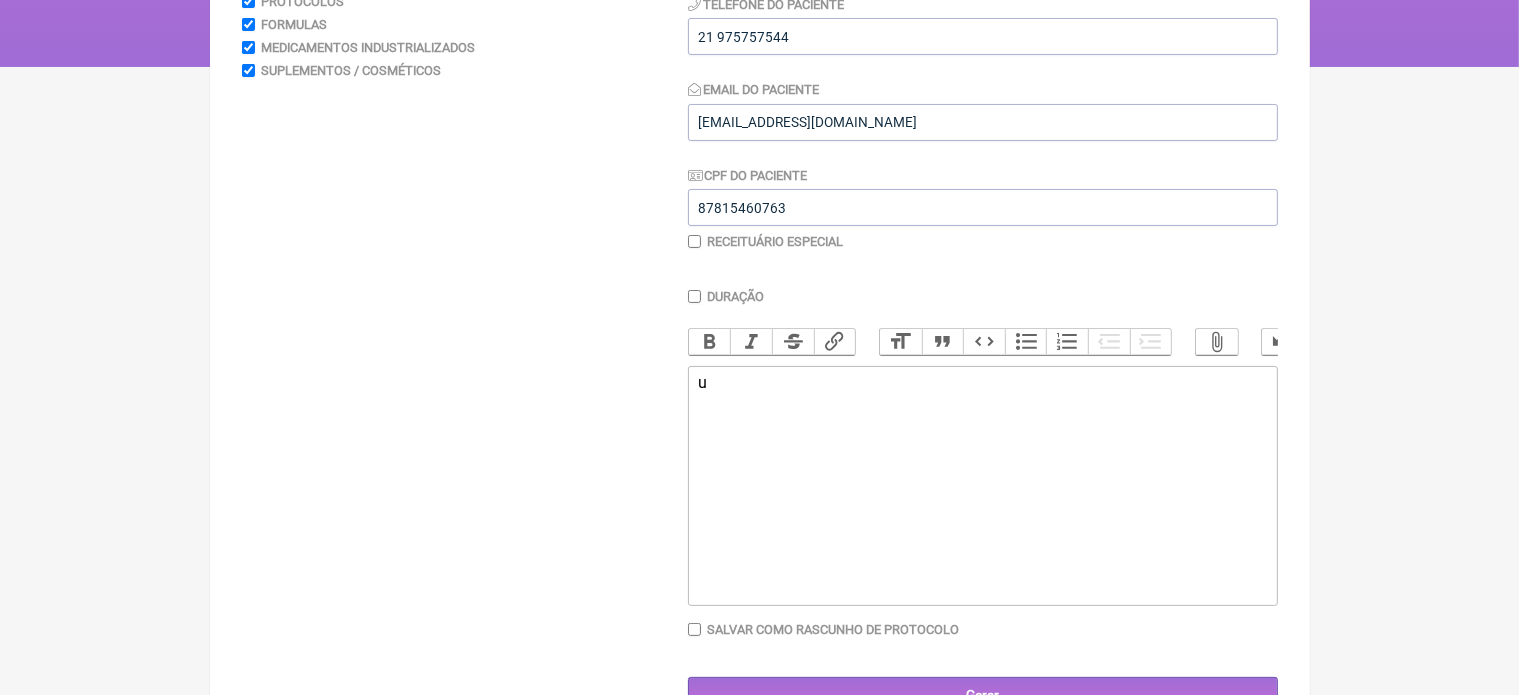 type on "<div>u</div>" 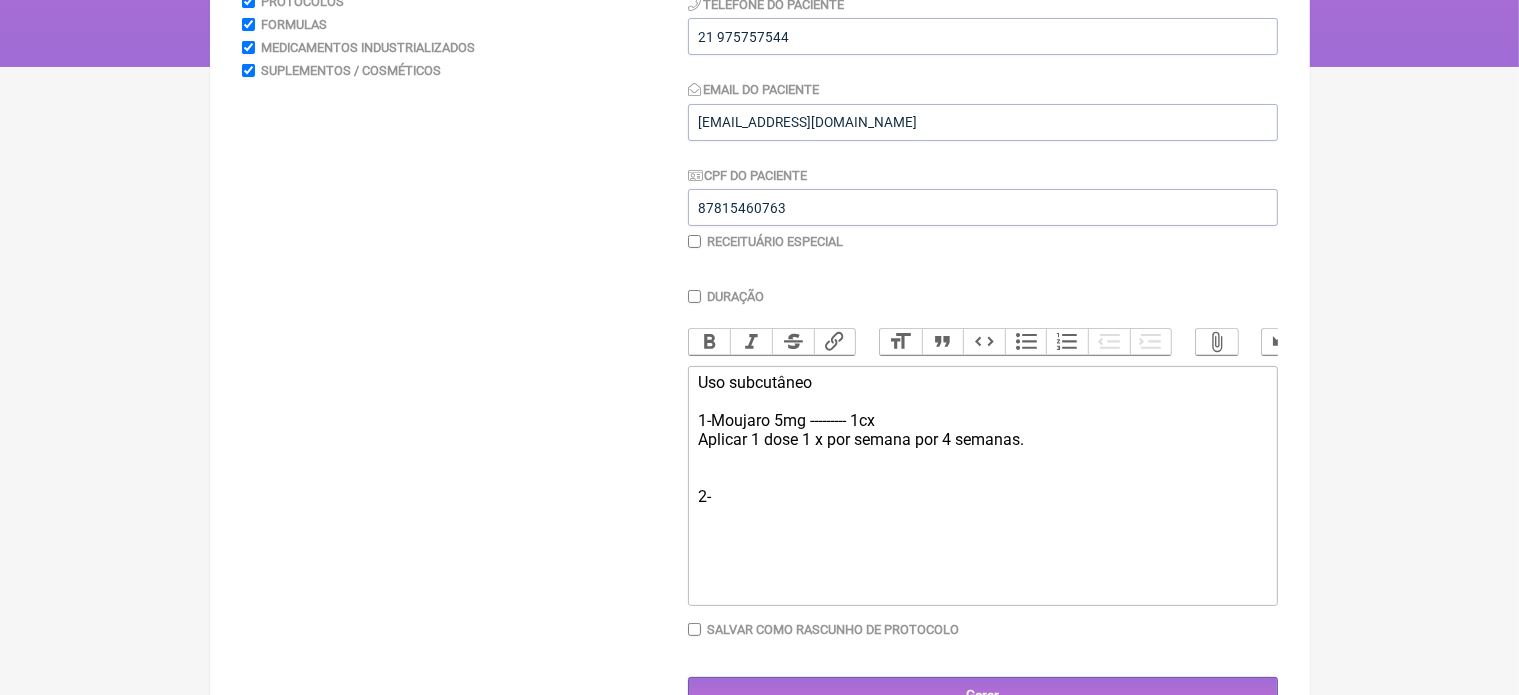 click on "Uso subcutâneo  1-Moujaro 5mg --------- 1cx  Aplicar 1 dose 1 x por semana por 4 semanas. 2-" 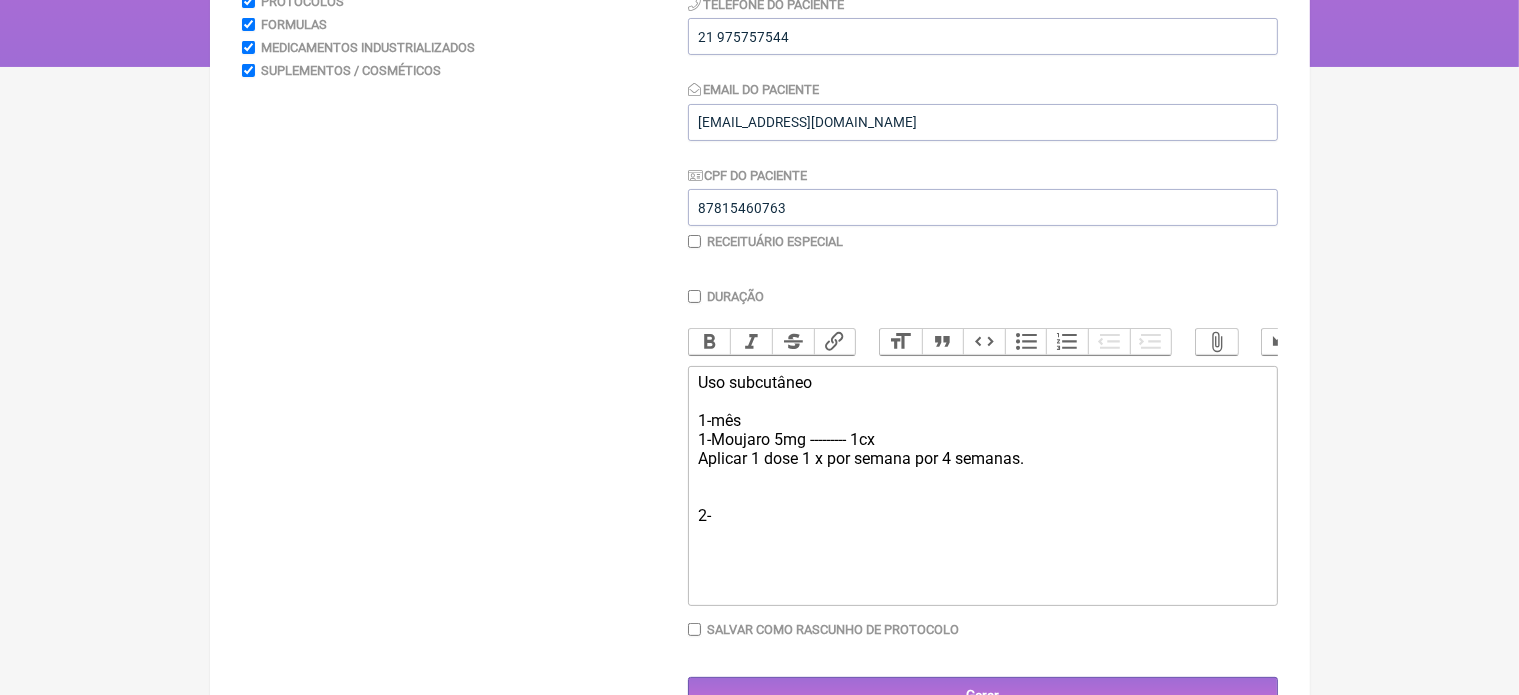 click on "Uso subcutâneo  1-mês 1-Moujaro 5mg --------- 1cx  Aplicar 1 dose 1 x por semana por 4 semanas. 2-" 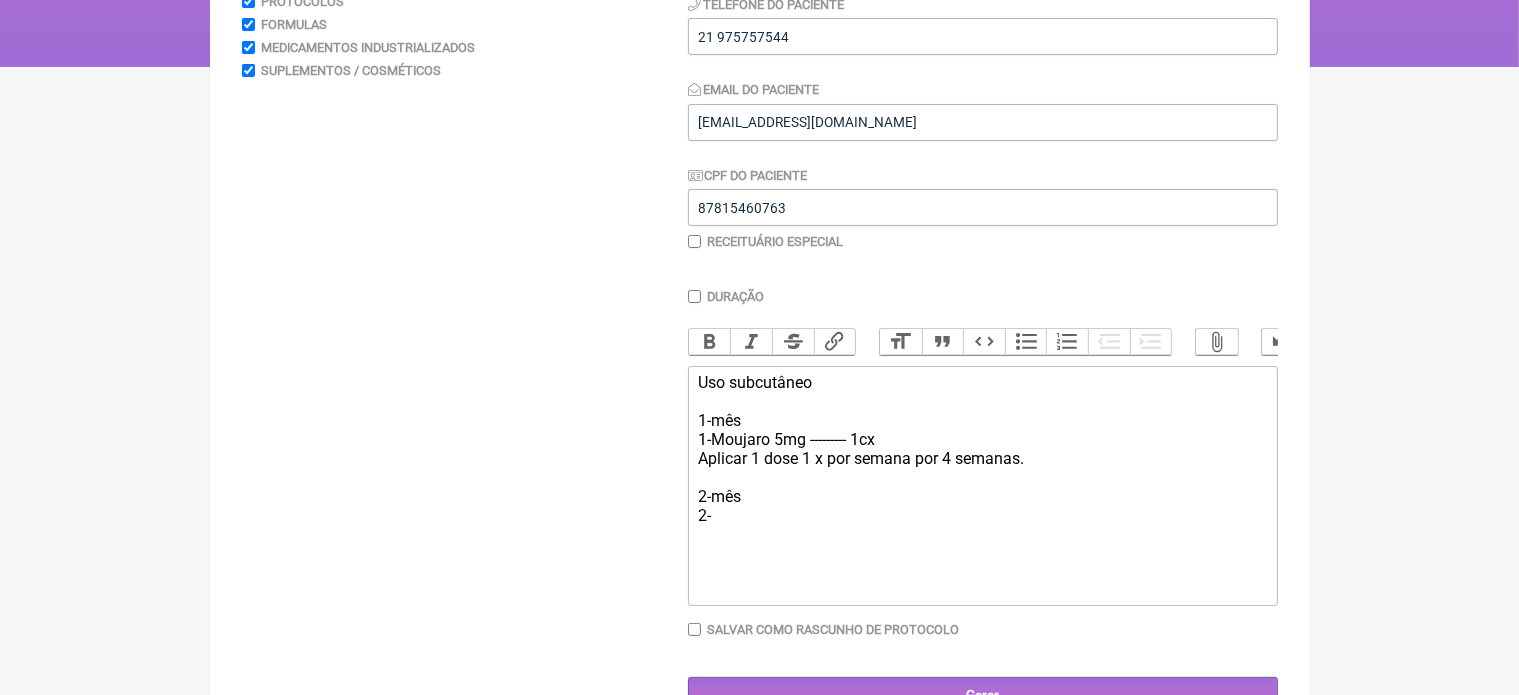 click on "Uso subcutâneo  1-mês 1-Moujaro 5mg --------- 1cx  Aplicar 1 dose 1 x por semana por 4 semanas. 2-mês 2-" 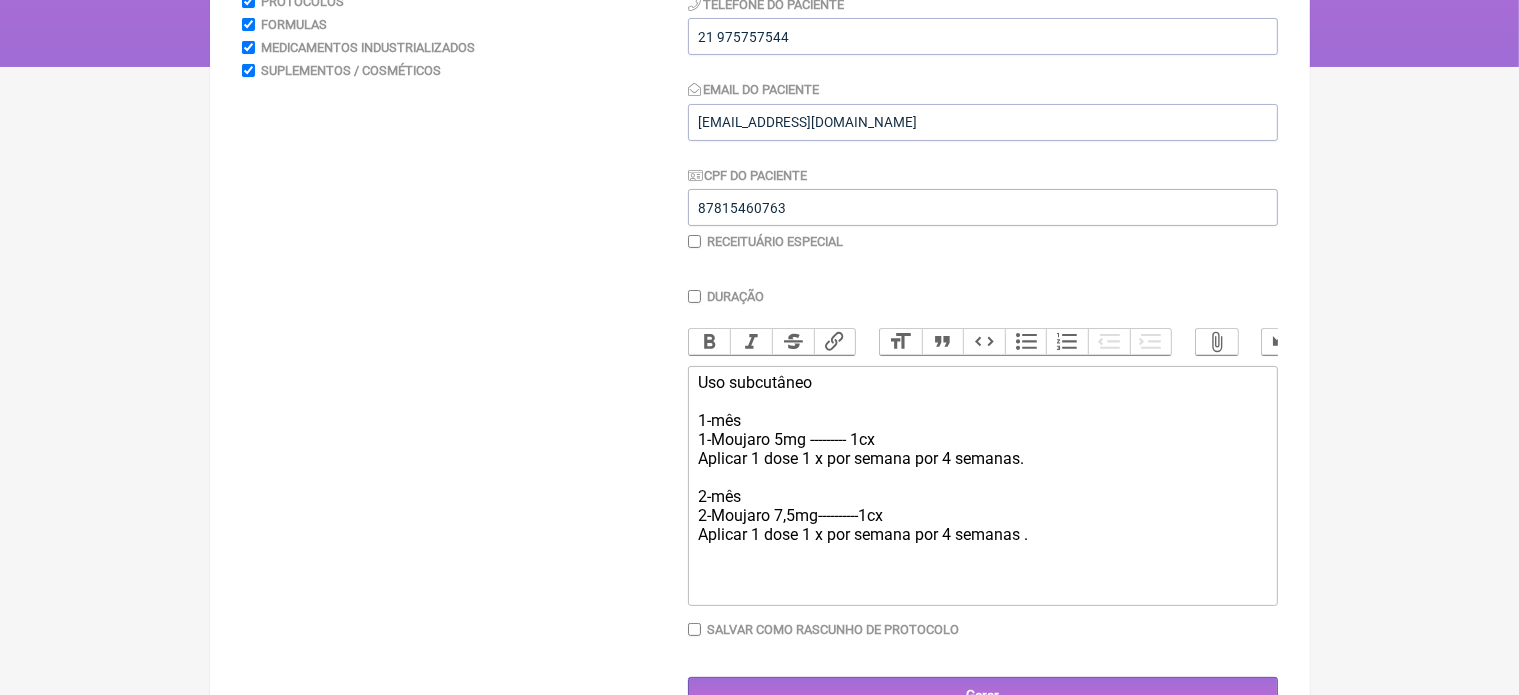 click on "Uso subcutâneo  1-mês 1-Moujaro 5mg --------- 1cx  Aplicar 1 dose 1 x por semana por 4 semanas. 2-mês 2-Moujaro 7,5mg----------1cx Aplicar 1 dose 1 x por semana por 4 semanas ." 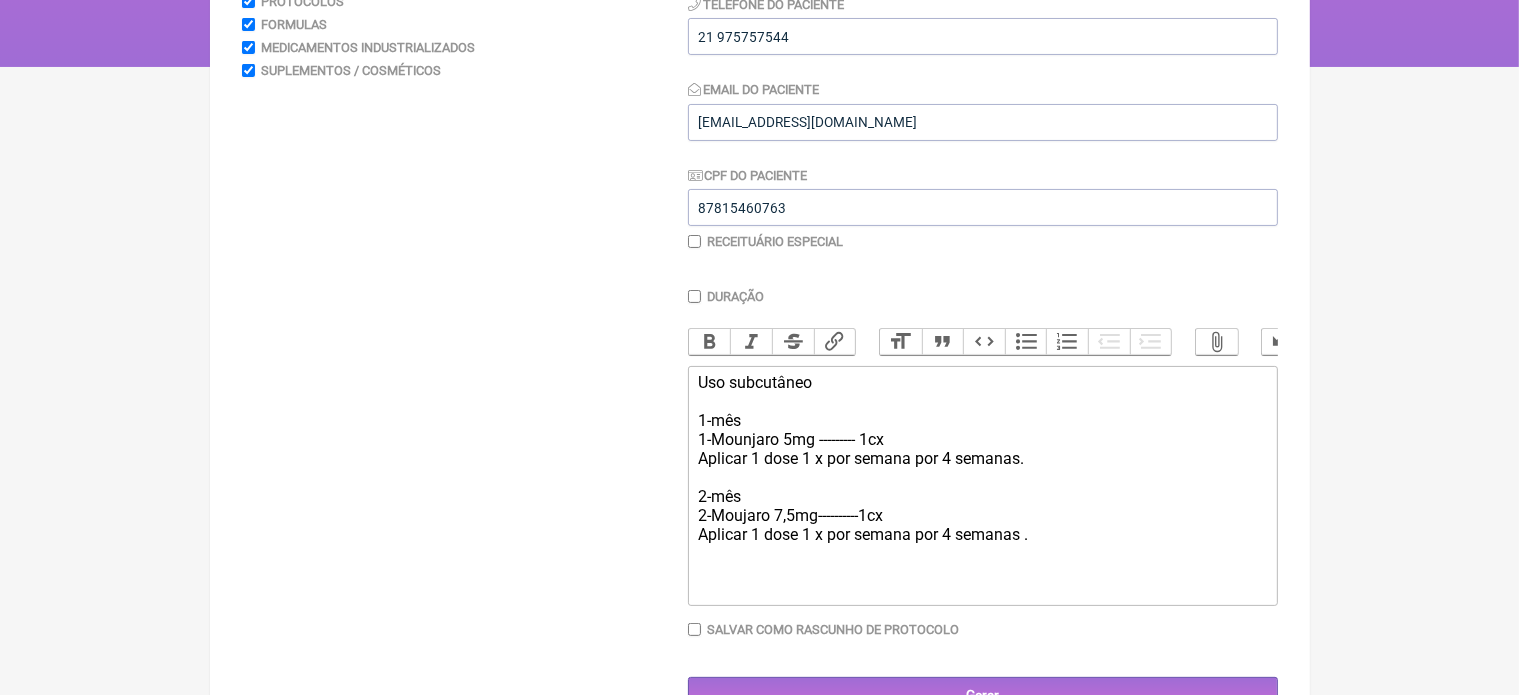 click on "Uso subcutâneo  1-mês 1-Mounjaro 5mg --------- 1cx  Aplicar 1 dose 1 x por semana por 4 semanas. 2-mês 2-Moujaro 7,5mg----------1cx Aplicar 1 dose 1 x por semana por 4 semanas ." 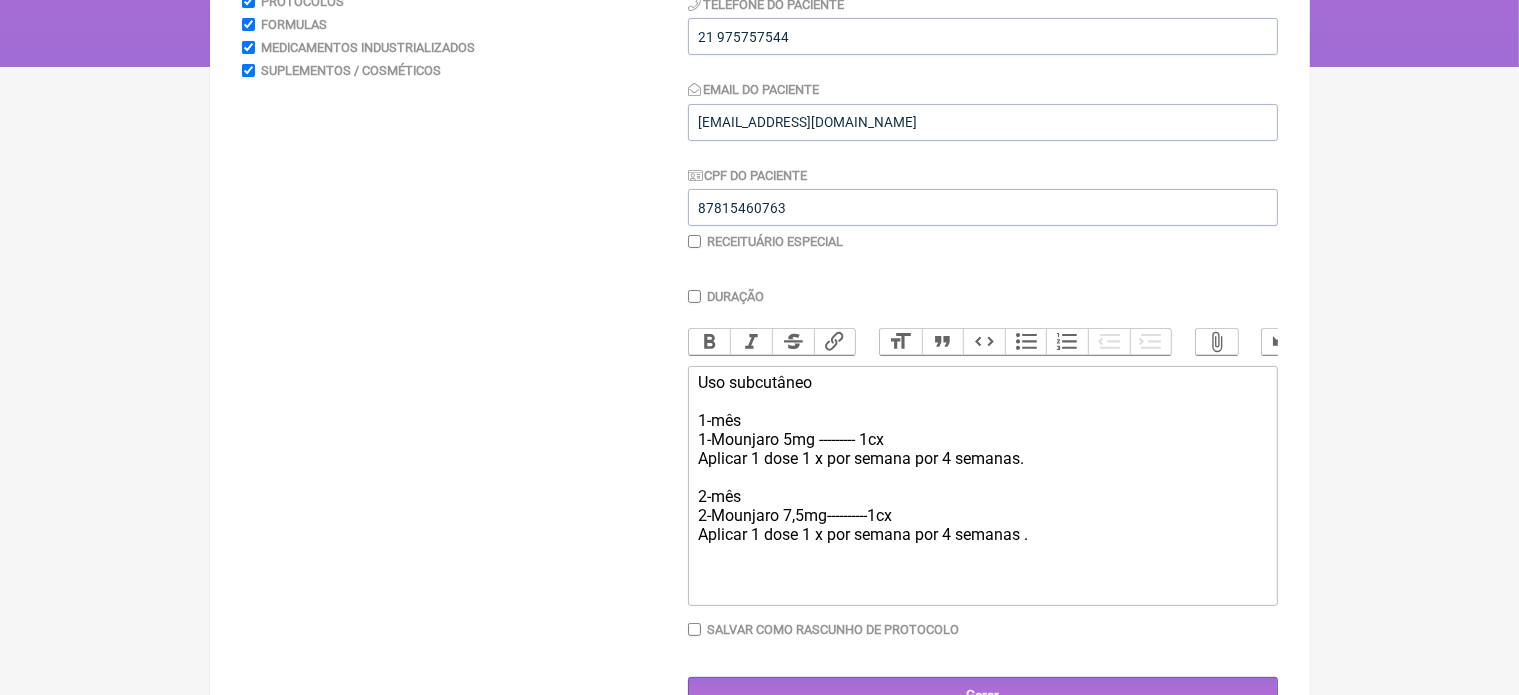 type on "<div>Uso subcutâneo&nbsp;<br><br>1-mês<br>1-Mounjaro 5mg --------- 1cx&nbsp;<br>Aplicar 1 dose 1 x por semana por 4 semanas.<br><br>2-mês<br>2-Mounjaro 7,5mg----------1cx<br>Aplicar 1 dose 1 x por semana por 4 semanas .</div>" 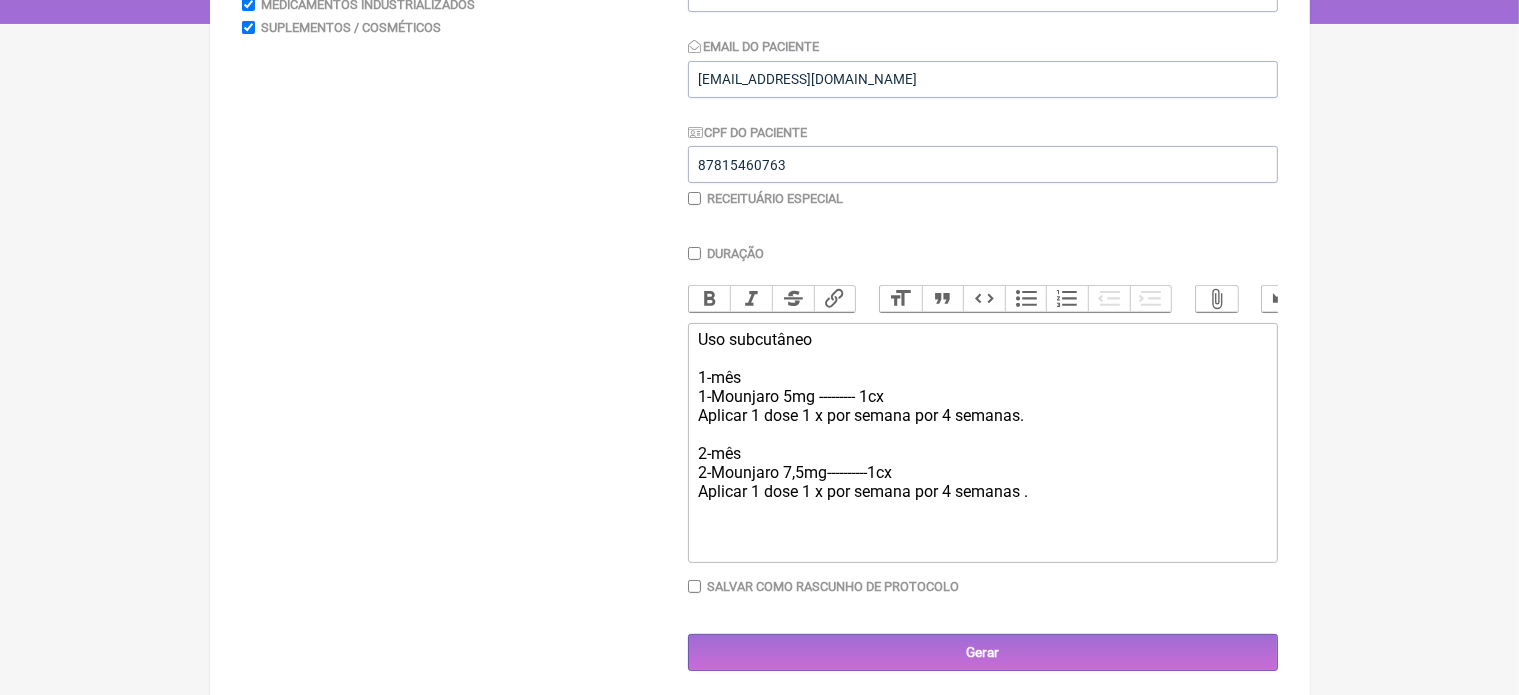 scroll, scrollTop: 400, scrollLeft: 0, axis: vertical 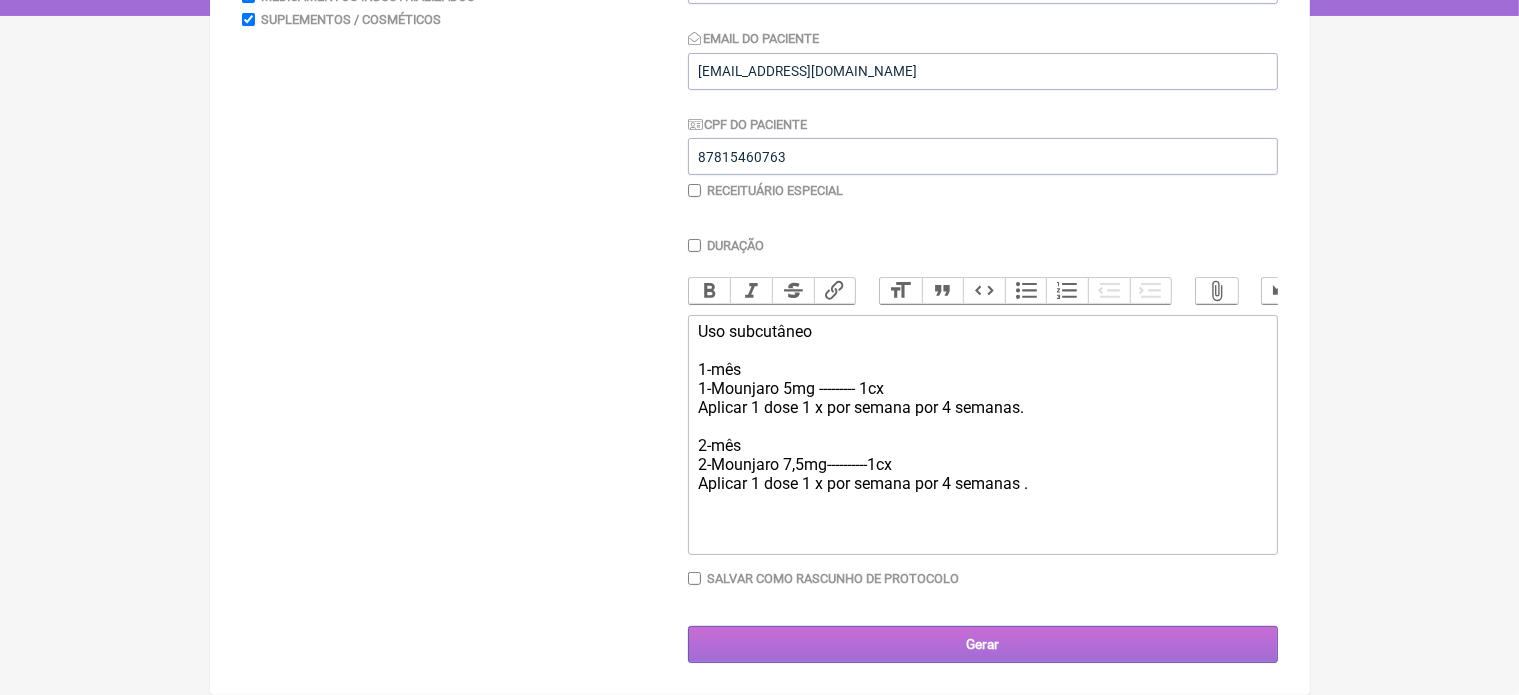 click on "Gerar" at bounding box center [983, 644] 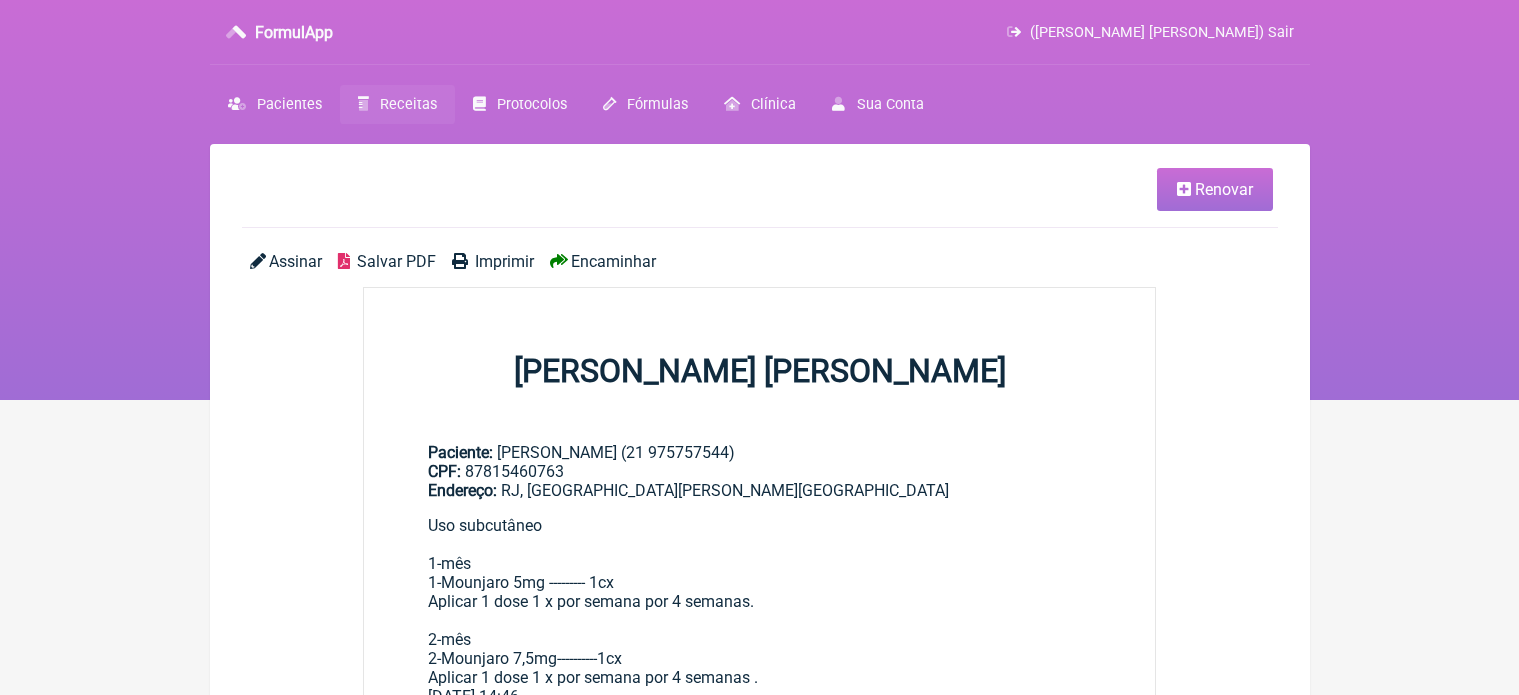 scroll, scrollTop: 0, scrollLeft: 0, axis: both 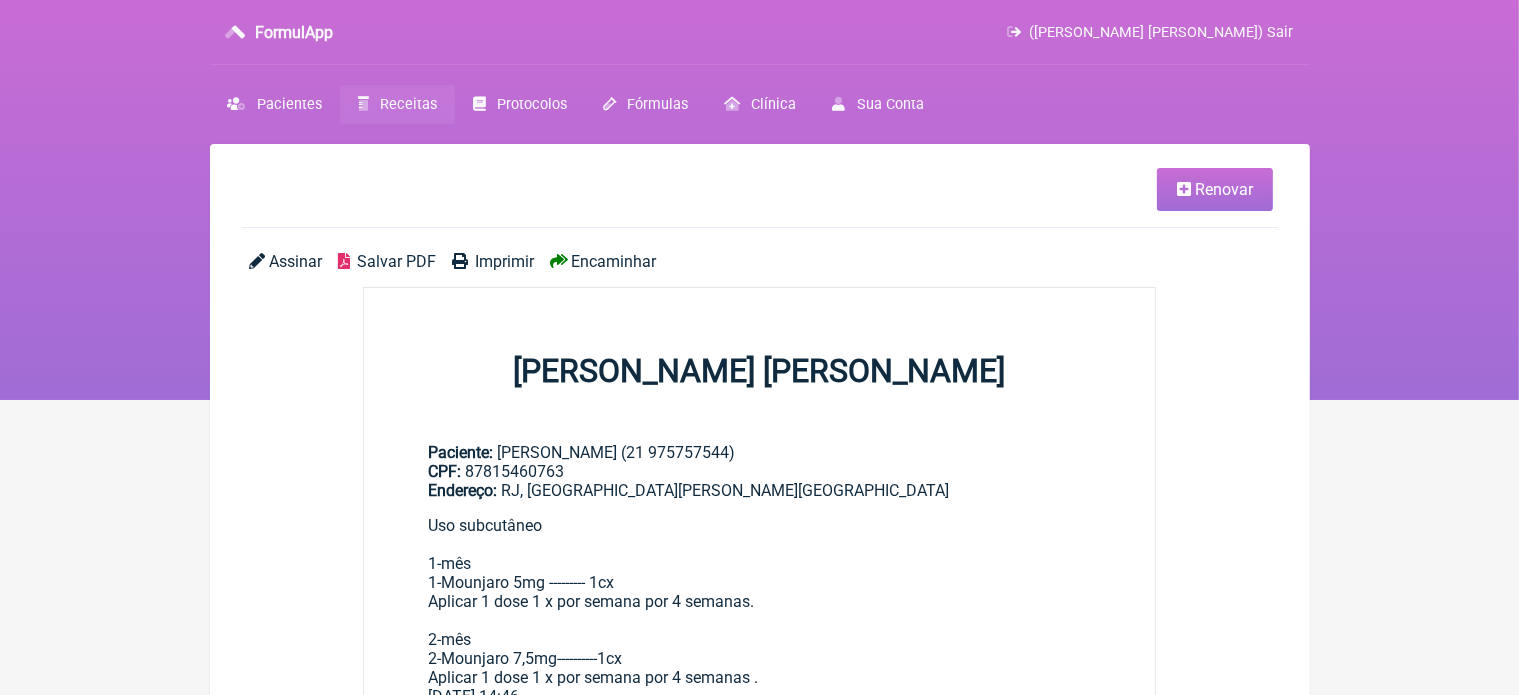 click on "Imprimir" at bounding box center [504, 261] 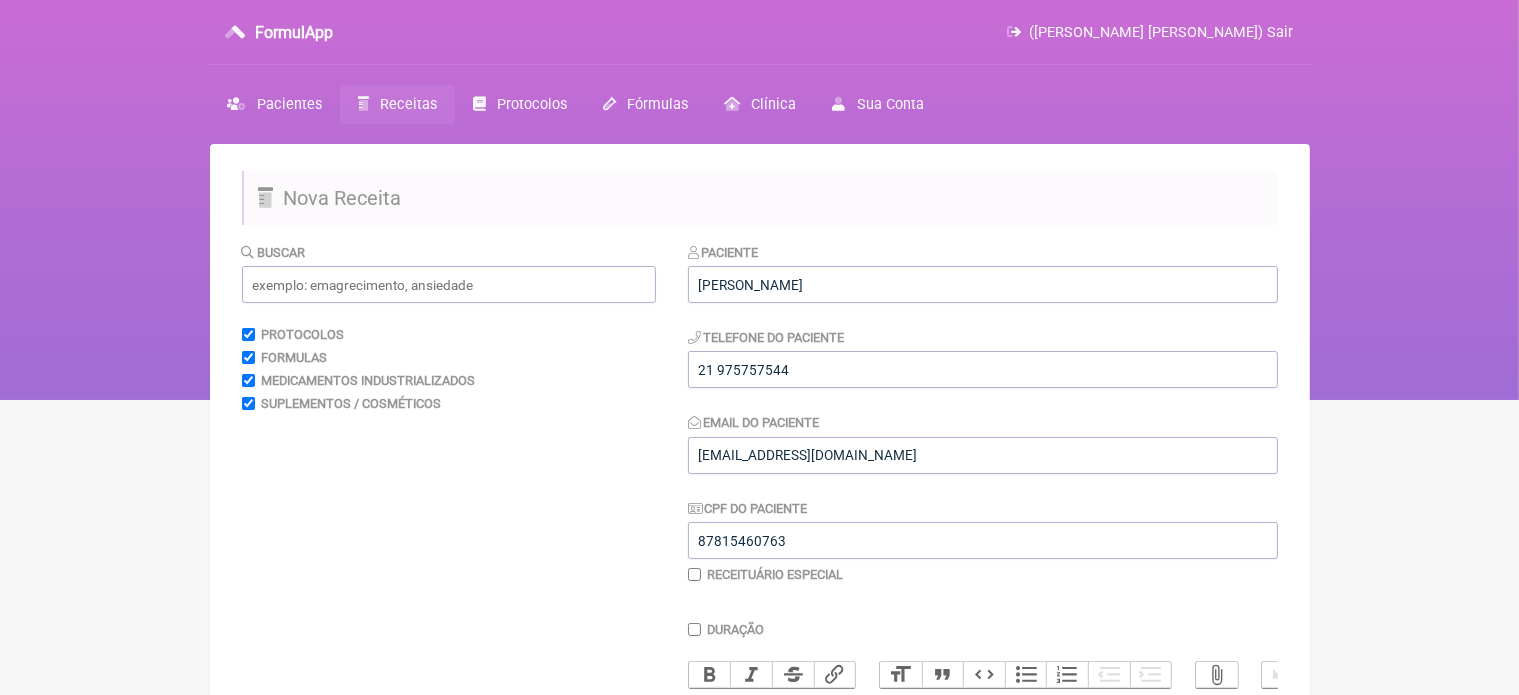 scroll, scrollTop: 400, scrollLeft: 0, axis: vertical 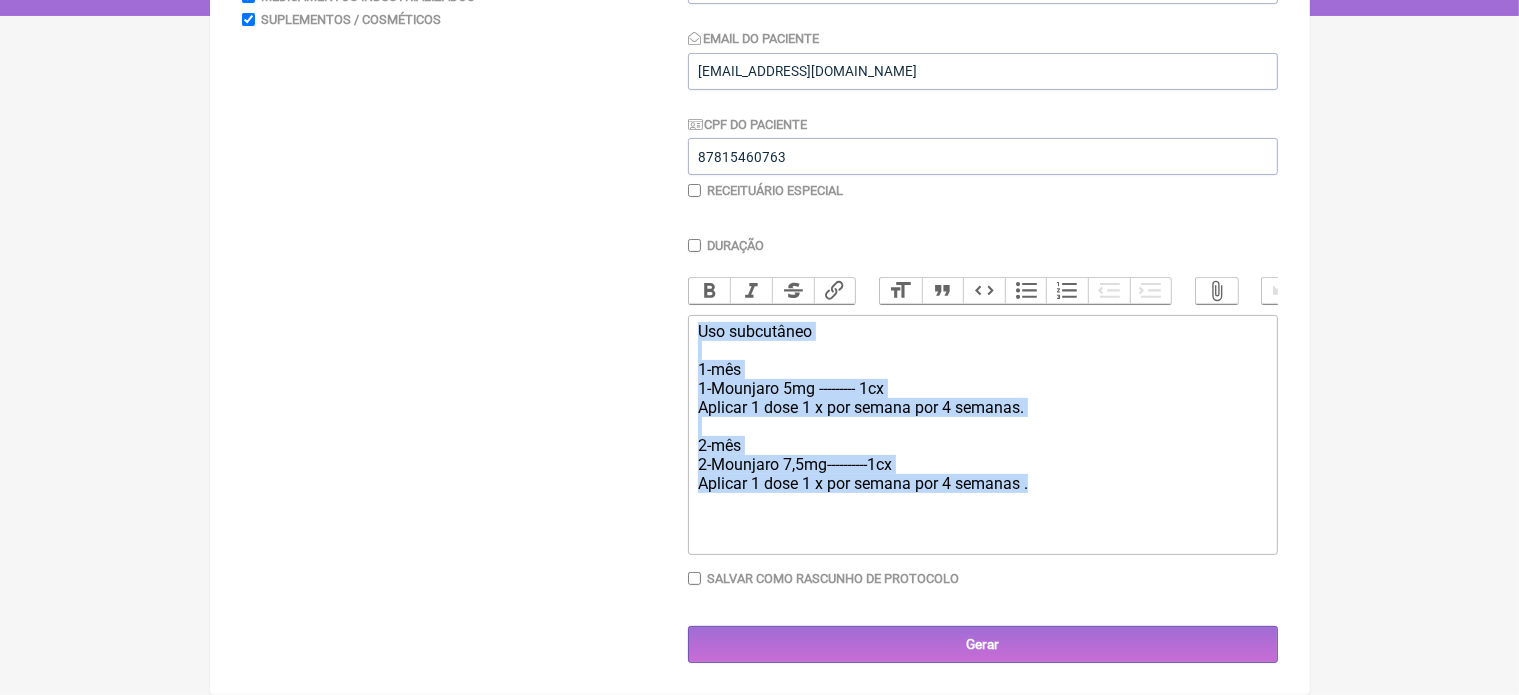 drag, startPoint x: 697, startPoint y: 328, endPoint x: 1033, endPoint y: 554, distance: 404.93457 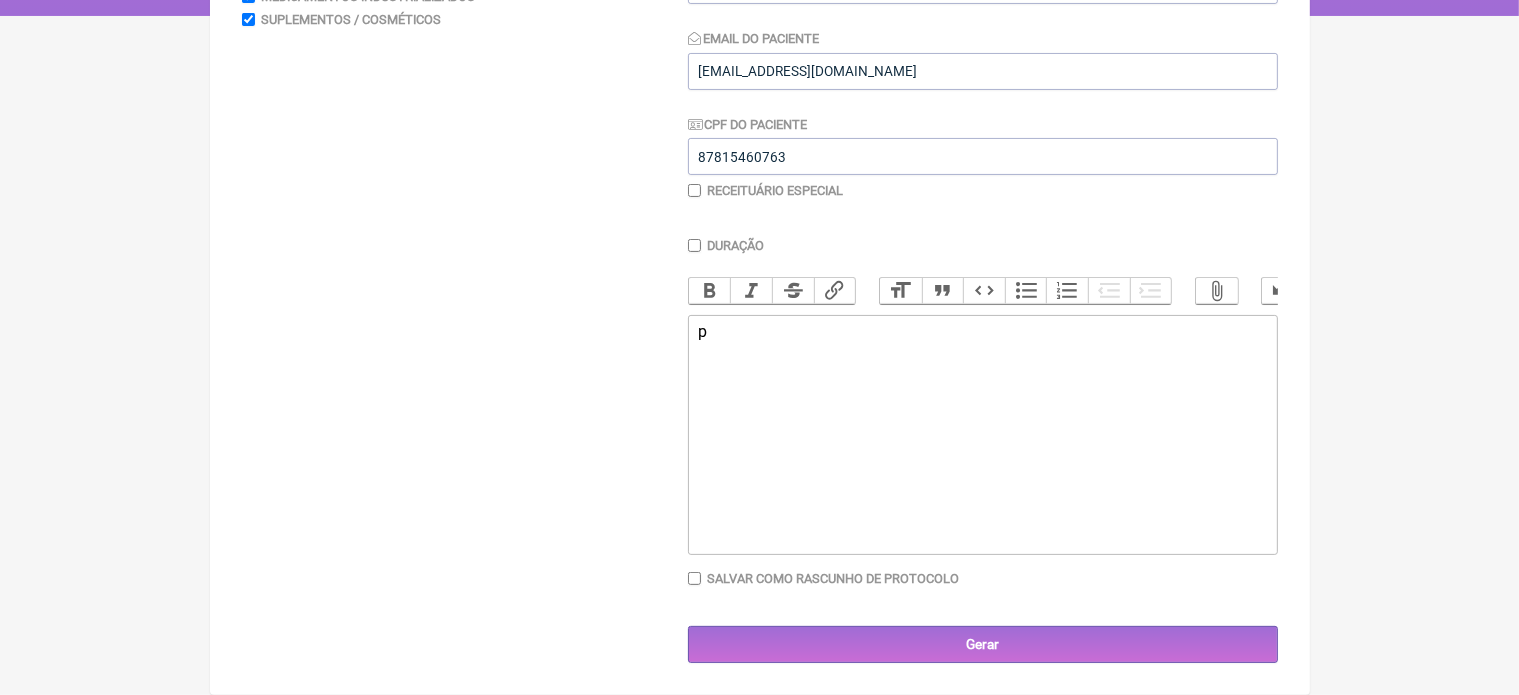 type on "<div>p</div>" 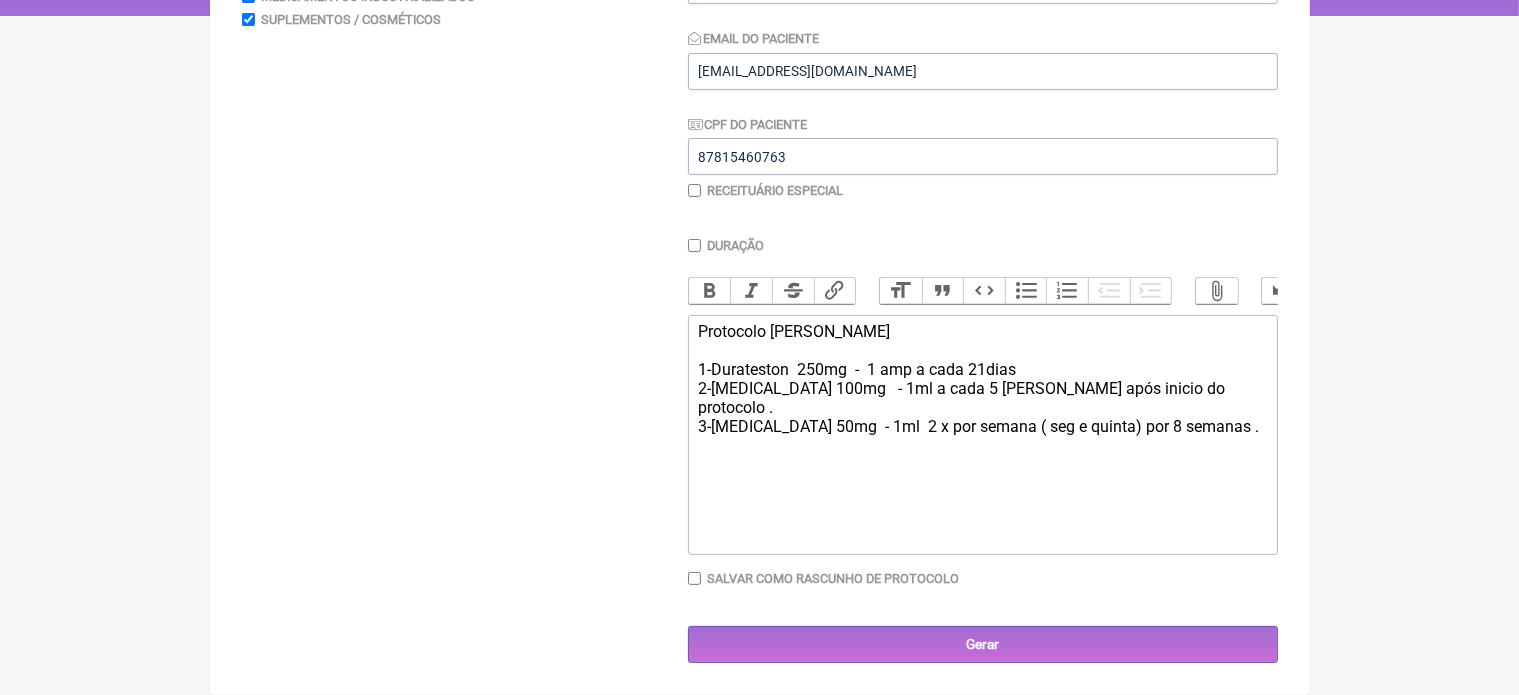 type on "<div>Protocolo [PERSON_NAME] &nbsp;<br><br>1-Durateston&nbsp; 250mg&nbsp; -&nbsp; 1 amp a cada 21dias&nbsp;<br>2-[MEDICAL_DATA] 100mg &nbsp; - 1ml a cada 5 [PERSON_NAME] após inicio do protocolo .<br>3-[MEDICAL_DATA] 50mg&nbsp; - 1ml&nbsp; 2 x por semana ( seg e quinta) por 8 semanas .</div>" 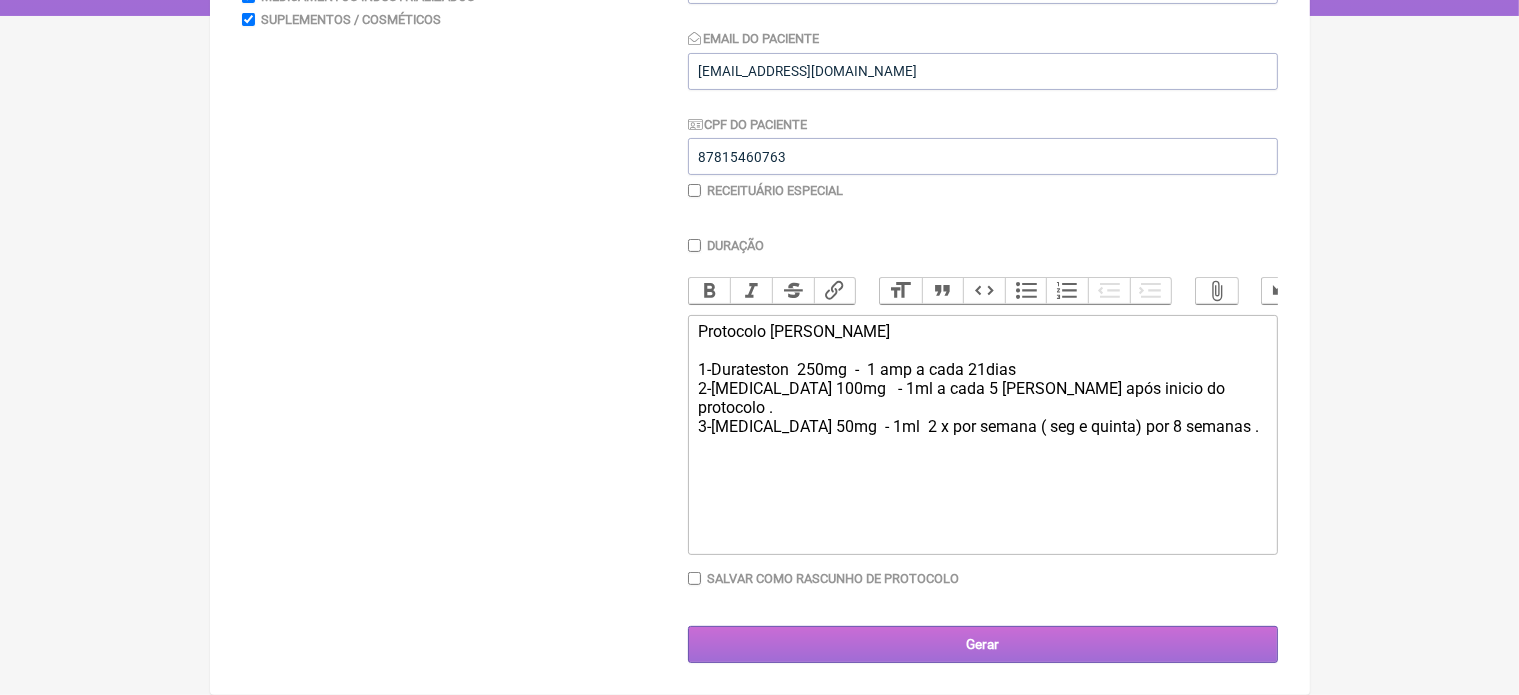 click on "Gerar" at bounding box center [983, 644] 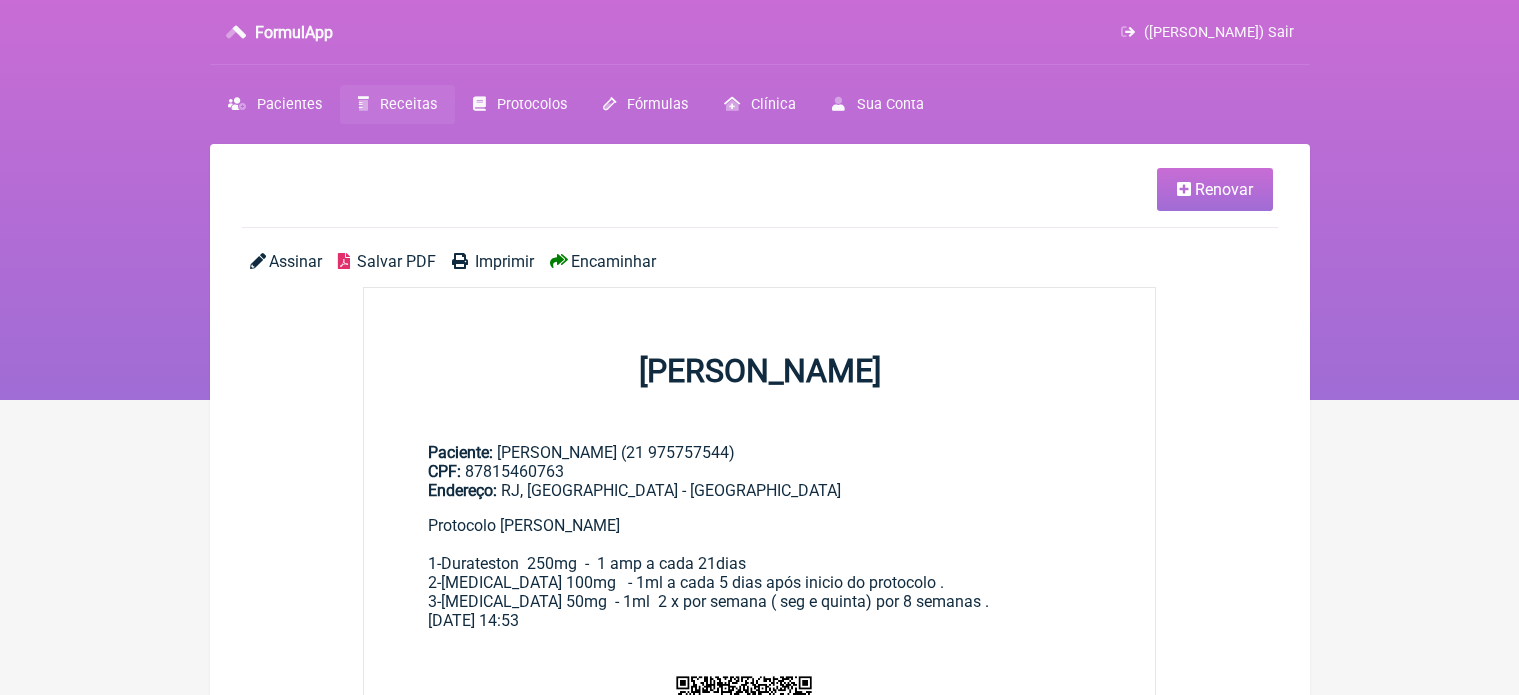 scroll, scrollTop: 0, scrollLeft: 0, axis: both 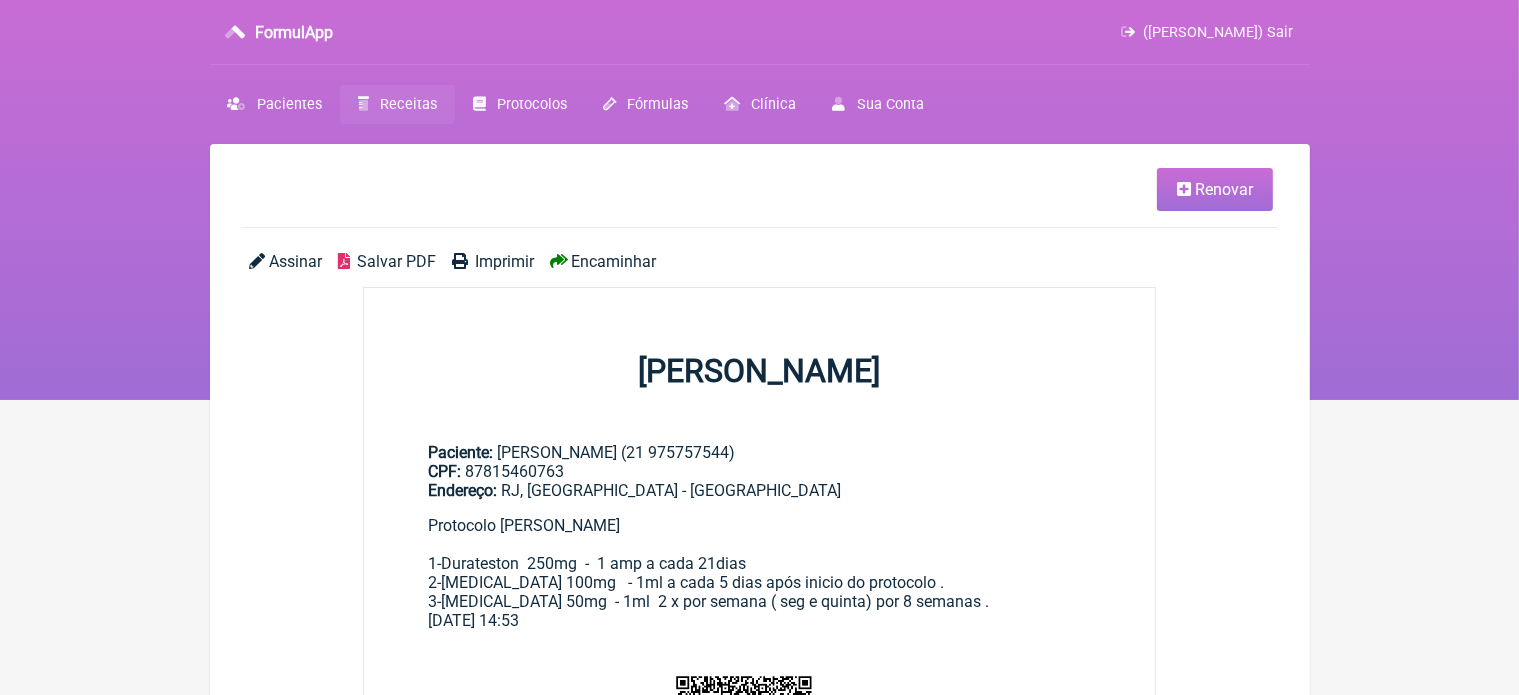click on "Imprimir" at bounding box center [504, 261] 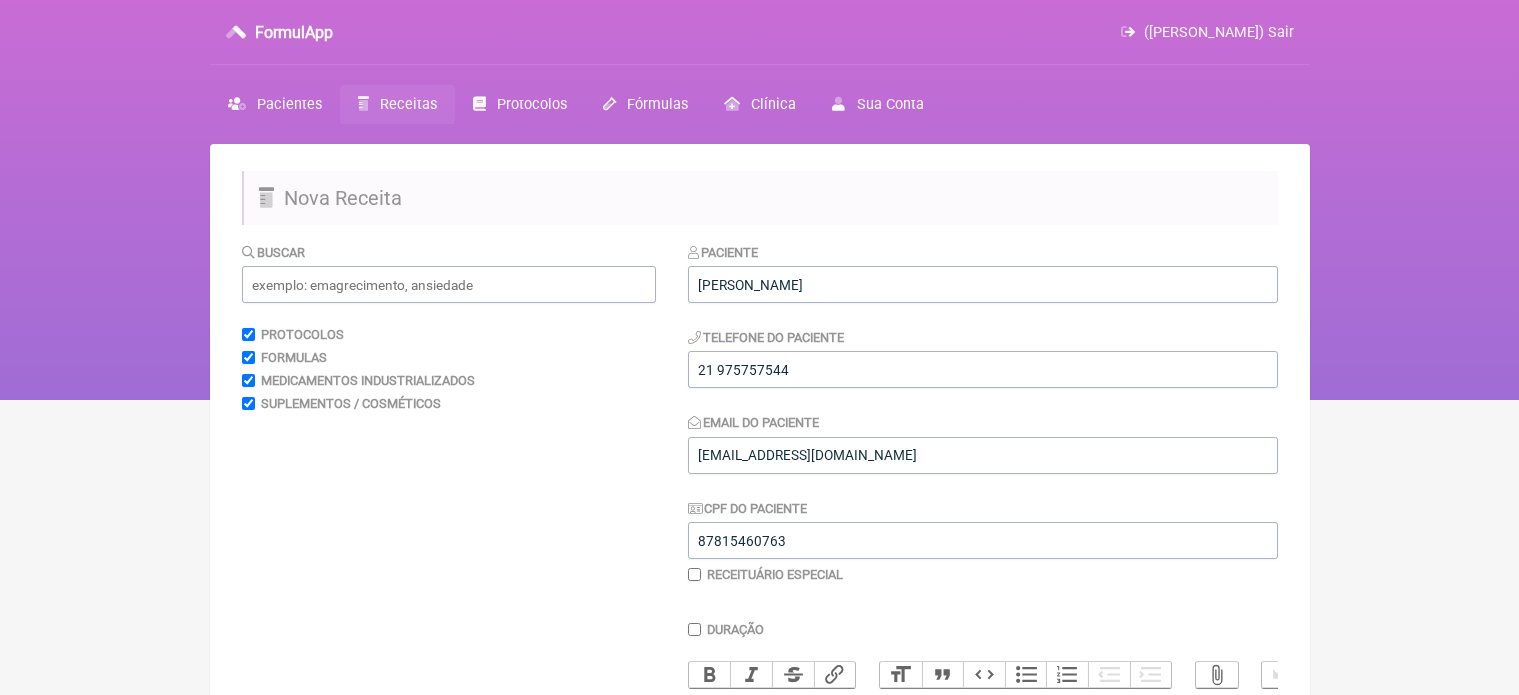 scroll, scrollTop: 400, scrollLeft: 0, axis: vertical 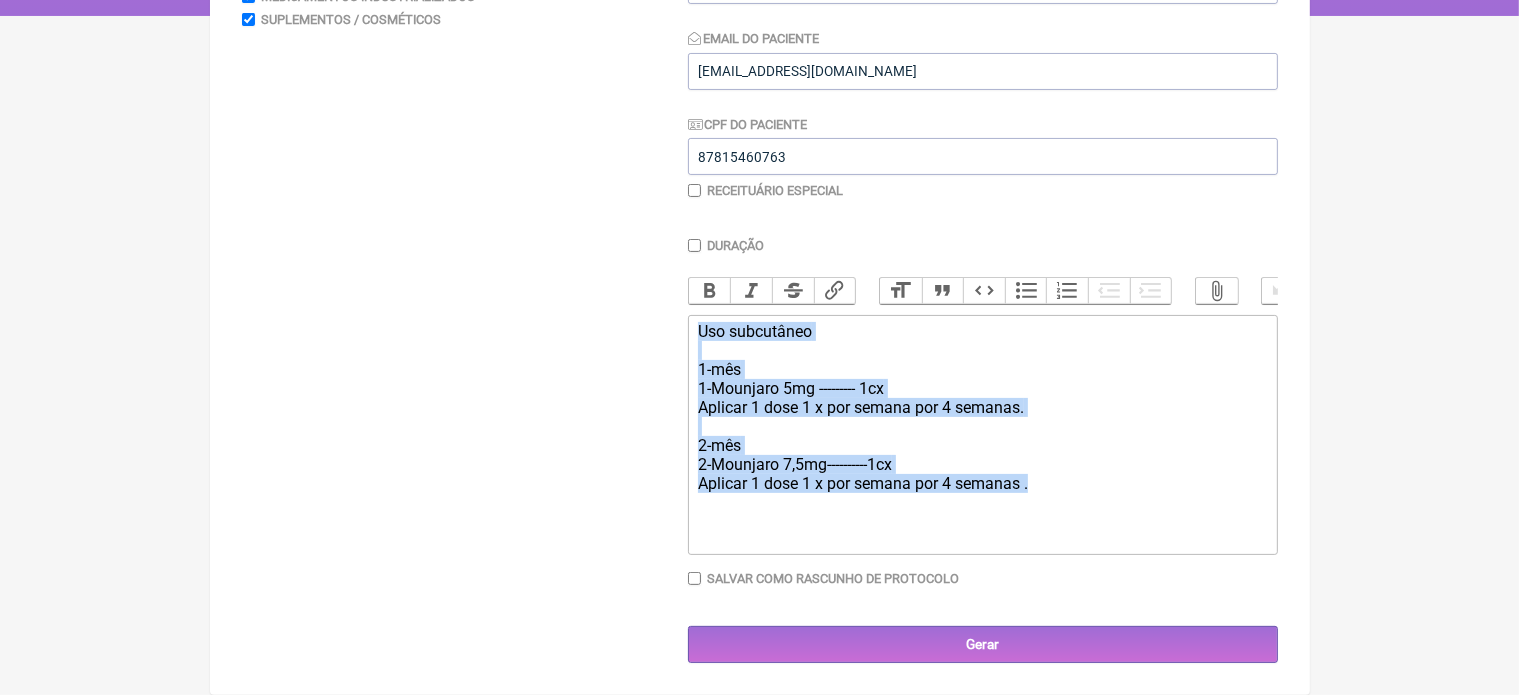 drag, startPoint x: 692, startPoint y: 331, endPoint x: 1063, endPoint y: 511, distance: 412.3603 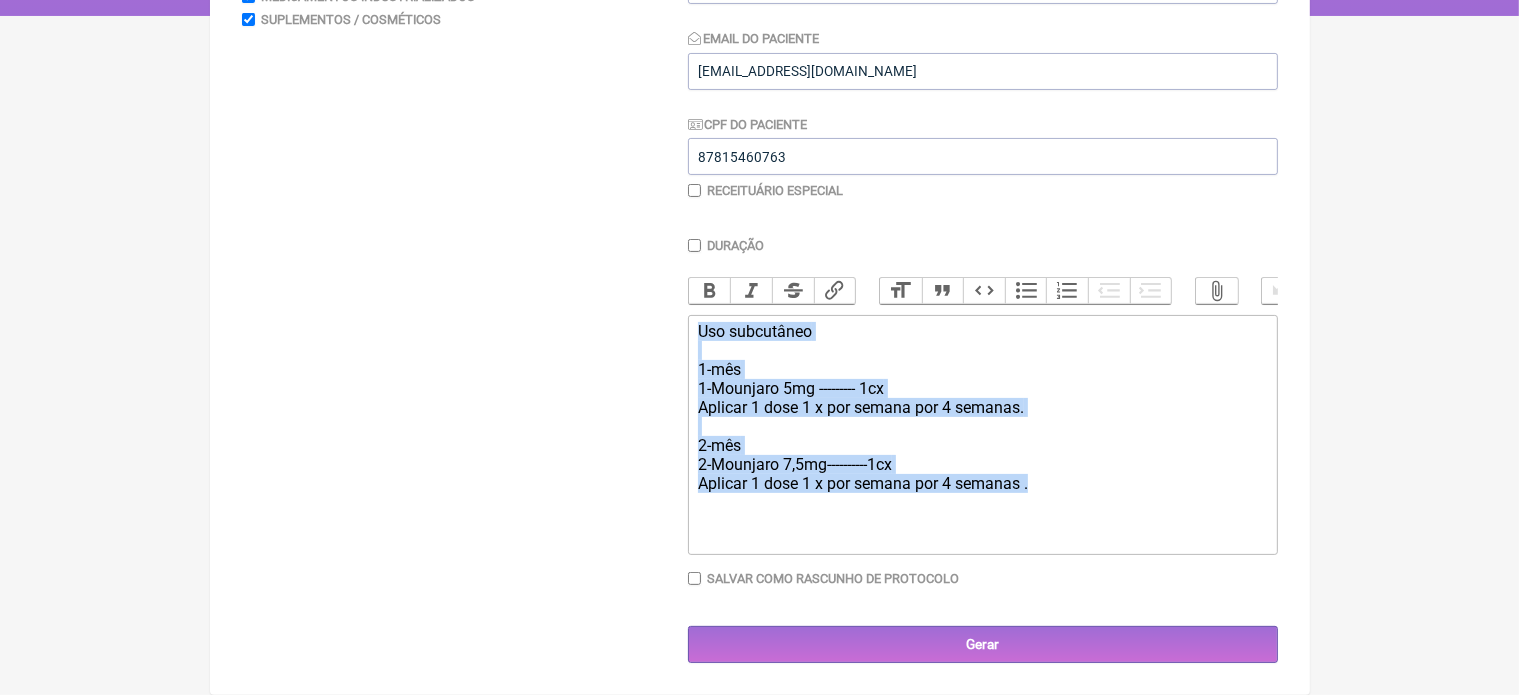 click on "Uso subcutâneo  1-mês 1-Mounjaro 5mg --------- 1cx  Aplicar 1 dose 1 x por semana por 4 semanas. 2-mês 2-Mounjaro 7,5mg----------1cx Aplicar 1 dose 1 x por semana por 4 semanas ." 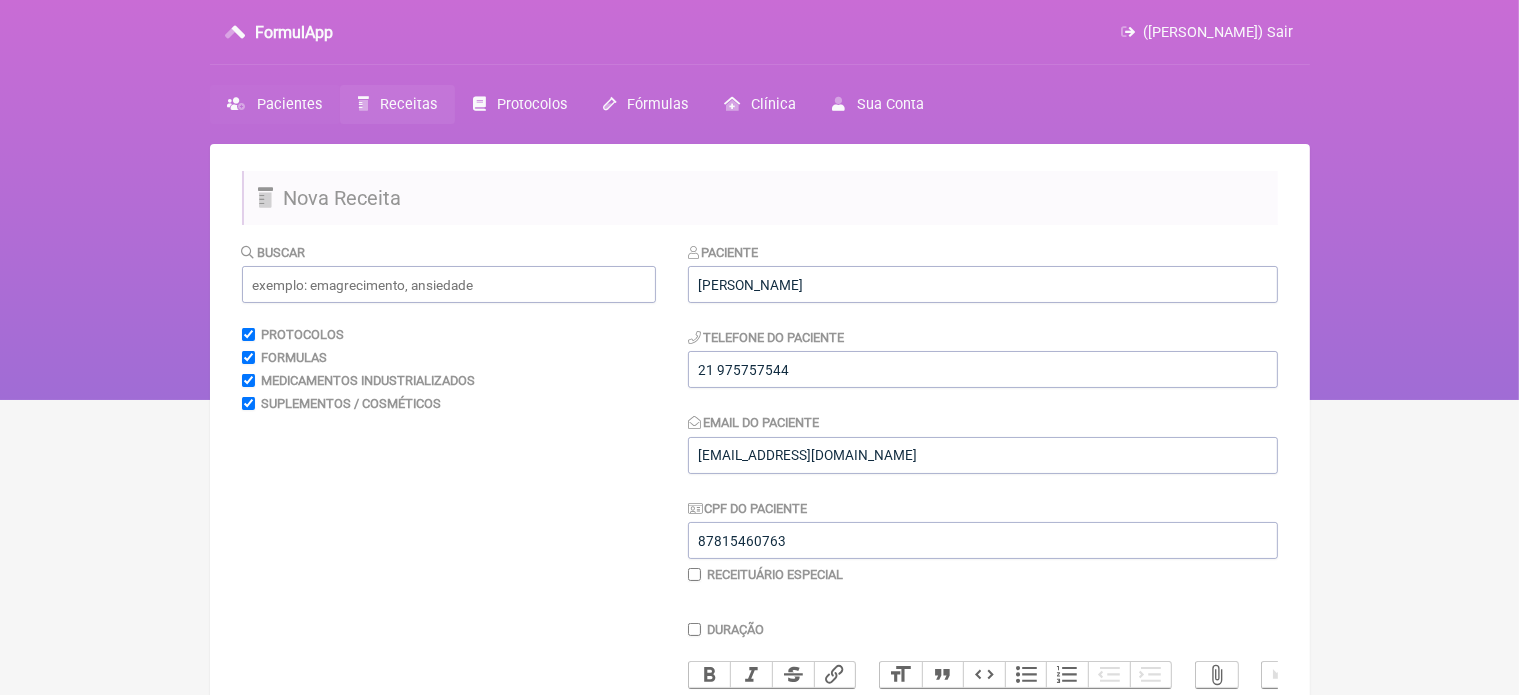 click on "Pacientes" at bounding box center [289, 104] 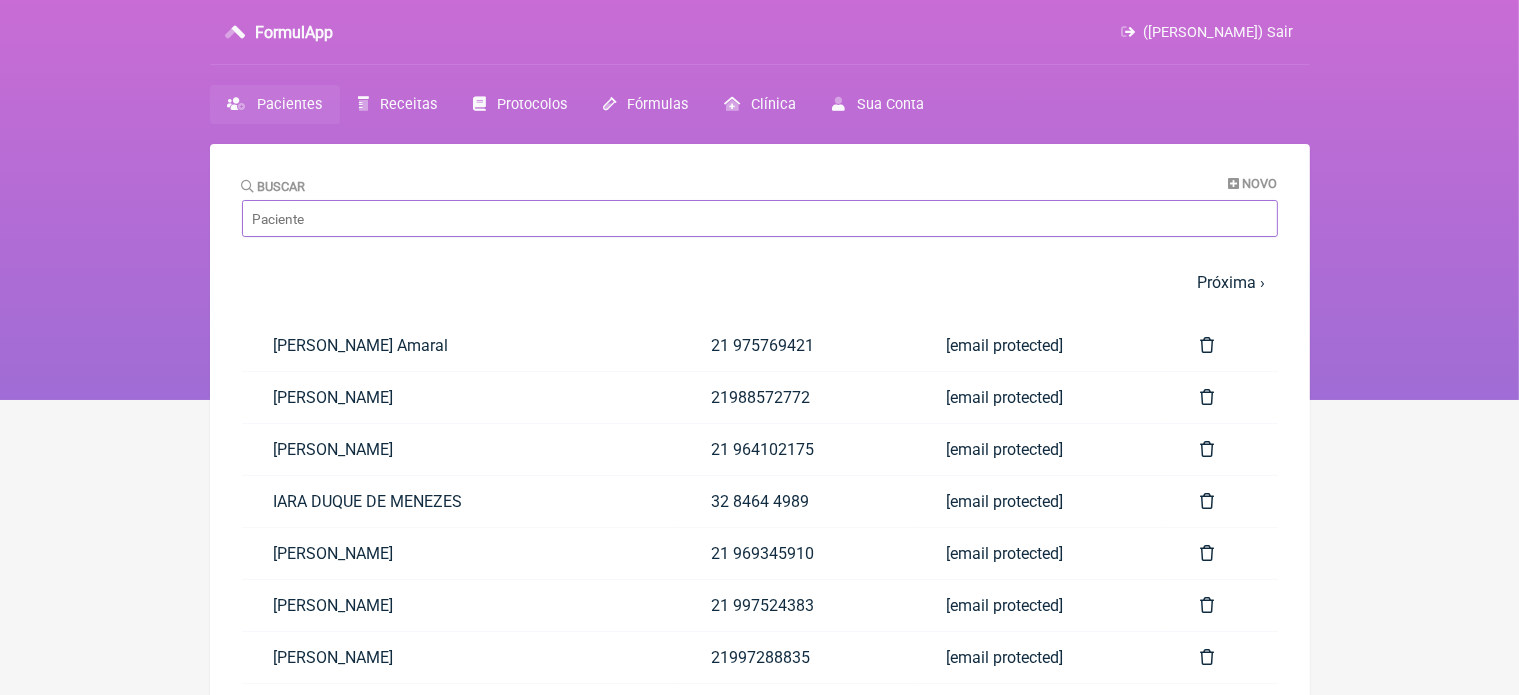 click on "Buscar" at bounding box center (760, 218) 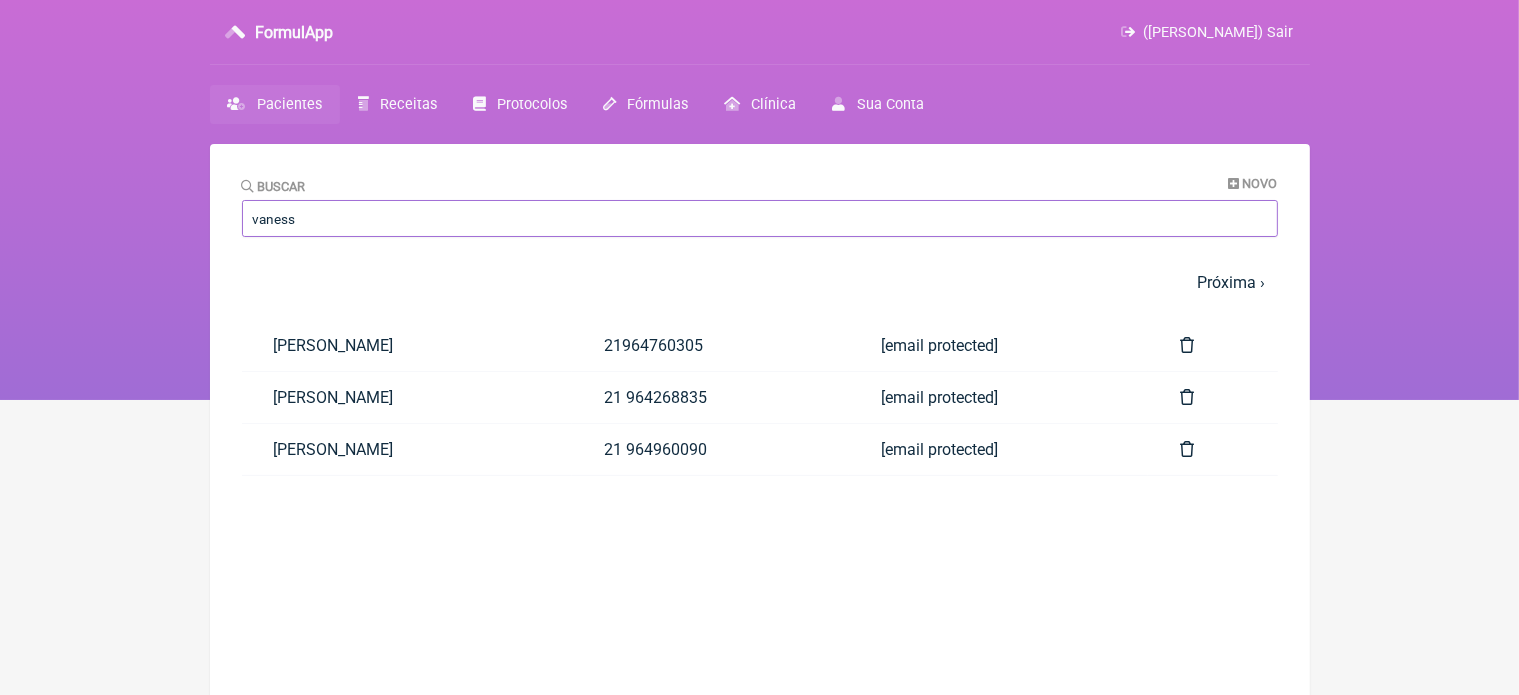 type on "vaness" 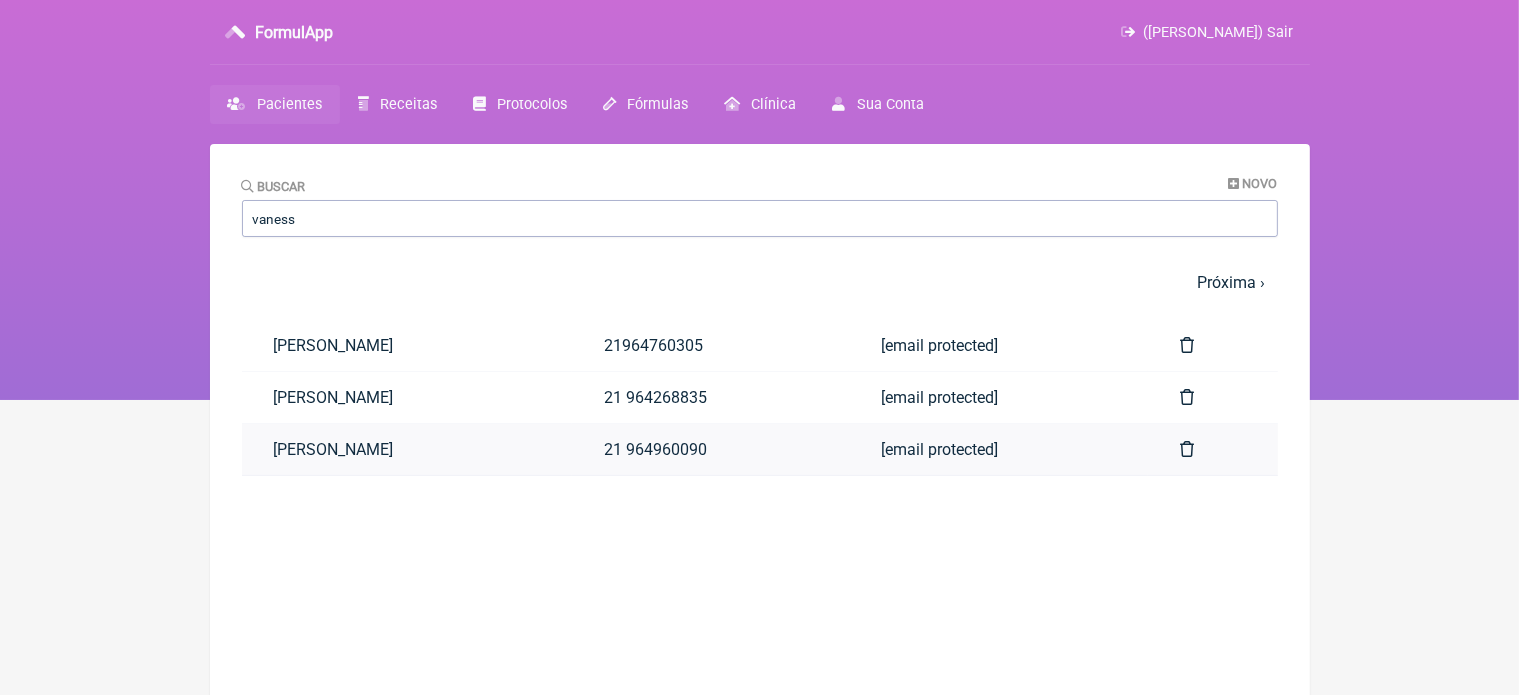 click on "[PERSON_NAME]" at bounding box center (407, 449) 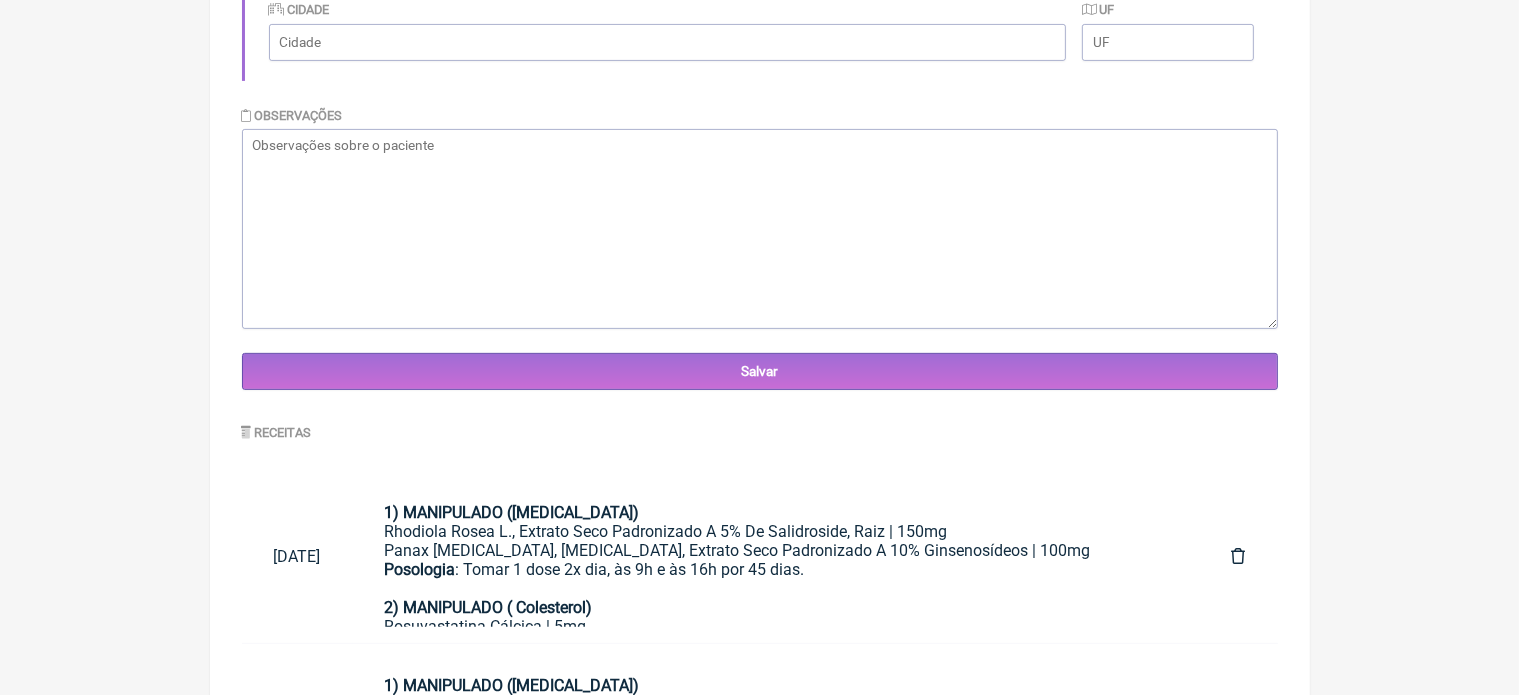 scroll, scrollTop: 769, scrollLeft: 0, axis: vertical 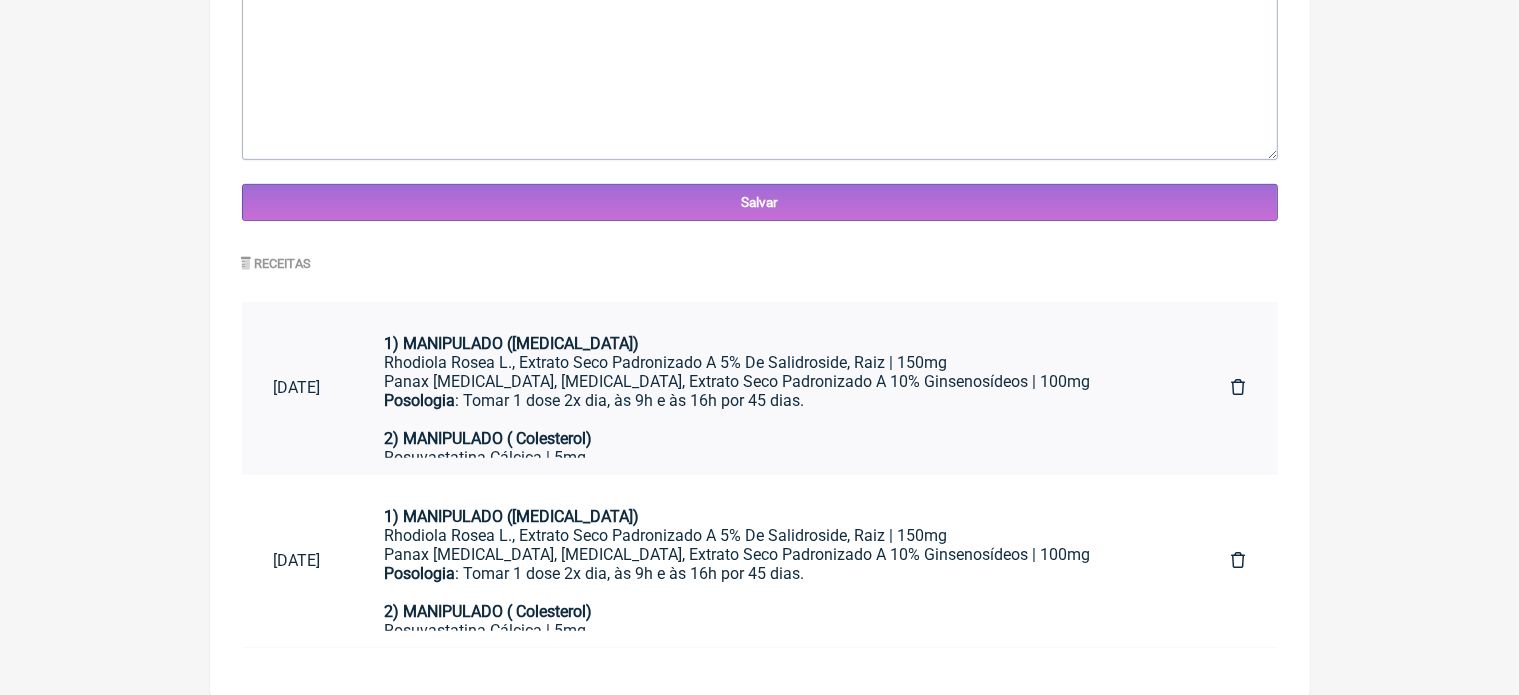 click on "Posologia : Tomar 1 dose 2x dia, às 9h e às 16h por 45 dias." at bounding box center (776, 410) 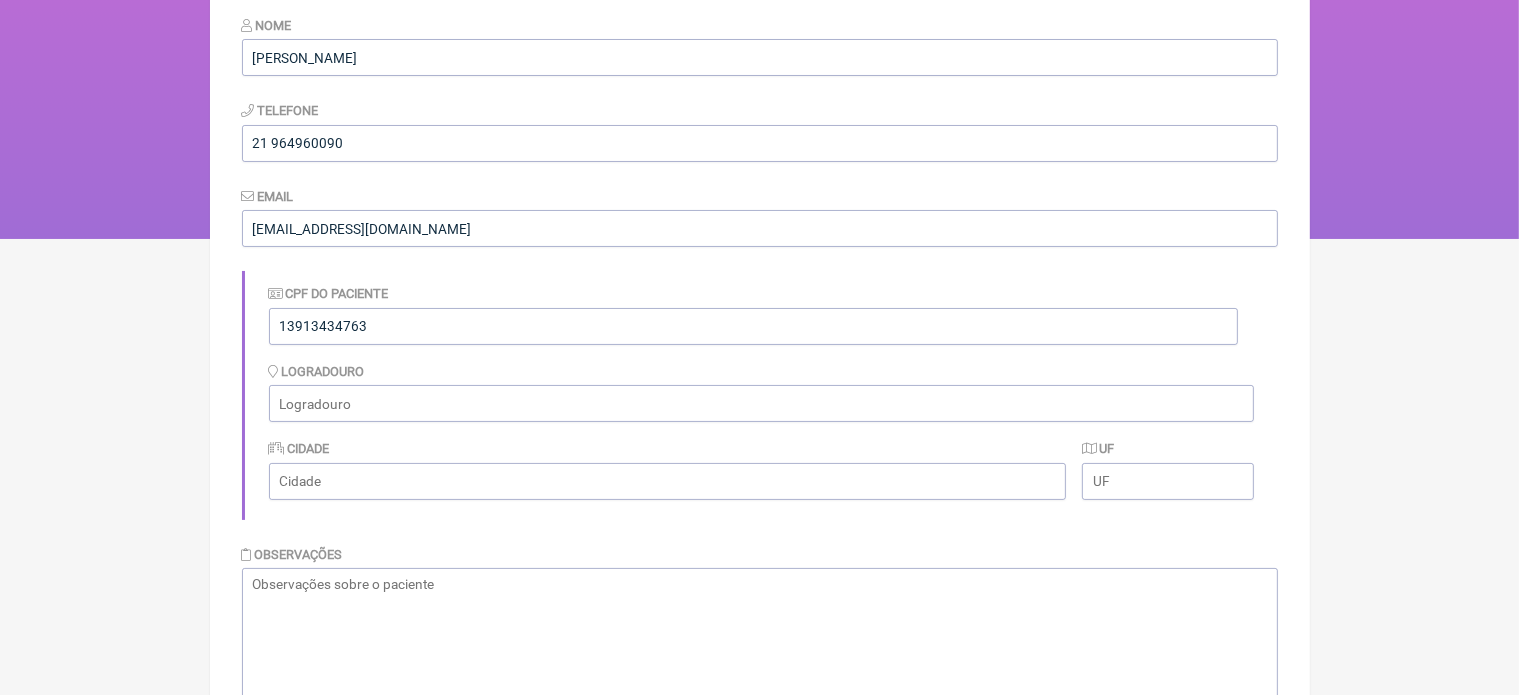 scroll, scrollTop: 0, scrollLeft: 0, axis: both 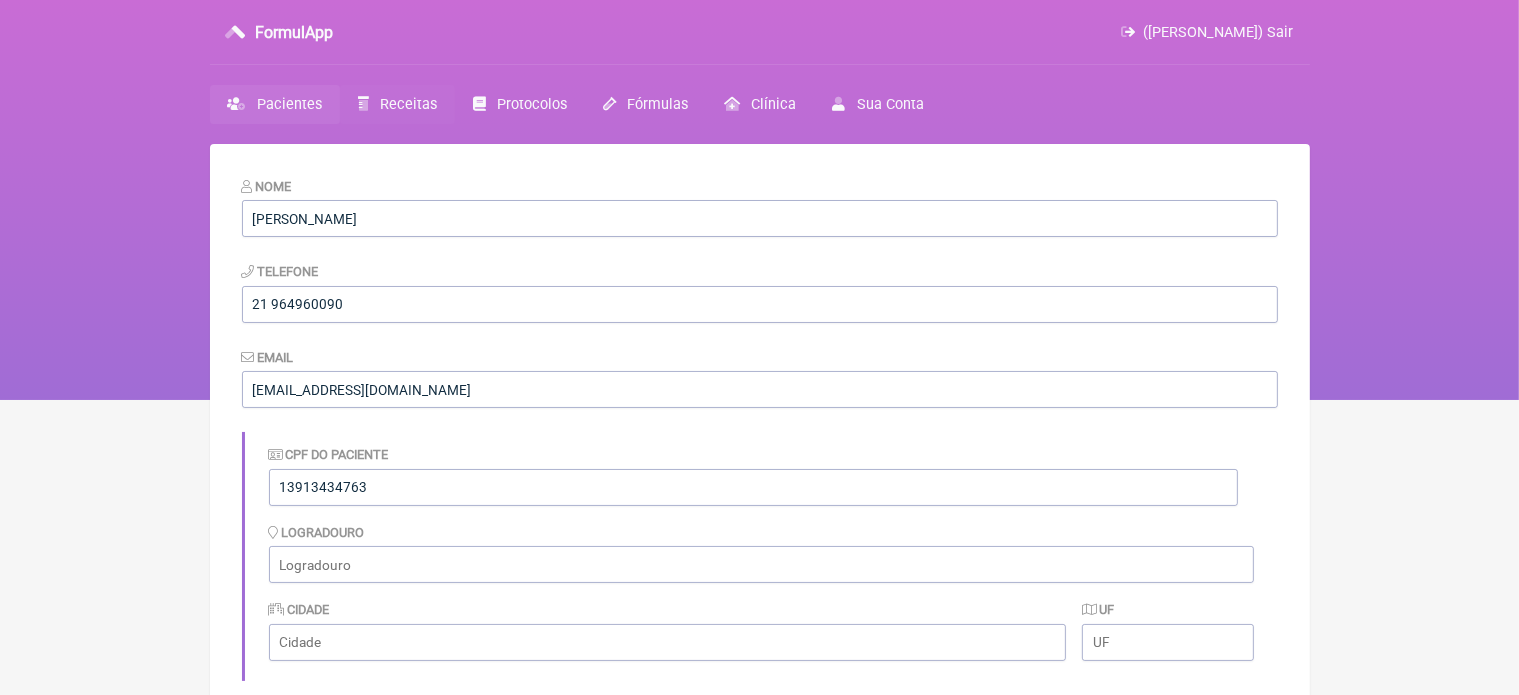 click on "Receitas" at bounding box center [397, 104] 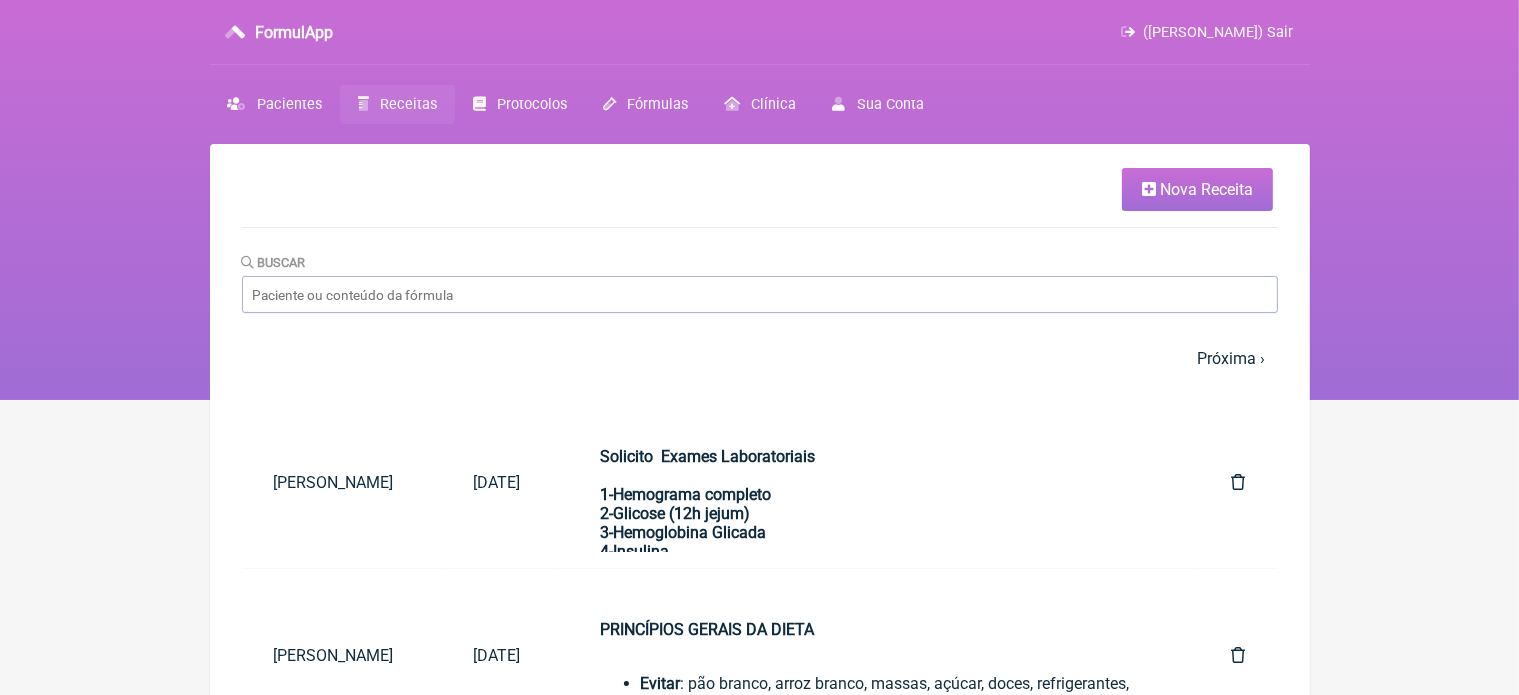 click on "Nova Receita" at bounding box center (1206, 189) 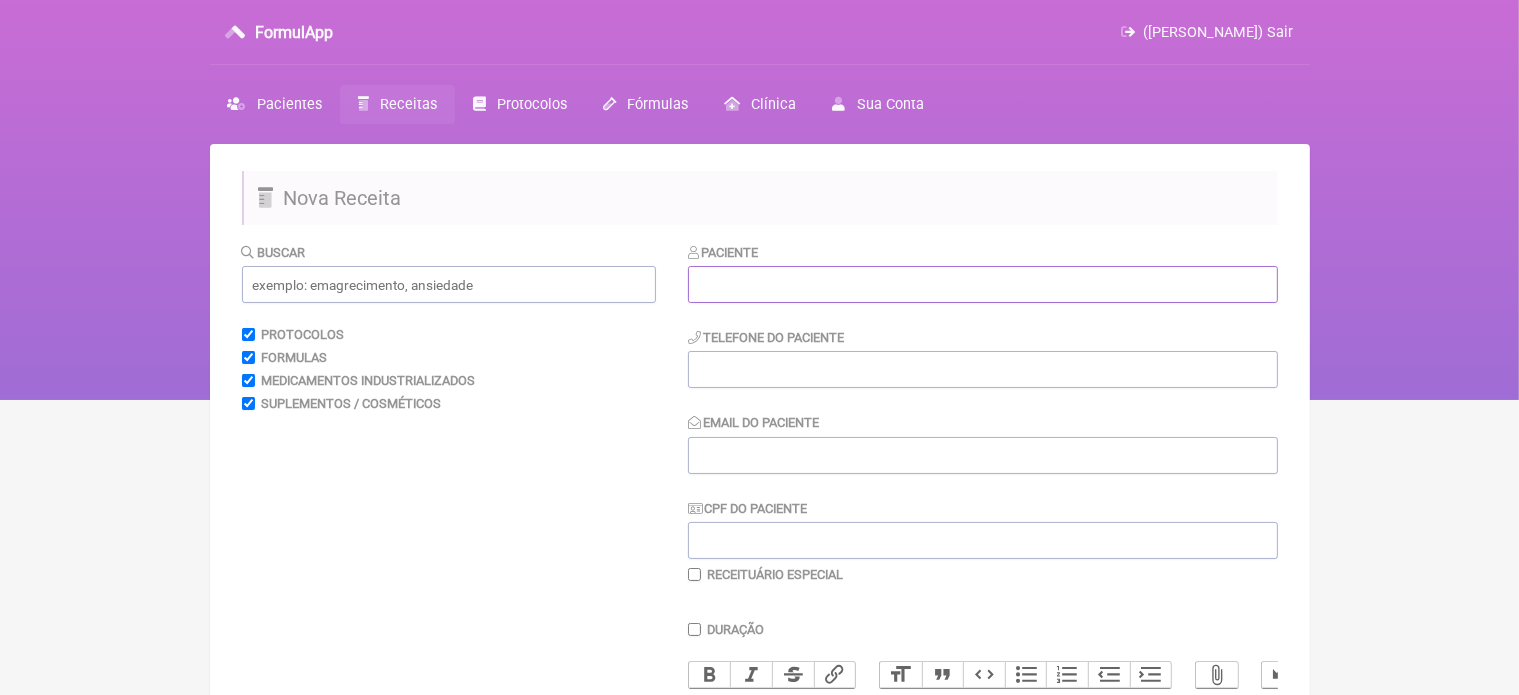 click at bounding box center (983, 284) 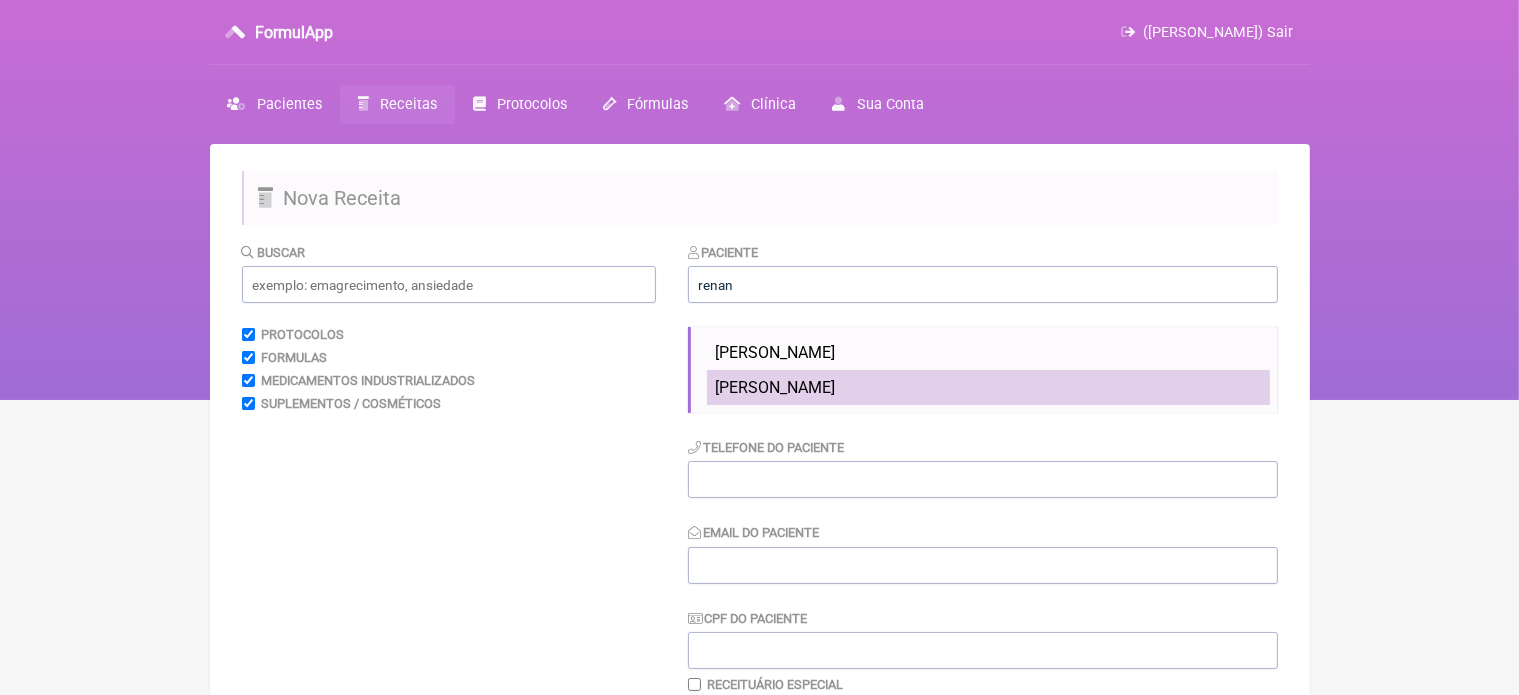 click on "RENAN ALMEIDA" at bounding box center (775, 387) 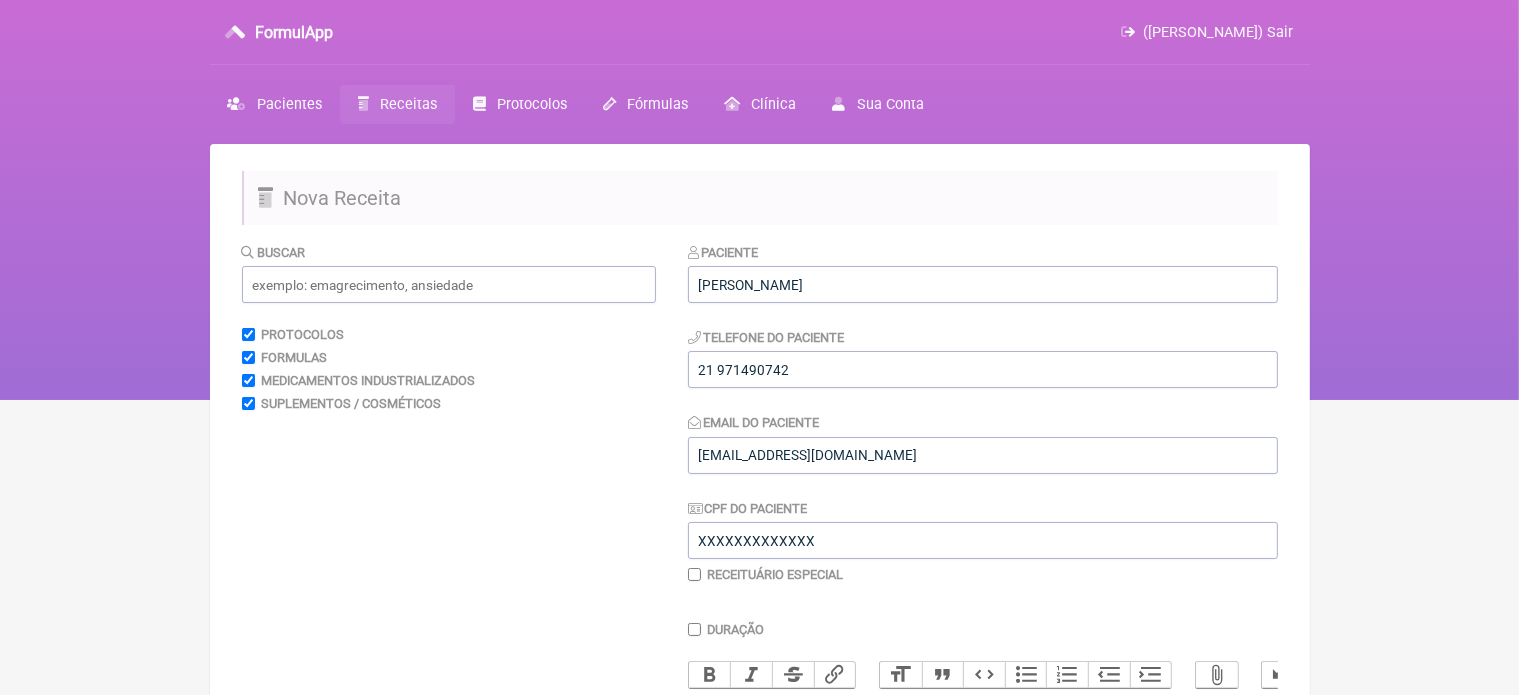 scroll, scrollTop: 400, scrollLeft: 0, axis: vertical 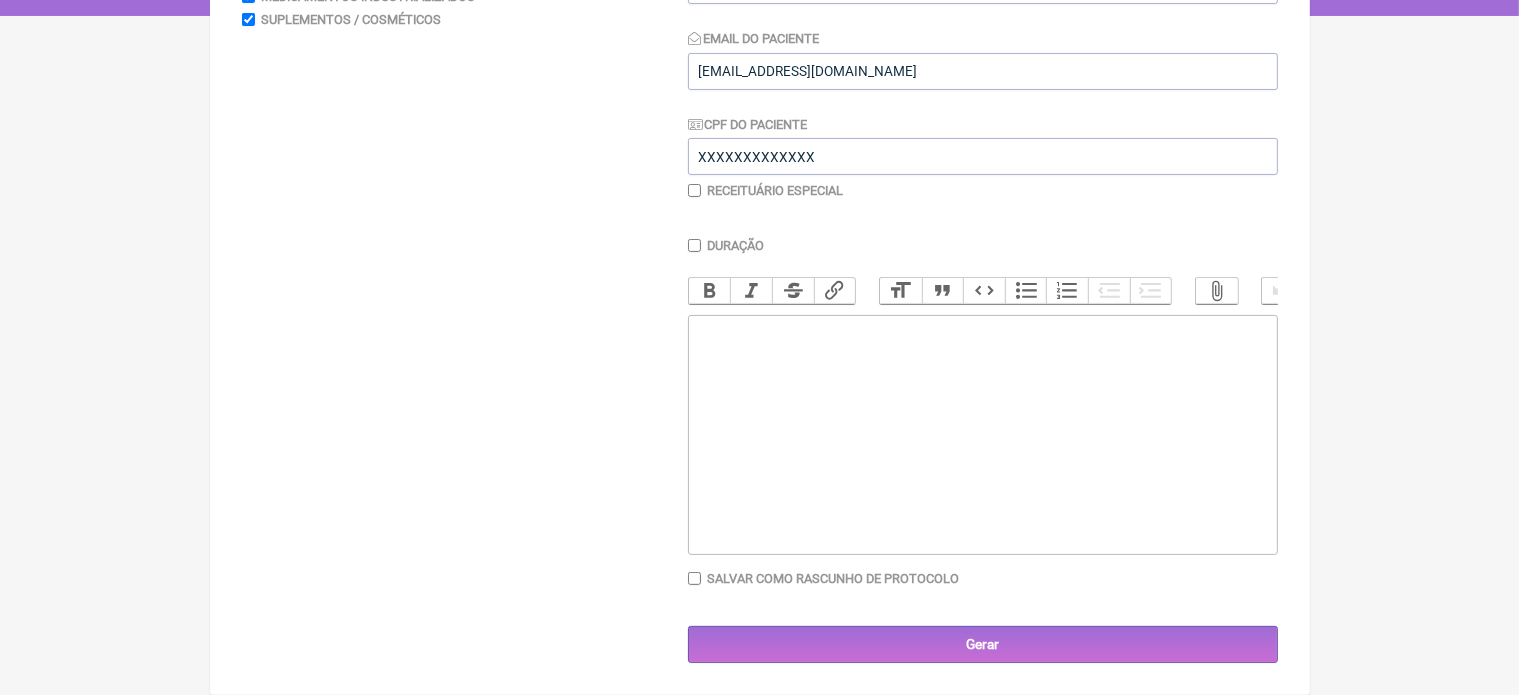 click 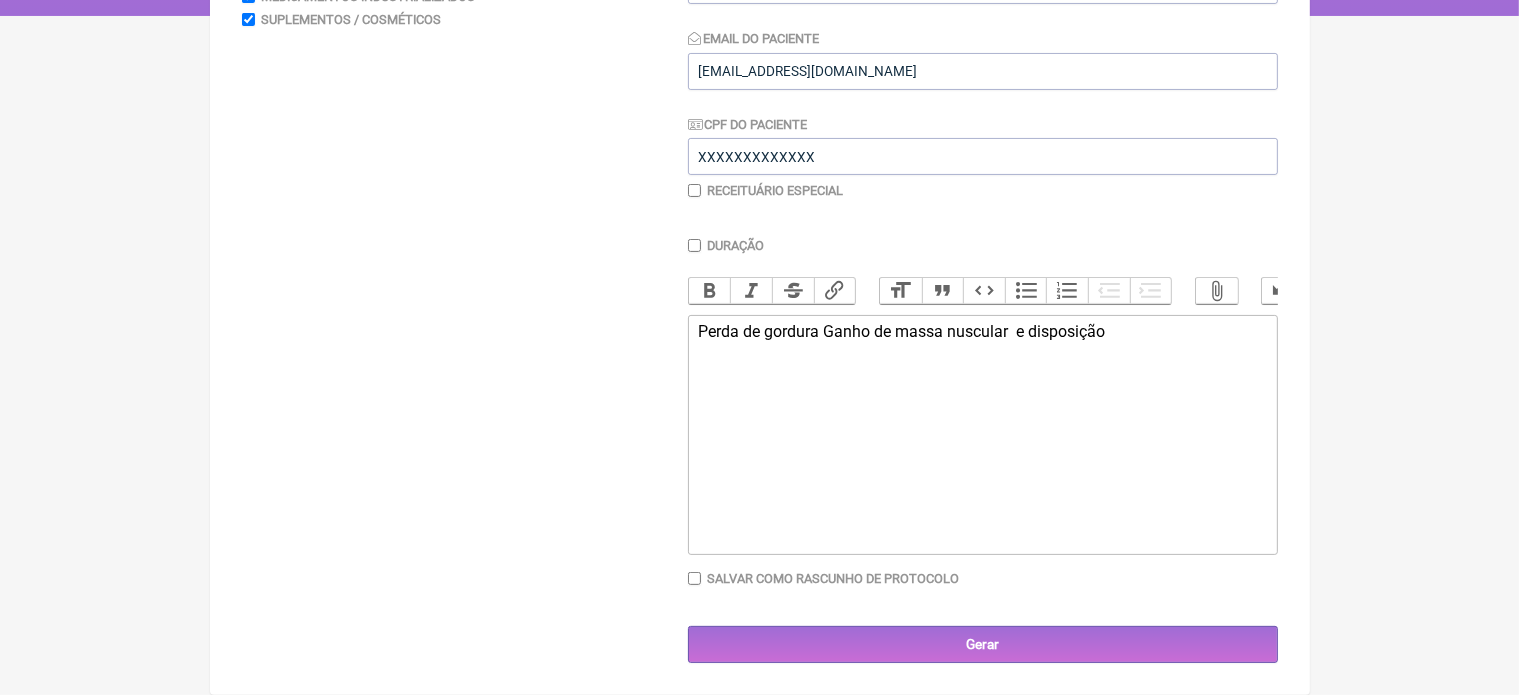 type on "<div>Perda de gordura Ganho de massa nuscular&nbsp; e disposição&nbsp;<br>.</div>" 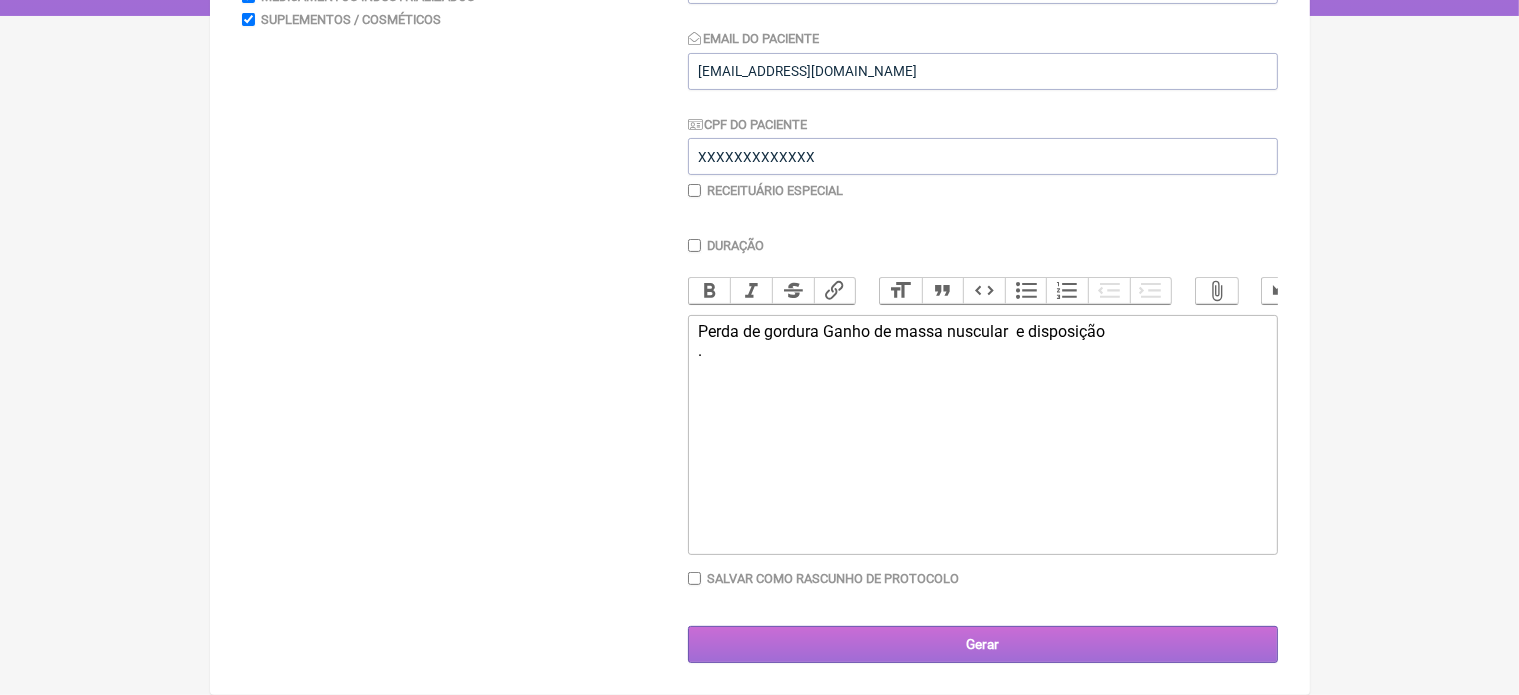 click on "Gerar" at bounding box center (983, 644) 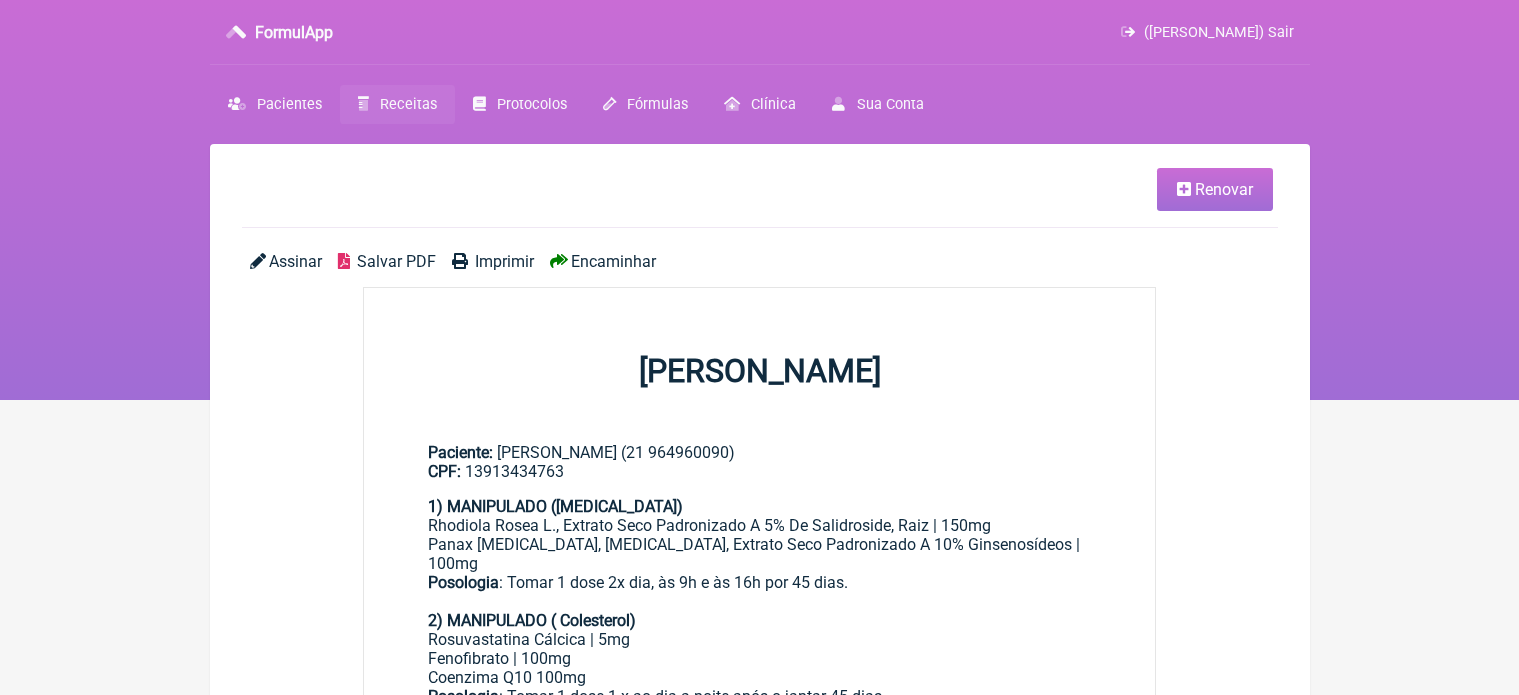 scroll, scrollTop: 0, scrollLeft: 0, axis: both 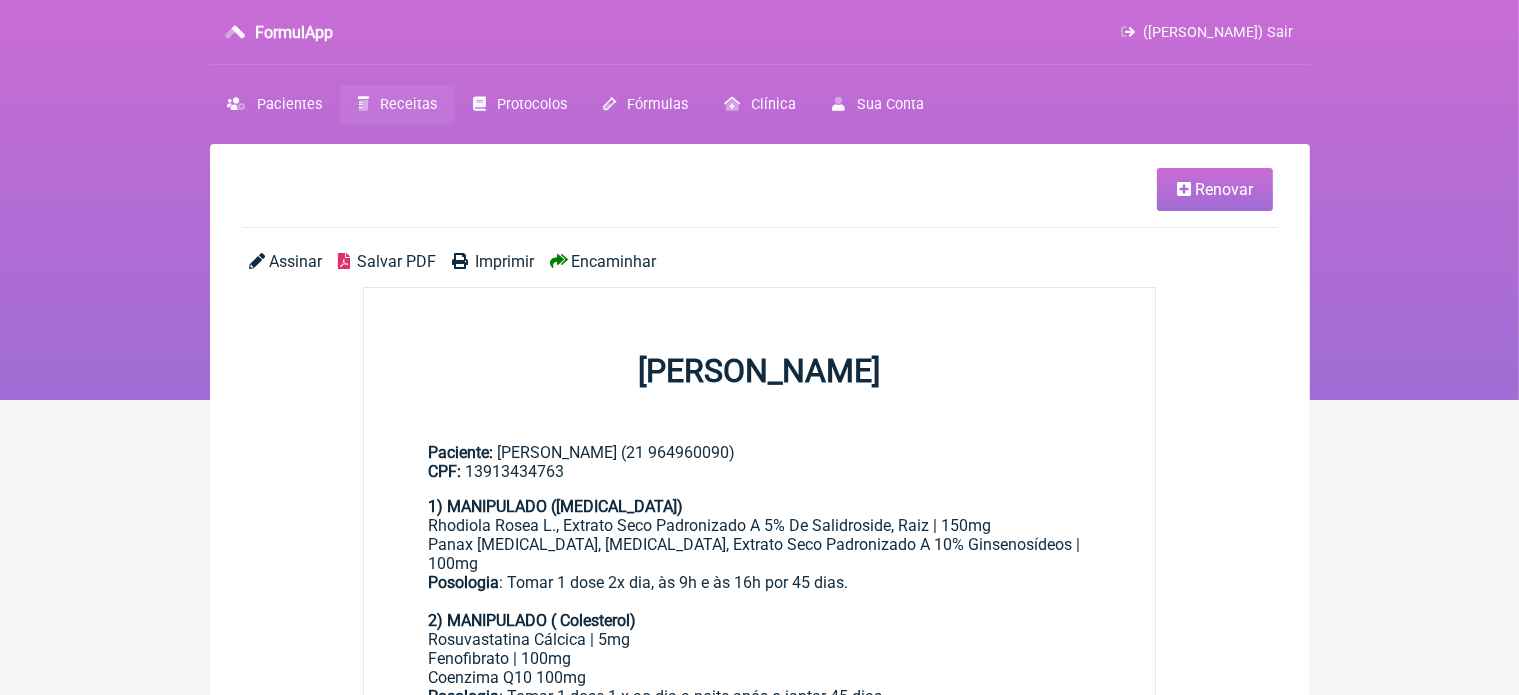 click on "Renovar" at bounding box center (1224, 189) 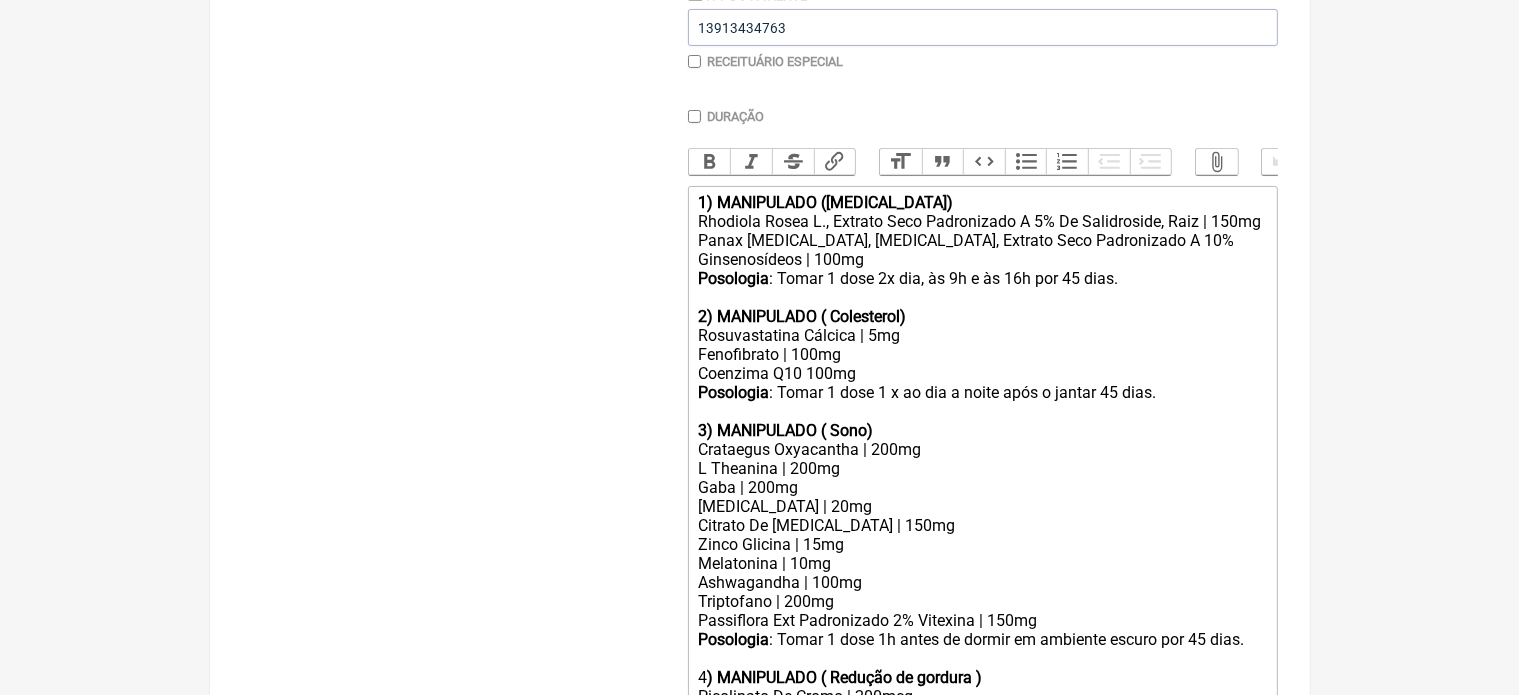 scroll, scrollTop: 533, scrollLeft: 0, axis: vertical 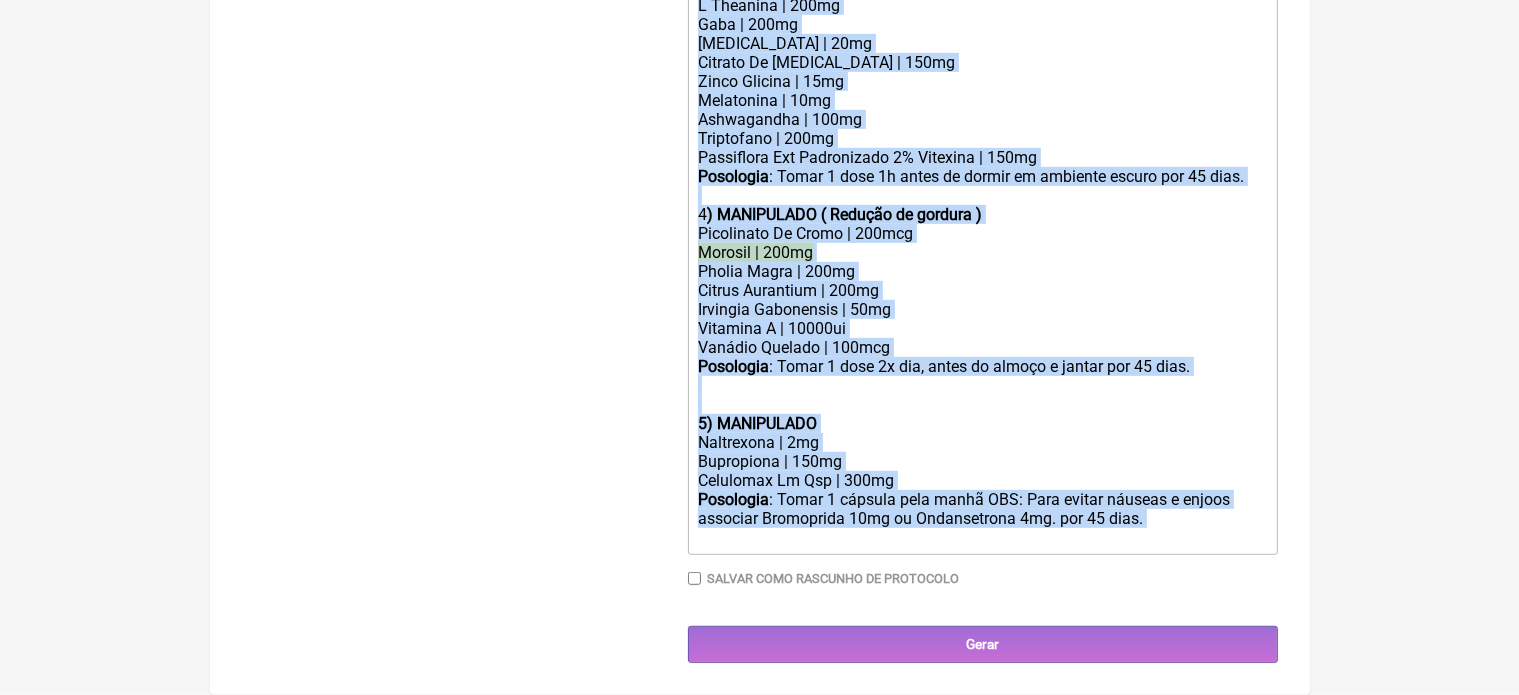 drag, startPoint x: 701, startPoint y: 194, endPoint x: 996, endPoint y: 719, distance: 602.2043 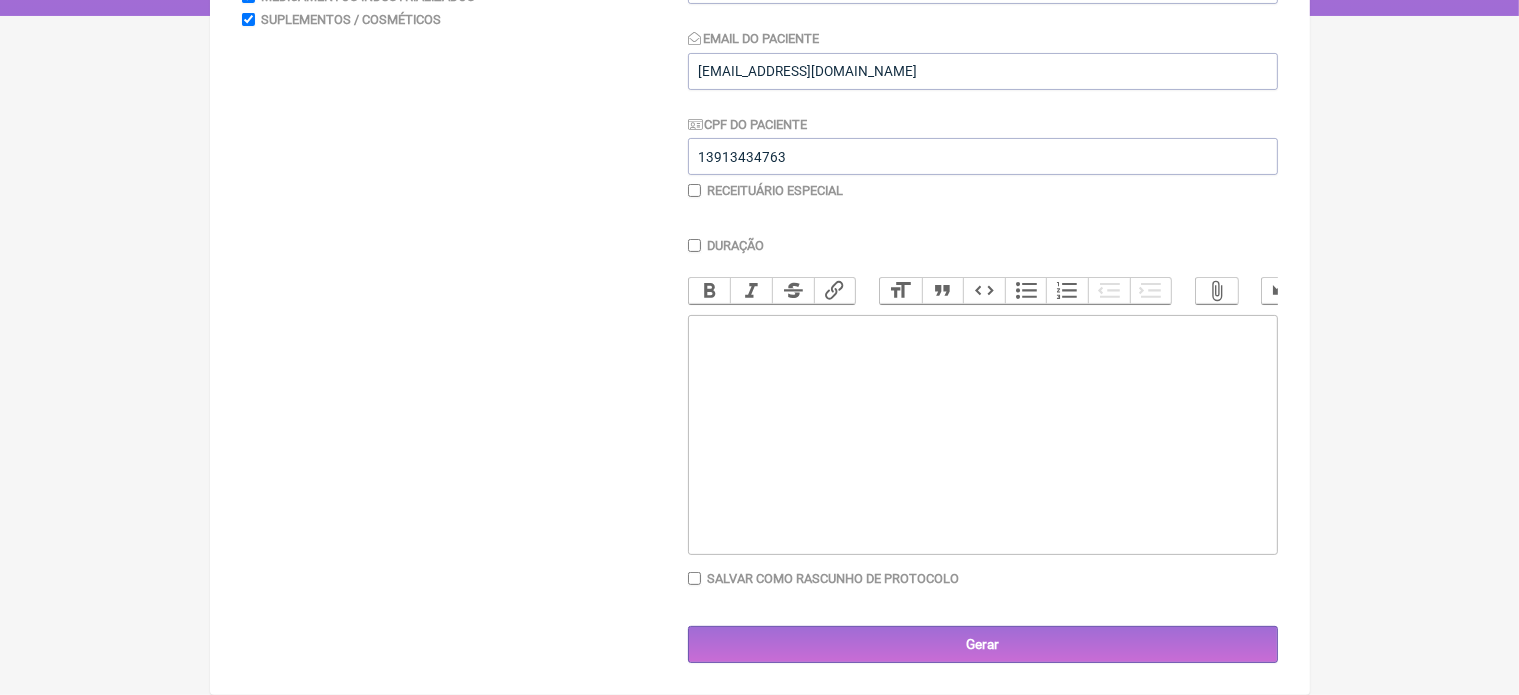 scroll, scrollTop: 400, scrollLeft: 0, axis: vertical 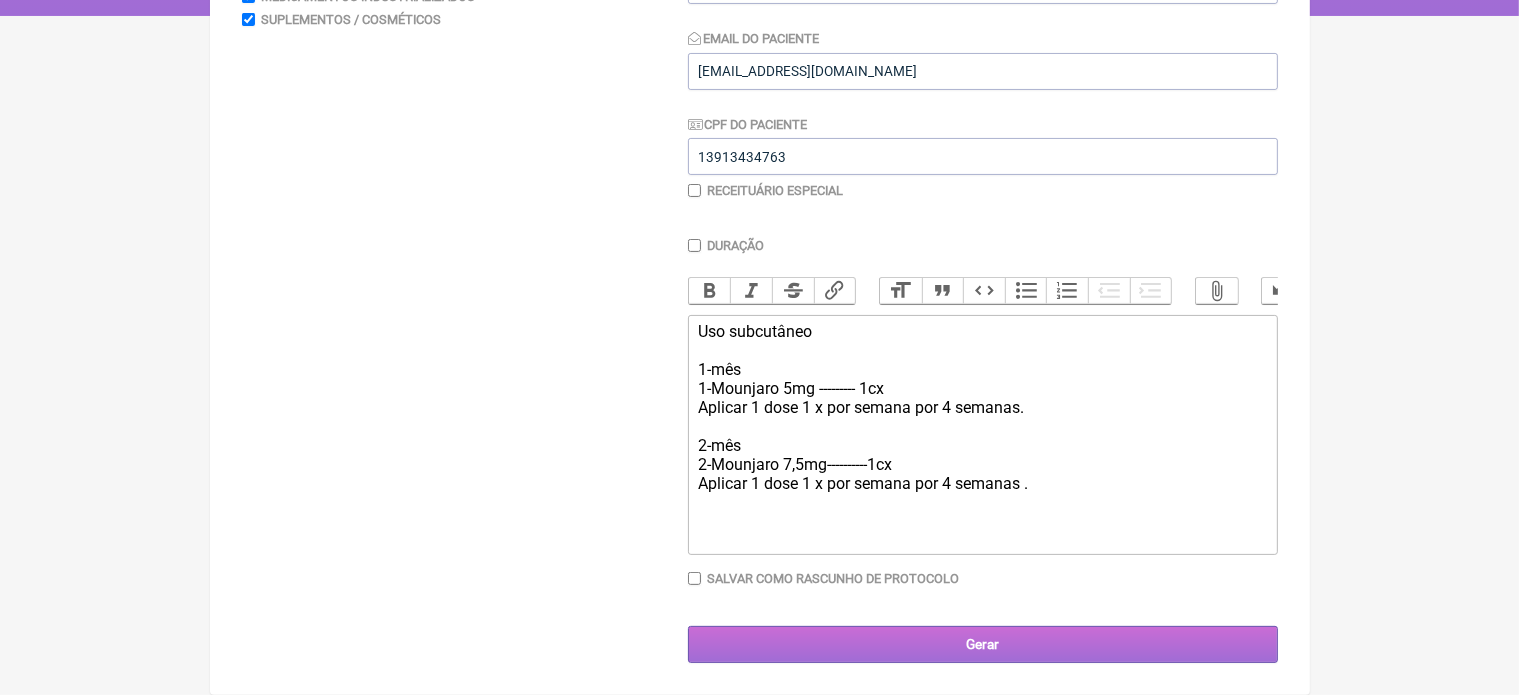 click on "Gerar" at bounding box center (983, 644) 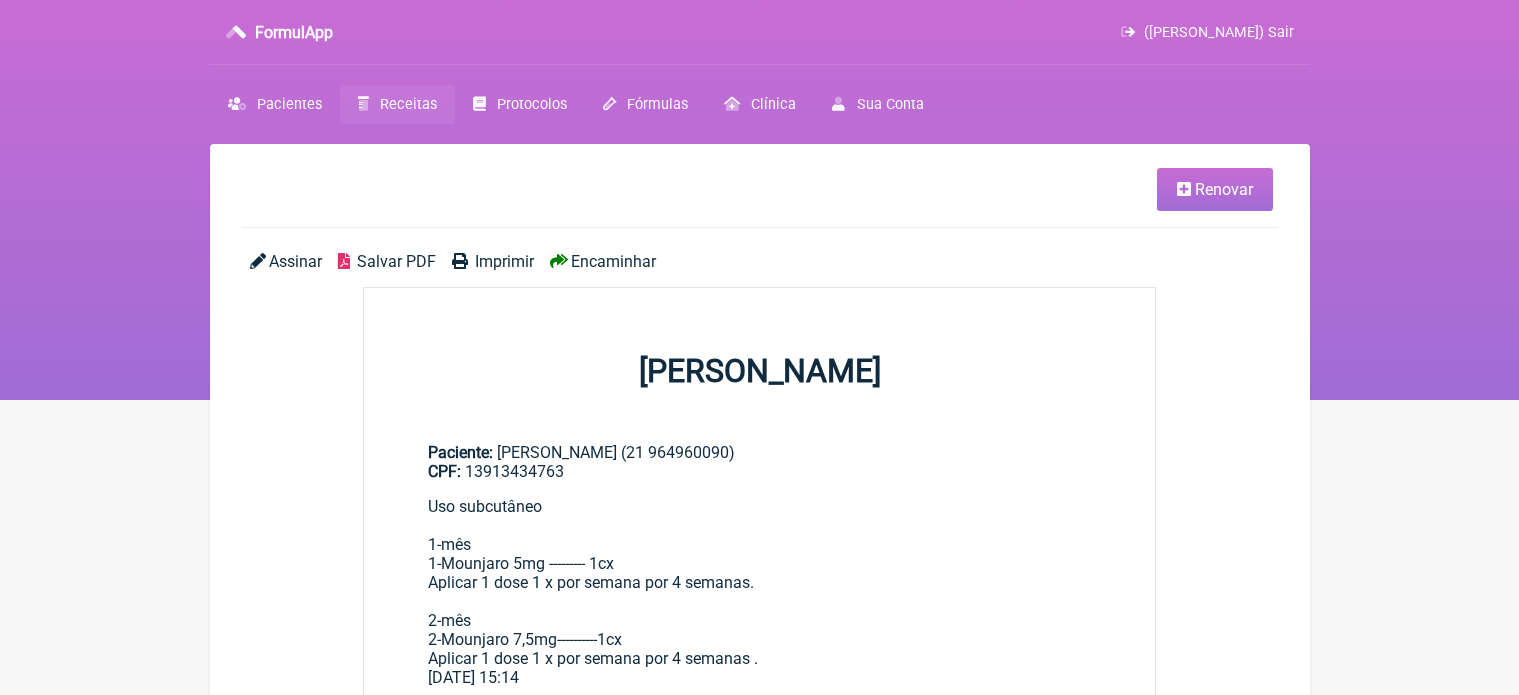 scroll, scrollTop: 0, scrollLeft: 0, axis: both 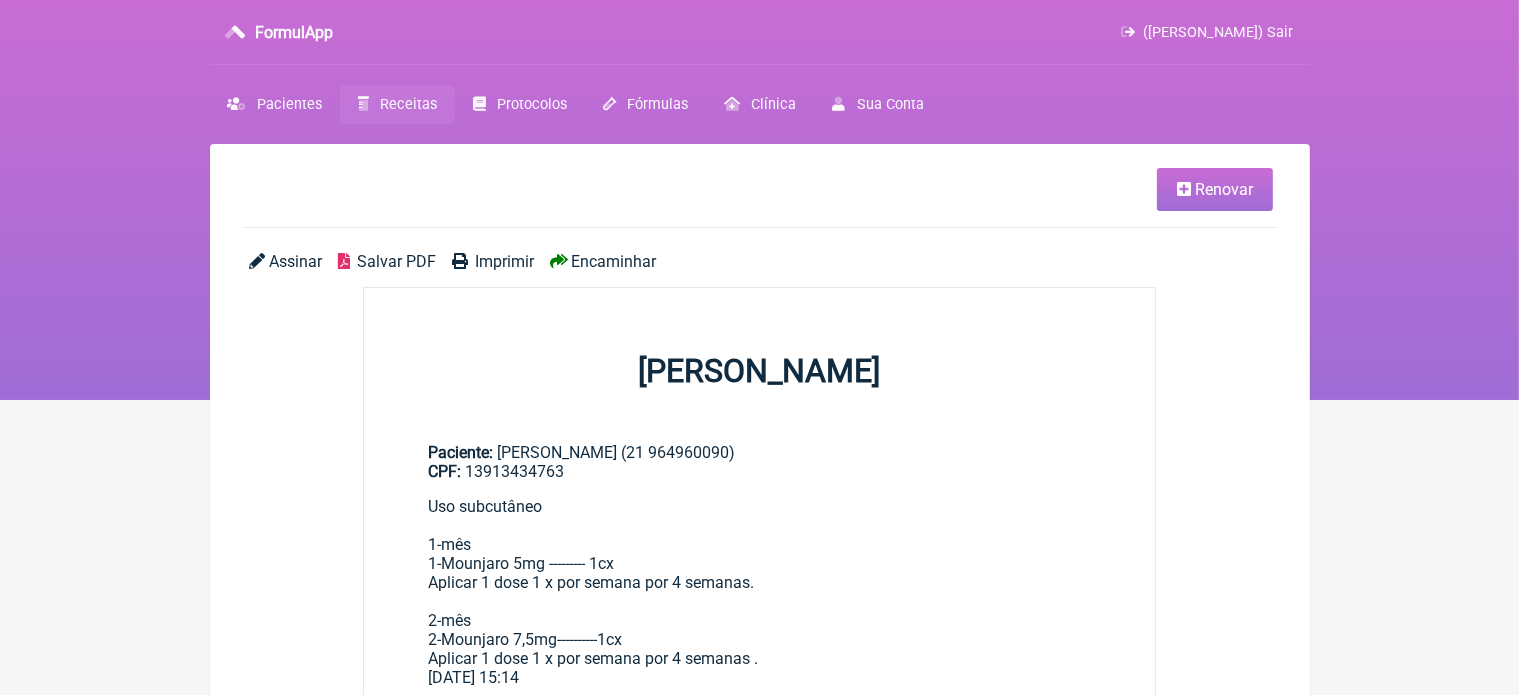 click on "Imprimir" at bounding box center [504, 261] 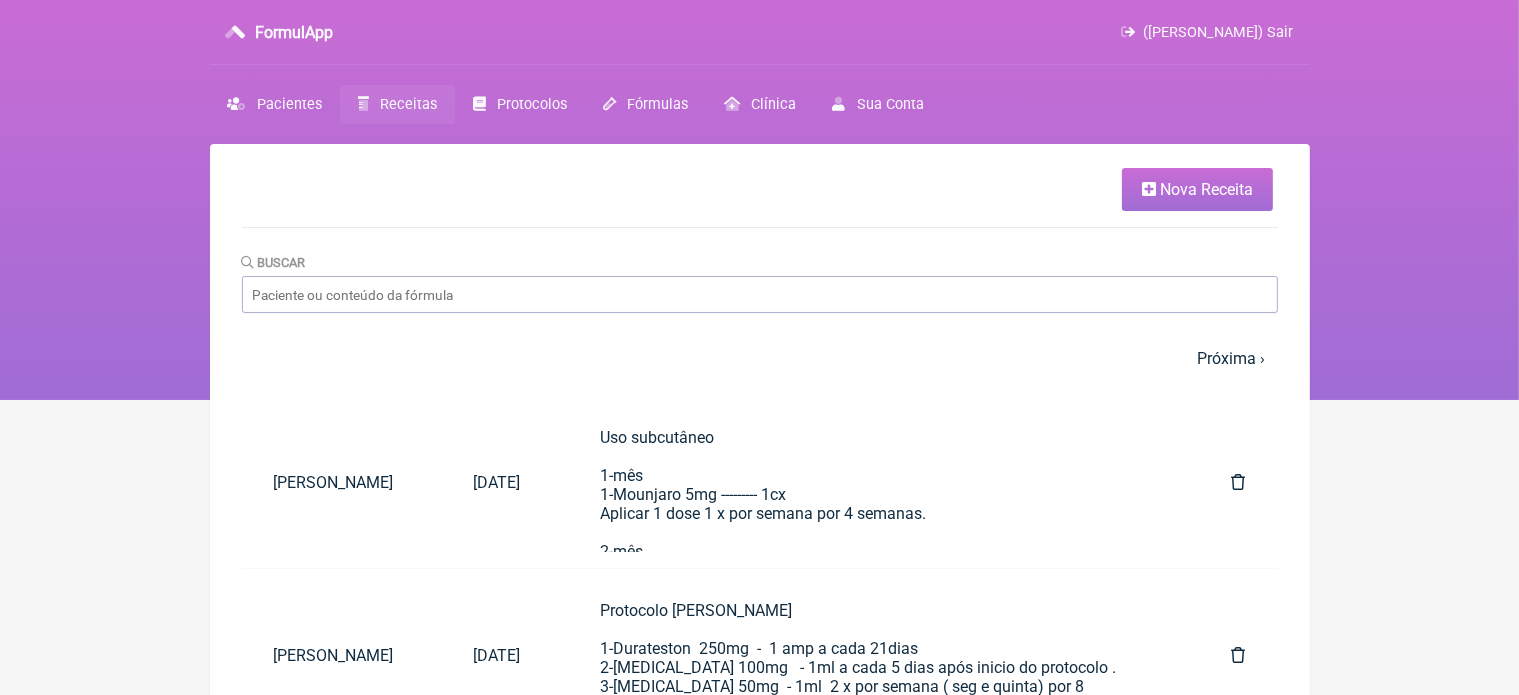 click on "Receitas" at bounding box center [408, 104] 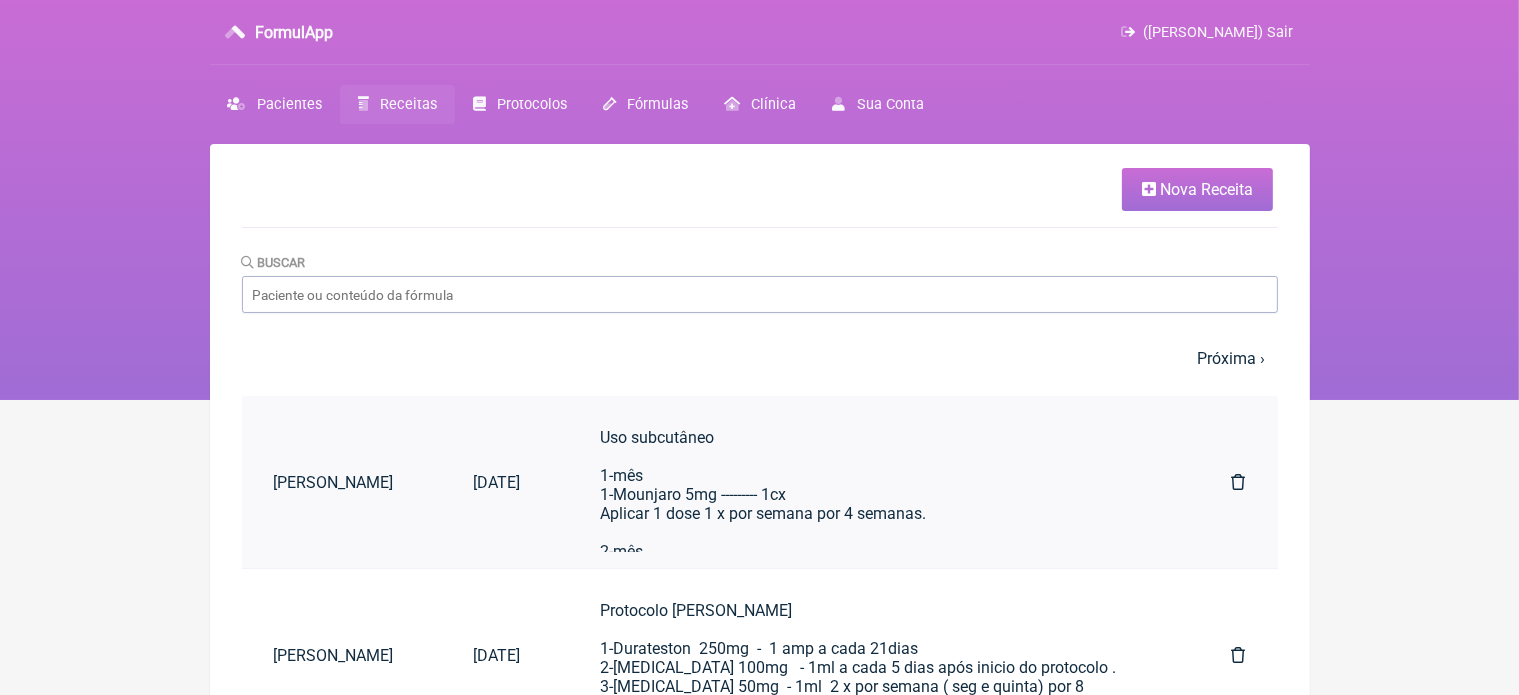 click on "Uso subcutâneo  1-mês 1-Mounjaro 5mg --------- 1cx  Aplicar 1 dose 1 x por semana por 4 semanas. 2-mês 2-Mounjaro 7,5mg----------1cx Aplicar 1 dose 1 x por semana por 4 semanas ." at bounding box center (876, 513) 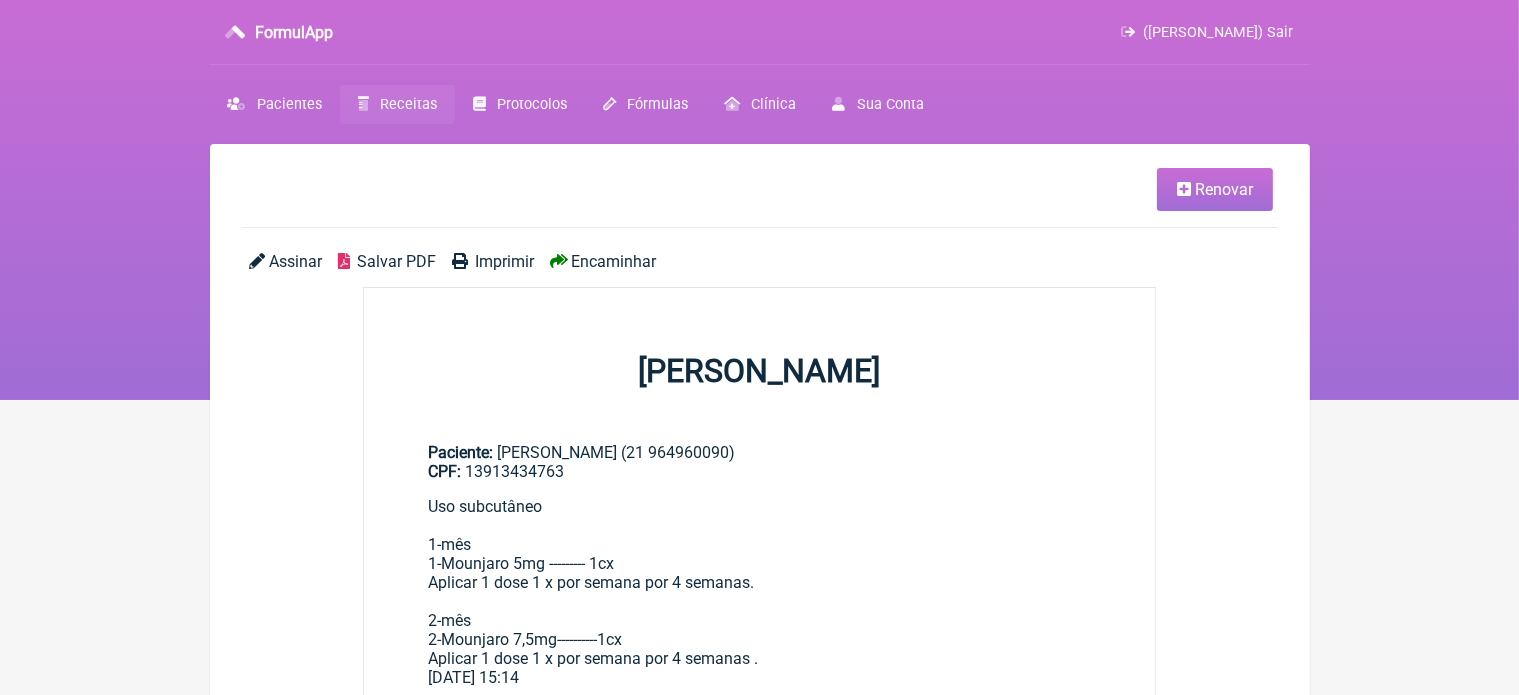click on "Renovar" at bounding box center (1224, 189) 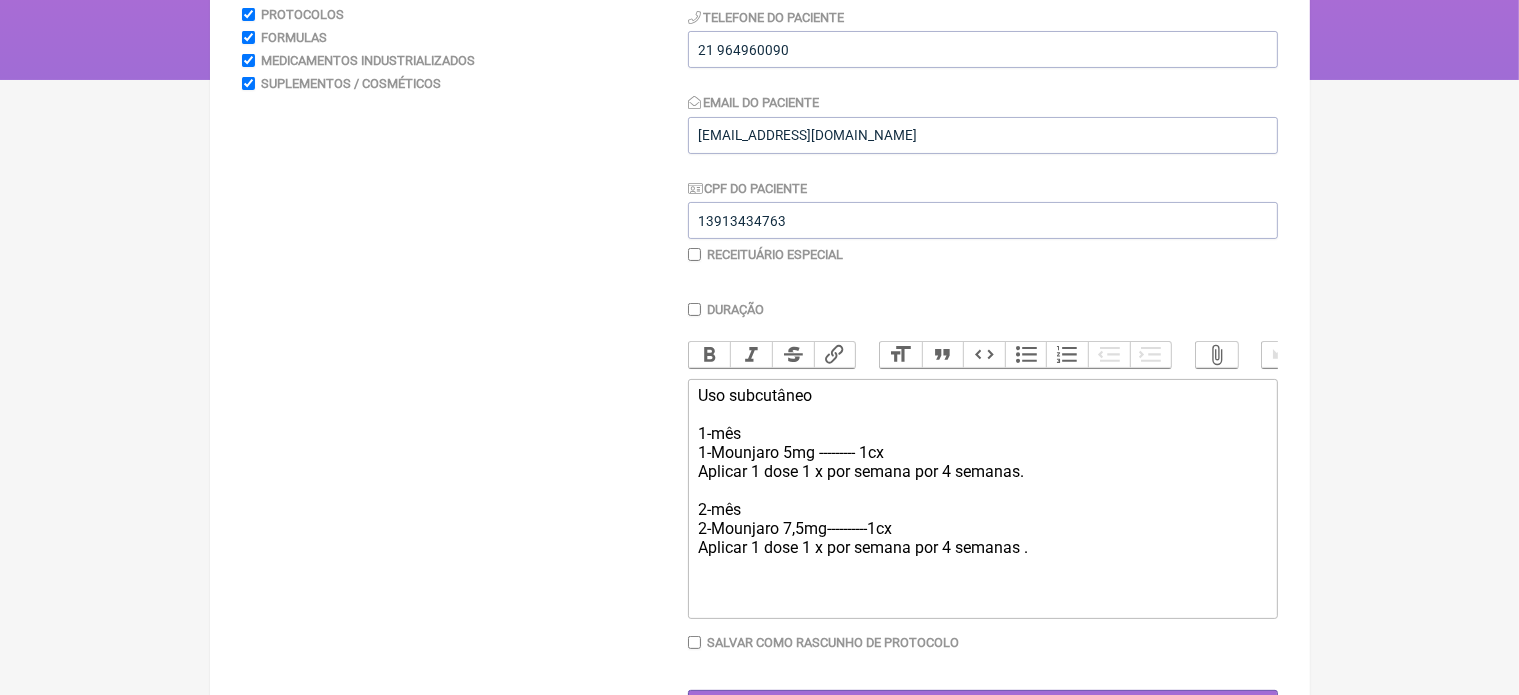 scroll, scrollTop: 360, scrollLeft: 0, axis: vertical 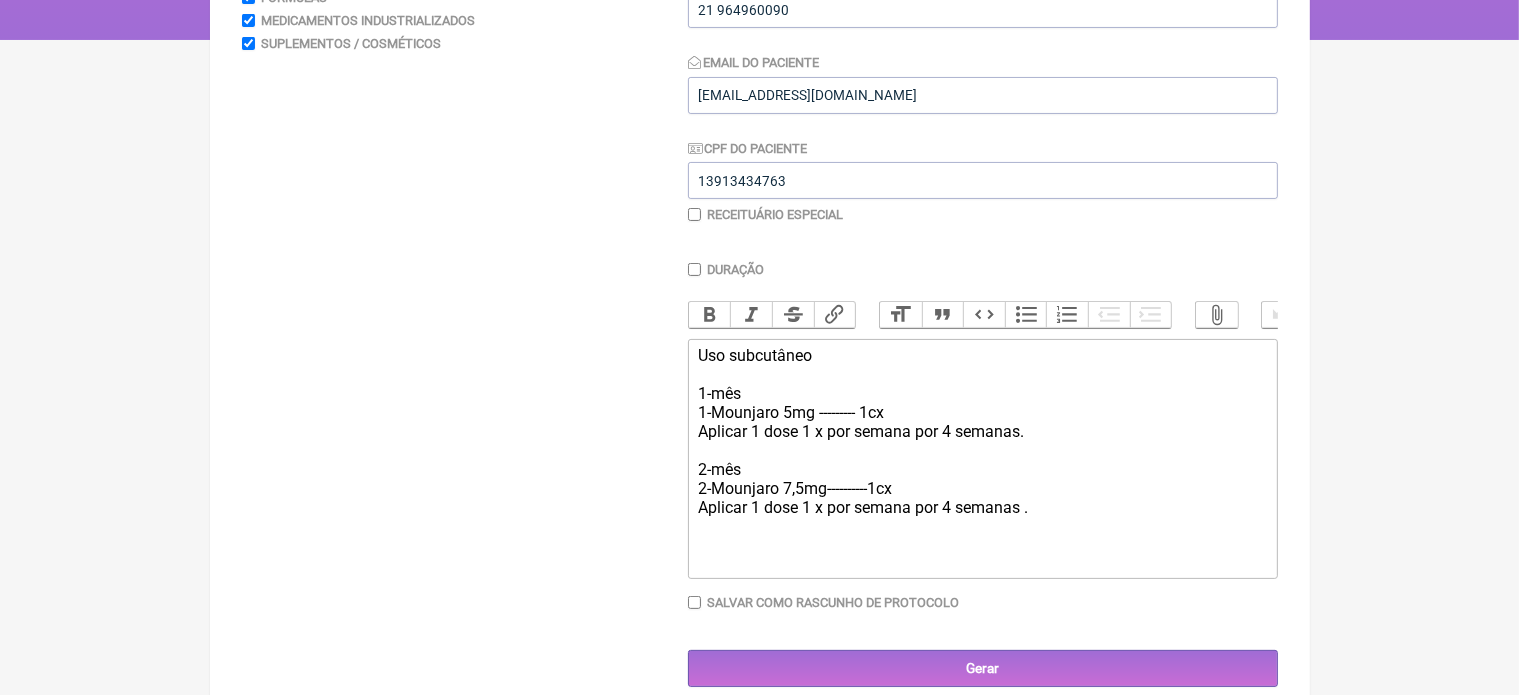 click on "Uso subcutâneo  1-mês 1-Mounjaro 5mg --------- 1cx  Aplicar 1 dose 1 x por semana por 4 semanas. 2-mês 2-Mounjaro 7,5mg----------1cx Aplicar 1 dose 1 x por semana por 4 semanas ." 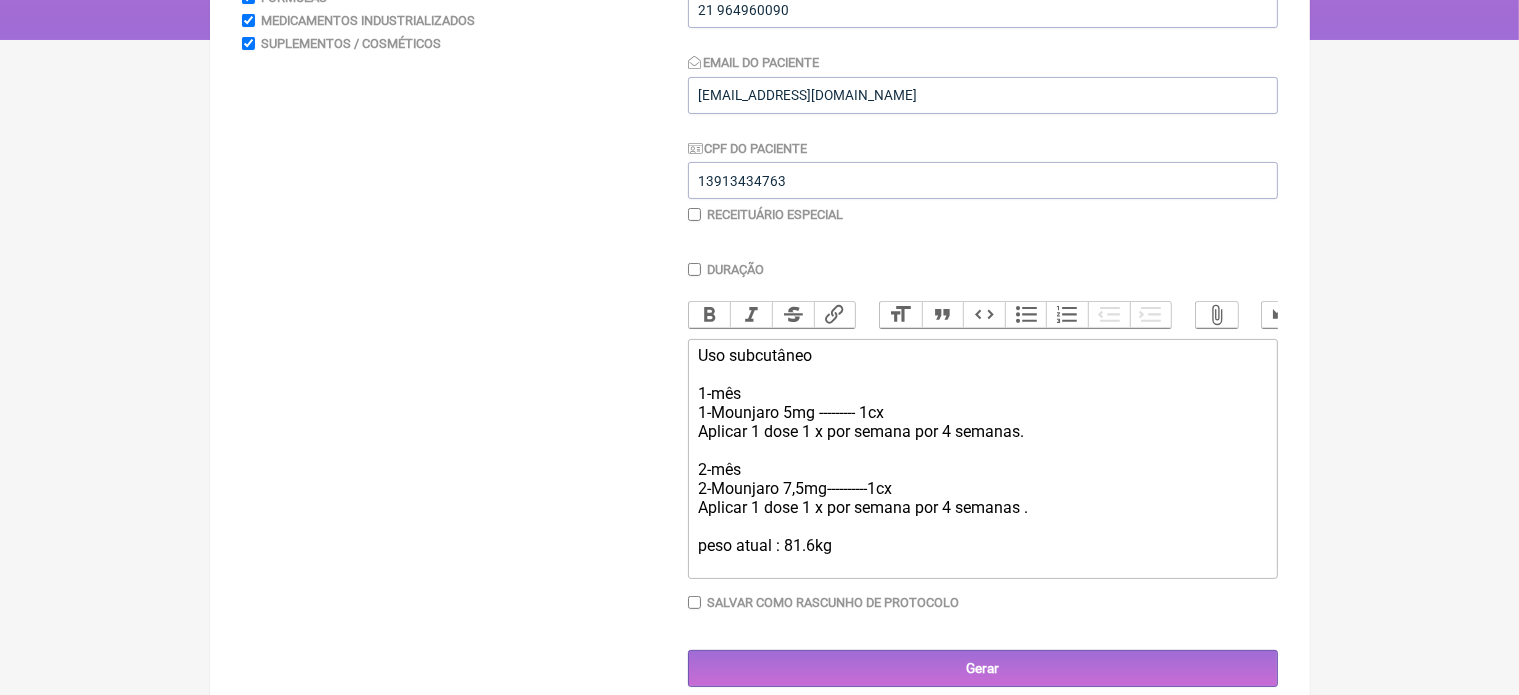 type on "<div>Uso subcutâneo&nbsp;<br><br>1-mês<br>1-Mounjaro 5mg --------- 1cx&nbsp;<br>Aplicar 1 dose 1 x por semana por 4 semanas.<br><br>2-mês<br>2-Mounjaro 7,5mg----------1cx<br>Aplicar 1 dose 1 x por semana por 4 semanas .<br><br>peso atual : 81.6kg&nbsp;</div>" 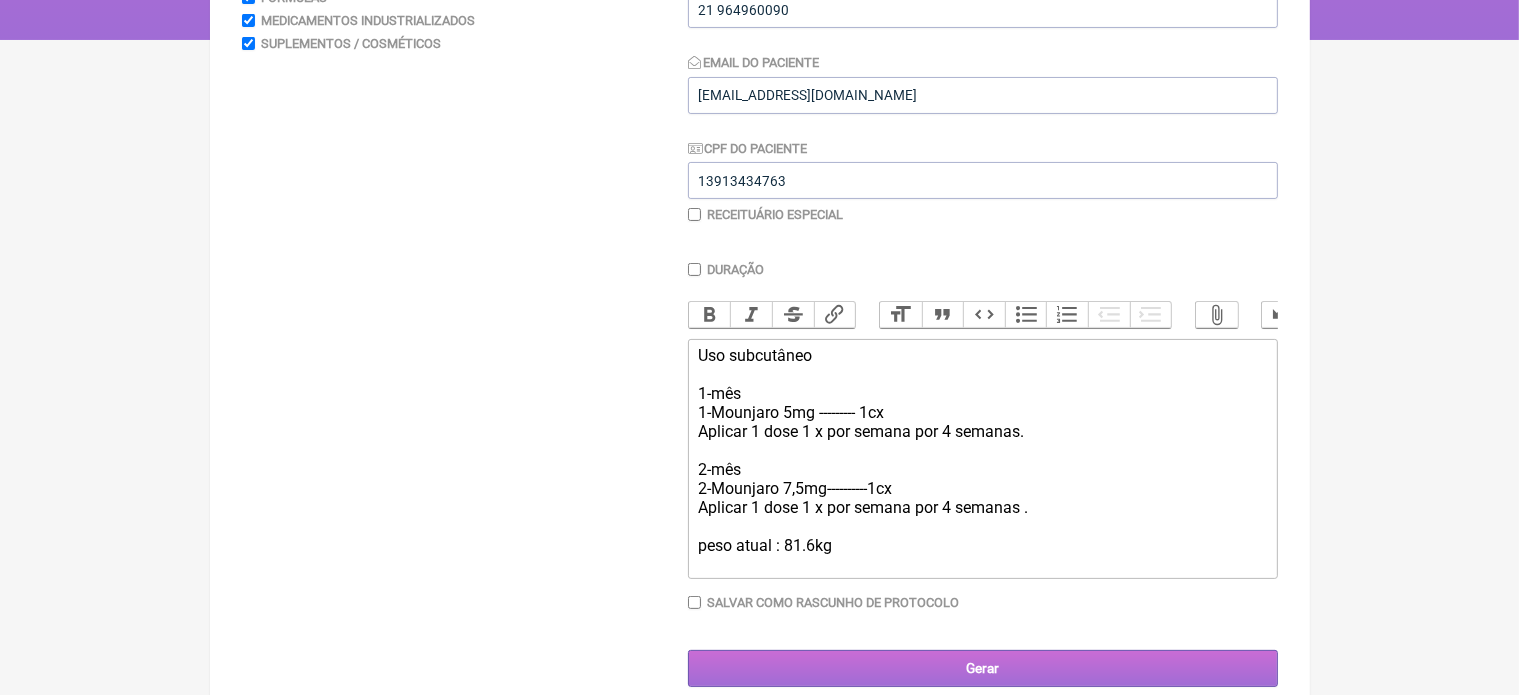 click on "Gerar" at bounding box center (983, 668) 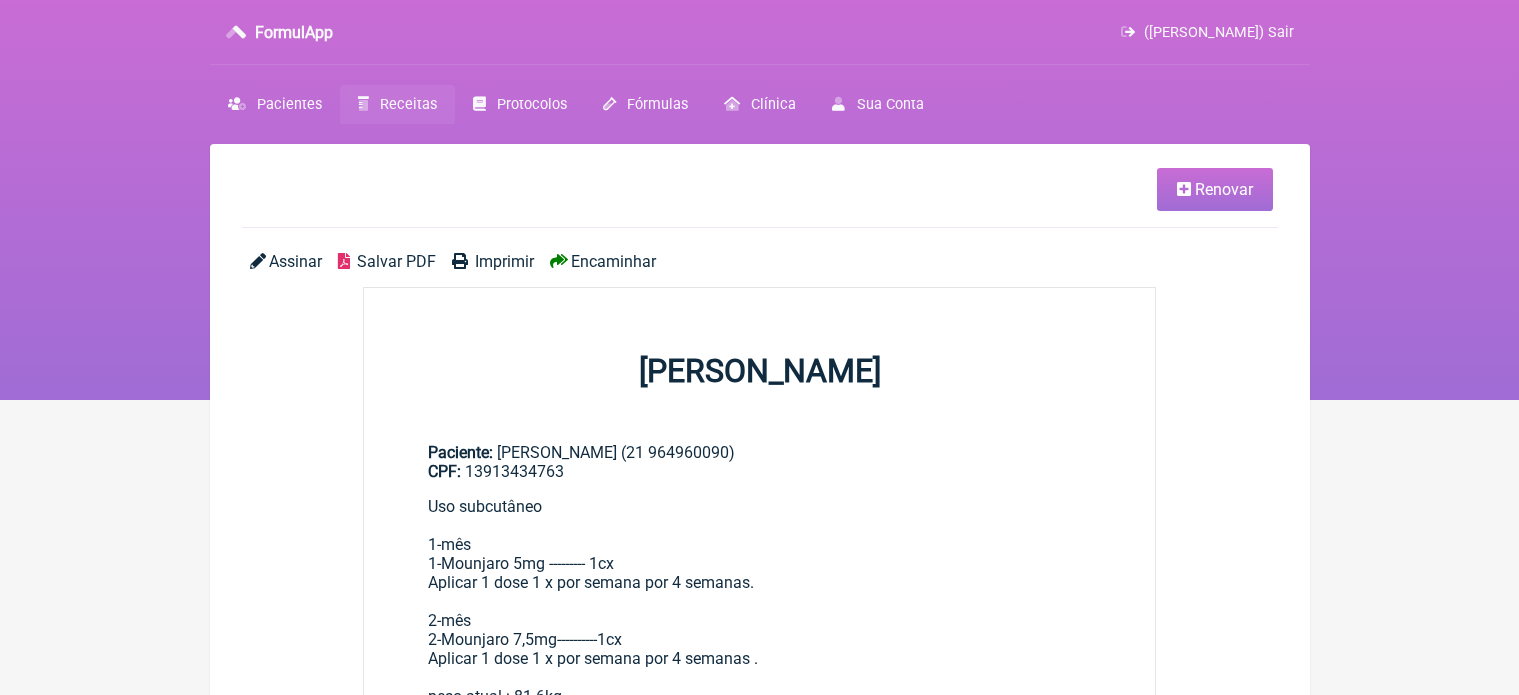 scroll, scrollTop: 0, scrollLeft: 0, axis: both 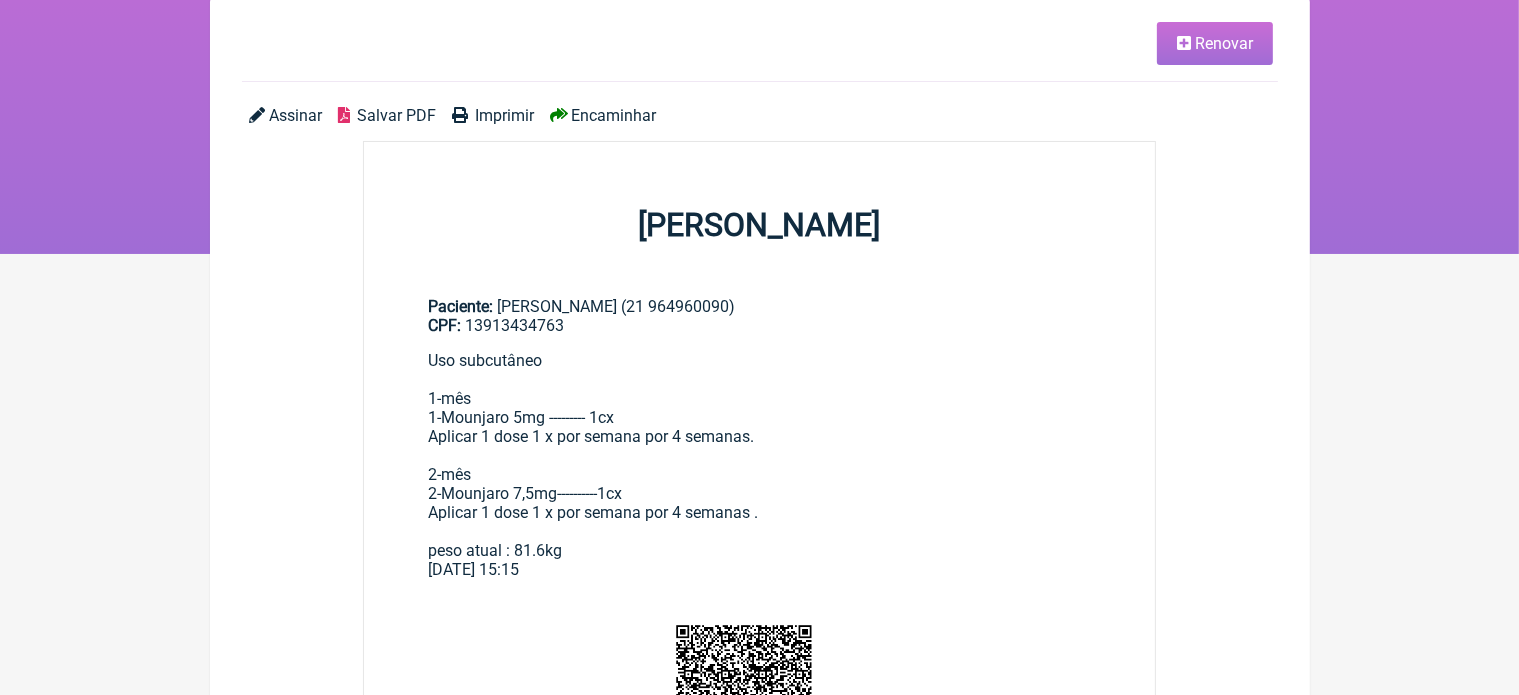 click on "Renovar" at bounding box center (1224, 43) 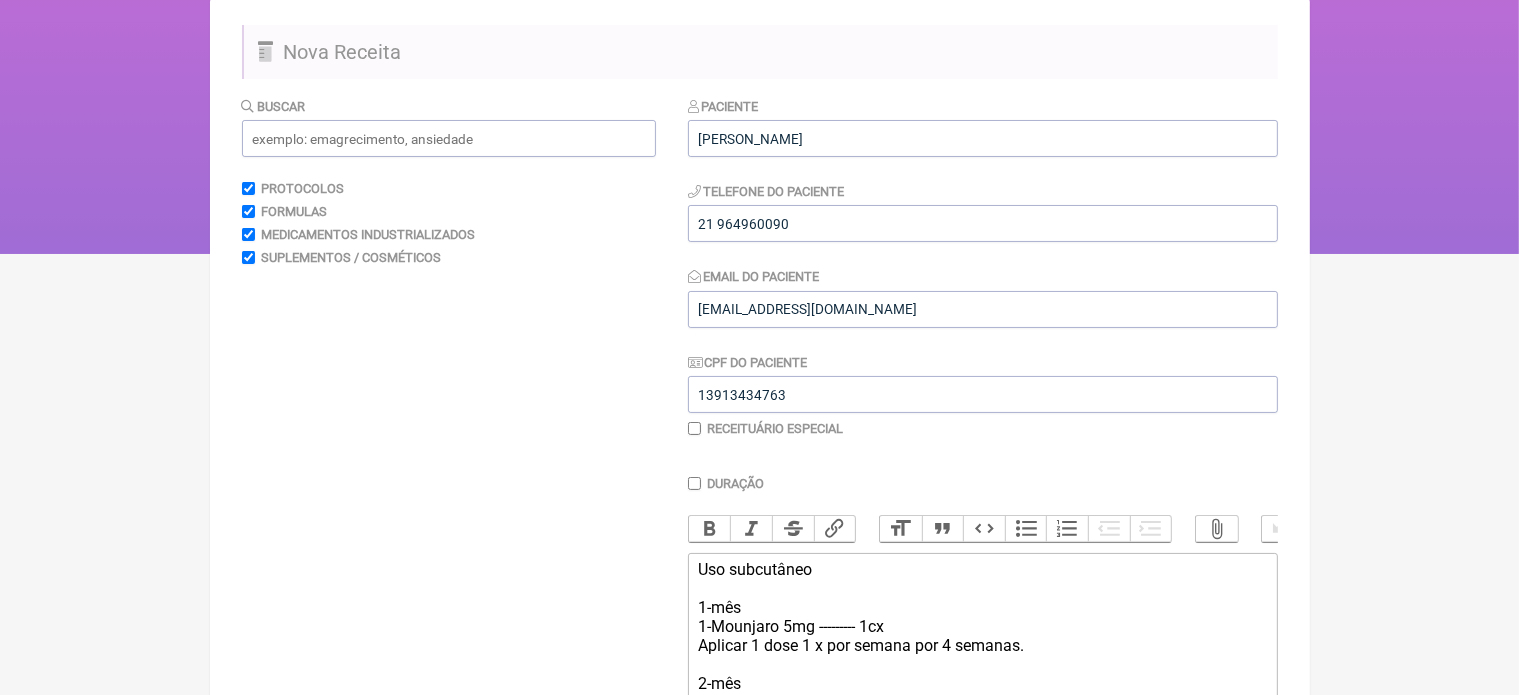 scroll, scrollTop: 0, scrollLeft: 0, axis: both 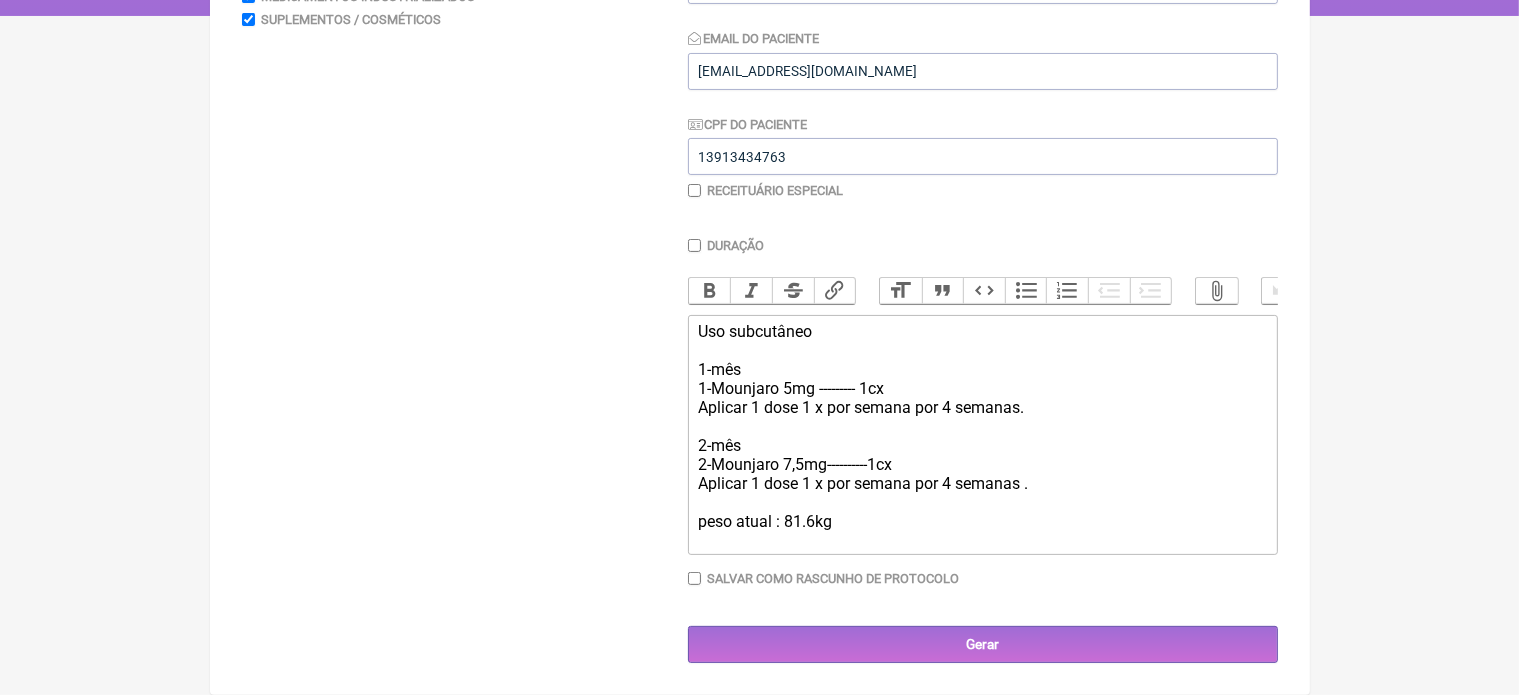 drag, startPoint x: 696, startPoint y: 523, endPoint x: 860, endPoint y: 529, distance: 164.10973 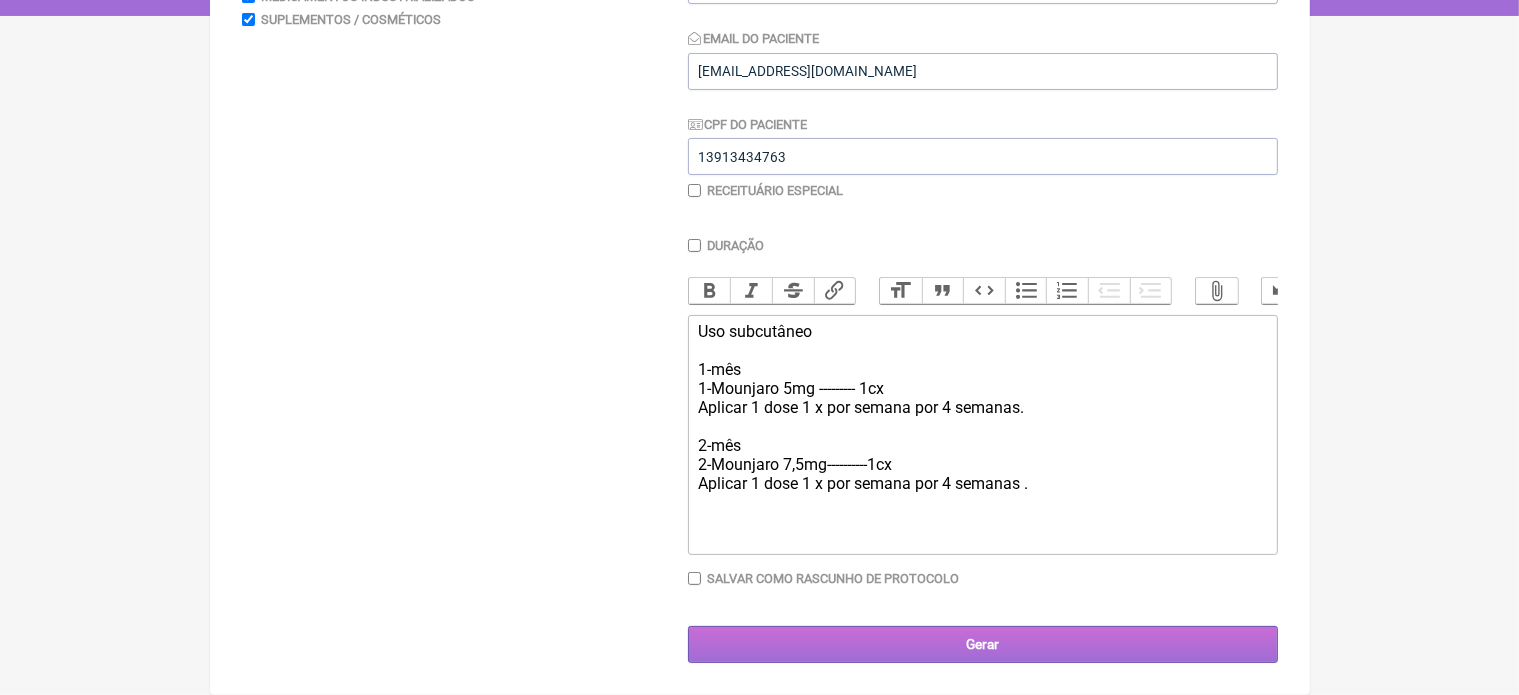 click on "Gerar" at bounding box center (983, 644) 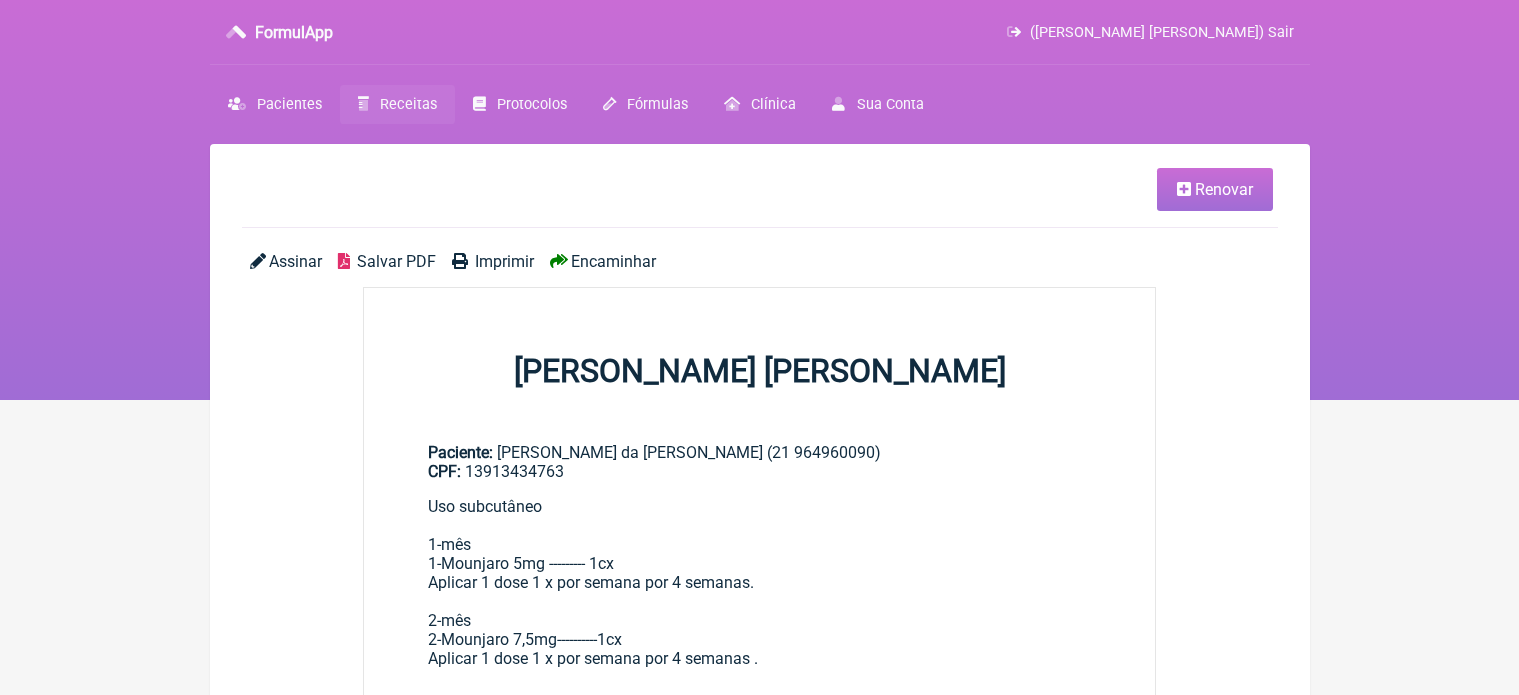 scroll, scrollTop: 0, scrollLeft: 0, axis: both 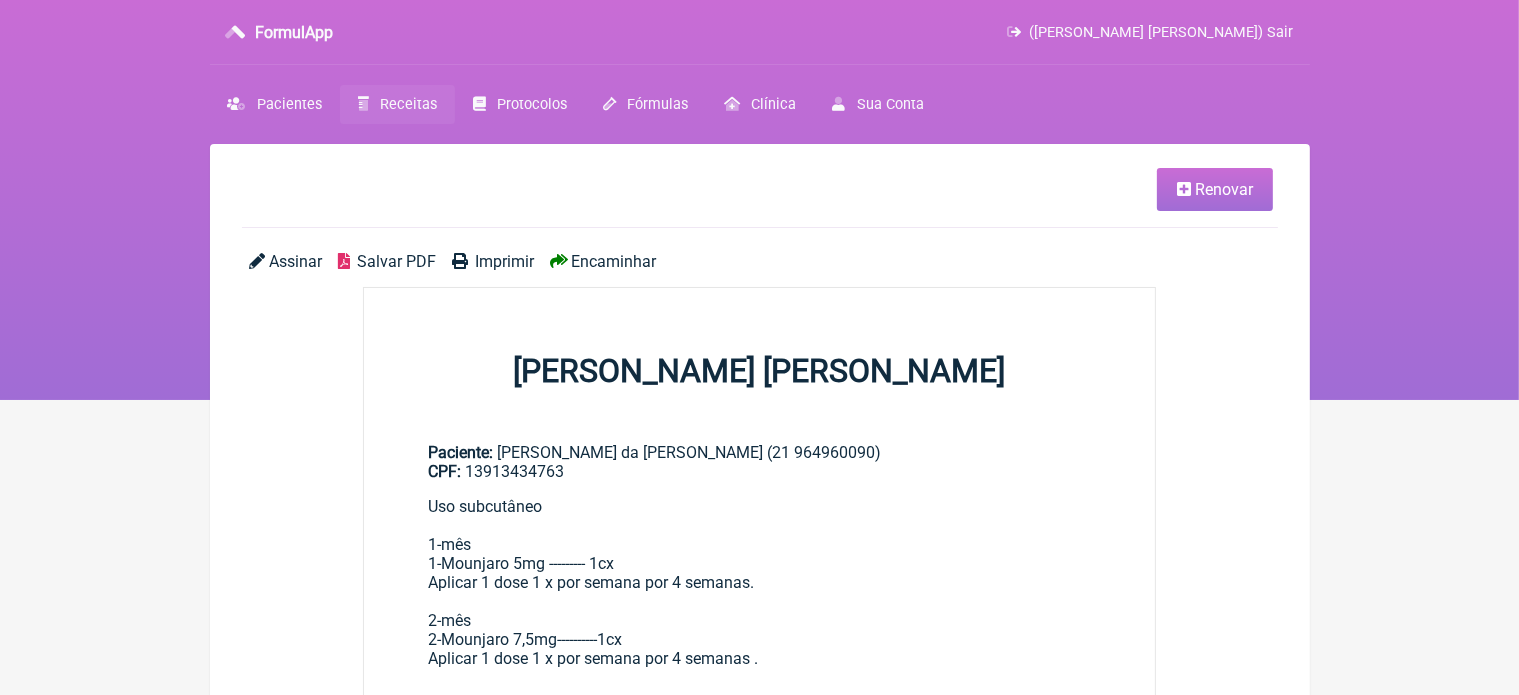 click on "Imprimir" at bounding box center (504, 261) 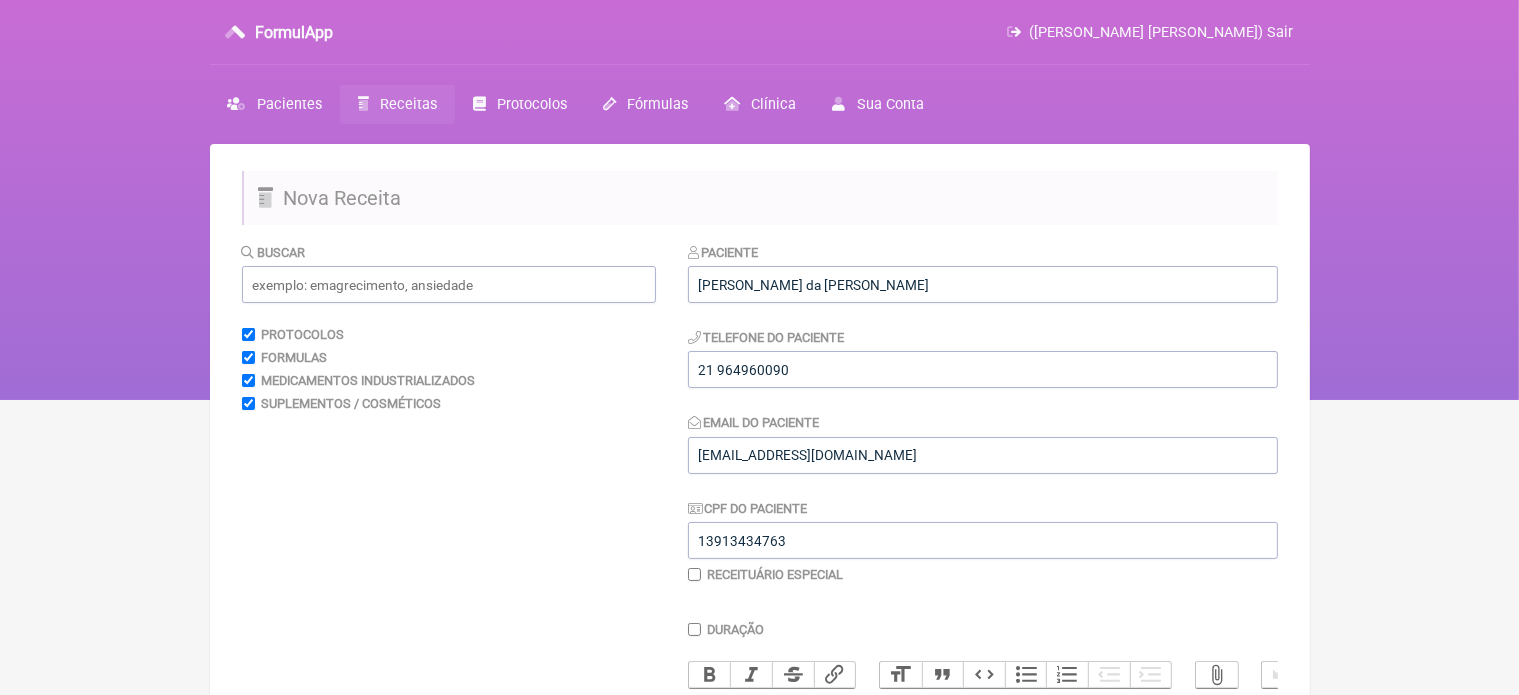 scroll, scrollTop: 400, scrollLeft: 0, axis: vertical 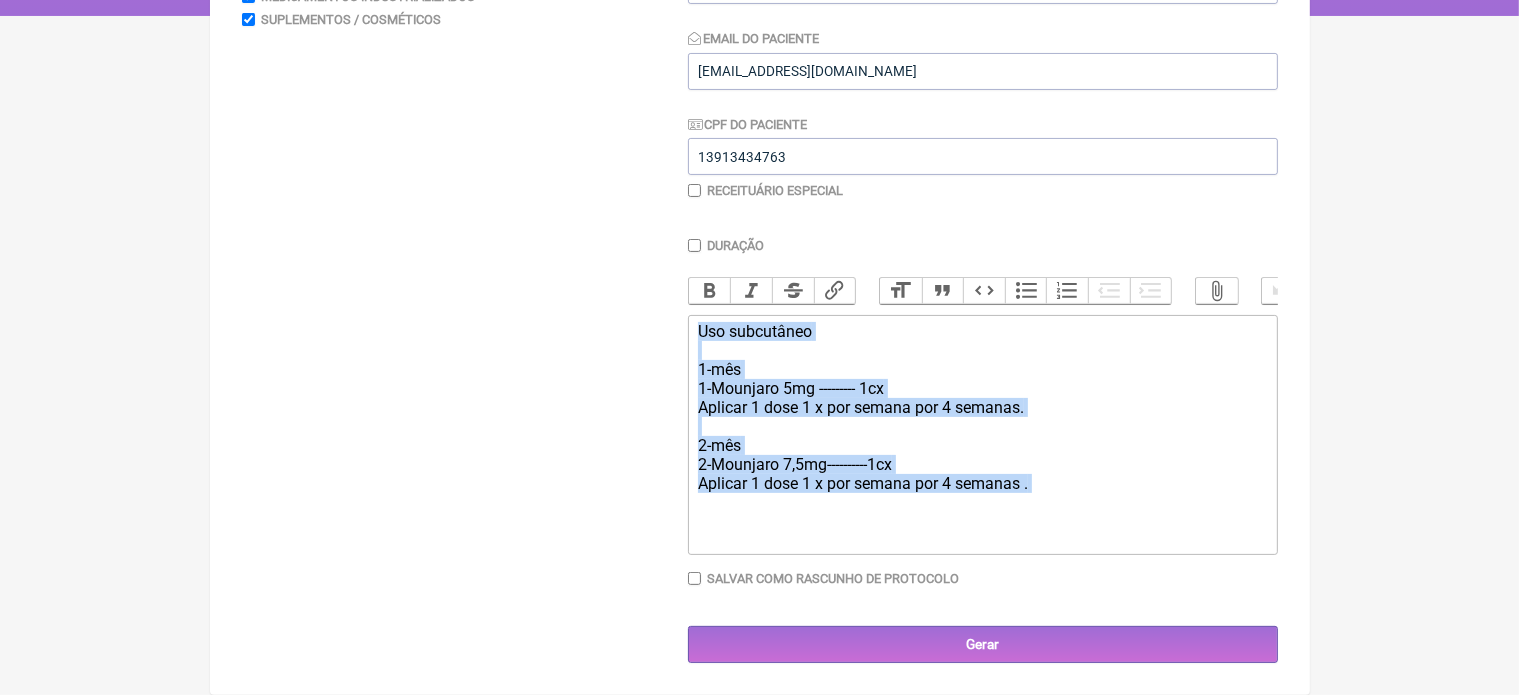 drag, startPoint x: 696, startPoint y: 332, endPoint x: 1093, endPoint y: 496, distance: 429.54047 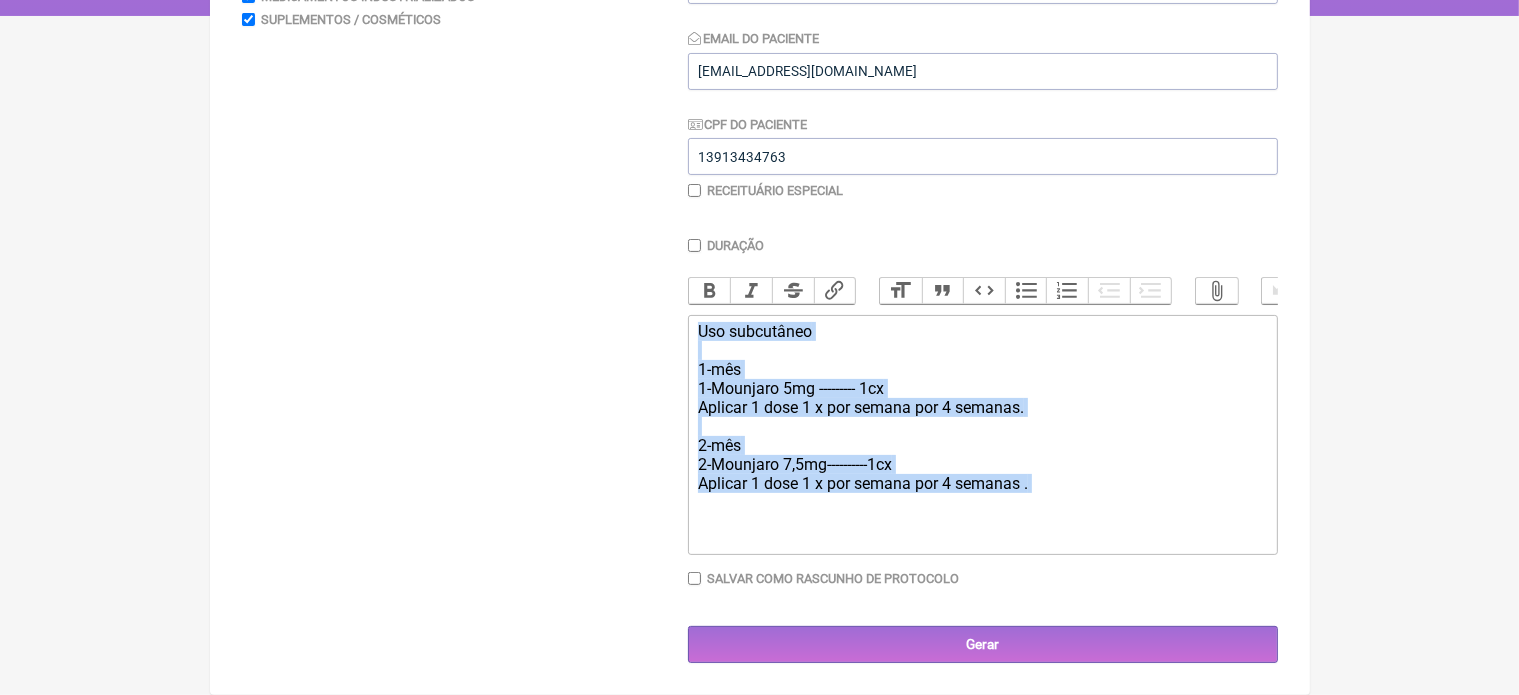 click on "Uso subcutâneo  1-mês 1-Mounjaro 5mg --------- 1cx  Aplicar 1 dose 1 x por semana por 4 semanas. 2-mês 2-Mounjaro 7,5mg----------1cx Aplicar 1 dose 1 x por semana por 4 semanas ." 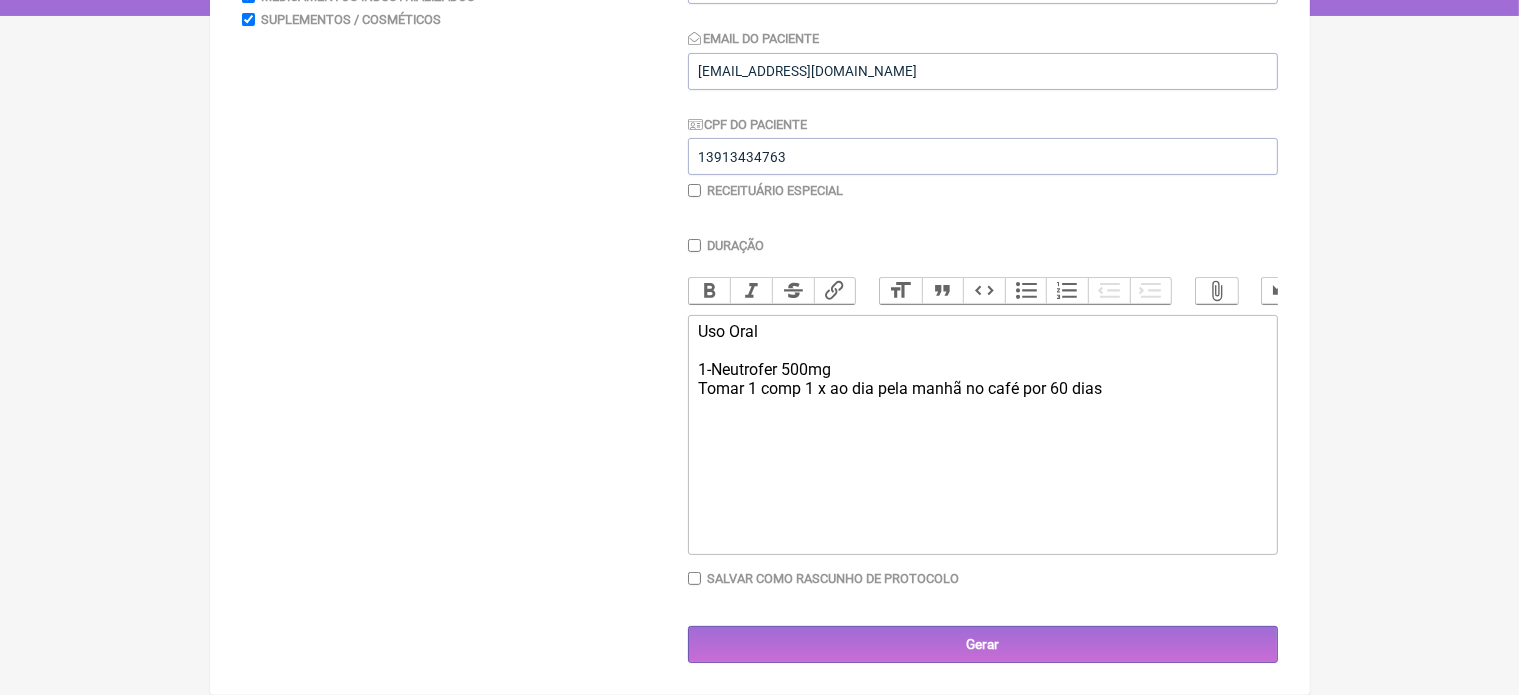 click on "Uso Oral  1-Neutrofer 500mg  Tomar 1 comp 1 x ao dia pela manhã no café por 60 dias" 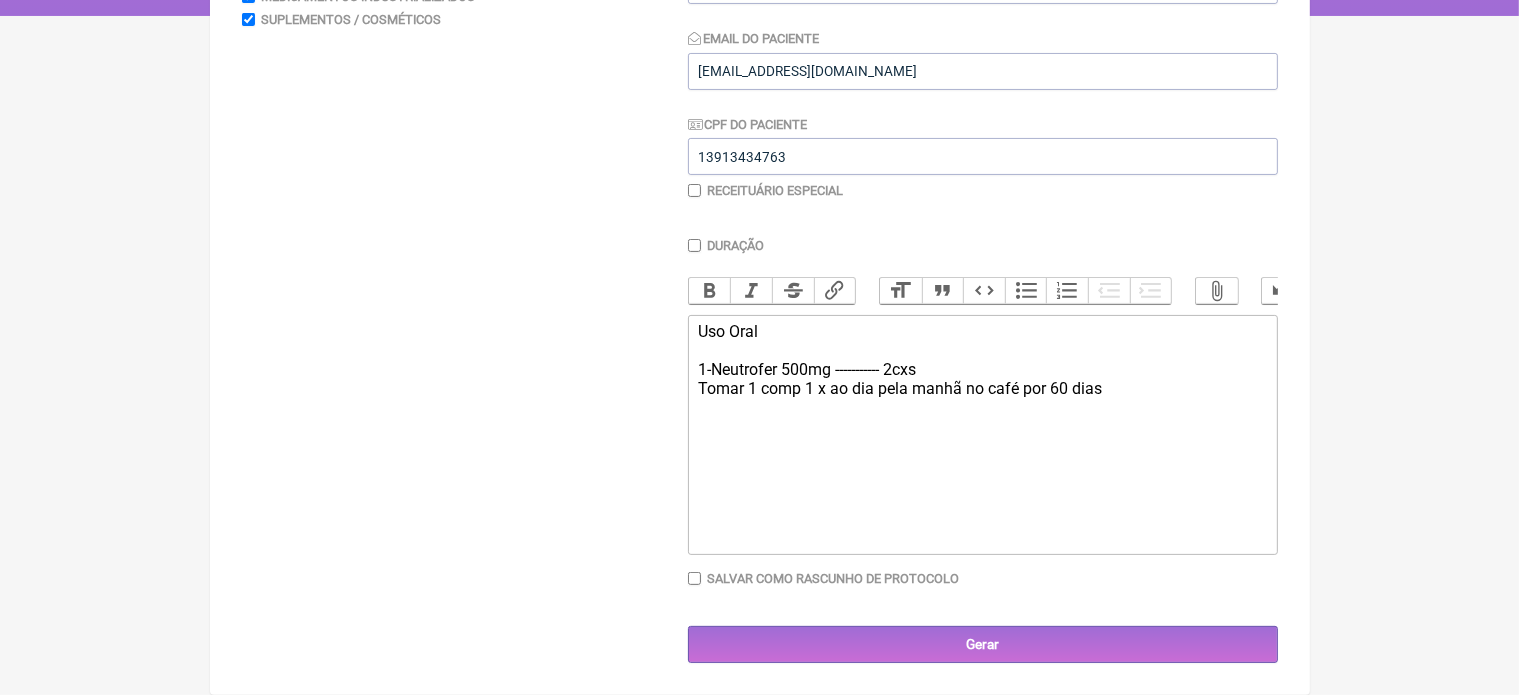 click on "Uso Oral  1-Neutrofer 500mg ----------- 2cxs  Tomar 1 comp 1 x ao dia pela manhã no café por 60 dias" 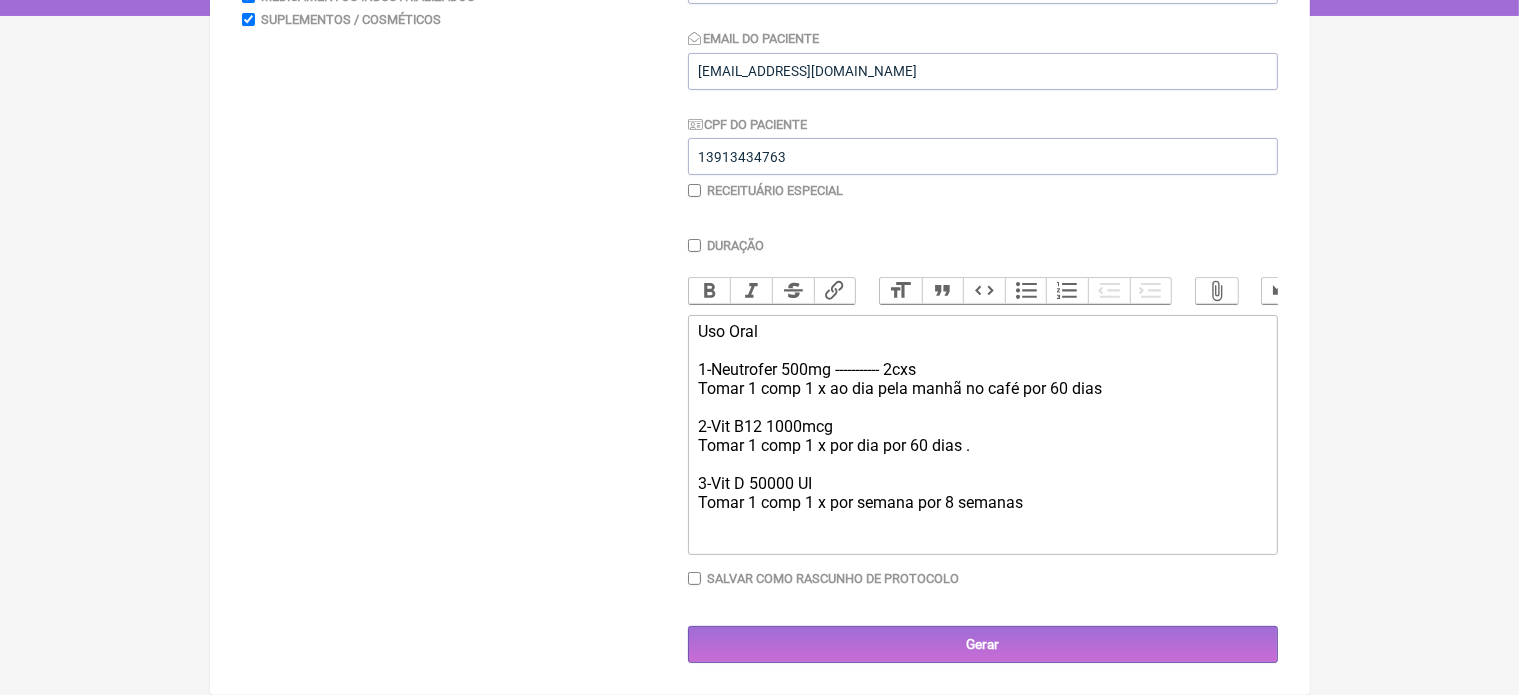 type on "<div>Uso Oral&nbsp;<br><br>1-Neutrofer 500mg ----------- 2cxs&nbsp;<br>Tomar 1 comp 1 x ao dia pela manhã no café por 60 dias&nbsp;<br><br>2-Vit B12 1000mcg &nbsp;<br>Tomar 1 comp 1 x por dia por 60 dias .<br><br>3-Vit D 50000 UI &nbsp;<br>Tomar 1 comp 1 x por semana por 8 semanas&nbsp;<br><br></div>" 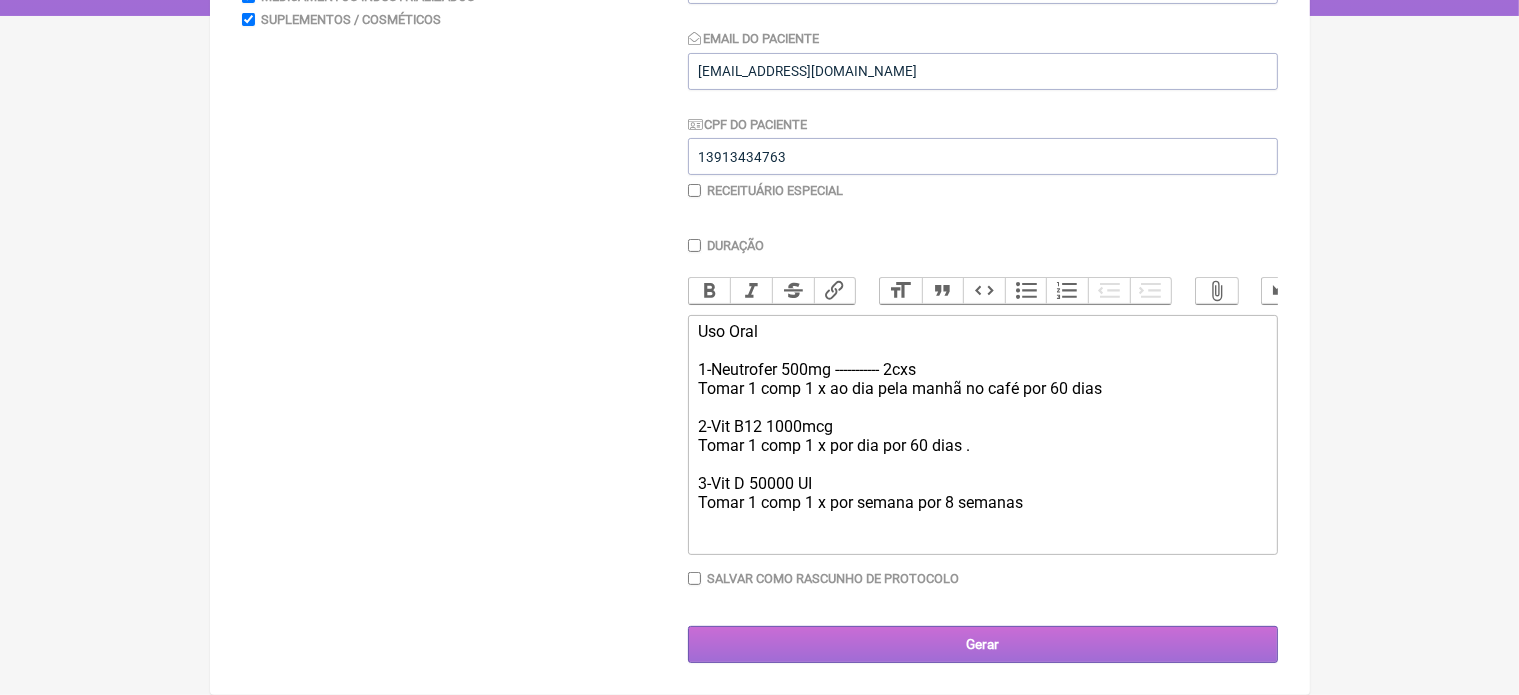 click on "Gerar" at bounding box center [983, 644] 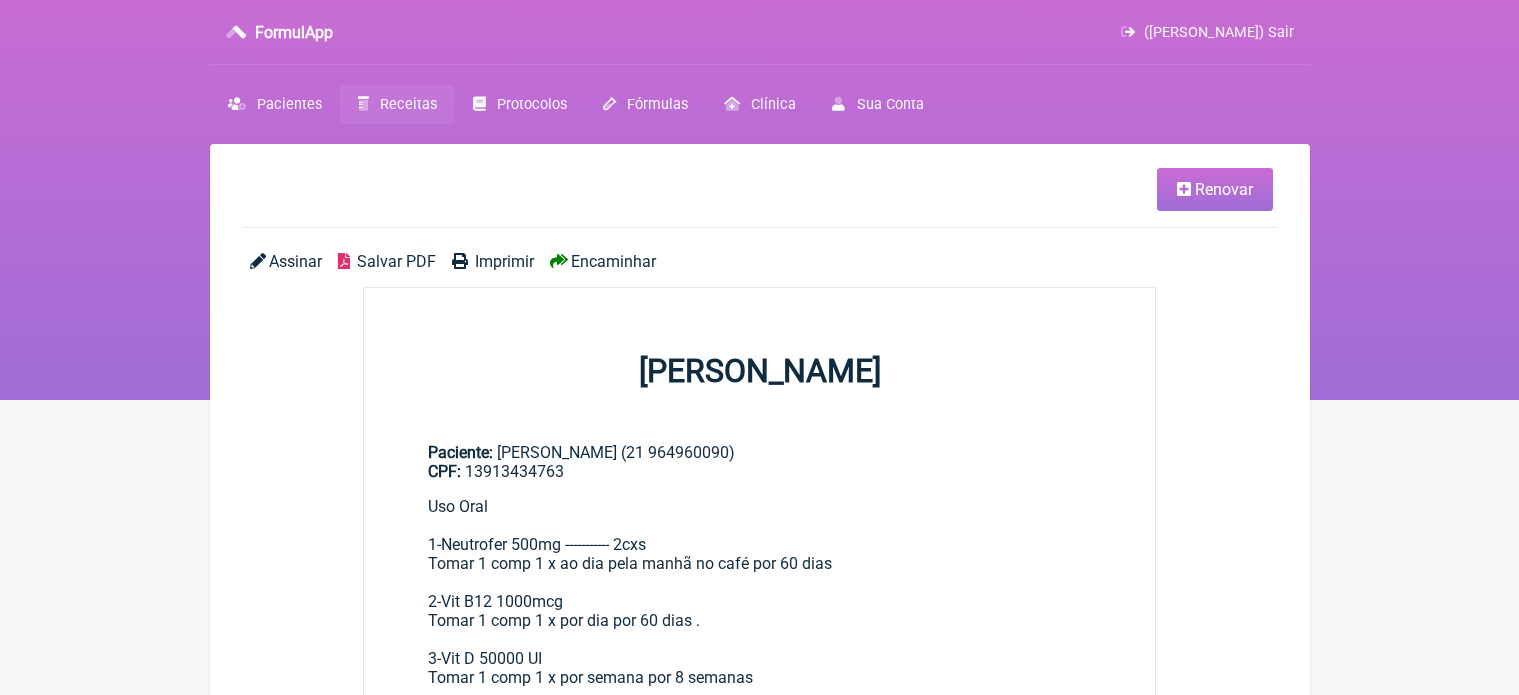 scroll, scrollTop: 0, scrollLeft: 0, axis: both 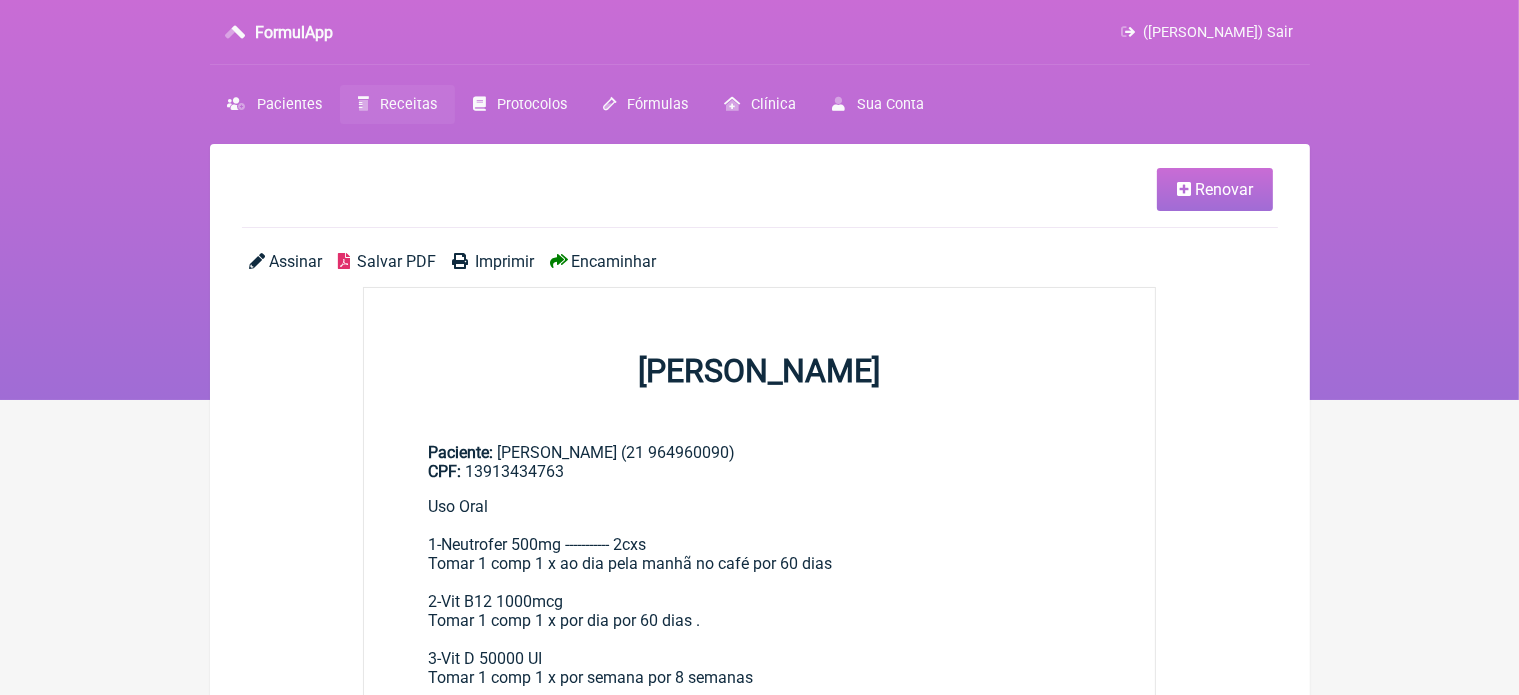 click on "Imprimir" at bounding box center (504, 261) 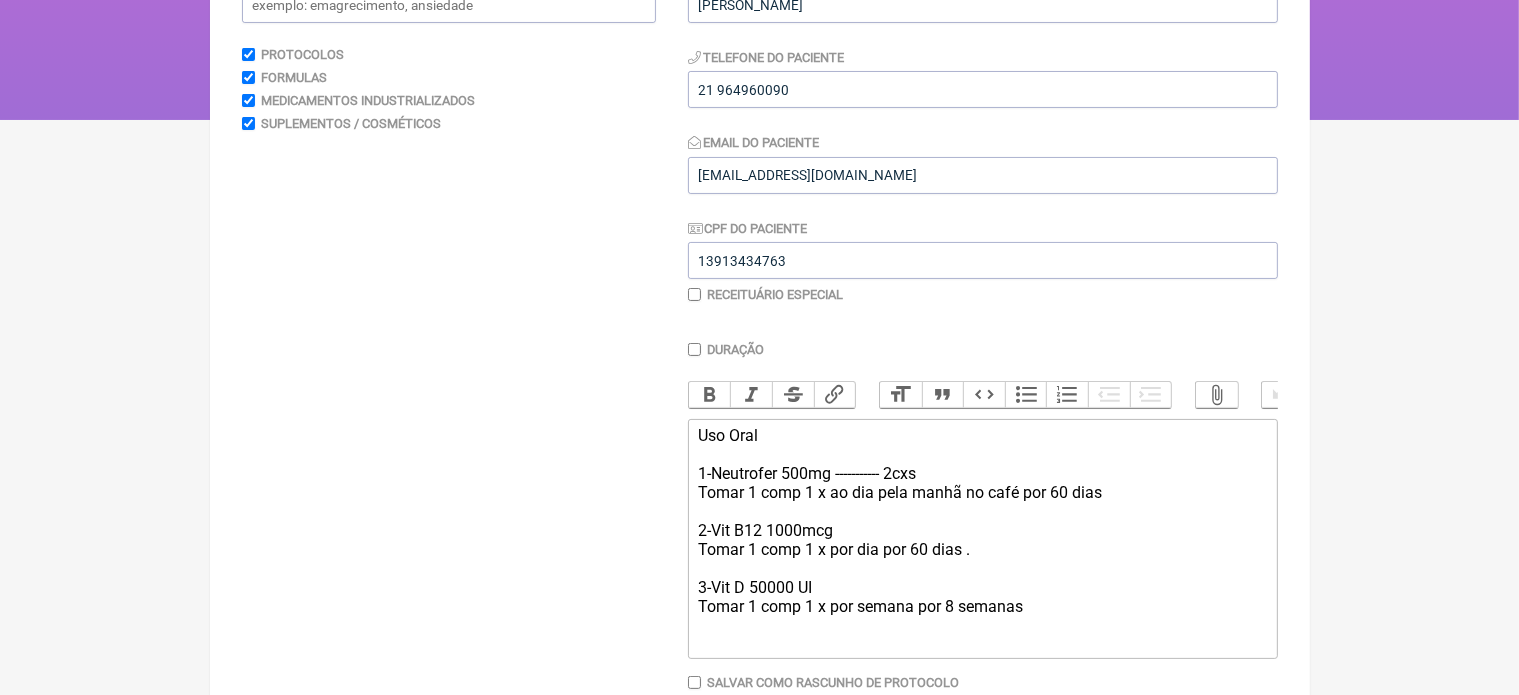 scroll, scrollTop: 346, scrollLeft: 0, axis: vertical 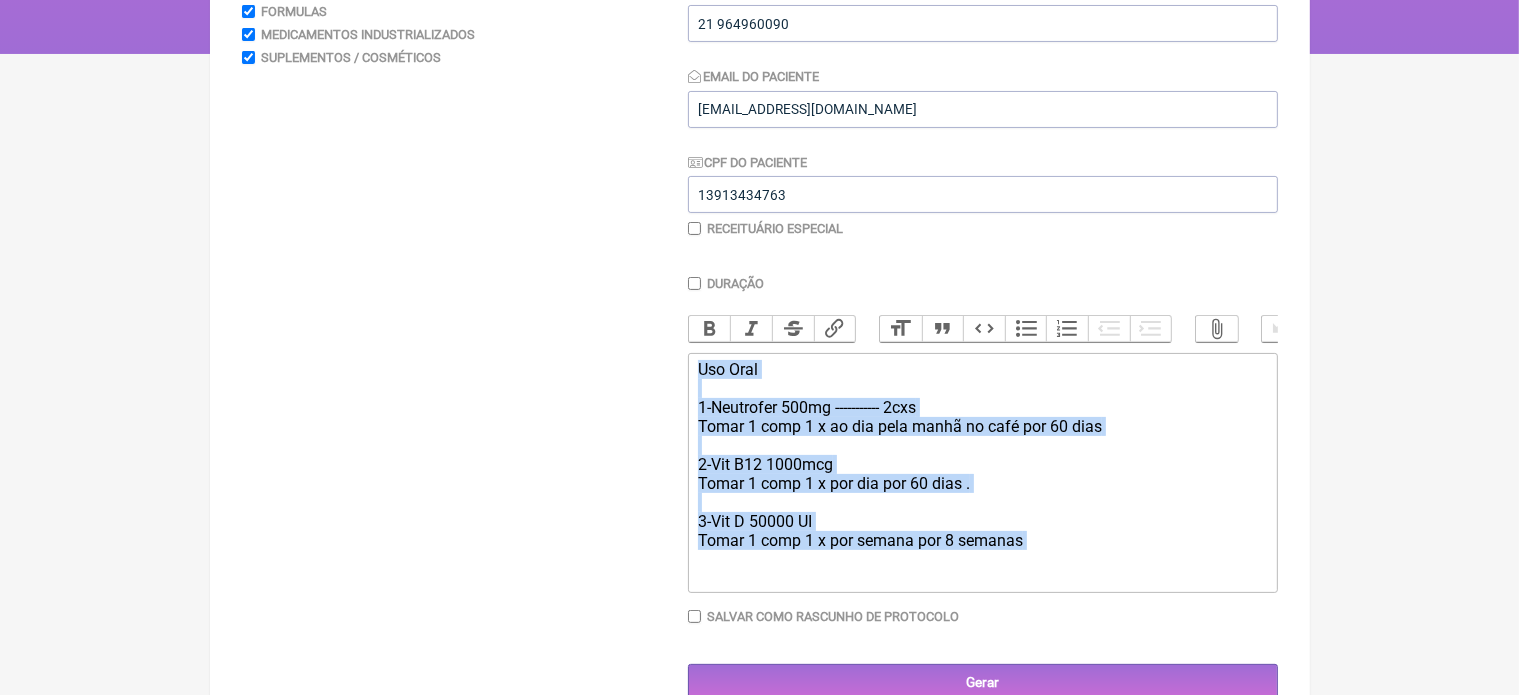 drag, startPoint x: 698, startPoint y: 381, endPoint x: 865, endPoint y: 675, distance: 338.1198 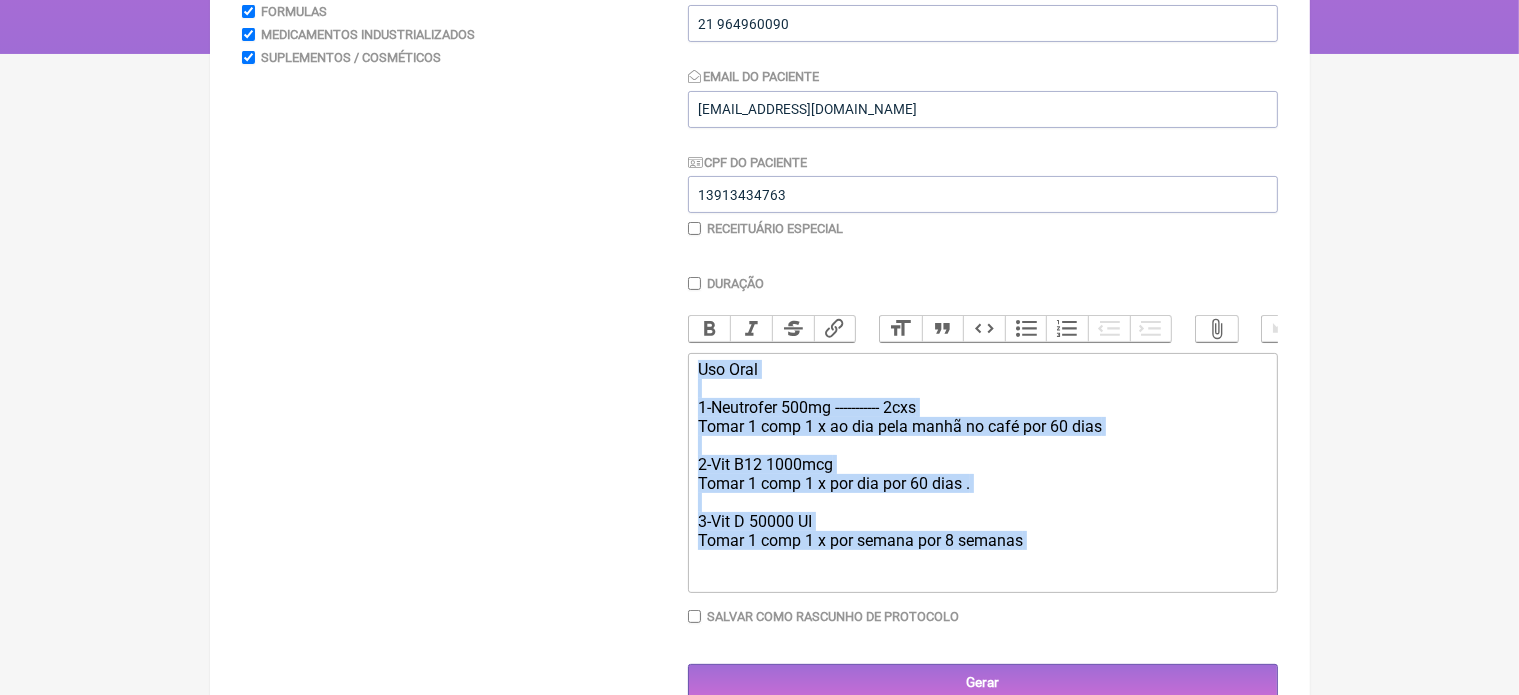 click on "Paciente Vanessa Peres da Silva Barbosa Telefone do Paciente 21 964960090 Email do Paciente vini_paschoal@yahoo.com.br CPF do Paciente 13913434763 Receituário Especial
Duração
Duração de
30
dias
Bold
Italic
Strikethrough
Link
Heading
Quote
Code
Bullets
Numbers
Decrease Level
Increase Level
Attach Files
Undo
Redo
Link
Unlink
Uso Oral  1-Neutrofer 500mg ----------- 2cxs  Tomar 1 comp 1 x ao dia pela manhã no café por 60 dias  2-Vit B12 1000mcg   Tomar 1 comp 1 x por dia por 60 dias . 3-Vit D 50000 UI   Tomar 1 comp 1 x por semana por 8 semanas
Salvar como rascunho de Protocolo" at bounding box center [983, 299] 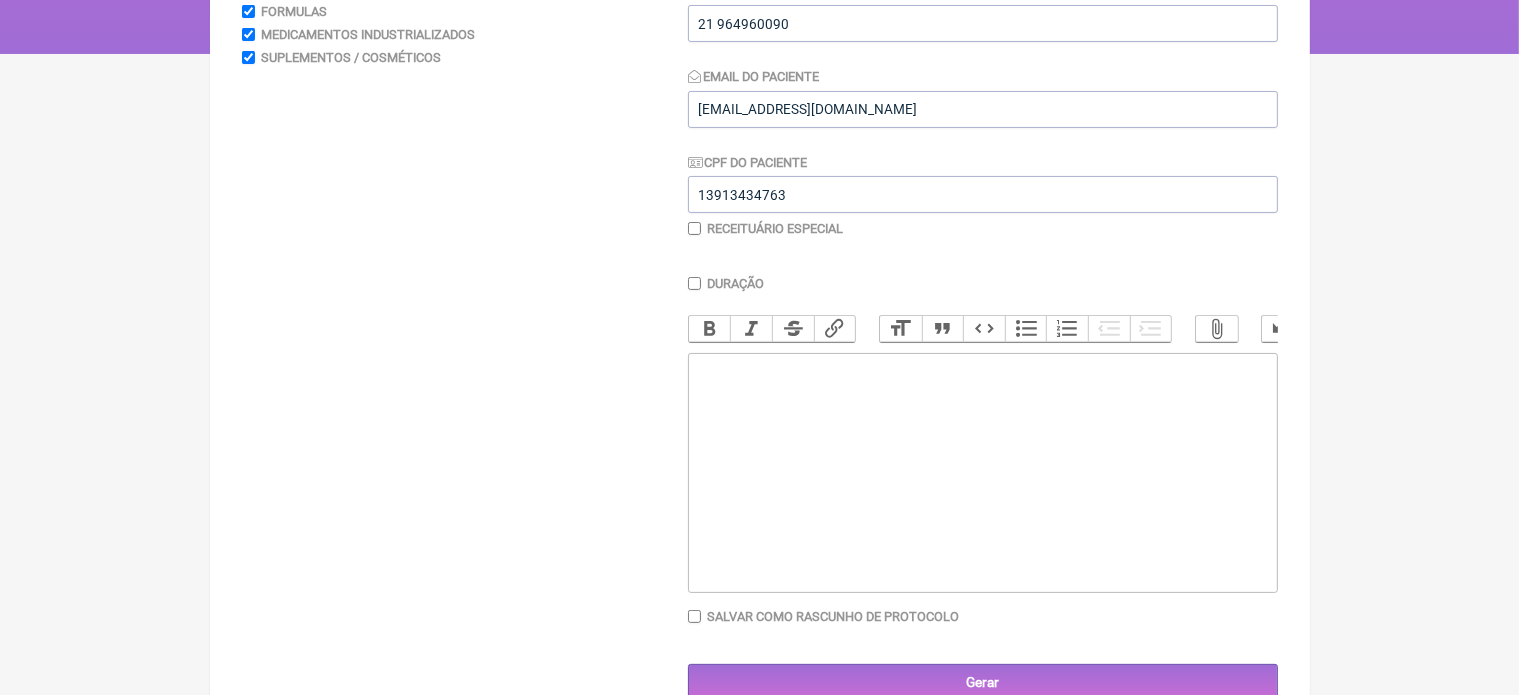 paste on "<div><strong><br>PRINCÍPIOS GERAIS DA DIETA<br></strong><br></div><ul><li><strong><br>Evitar</strong>: pão branco, arroz branco, massas, açúcar, doces, refrigerantes, sucos industrializados, frituras<br><br></li><li><strong><br>Priorizar</strong>: vegetais, legumes, proteínas magras (frango, peixe, ovos), gorduras boas (azeite, abacate, castanhas), cereais integrais com moderação (como quinoa e aveia)<br><br></li></ul><div><strong><br>🥗 EXEMPLO DE CARDÁPIO DIÁRIO PARA MELHORAR A SENSIBILIDADE À INSULINA<br></strong><br></div><div><strong><br>CAFÉ DA MANHÃ (7h)<br></strong><br></div><ul><li><br>2 ovos mexidos com azeite e espinafre<br><br></li><li><br>1 fatia de abacate<br><br></li><li><br>Chá verde sem açúcar<br><br></li></ul><div><strong><br>LANCHE DA MANHÃ (10h)<br></strong><br></div><ul><li><br>1 punhado de castanhas (amêndoas ou nozes)<br><br></li><li><br>1 xícara de morangos ou mirtilos<br><br></li></ul><div><strong><br>ALMOÇO (12h30)<br></strong><br></div><ul><li><br>Filé de frango grelhado<br><br></..." 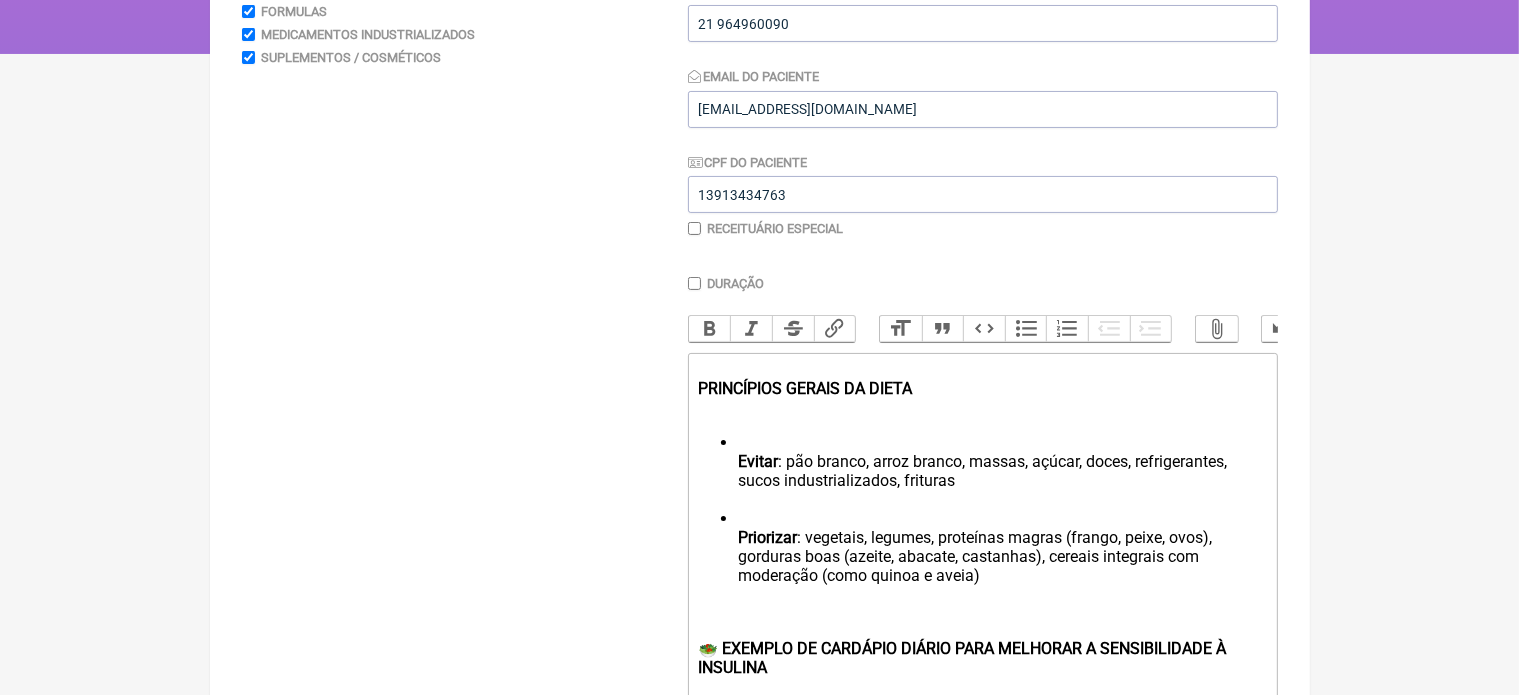 scroll, scrollTop: 1377, scrollLeft: 0, axis: vertical 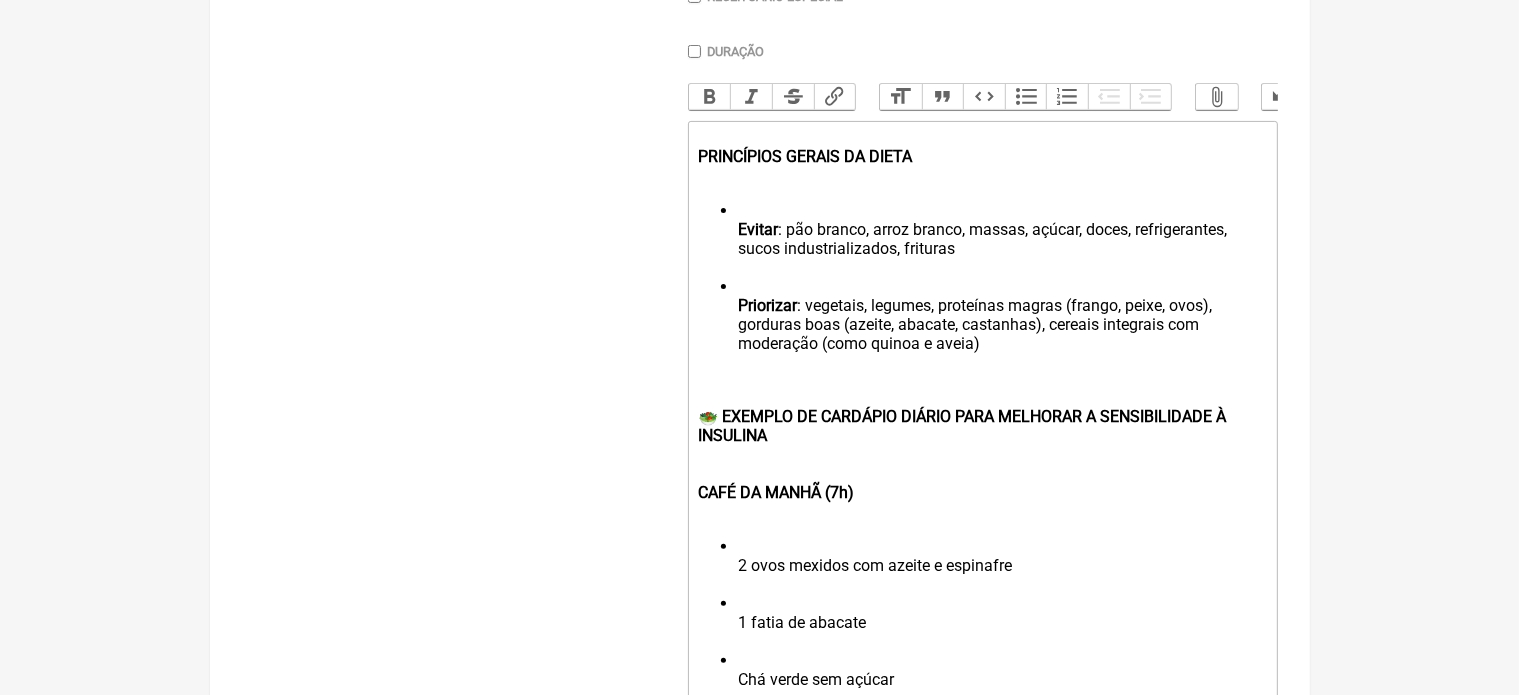 click on "Evitar : pão branco, arroz branco, massas, açúcar, doces, refrigerantes, sucos industrializados, frituras Priorizar : vegetais, legumes, proteínas magras (frango, peixe, ovos), gorduras boas (azeite, abacate, castanhas), cereais integrais com moderação (como quinoa e aveia)" 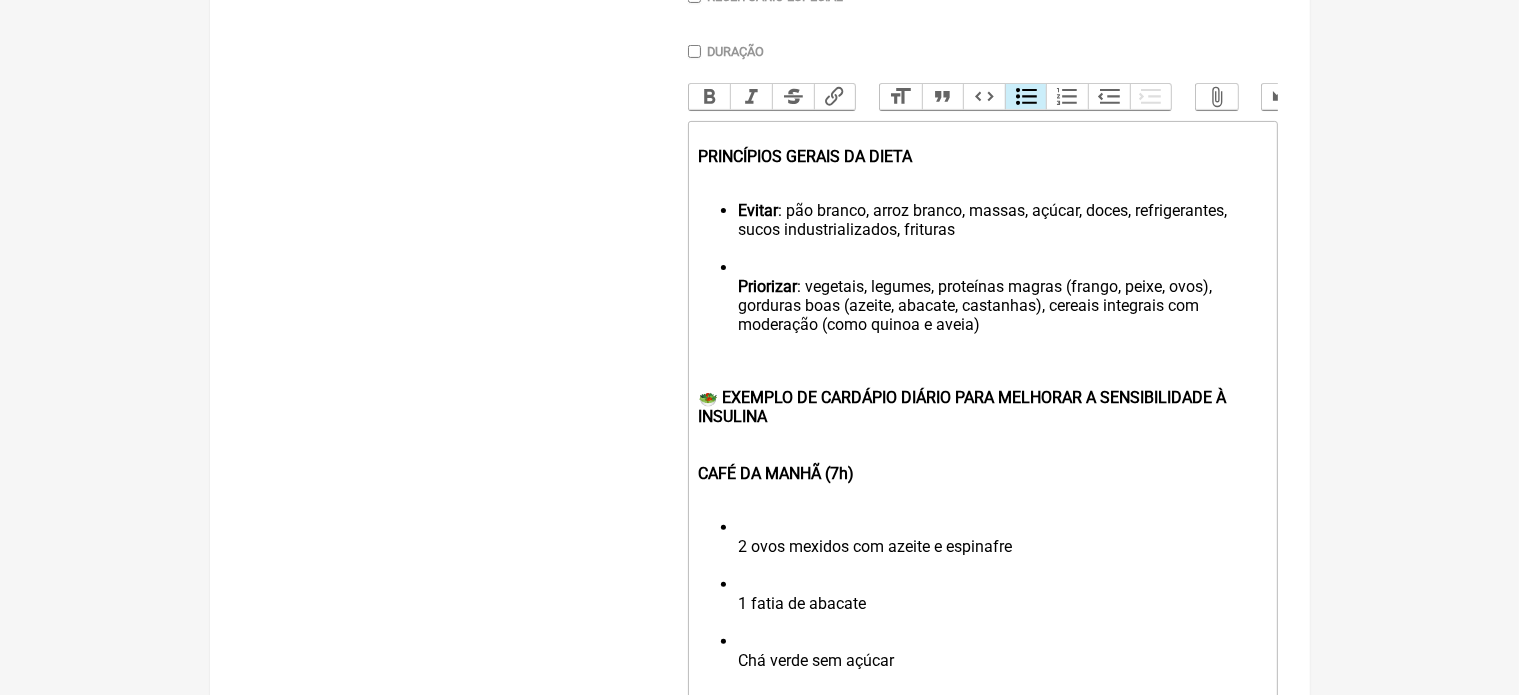 click on "Evitar : pão branco, arroz branco, massas, açúcar, doces, refrigerantes, sucos industrializados, frituras Priorizar : vegetais, legumes, proteínas magras (frango, peixe, ovos), gorduras boas (azeite, abacate, castanhas), cereais integrais com moderação (como quinoa e aveia)" 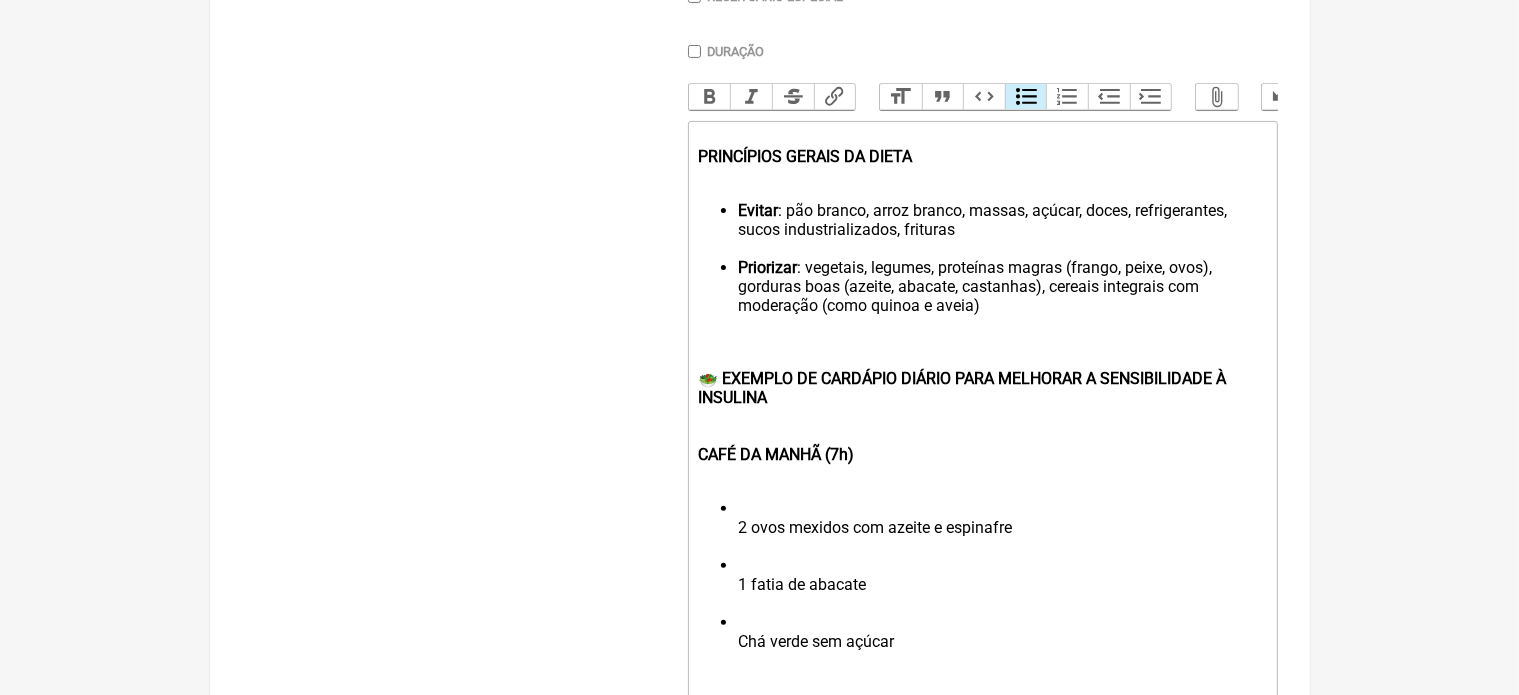 click on "🥗 EXEMPLO DE CARDÁPIO DIÁRIO PARA MELHORAR A SENSIBILIDADE À INSULINA" 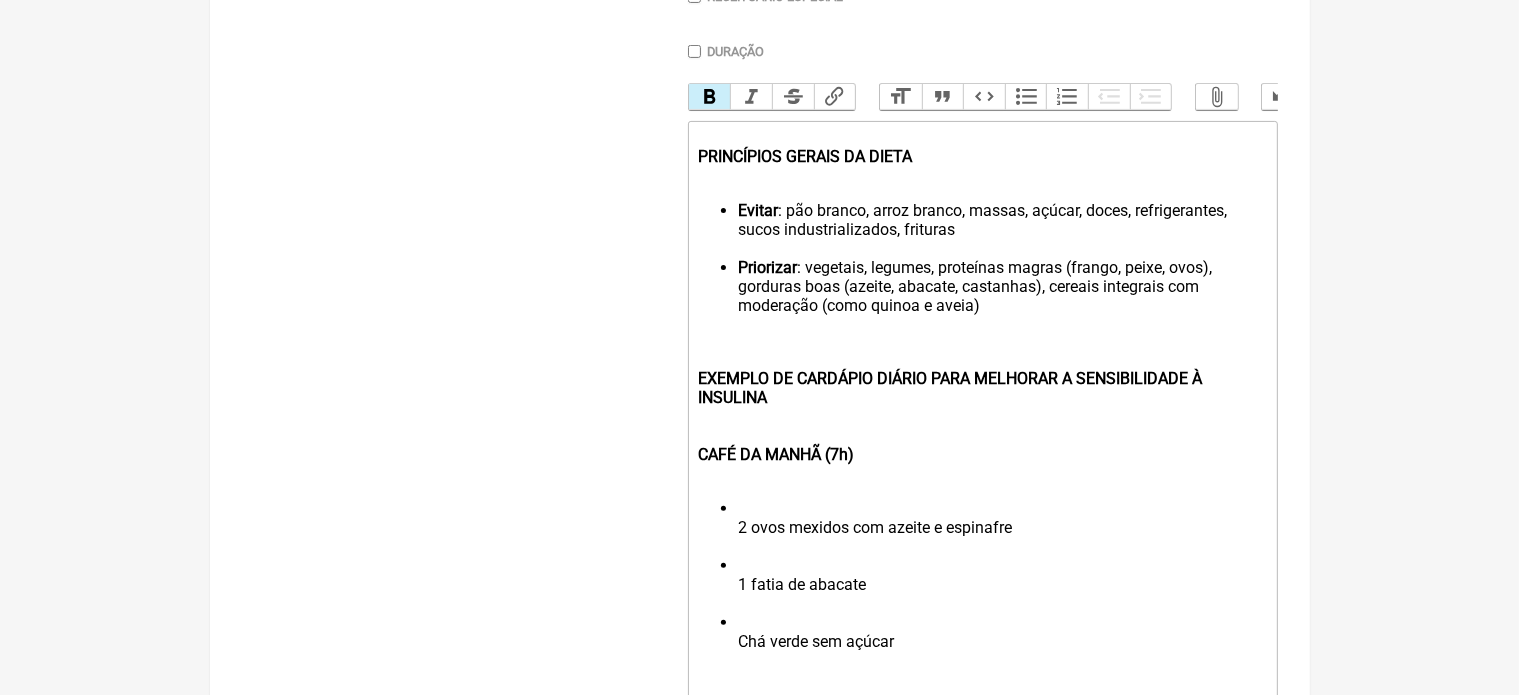 click on "EXEMPLO DE CARDÁPIO DIÁRIO PARA MELHORAR A SENSIBILIDADE À INSULINA" 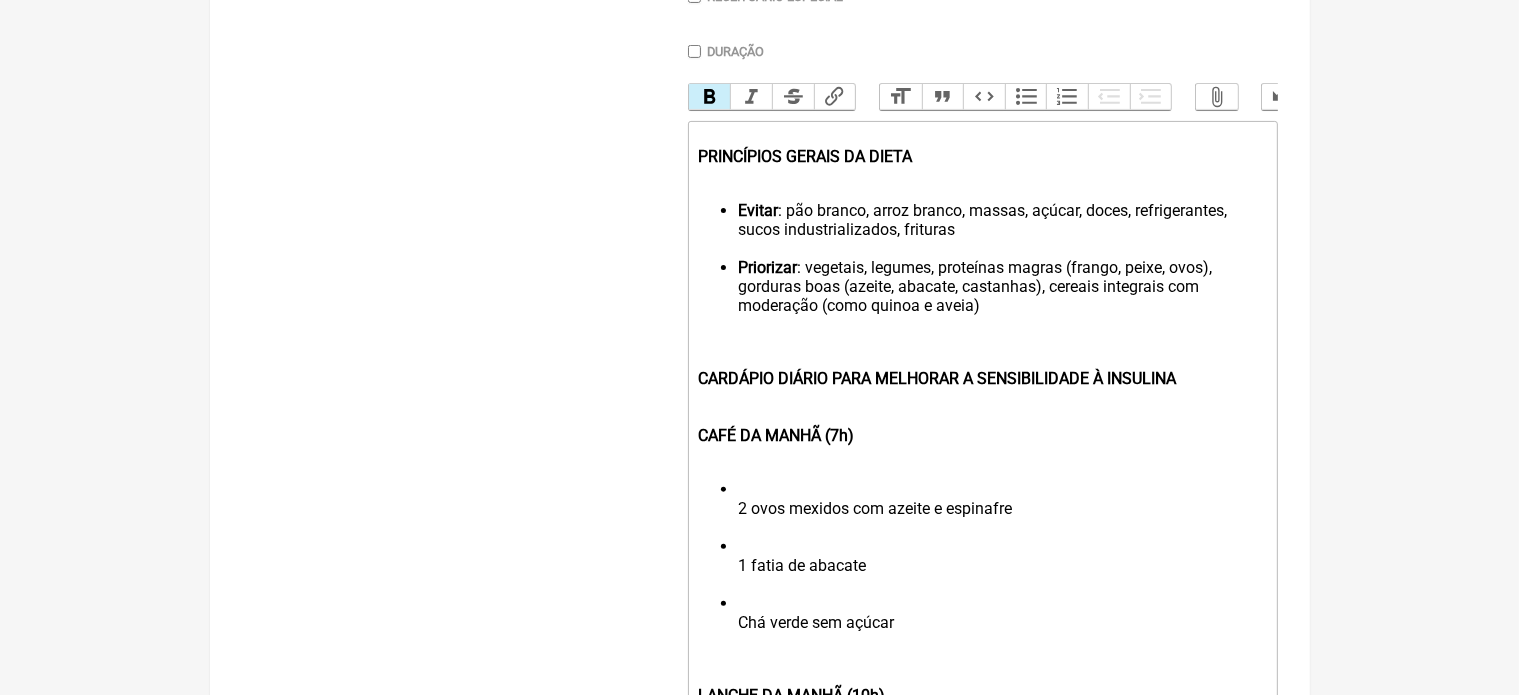 click on "CAFÉ DA MANHÃ (7h)" 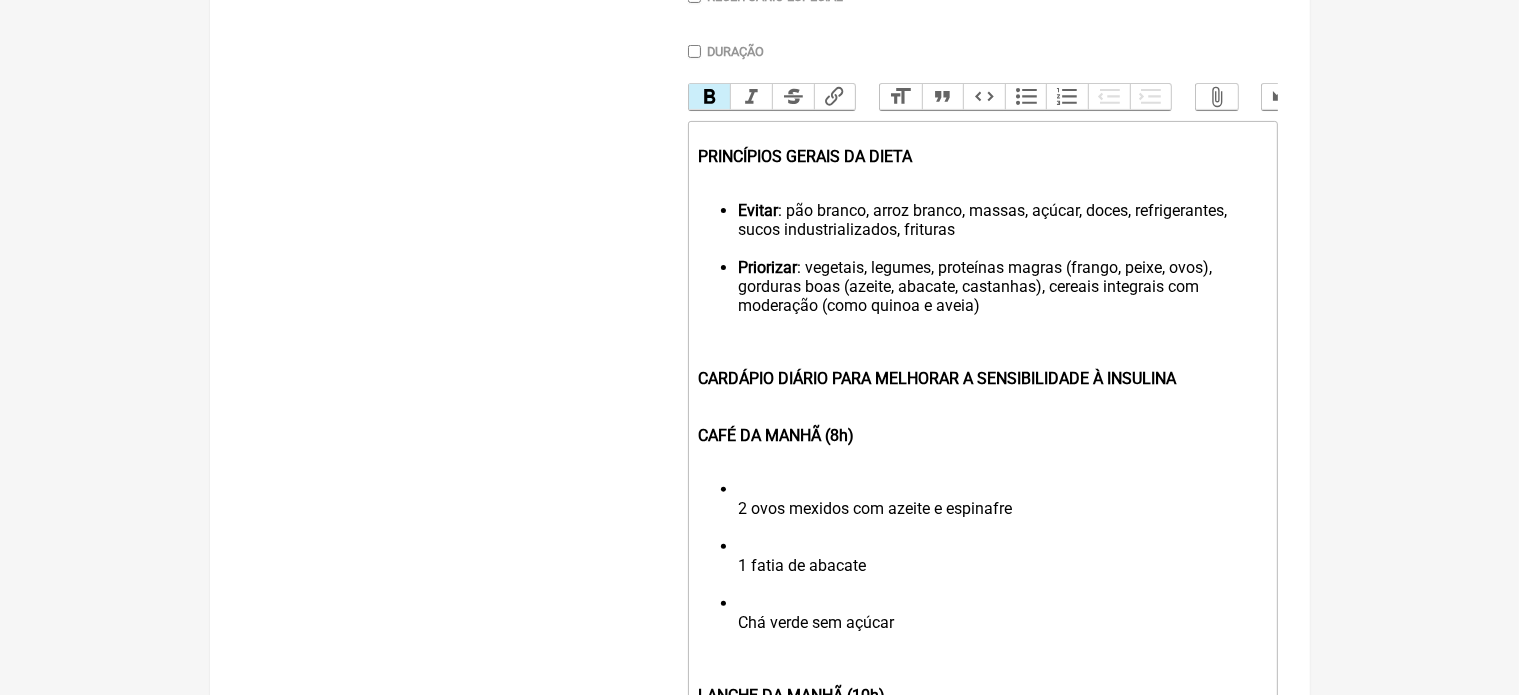 click on "2 ovos mexidos com azeite e espinafre" 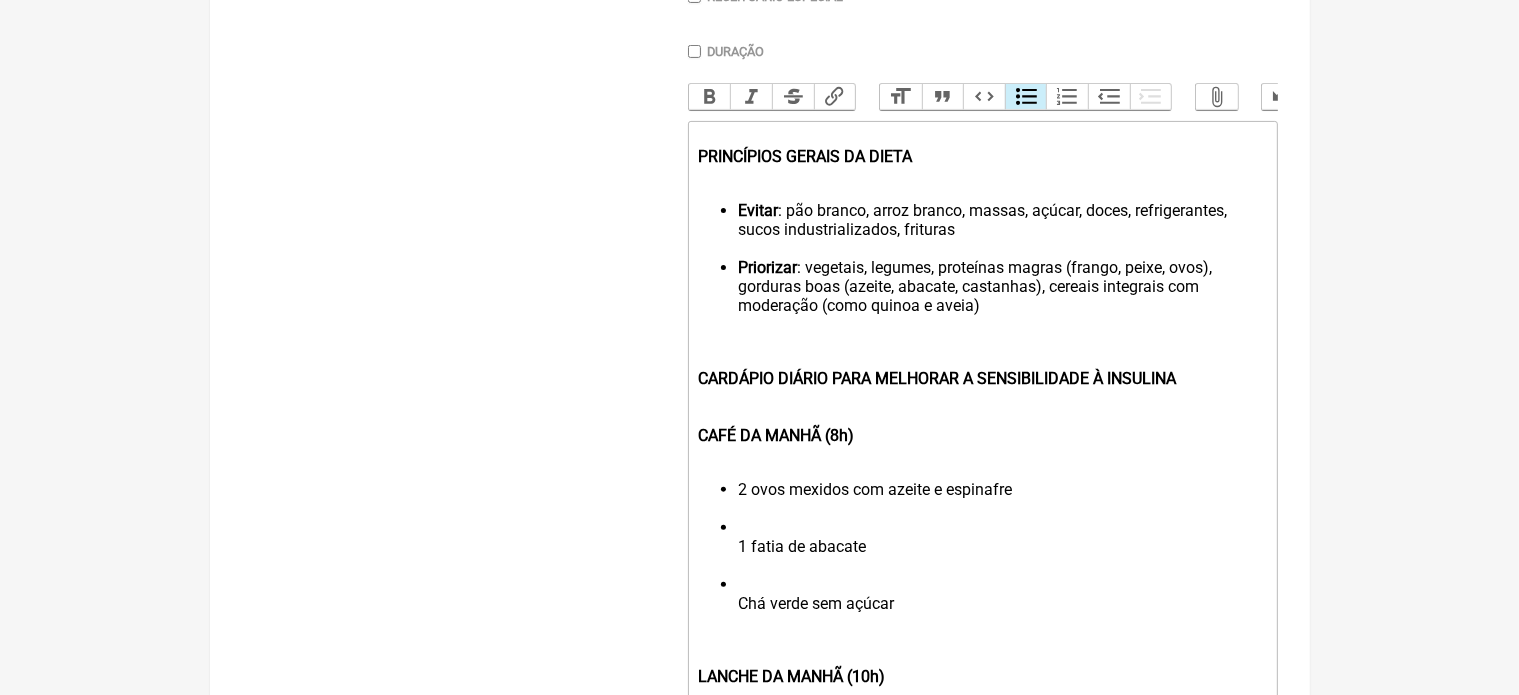 click on "2 ovos mexidos com azeite e espinafre 1 fatia de abacate Chá verde sem açúcar" 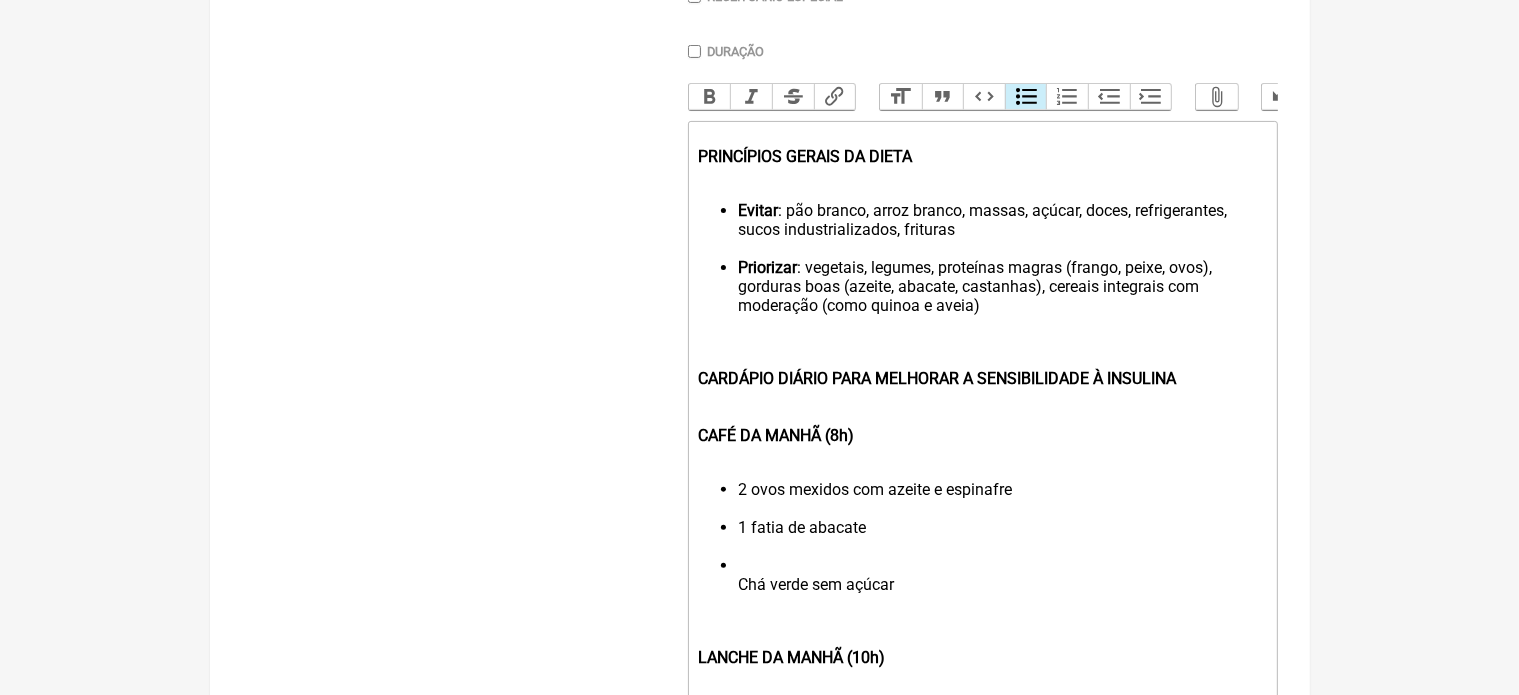 click on "2 ovos mexidos com azeite e espinafre 1 fatia de abacate Chá verde sem açúcar" 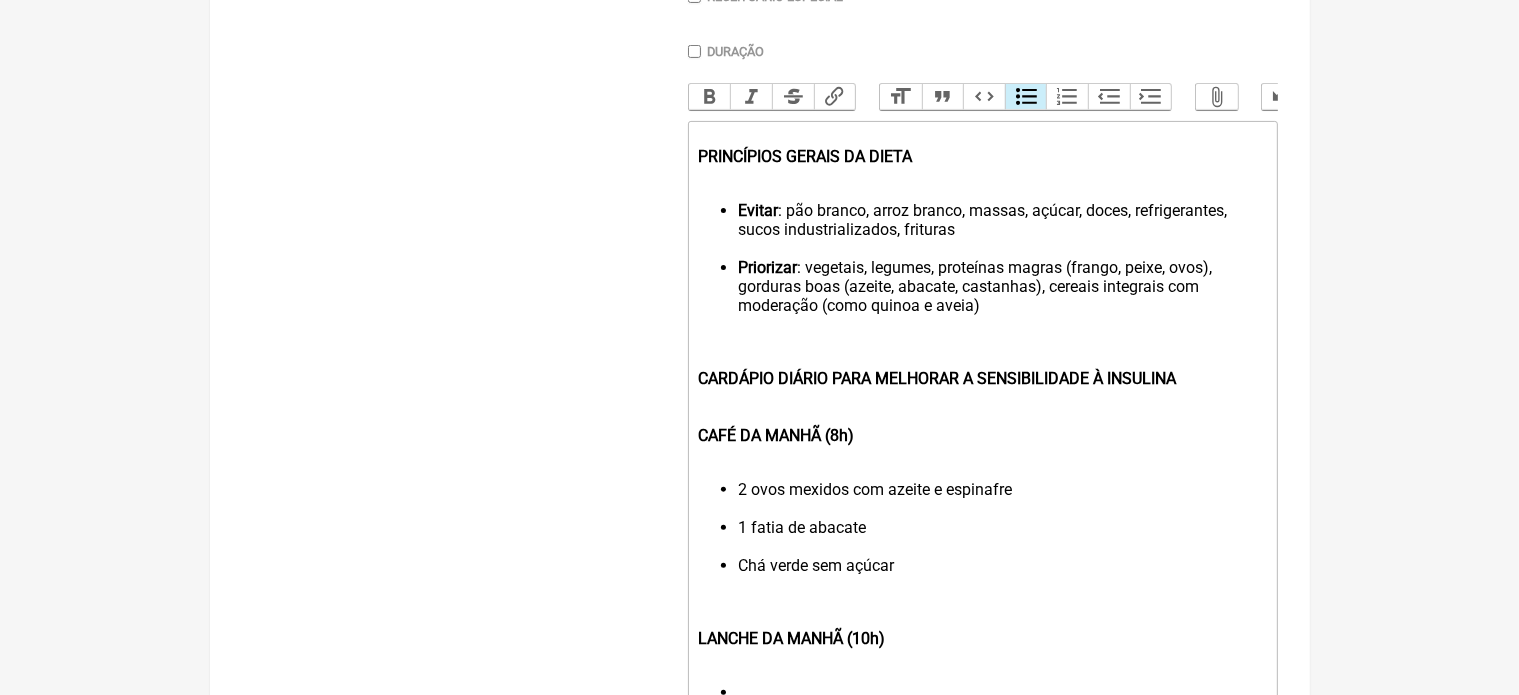 click on "Chá verde sem açúcar" 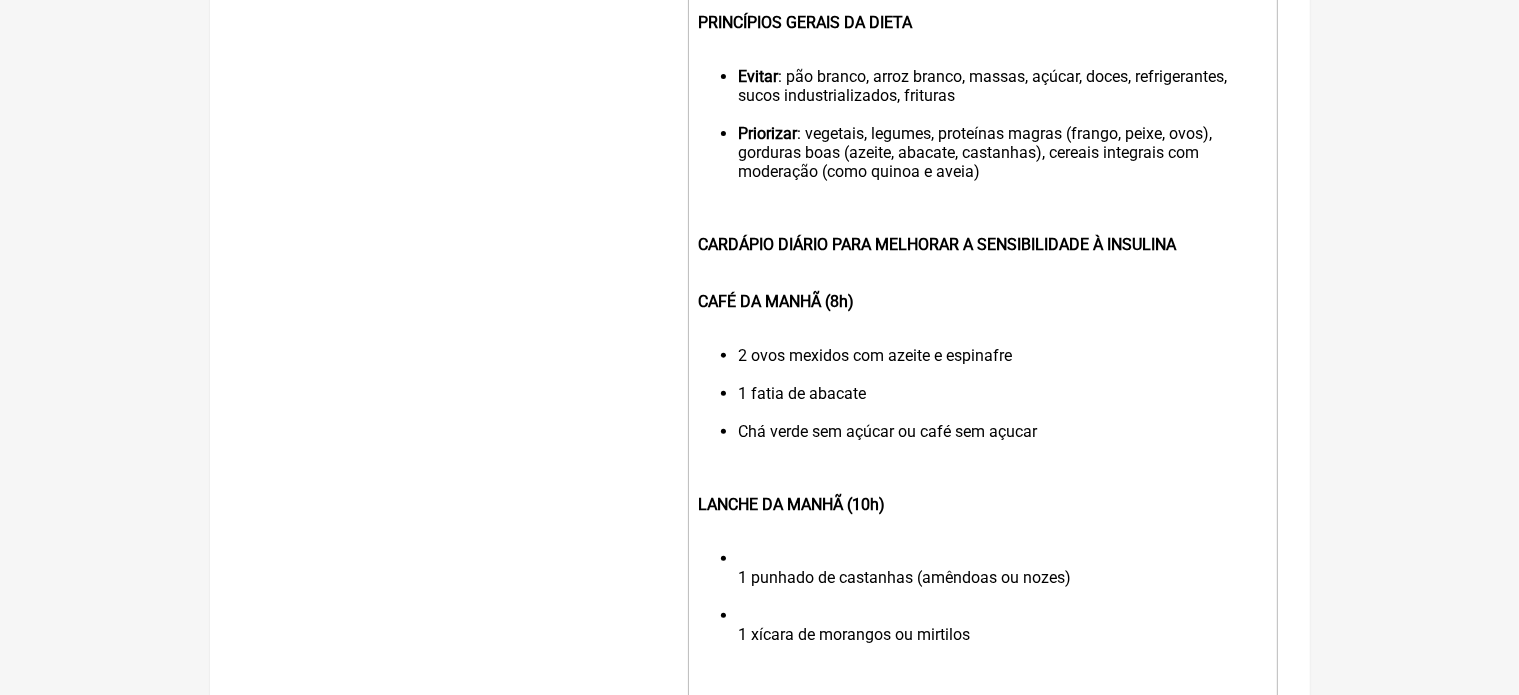 scroll, scrollTop: 792, scrollLeft: 0, axis: vertical 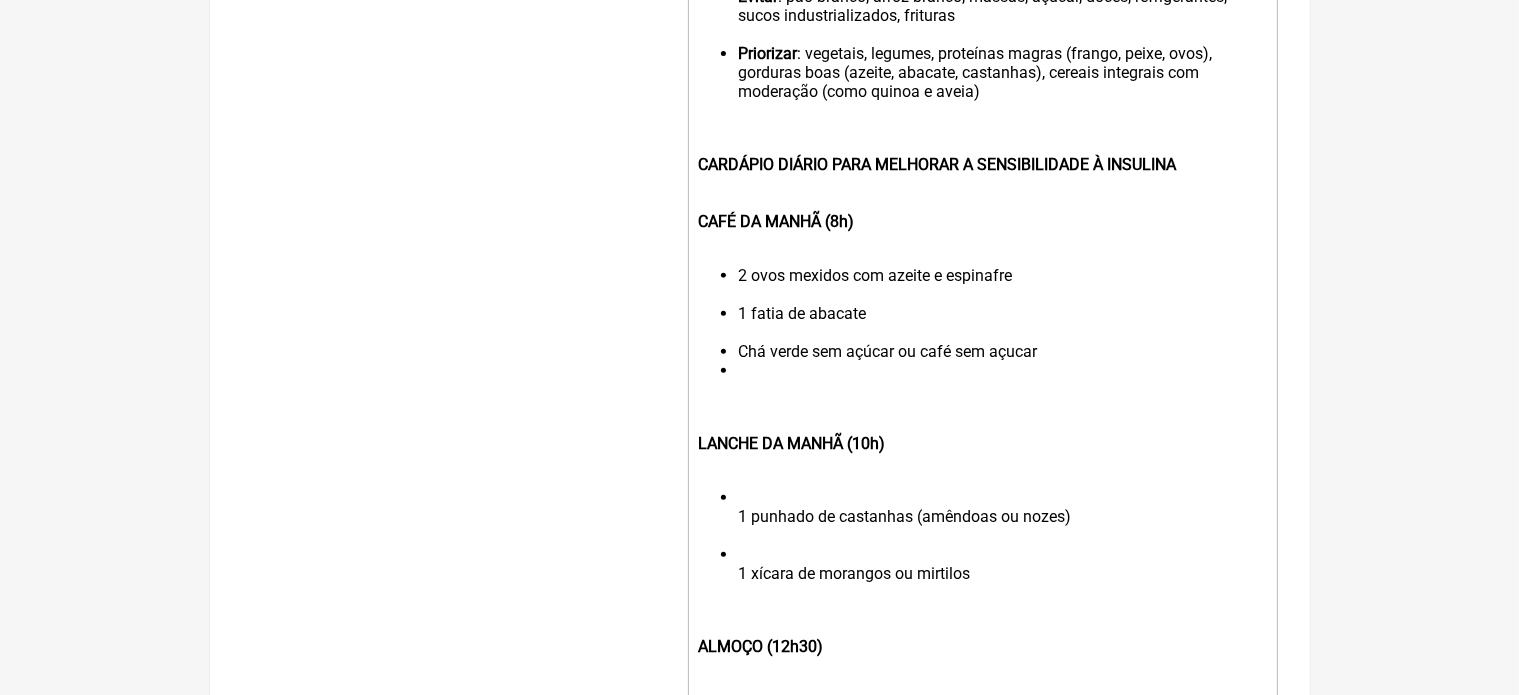 click on "LANCHE DA MANHÃ (10h)" 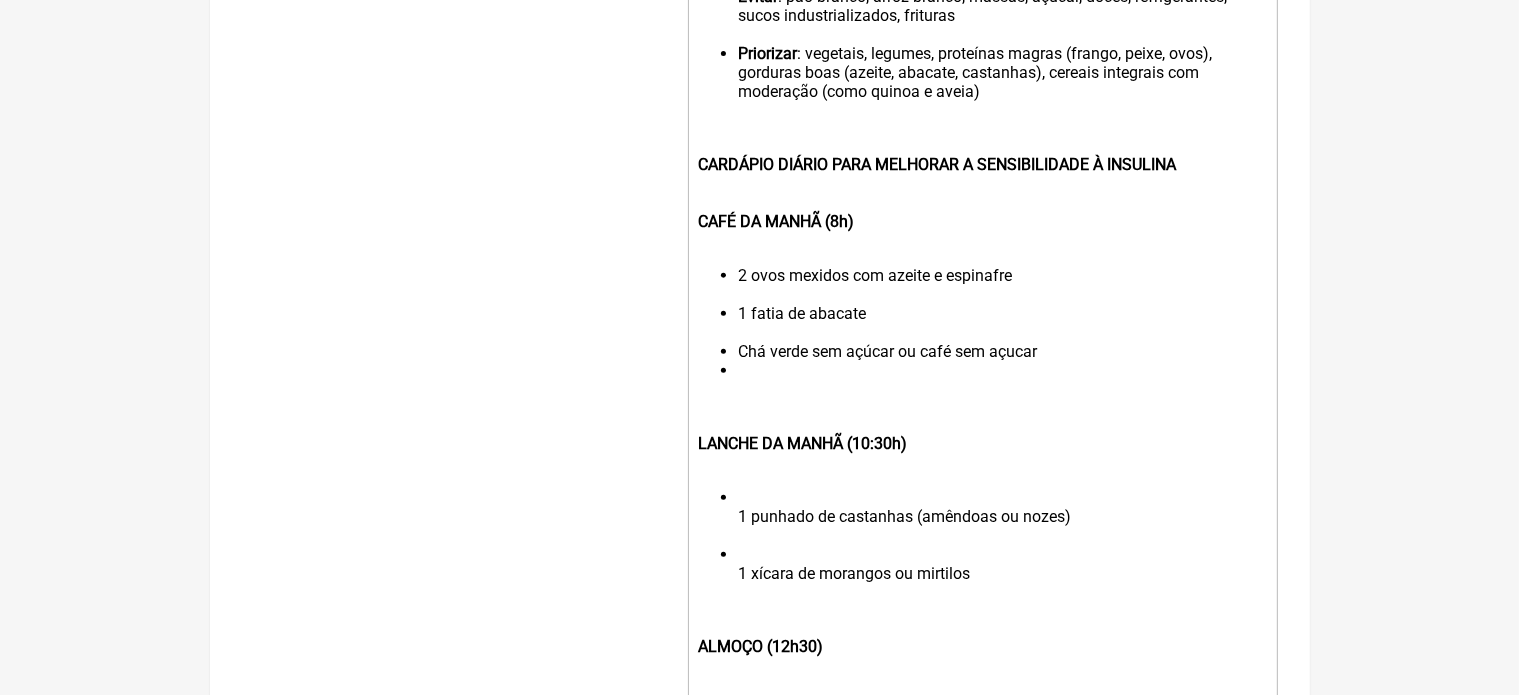 click on "1 punhado de castanhas (amêndoas ou nozes) 1 xícara de morangos ou mirtilos" 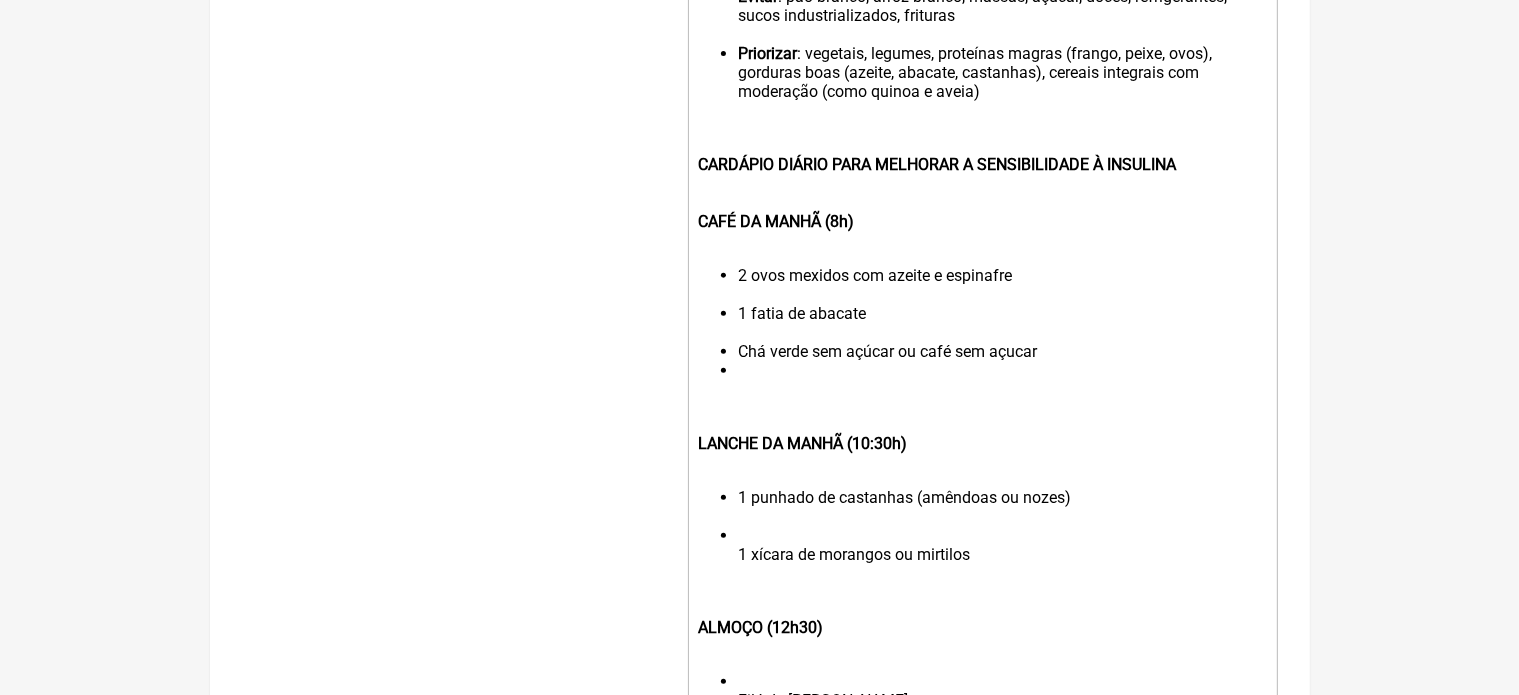 click on "1 punhado de castanhas (amêndoas ou nozes) 1 xícara de morangos ou mirtilos" 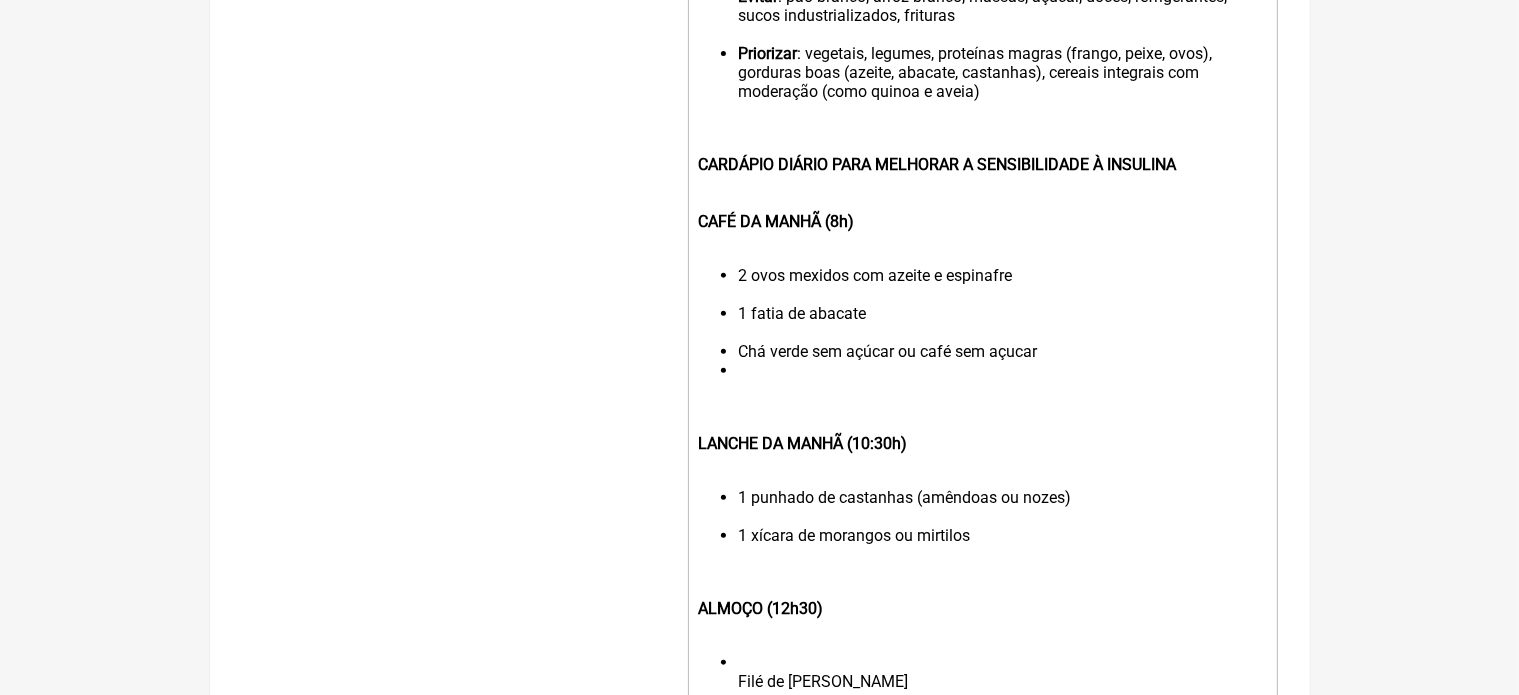 click on "1 xícara de morangos ou mirtilos" 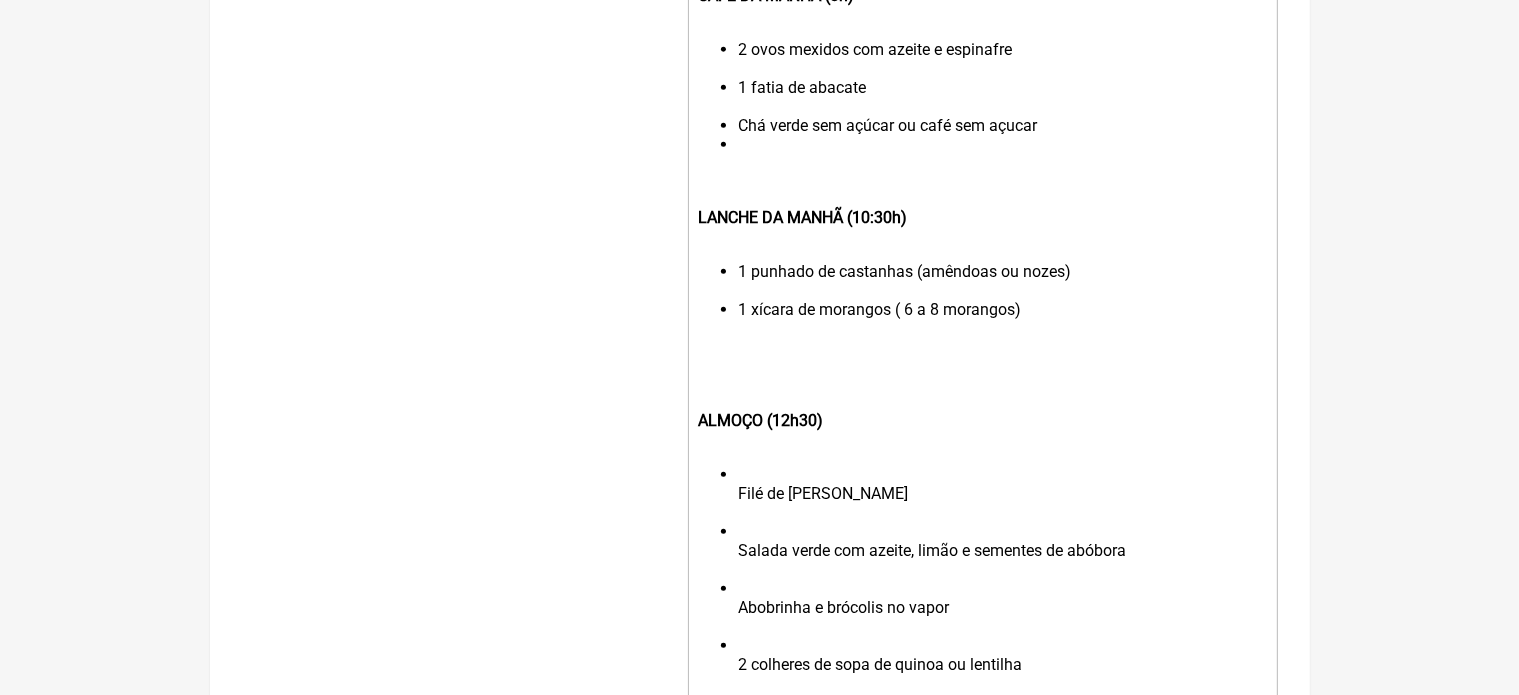 scroll, scrollTop: 1032, scrollLeft: 0, axis: vertical 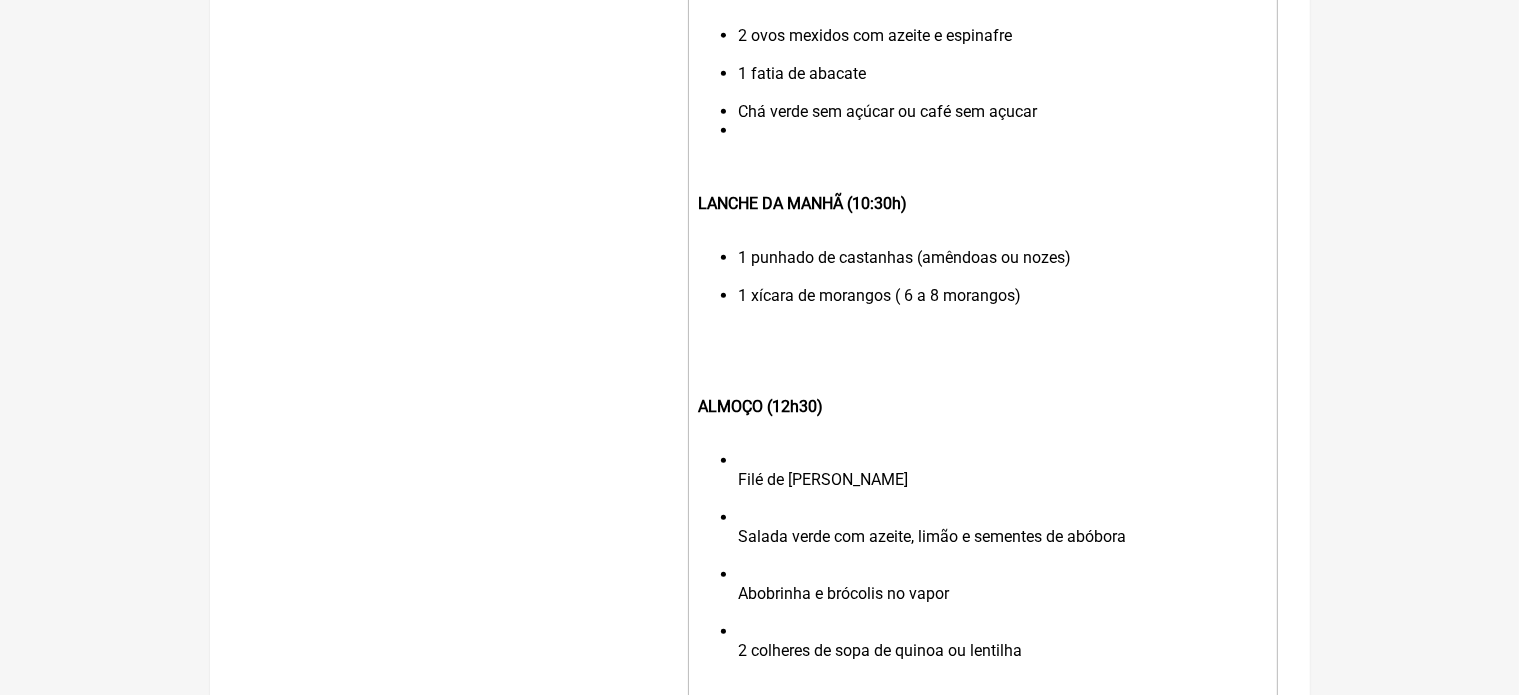 click on "ALMOÇO (12h30)" 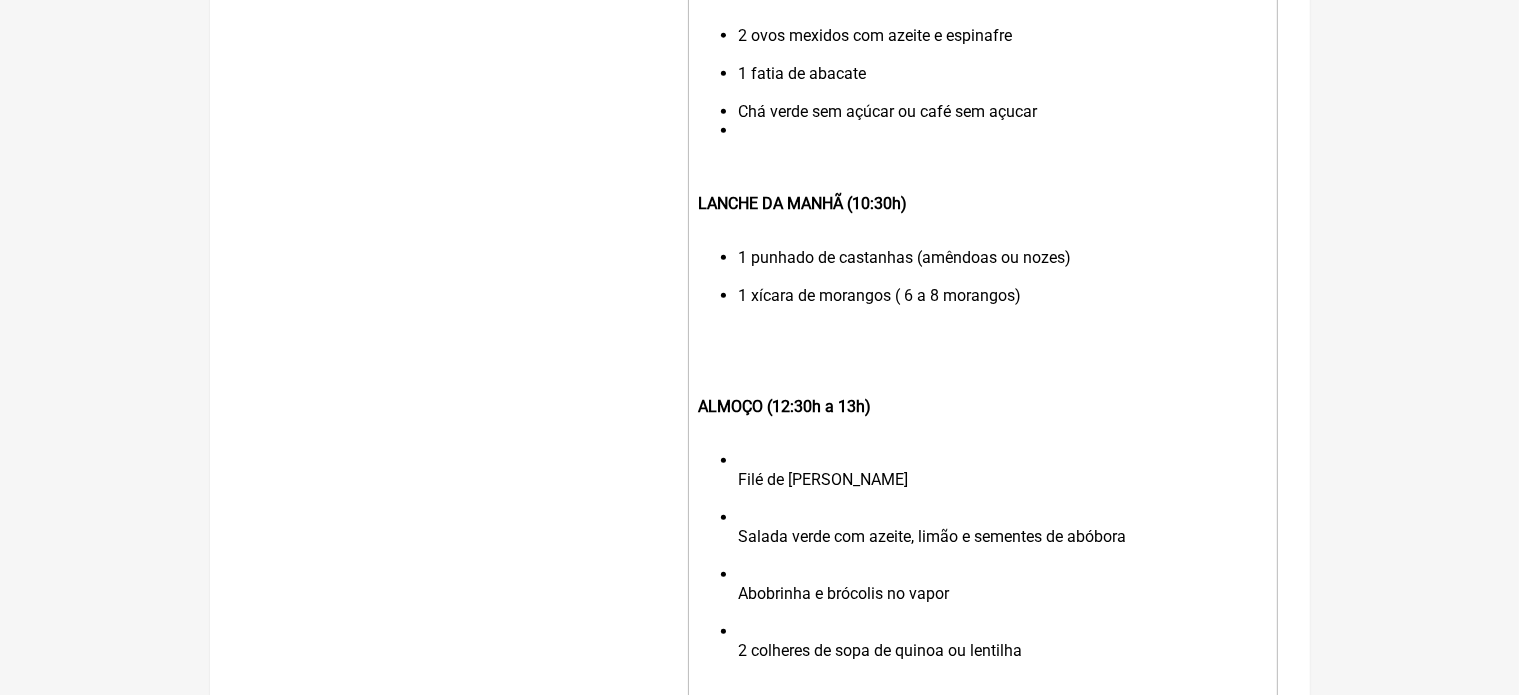 click on "Filé de frango grelhado Salada verde com azeite, limão e sementes de abóbora Abobrinha e brócolis no vapor 2 colheres de sopa de quinoa ou lentilha" 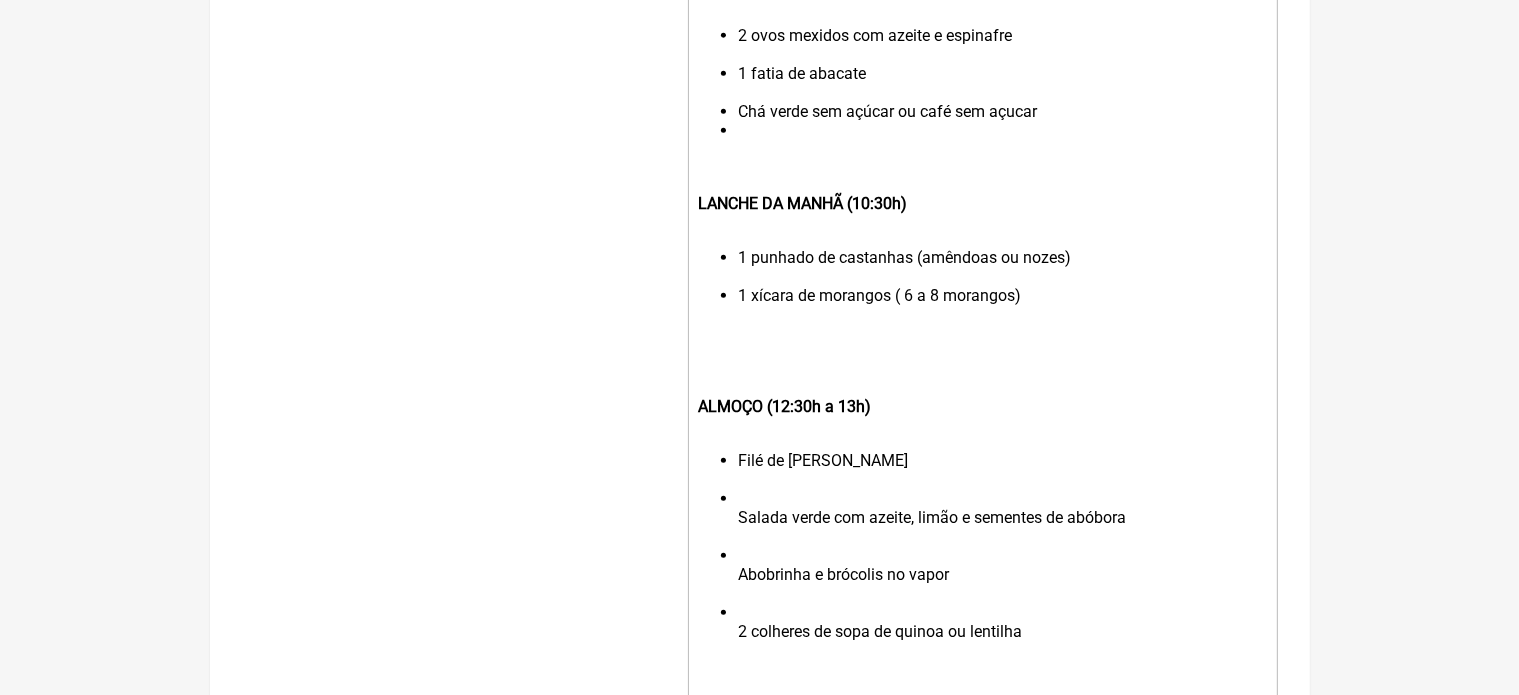 click on "Filé de frango grelhado" 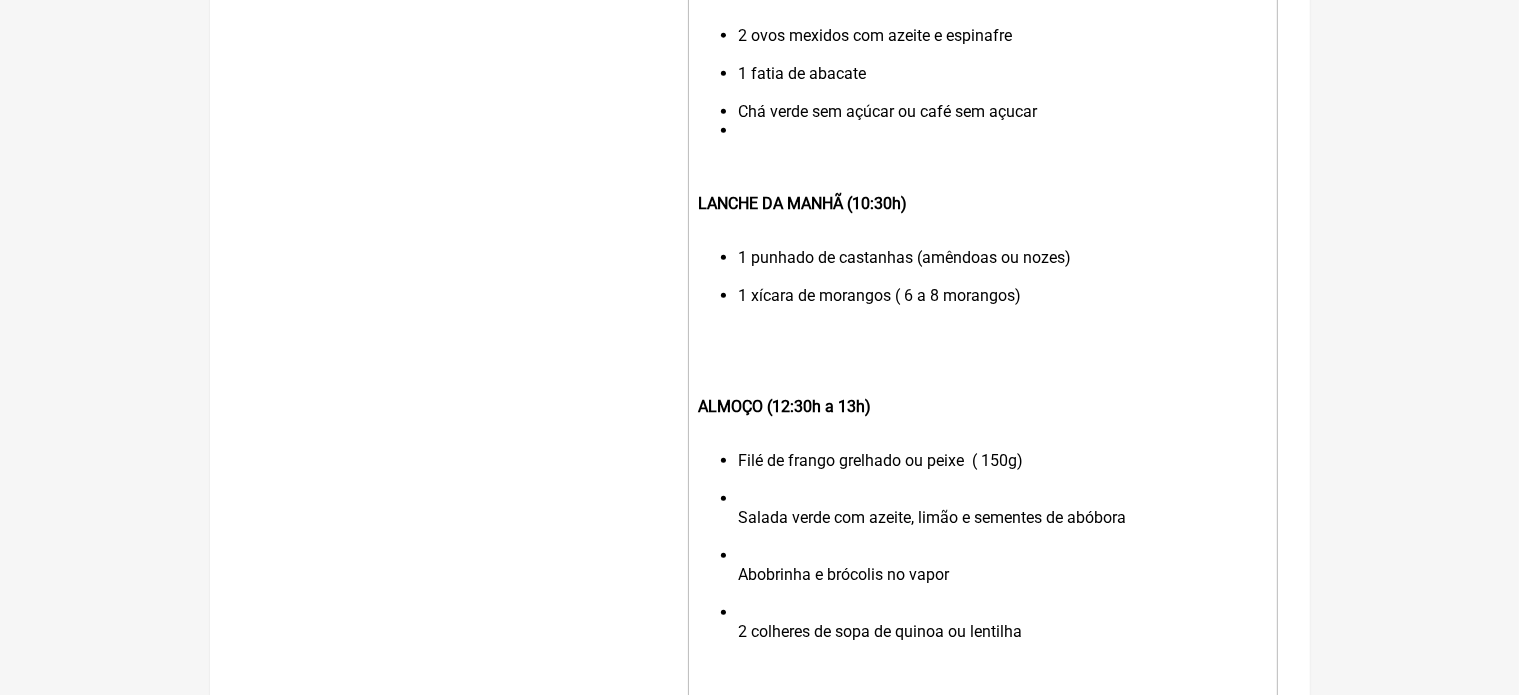 click on "Filé de frango grelhado ou peixe  ( 150g) Salada verde com azeite, limão e sementes de abóbora Abobrinha e brócolis no vapor 2 colheres de sopa de quinoa ou lentilha" 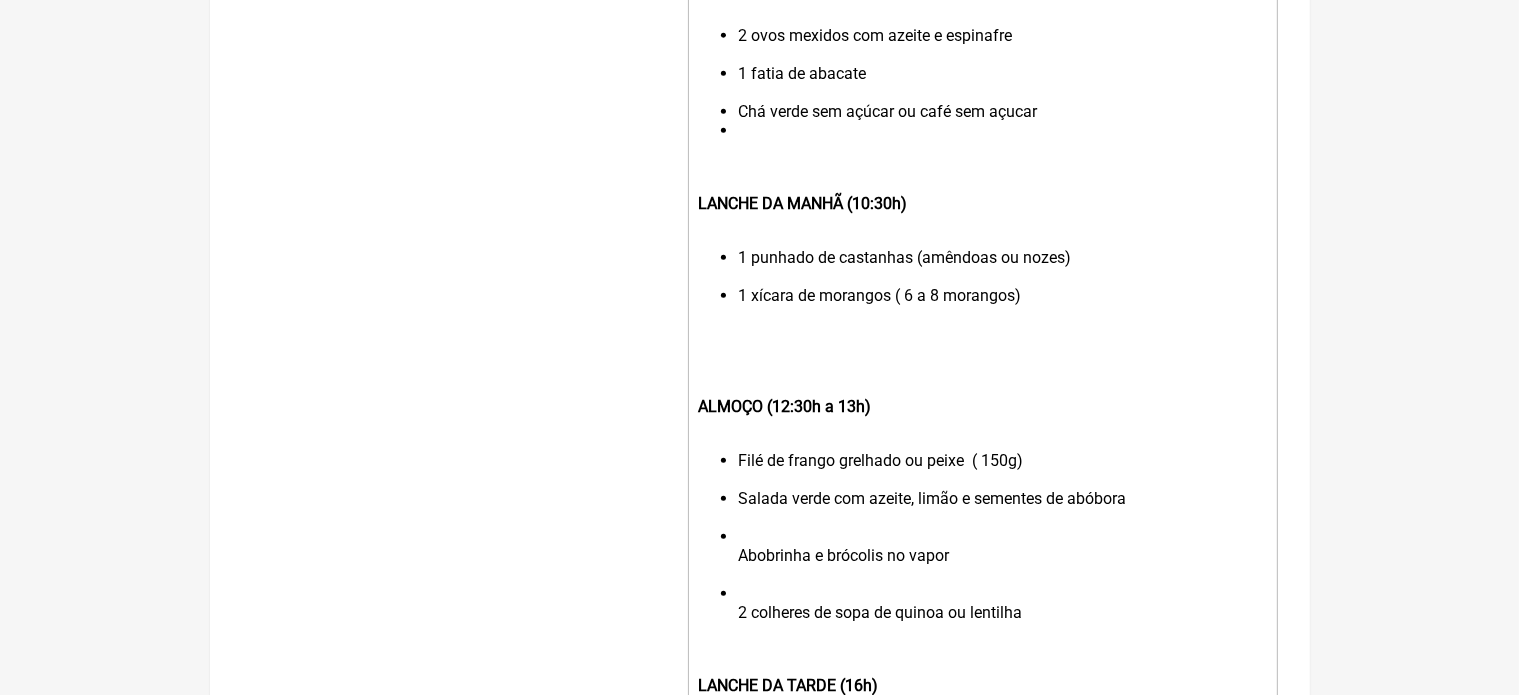 click on "Filé de frango grelhado ou peixe  ( 150g) Salada verde com azeite, limão e sementes de abóbora Abobrinha e brócolis no vapor 2 colheres de sopa de quinoa ou lentilha" 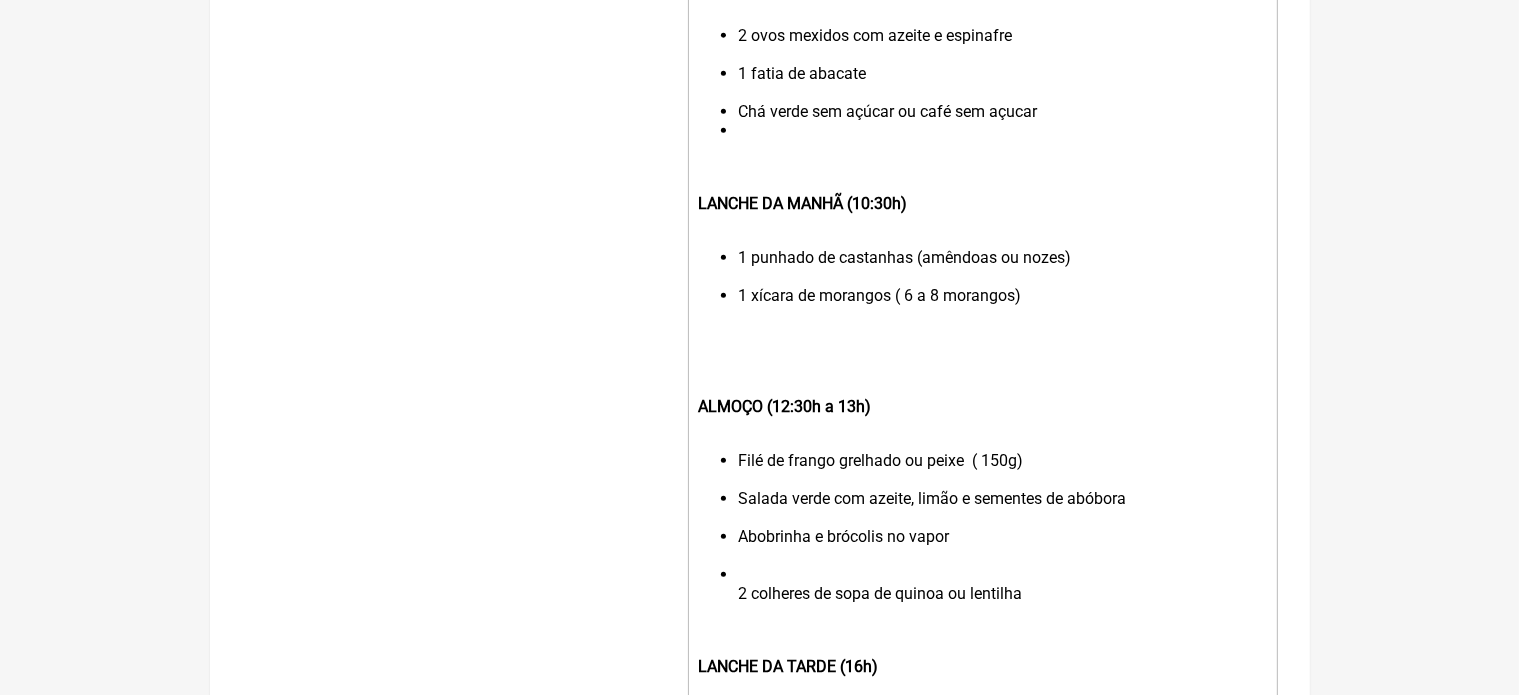 click on "Filé de frango grelhado ou peixe  ( 150g) Salada verde com azeite, limão e sementes de abóbora Abobrinha e brócolis no vapor 2 colheres de sopa de quinoa ou lentilha" 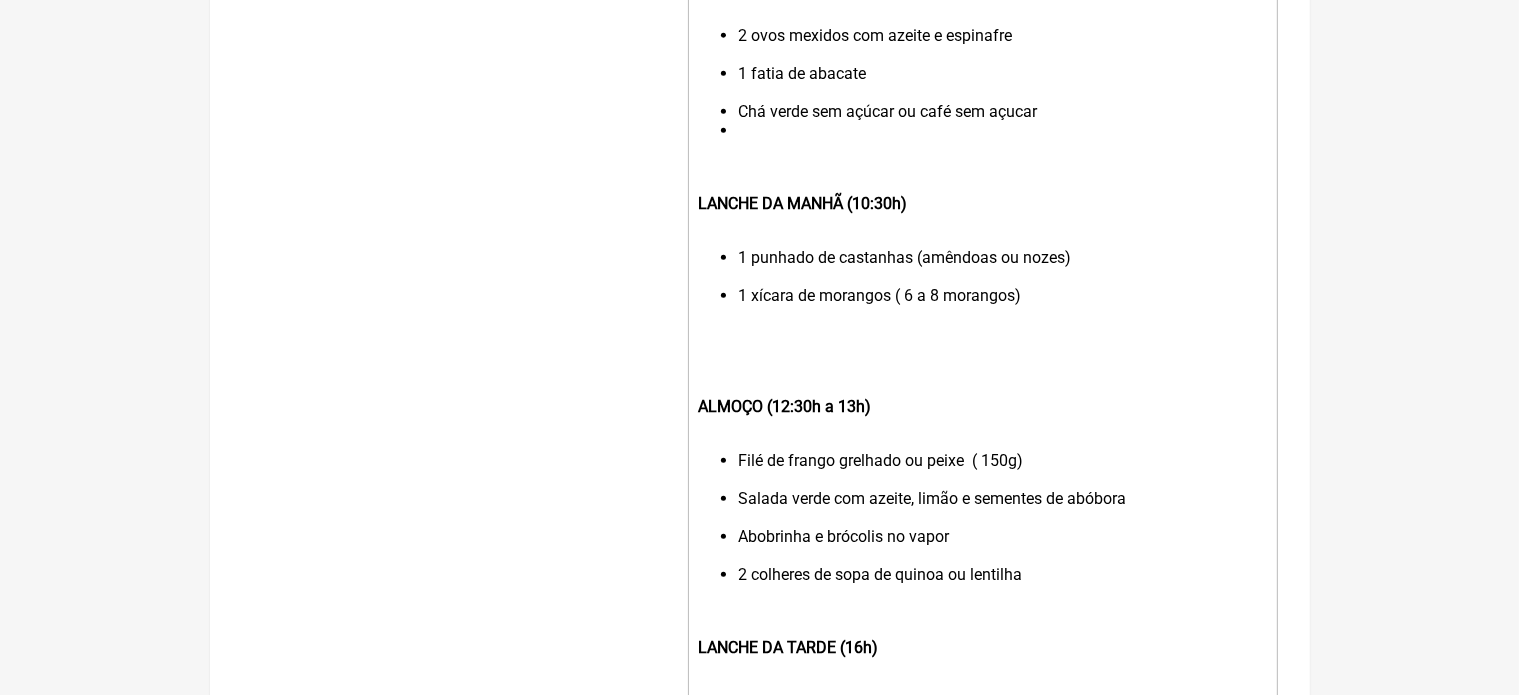 click on "2 colheres de sopa de quinoa ou lentilha" 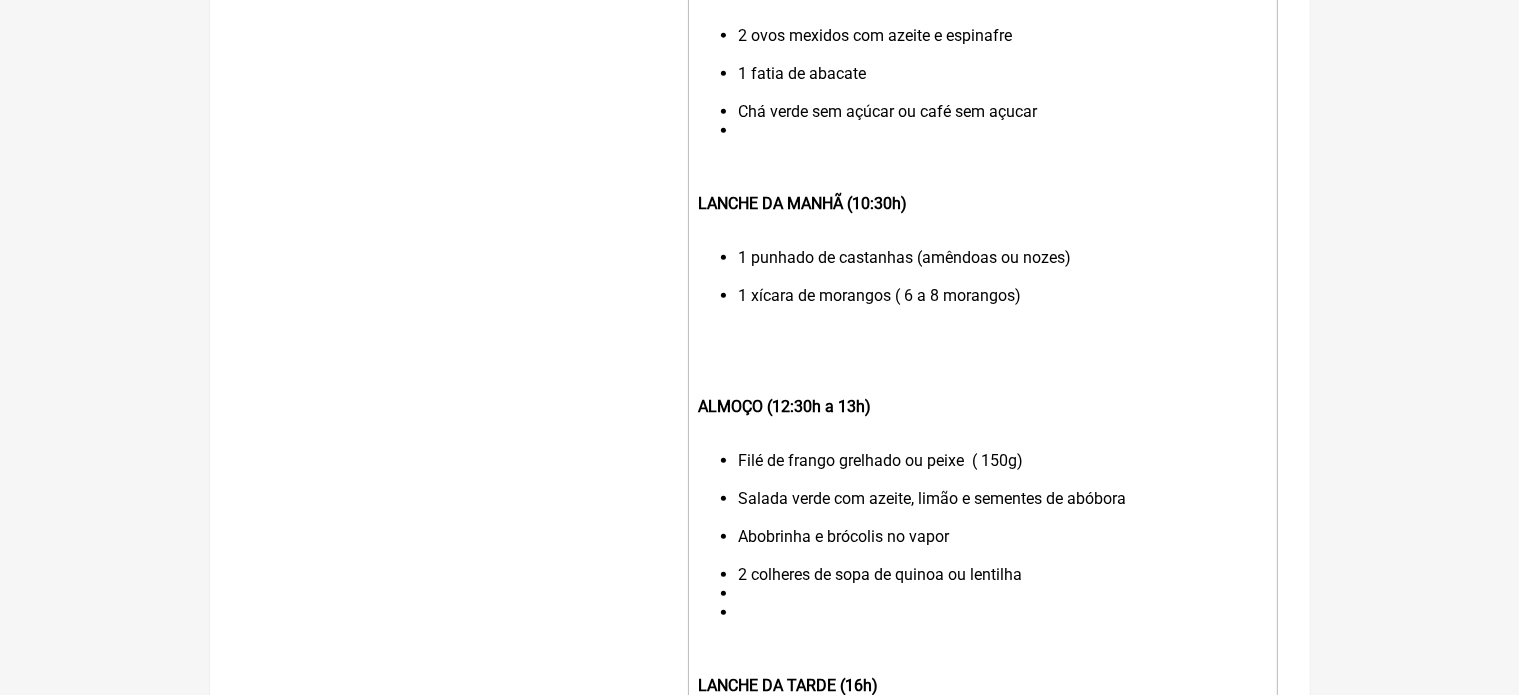 click on "Filé de frango grelhado ou peixe  ( 150g) Salada verde com azeite, limão e sementes de abóbora Abobrinha e brócolis no vapor 2 colheres de sopa de quinoa ou lentilha" 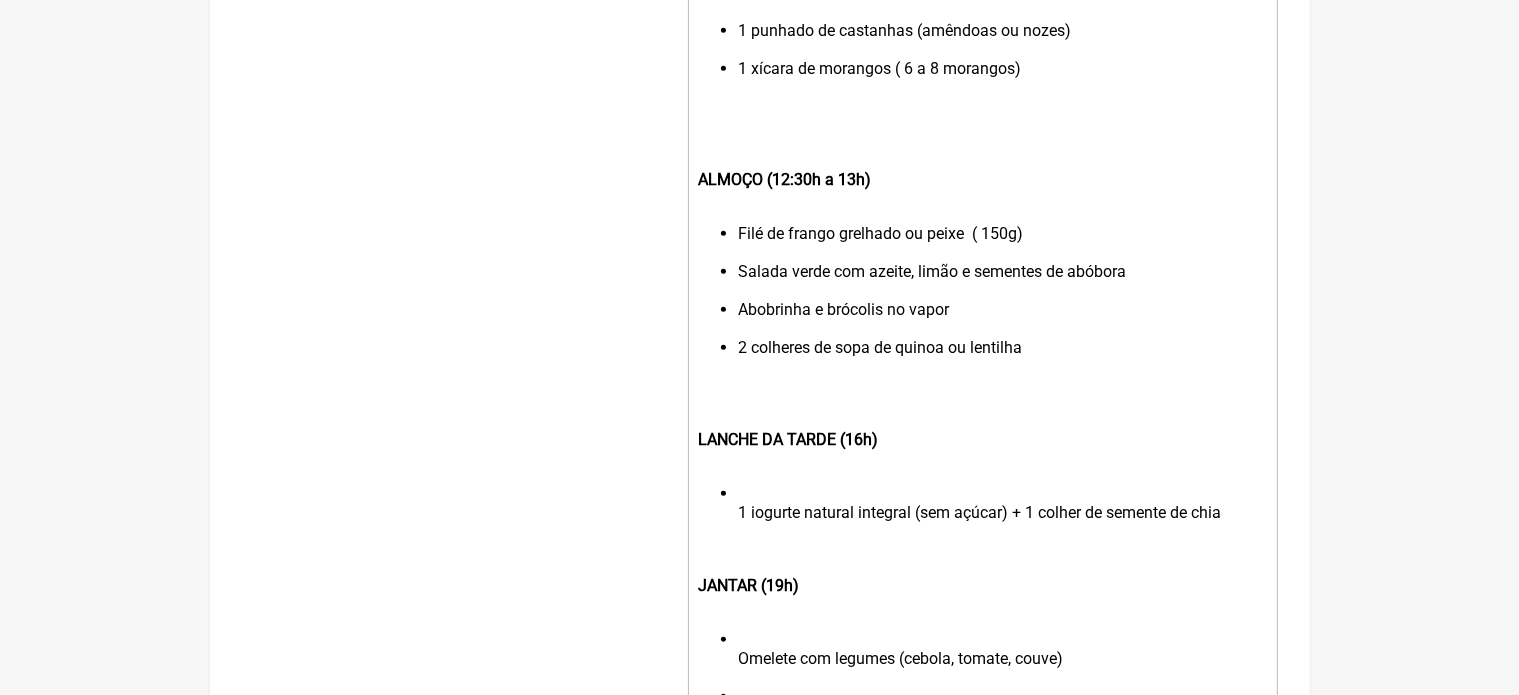 scroll, scrollTop: 1285, scrollLeft: 0, axis: vertical 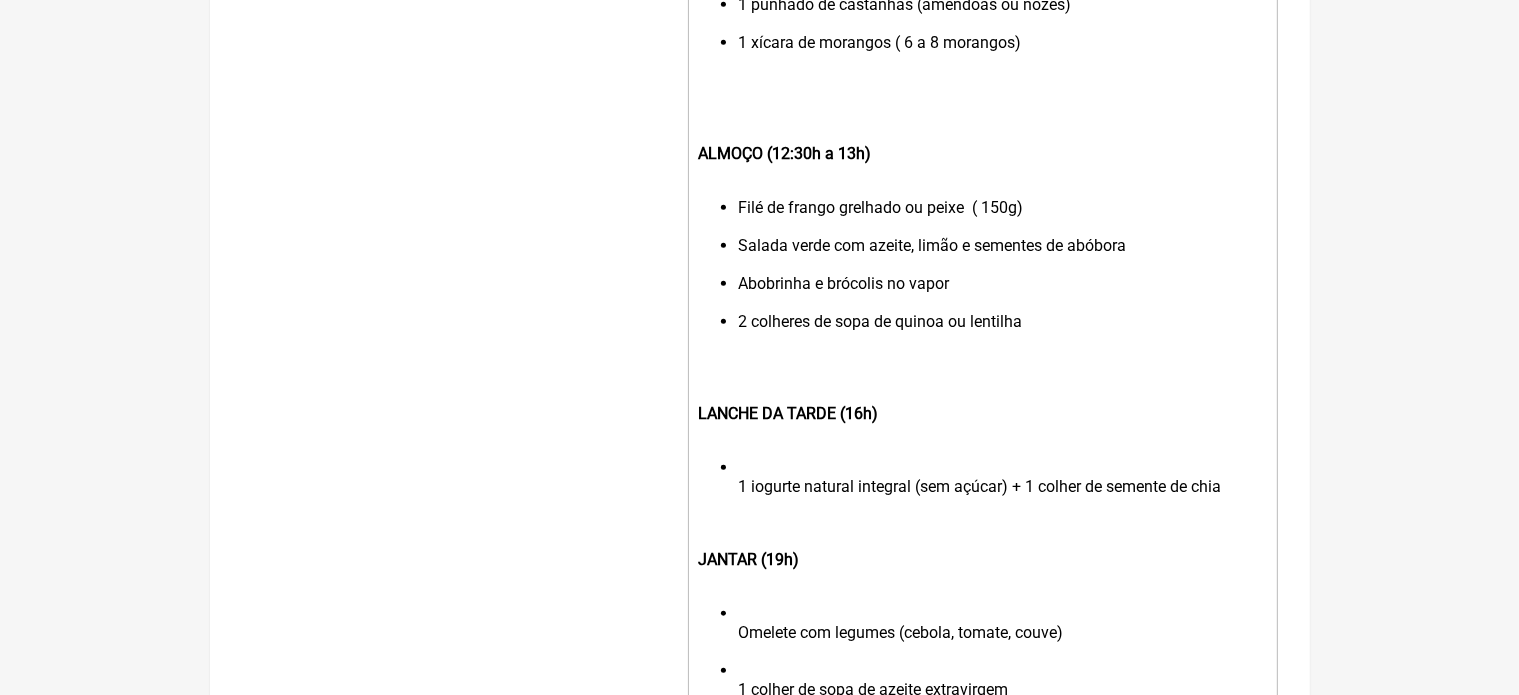 click on "1 iogurte natural integral (sem açúcar) + 1 colher de semente de chia" 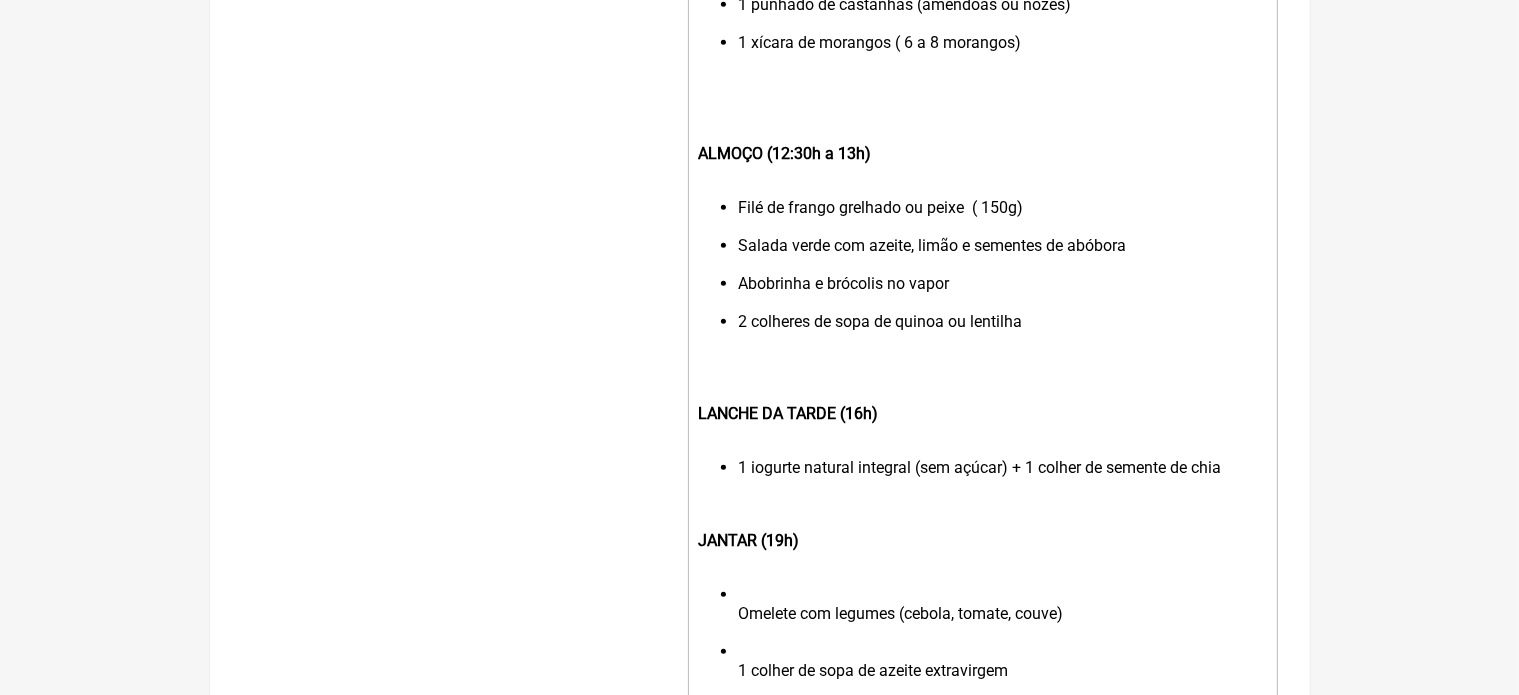 click on "1 iogurte natural integral (sem açúcar) + 1 colher de semente de chia" 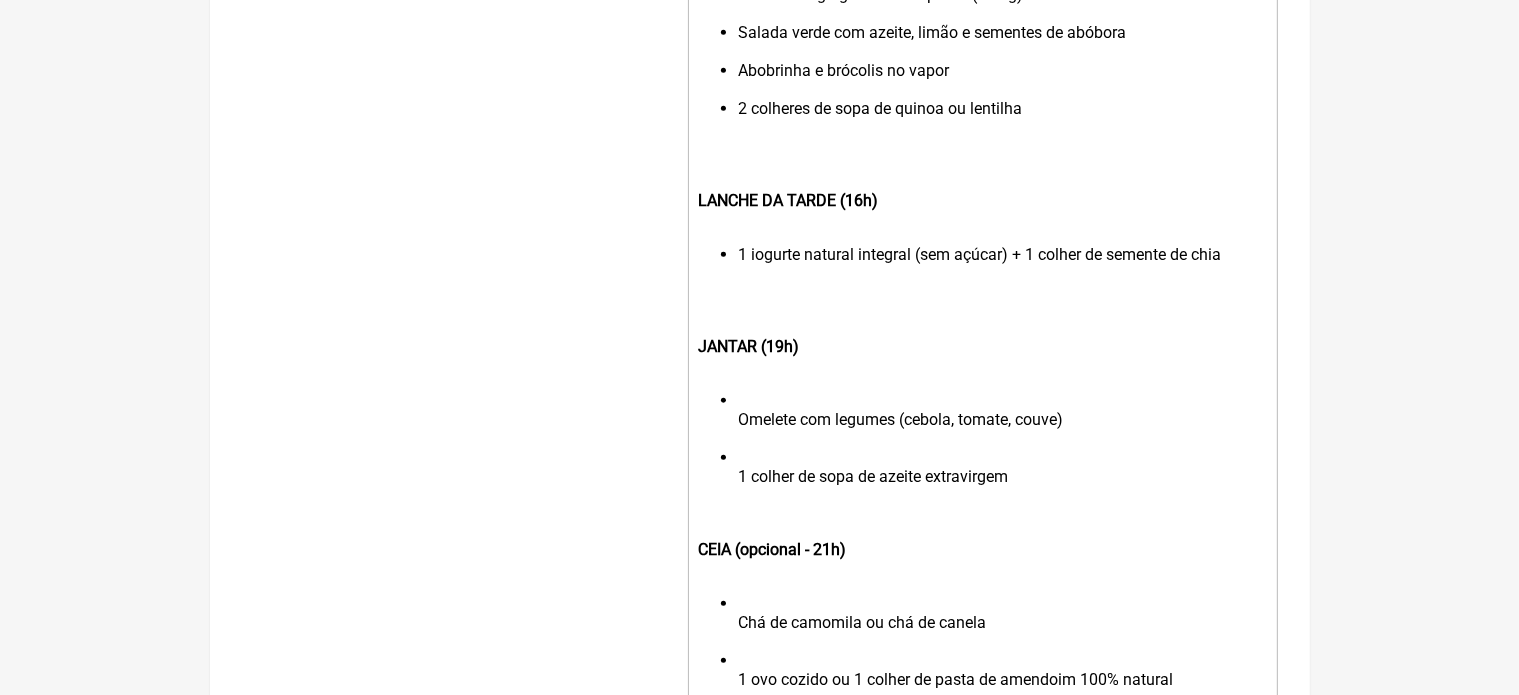 scroll, scrollTop: 1512, scrollLeft: 0, axis: vertical 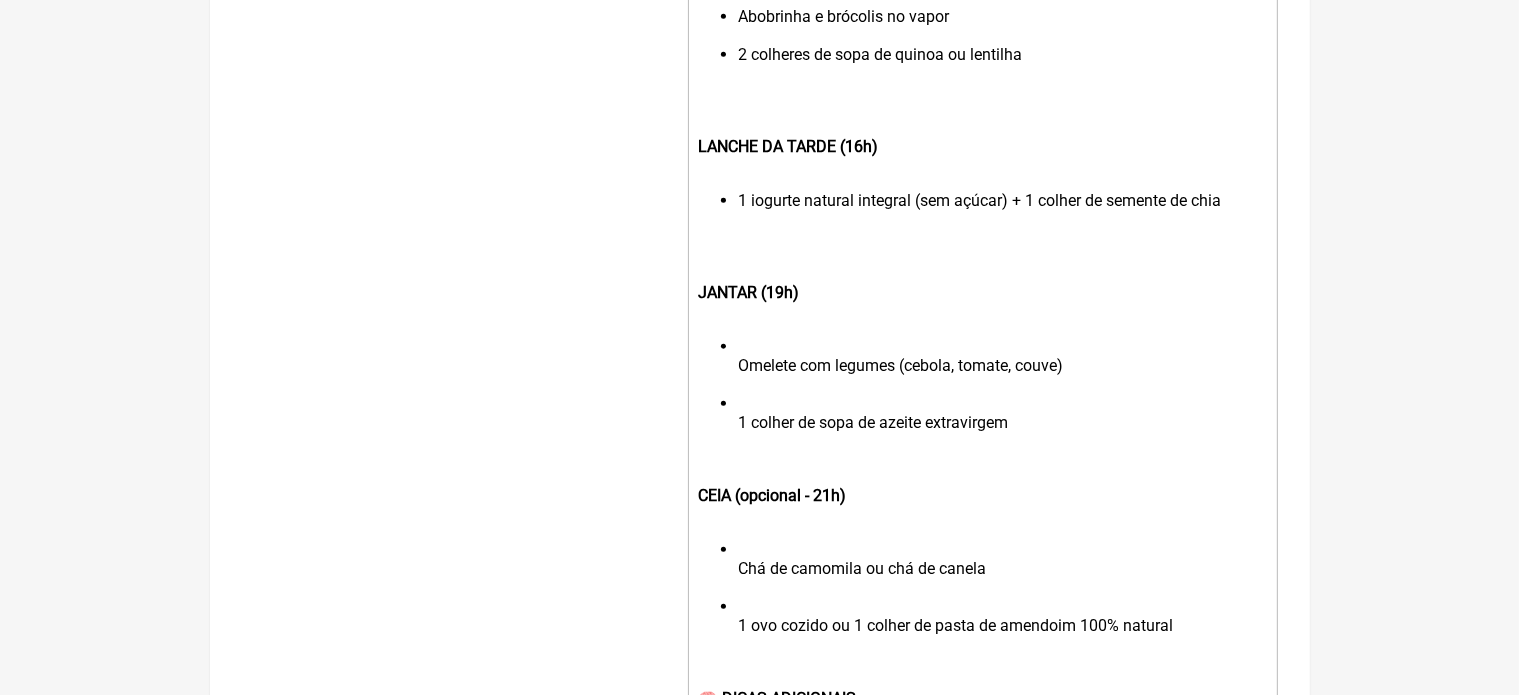 click on "JANTAR (19h)" 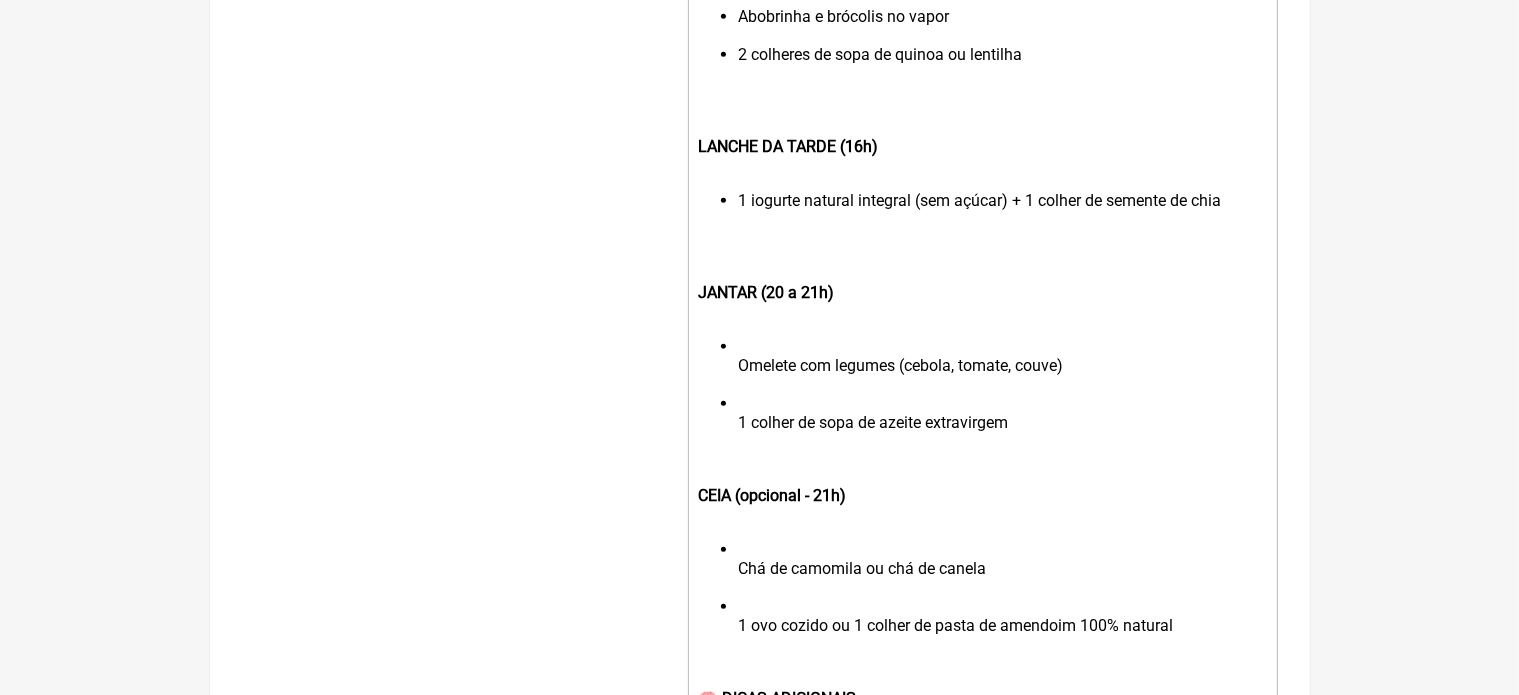 click on "JANTAR (20 a 21h)" 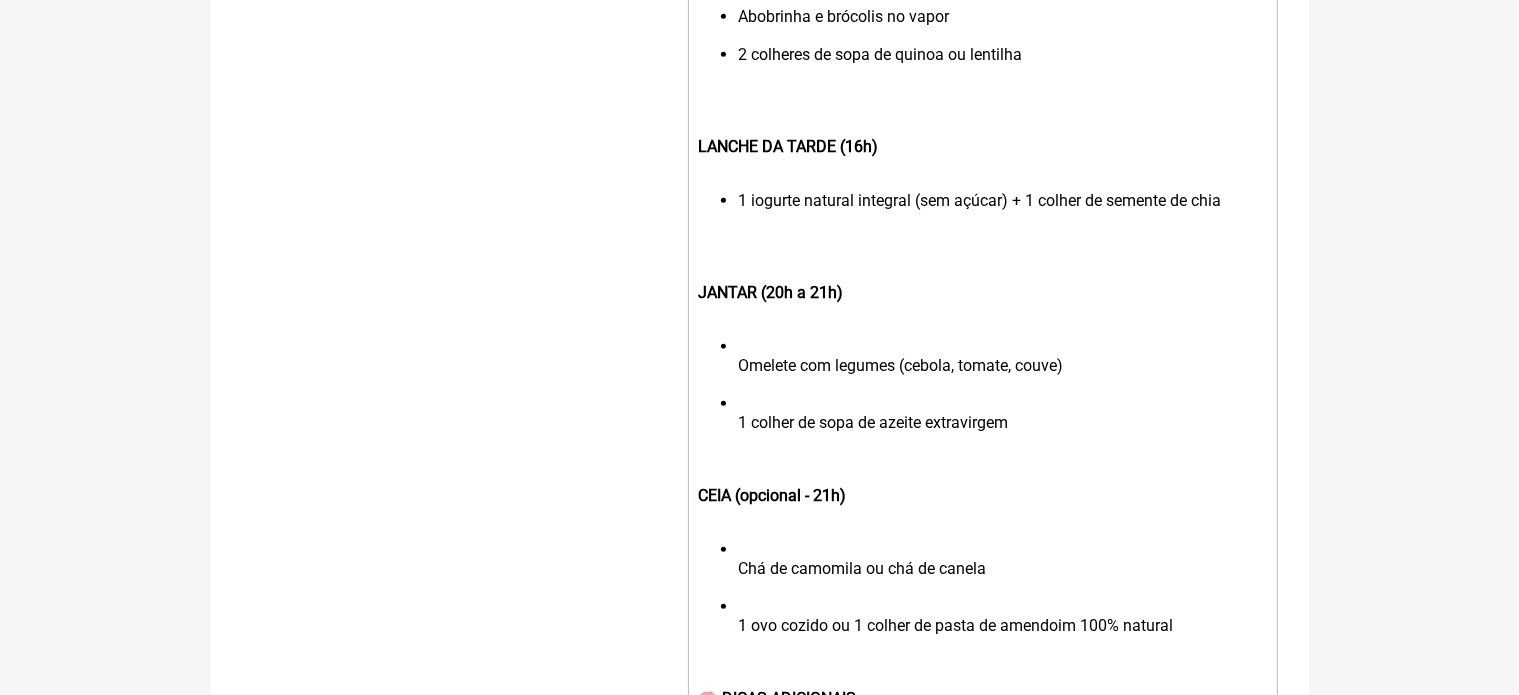 click on "Omelete com legumes (cebola, tomate, couve) 1 colher de sopa de azeite extravirgem" 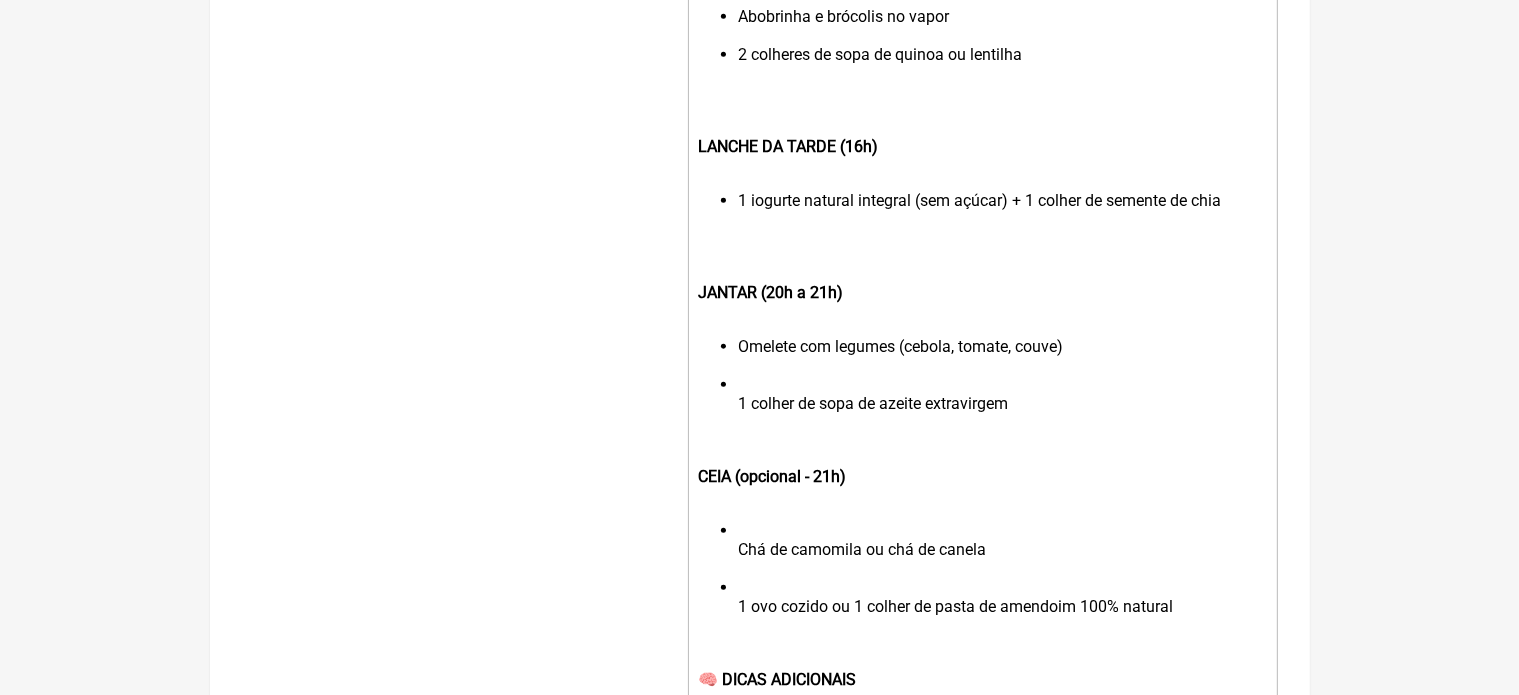click on "Omelete com legumes (cebola, tomate, couve)" 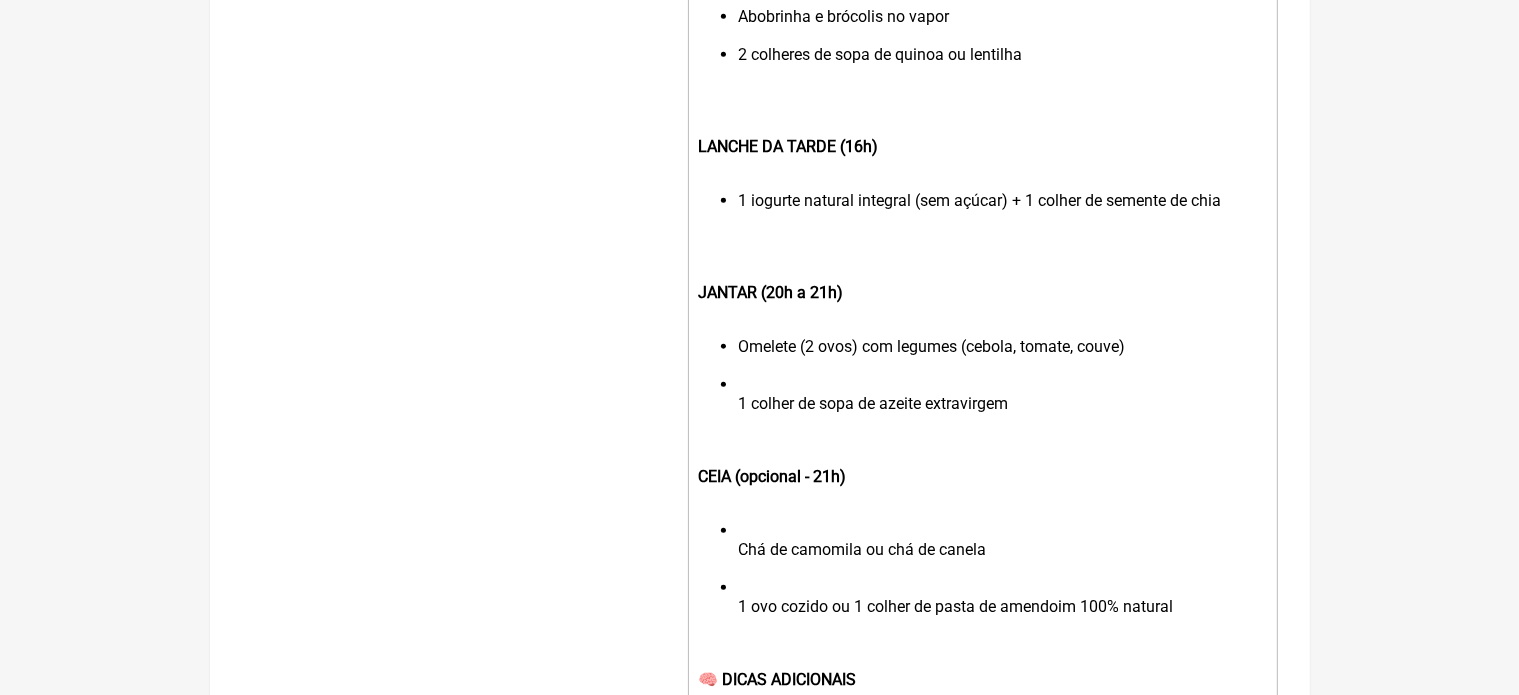 click on "Omelete (2 ovos) com legumes (cebola, tomate, couve)" 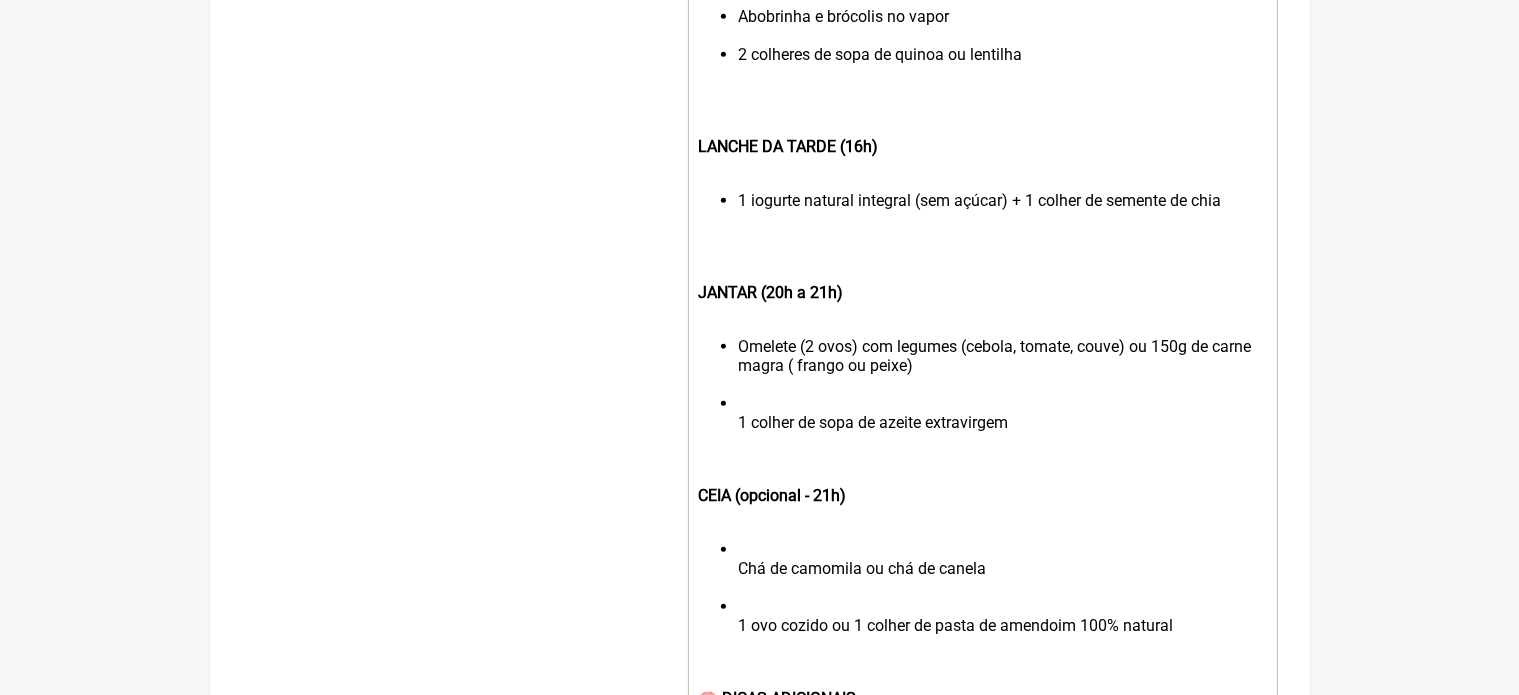 click on "Omelete (2 ovos) com legumes (cebola, tomate, couve) ou 150g de carne magra ( frango ou peixe) 1 colher de sopa de azeite extravirgem" 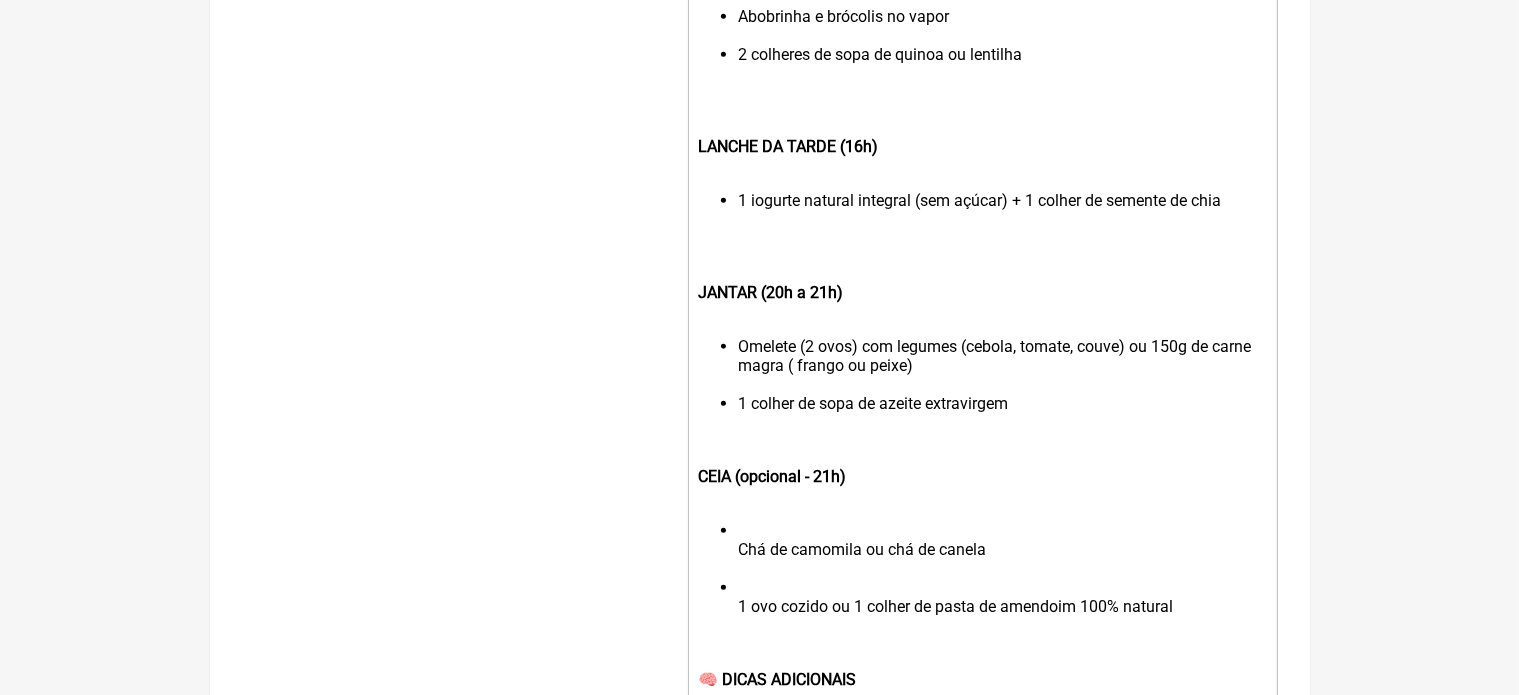 click on "1 colher de sopa de azeite extravirgem" 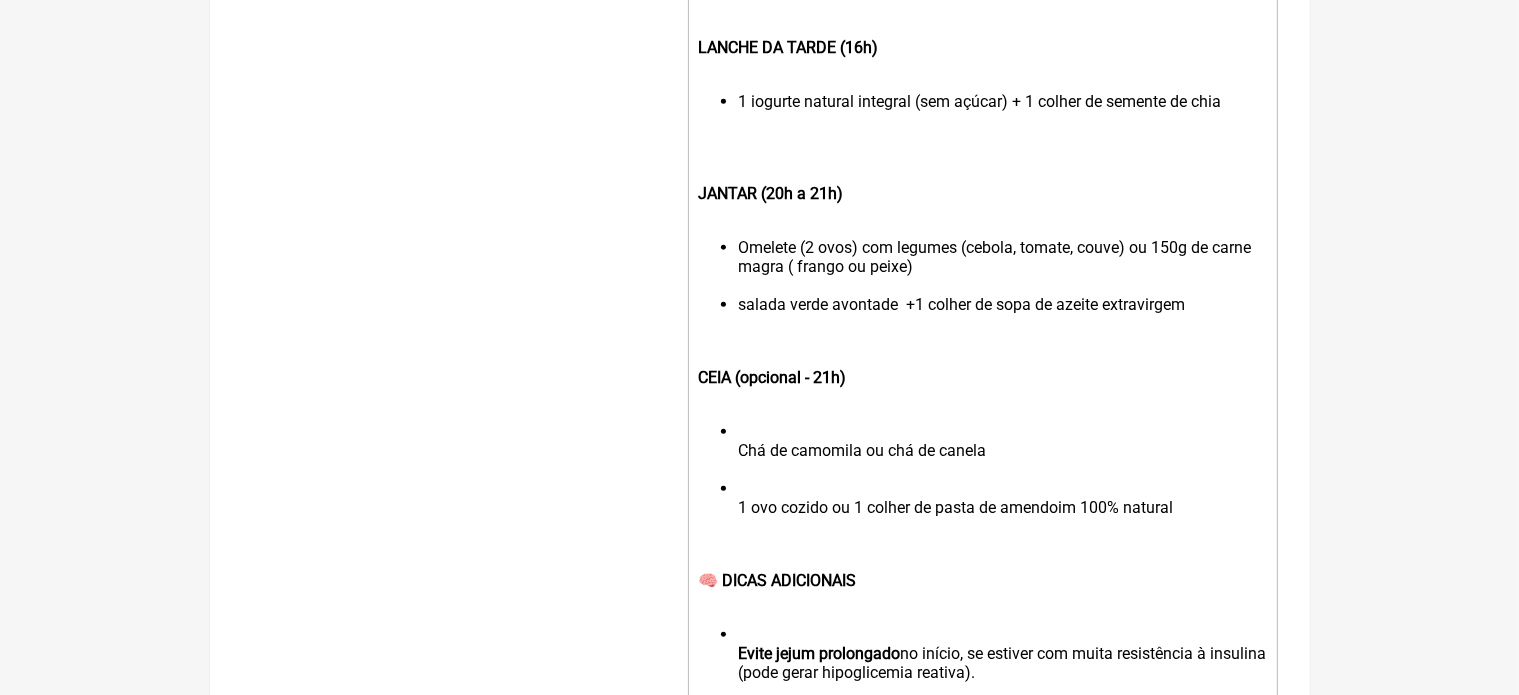 scroll, scrollTop: 1672, scrollLeft: 0, axis: vertical 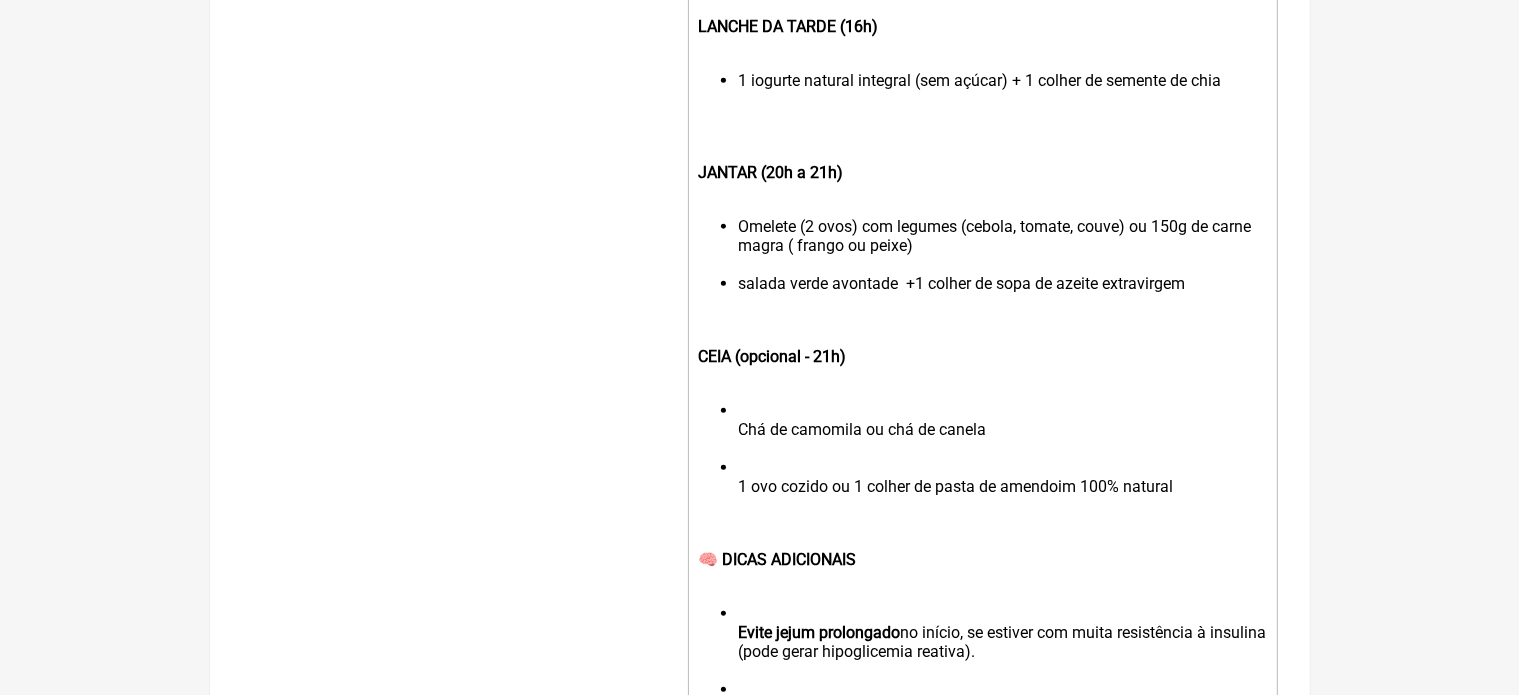 click on "CEIA (opcional - 21h)" 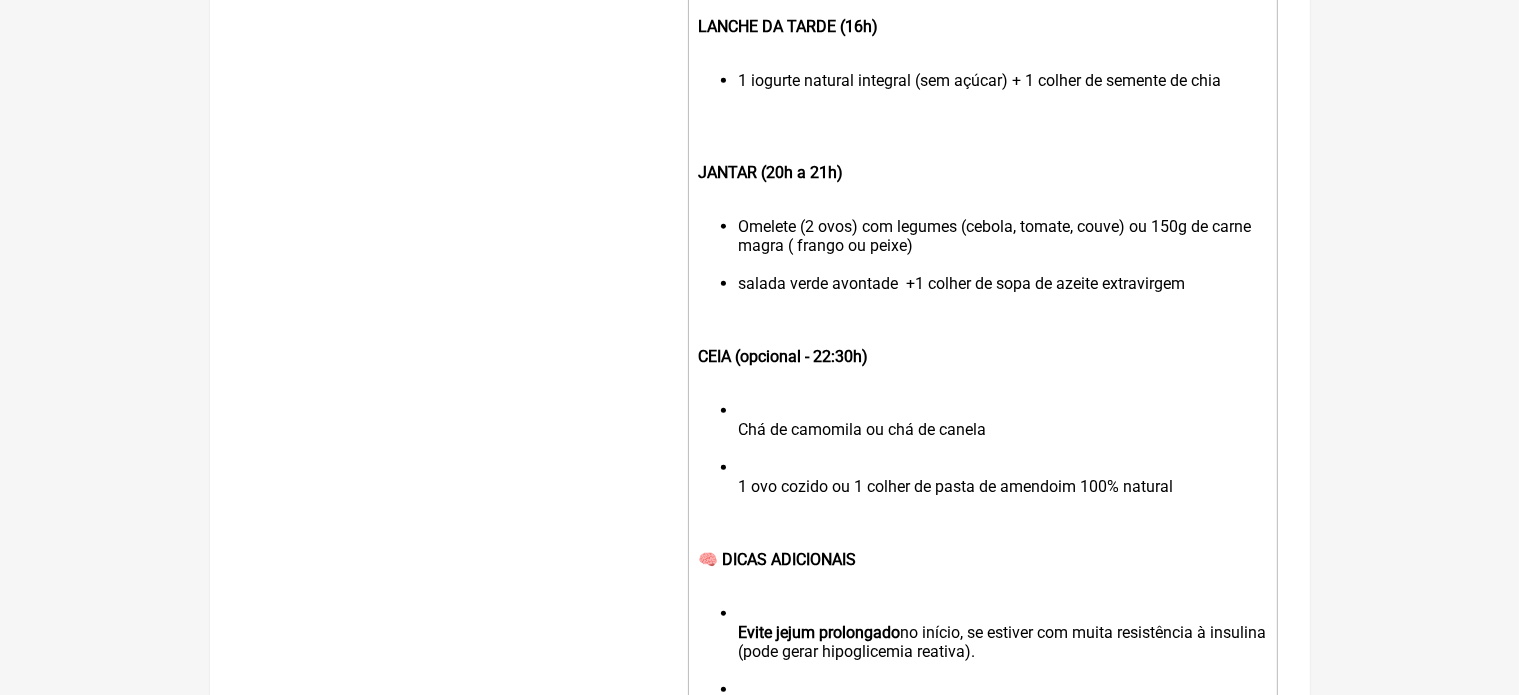 click on "CEIA (opcional - 22:30h)" 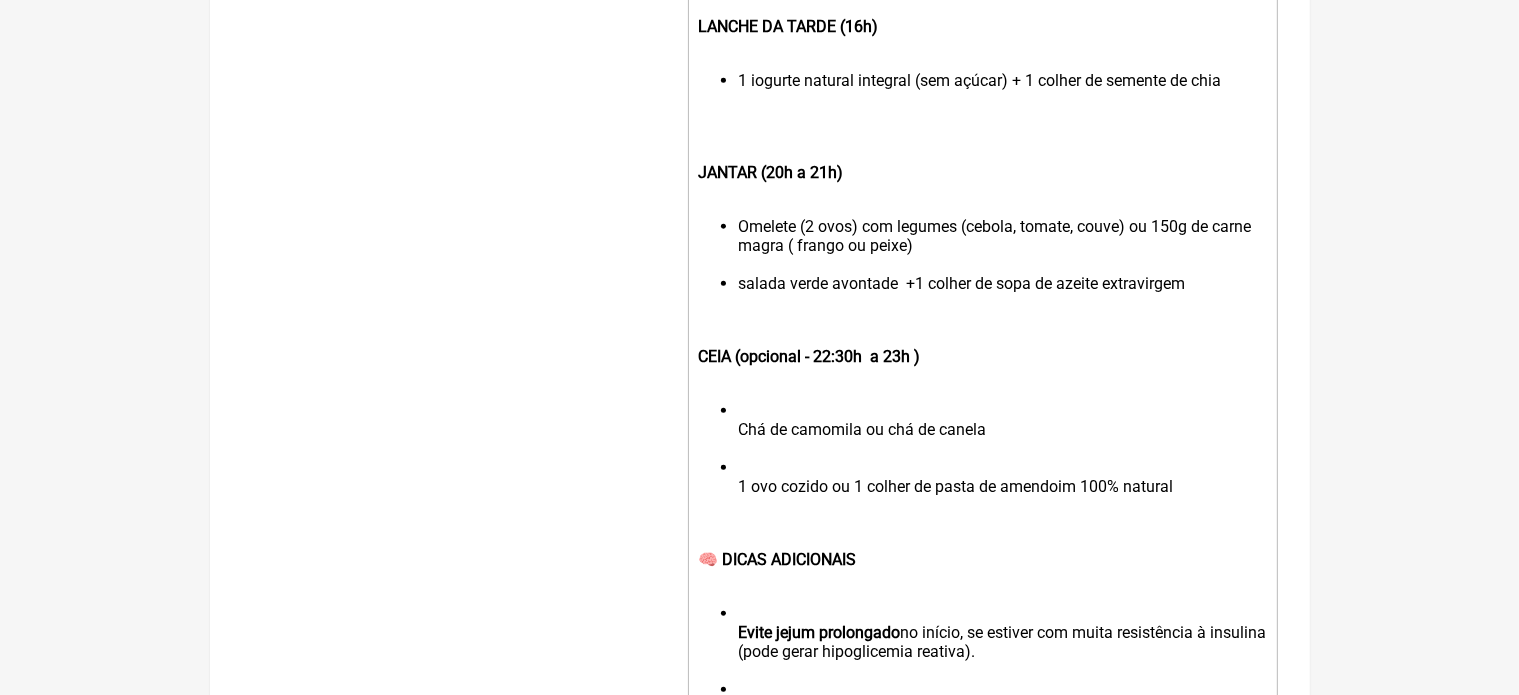 click on "Chá de camomila ou chá de canela 1 ovo cozido ou 1 colher de pasta de amendoim 100% natural" 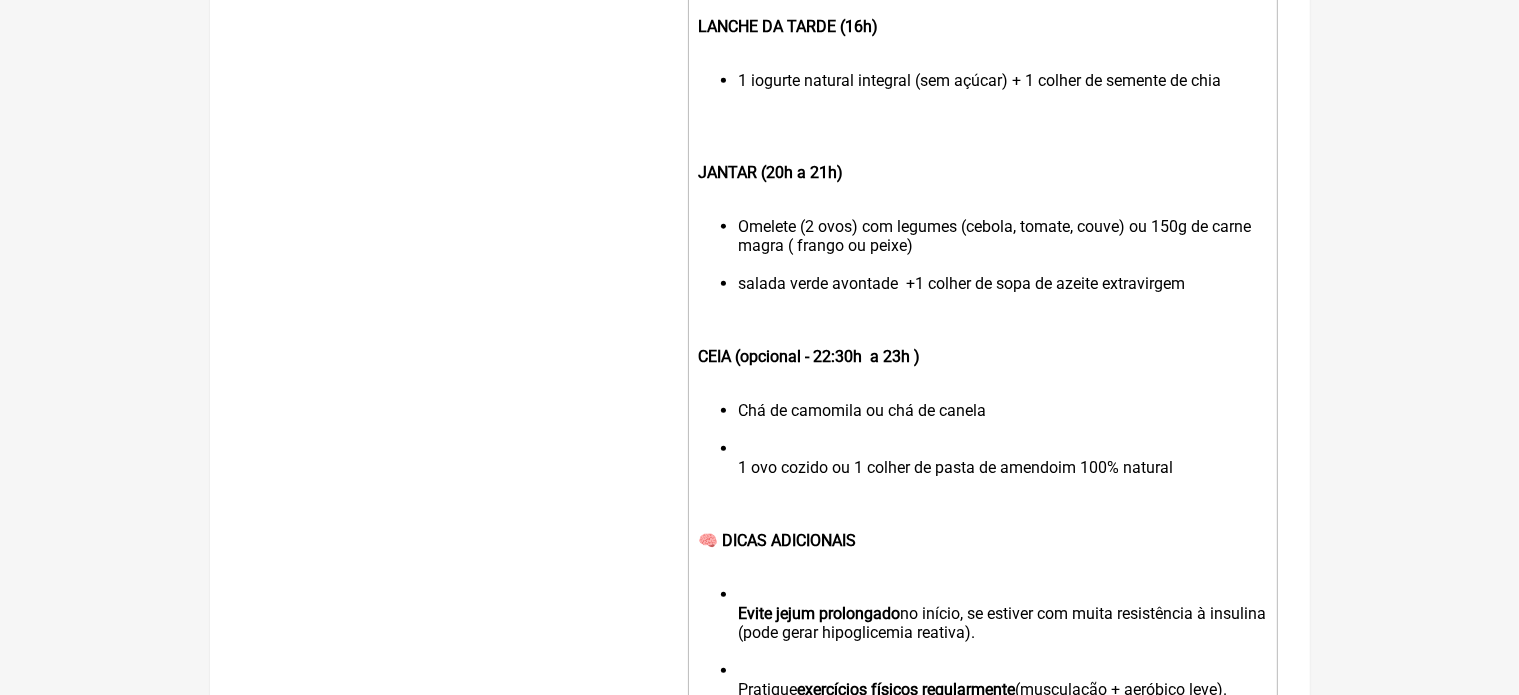 click on "Chá de camomila ou chá de canela 1 ovo cozido ou 1 colher de pasta de amendoim 100% natural" 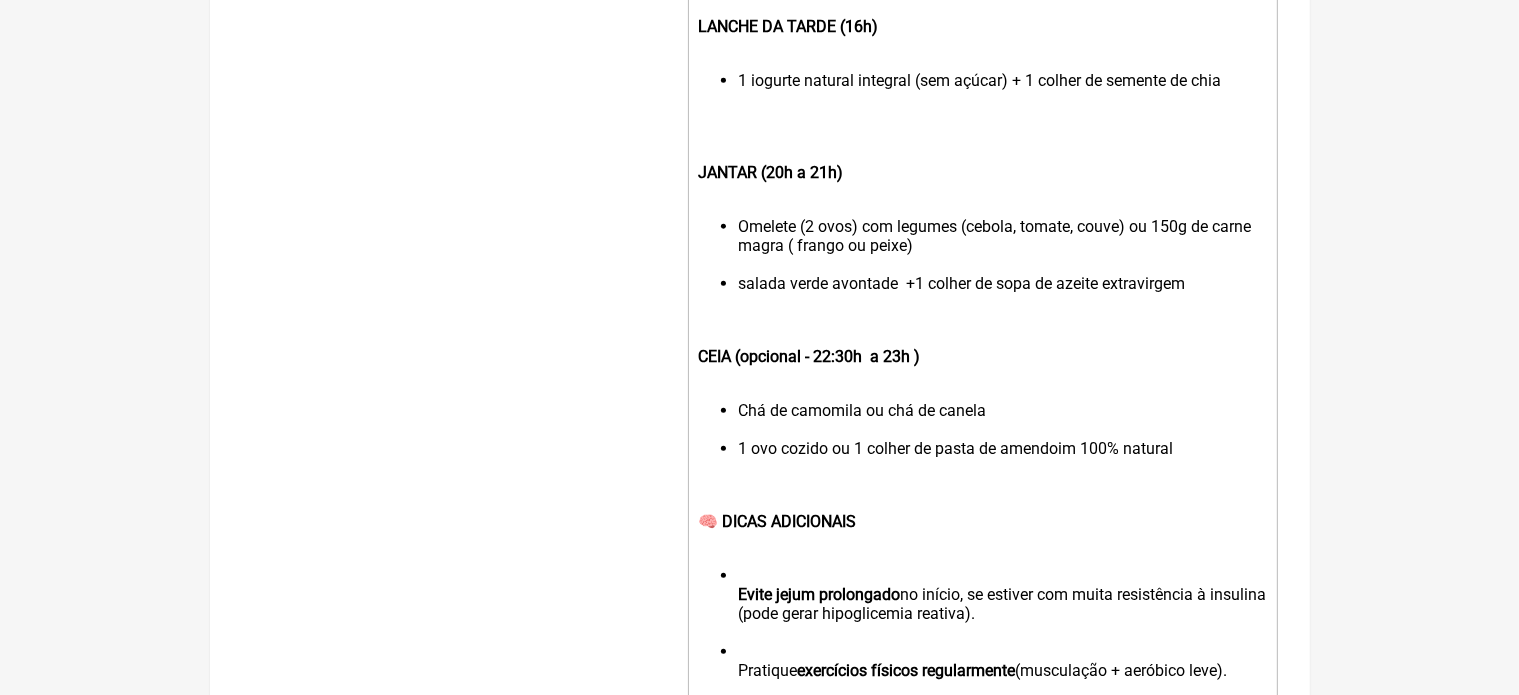 click on "🧠 DICAS ADICIONAIS" 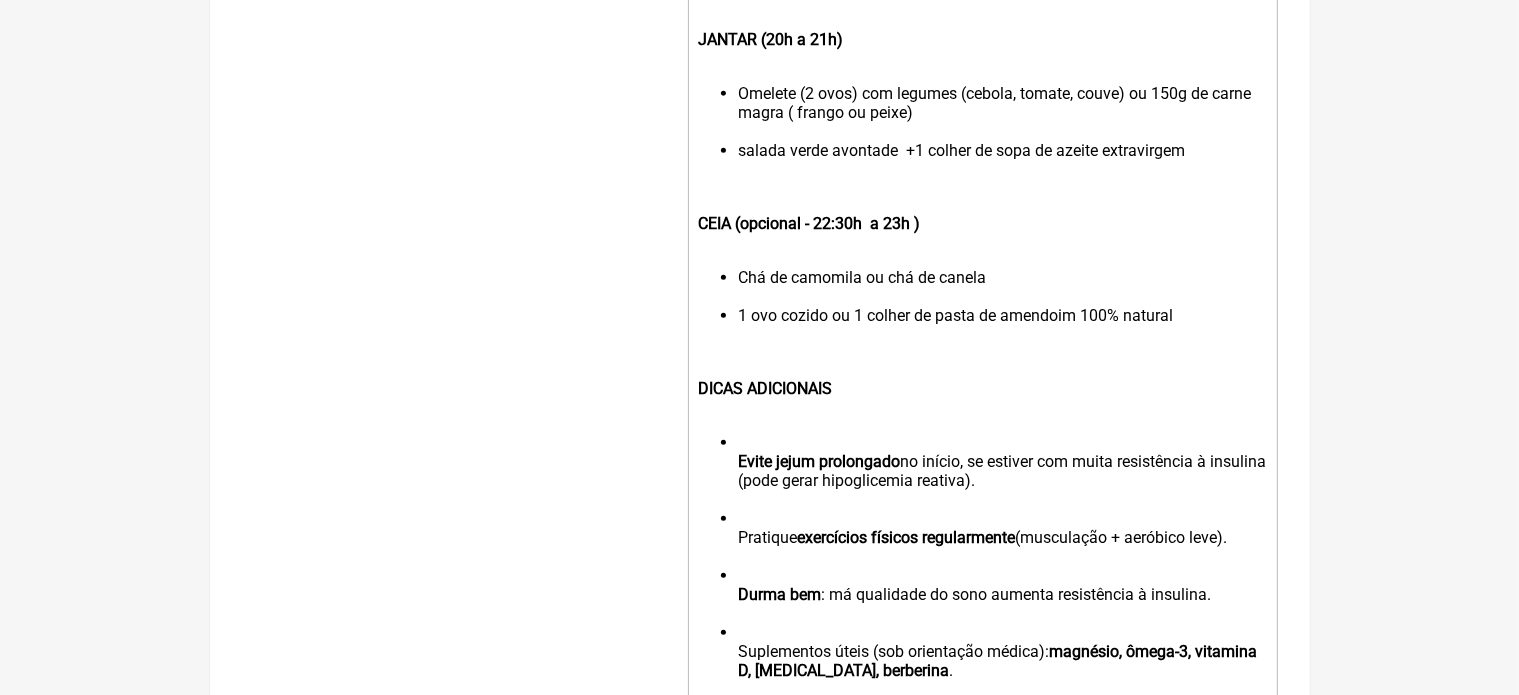 scroll, scrollTop: 1872, scrollLeft: 0, axis: vertical 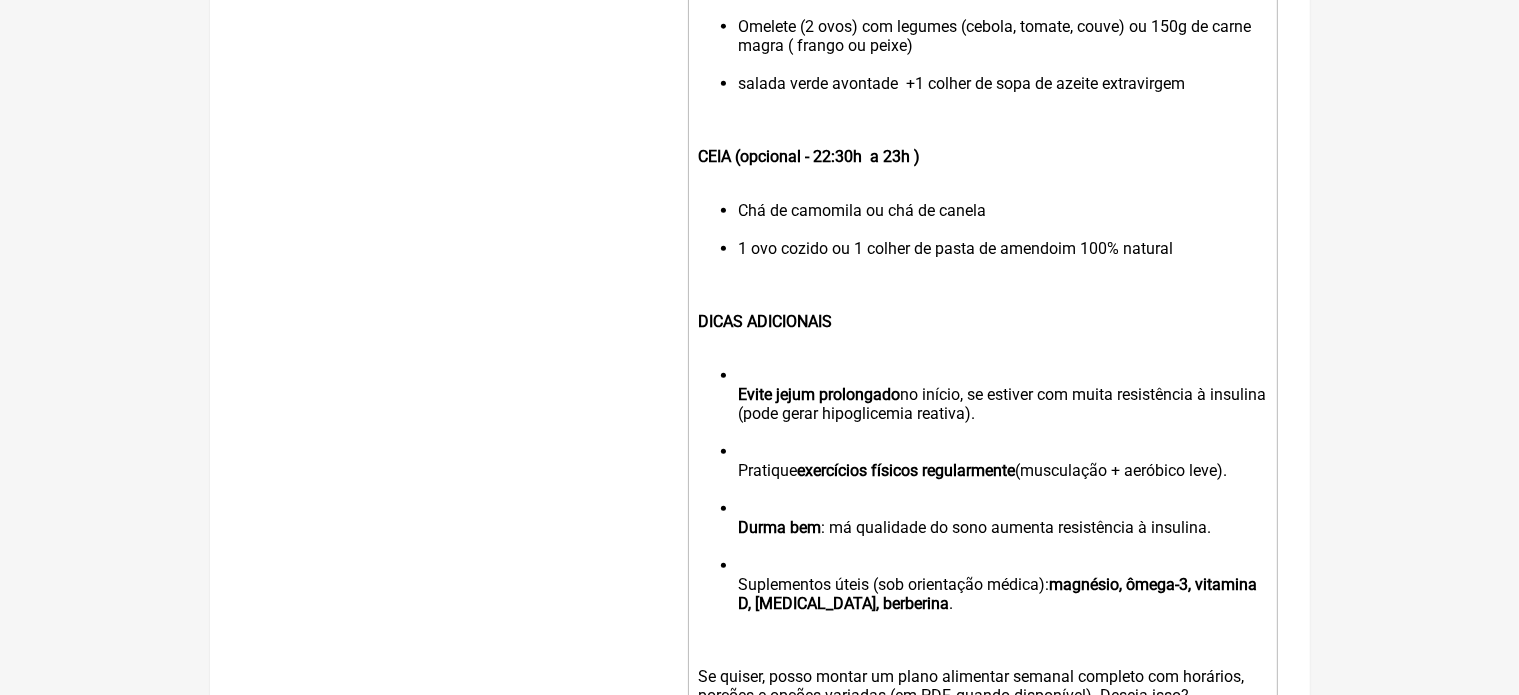 click on "Evite jejum prolongado  no início, se estiver com muita resistência à insulina (pode gerar hipoglicemia reativa). Pratique  exercícios físicos regularmente  (musculação + aeróbico leve). Durma bem : má qualidade do sono aumenta resistência à insulina. Suplementos úteis (sob orientação médica):  magnésio, ômega-3, vitamina D, inositol, berberina ." 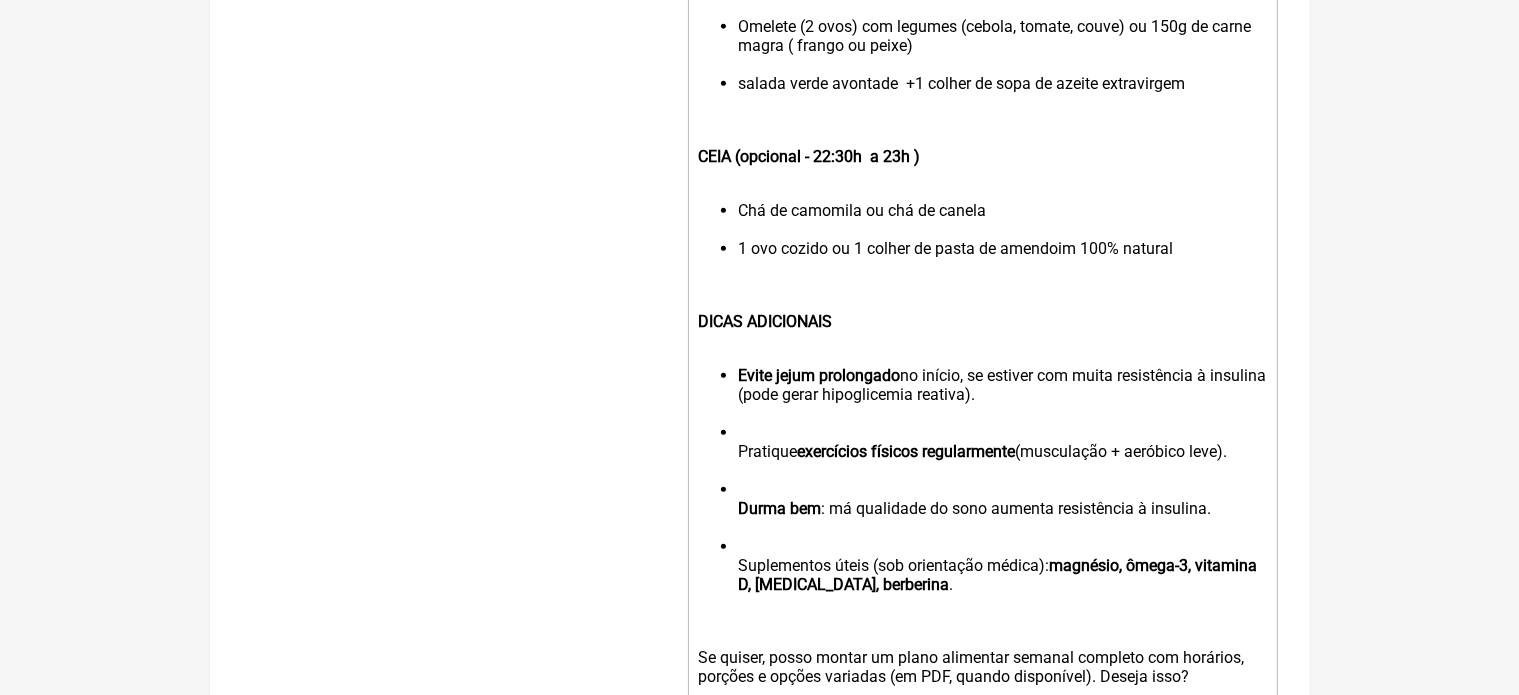 click on "Evite jejum prolongado  no início, se estiver com muita resistência à insulina (pode gerar hipoglicemia reativa). Pratique  exercícios físicos regularmente  (musculação + aeróbico leve). Durma bem : má qualidade do sono aumenta resistência à insulina. Suplementos úteis (sob orientação médica):  magnésio, ômega-3, vitamina D, inositol, berberina ." 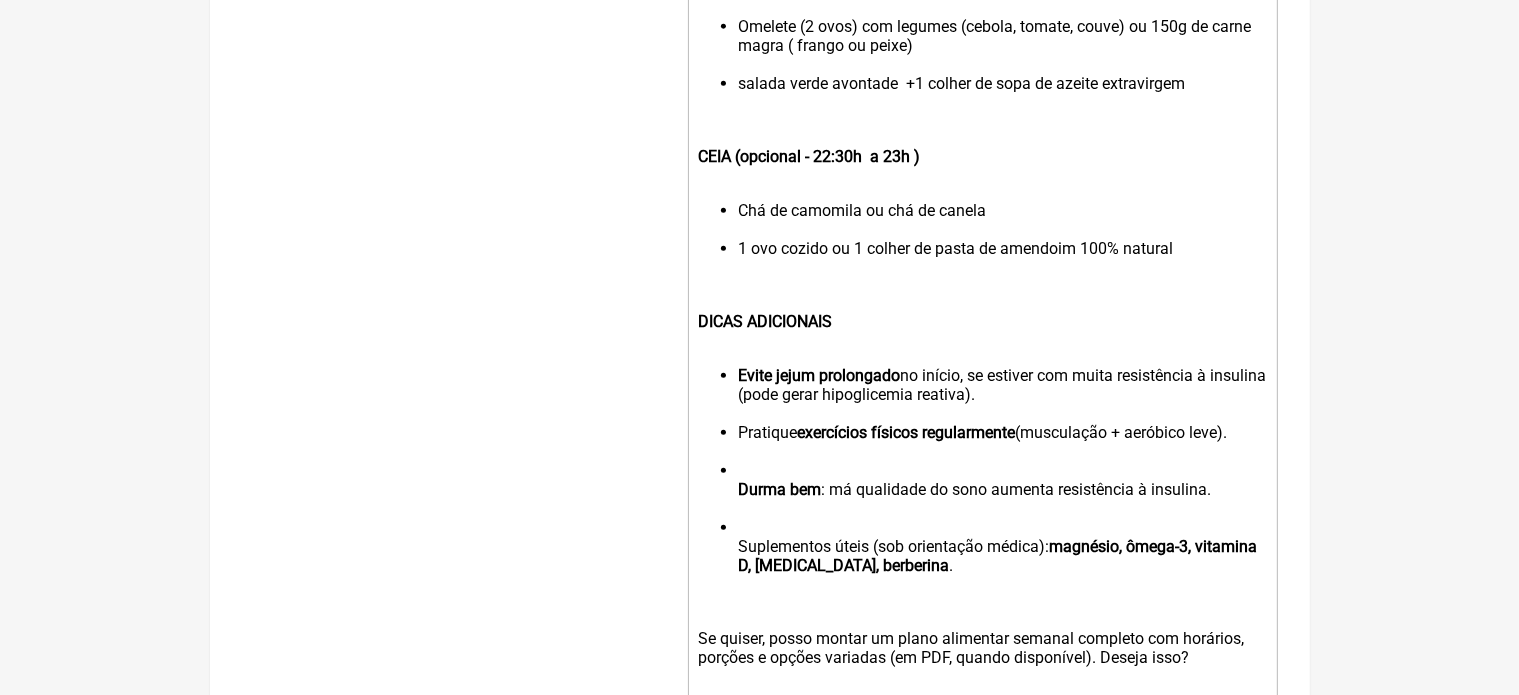 click on "Evite jejum prolongado  no início, se estiver com muita resistência à insulina (pode gerar hipoglicemia reativa). Pratique  exercícios físicos regularmente  (musculação + aeróbico leve). Durma bem : má qualidade do sono aumenta resistência à insulina. Suplementos úteis (sob orientação médica):  magnésio, ômega-3, vitamina D, inositol, berberina ." 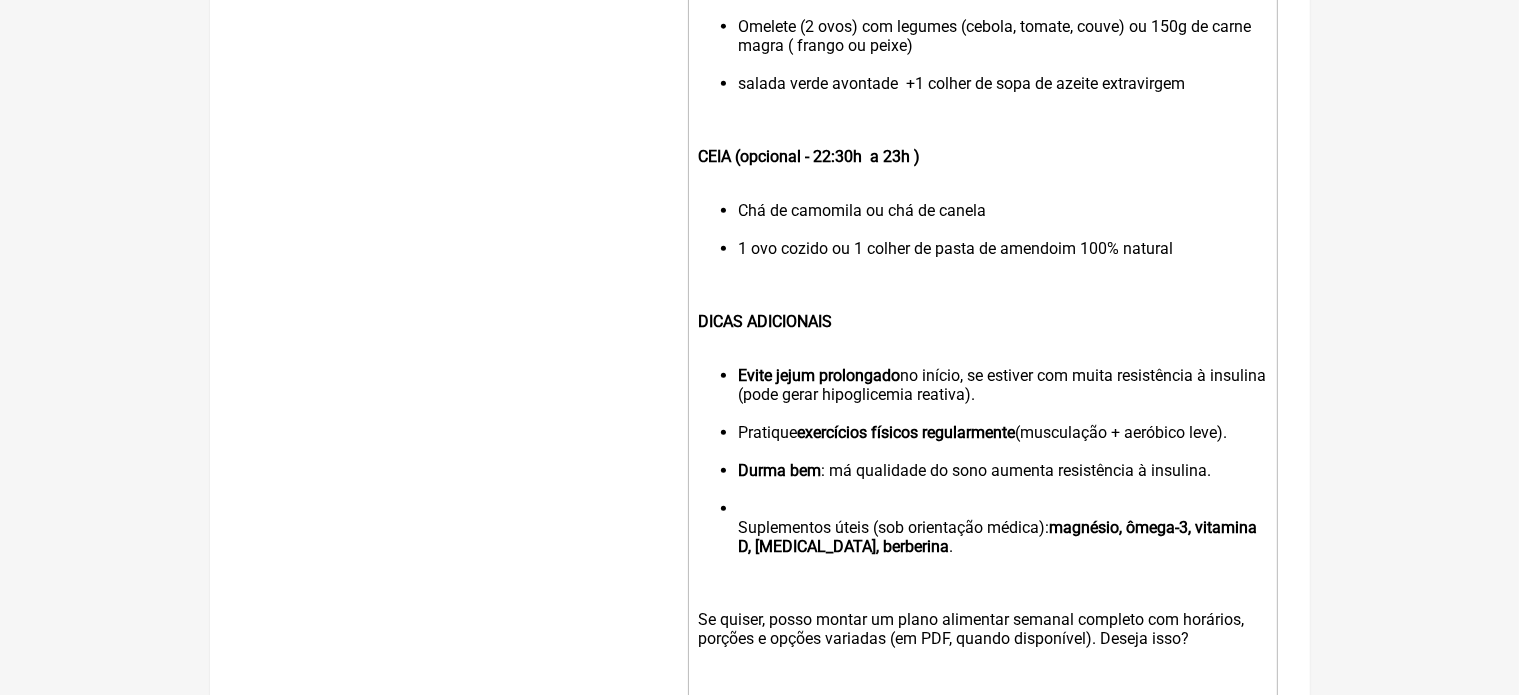 click on "Evite jejum prolongado  no início, se estiver com muita resistência à insulina (pode gerar hipoglicemia reativa). Pratique  exercícios físicos regularmente  (musculação + aeróbico leve). Durma bem : má qualidade do sono aumenta resistência à insulina. Suplementos úteis (sob orientação médica):  magnésio, ômega-3, vitamina D, inositol, berberina ." 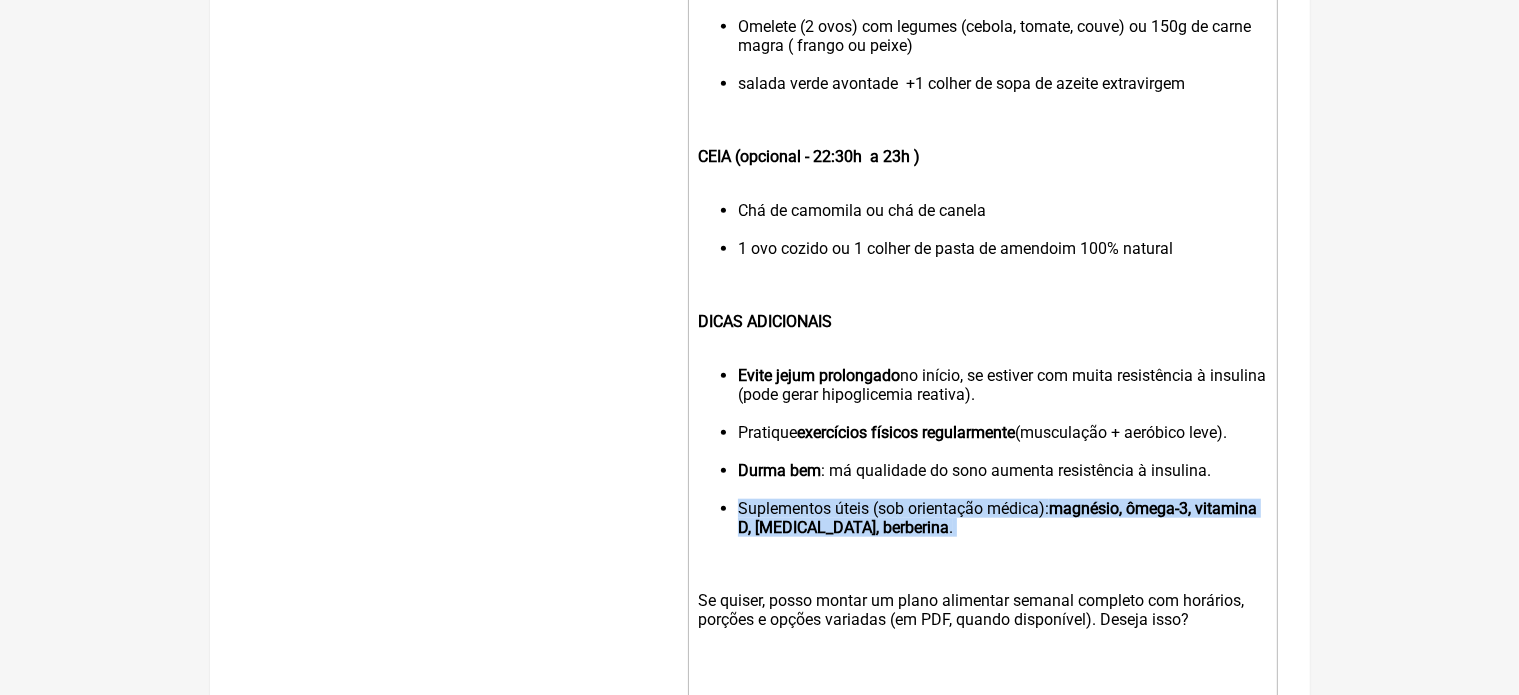 drag, startPoint x: 721, startPoint y: 536, endPoint x: 814, endPoint y: 585, distance: 105.11898 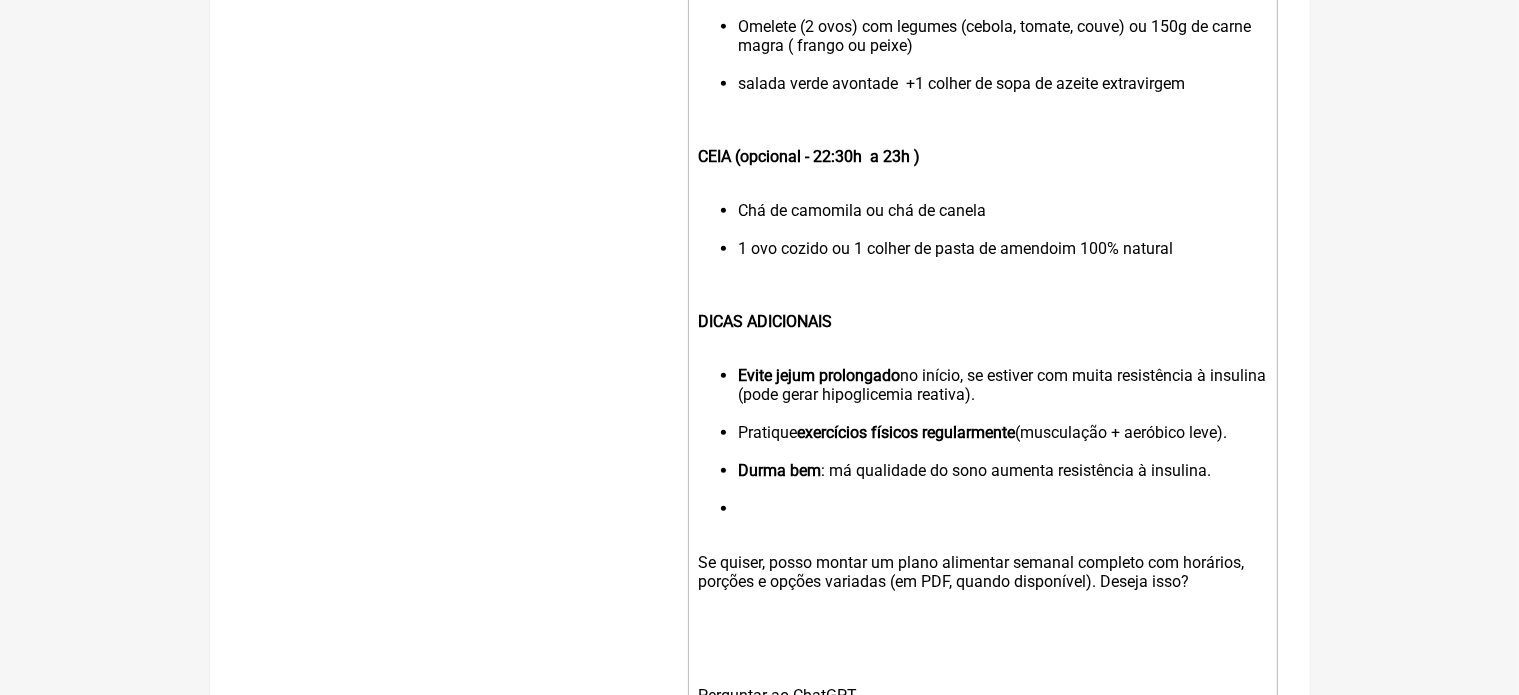 click on "Se quiser, posso montar um plano alimentar semanal completo com horários, porções e opções variadas (em PDF, quando disponível). Deseja isso?" 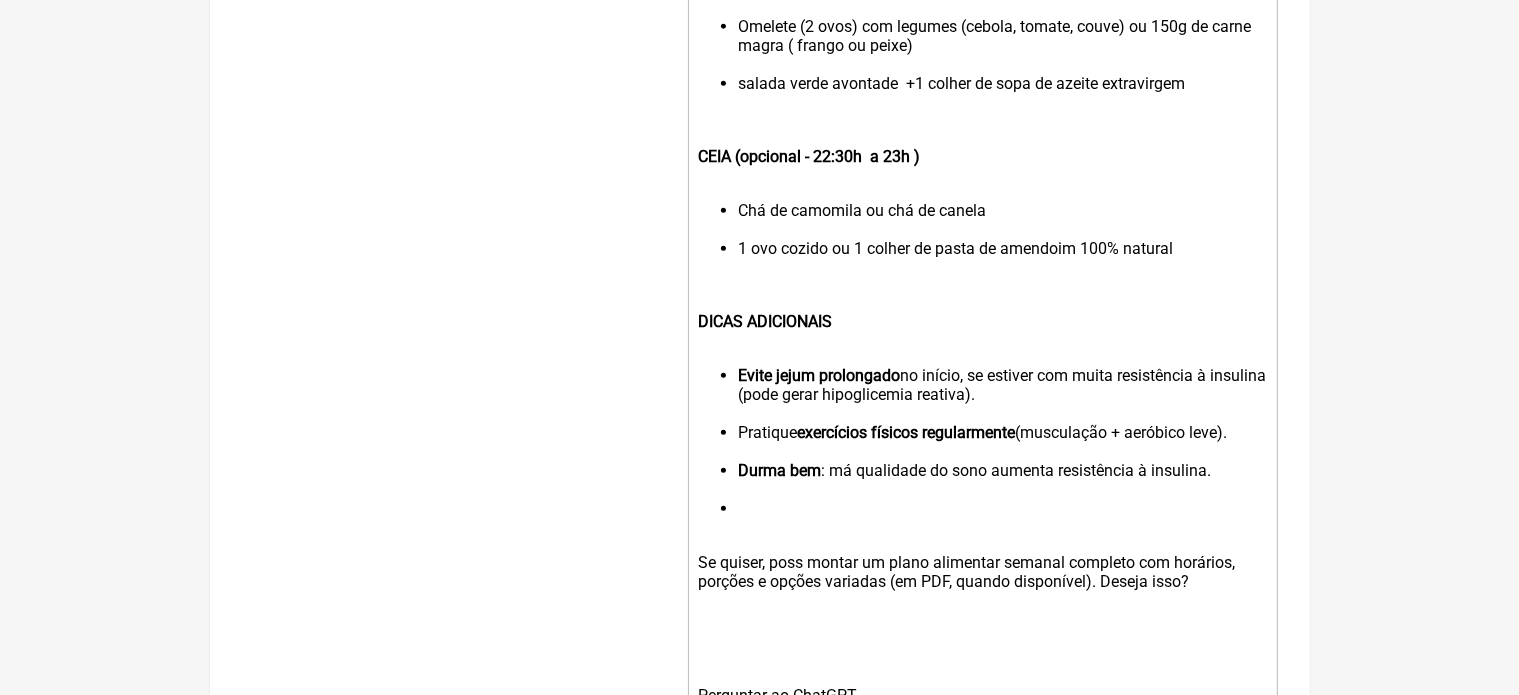click on "Se quiser, poss montar um plano alimentar semanal completo com horários, porções e opções variadas (em PDF, quando disponível). Deseja isso?" 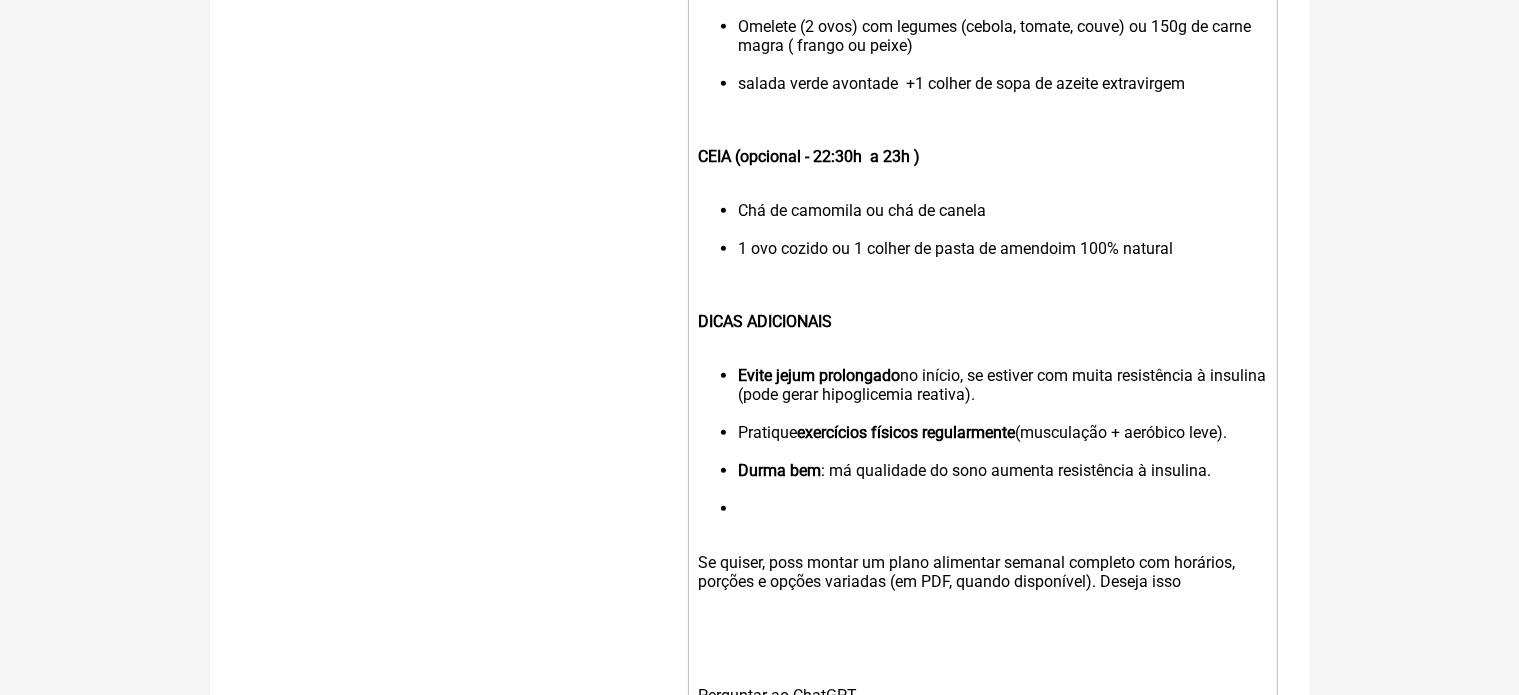 click on "Se quiser, poss montar um plano alimentar semanal completo com horários, porções e opções variadas (em PDF, quando disponível). Deseja isso" 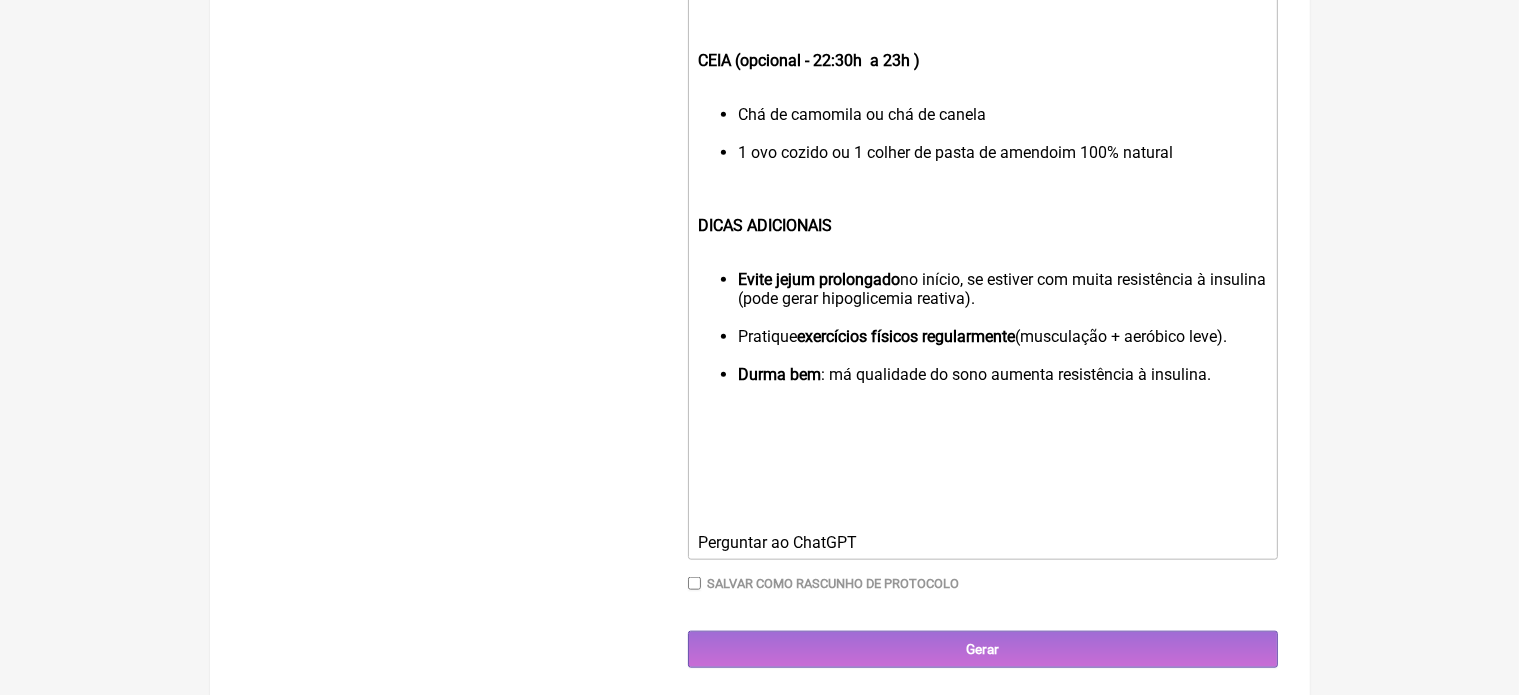 scroll, scrollTop: 2005, scrollLeft: 0, axis: vertical 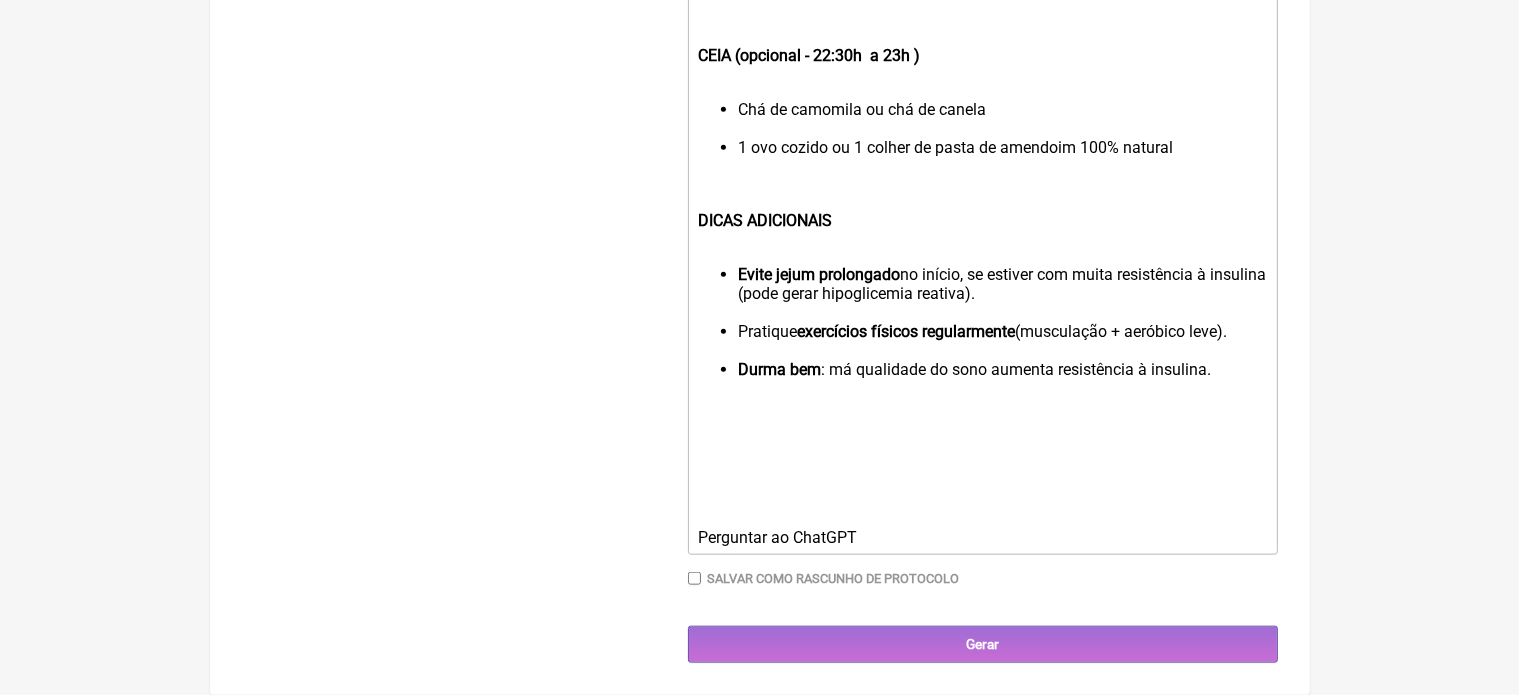 click on "Perguntar ao ChatGPT" 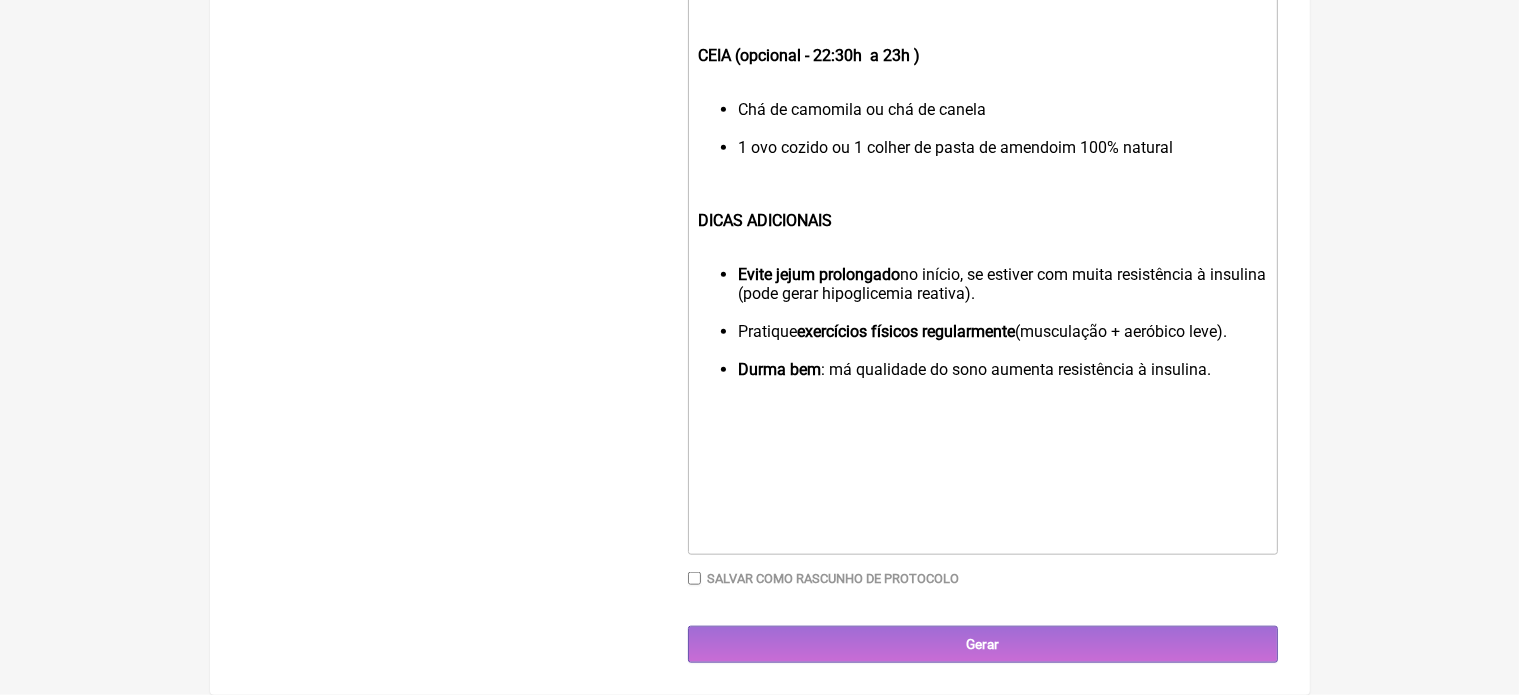 type on "<div><strong><br>PRINCÍPIOS GERAIS DA DIETA<br></strong><br></div><ul><li><strong>Evitar</strong>: pão branco, arroz branco, massas, açúcar, doces, refrigerantes, sucos industrializados, frituras<br><br></li><li><strong>Priorizar</strong>: vegetais, legumes, proteínas magras (frango, peixe, ovos), gorduras boas (azeite, abacate, castanhas), cereais integrais com moderação (como quinoa e aveia)<br><br></li></ul><div><strong><br>&nbsp; CARDÁPIO DIÁRIO PARA MELHORAR A SENSIBILIDADE À INSULINA<br></strong><br></div><div><strong><br>CAFÉ DA MANHÃ (8h)<br></strong><br></div><ul><li>2 ovos mexidos com azeite e espinafre<br><br></li><li>1 fatia de abacate<br><br></li><li>Chá verde sem açúcar ou café sem açucar&nbsp;</li><li><br><br></li></ul><div><strong><br>LANCHE DA MANHÃ (10:30h)<br></strong><br></div><ul><li>1 punhado de castanhas (amêndoas ou nozes)<br><br></li><li>1 xícara de morangos ( 6 a 8 morangos)</li></ul><div><br><br></div><div><br></div><div><strong><br>ALMOÇO (12:30h a 13h)<br></strong><br></div><ul..." 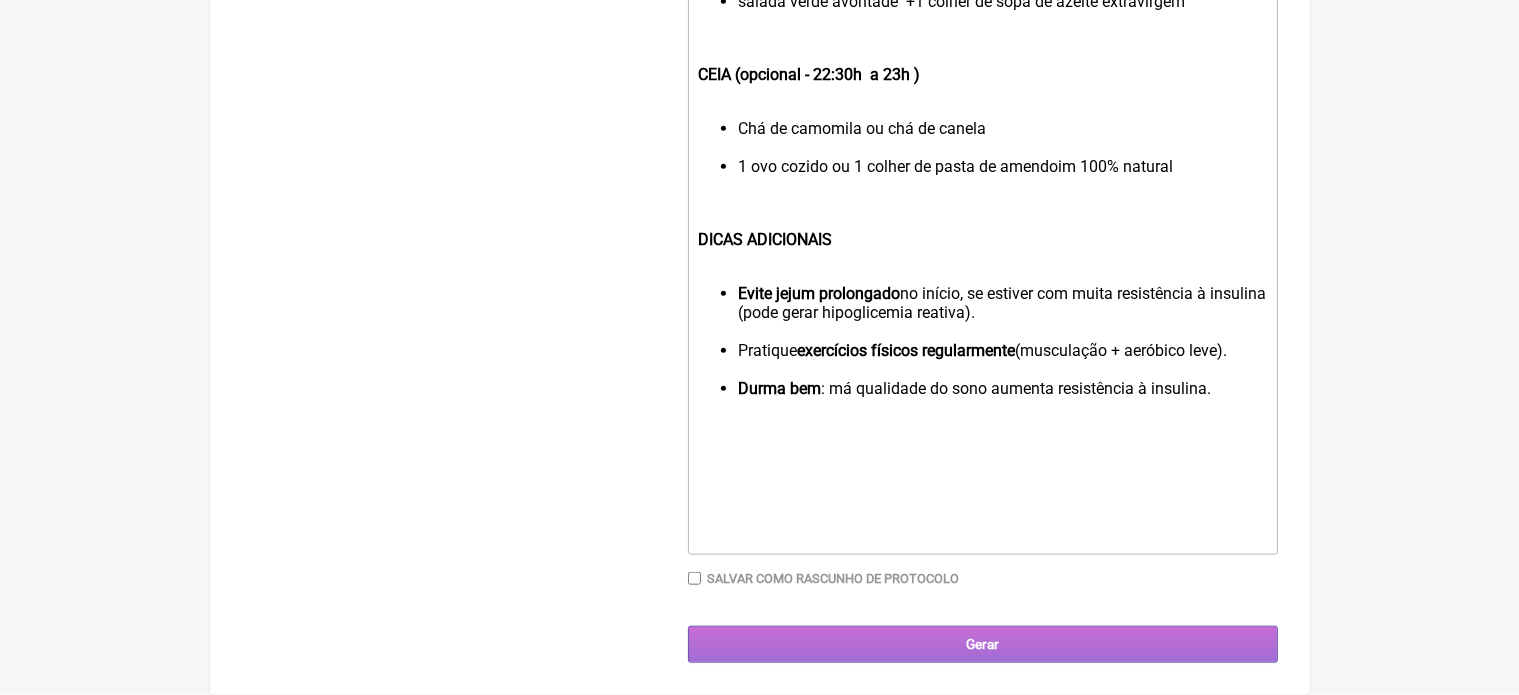 click on "Gerar" at bounding box center [983, 644] 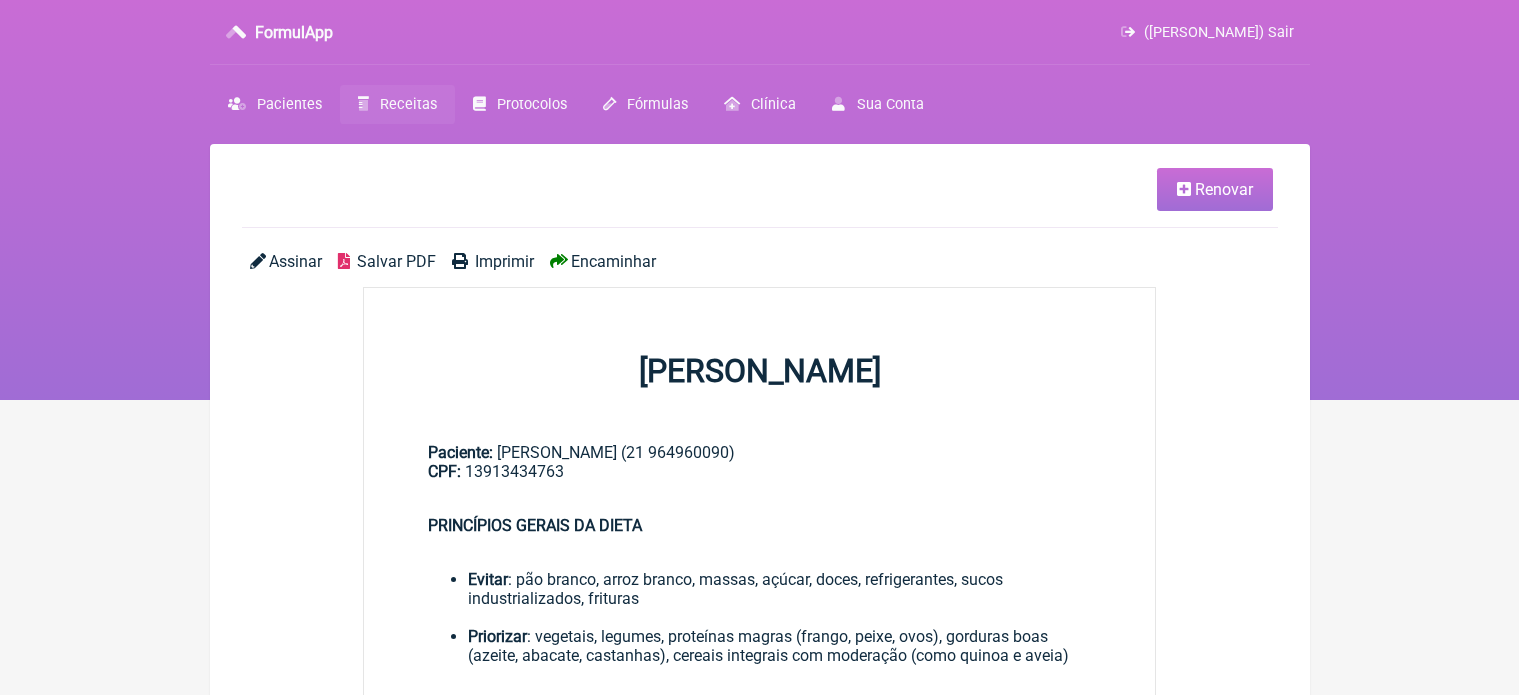 scroll, scrollTop: 0, scrollLeft: 0, axis: both 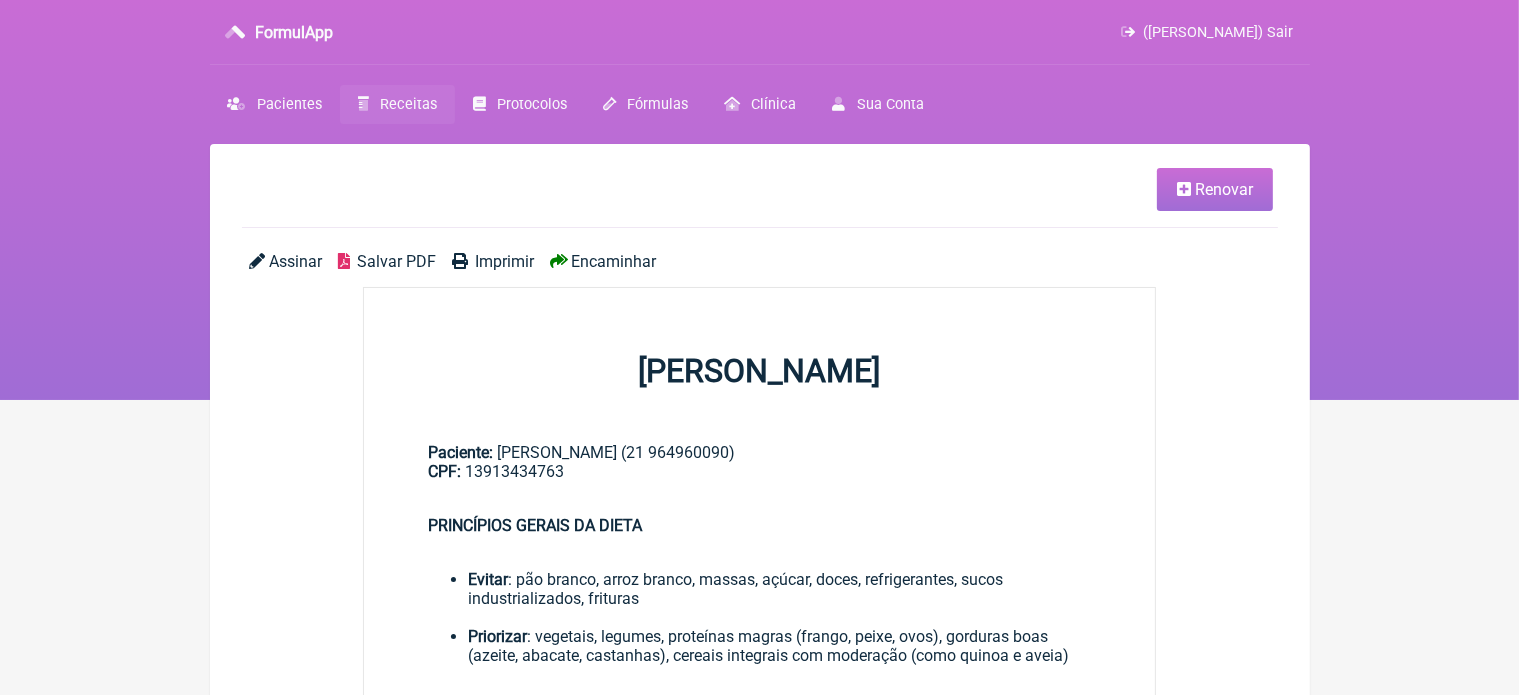 click on "Imprimir" at bounding box center [504, 261] 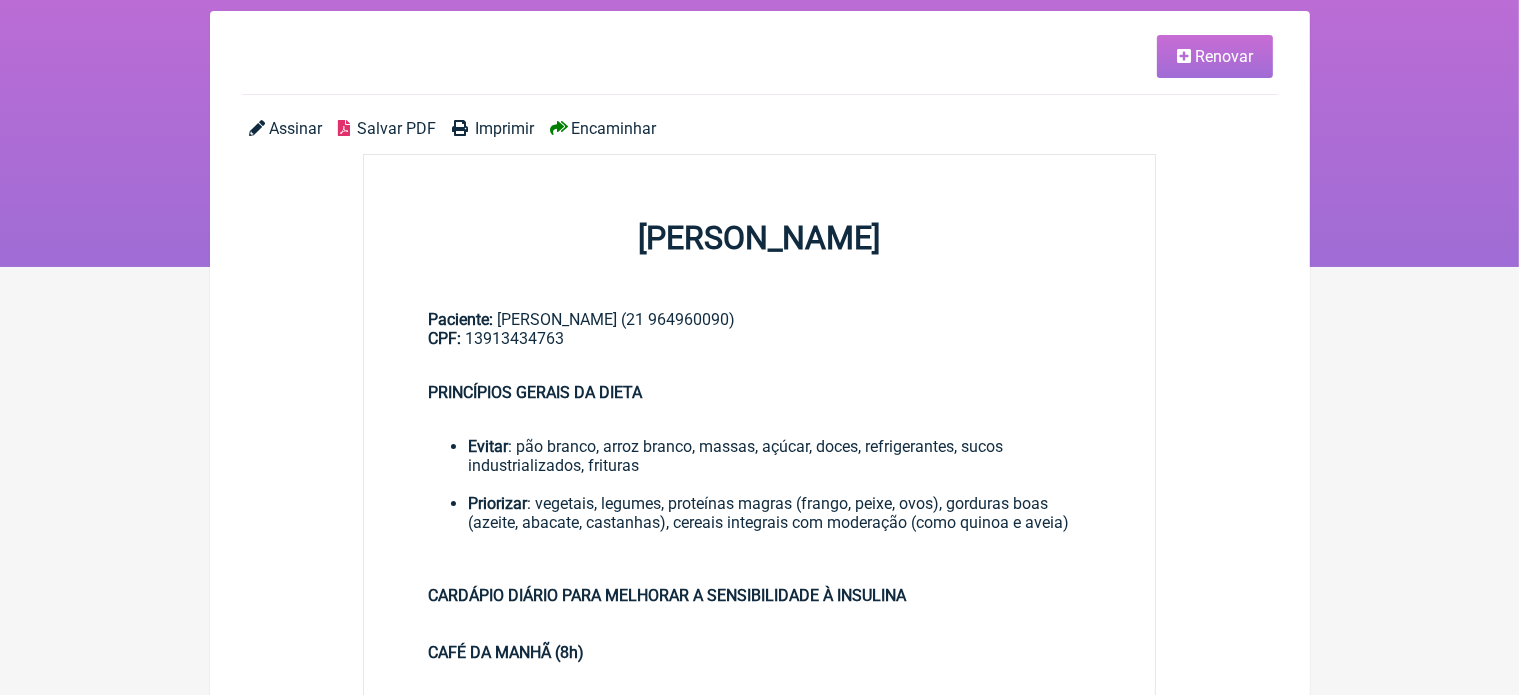 scroll, scrollTop: 213, scrollLeft: 0, axis: vertical 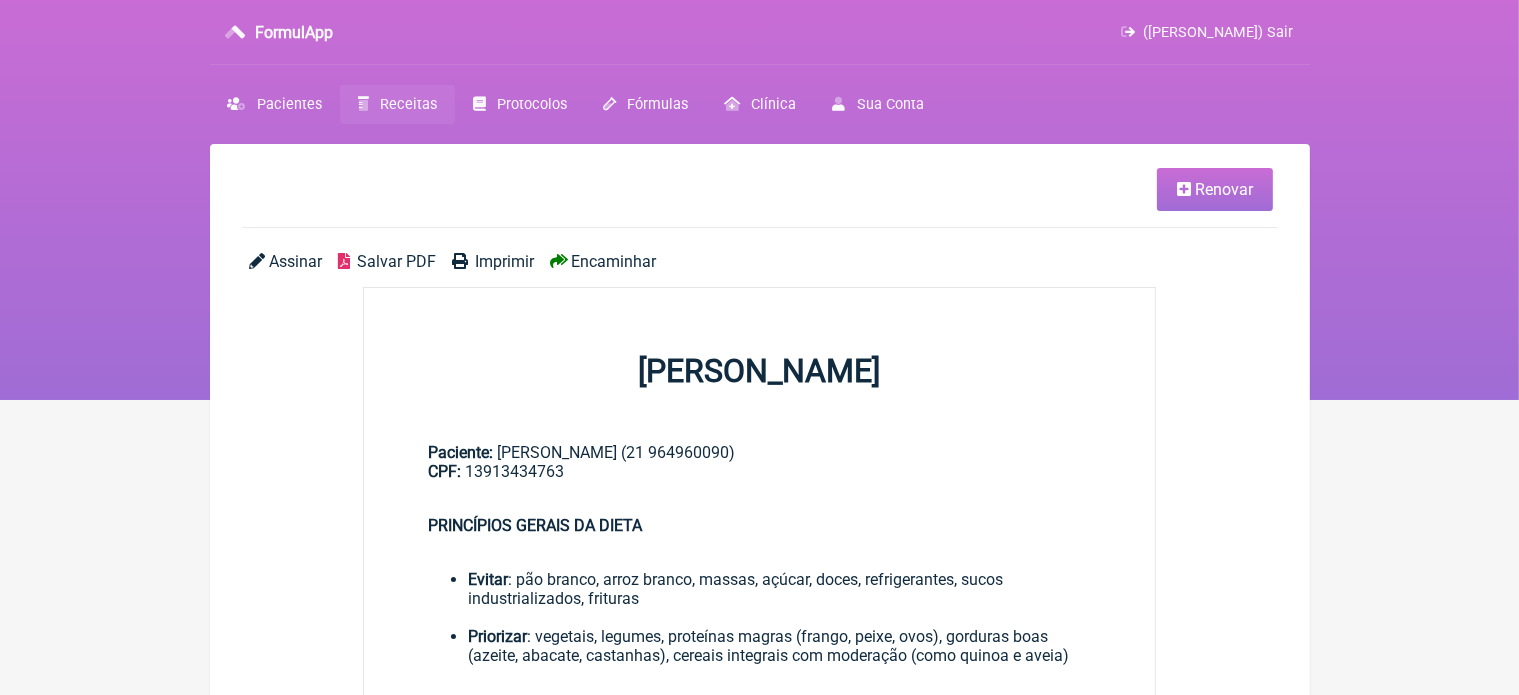 click on "Renovar" at bounding box center (1215, 189) 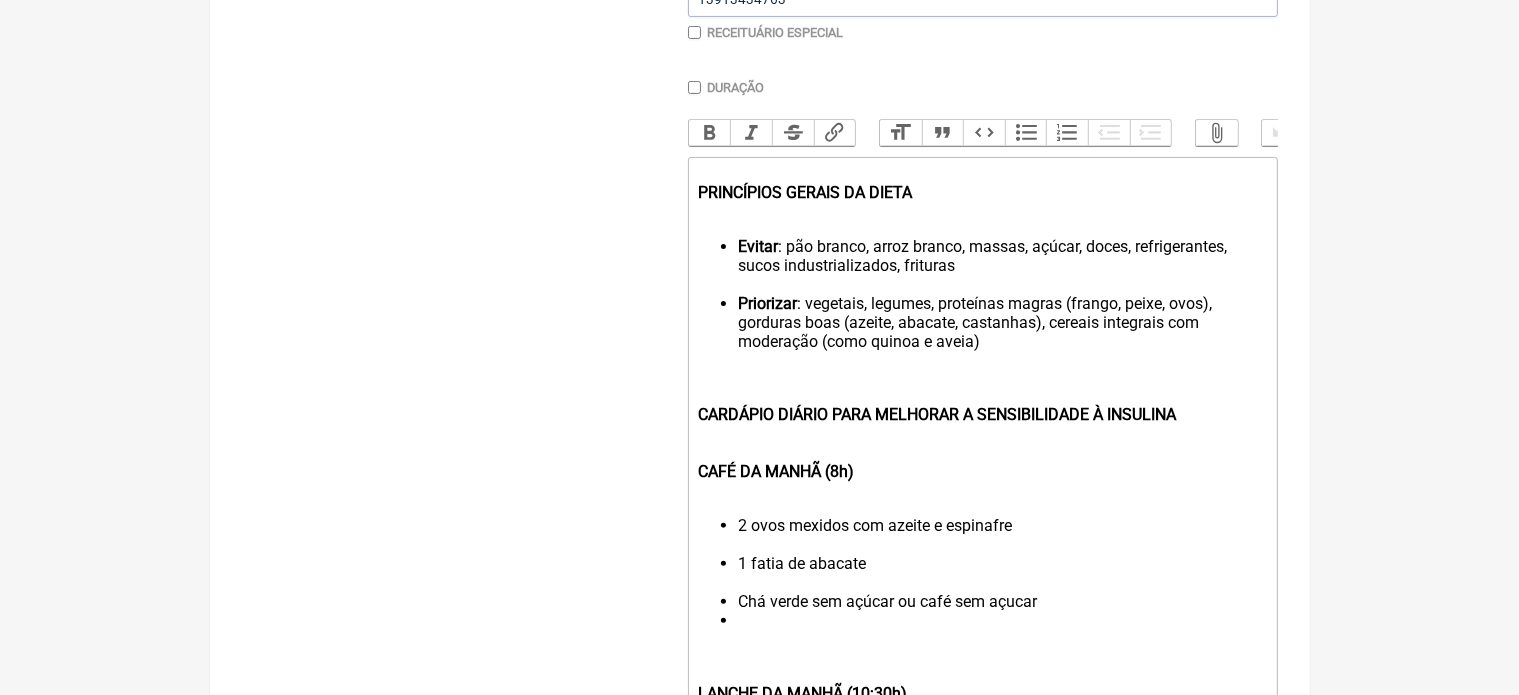 scroll, scrollTop: 546, scrollLeft: 0, axis: vertical 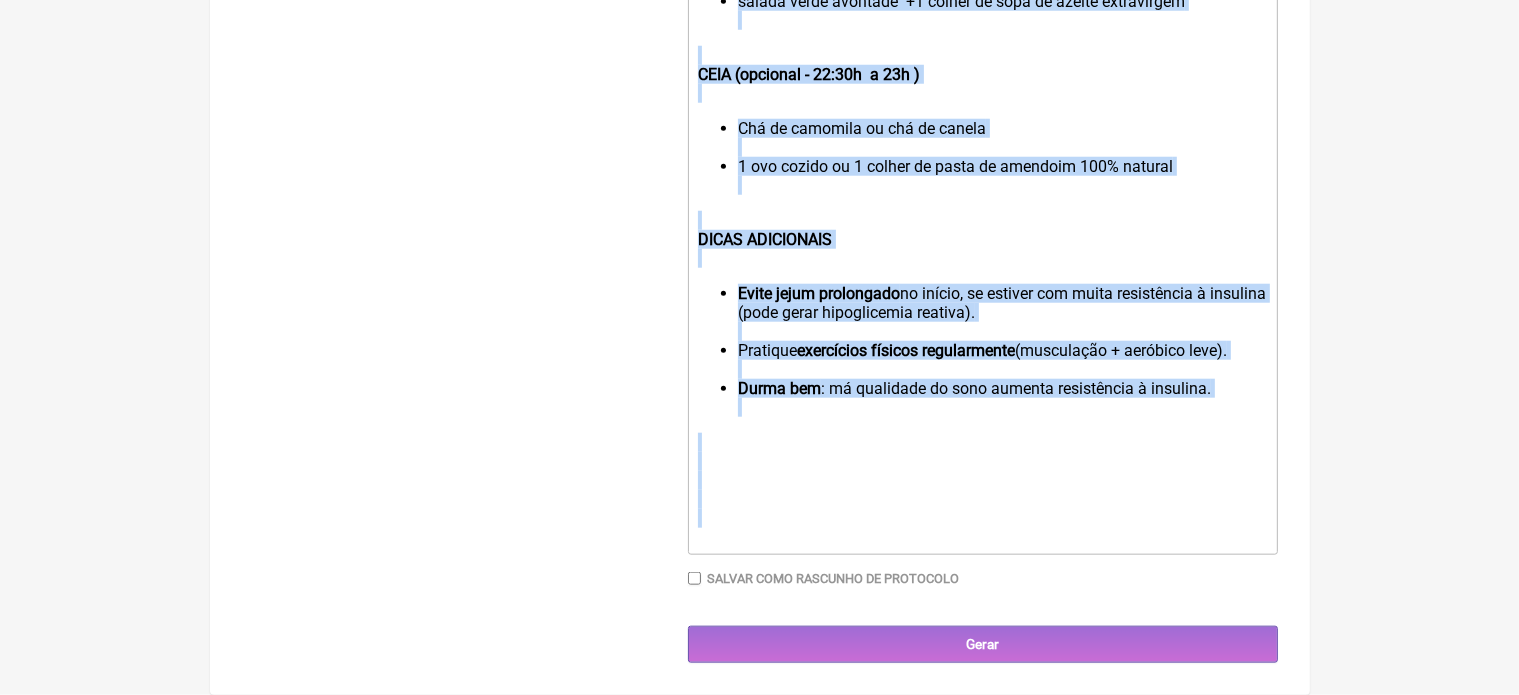 drag, startPoint x: 697, startPoint y: 203, endPoint x: 984, endPoint y: 727, distance: 597.4487 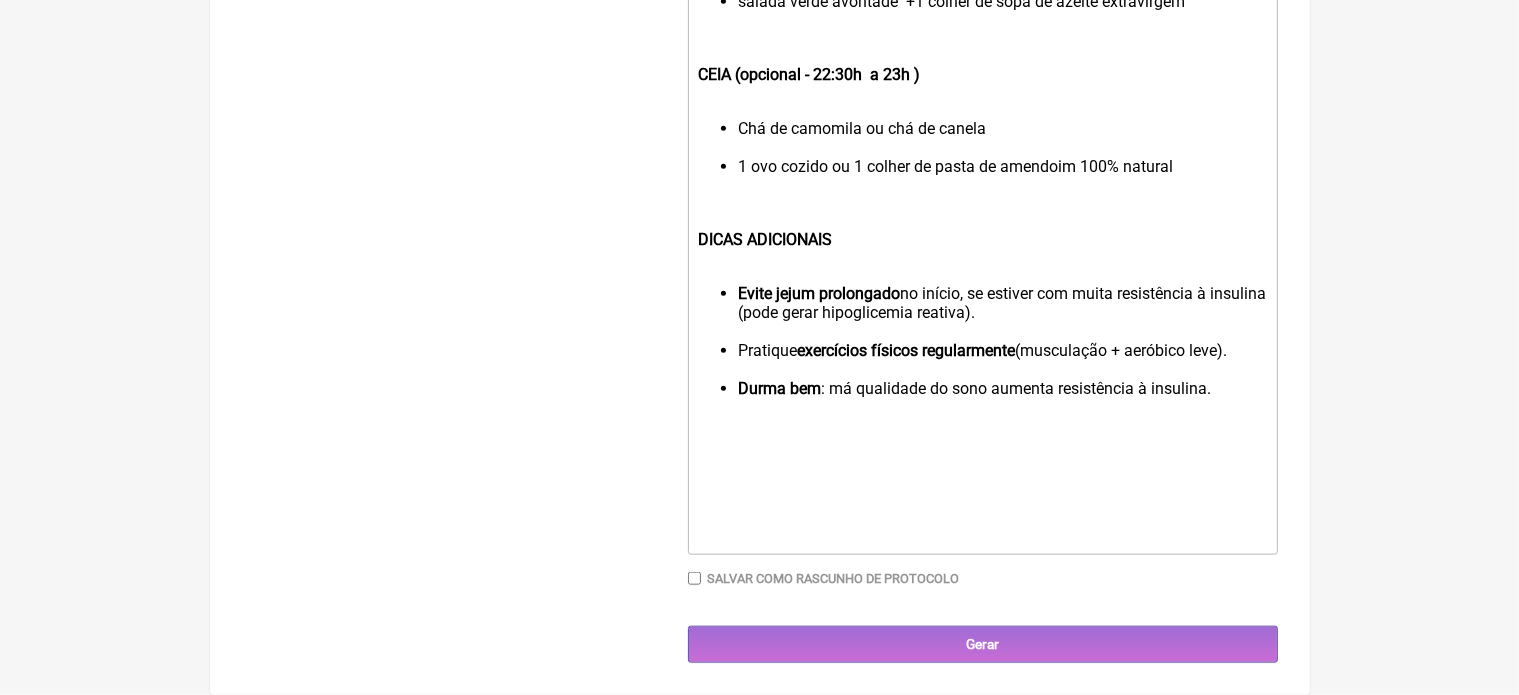 scroll, scrollTop: 400, scrollLeft: 0, axis: vertical 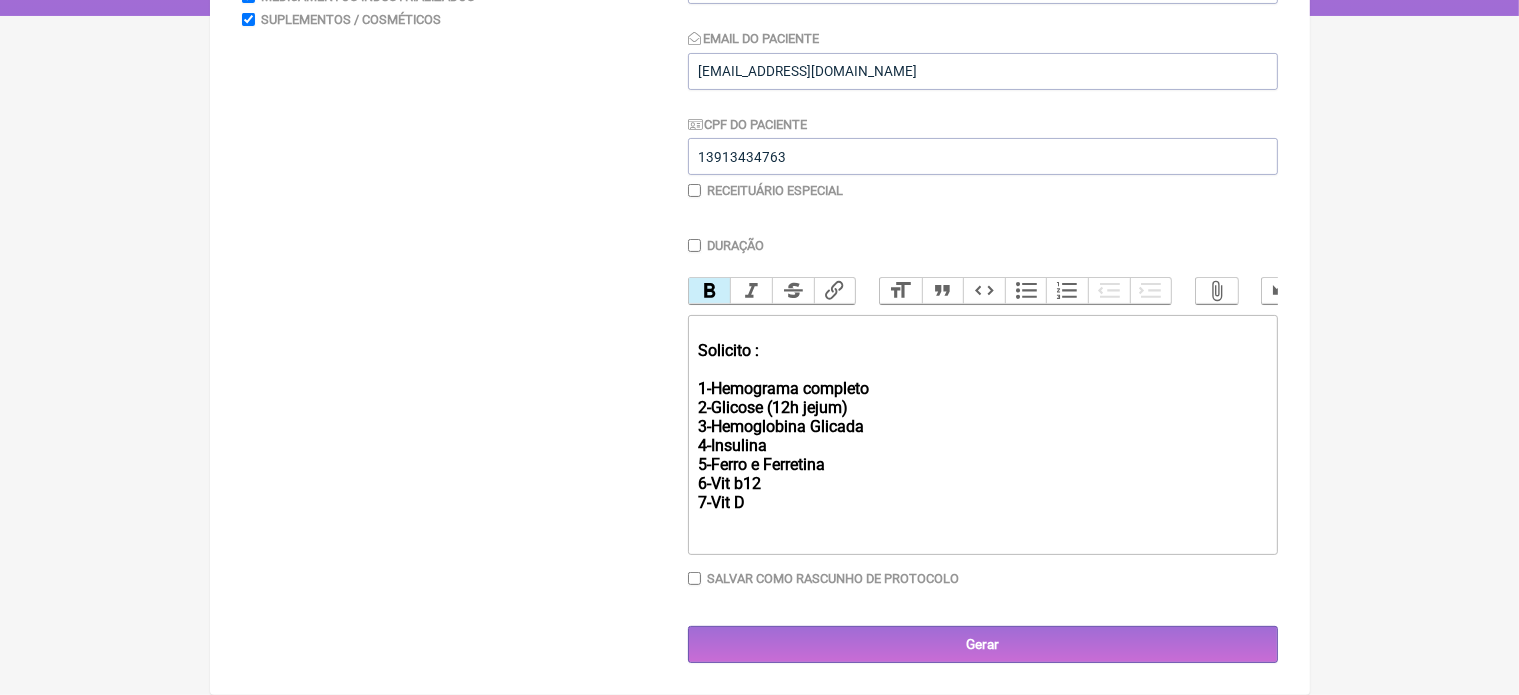 click on "Solicito : 1-Hemograma completo 2-Glicose (12h jejum) 3-Hemoglobina Glicada  4-Insulina  5-Ferro e Ferretina  6-Vit b12 7-Vit D" 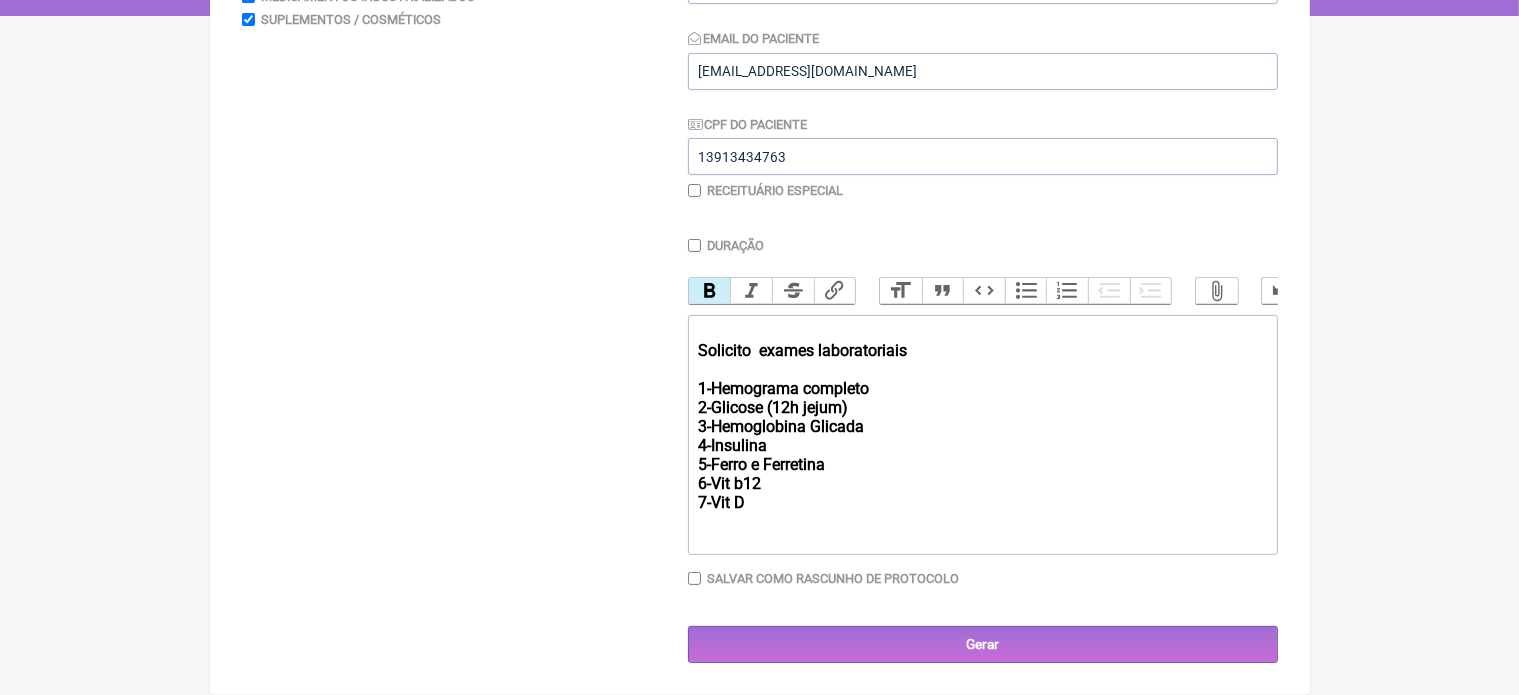 click on "Solicito  exames laboratoriais  1-Hemograma completo 2-Glicose (12h jejum) 3-Hemoglobina Glicada  4-Insulina  5-Ferro e Ferretina  6-Vit b12 7-Vit D" 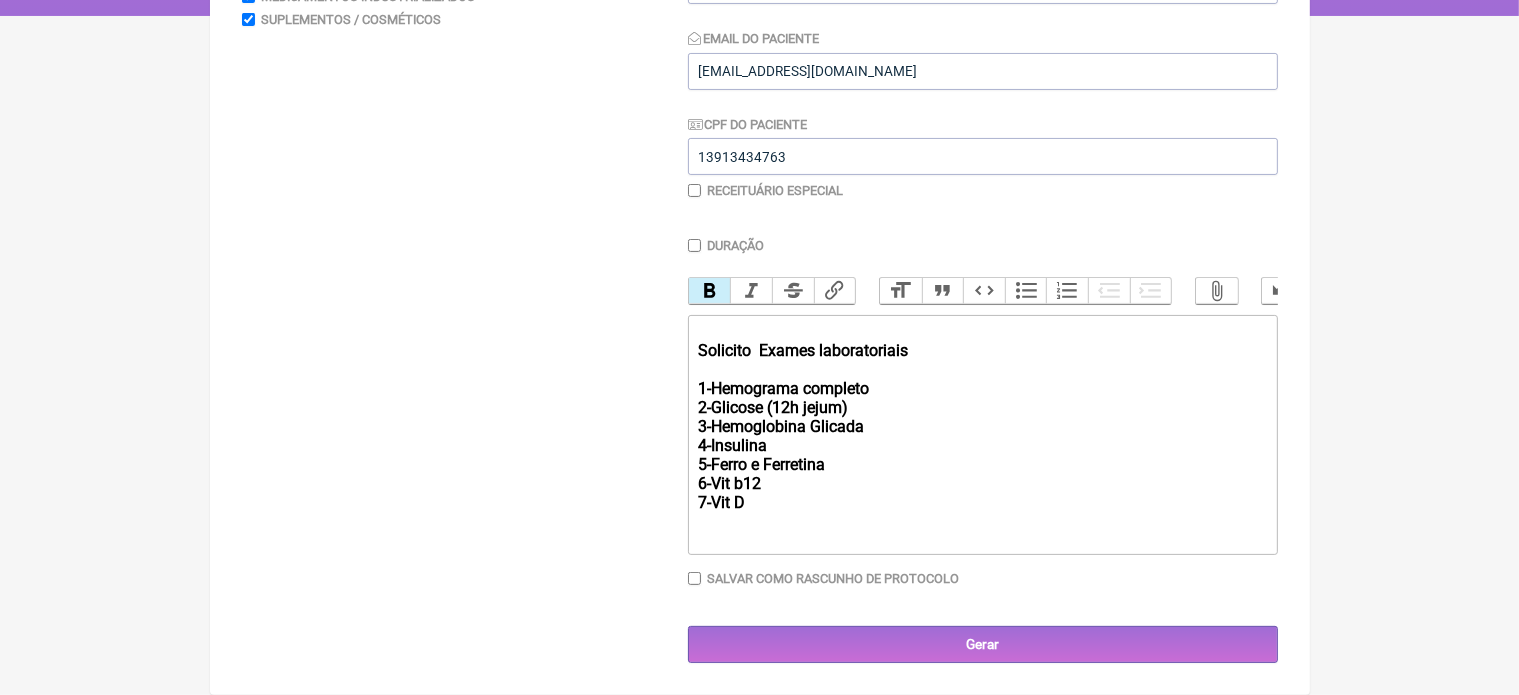 click on "Solicito  Exames laboratoriais  1-Hemograma completo 2-Glicose (12h jejum) 3-Hemoglobina Glicada  4-Insulina  5-Ferro e Ferretina  6-Vit b12 7-Vit D" 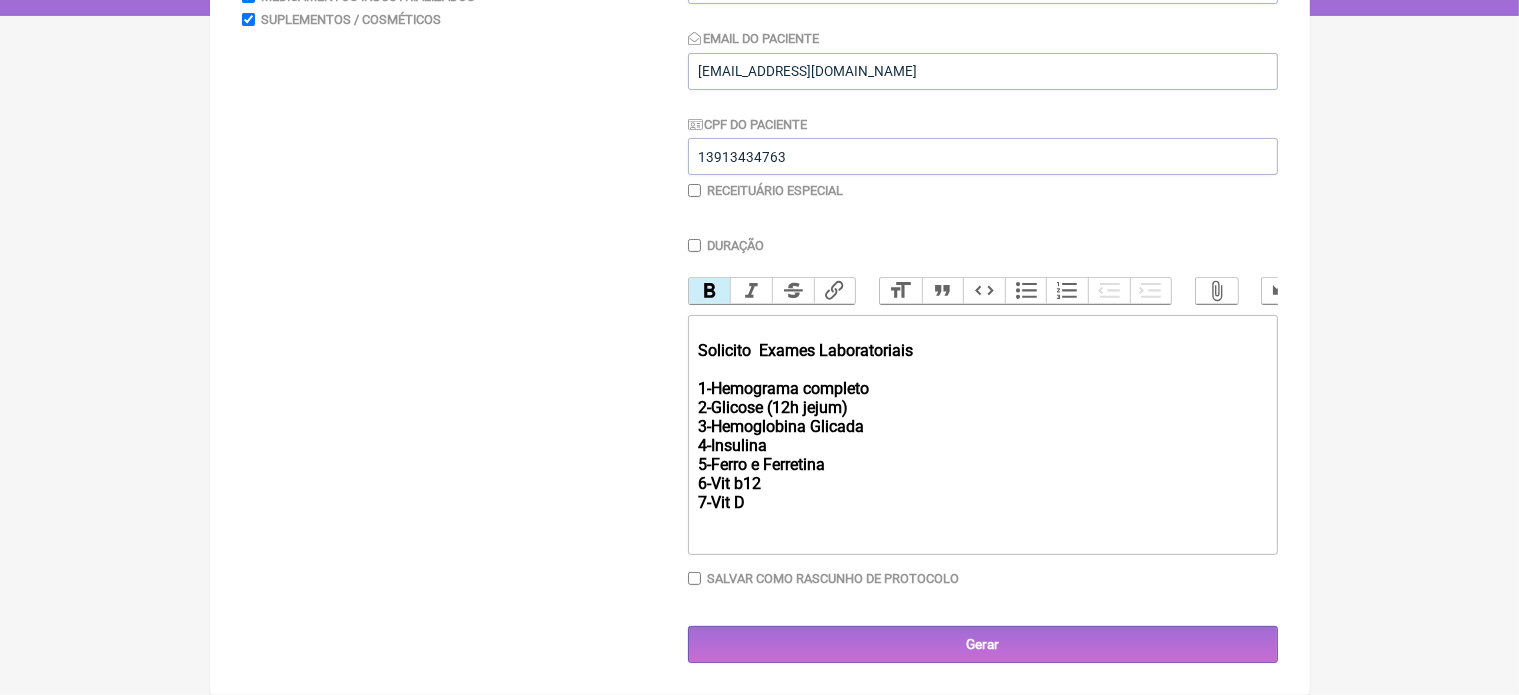 click on "Solicito  Exames Laboratoriais  1-Hemograma completo 2-Glicose (12h jejum) 3-Hemoglobina Glicada  4-Insulina  5-Ferro e Ferretina  6-Vit b12 7-Vit D" 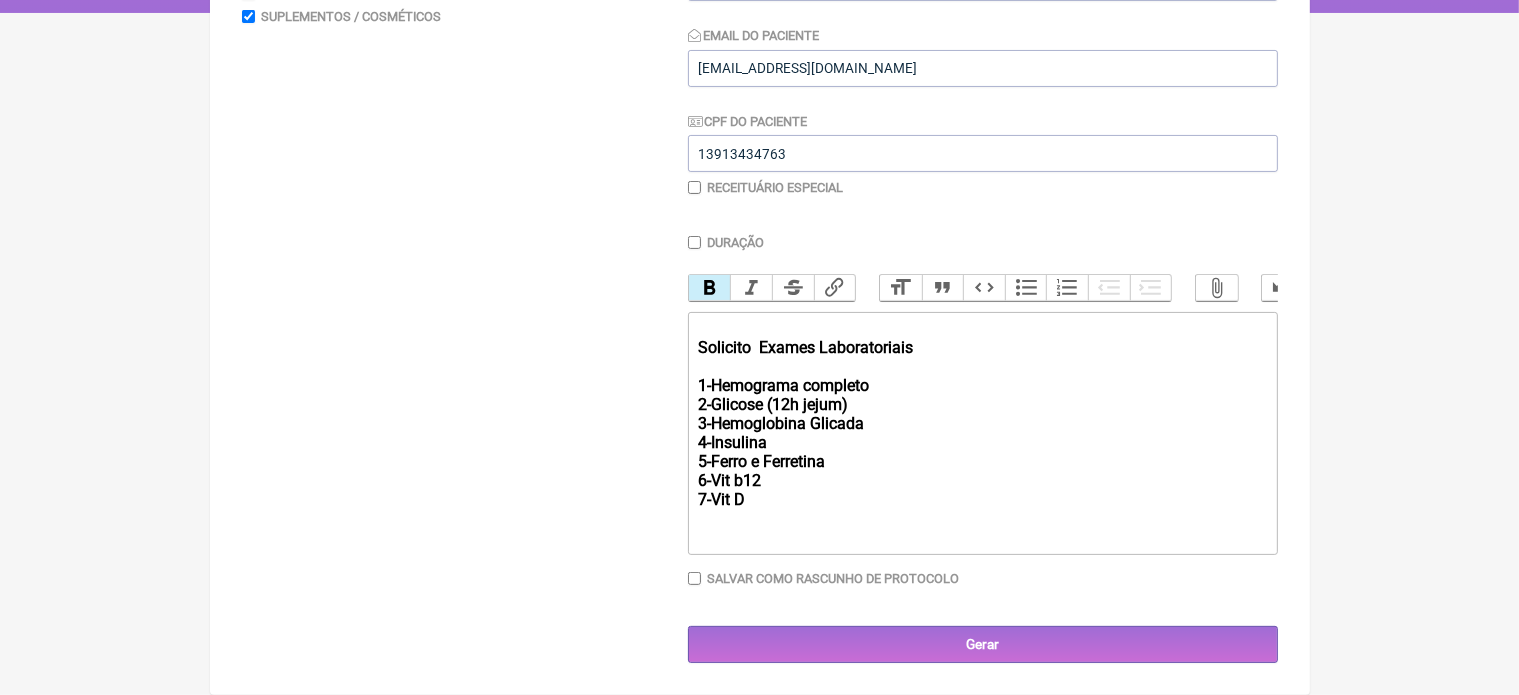 scroll, scrollTop: 424, scrollLeft: 0, axis: vertical 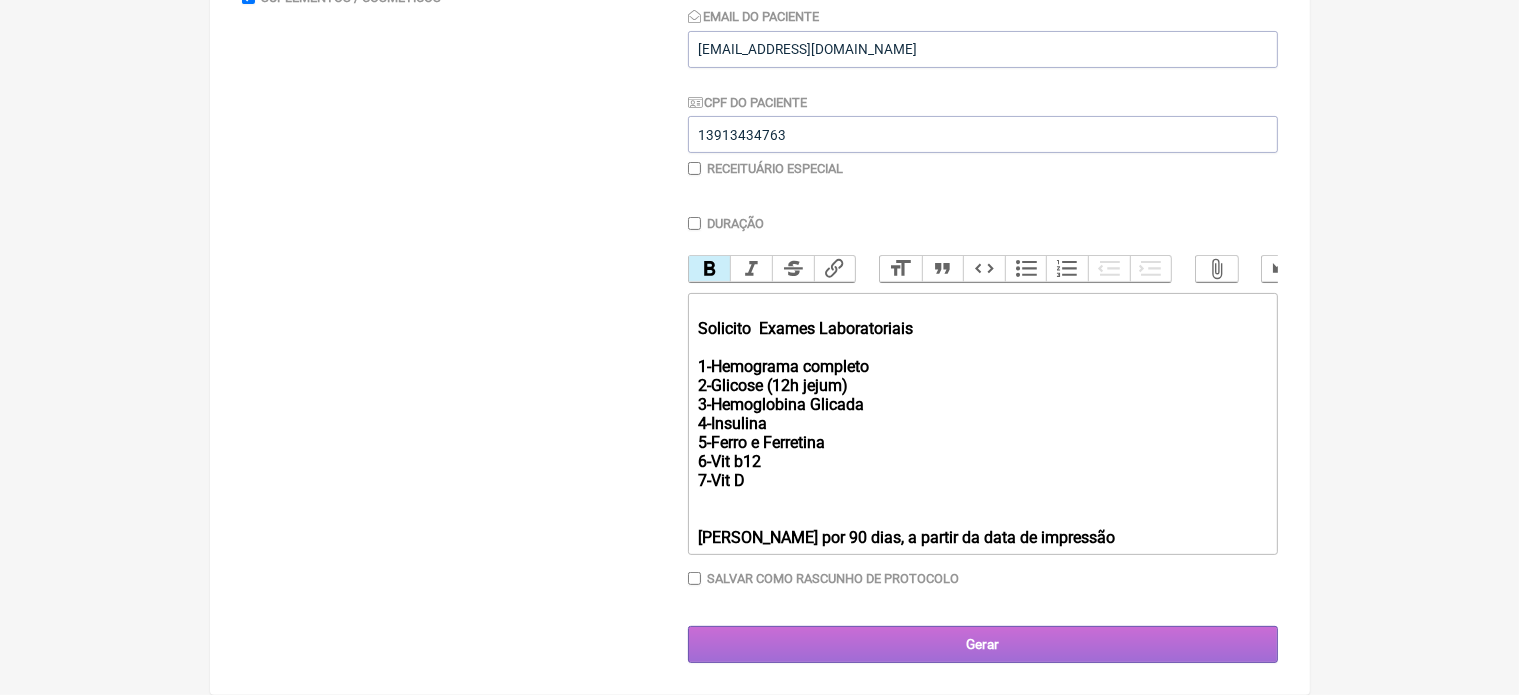 type on "<div><strong><br>Solicito&nbsp; Exames Laboratoriais&nbsp;<br><br>1-Hemograma completo<br>2-Glicose (12h jejum)<br>3-Hemoglobina Glicada&nbsp;<br>4-Insulina&nbsp;<br>5-Ferro e Ferretina&nbsp;<br>6-Vit b12<br>7-Vit D&nbsp;<br><br><br>Pedido Válido por 90 dias, a partir da data de impressão&nbsp;</strong></div>" 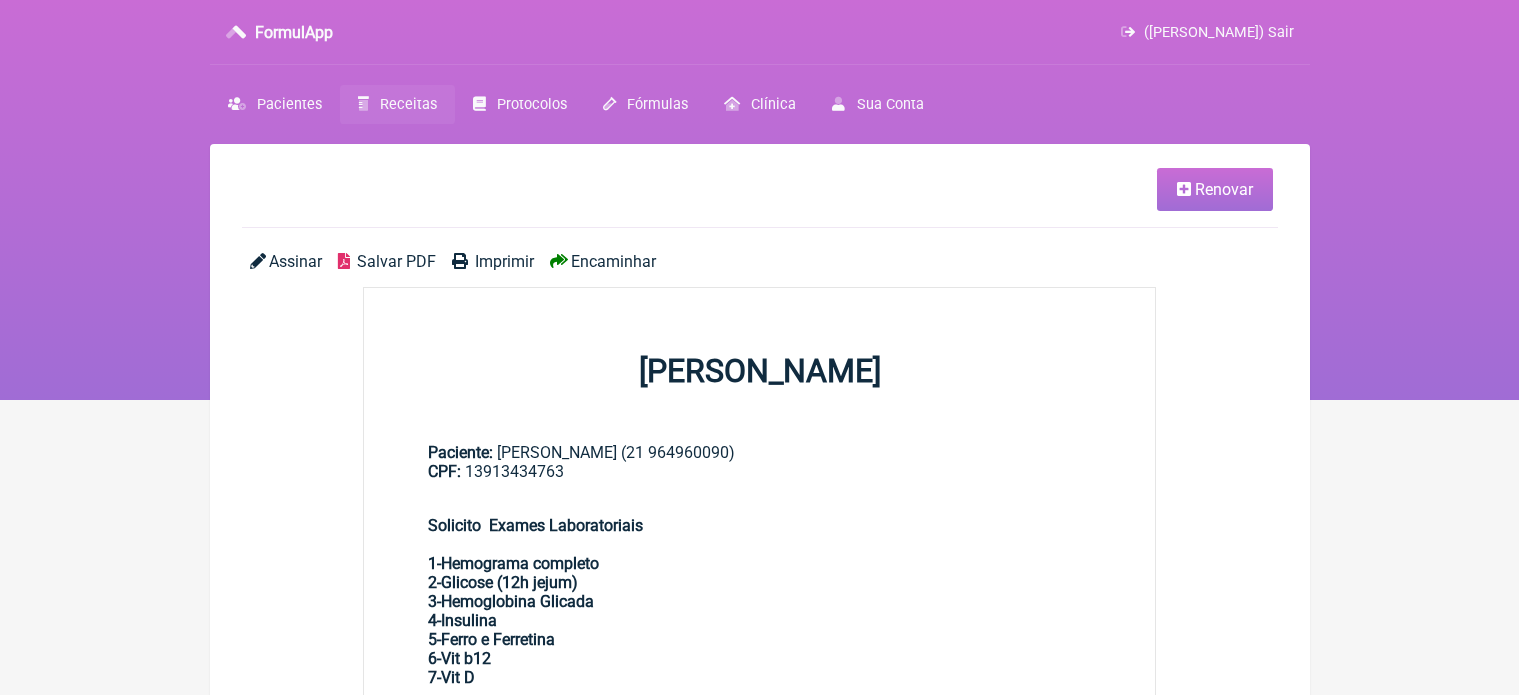 scroll, scrollTop: 0, scrollLeft: 0, axis: both 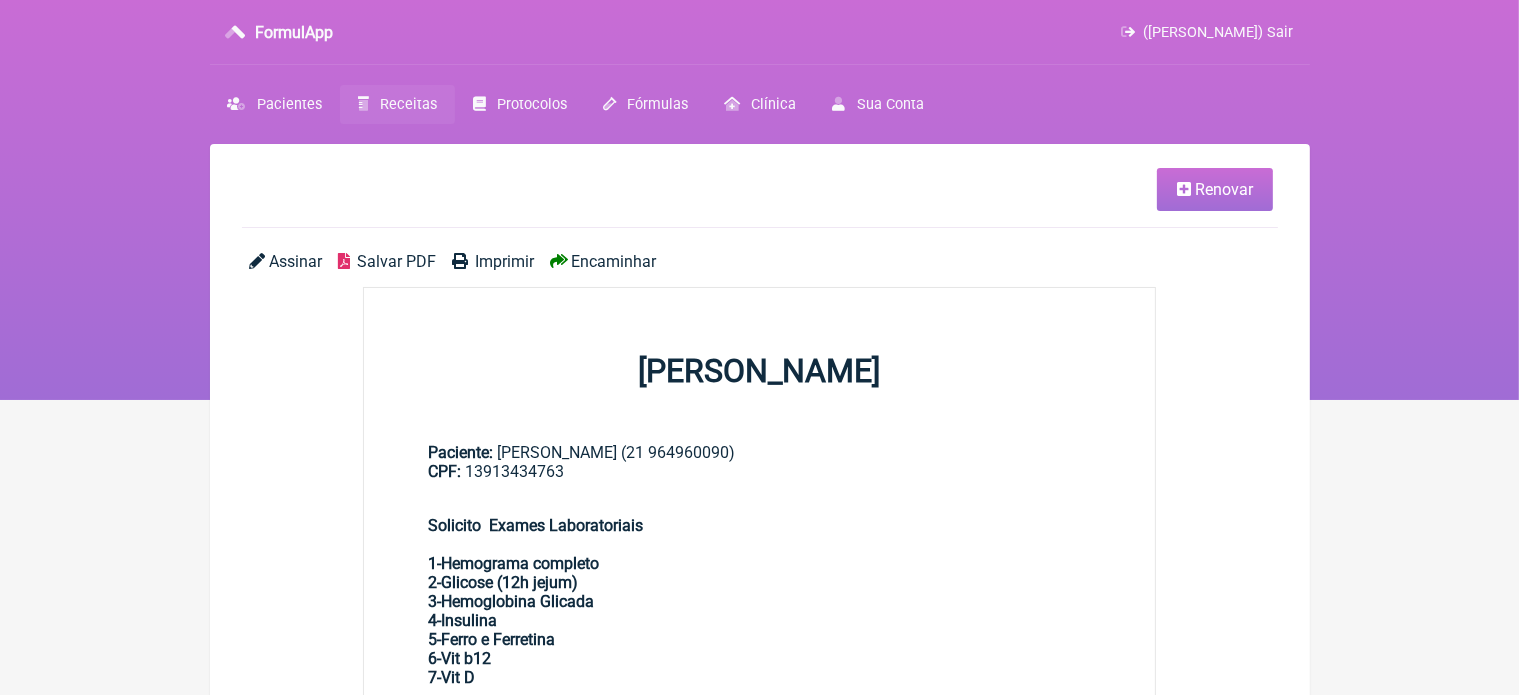 click on "Imprimir" at bounding box center (504, 261) 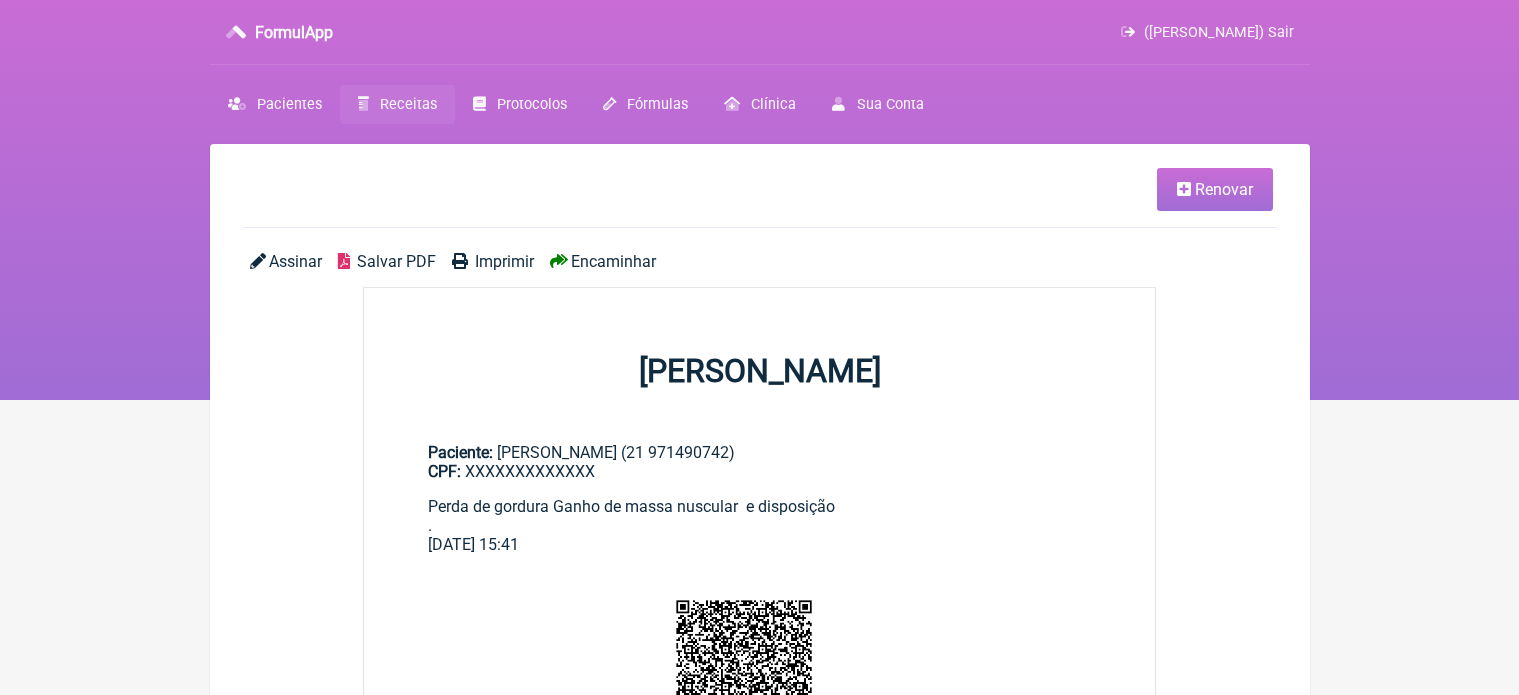 scroll, scrollTop: 0, scrollLeft: 0, axis: both 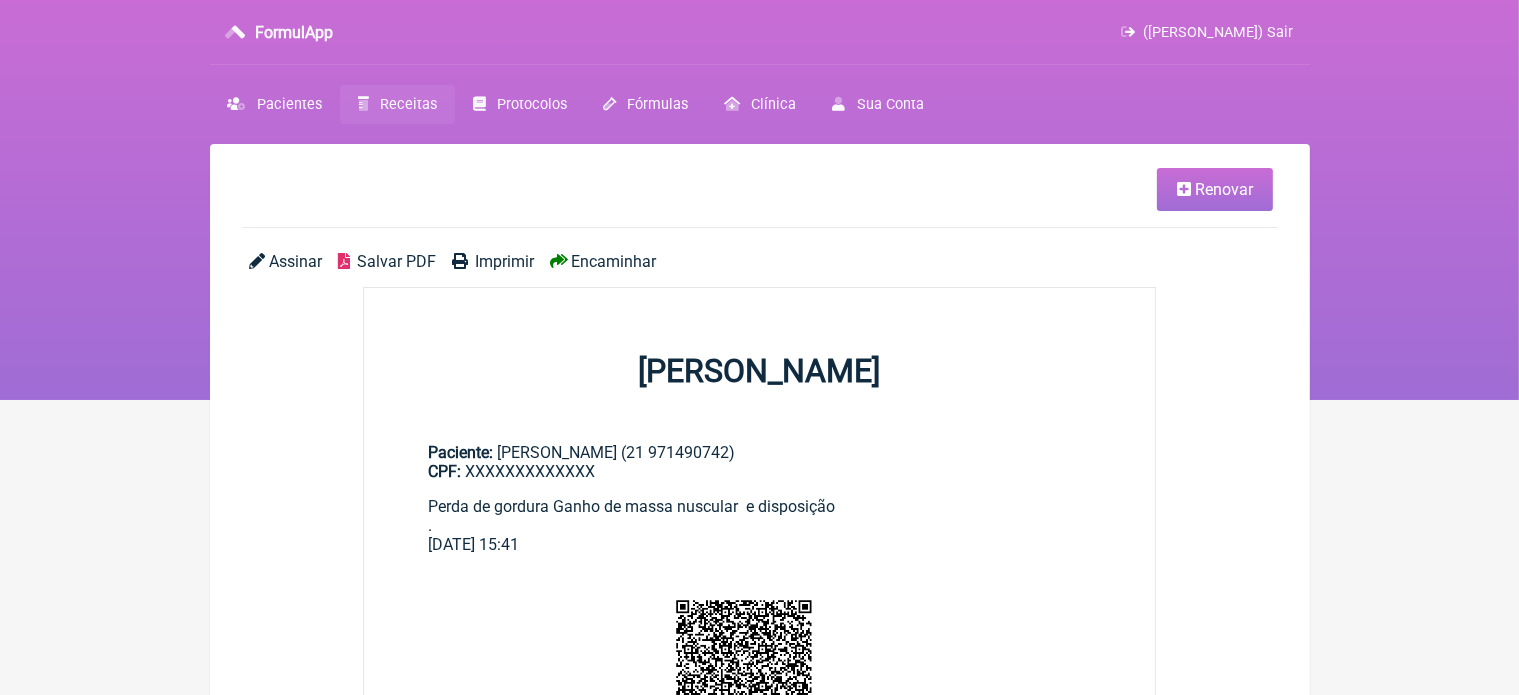 click on "Renovar" at bounding box center (1215, 189) 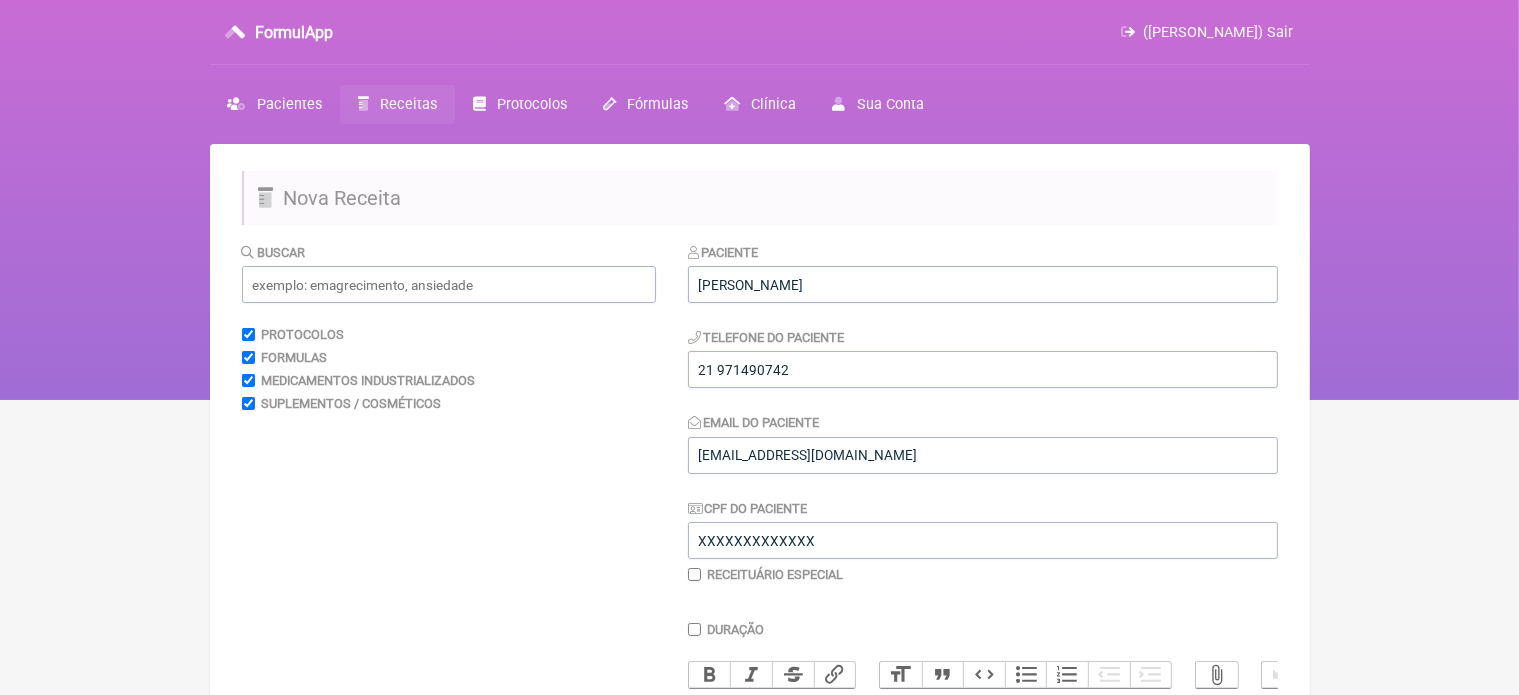 click on "Nova Receita" at bounding box center (760, 198) 